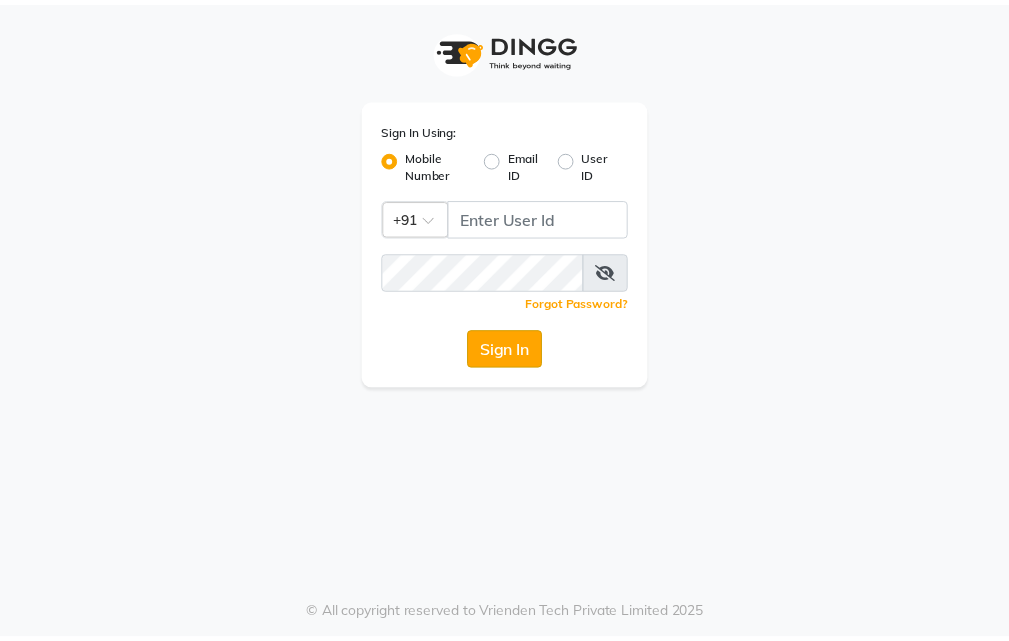 scroll, scrollTop: 0, scrollLeft: 0, axis: both 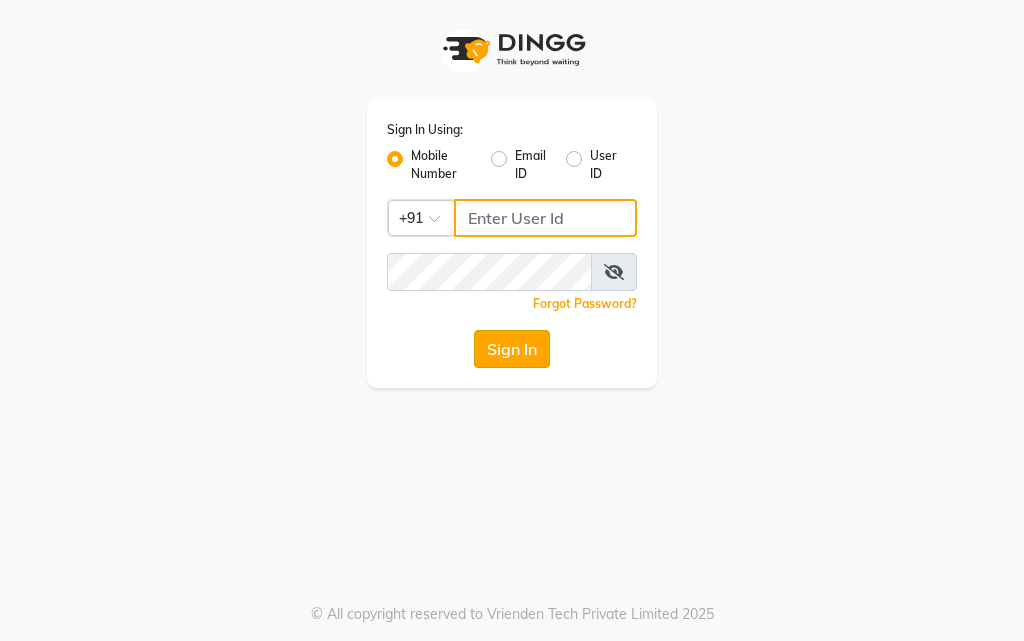type on "9289583270" 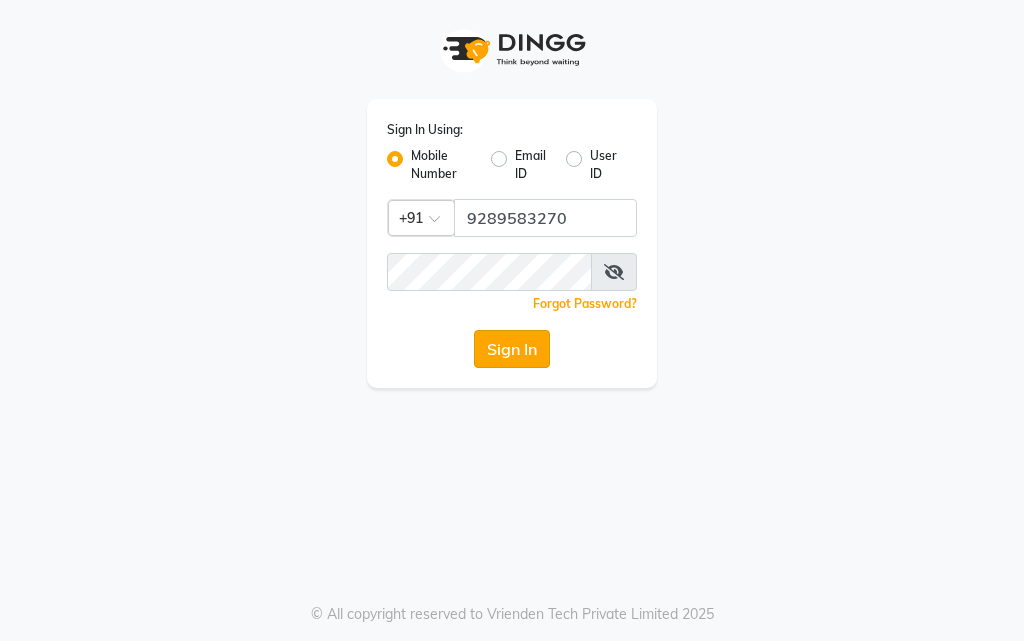 click on "Sign In" 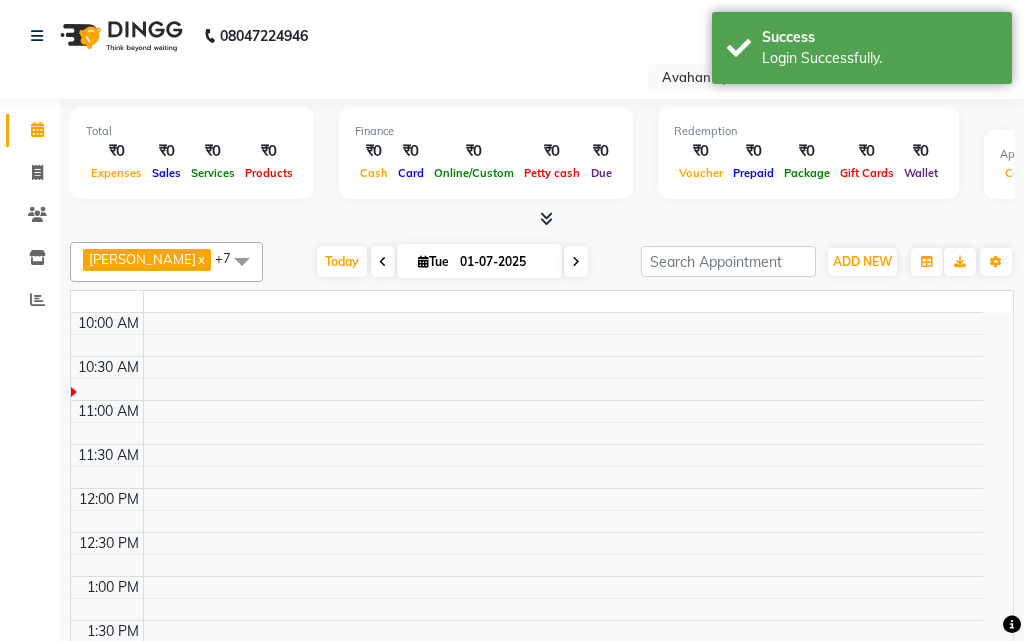 select on "en" 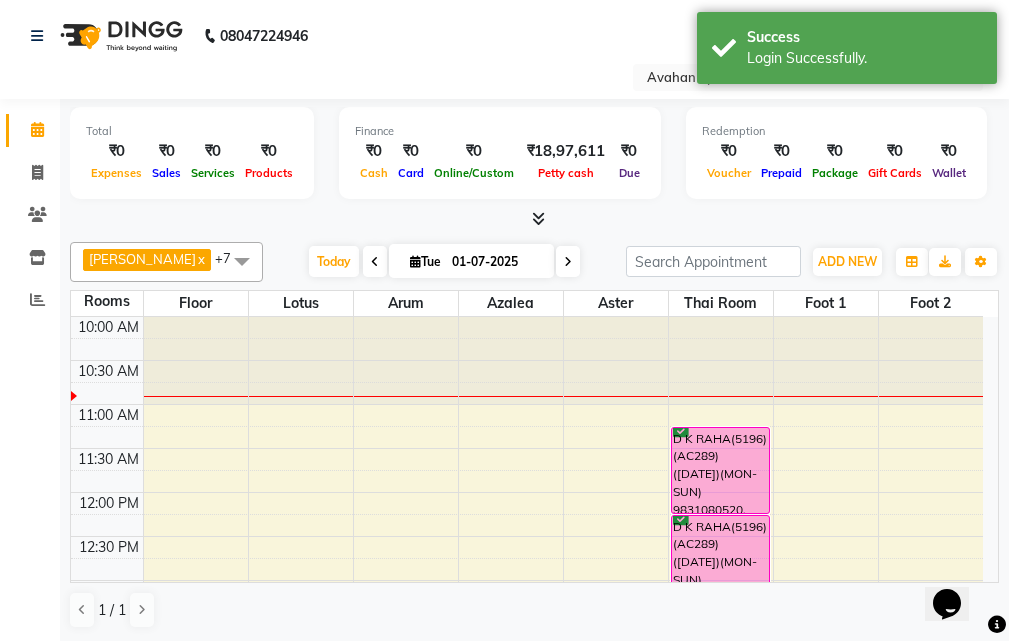 scroll, scrollTop: 0, scrollLeft: 0, axis: both 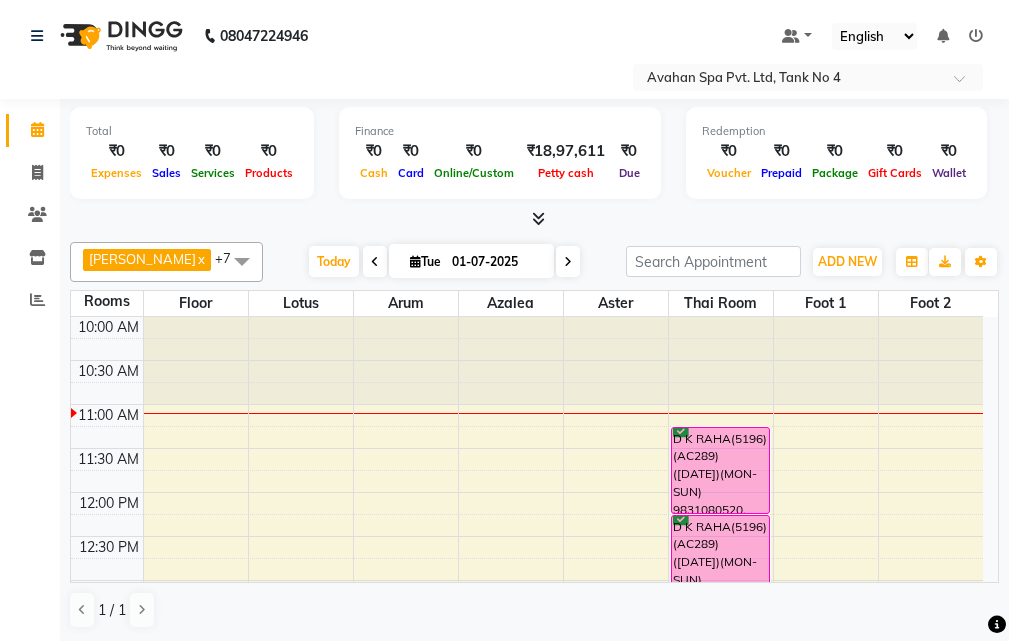 click on "1 / 1" at bounding box center (534, 610) 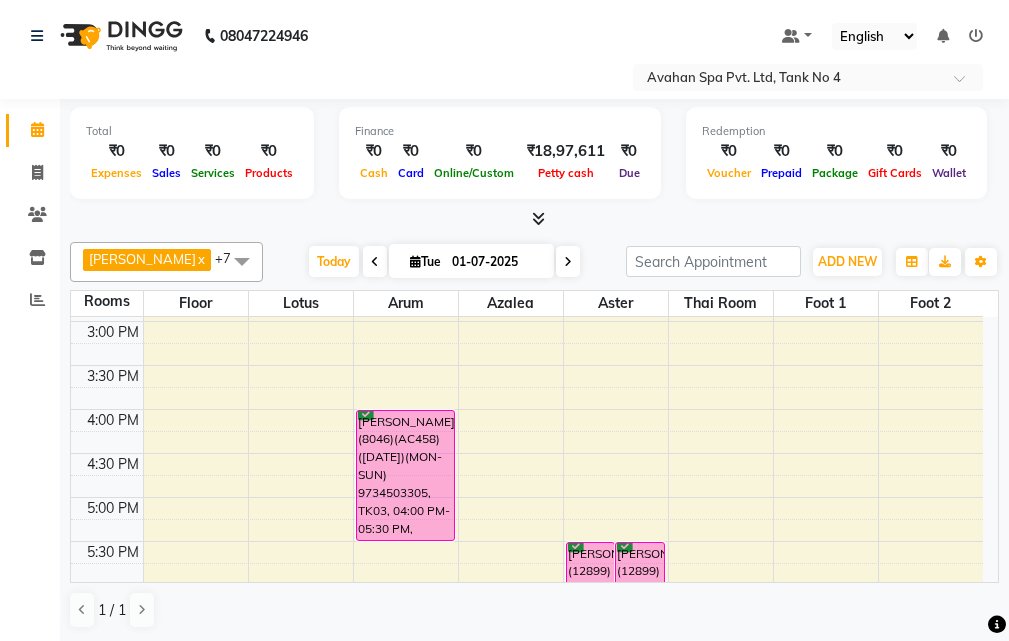 scroll, scrollTop: 400, scrollLeft: 0, axis: vertical 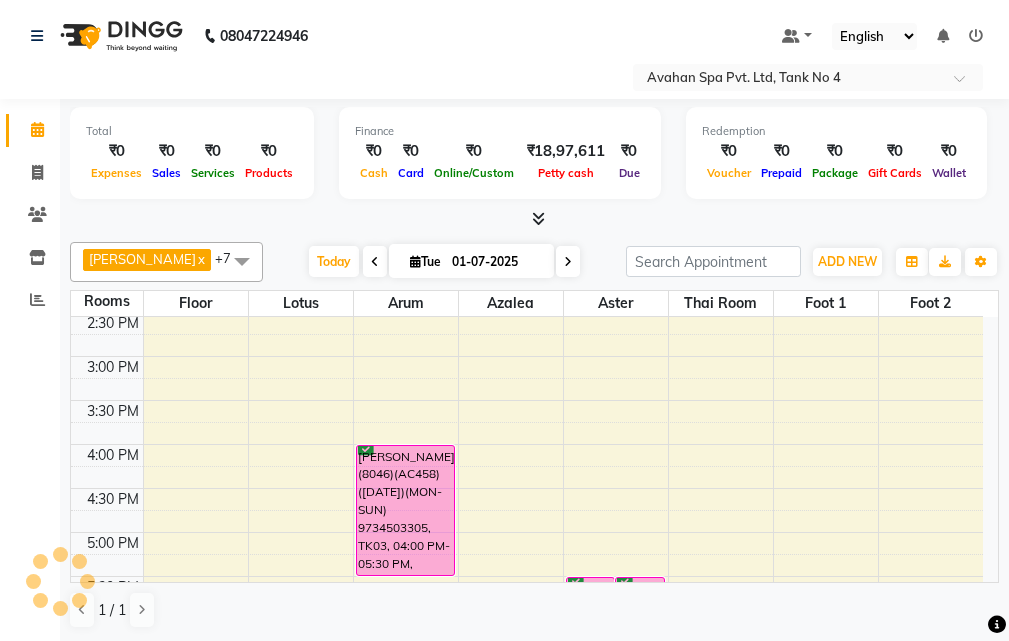 click on "10:00 AM 10:30 AM 11:00 AM 11:30 AM 12:00 PM 12:30 PM 1:00 PM 1:30 PM 2:00 PM 2:30 PM 3:00 PM 3:30 PM 4:00 PM 4:30 PM 5:00 PM 5:30 PM 6:00 PM 6:30 PM 7:00 PM 7:30 PM 8:00 PM 8:30 PM 9:00 PM 9:30 PM 10:00 PM 10:30 PM     MOHAN SADHUKHAN)(8046)(AC458) (12/06/2025)(MON-SUN) 9734503305, TK03, 04:00 PM-05:30 PM, Swedish Massage Therapy 90 Mins     SORABH RUNGTA(5694)(AC600) (18/07/2025)(MON-SUN) 9874155755, TK01, 06:30 PM-07:30 PM, Swedish Massage Therapy 60 Mins     SORABH RUNGTA(5694)(AC600) (18/07/2025)(MON-SUN) 9874155755, TK01, 07:30 PM-08:30 PM, Pure Body Retreat  60 Mins     VISHNU AGARWAL(12899)(AC883)(V,T-19/06/2026) (MON TO SUN)9831312346, TK04, 05:30 PM-06:30 PM, Swedish Massage Therapy 60 Mins     VISHNU AGARWAL(12899)(AC883)(V,T-19/06/2026) (MON TO SUN)9831312346, TK04, 05:30 PM-06:30 PM, Swedish Massage Therapy 60 Mins     D K RAHA(5196)(AC289) (18-10-2025)(MON-SUN) 9831080520, TK02, 11:15 AM-12:15 PM, Thai Yoga  60 Mins" at bounding box center (527, 488) 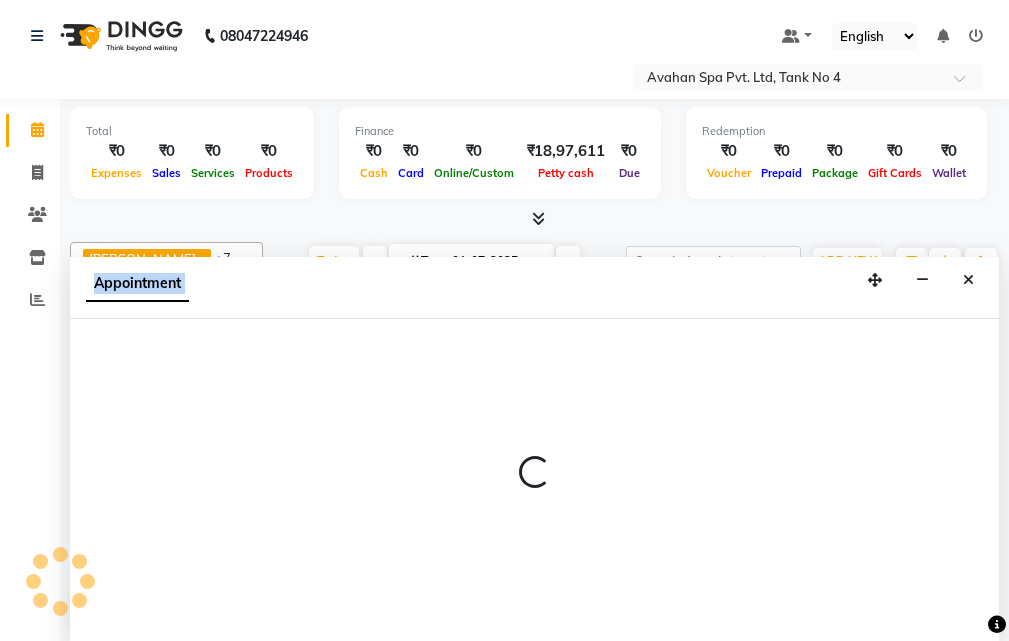 scroll, scrollTop: 1, scrollLeft: 0, axis: vertical 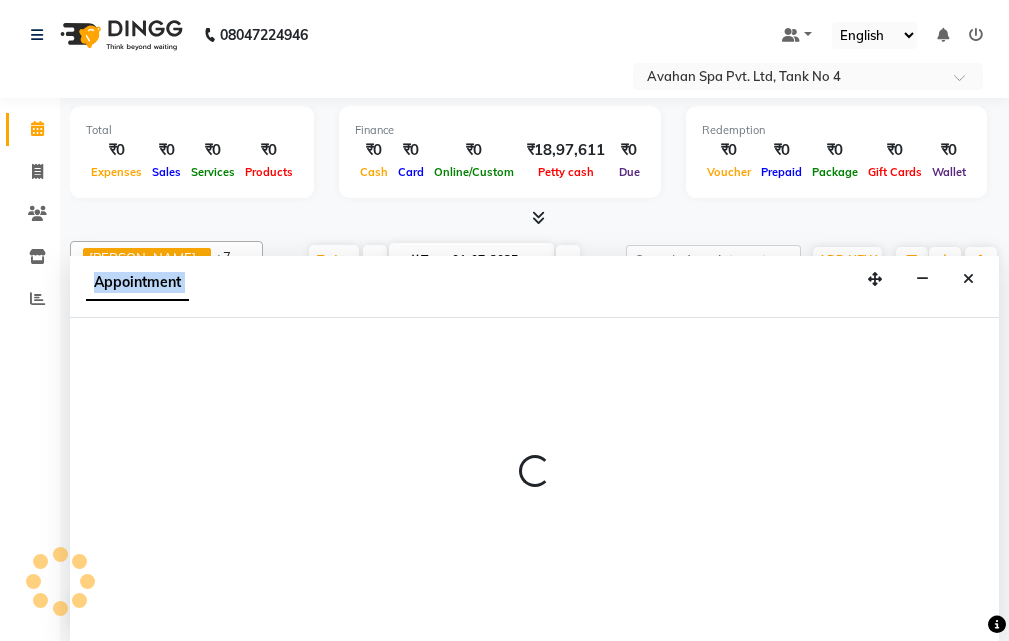 select on "tentative" 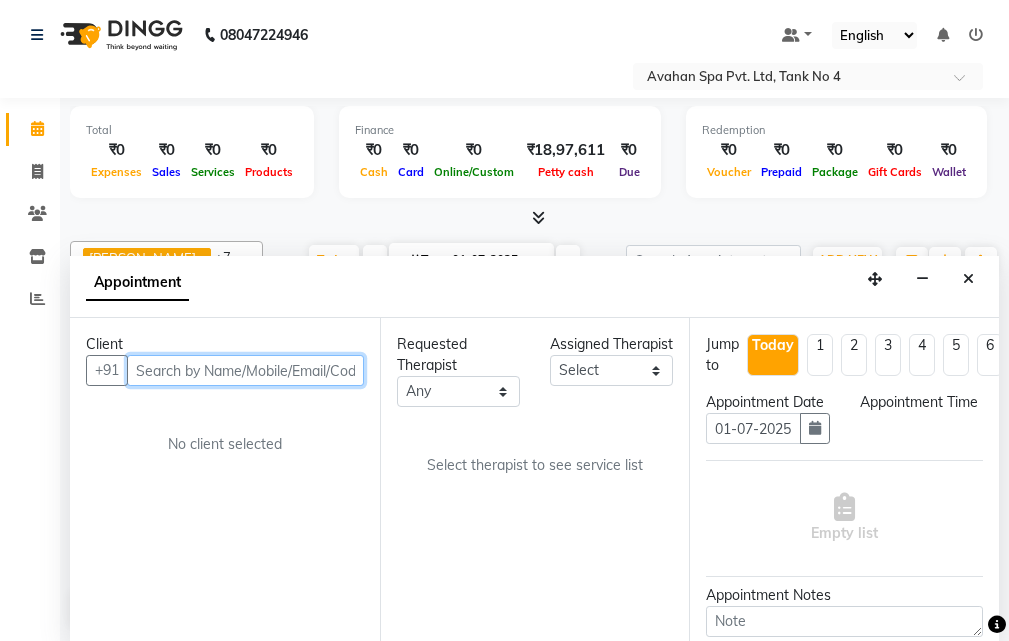 select on "960" 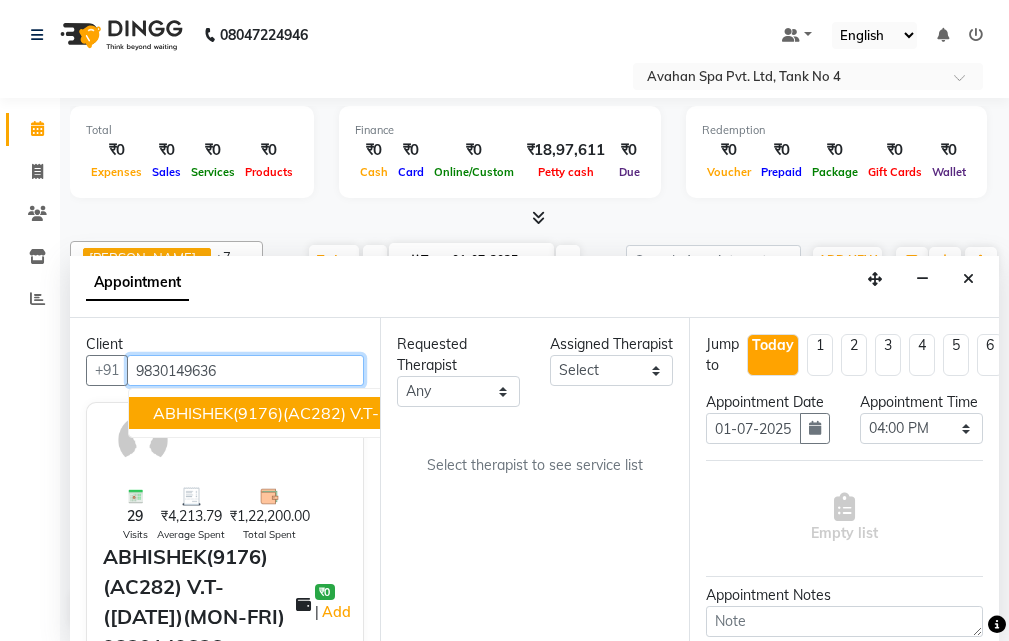 click on "ABHISHEK(9176)(AC282) V.T-(03-06-2025)(MON-FRI) 9830149636" at bounding box center [388, 413] 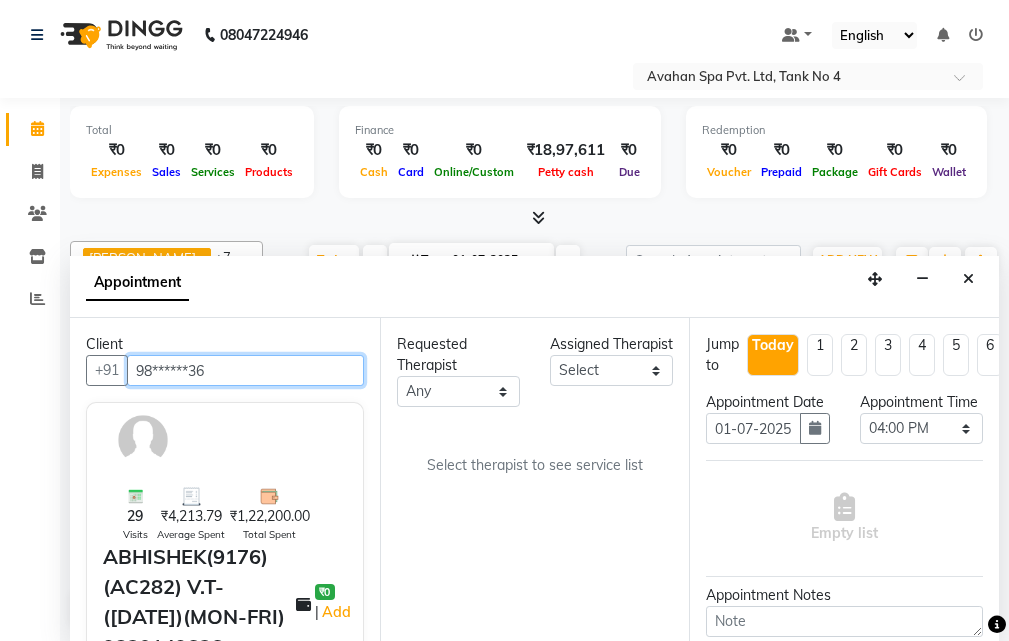 type on "98******36" 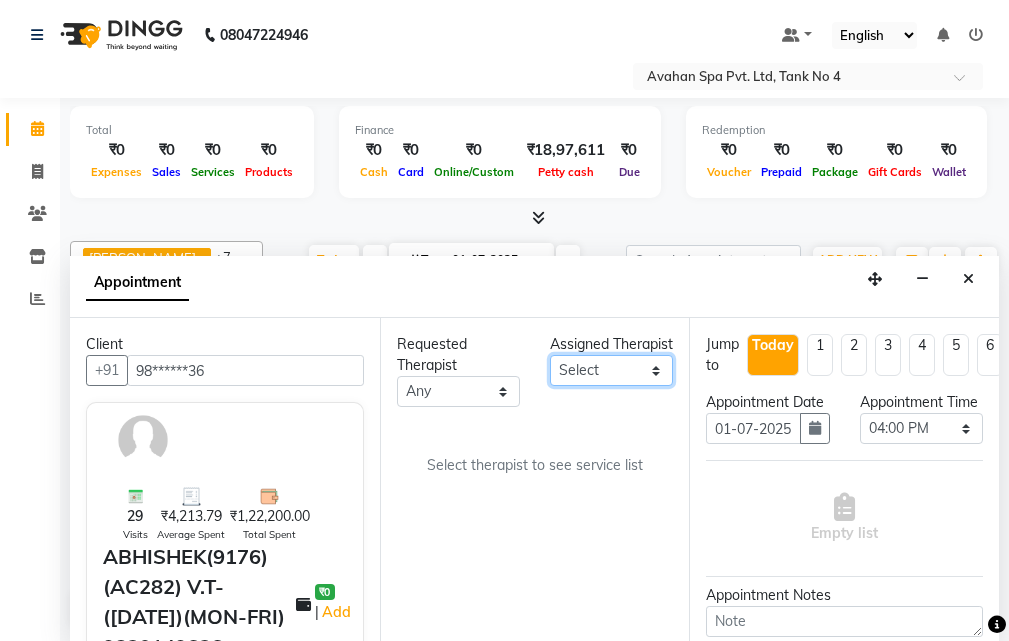 click on "Select ANJU BENU CHIMA FEMALE 1 JESSIE JUNI SANJU SUMAN SUSNIM" at bounding box center (611, 370) 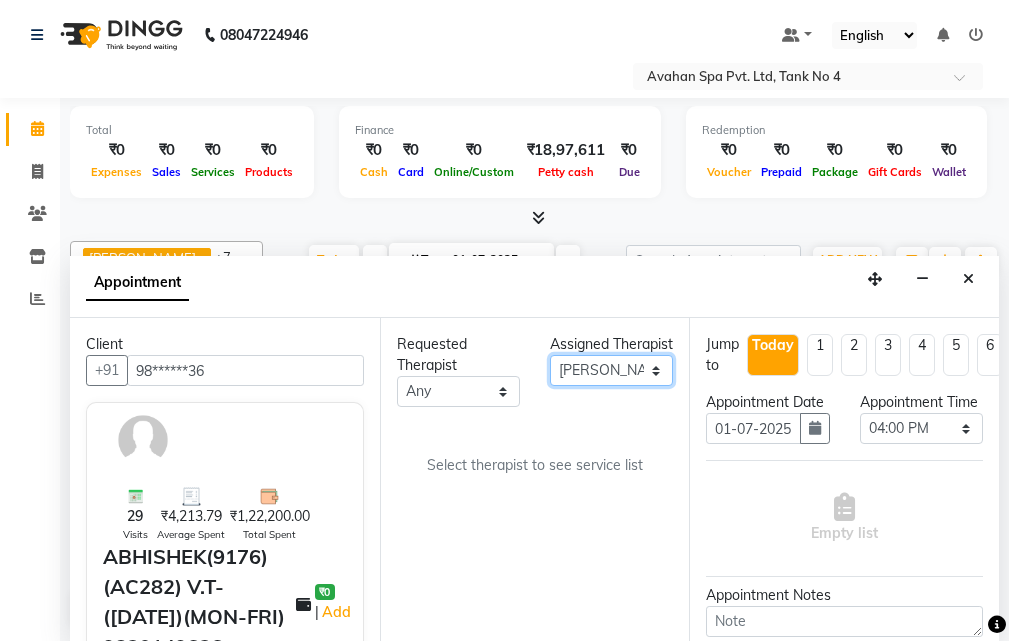 click on "Select ANJU BENU CHIMA FEMALE 1 JESSIE JUNI SANJU SUMAN SUSNIM" at bounding box center (611, 370) 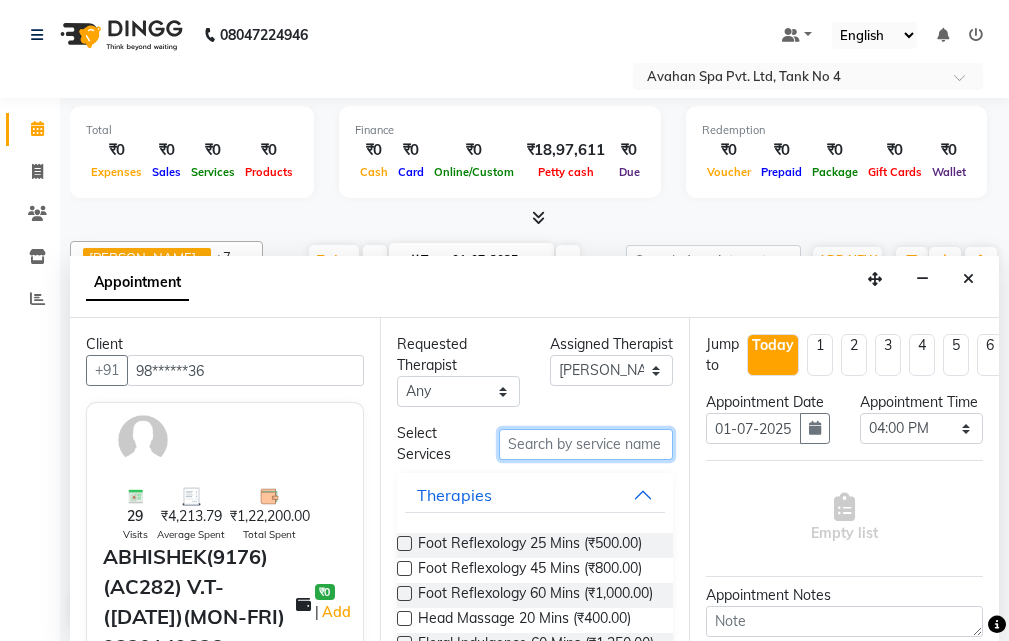 click at bounding box center (586, 444) 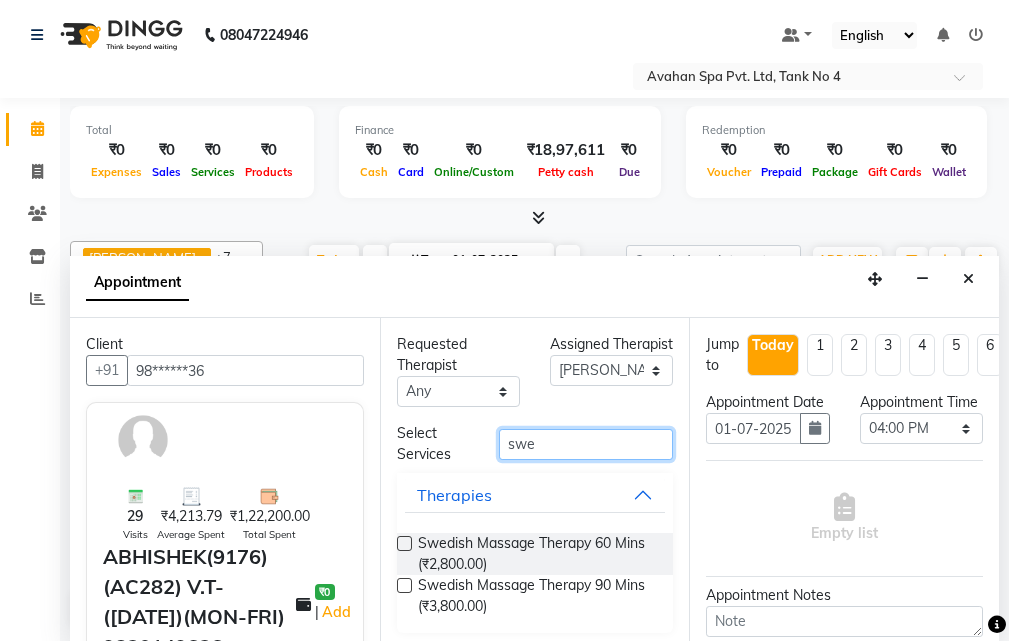 type on "swe" 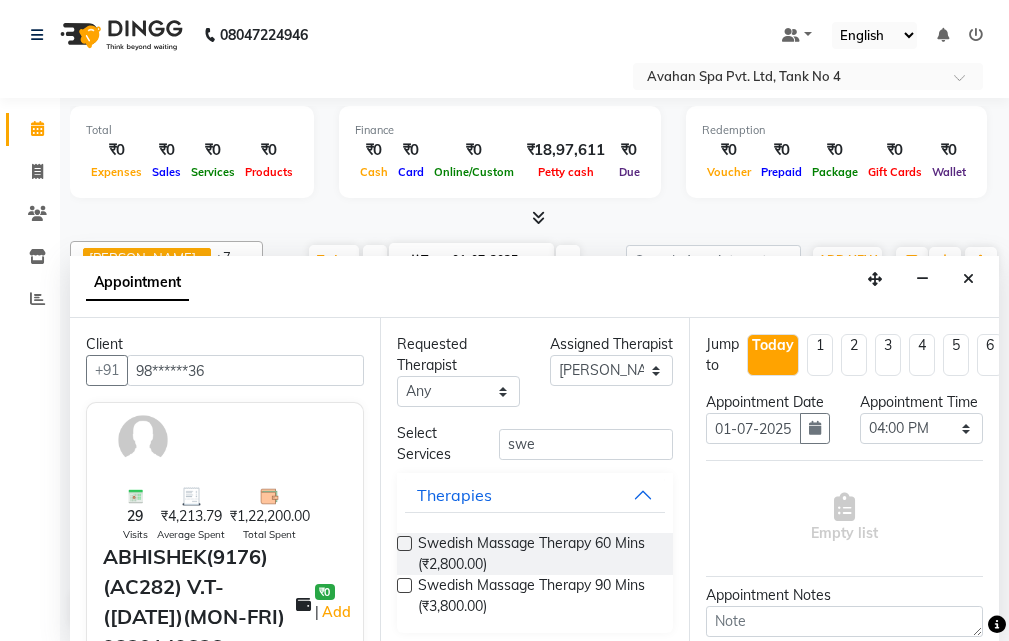 click at bounding box center [404, 543] 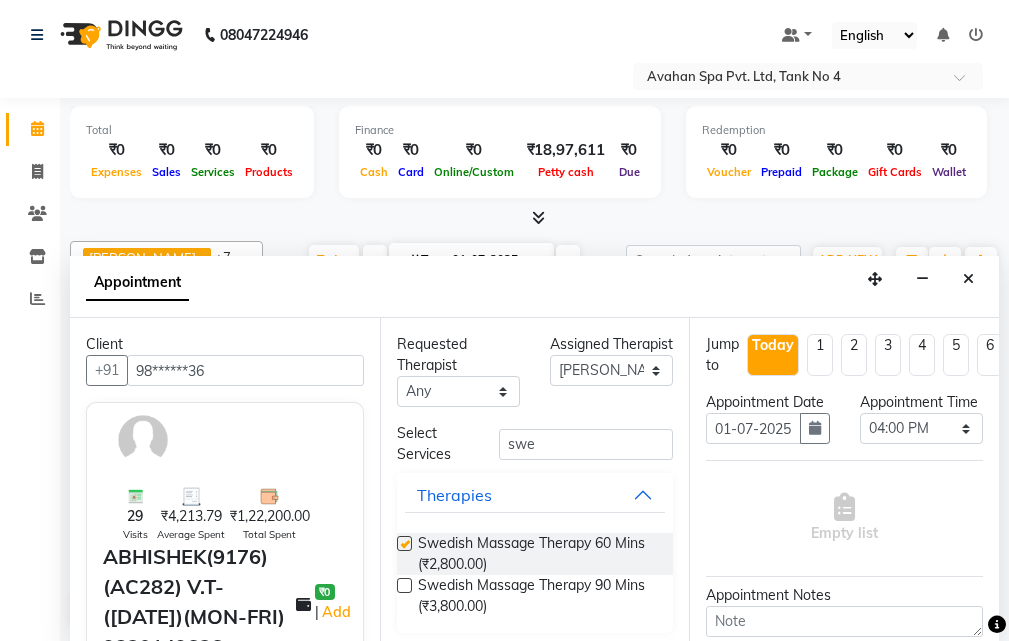 select on "1847" 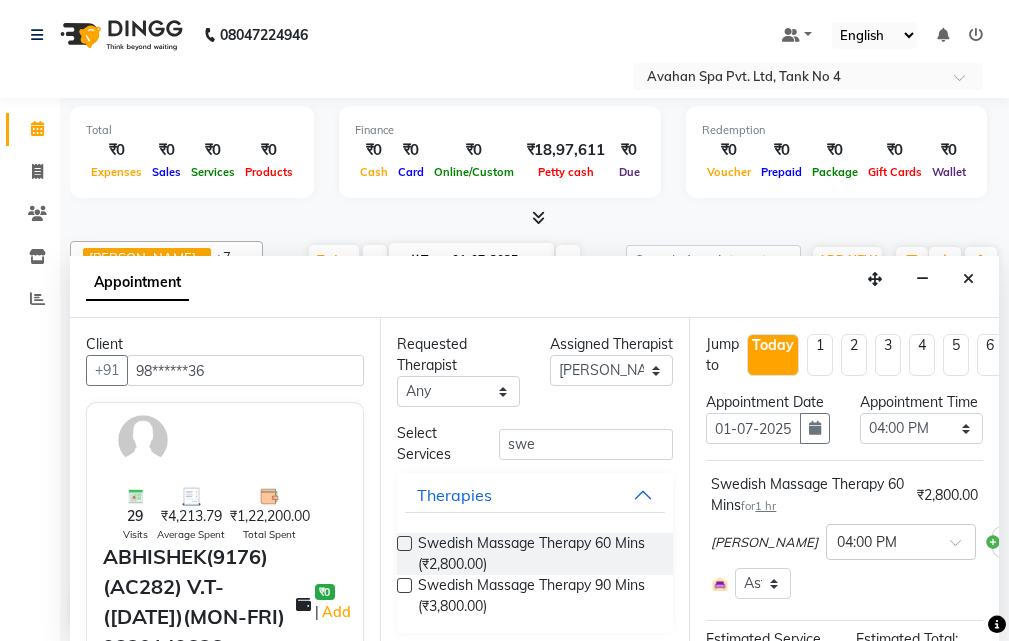 click at bounding box center (404, 543) 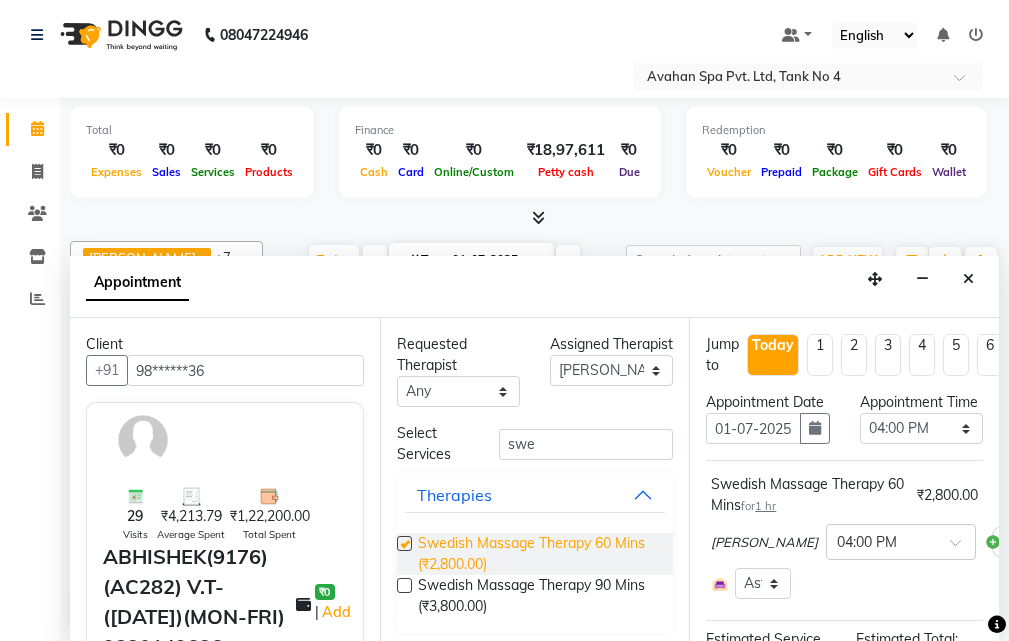 select on "1847" 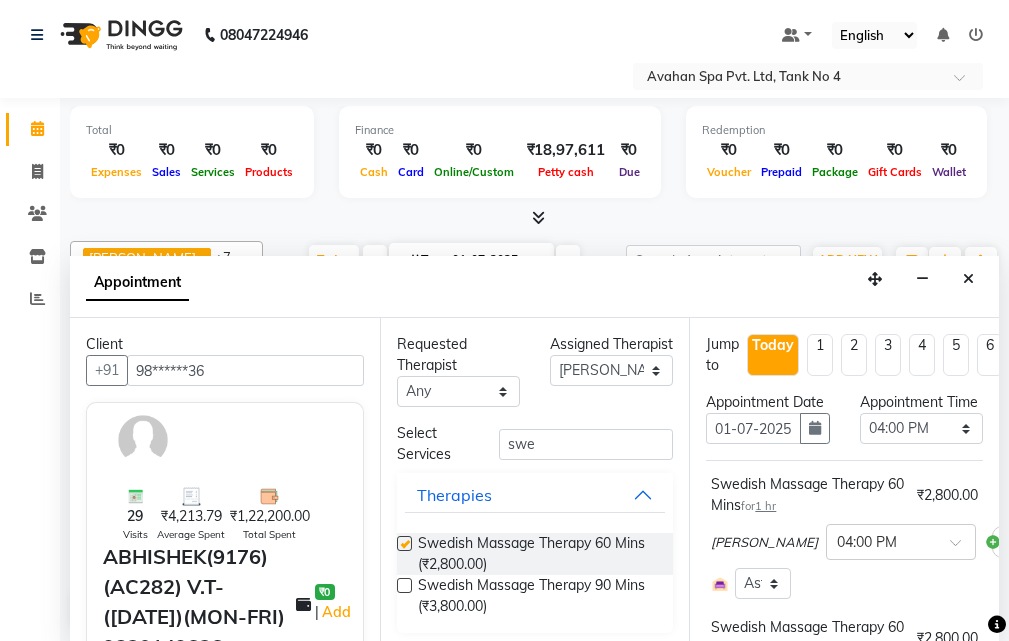 checkbox on "false" 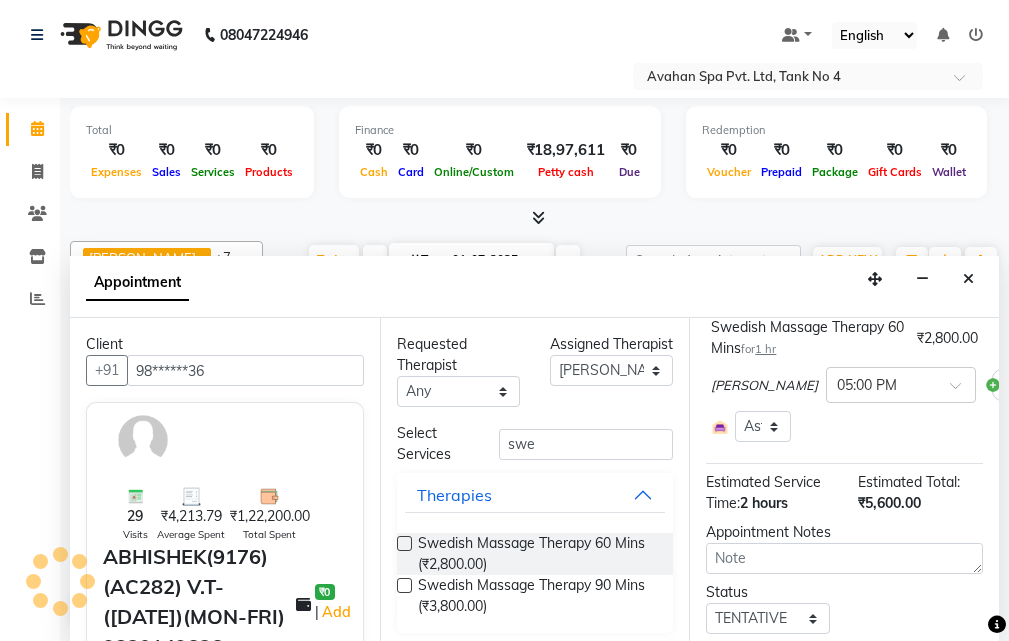 scroll, scrollTop: 493, scrollLeft: 0, axis: vertical 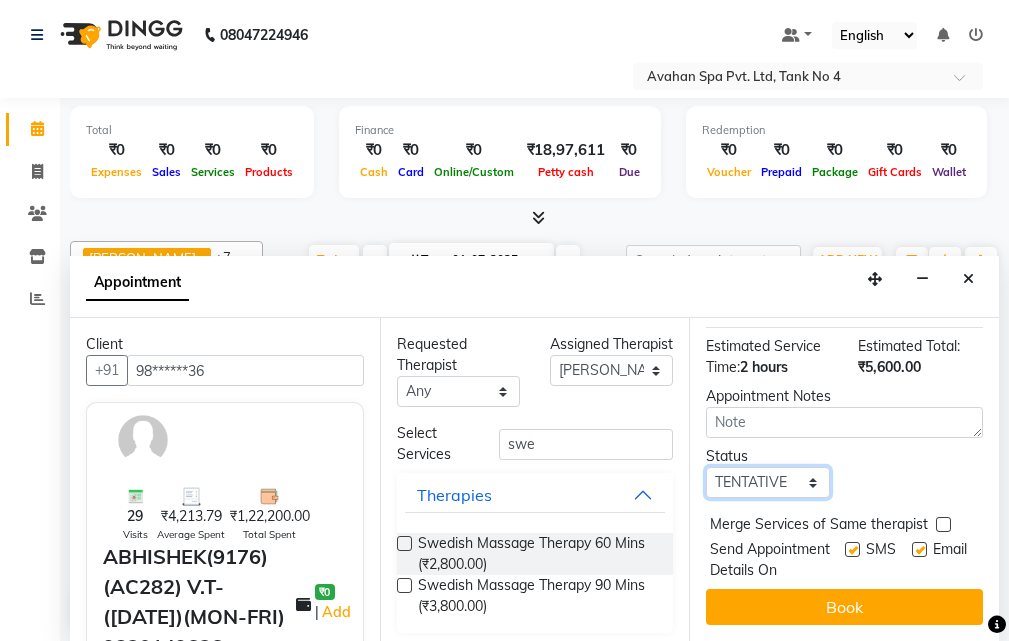 click on "Select TENTATIVE CONFIRM CHECK-IN UPCOMING" at bounding box center [767, 482] 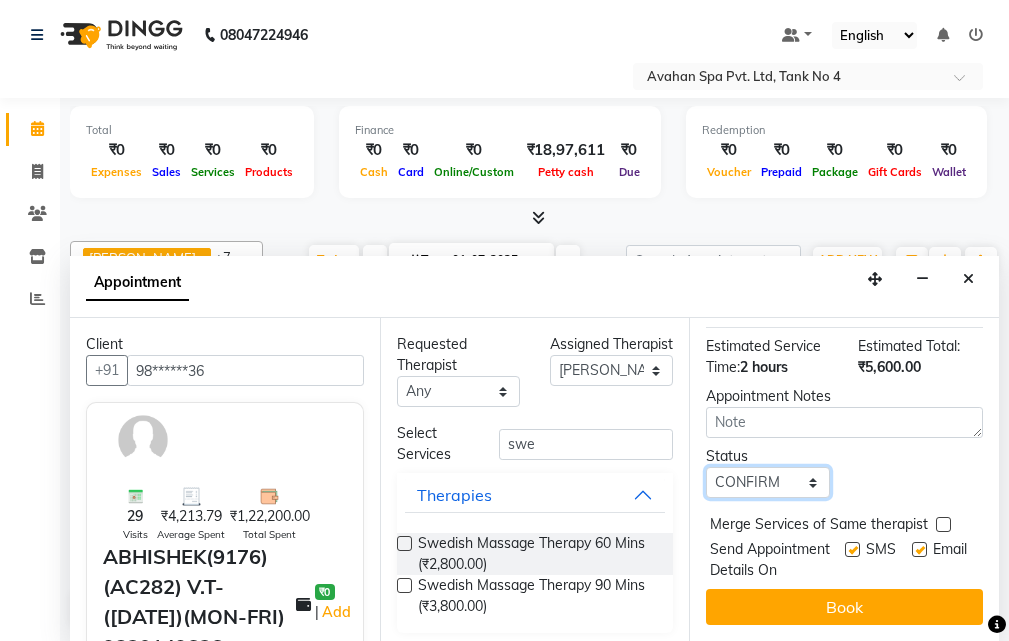 click on "Select TENTATIVE CONFIRM CHECK-IN UPCOMING" at bounding box center (767, 482) 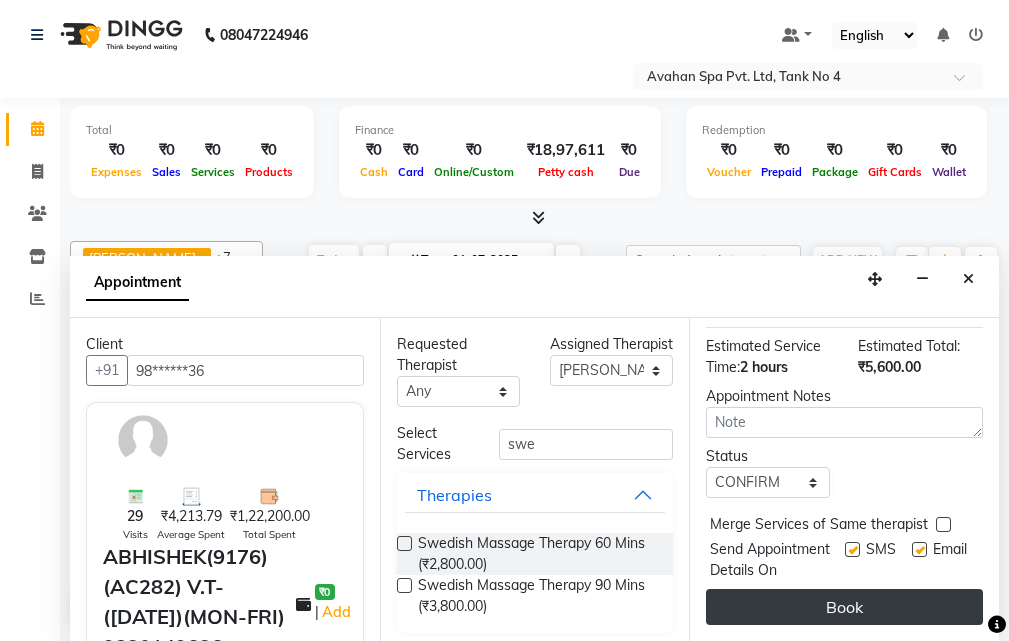 click on "Book" at bounding box center [844, 607] 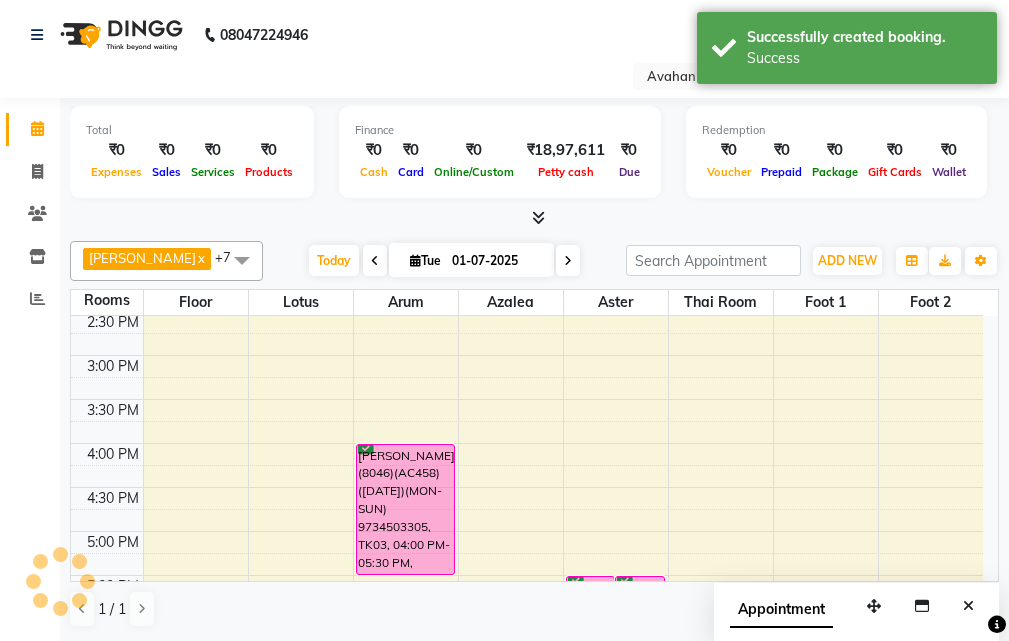 scroll, scrollTop: 0, scrollLeft: 0, axis: both 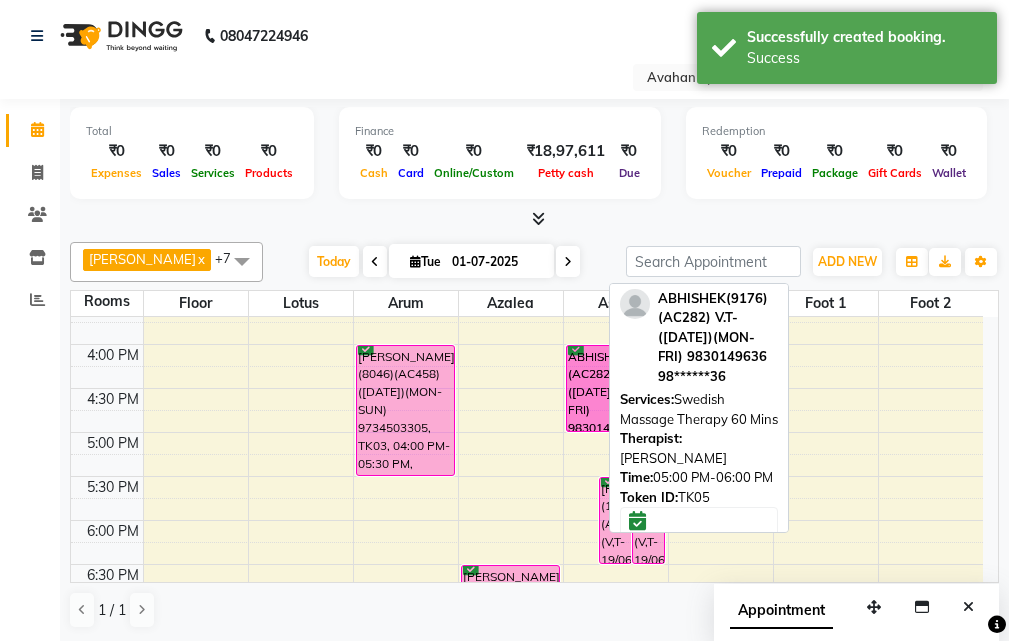 drag, startPoint x: 579, startPoint y: 449, endPoint x: 601, endPoint y: 361, distance: 90.70832 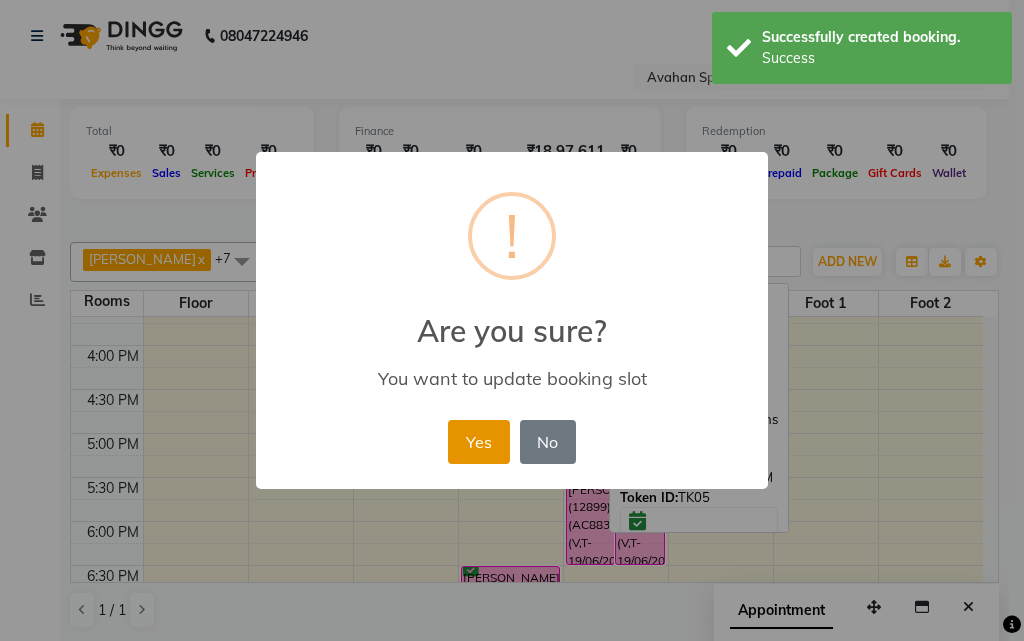 click on "Yes" at bounding box center [478, 442] 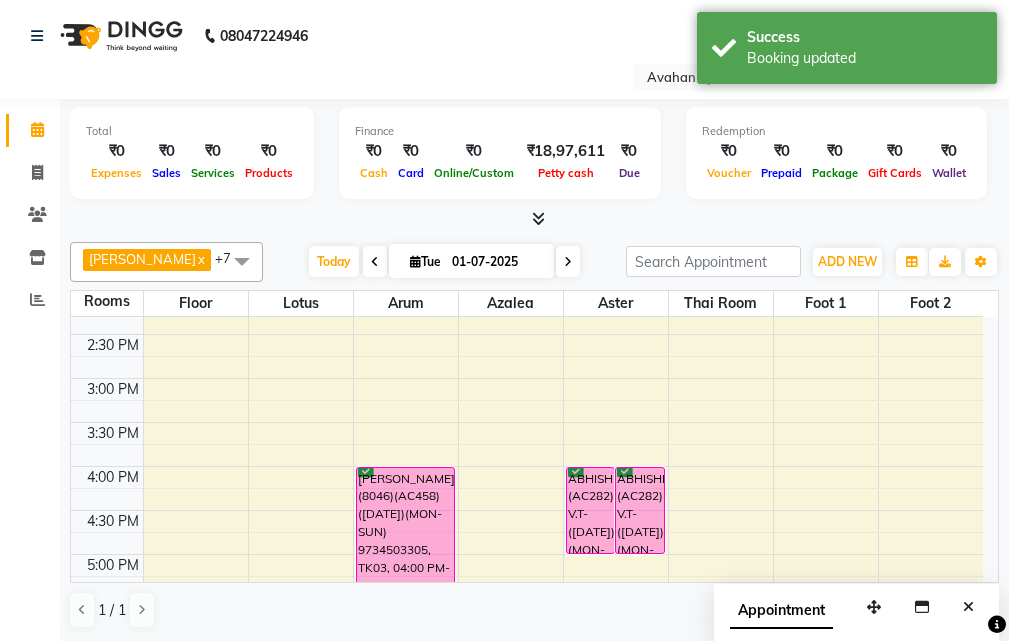 scroll, scrollTop: 399, scrollLeft: 0, axis: vertical 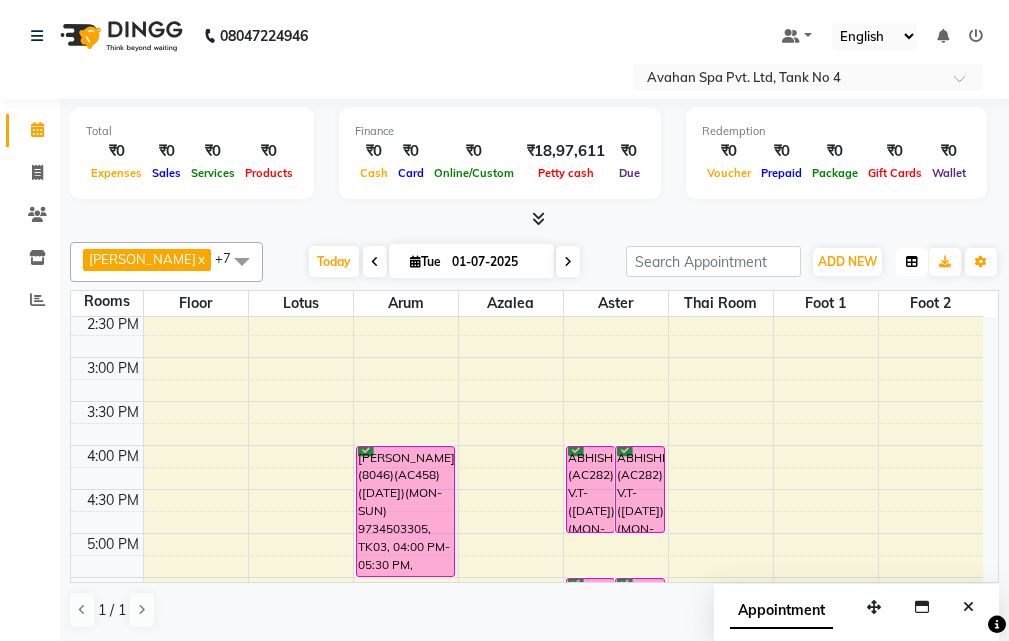 click at bounding box center [912, 262] 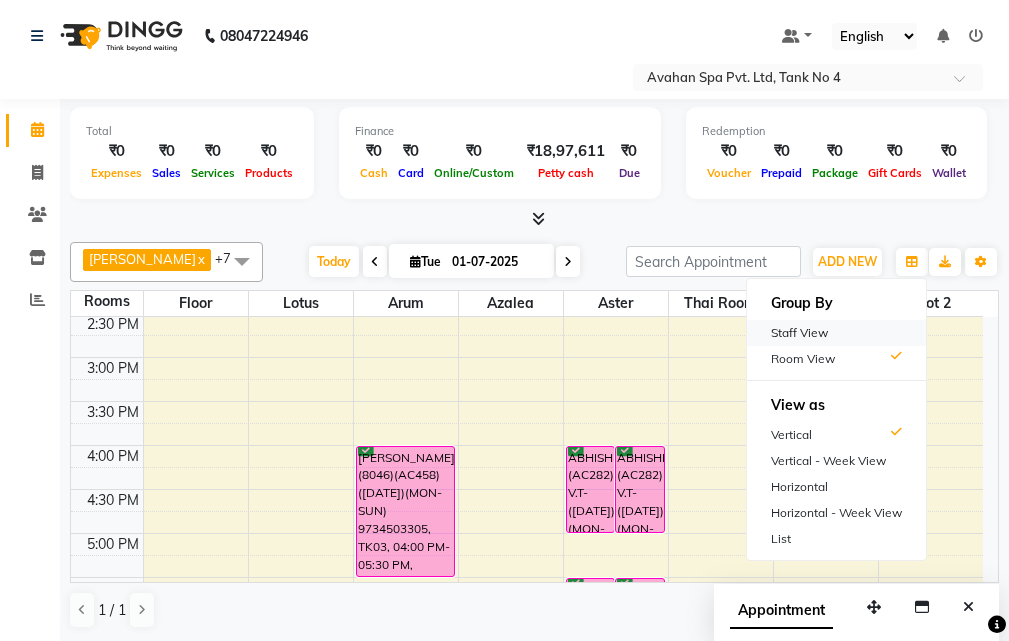 click on "Staff View" at bounding box center (836, 333) 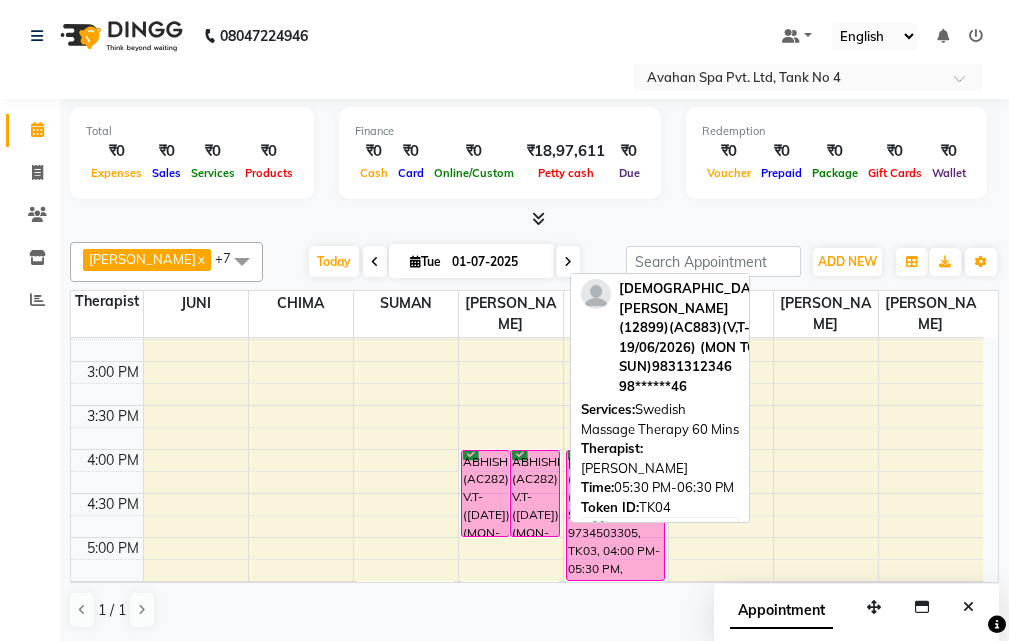 scroll, scrollTop: 399, scrollLeft: 0, axis: vertical 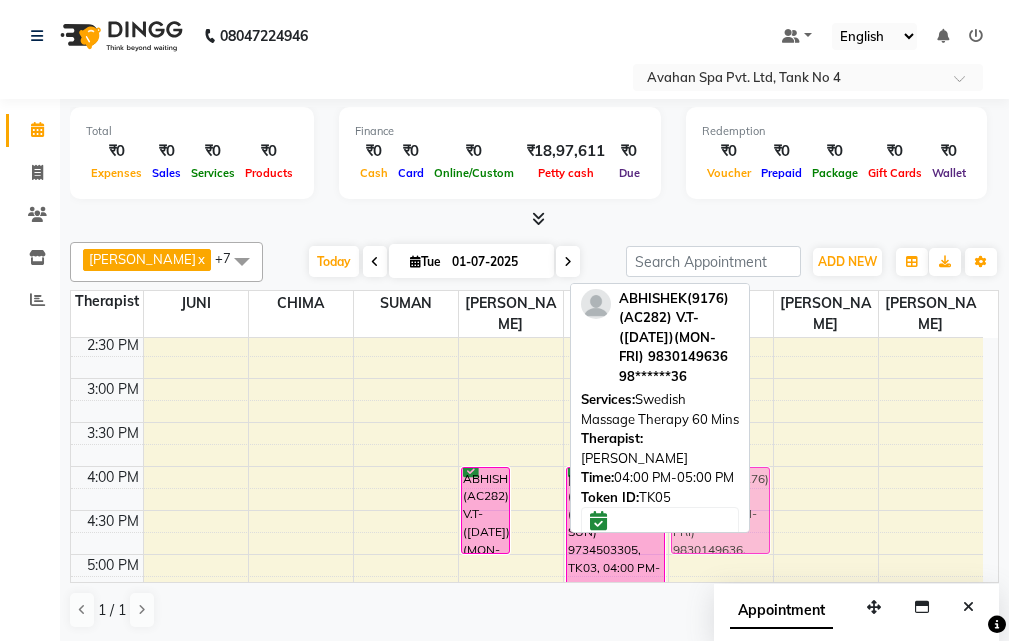 drag, startPoint x: 531, startPoint y: 463, endPoint x: 697, endPoint y: 465, distance: 166.01205 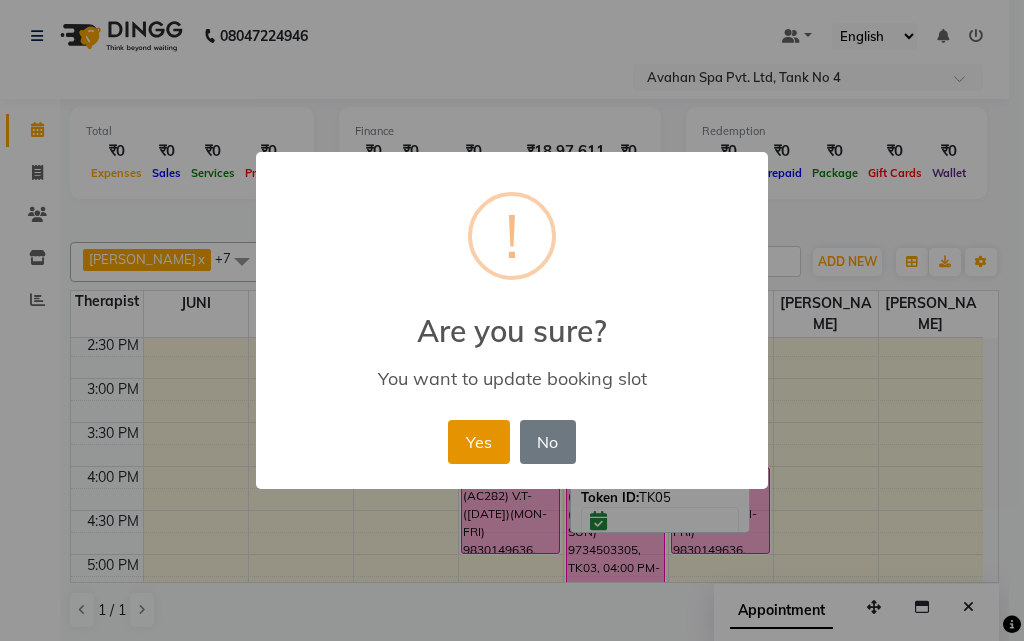 click on "Yes" at bounding box center [478, 442] 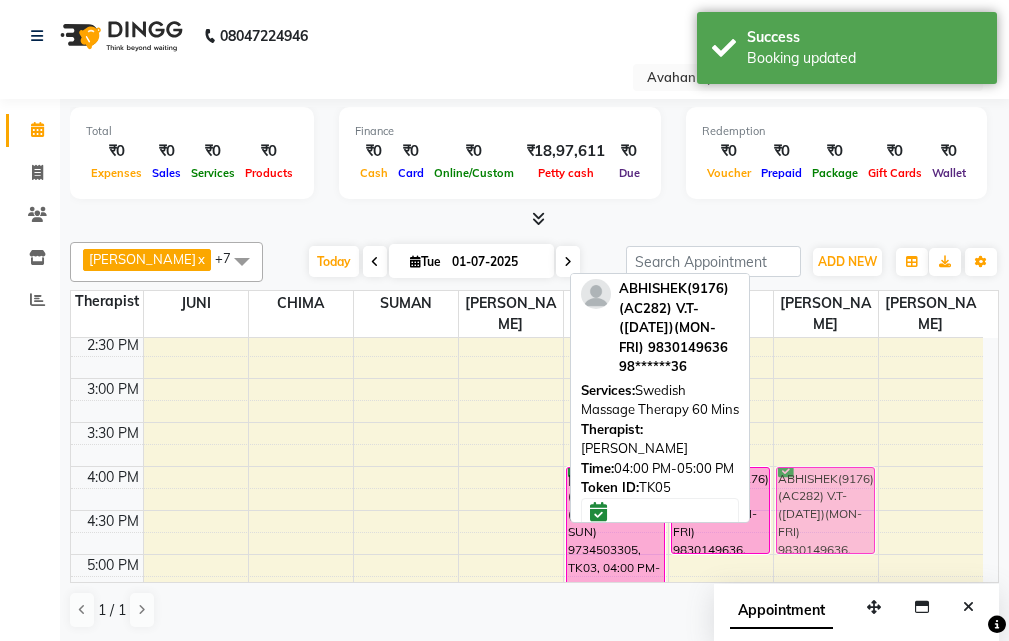 drag, startPoint x: 494, startPoint y: 476, endPoint x: 790, endPoint y: 472, distance: 296.02704 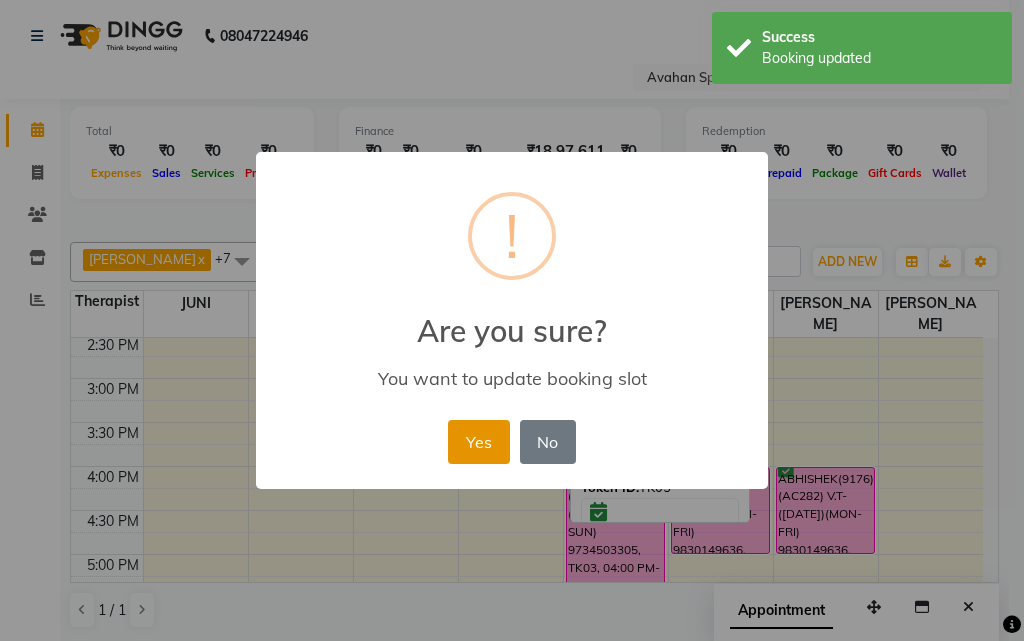 click on "Yes" at bounding box center [478, 442] 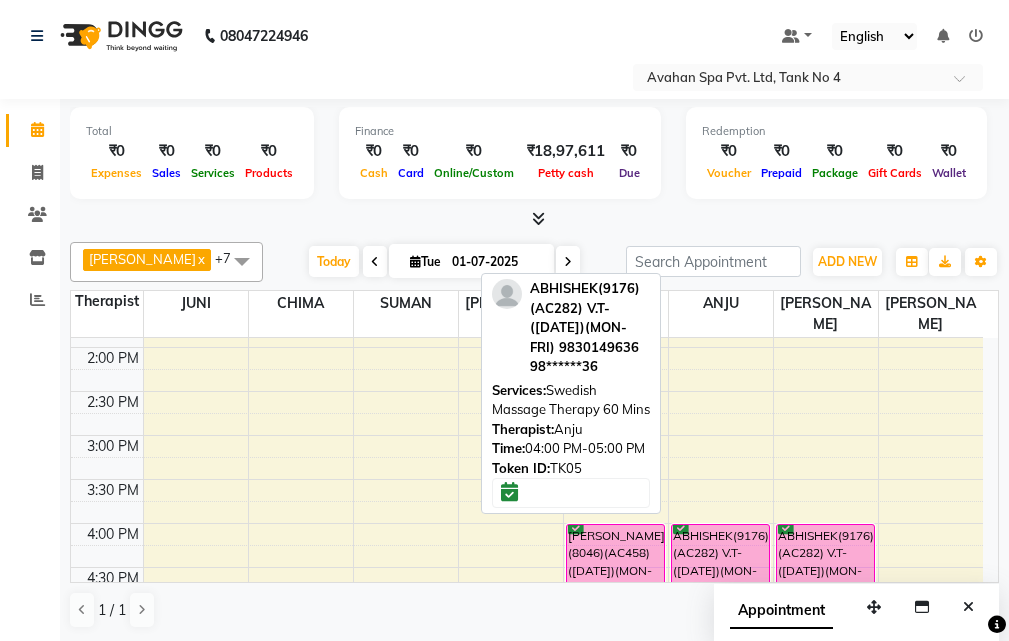 scroll, scrollTop: 378, scrollLeft: 0, axis: vertical 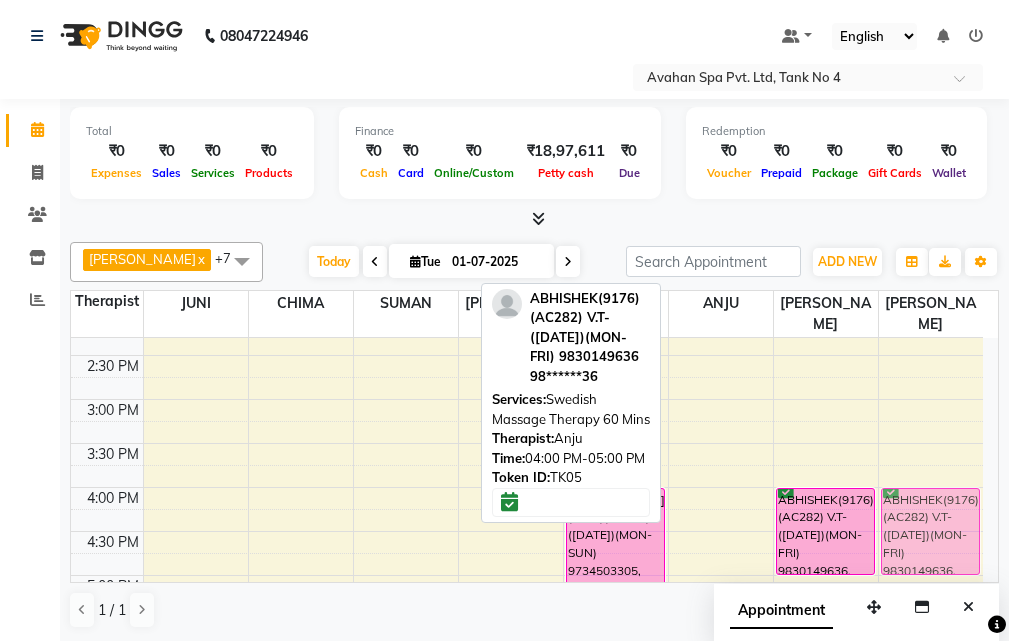 drag, startPoint x: 755, startPoint y: 494, endPoint x: 923, endPoint y: 490, distance: 168.0476 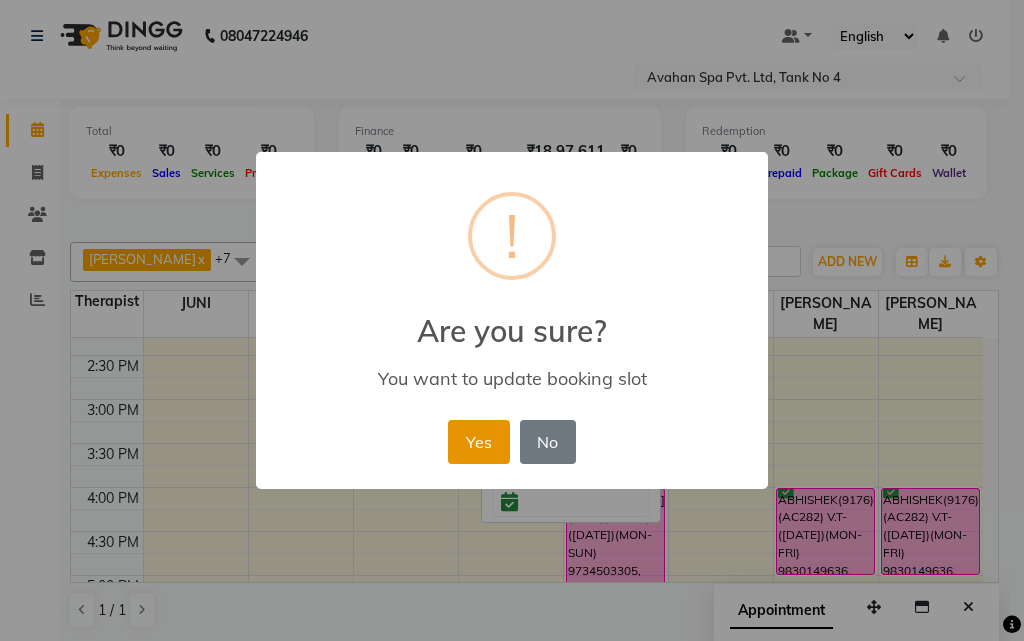 click on "Yes" at bounding box center [478, 442] 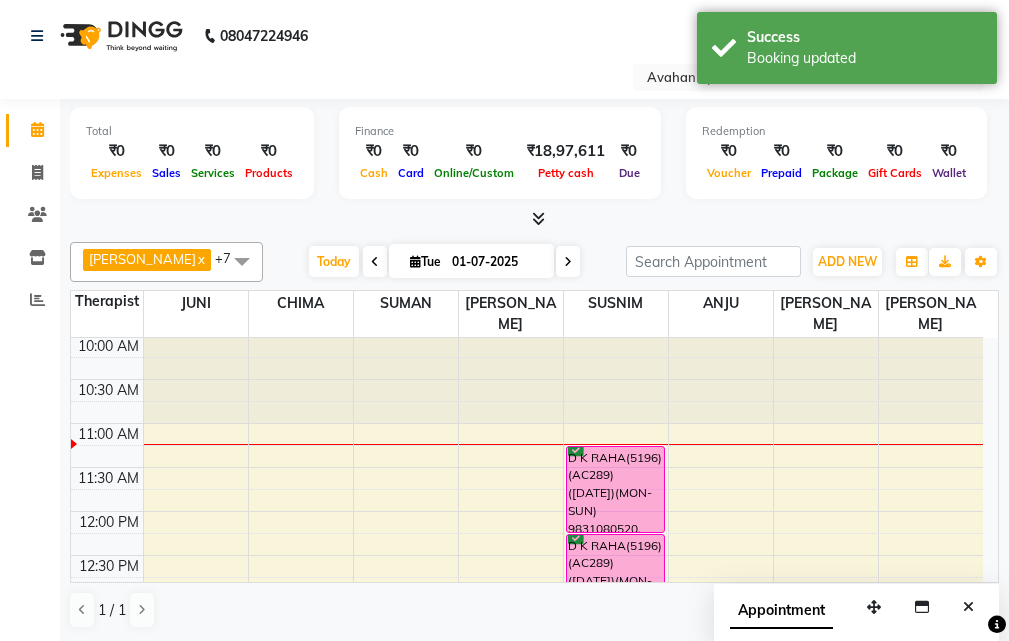 scroll, scrollTop: 0, scrollLeft: 0, axis: both 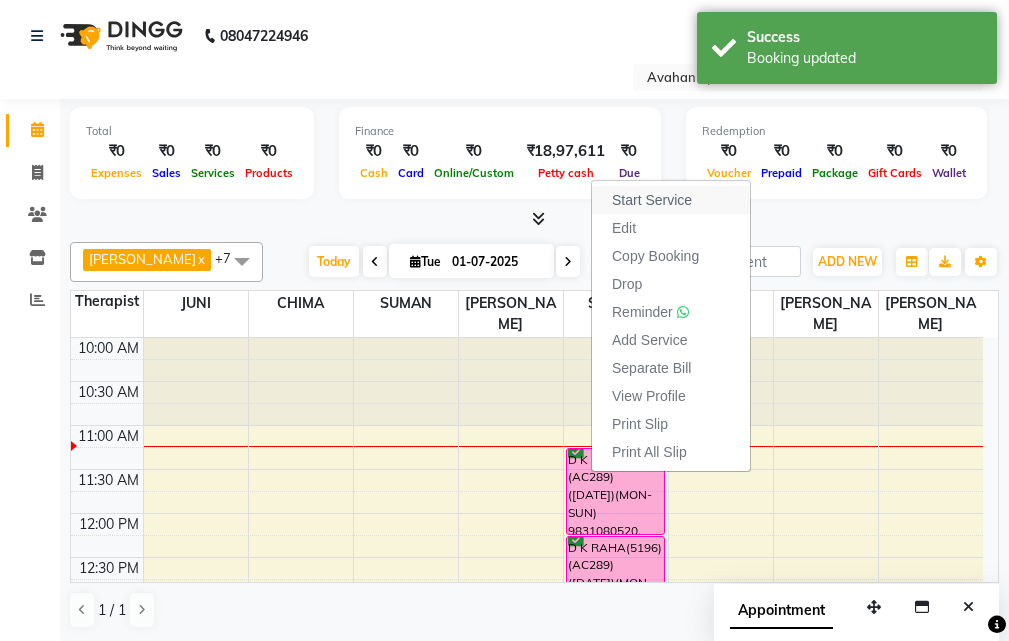 click on "Start Service" at bounding box center [652, 200] 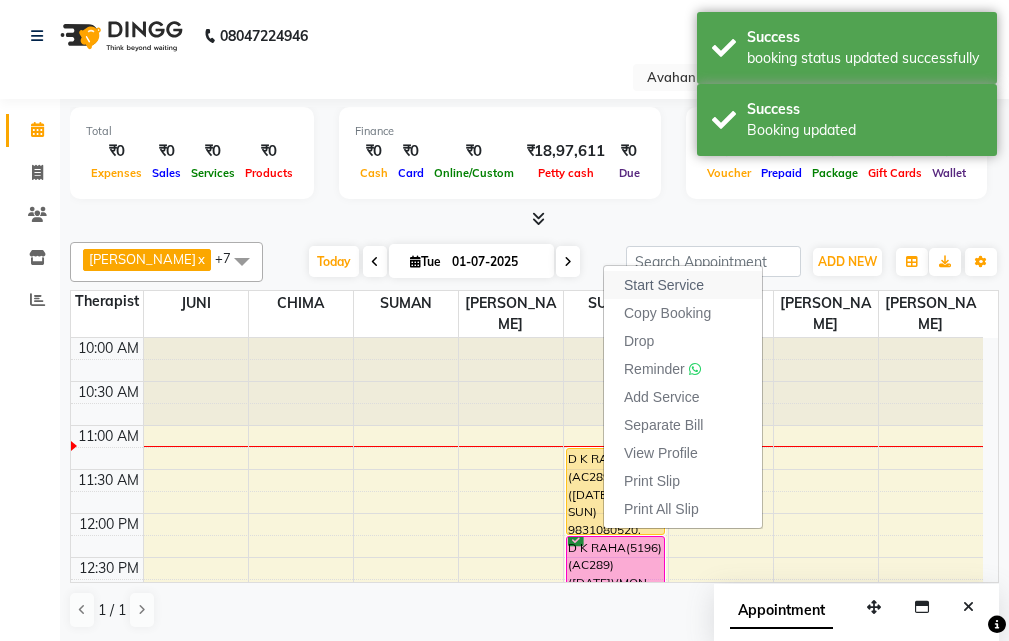 click on "Start Service" at bounding box center [664, 285] 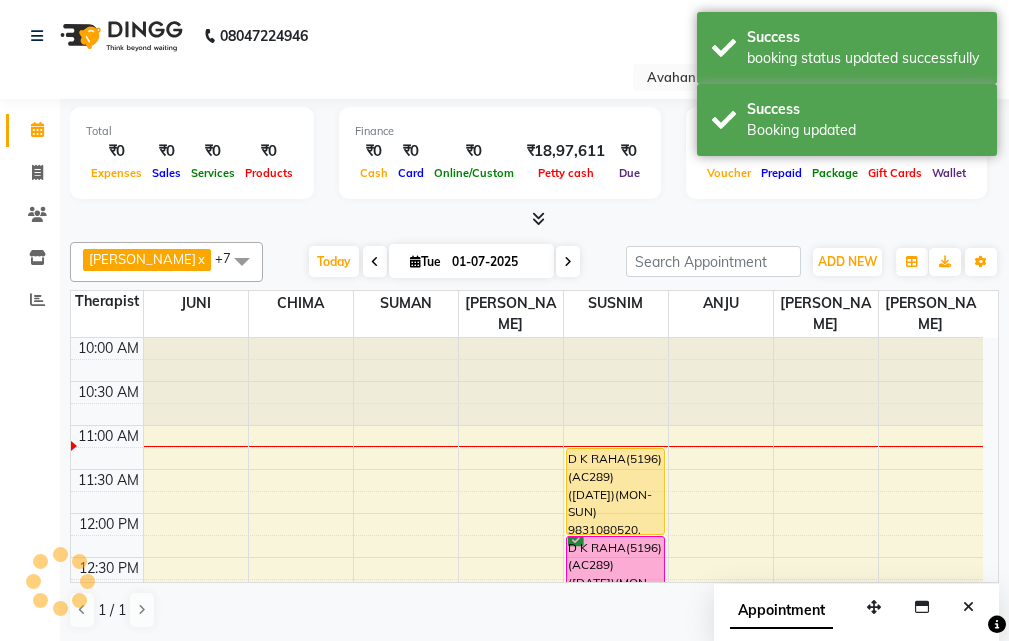 click on "BENU  x CHIMA  x JESSIE  x JUNI  x SANJU  x SUMAN  x SUSNIM  x ANJU  x +7 Select All ANJU BENU CHIMA FEMALE 1 JESSIE JUNI SANJU SUMAN SUSNIM Today  Tue 01-07-2025 Toggle Dropdown Add Appointment Add Invoice Add Client Toggle Dropdown Add Appointment Add Invoice Add Client ADD NEW Toggle Dropdown Add Appointment Add Invoice Add Client BENU  x CHIMA  x JESSIE  x JUNI  x SANJU  x SUMAN  x SUSNIM  x ANJU  x +7 Select All ANJU BENU CHIMA FEMALE 1 JESSIE JUNI SANJU SUMAN SUSNIM Group By  Staff View   Room View  View as Vertical  Vertical - Week View  Horizontal  Horizontal - Week View  List  Toggle Dropdown Calendar Settings Manage Tags   Arrange Therapists   Reset Therapists  Full Screen Appointment Form Zoom 100% Staff/Room Display Count 8" at bounding box center [534, 262] 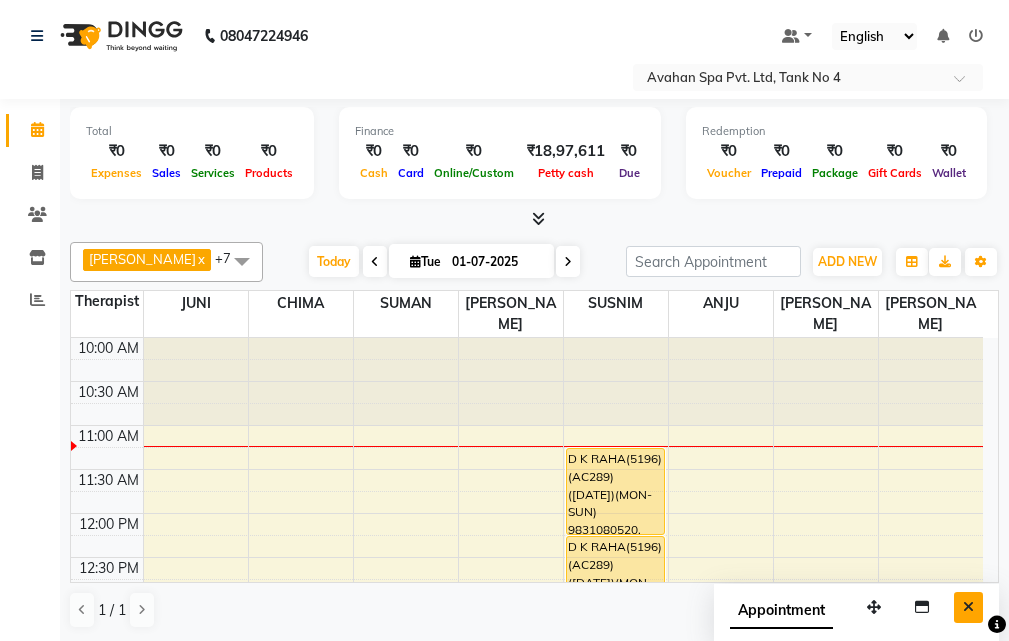 click at bounding box center (968, 607) 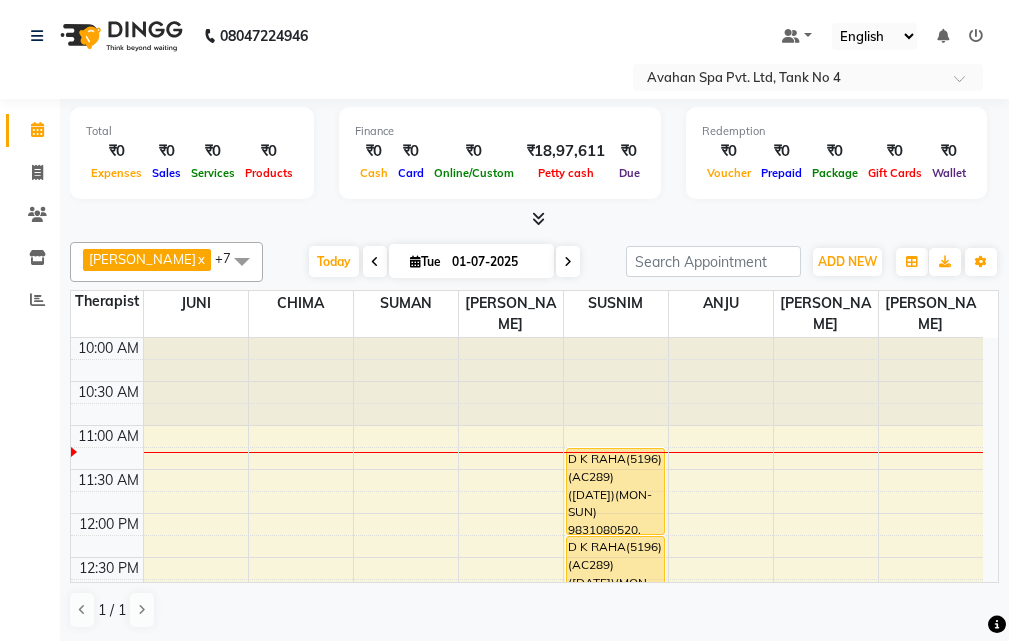 click on "08047224946 Select Location × Avahan Spa Pvt. Ltd, Tank No 4 Default Panel My Panel English ENGLISH Español العربية मराठी हिंदी ગુજરાતી தமிழ் 中文 Notifications nothing to show" 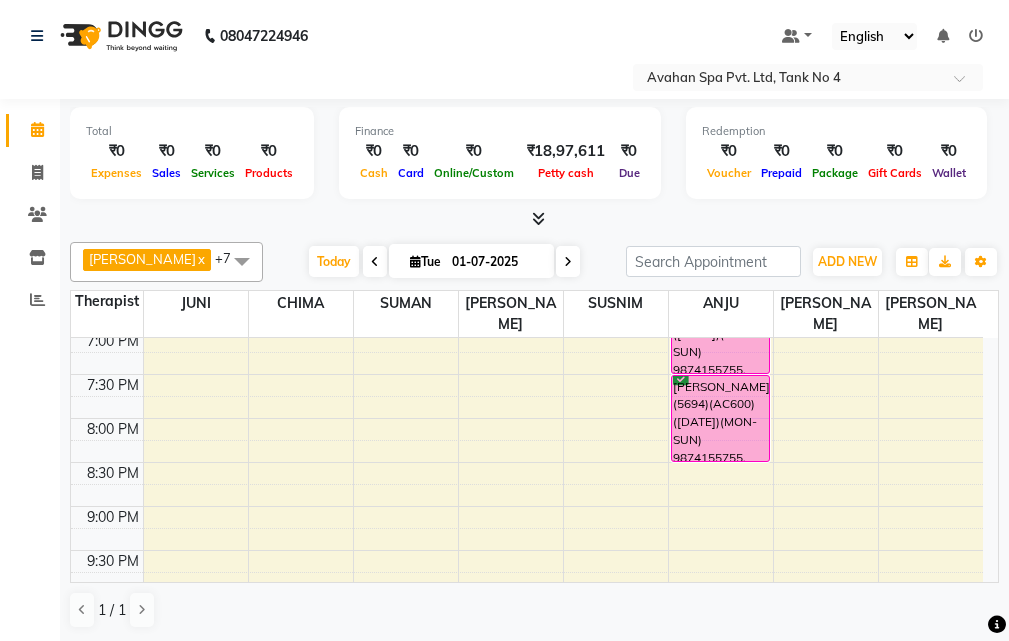 scroll, scrollTop: 800, scrollLeft: 0, axis: vertical 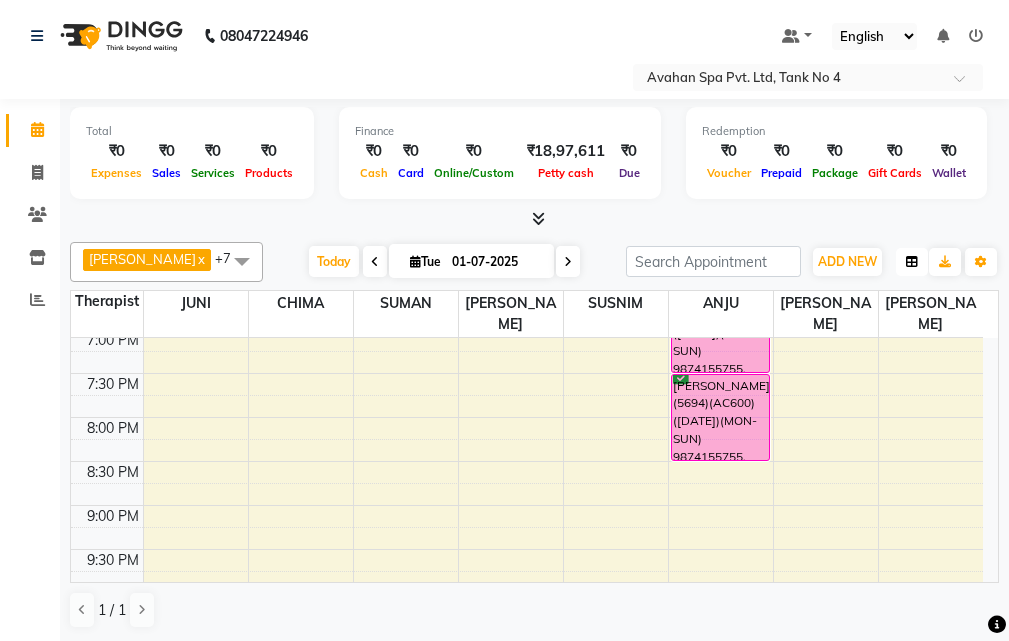 click at bounding box center (912, 262) 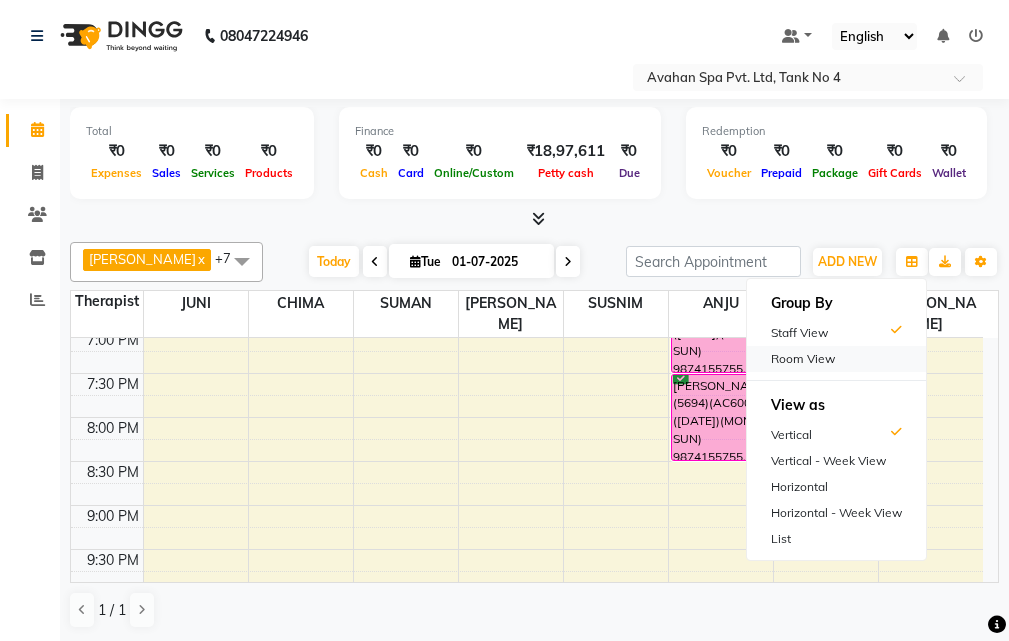 click on "Room View" at bounding box center (836, 359) 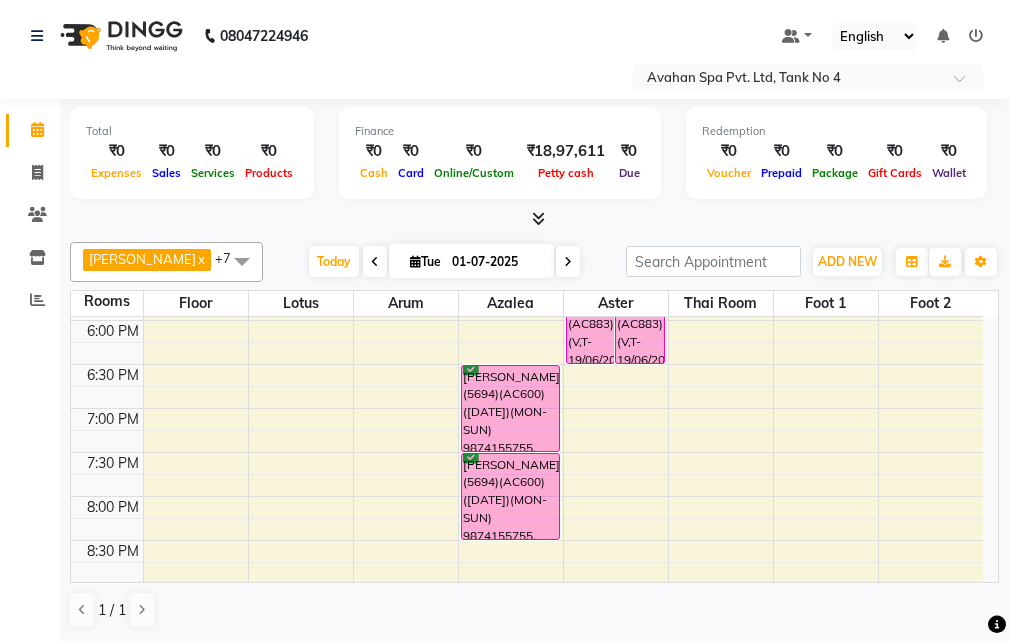 scroll, scrollTop: 600, scrollLeft: 0, axis: vertical 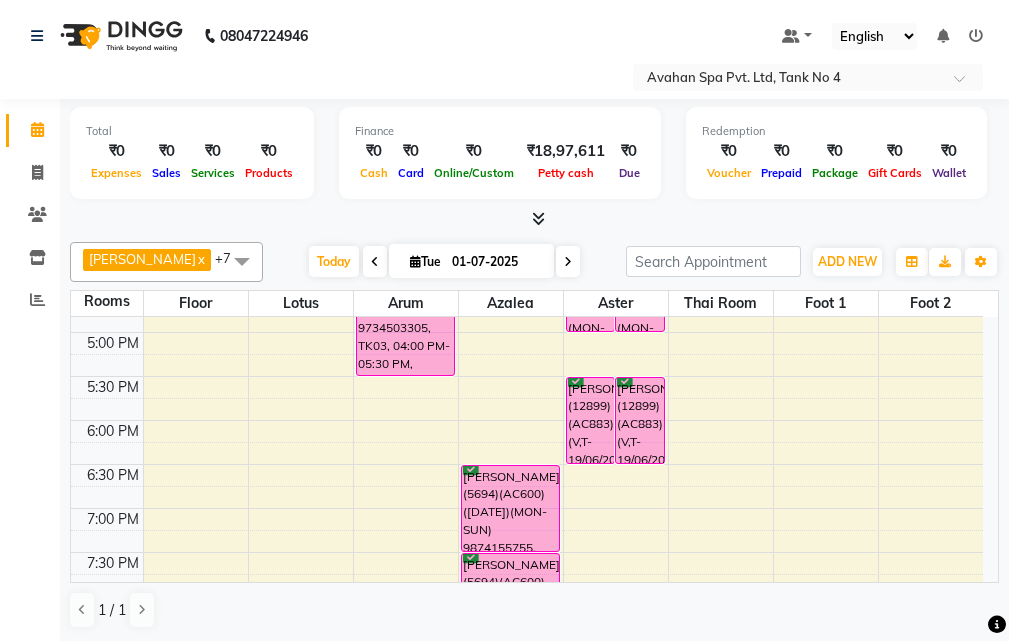 click on "10:00 AM 10:30 AM 11:00 AM 11:30 AM 12:00 PM 12:30 PM 1:00 PM 1:30 PM 2:00 PM 2:30 PM 3:00 PM 3:30 PM 4:00 PM 4:30 PM 5:00 PM 5:30 PM 6:00 PM 6:30 PM 7:00 PM 7:30 PM 8:00 PM 8:30 PM 9:00 PM 9:30 PM 10:00 PM 10:30 PM     MOHAN SADHUKHAN)(8046)(AC458) (12/06/2025)(MON-SUN) 9734503305, TK03, 04:00 PM-05:30 PM, Swedish Massage Therapy 90 Mins     SORABH RUNGTA(5694)(AC600) (18/07/2025)(MON-SUN) 9874155755, TK01, 06:30 PM-07:30 PM, Swedish Massage Therapy 60 Mins     SORABH RUNGTA(5694)(AC600) (18/07/2025)(MON-SUN) 9874155755, TK01, 07:30 PM-08:30 PM, Pure Body Retreat  60 Mins     ABHISHEK(9176)(AC282) V.T-(03-06-2025)(MON-FRI) 9830149636, TK05, 04:00 PM-05:00 PM, Swedish Massage Therapy 60 Mins     ABHISHEK(9176)(AC282) V.T-(03-06-2025)(MON-FRI) 9830149636, TK05, 04:00 PM-05:00 PM, Swedish Massage Therapy 60 Mins     VISHNU AGARWAL(12899)(AC883)(V,T-19/06/2026) (MON TO SUN)9831312346, TK04, 05:30 PM-06:30 PM, Swedish Massage Therapy 60 Mins" at bounding box center (527, 288) 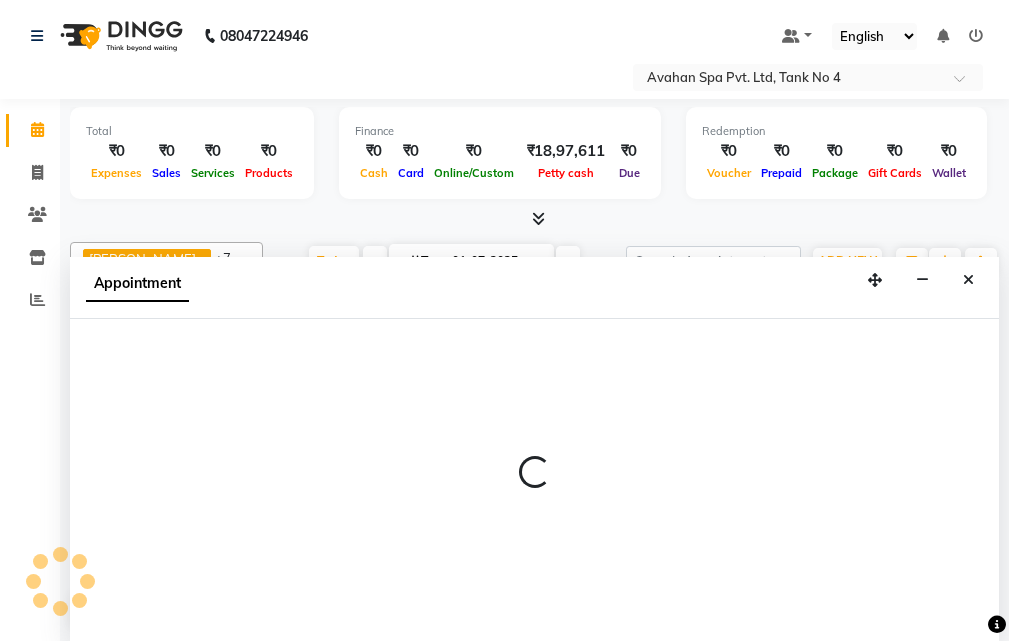 select on "tentative" 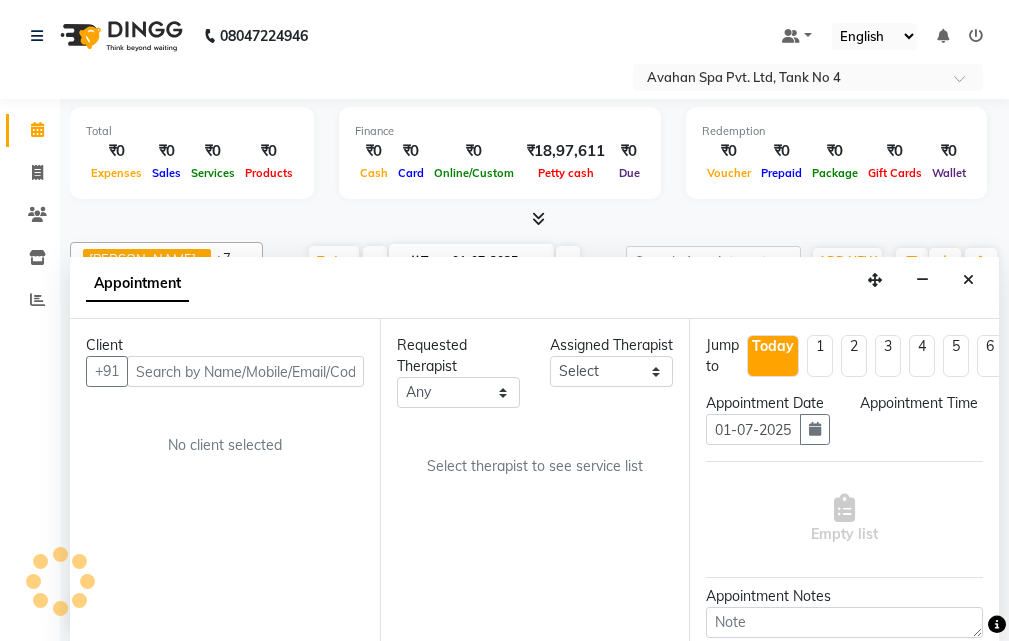 scroll, scrollTop: 1, scrollLeft: 0, axis: vertical 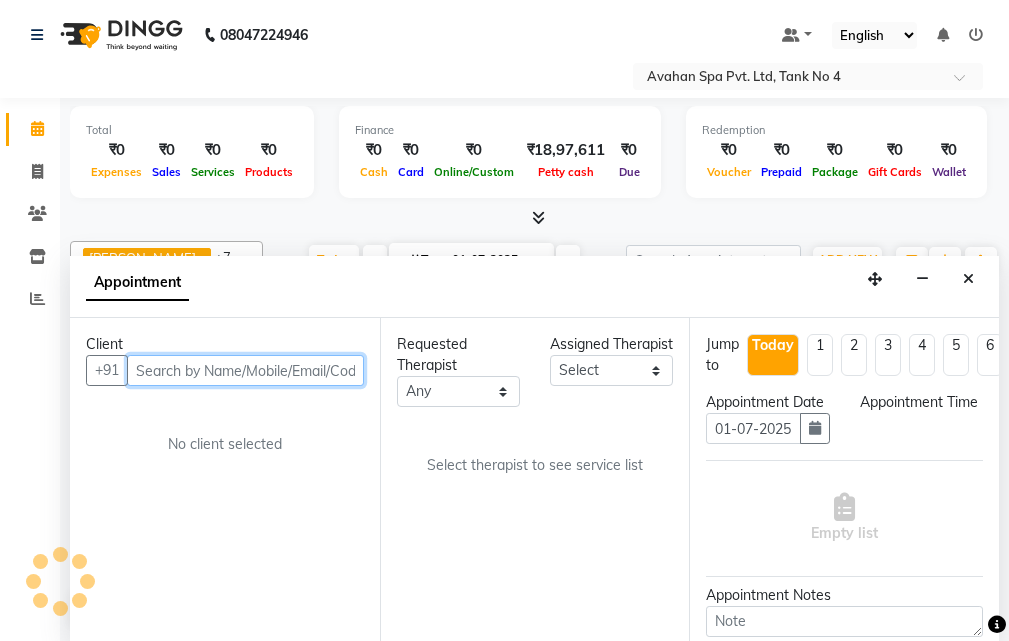 select on "1080" 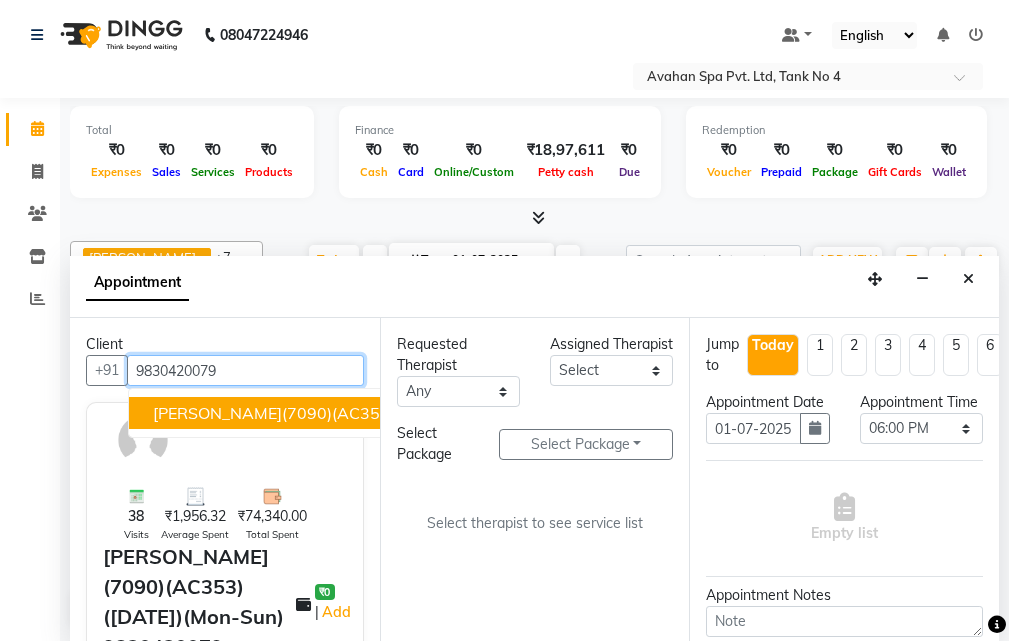 click on "SANJAY TEKRIWAL(7090)(AC353) (07/08/2024)(Mon-Sun) 9830420079  98******79" at bounding box center [440, 413] 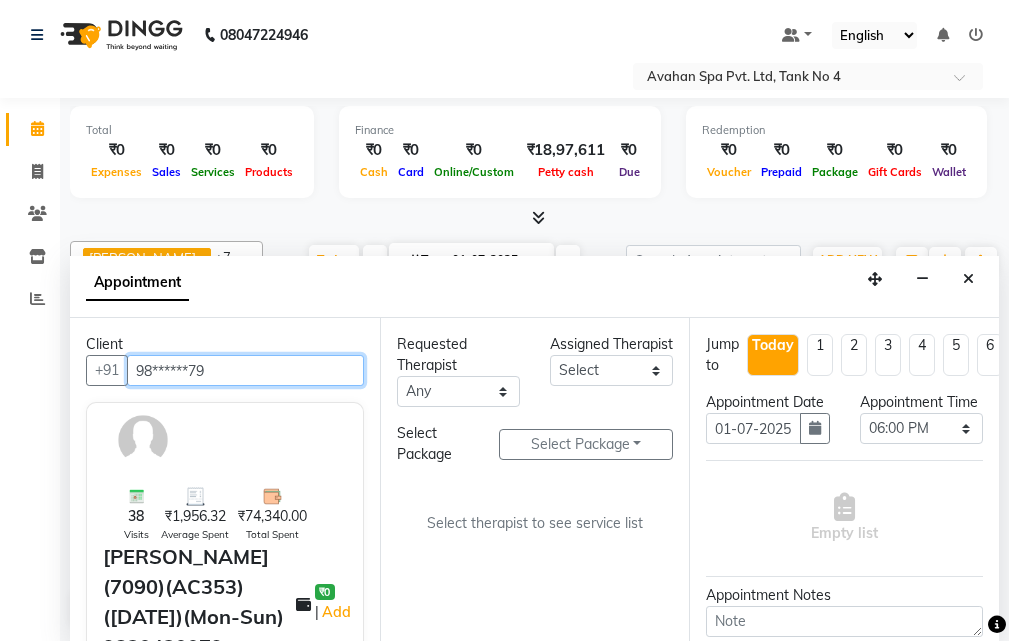 type on "98******79" 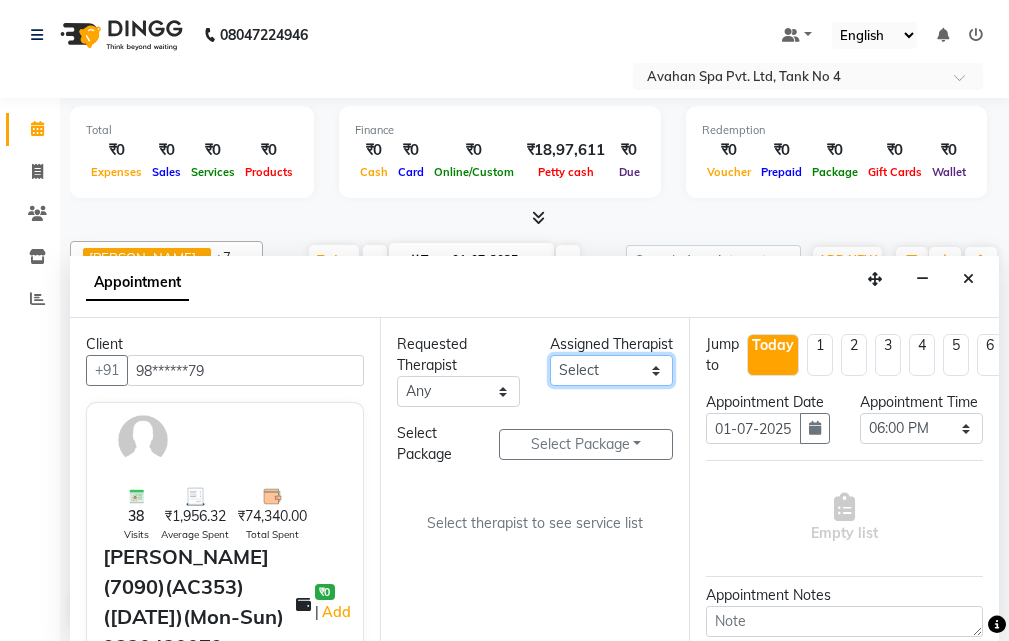 click on "Select ANJU [PERSON_NAME] [DEMOGRAPHIC_DATA] 1 [PERSON_NAME] JUNI [PERSON_NAME] SUSNIM" at bounding box center [611, 370] 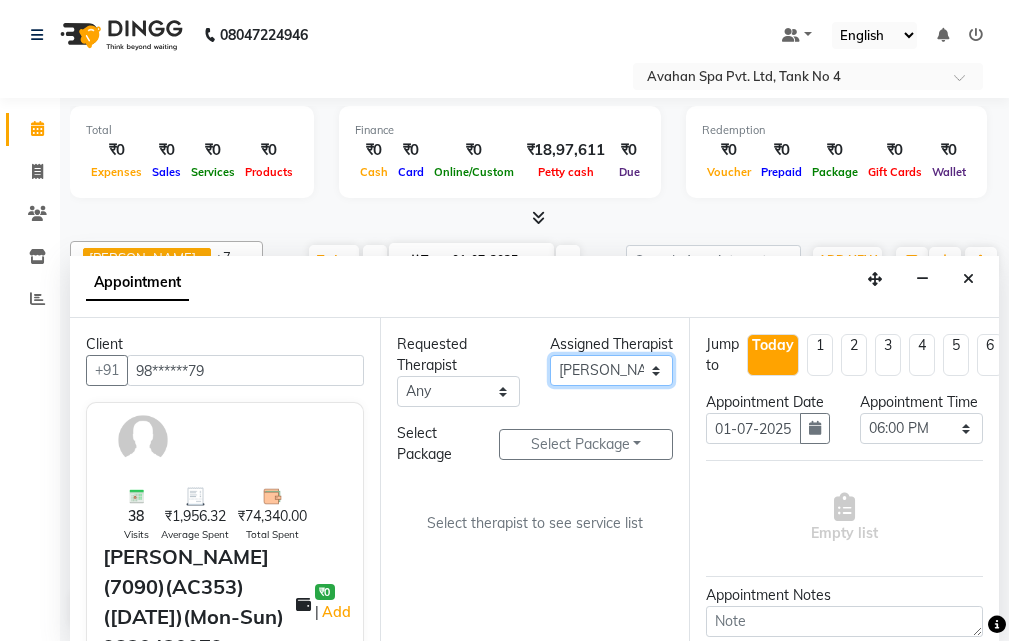 click on "Select ANJU [PERSON_NAME] [DEMOGRAPHIC_DATA] 1 [PERSON_NAME] JUNI [PERSON_NAME] SUSNIM" at bounding box center [611, 370] 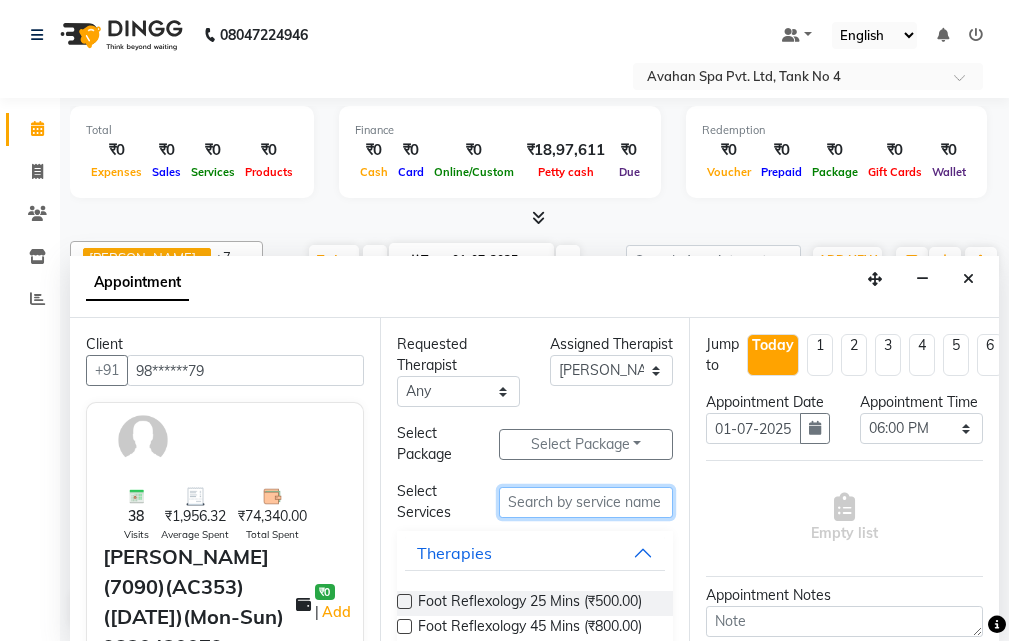click at bounding box center [586, 502] 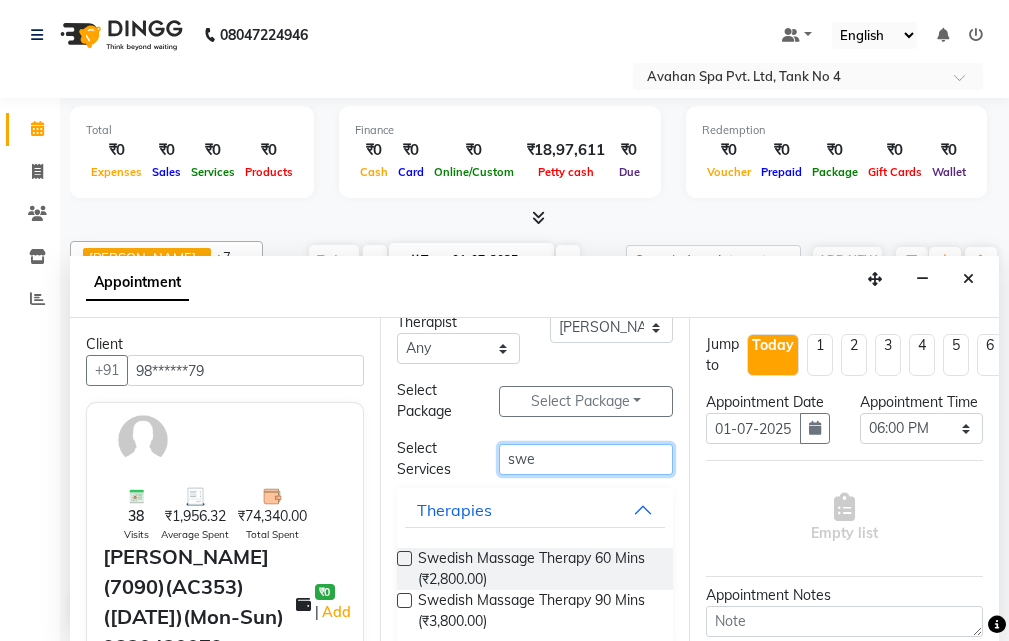 scroll, scrollTop: 66, scrollLeft: 0, axis: vertical 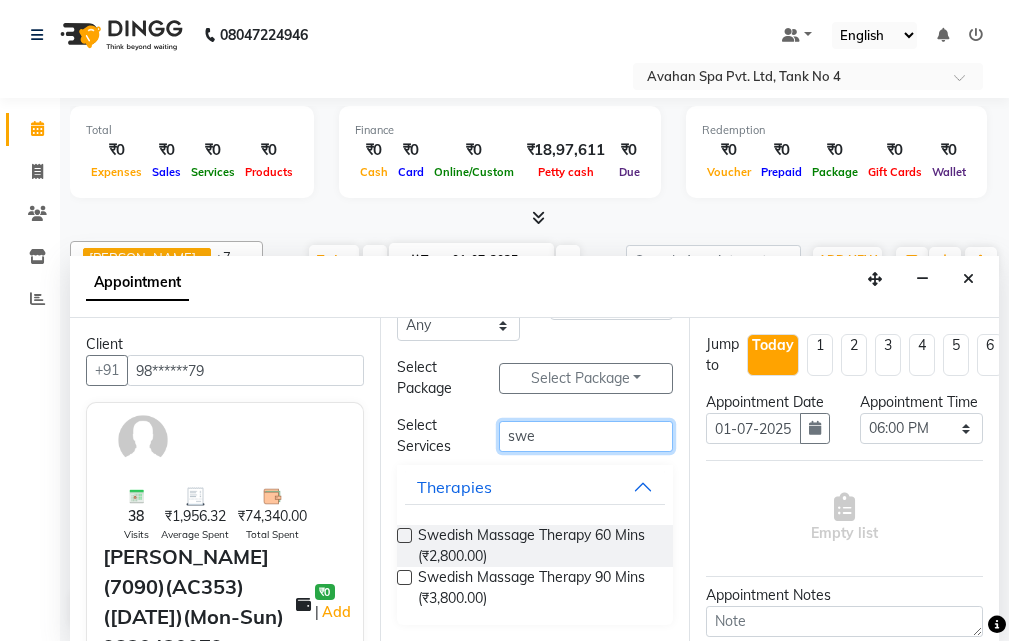 type on "swe" 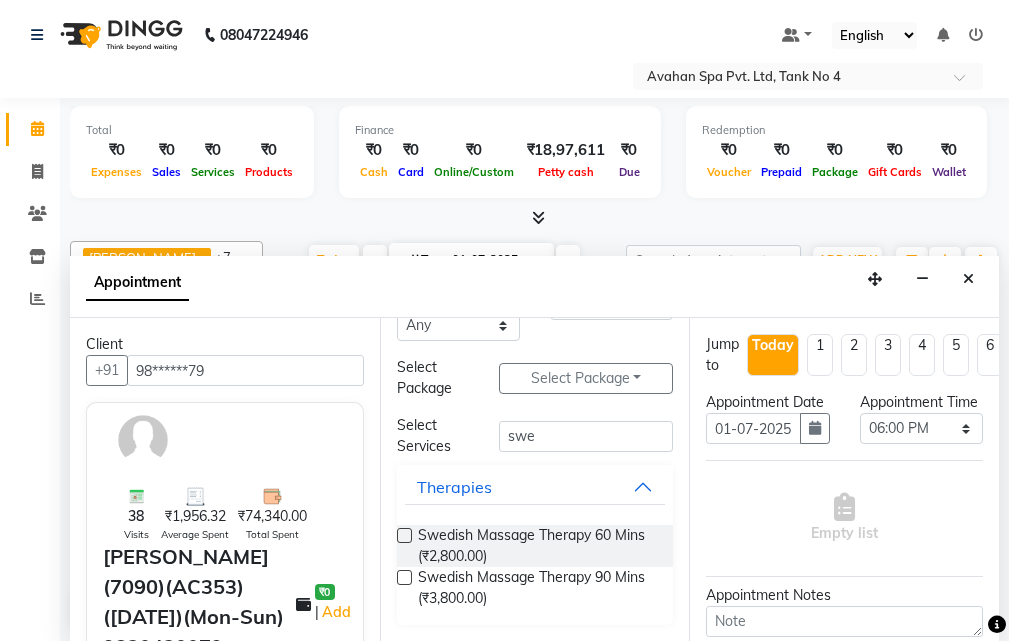 click at bounding box center (404, 577) 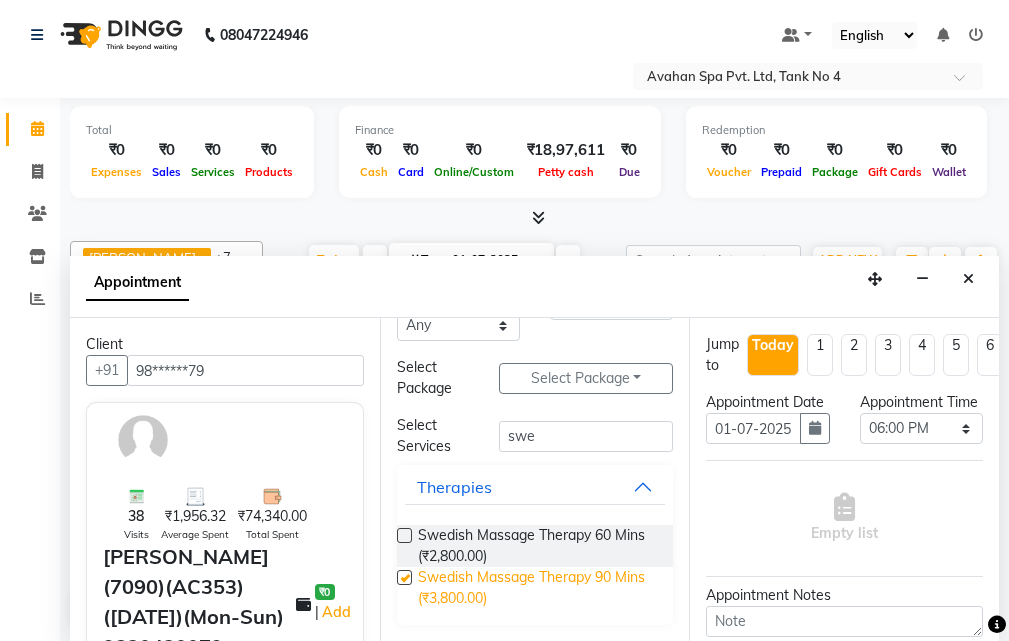 select on "1845" 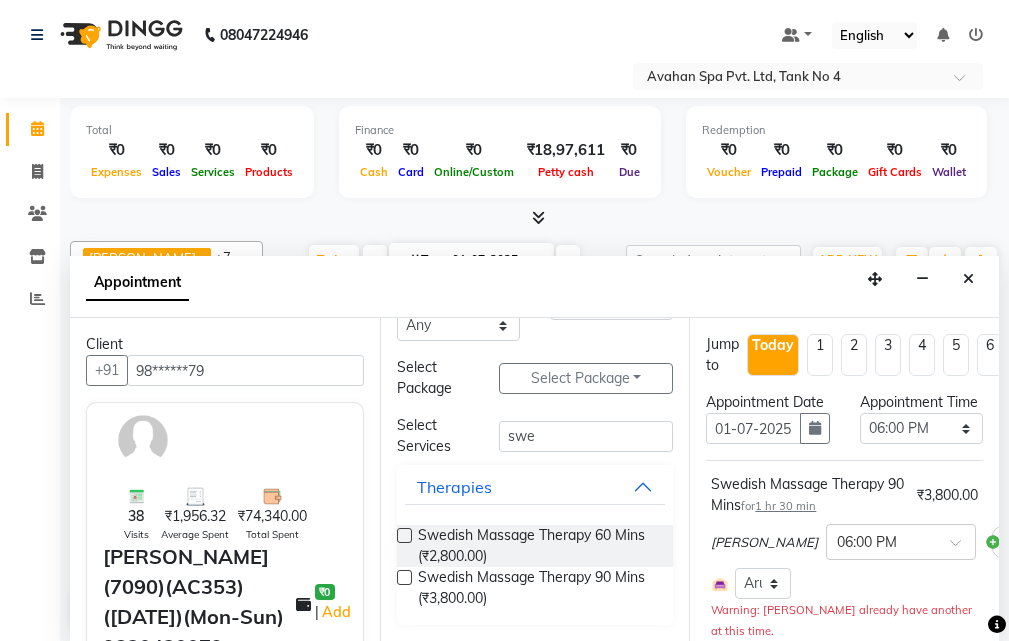 checkbox on "false" 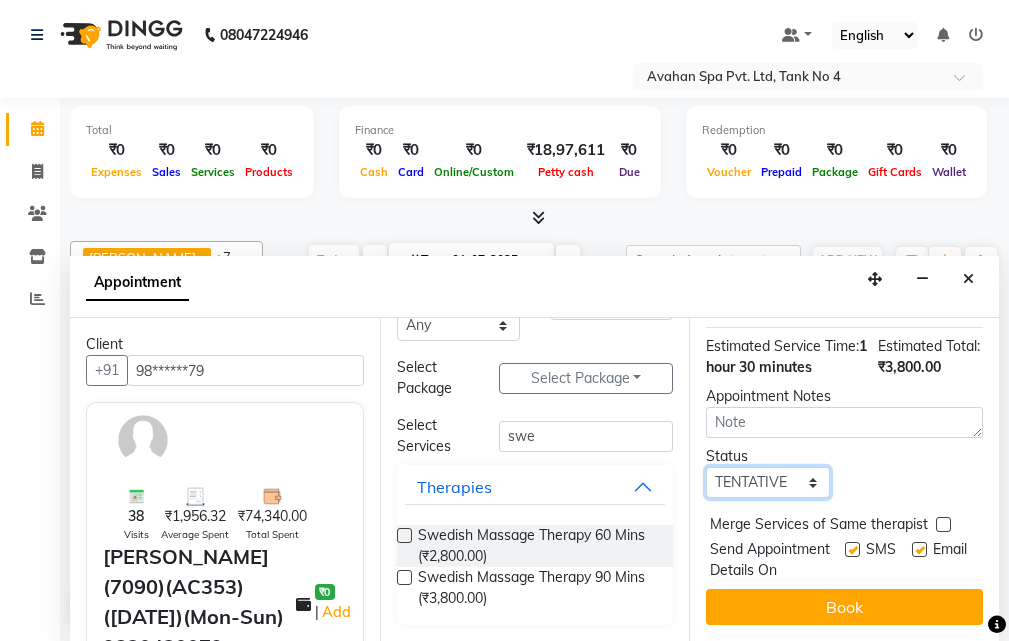 click on "Select TENTATIVE CONFIRM CHECK-IN UPCOMING" at bounding box center (767, 482) 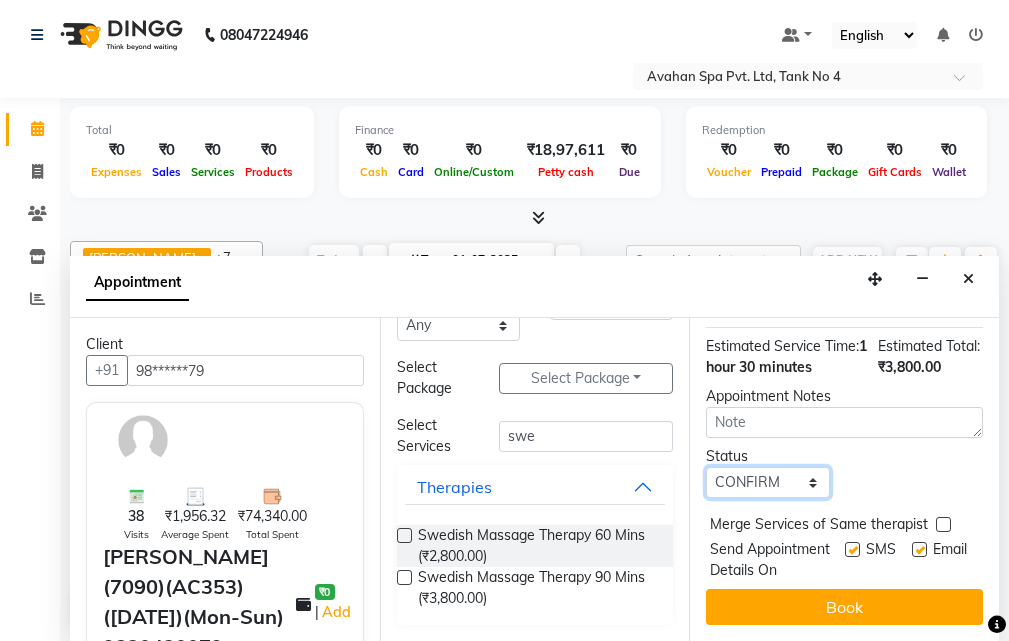 click on "Select TENTATIVE CONFIRM CHECK-IN UPCOMING" at bounding box center (767, 482) 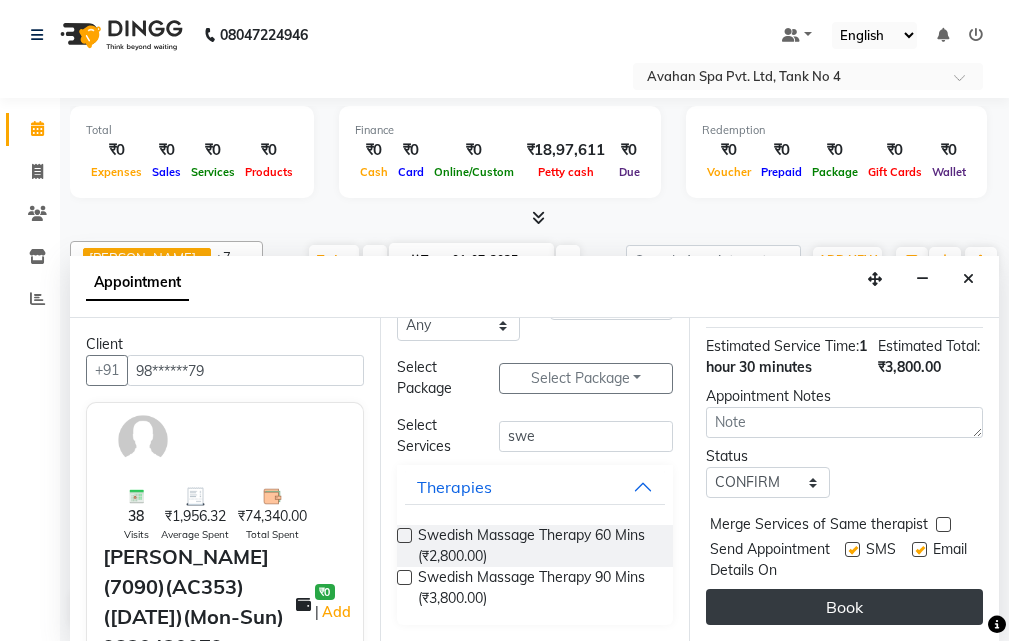 click on "Book" at bounding box center (844, 607) 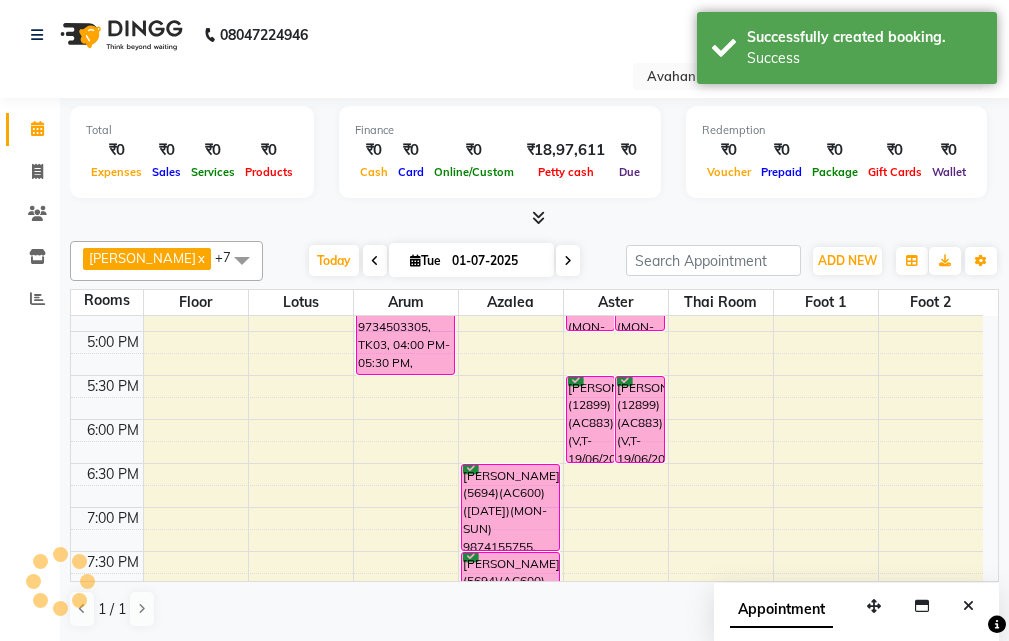 scroll, scrollTop: 0, scrollLeft: 0, axis: both 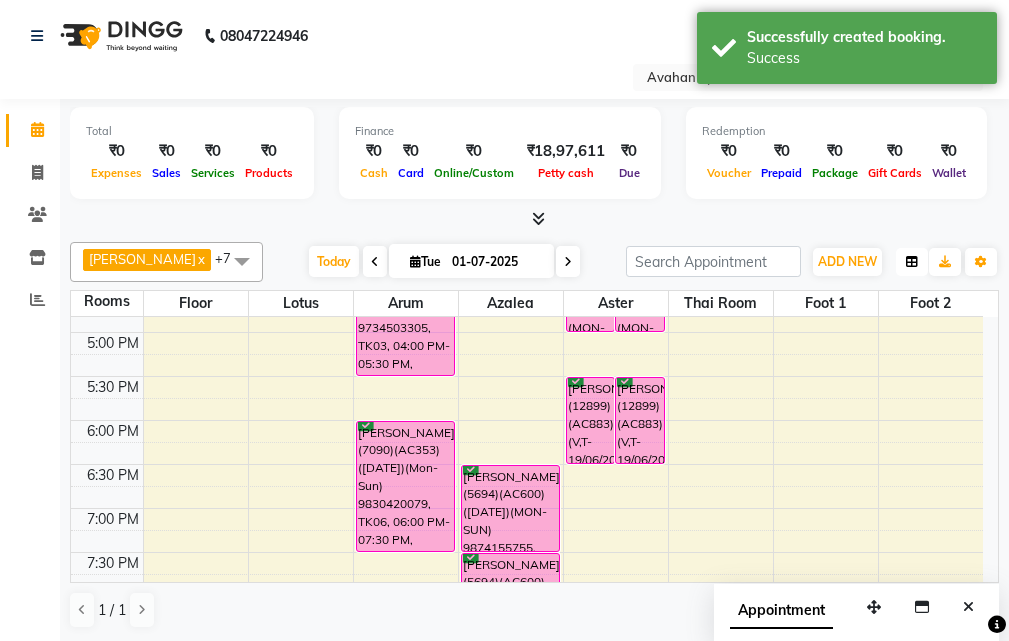 click at bounding box center (912, 262) 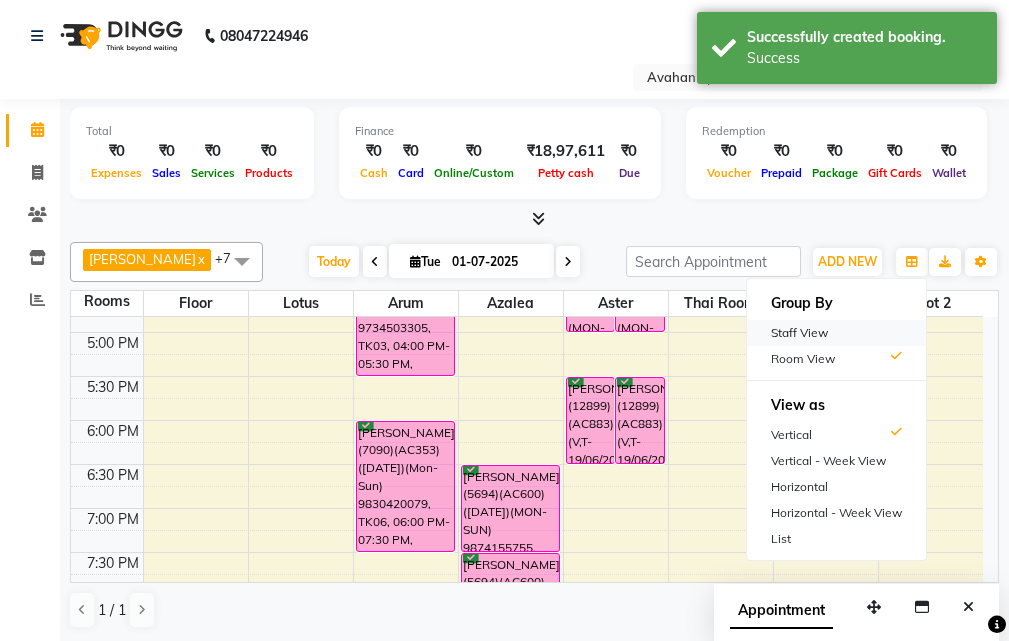 click on "Staff View" at bounding box center (836, 333) 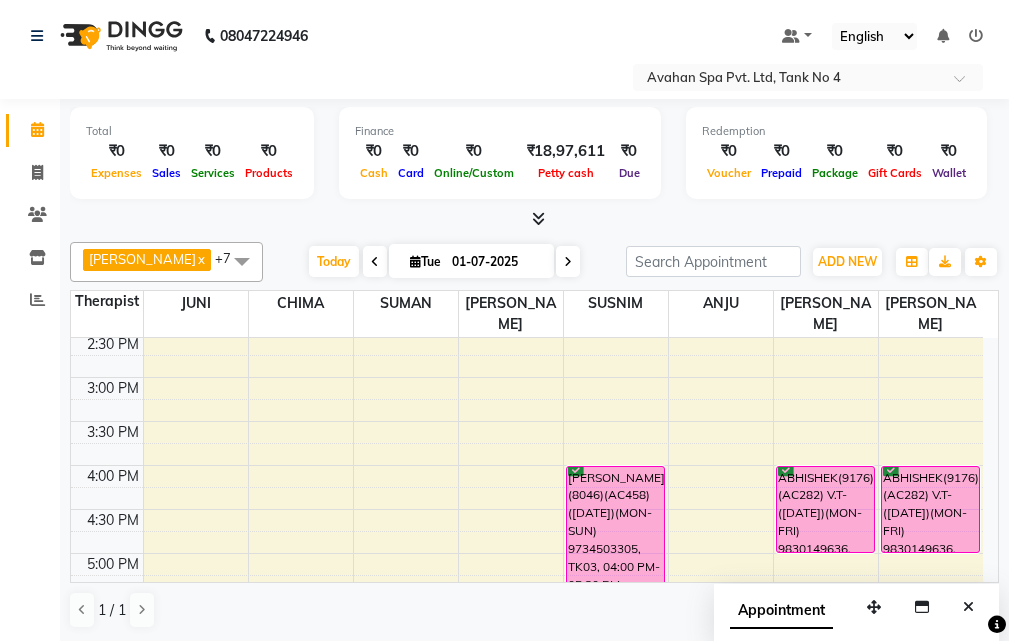 scroll, scrollTop: 600, scrollLeft: 0, axis: vertical 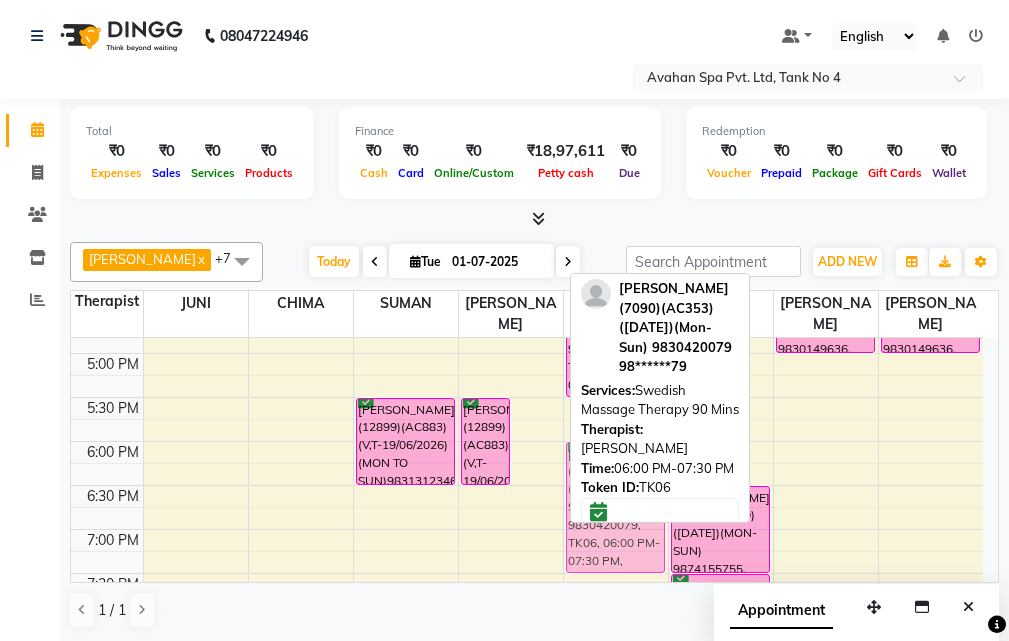 drag, startPoint x: 525, startPoint y: 434, endPoint x: 582, endPoint y: 440, distance: 57.31492 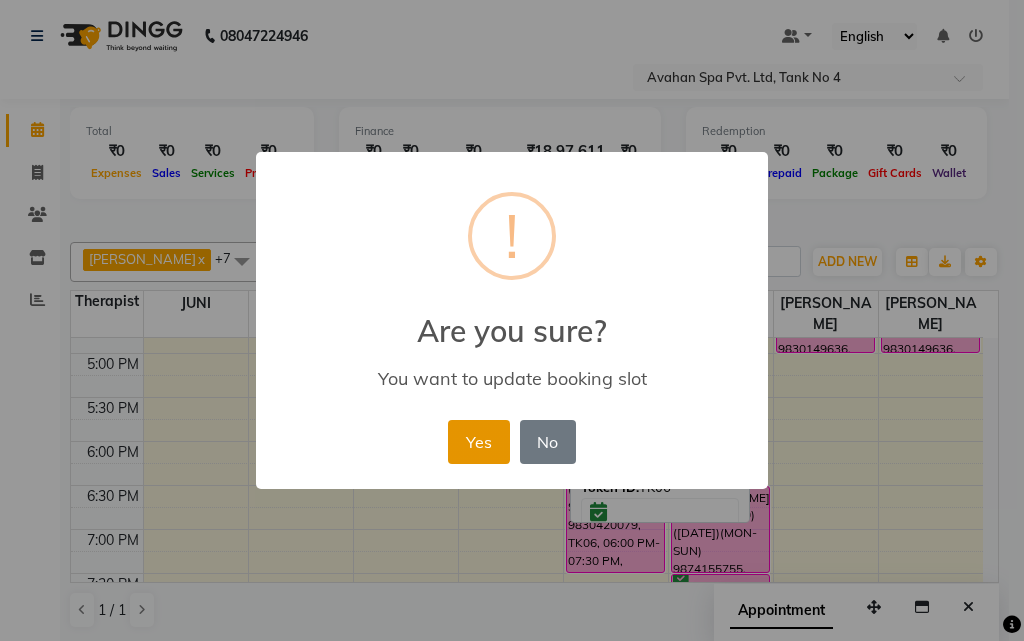 click on "Yes" at bounding box center (478, 442) 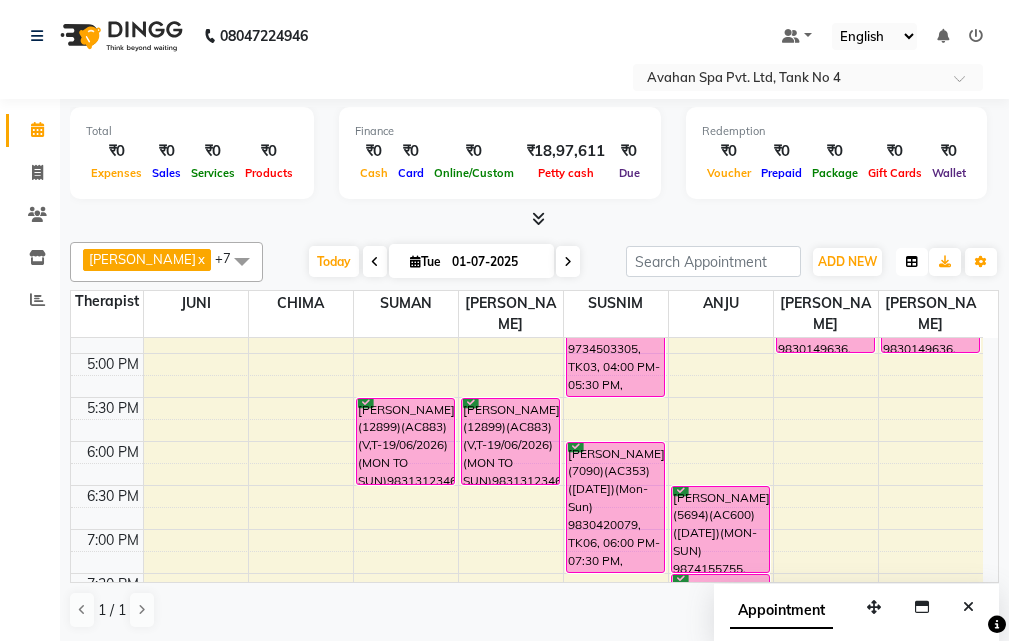 click at bounding box center [912, 262] 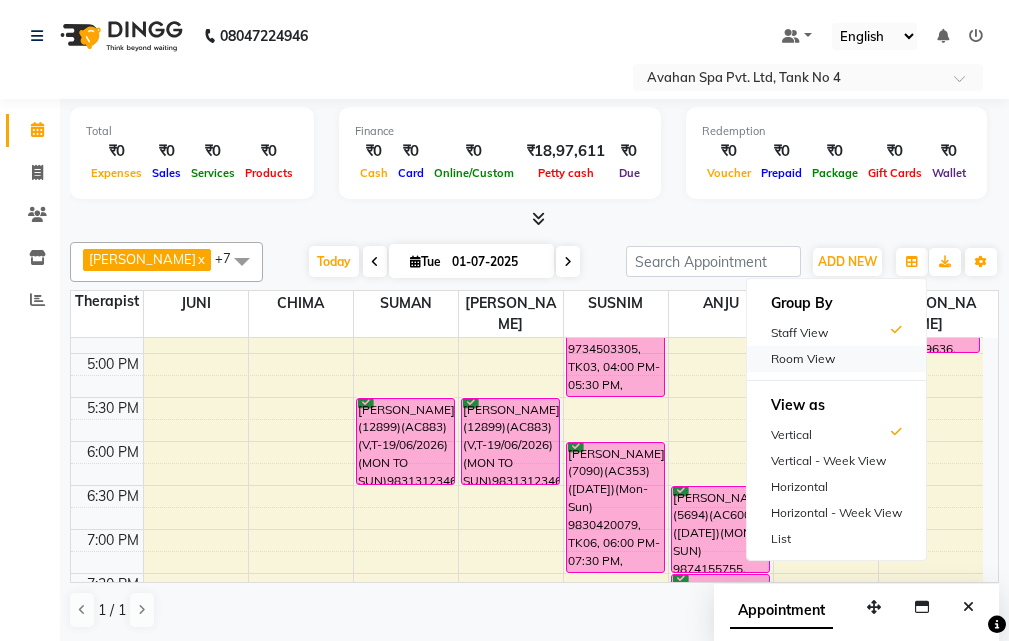 click on "Room View" at bounding box center (836, 359) 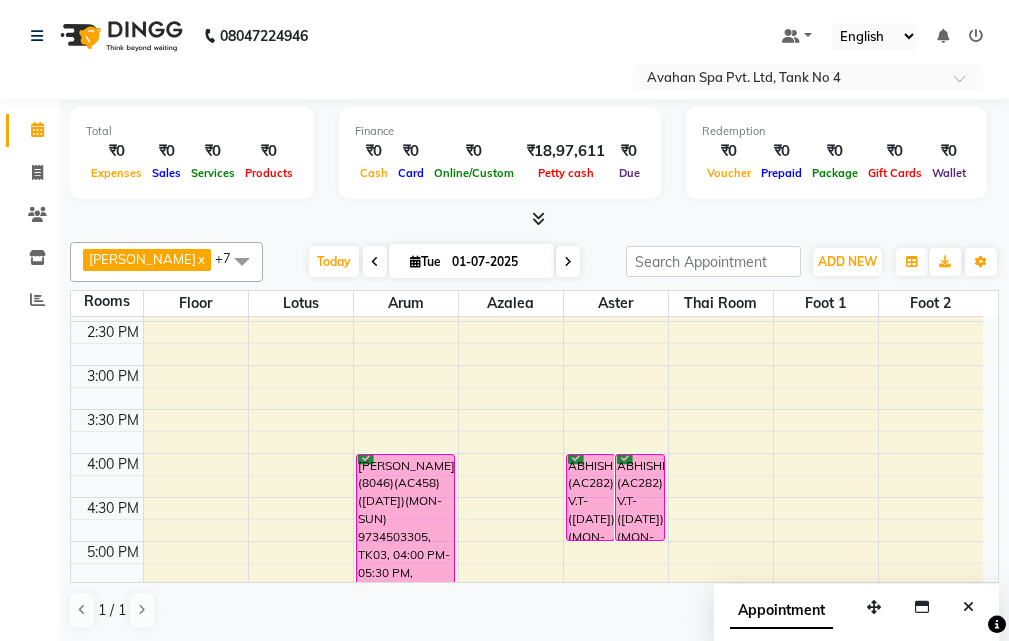 scroll, scrollTop: 500, scrollLeft: 0, axis: vertical 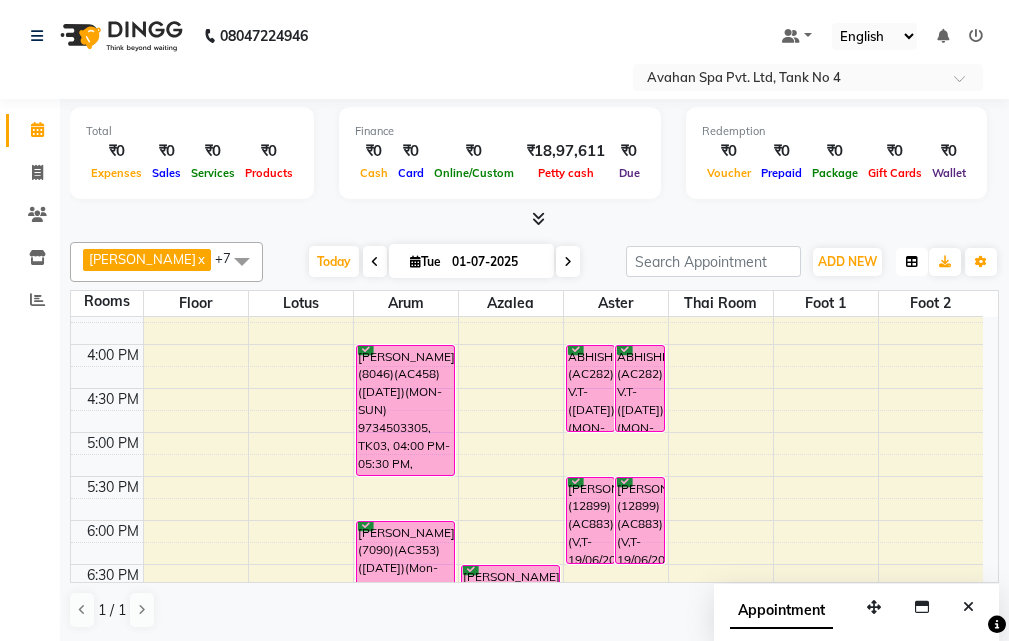 click at bounding box center [912, 262] 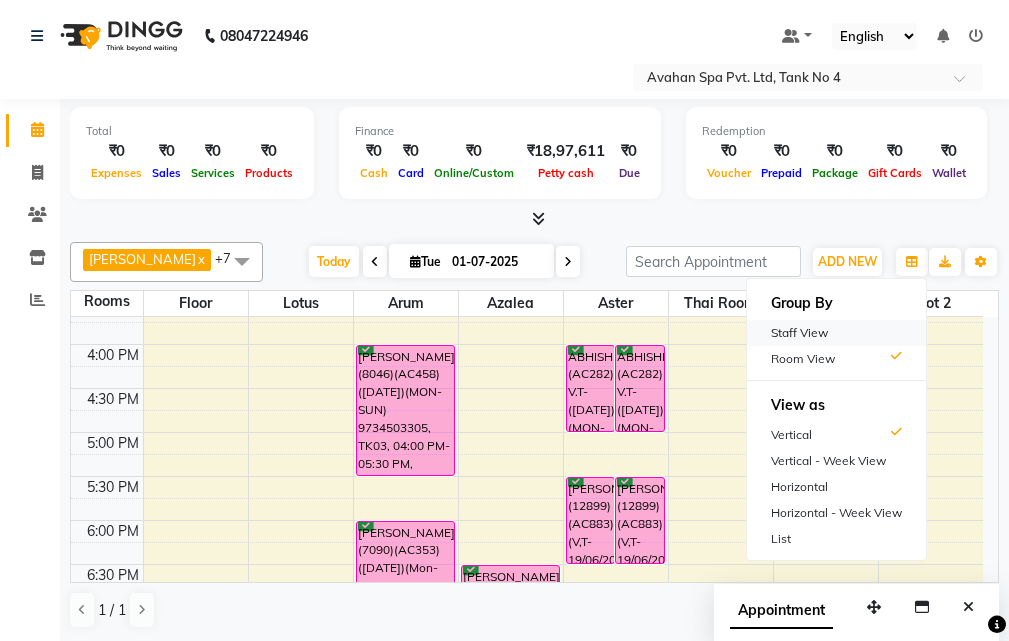 click on "Staff View" at bounding box center [836, 333] 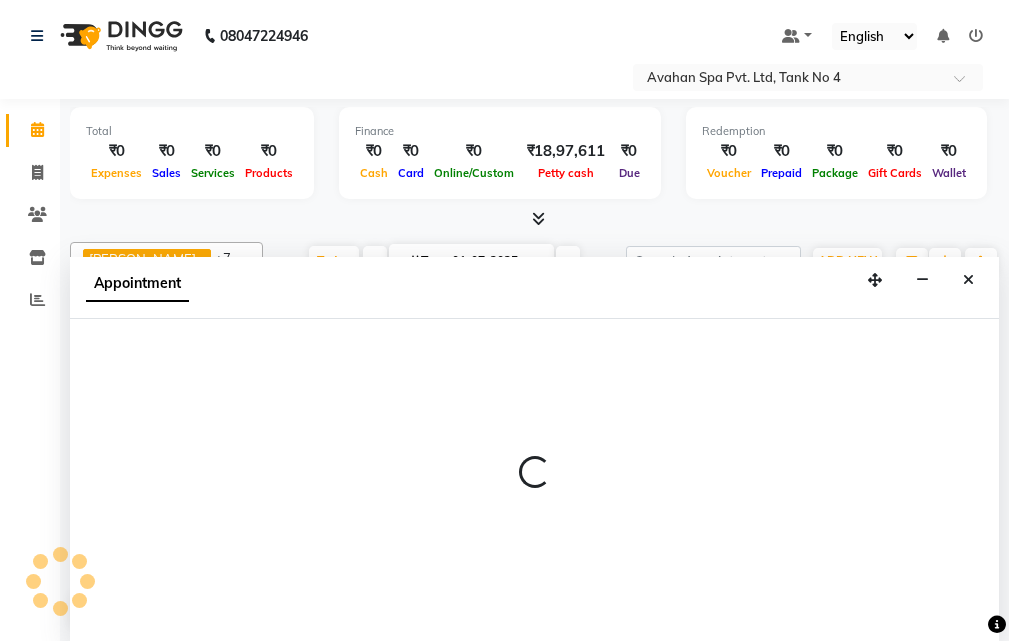 scroll, scrollTop: 1, scrollLeft: 0, axis: vertical 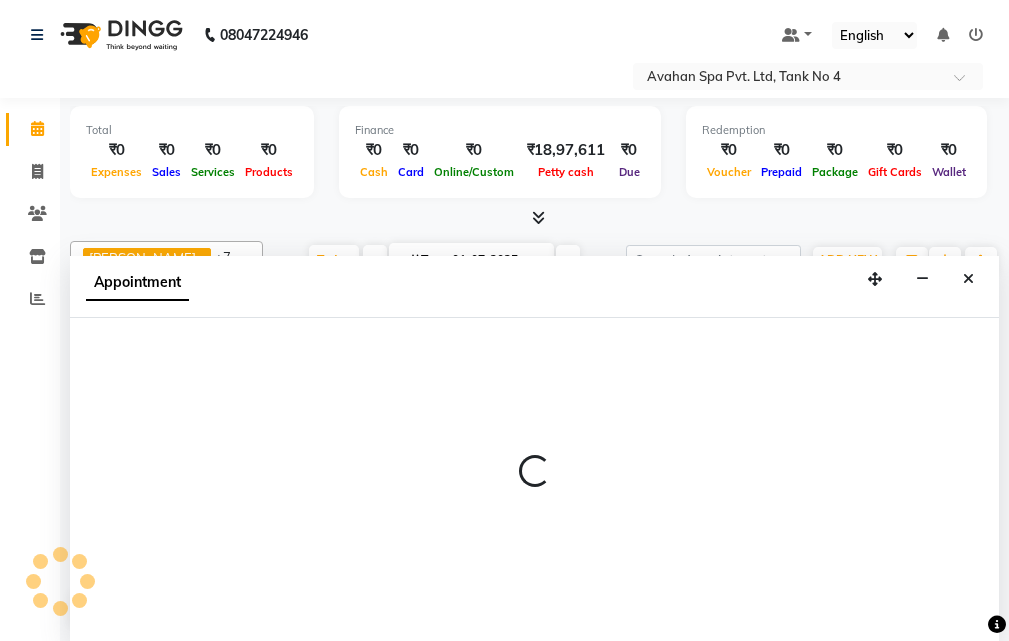 select on "45391" 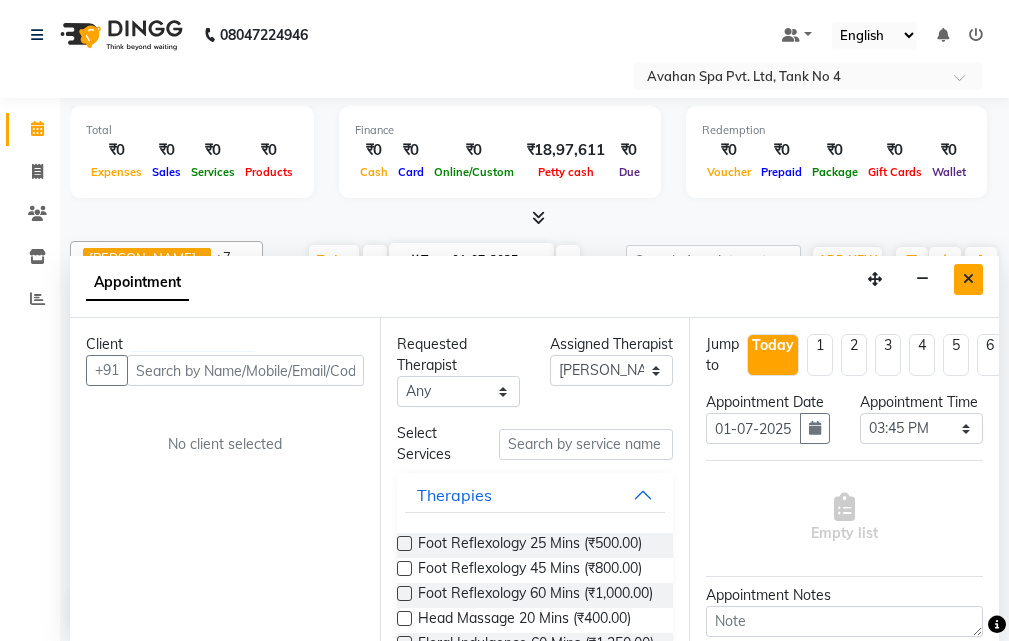 click at bounding box center (968, 279) 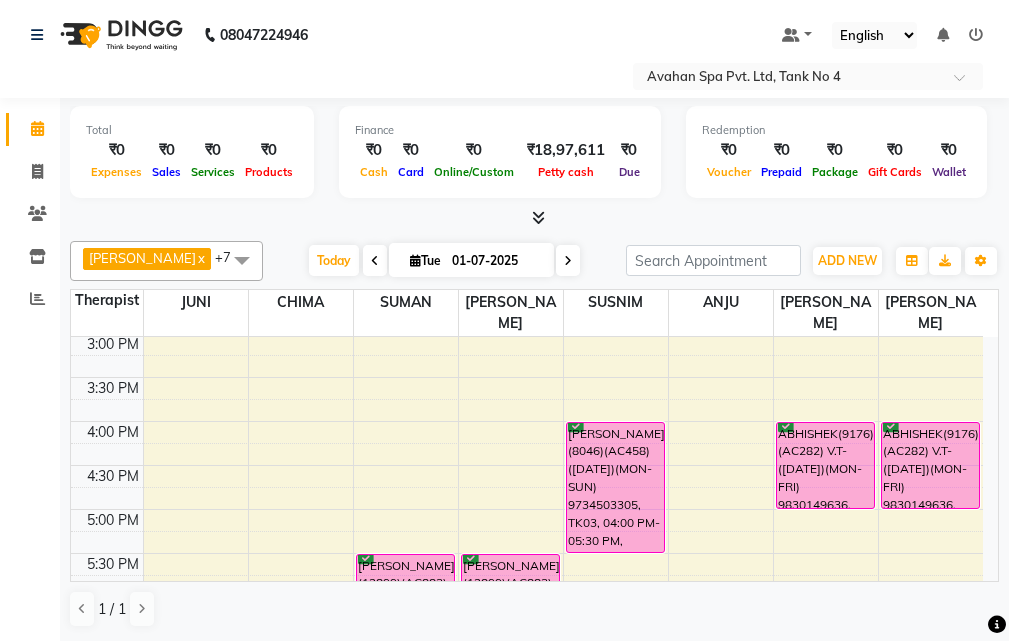 scroll, scrollTop: 478, scrollLeft: 0, axis: vertical 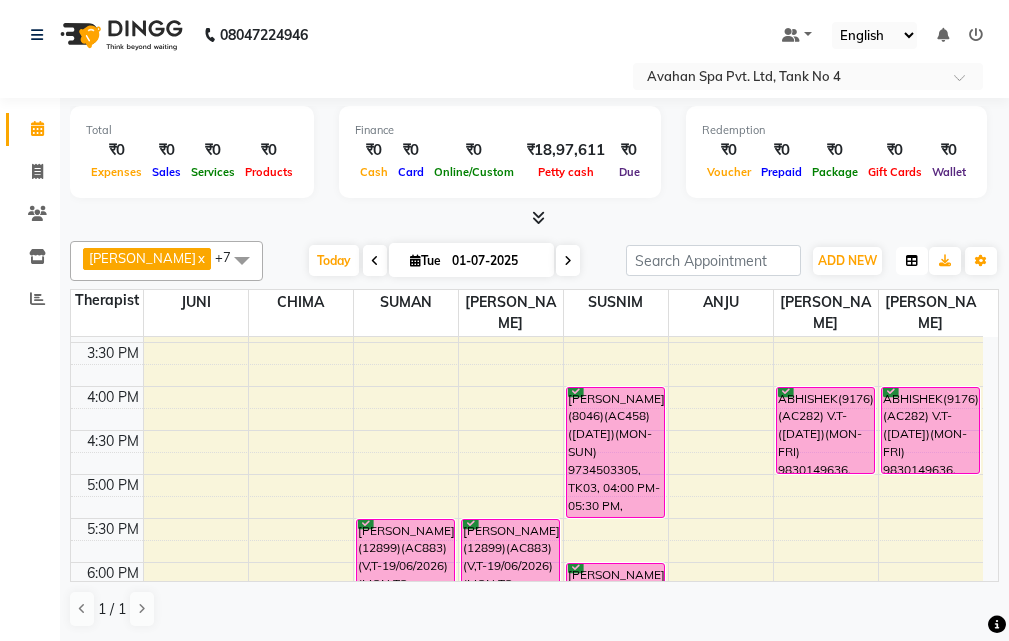 click at bounding box center (912, 261) 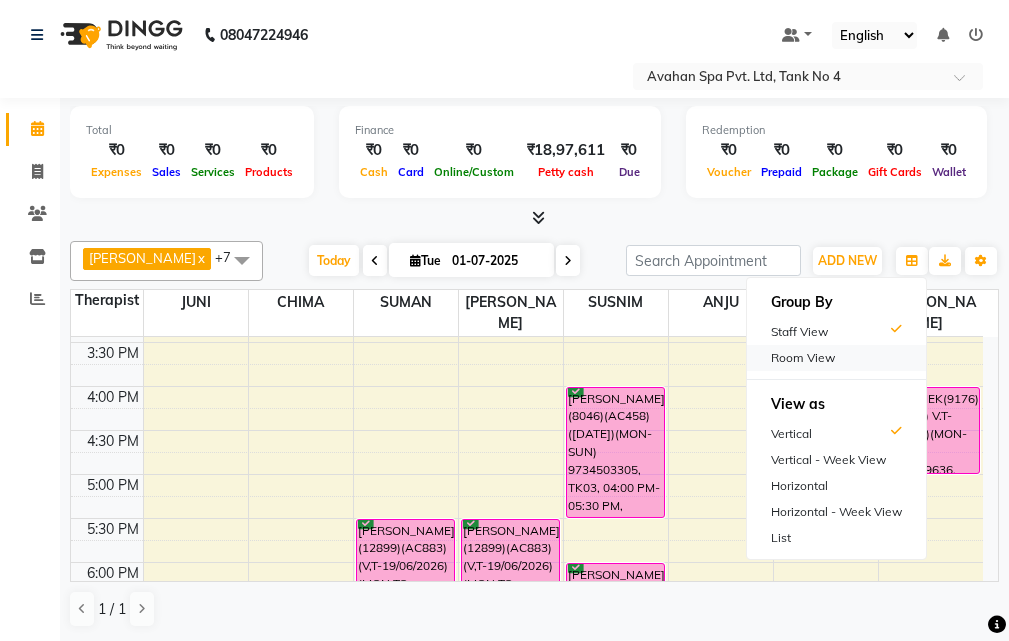 click on "Room View" at bounding box center [836, 358] 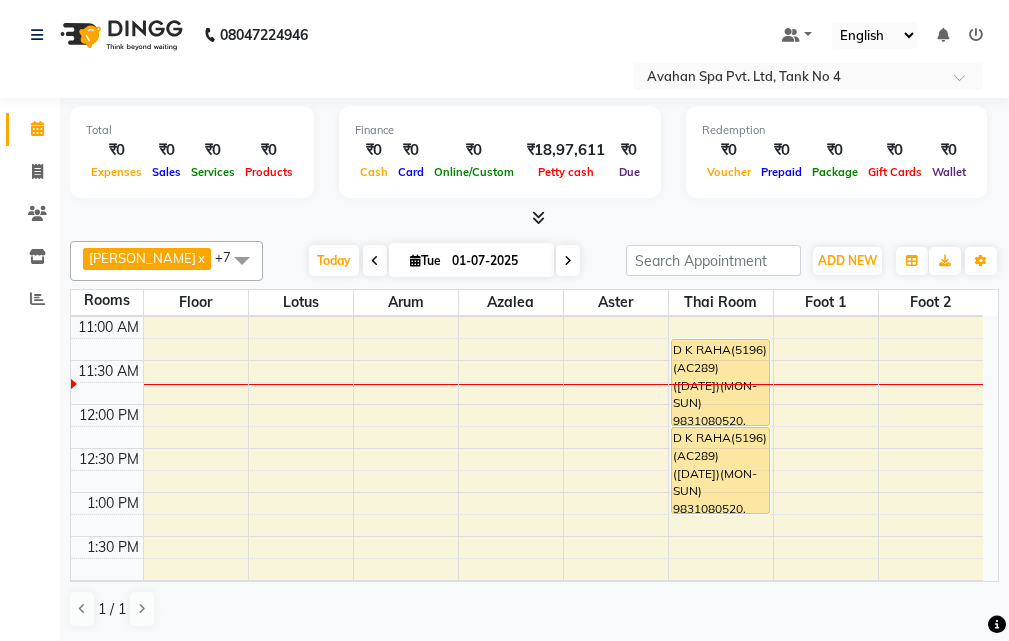 scroll, scrollTop: 0, scrollLeft: 0, axis: both 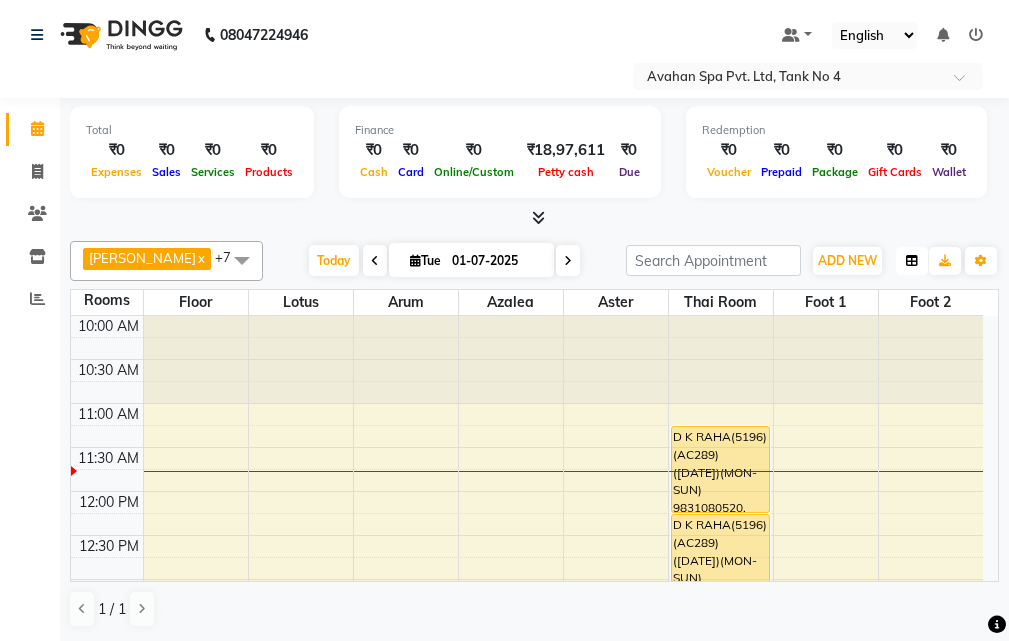 click at bounding box center (912, 261) 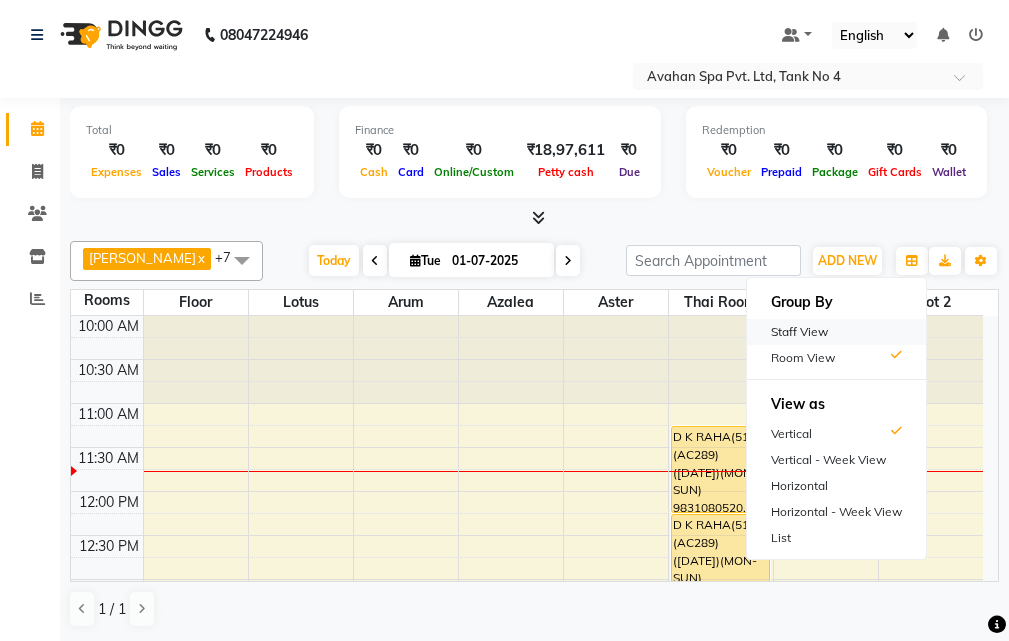 click on "Staff View" at bounding box center [836, 332] 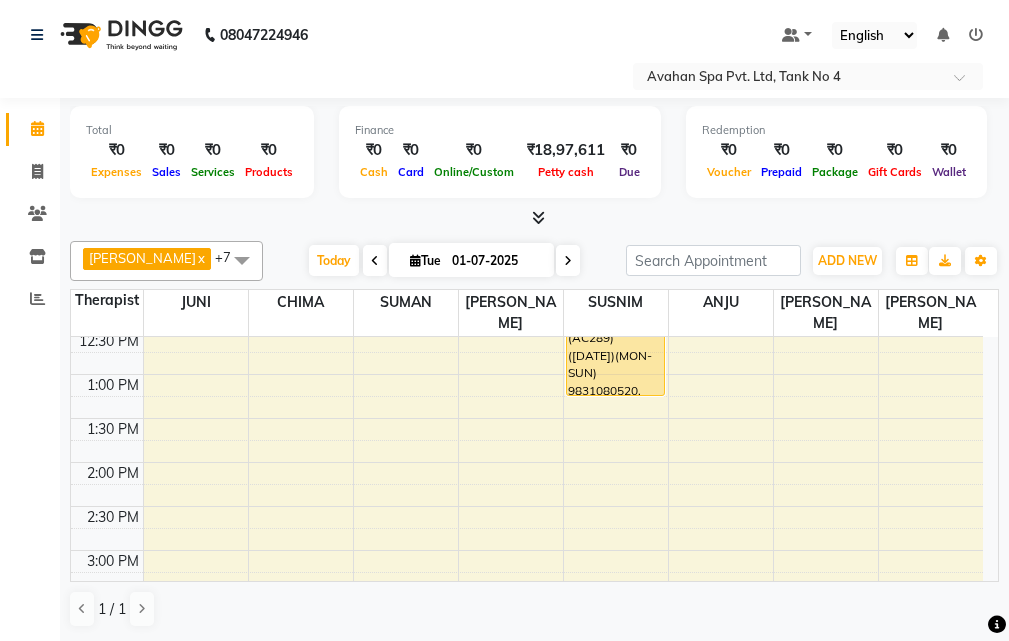scroll, scrollTop: 100, scrollLeft: 0, axis: vertical 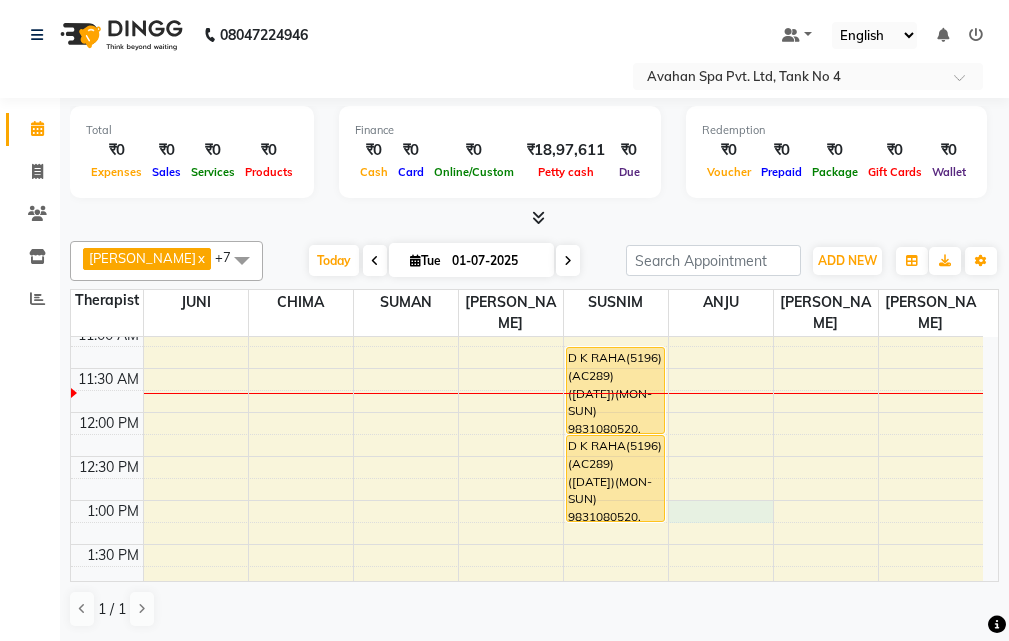 click on "10:00 AM 10:30 AM 11:00 AM 11:30 AM 12:00 PM 12:30 PM 1:00 PM 1:30 PM 2:00 PM 2:30 PM 3:00 PM 3:30 PM 4:00 PM 4:30 PM 5:00 PM 5:30 PM 6:00 PM 6:30 PM 7:00 PM 7:30 PM 8:00 PM 8:30 PM 9:00 PM 9:30 PM 10:00 PM 10:30 PM     VISHNU AGARWAL(12899)(AC883)(V,T-19/06/2026) (MON TO SUN)9831312346, TK04, 05:30 PM-06:30 PM, Swedish Massage Therapy 60 Mins     VISHNU AGARWAL(12899)(AC883)(V,T-19/06/2026) (MON TO SUN)9831312346, TK04, 05:30 PM-06:30 PM, Swedish Massage Therapy 60 Mins    D K RAHA(5196)(AC289) (18-10-2025)(MON-SUN) 9831080520, TK02, 11:15 AM-12:15 PM, Thai Yoga  60 Mins    D K RAHA(5196)(AC289) (18-10-2025)(MON-SUN) 9831080520, TK02, 12:15 PM-01:15 PM, Thai Yoga  60 Mins     MOHAN SADHUKHAN)(8046)(AC458) (12/06/2025)(MON-SUN) 9734503305, TK03, 04:00 PM-05:30 PM, Swedish Massage Therapy 90 Mins     SANJAY TEKRIWAL(7090)(AC353) (07/08/2024)(Mon-Sun) 9830420079, TK06, 06:00 PM-07:30 PM, Swedish Massage Therapy 90 Mins" at bounding box center [527, 808] 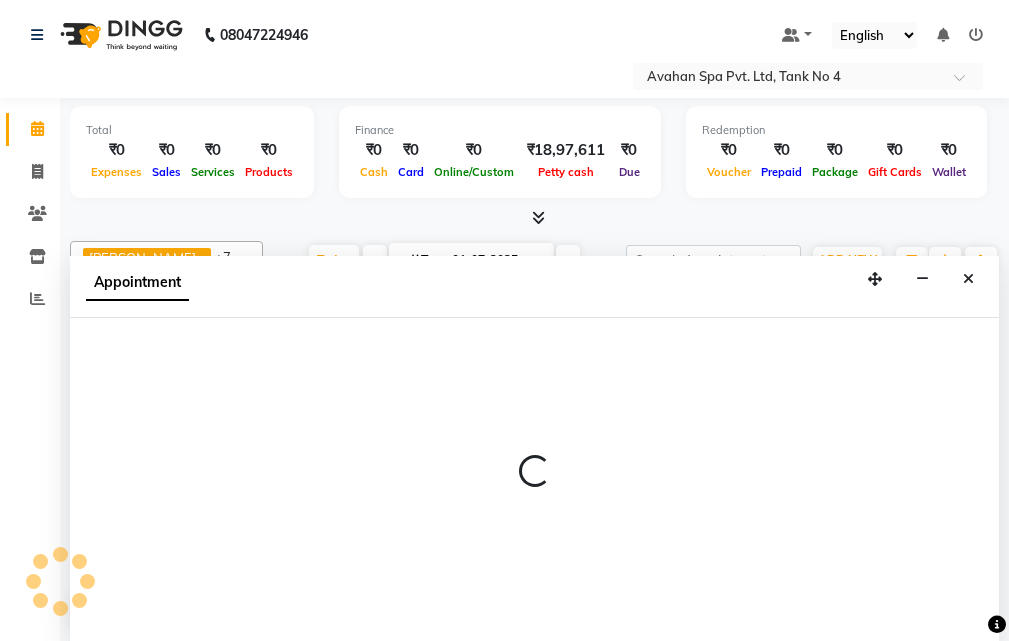 select on "45390" 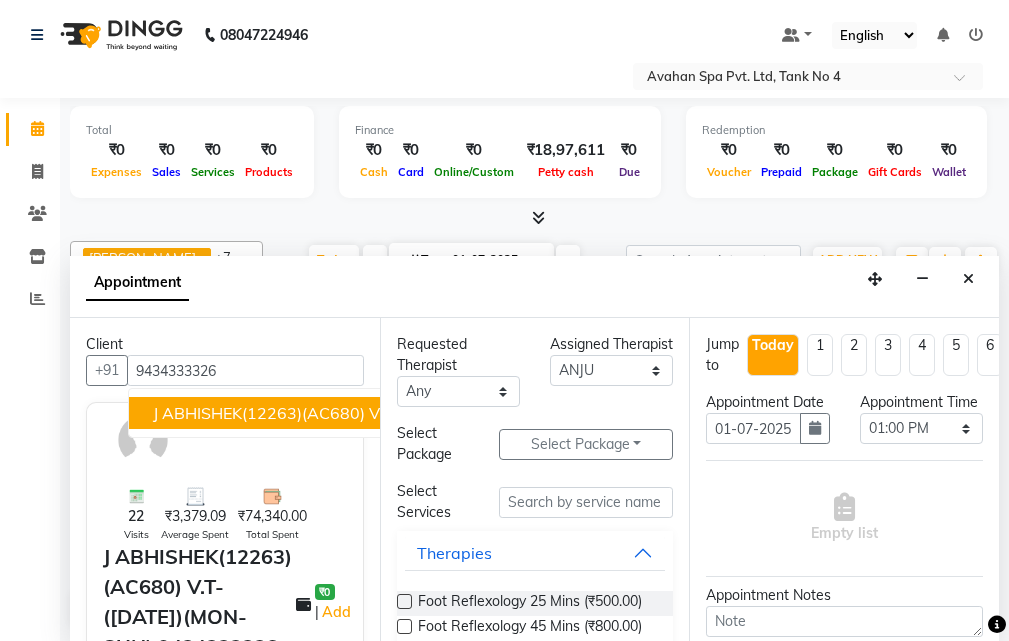 click on "J ABHISHEK(12263)(AC680) V.T-([DATE])(MON-SUN) 9434333326" at bounding box center [403, 413] 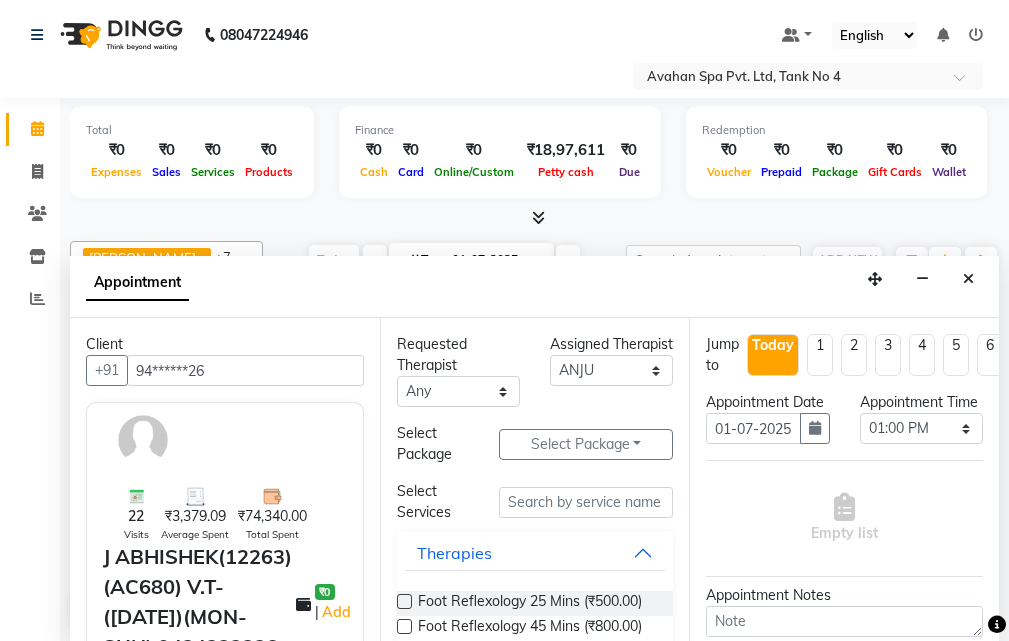 type on "94******26" 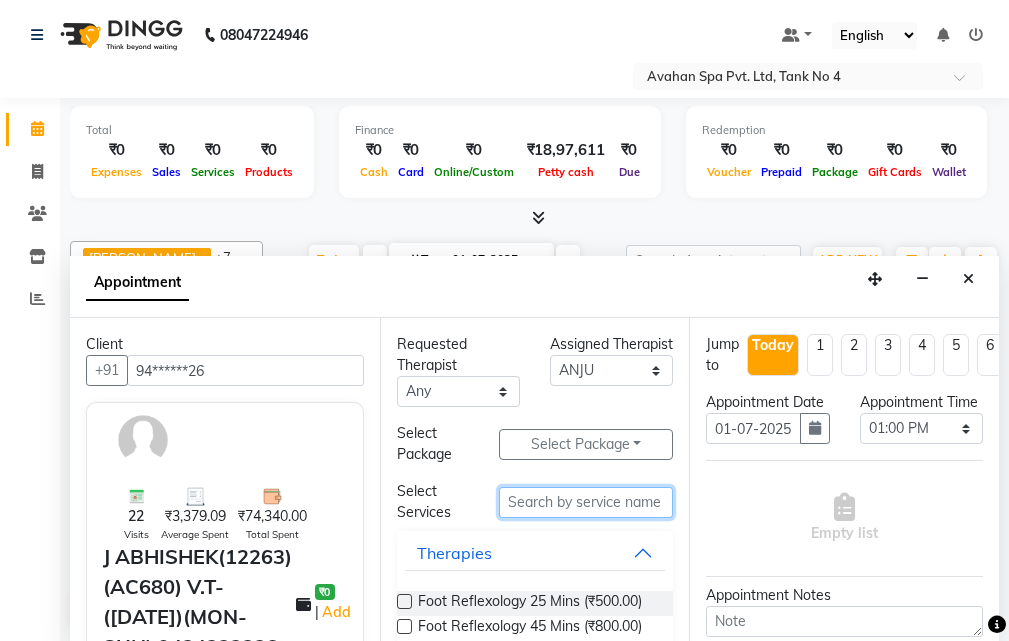 click at bounding box center (586, 502) 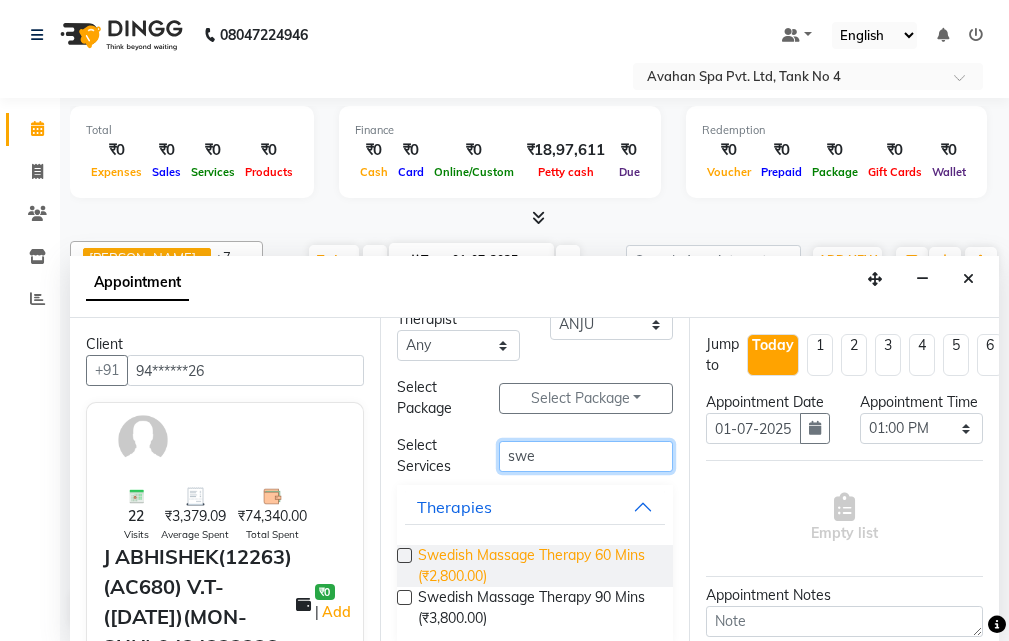 scroll, scrollTop: 66, scrollLeft: 0, axis: vertical 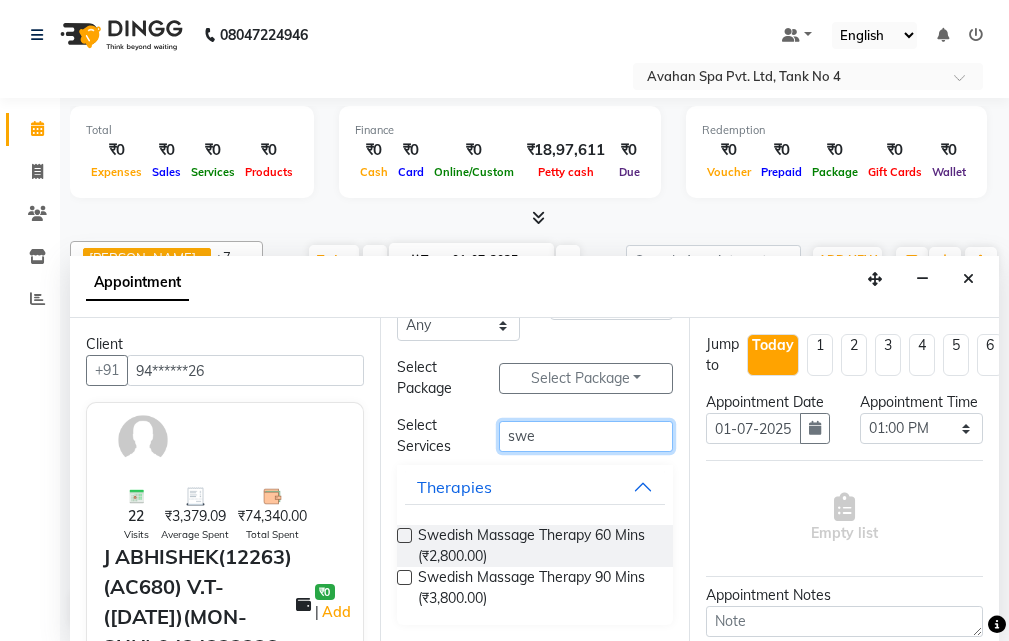 type on "swe" 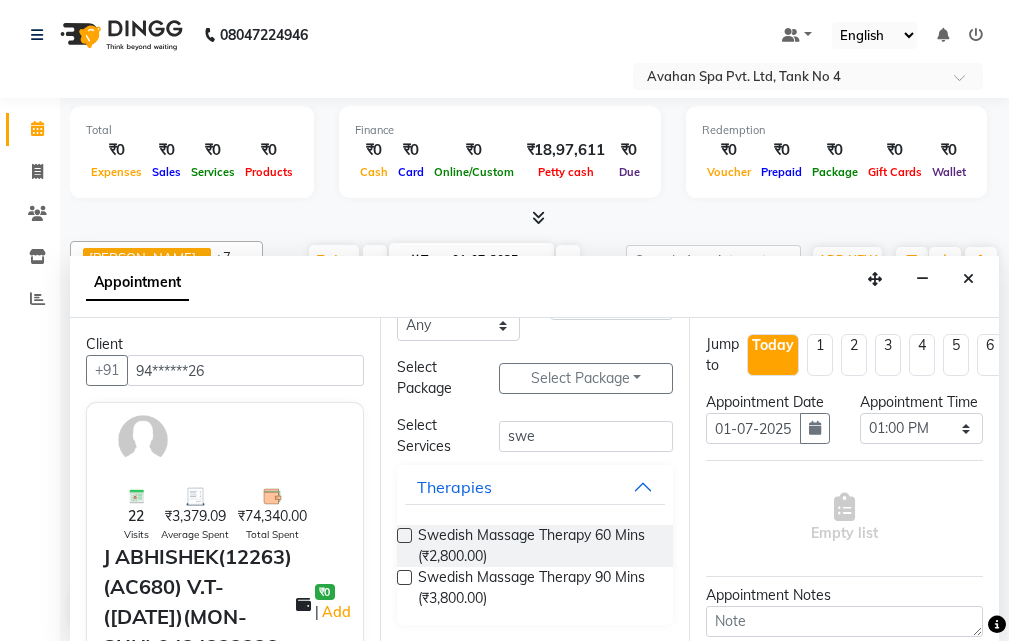 click at bounding box center (404, 577) 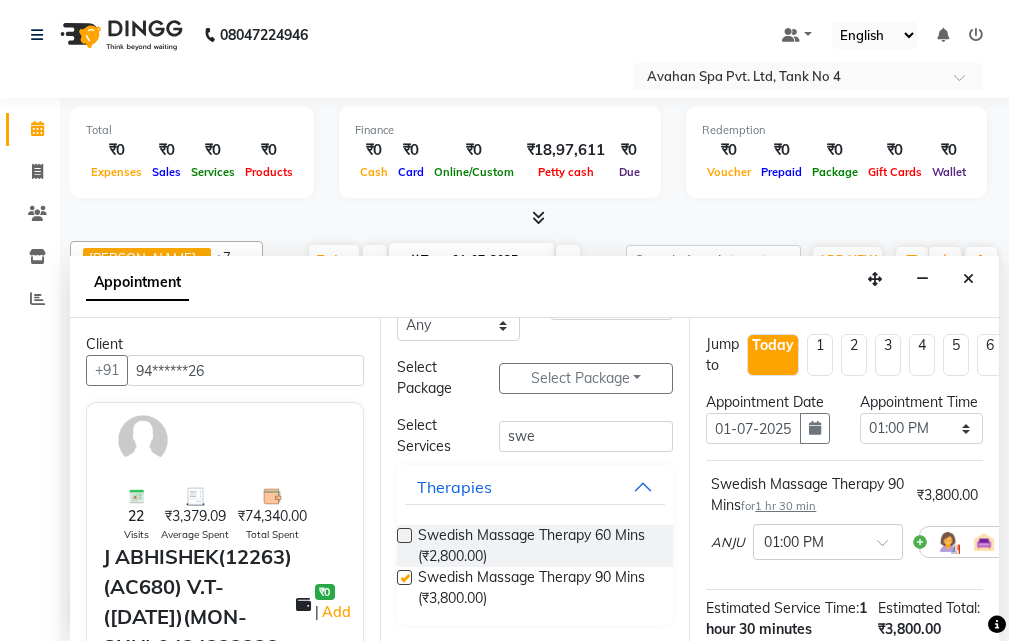 checkbox on "false" 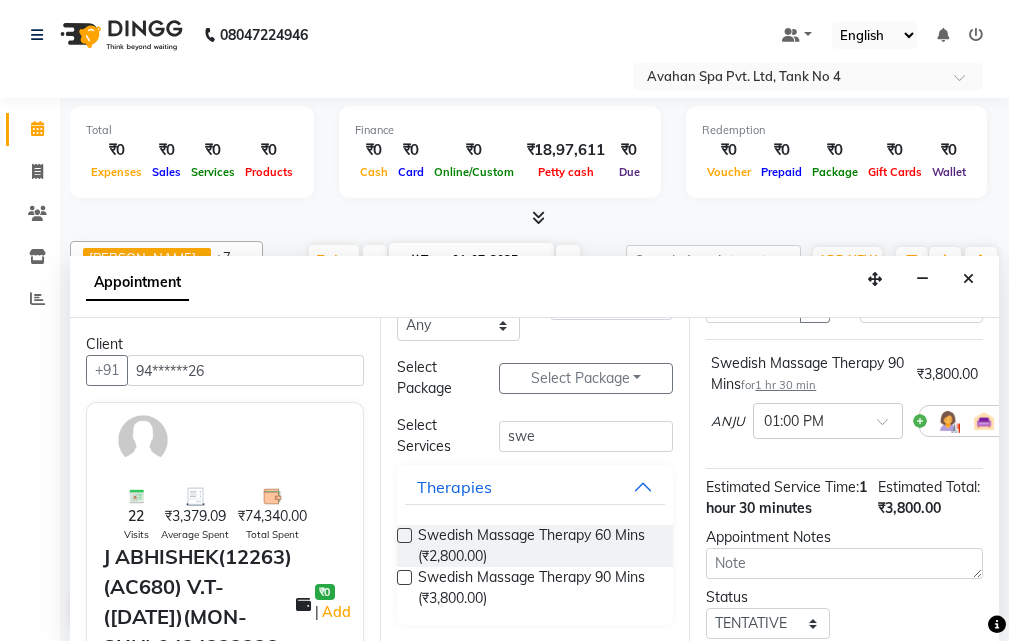 scroll, scrollTop: 300, scrollLeft: 0, axis: vertical 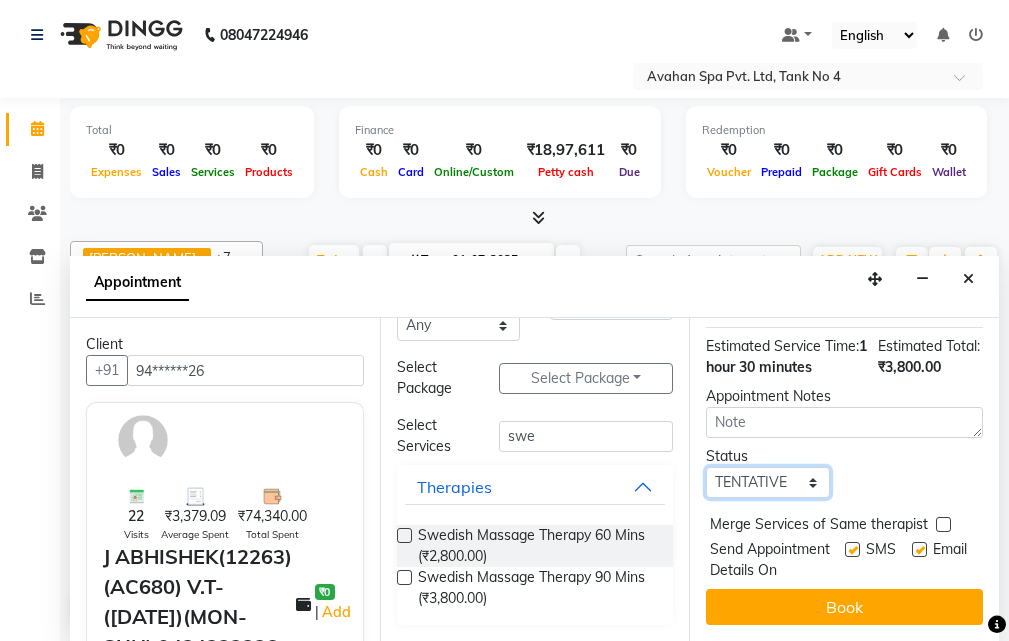 click on "Select TENTATIVE CONFIRM CHECK-IN UPCOMING" at bounding box center [767, 482] 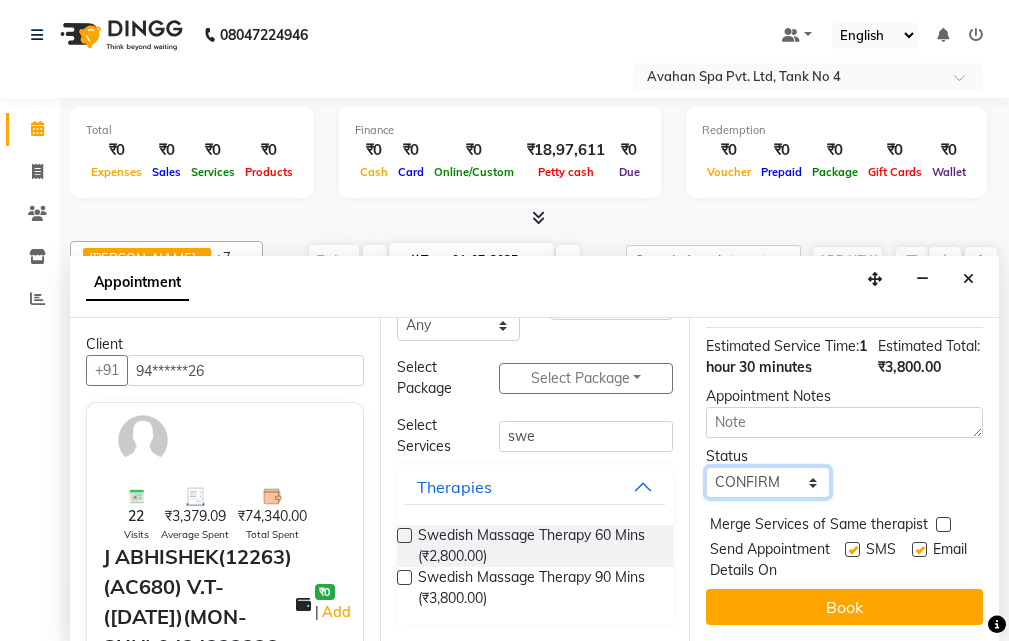 click on "Select TENTATIVE CONFIRM CHECK-IN UPCOMING" at bounding box center (767, 482) 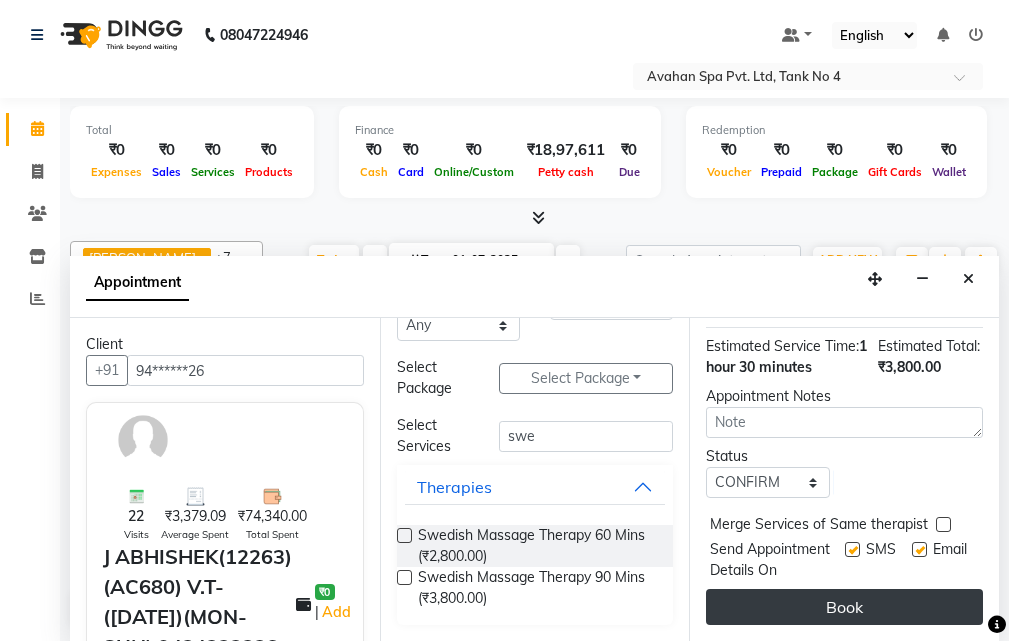 click on "Book" at bounding box center [844, 607] 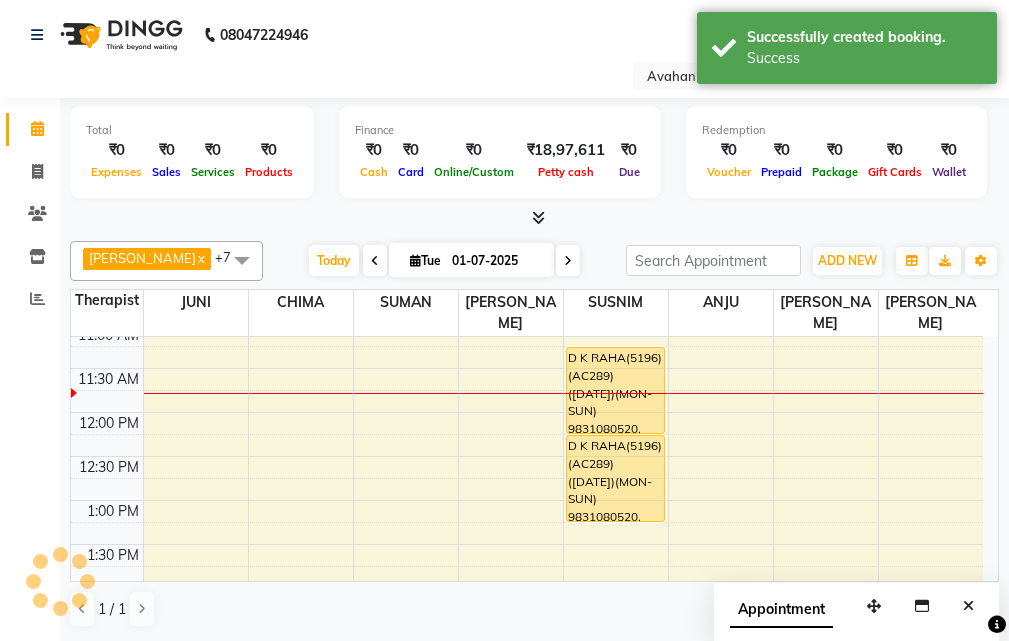 scroll, scrollTop: 0, scrollLeft: 0, axis: both 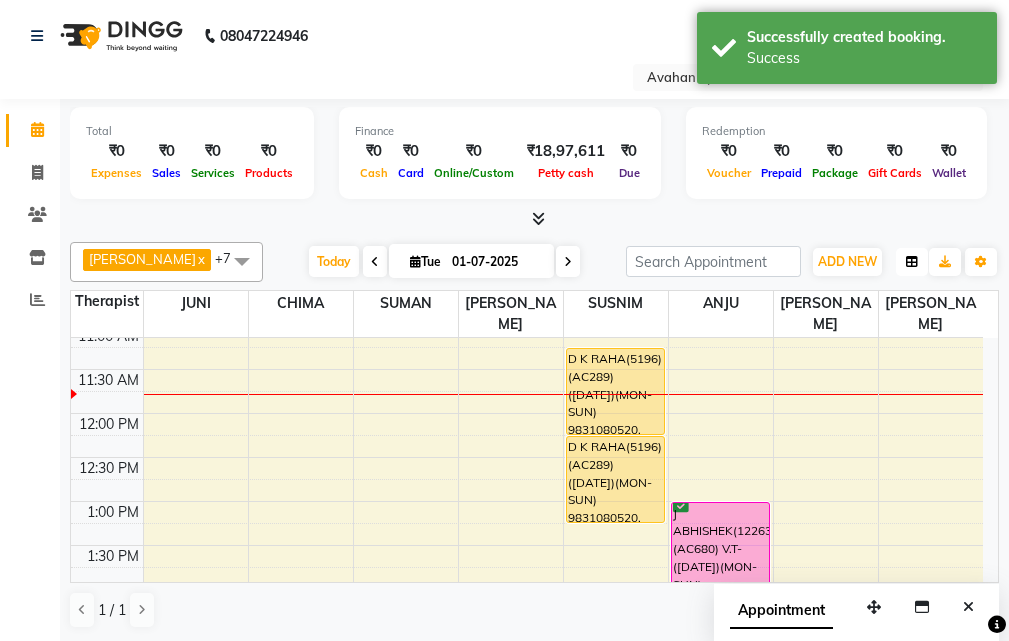 click at bounding box center [912, 262] 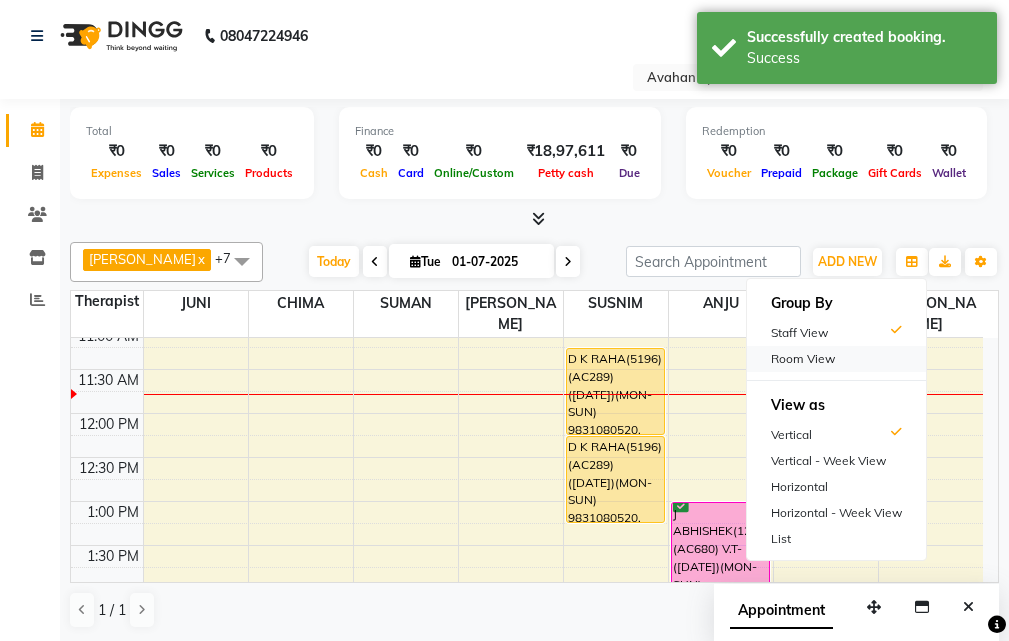 click on "Room View" at bounding box center [836, 359] 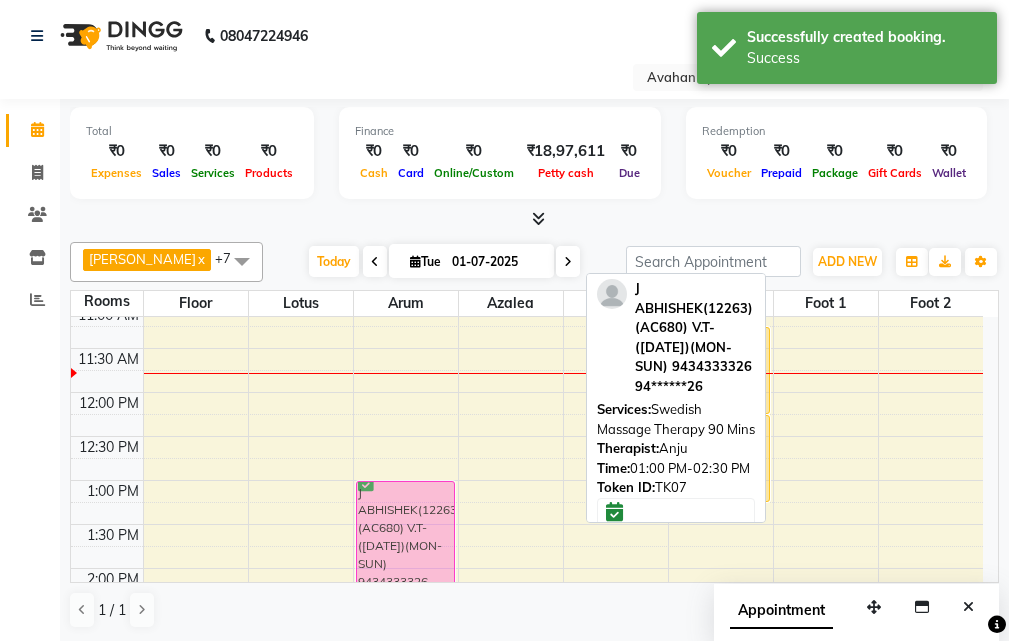 drag, startPoint x: 825, startPoint y: 493, endPoint x: 433, endPoint y: 494, distance: 392.00128 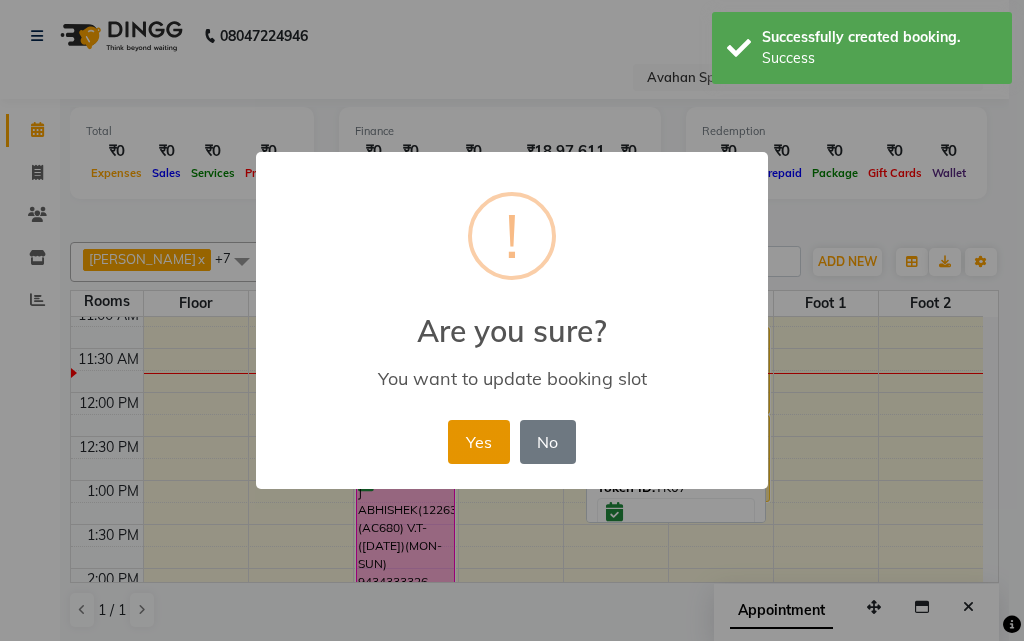 click on "Yes" at bounding box center [478, 442] 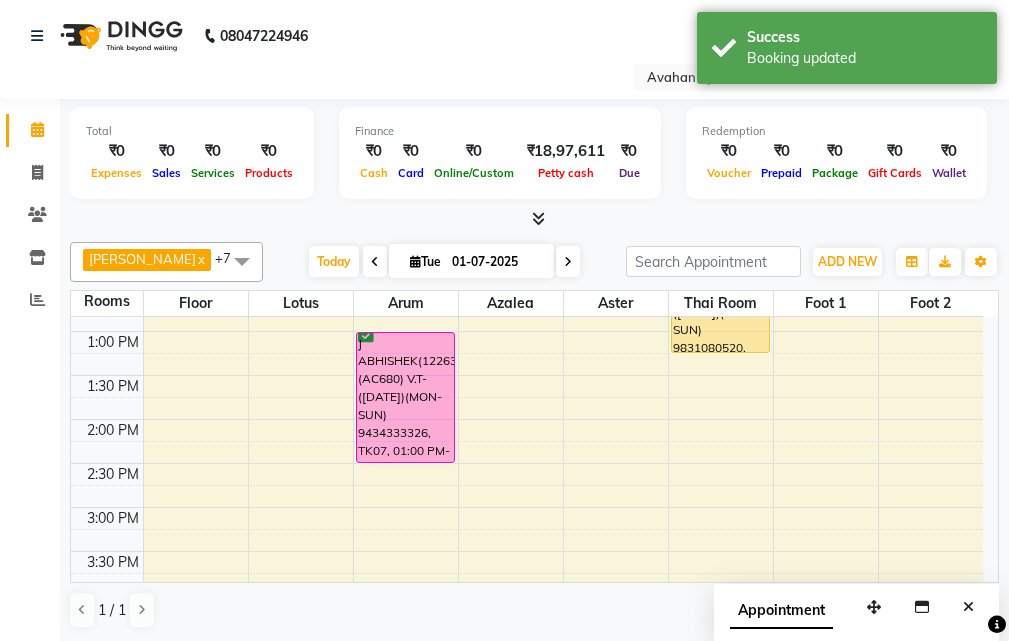 scroll, scrollTop: 100, scrollLeft: 0, axis: vertical 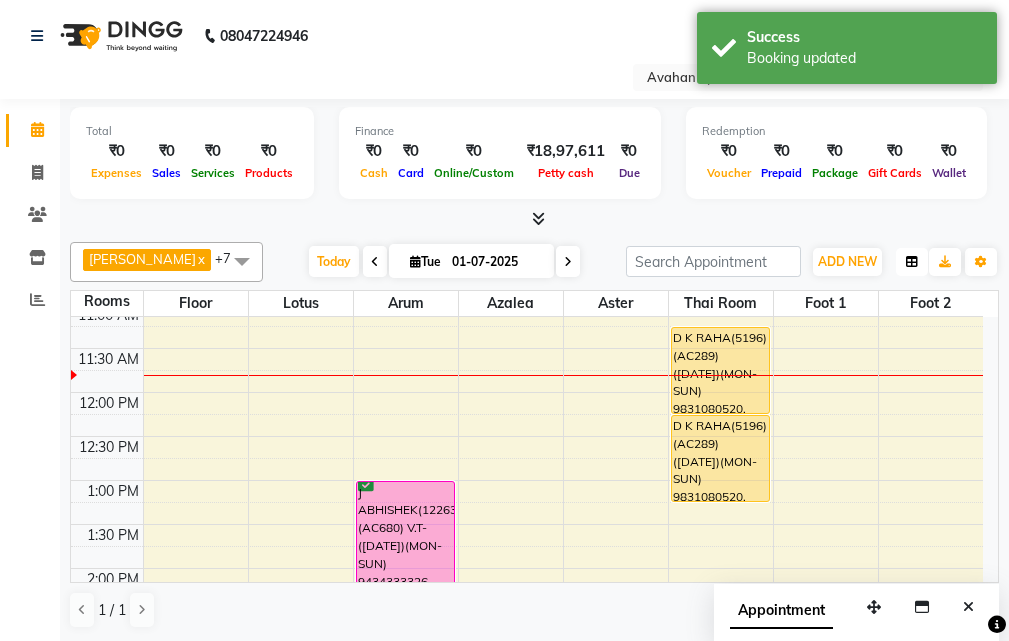 click at bounding box center (912, 262) 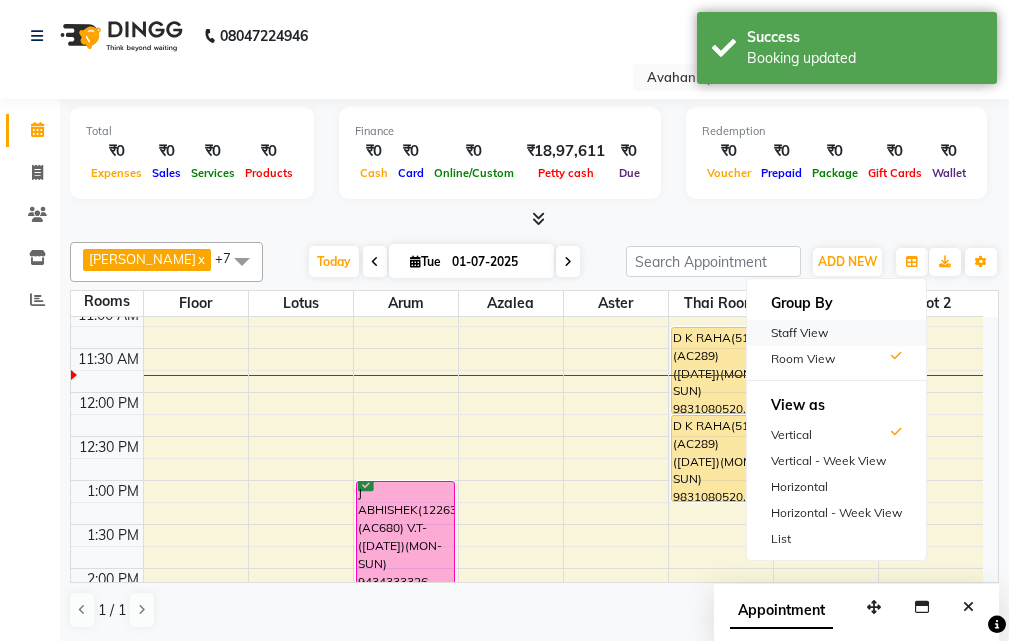 click on "Staff View" at bounding box center [836, 333] 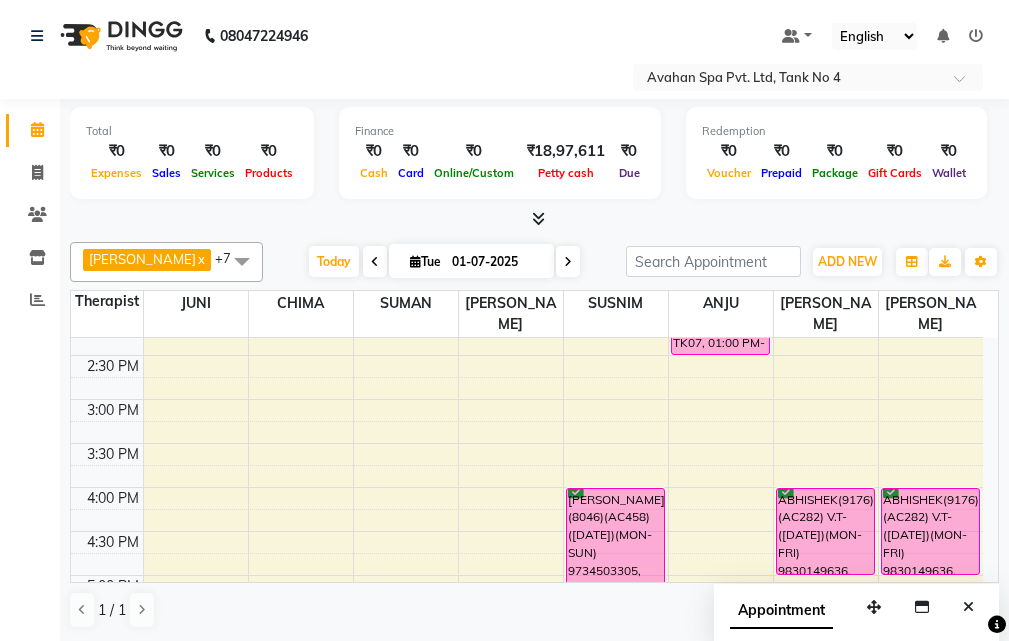 scroll, scrollTop: 500, scrollLeft: 0, axis: vertical 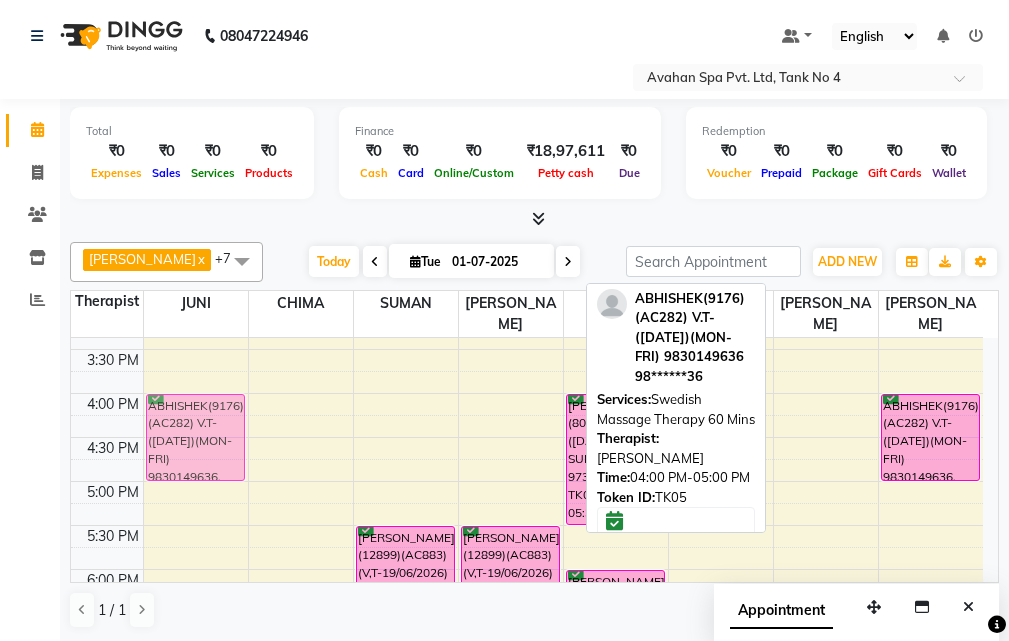 drag, startPoint x: 828, startPoint y: 354, endPoint x: 208, endPoint y: 383, distance: 620.67786 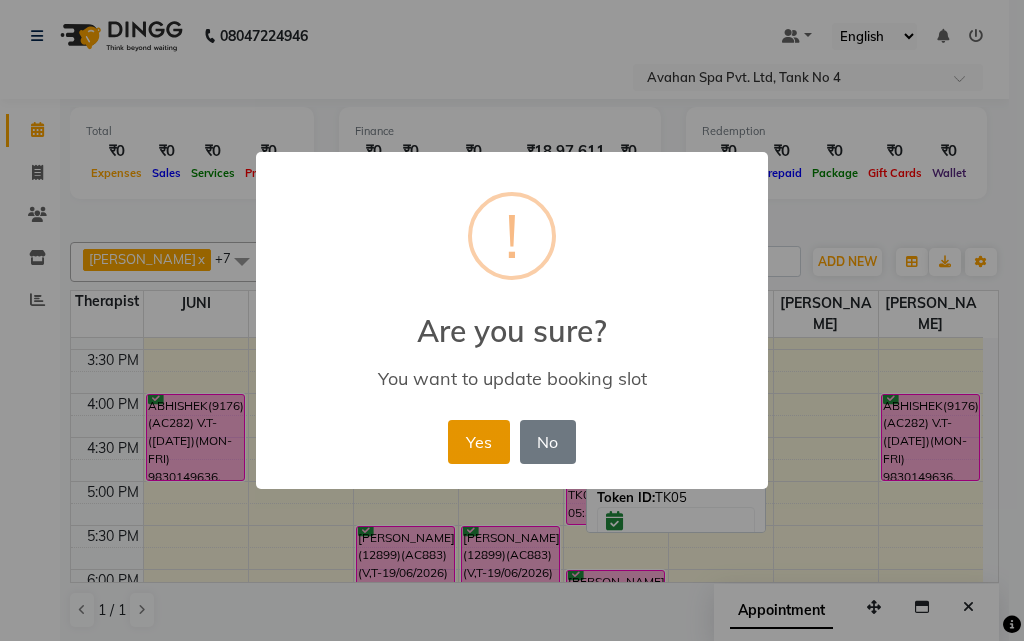 click on "Yes" at bounding box center [478, 442] 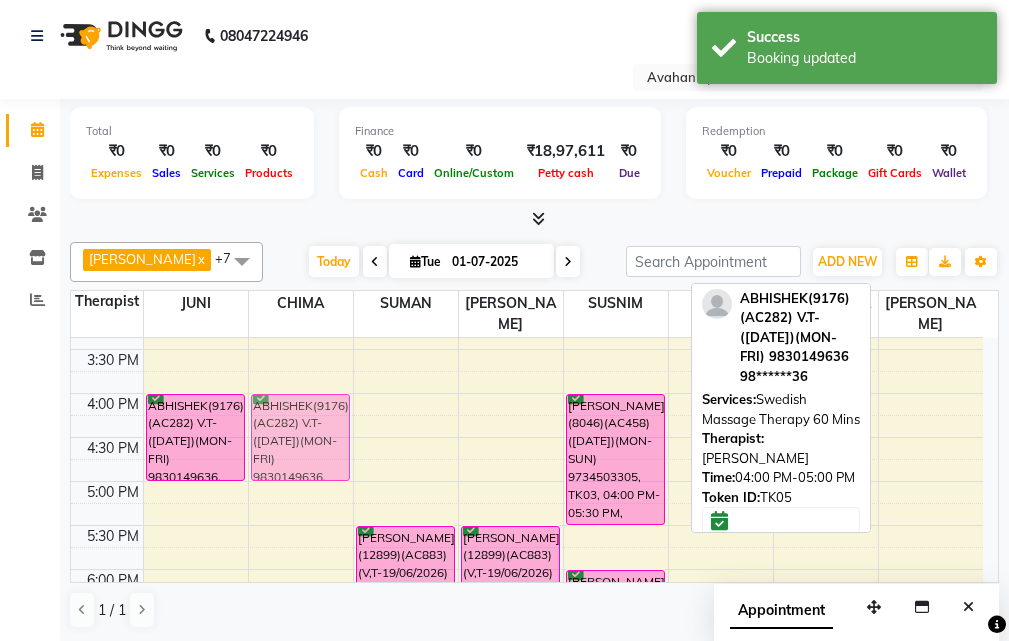drag, startPoint x: 932, startPoint y: 383, endPoint x: 302, endPoint y: 392, distance: 630.0643 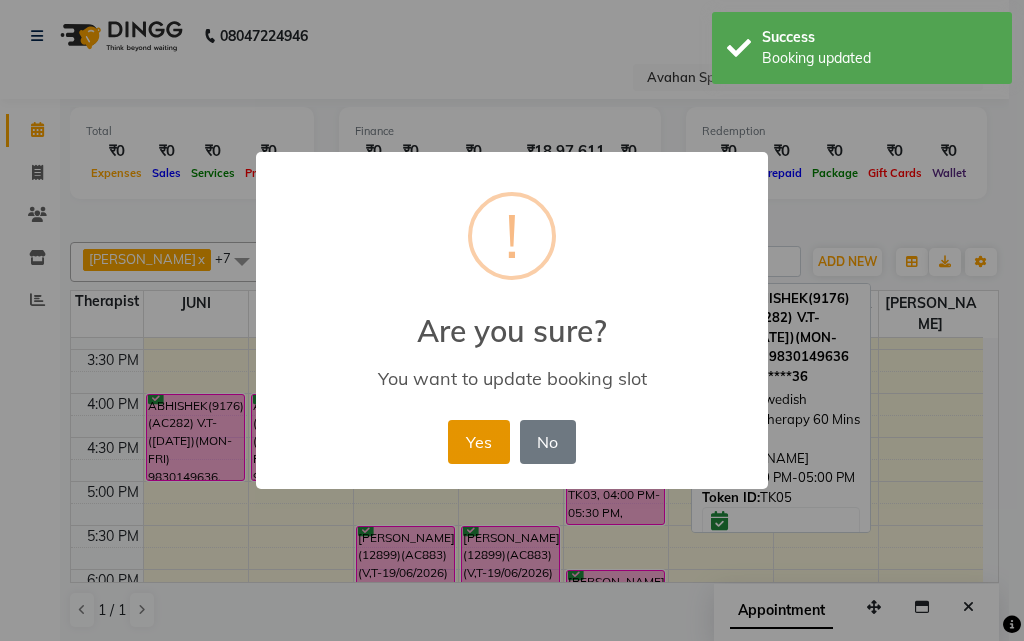 click on "Yes" at bounding box center (478, 442) 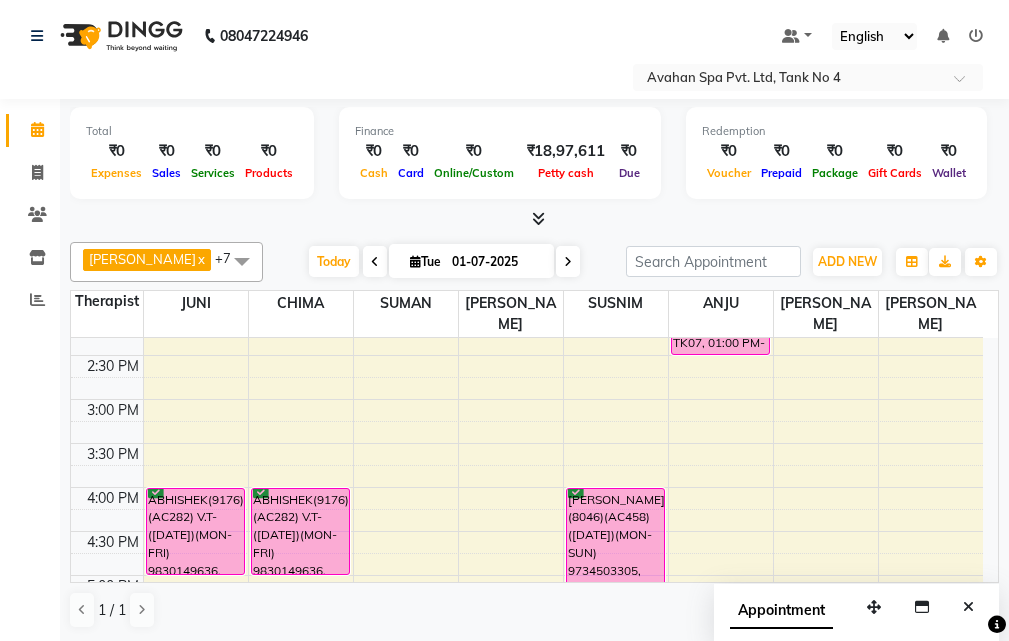 scroll, scrollTop: 278, scrollLeft: 0, axis: vertical 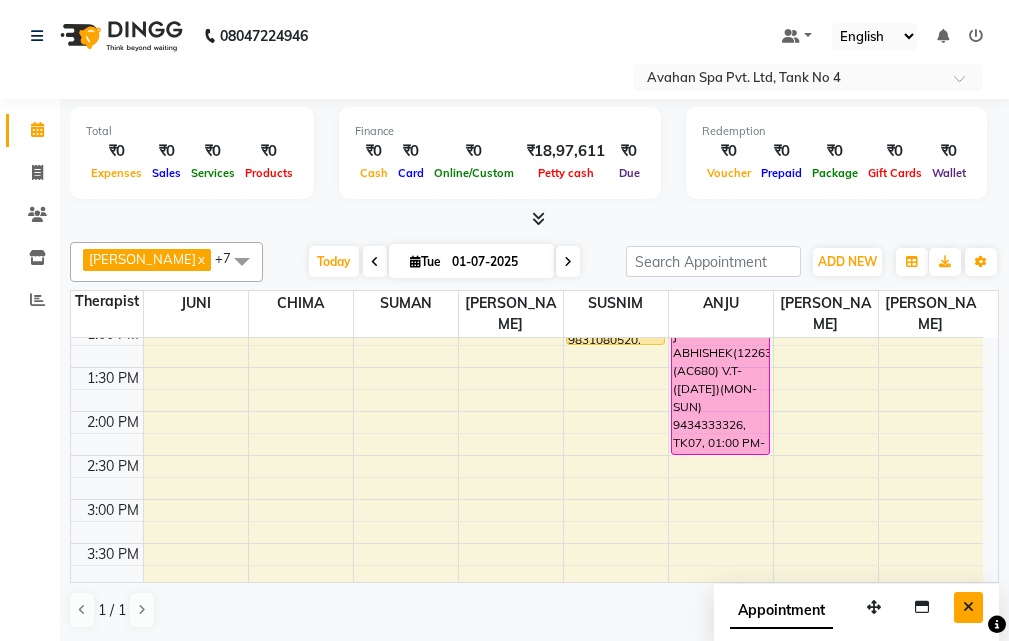 click at bounding box center [968, 607] 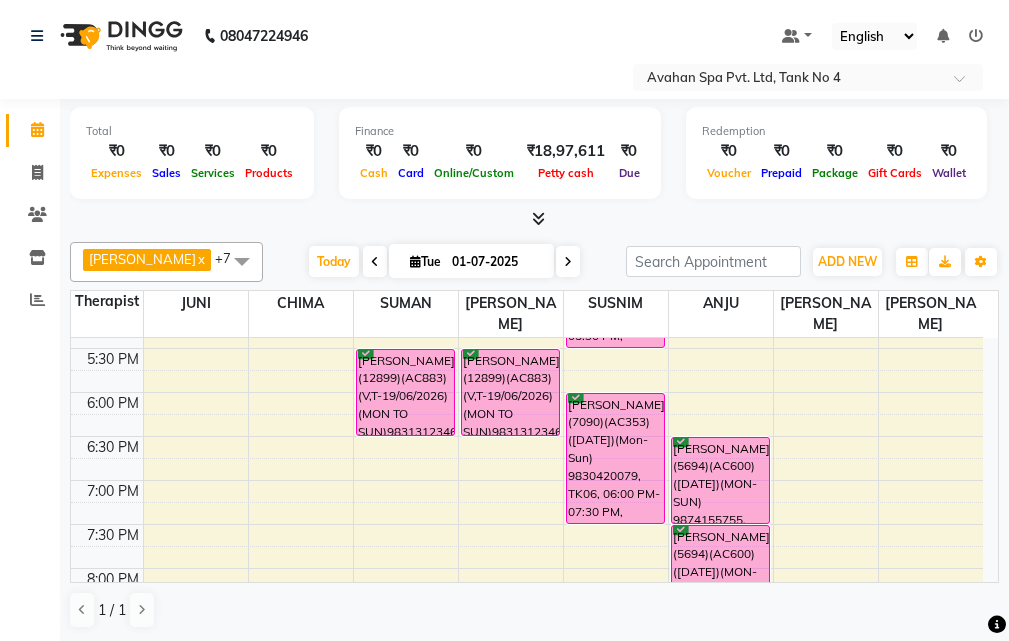 scroll, scrollTop: 478, scrollLeft: 0, axis: vertical 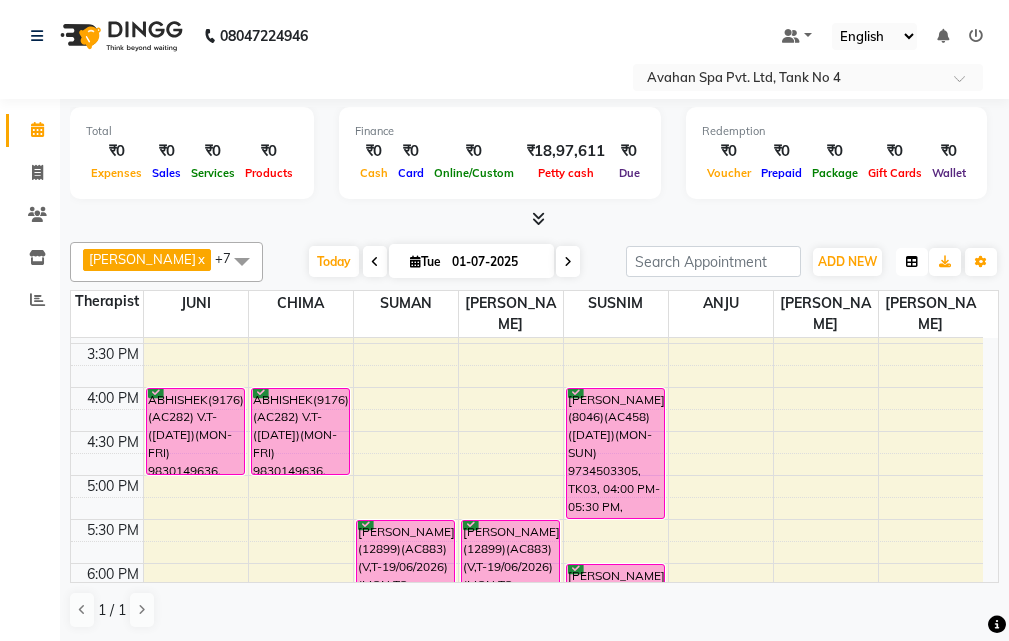 click at bounding box center (912, 262) 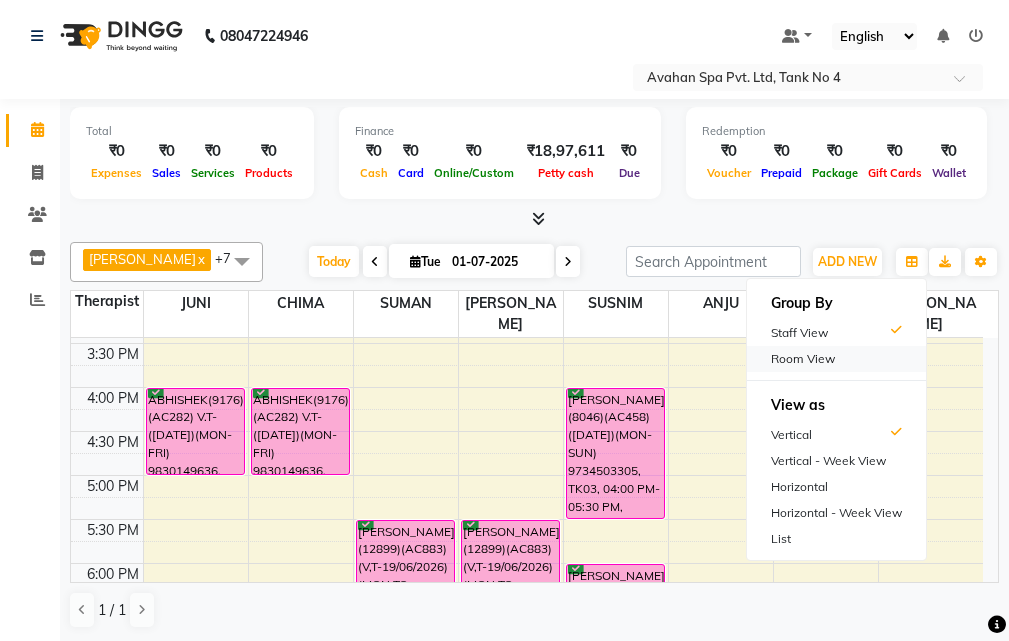 click on "Room View" at bounding box center (836, 359) 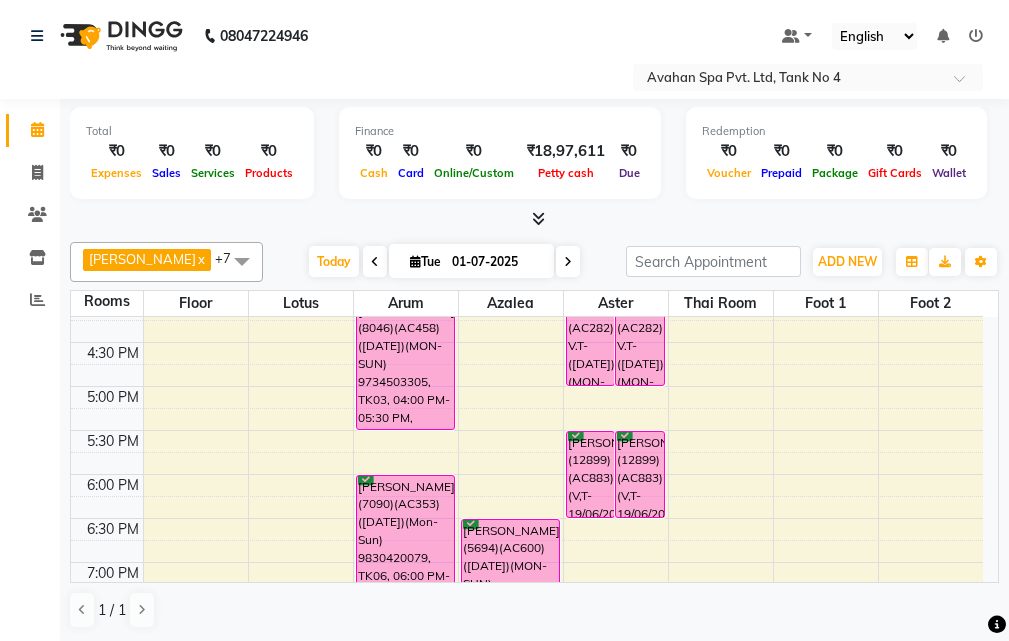 scroll, scrollTop: 500, scrollLeft: 0, axis: vertical 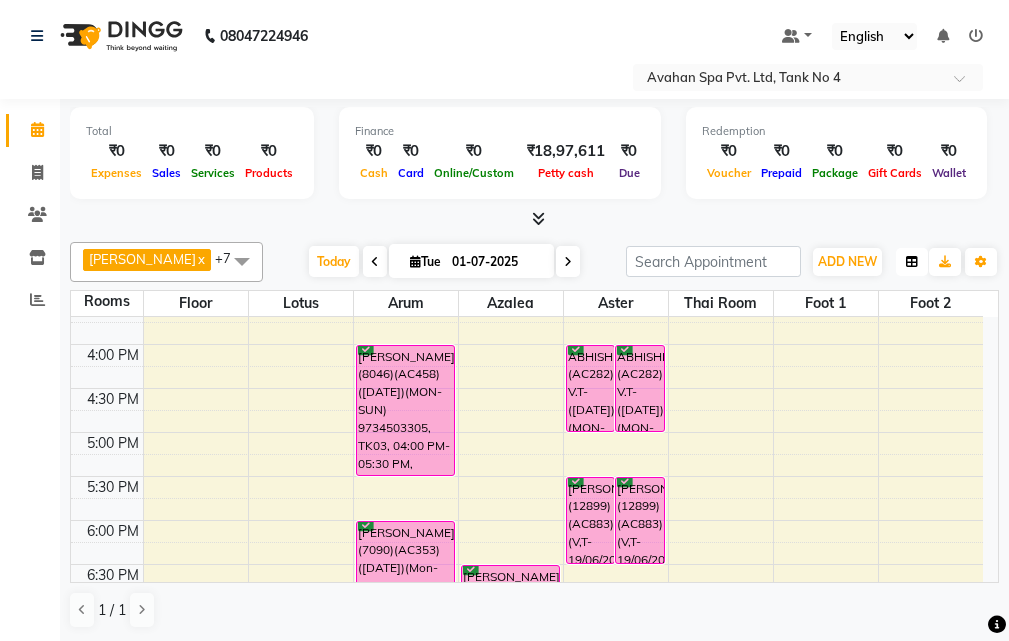 click at bounding box center [912, 262] 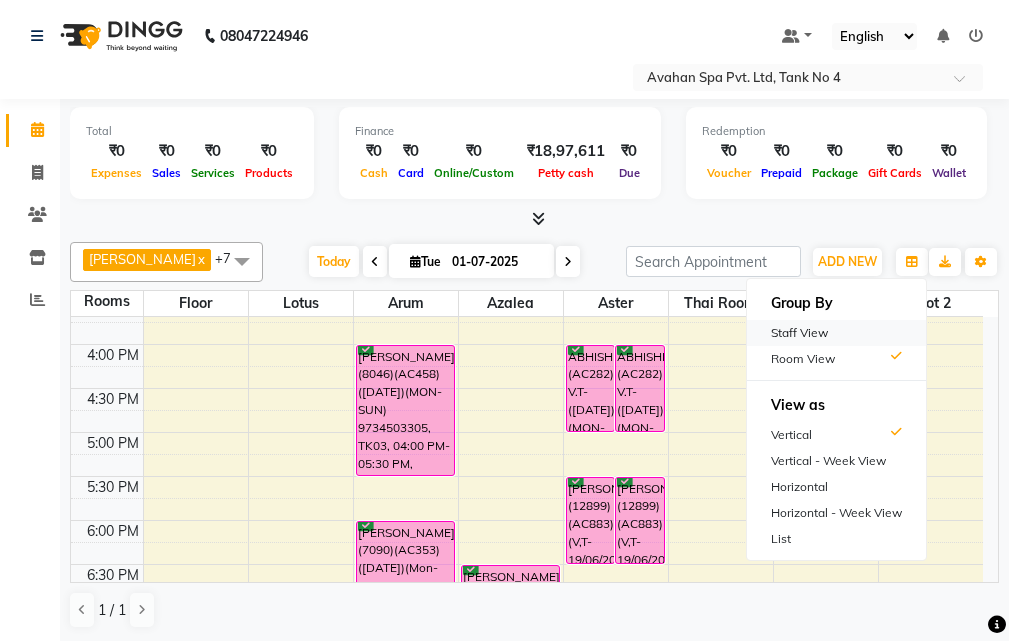 click on "Staff View" at bounding box center (836, 333) 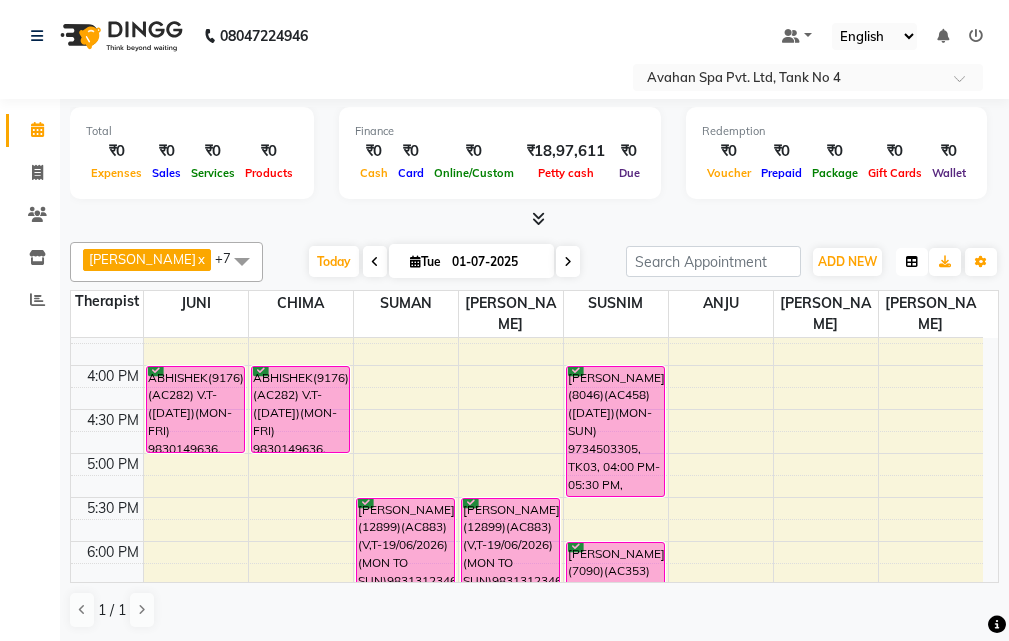 click at bounding box center [912, 262] 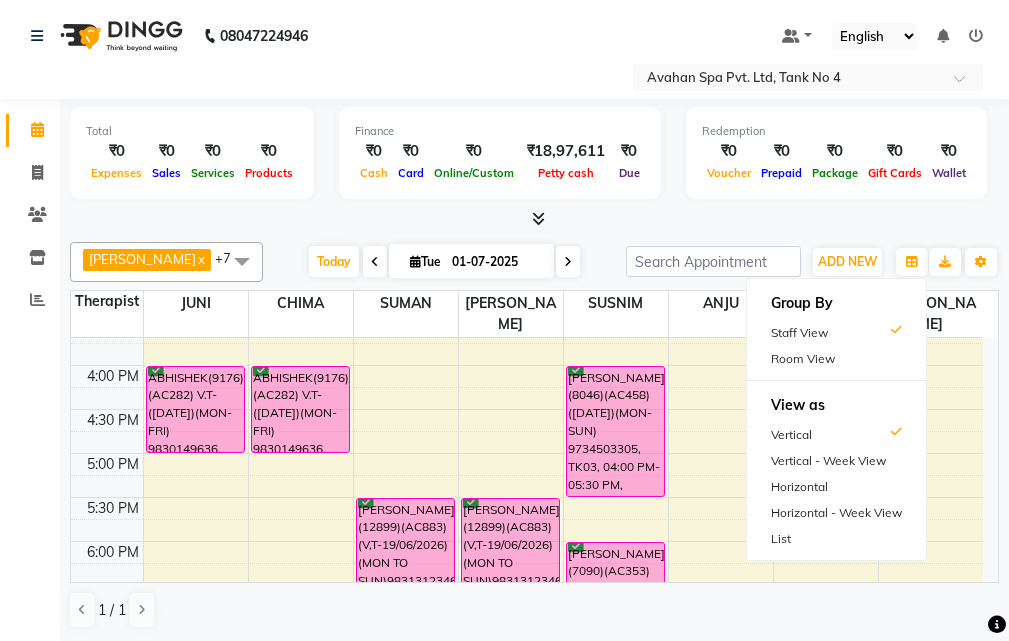 click at bounding box center [568, 262] 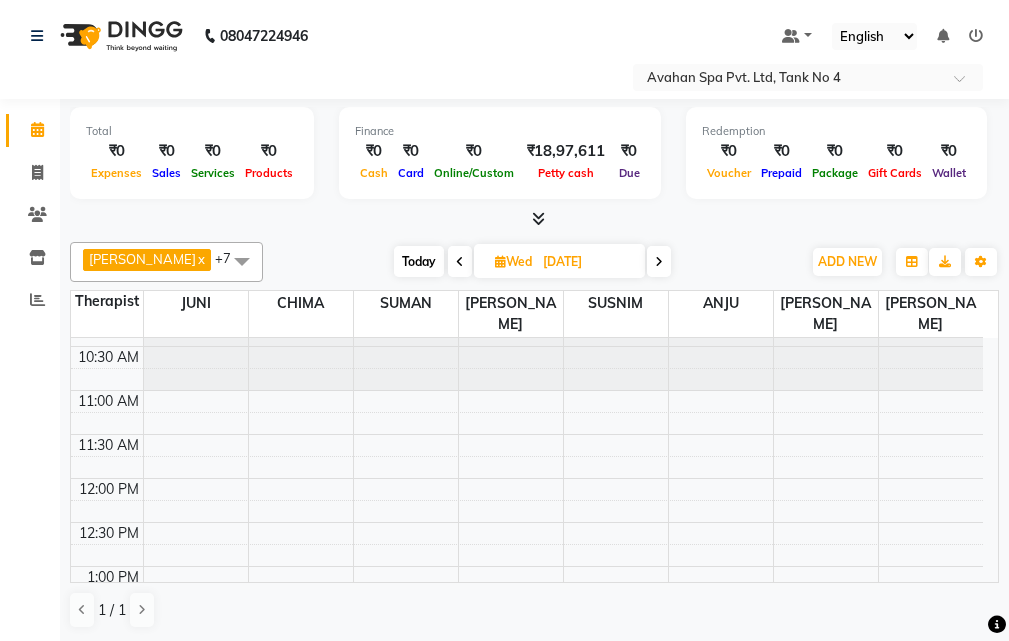scroll, scrollTop: 0, scrollLeft: 0, axis: both 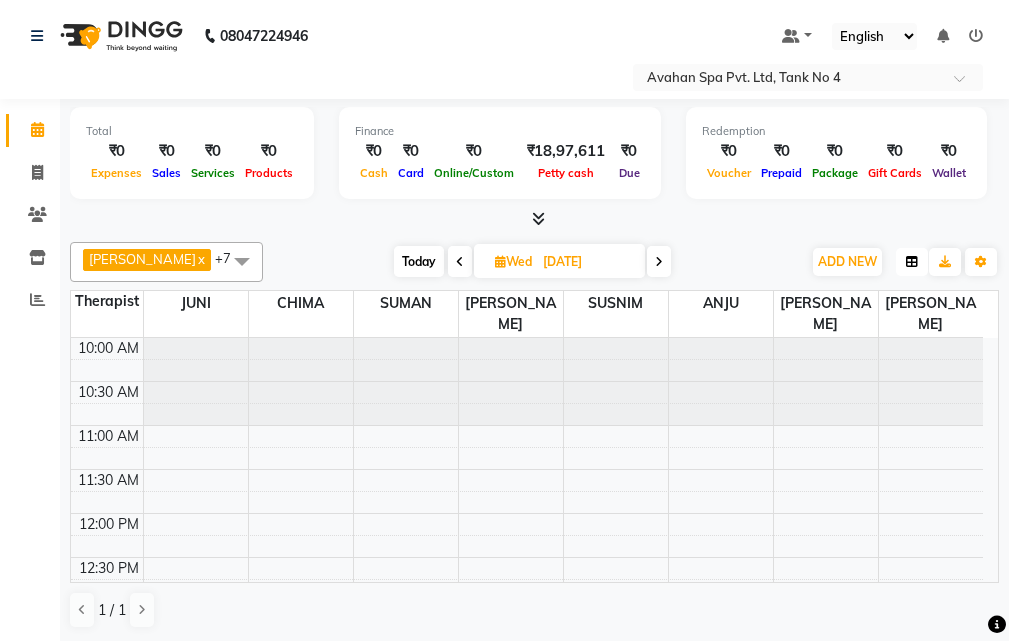 click at bounding box center (912, 262) 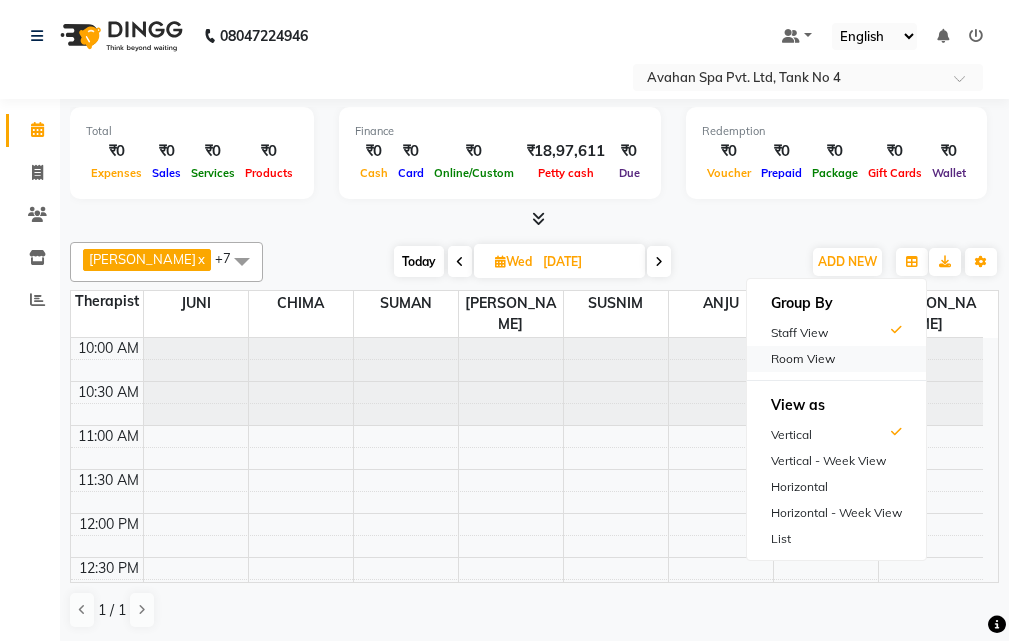 click on "Room View" at bounding box center (836, 359) 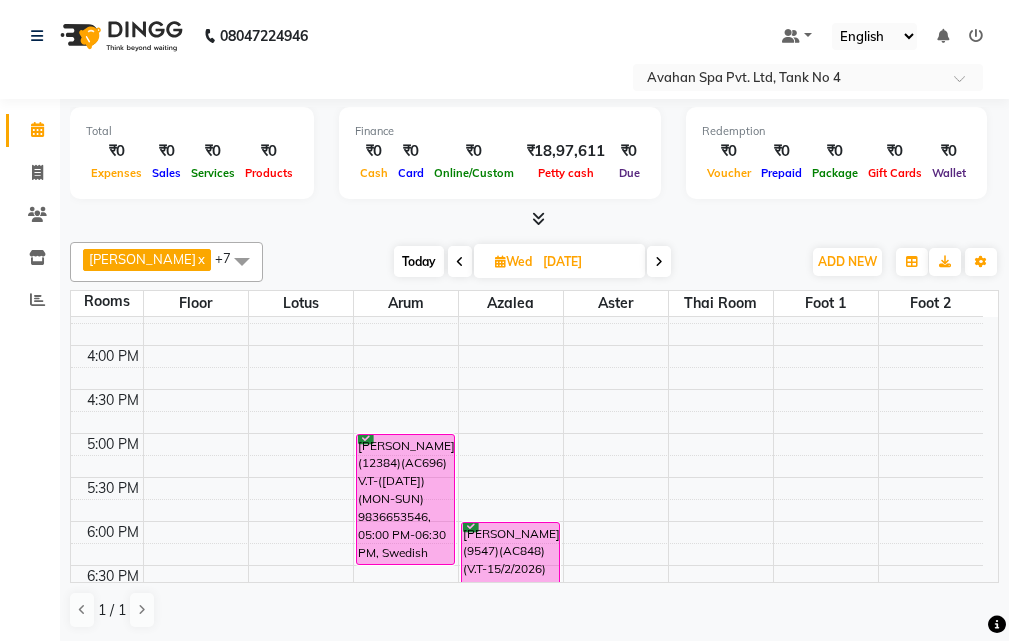 scroll, scrollTop: 500, scrollLeft: 0, axis: vertical 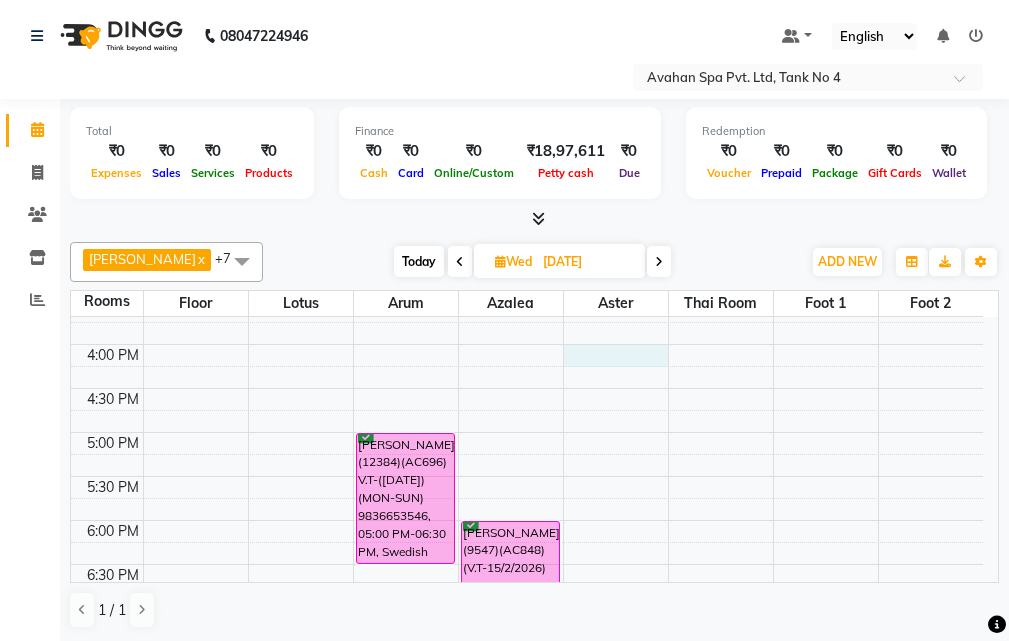click on "10:00 AM 10:30 AM 11:00 AM 11:30 AM 12:00 PM 12:30 PM 1:00 PM 1:30 PM 2:00 PM 2:30 PM 3:00 PM 3:30 PM 4:00 PM 4:30 PM 5:00 PM 5:30 PM 6:00 PM 6:30 PM 7:00 PM 7:30 PM 8:00 PM 8:30 PM 9:00 PM 9:30 PM 10:00 PM 10:30 PM     D MAJUMDER(12384)(AC696) V.T-(14/04/2026)(MON-SUN) 9836653546, 05:00 PM-06:30 PM, Swedish Massage Therapy 90 Mins     RAJESH JAIN(9547)(AC848)(V.T-15/2/2026) (MON-FRI)8697553192, 06:00 PM-07:00 PM, Swedish Massage Therapy 60 Mins" at bounding box center [527, 388] 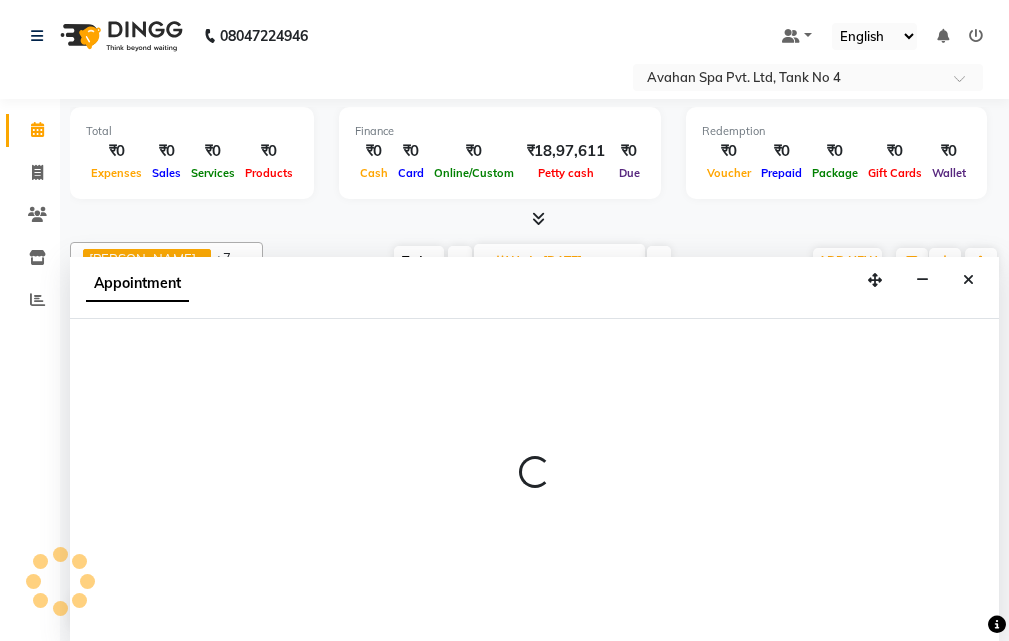scroll, scrollTop: 1, scrollLeft: 0, axis: vertical 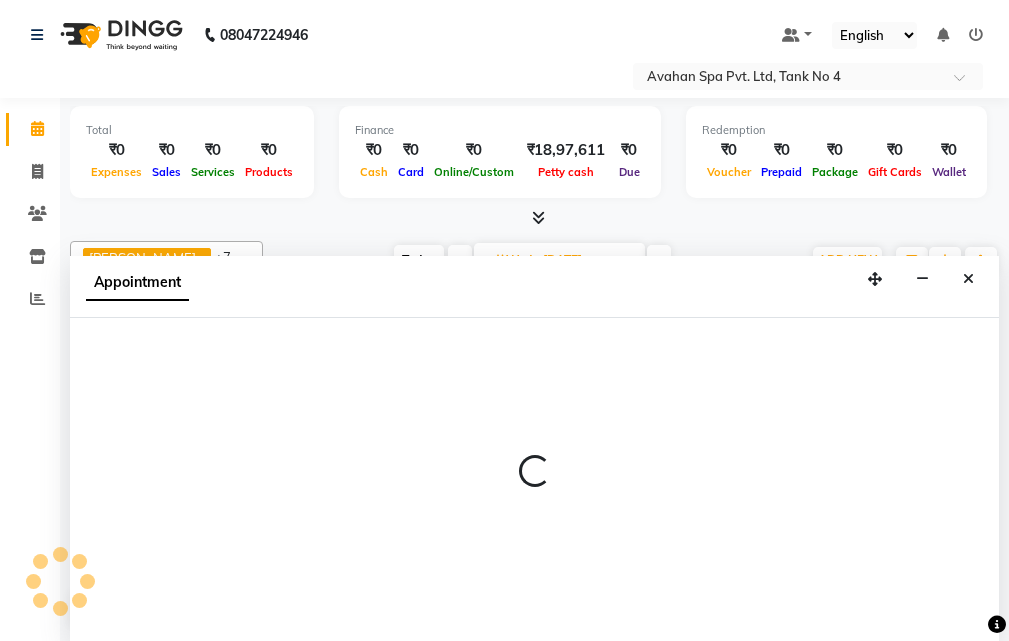select on "tentative" 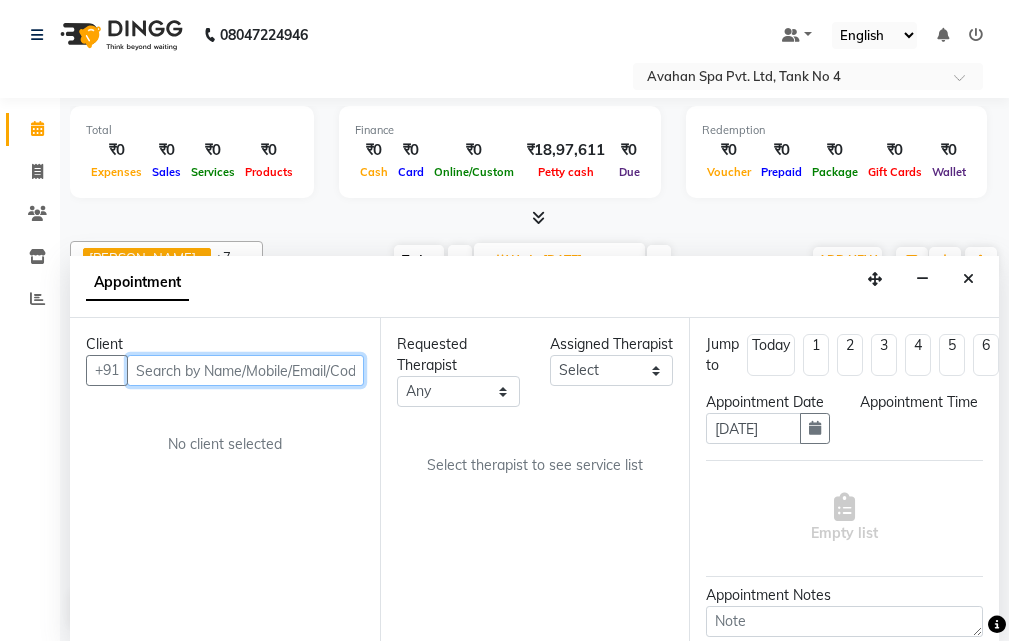 select on "960" 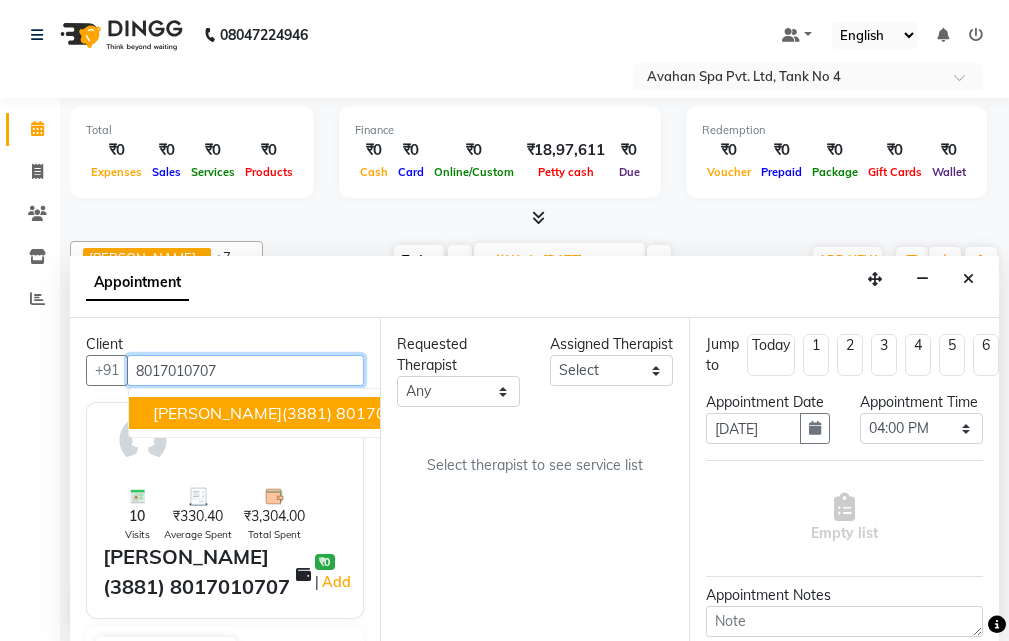 click on "[PERSON_NAME](3881) 8017010707" at bounding box center [294, 413] 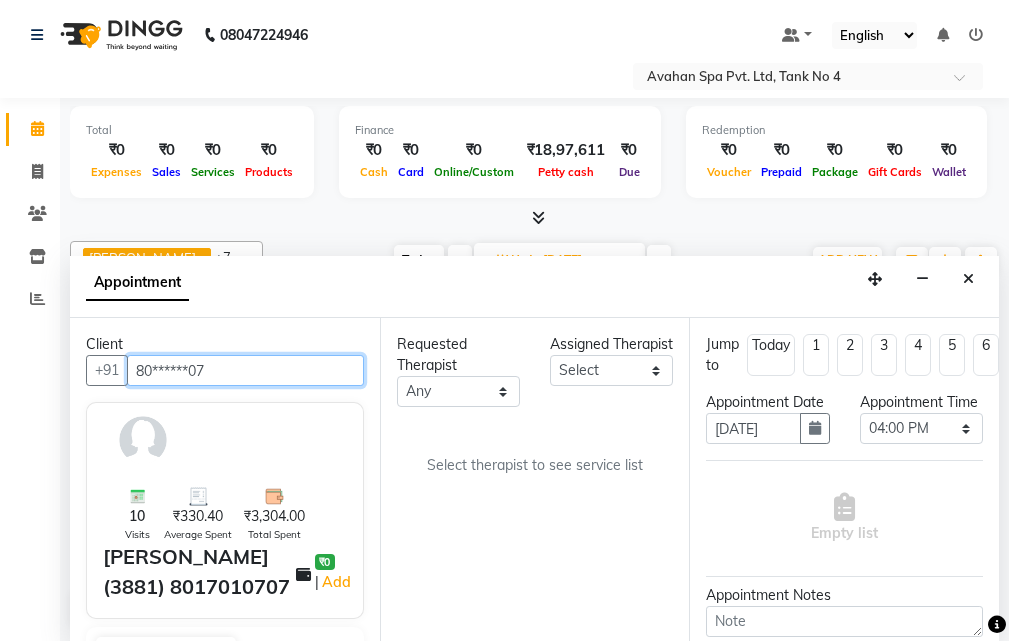 type on "80******07" 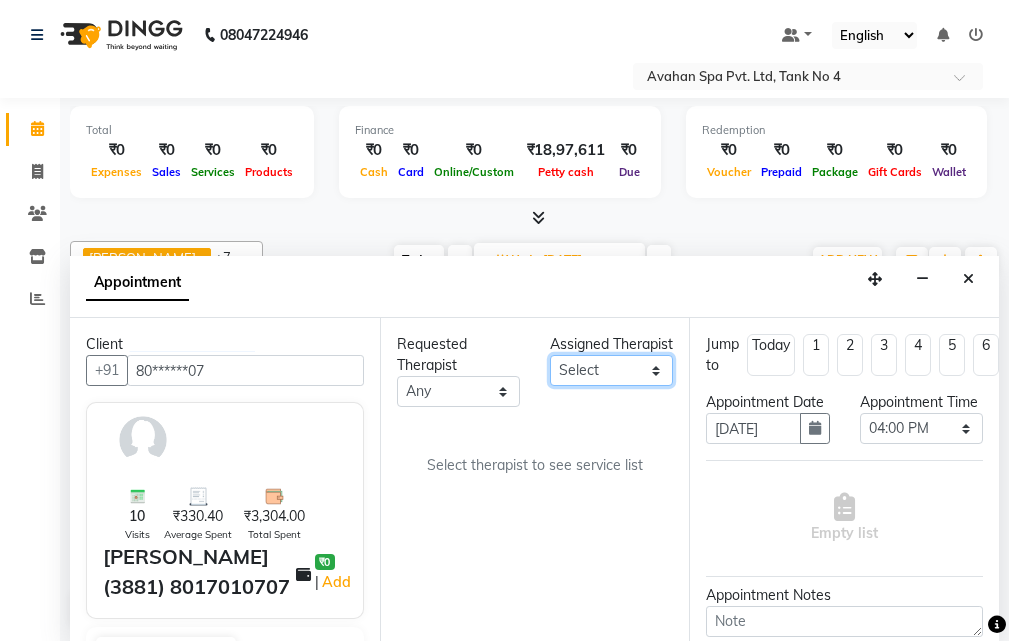 click on "Select ANJU [PERSON_NAME] [DEMOGRAPHIC_DATA] 1 [PERSON_NAME] JUNI [PERSON_NAME] SUSNIM" at bounding box center (611, 370) 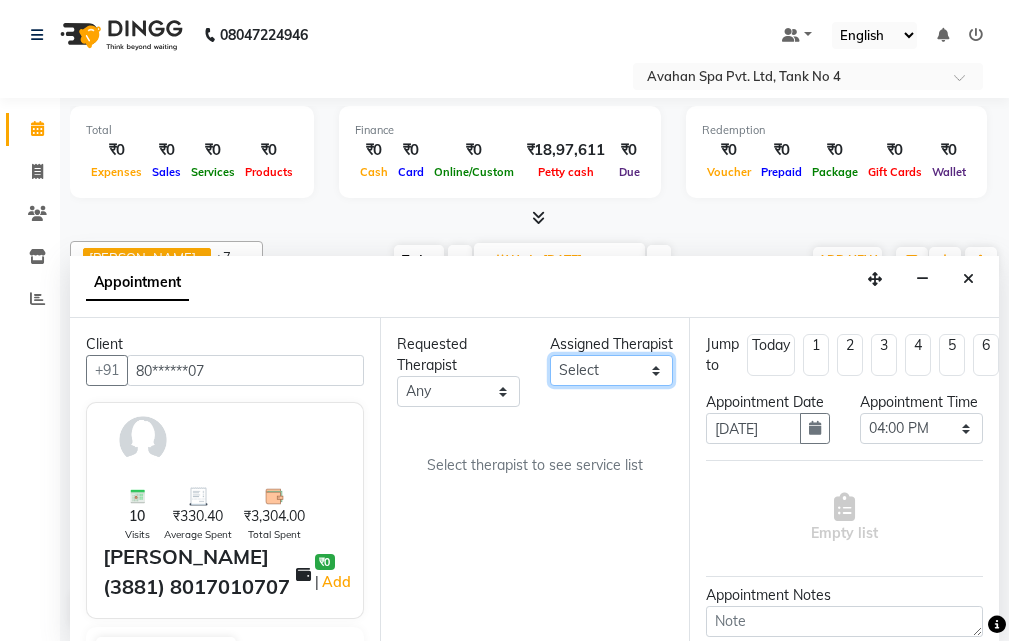 select on "23009" 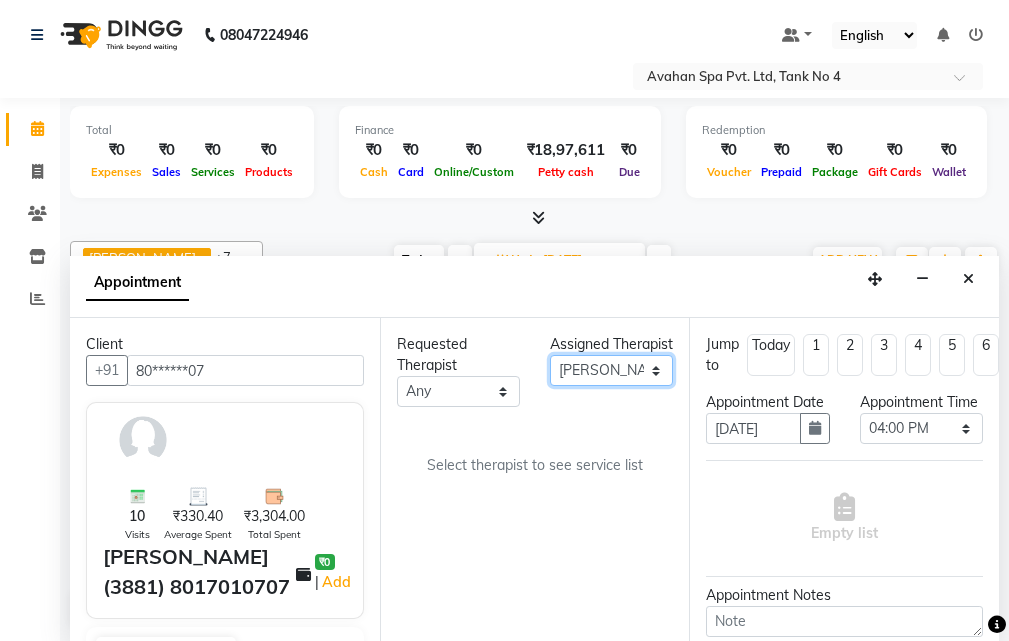 click on "Select ANJU [PERSON_NAME] [DEMOGRAPHIC_DATA] 1 [PERSON_NAME] JUNI [PERSON_NAME] SUSNIM" at bounding box center [611, 370] 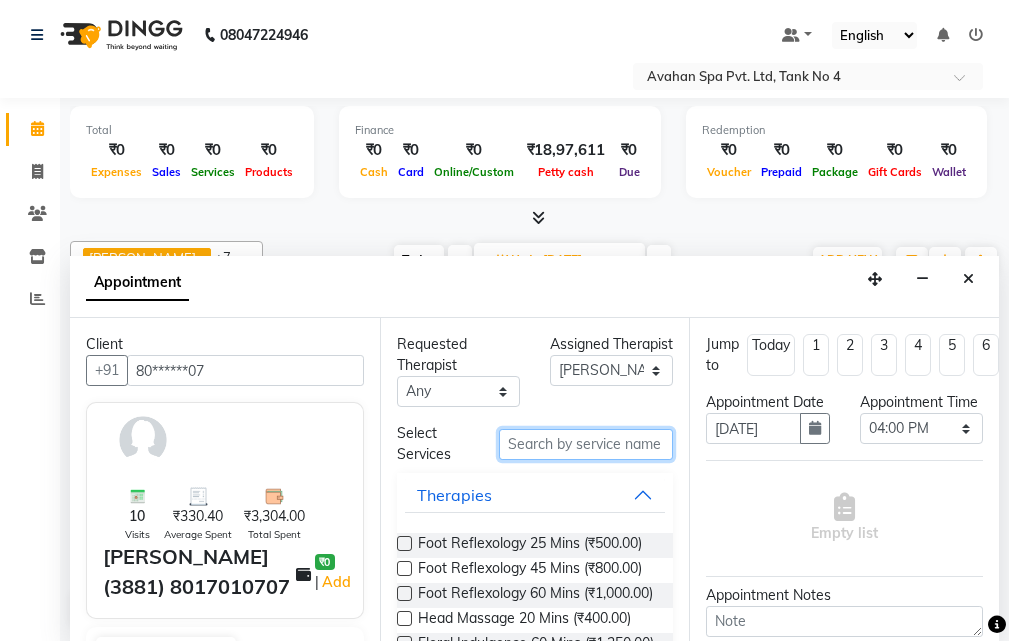 click at bounding box center [586, 444] 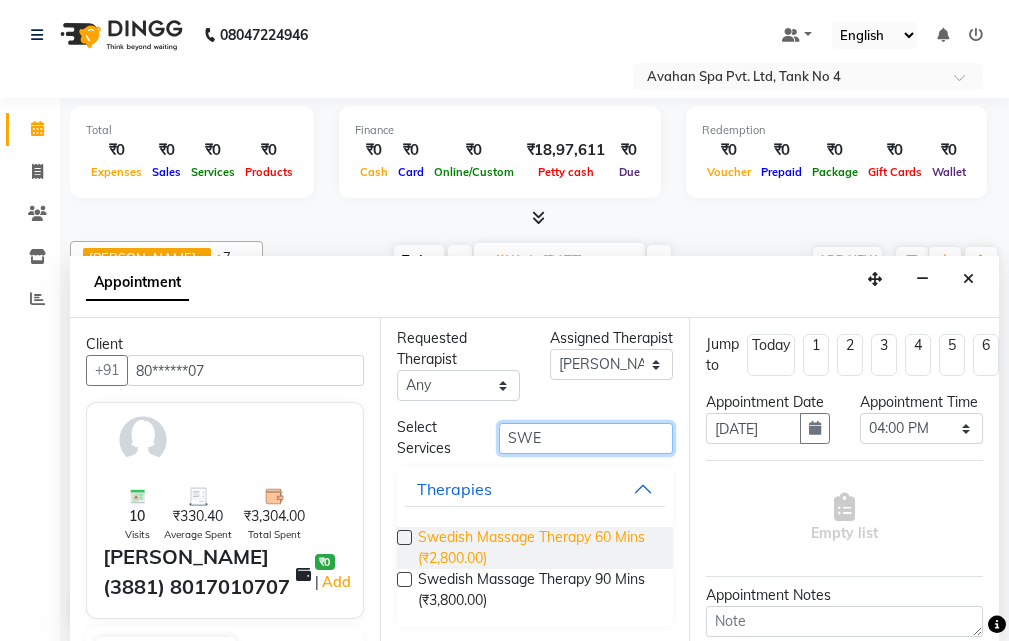 scroll, scrollTop: 8, scrollLeft: 0, axis: vertical 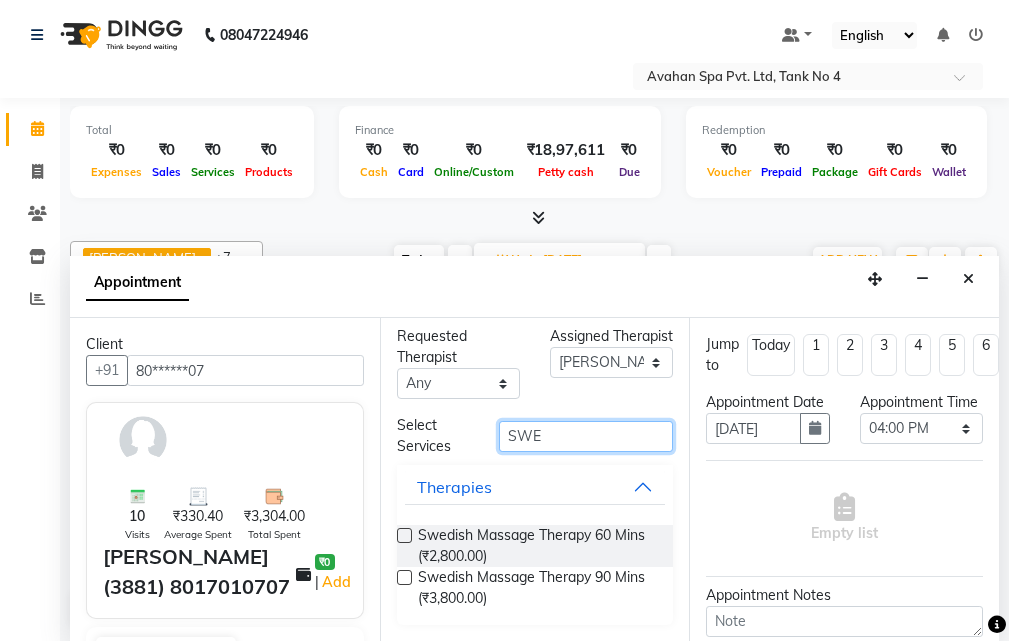 type on "SWE" 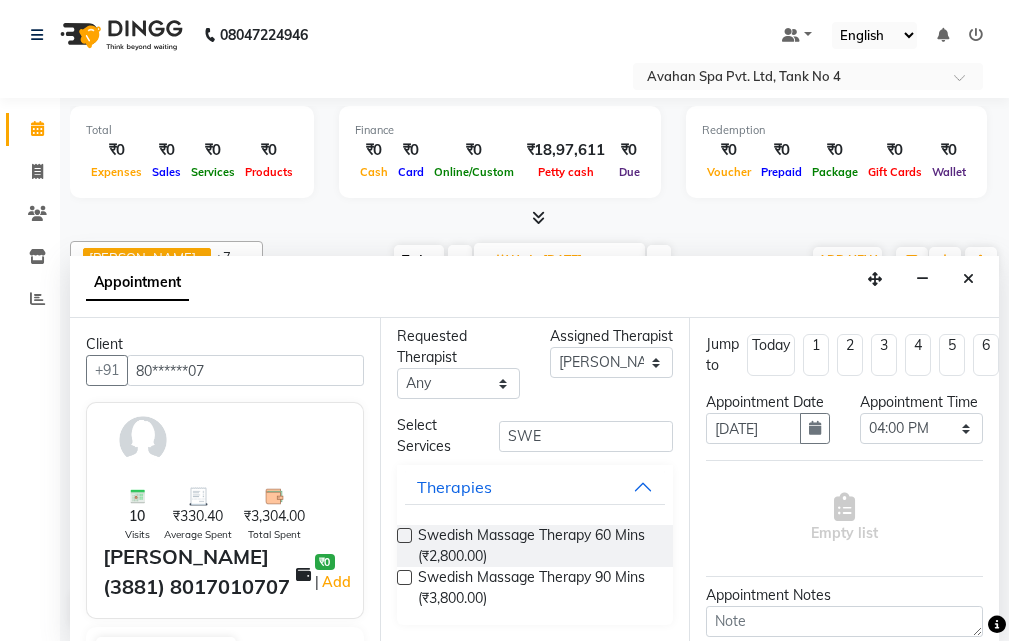click at bounding box center [404, 577] 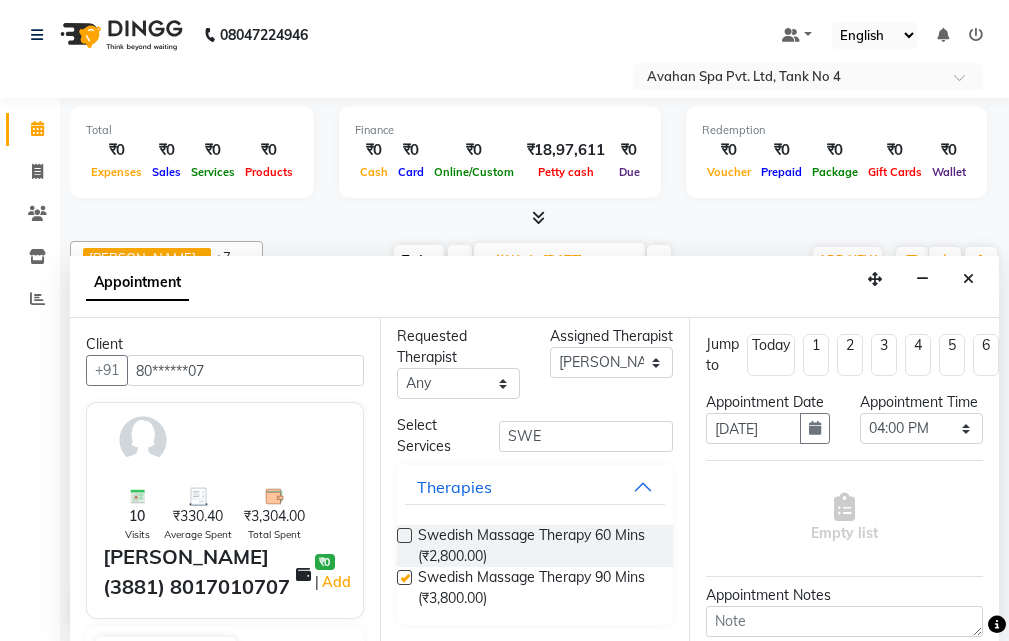 select on "1847" 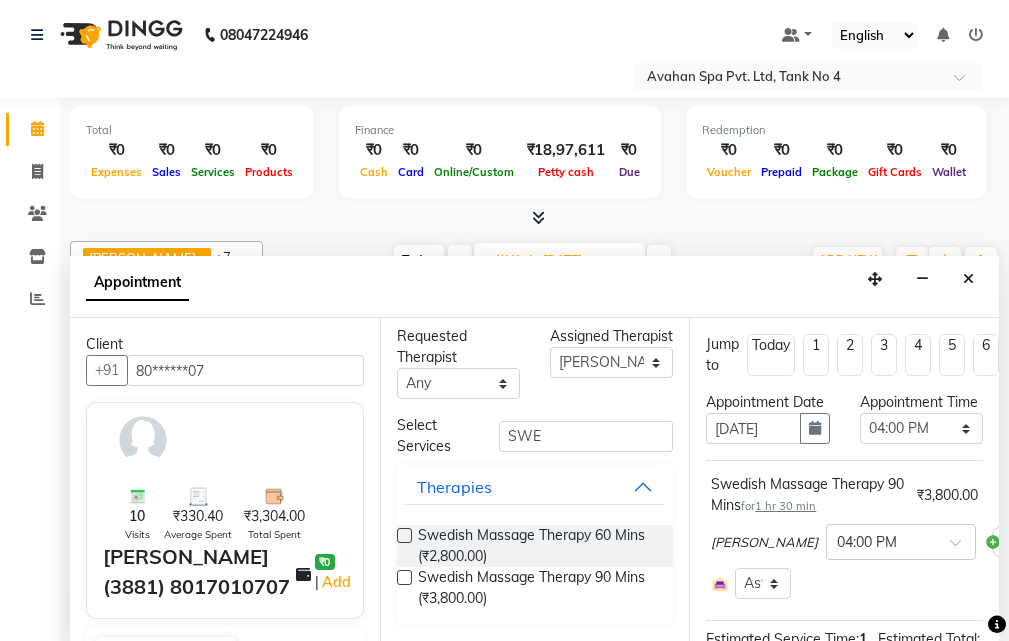 checkbox on "false" 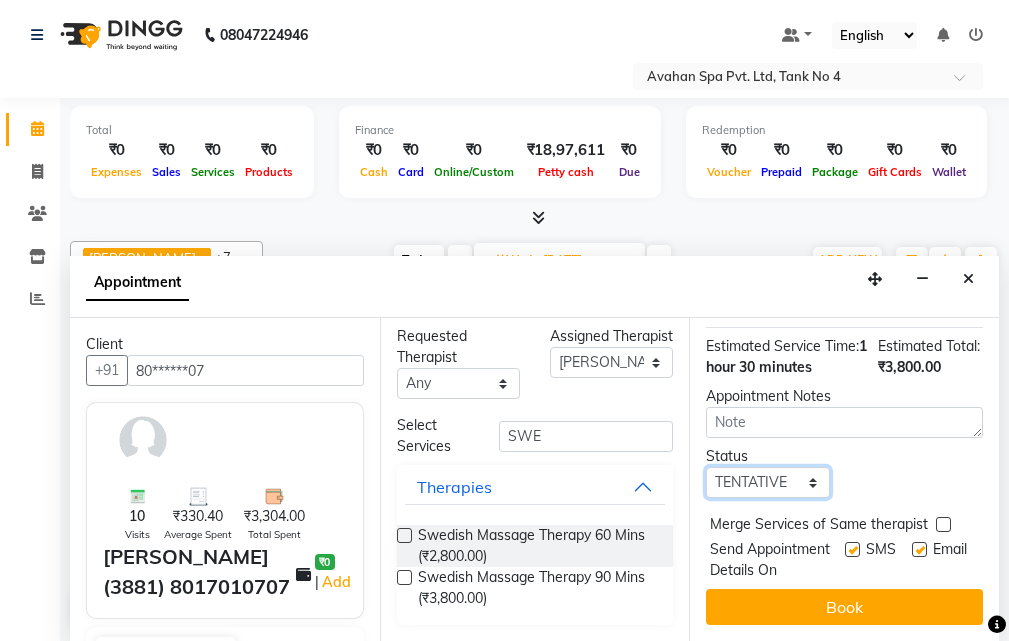 click on "Select TENTATIVE CONFIRM UPCOMING" at bounding box center [767, 482] 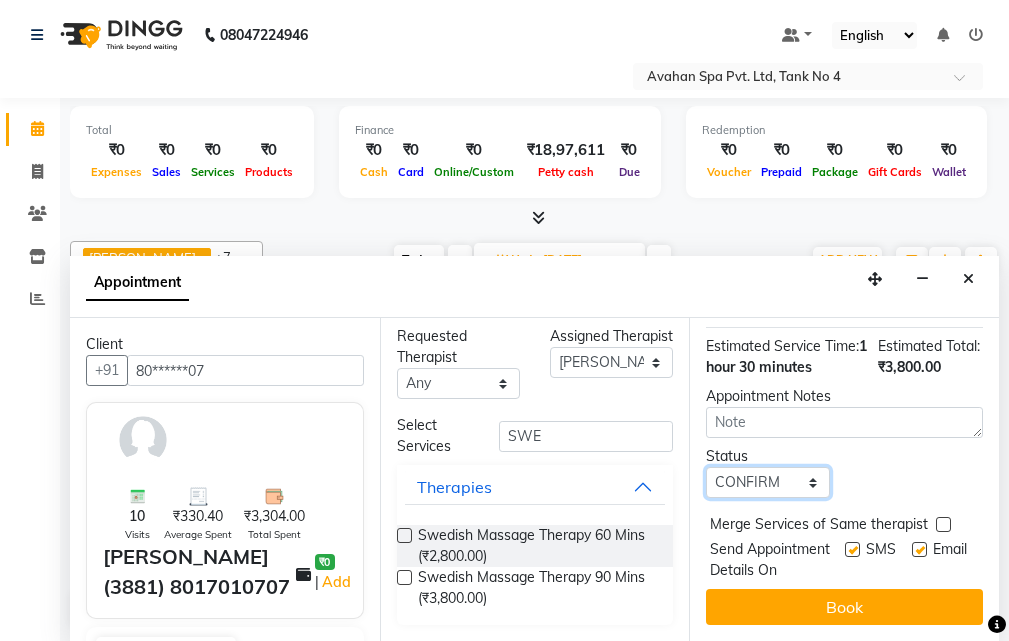 click on "Select TENTATIVE CONFIRM UPCOMING" at bounding box center (767, 482) 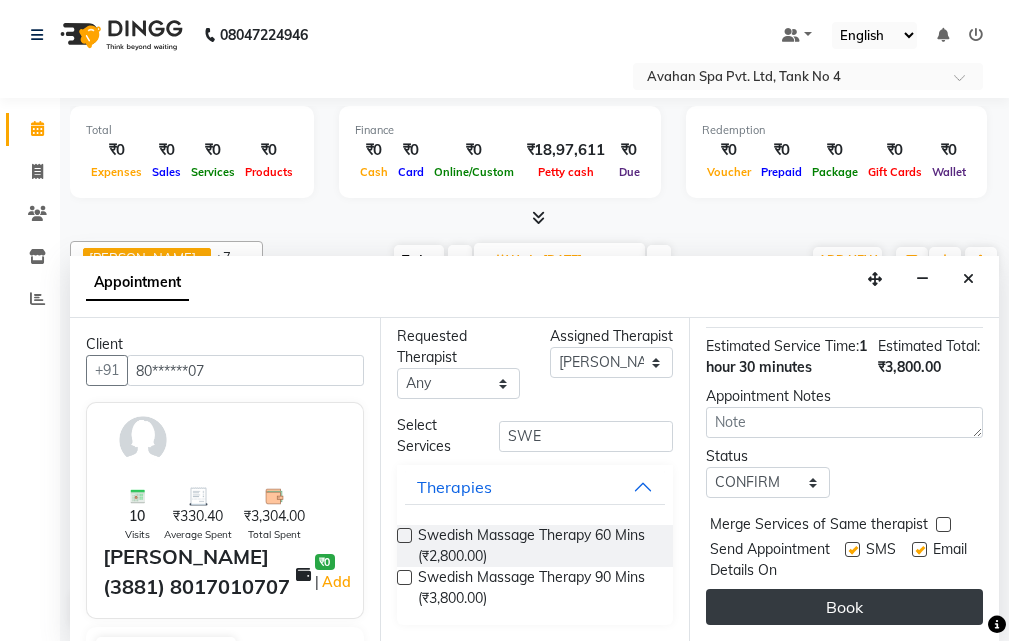 click on "Book" at bounding box center [844, 607] 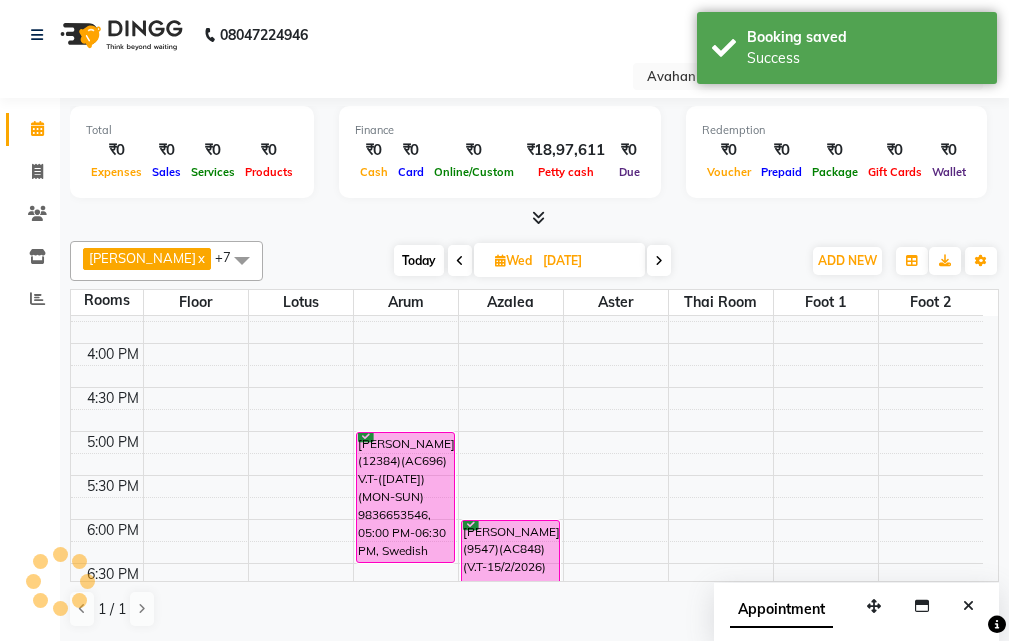 scroll, scrollTop: 0, scrollLeft: 0, axis: both 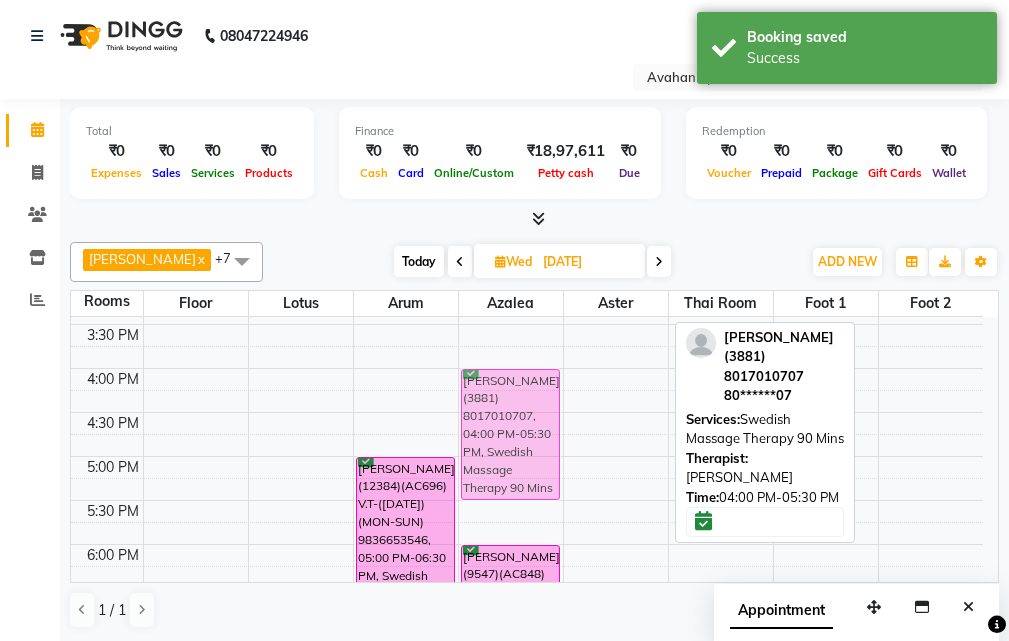drag, startPoint x: 583, startPoint y: 355, endPoint x: 491, endPoint y: 380, distance: 95.33625 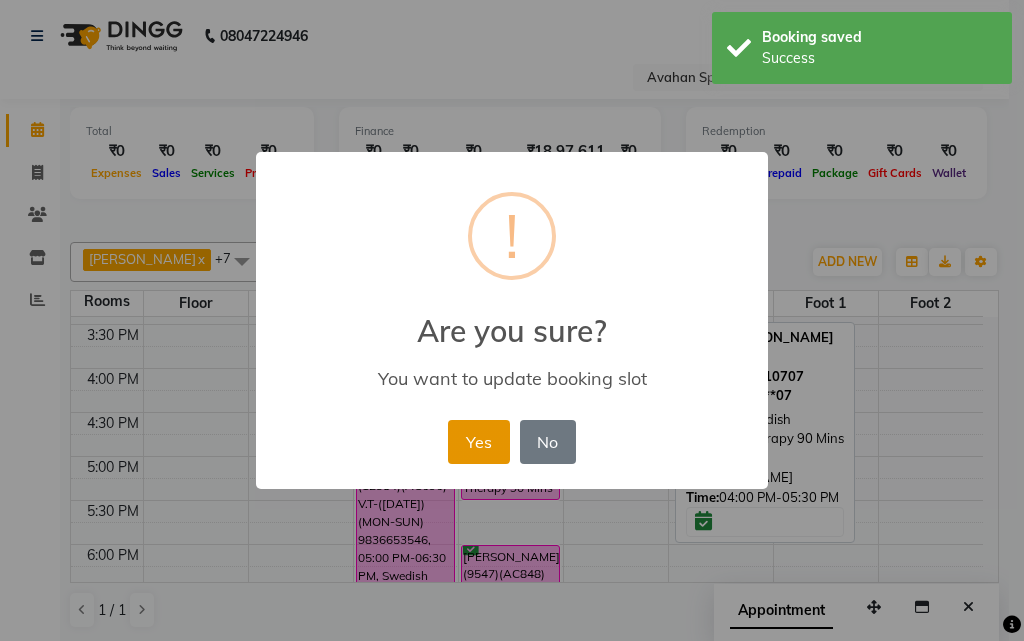 click on "Yes" at bounding box center [478, 442] 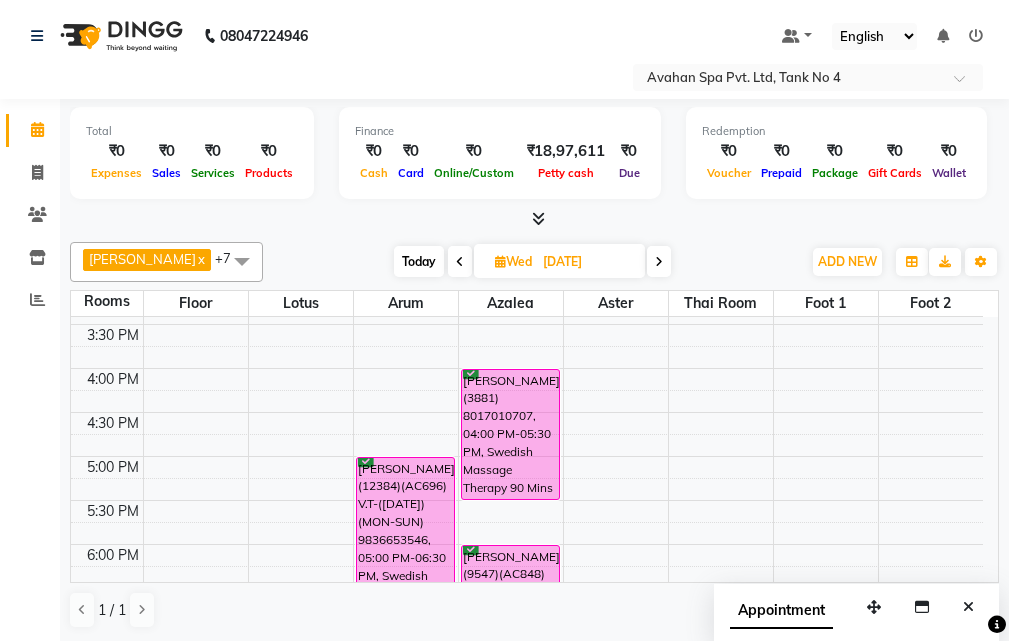 click on "Today" at bounding box center [419, 261] 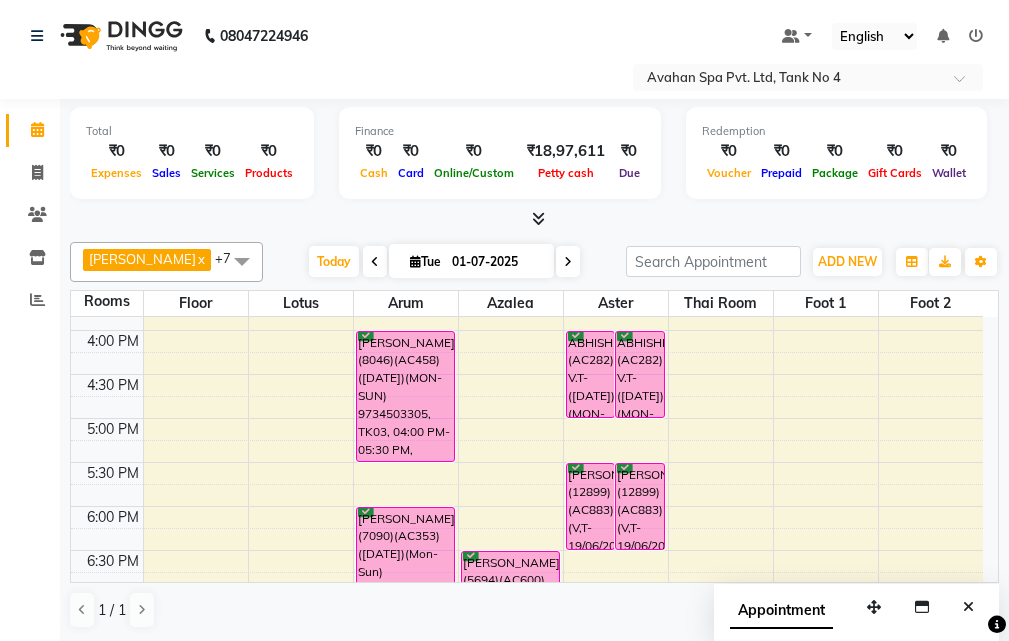 scroll, scrollTop: 700, scrollLeft: 0, axis: vertical 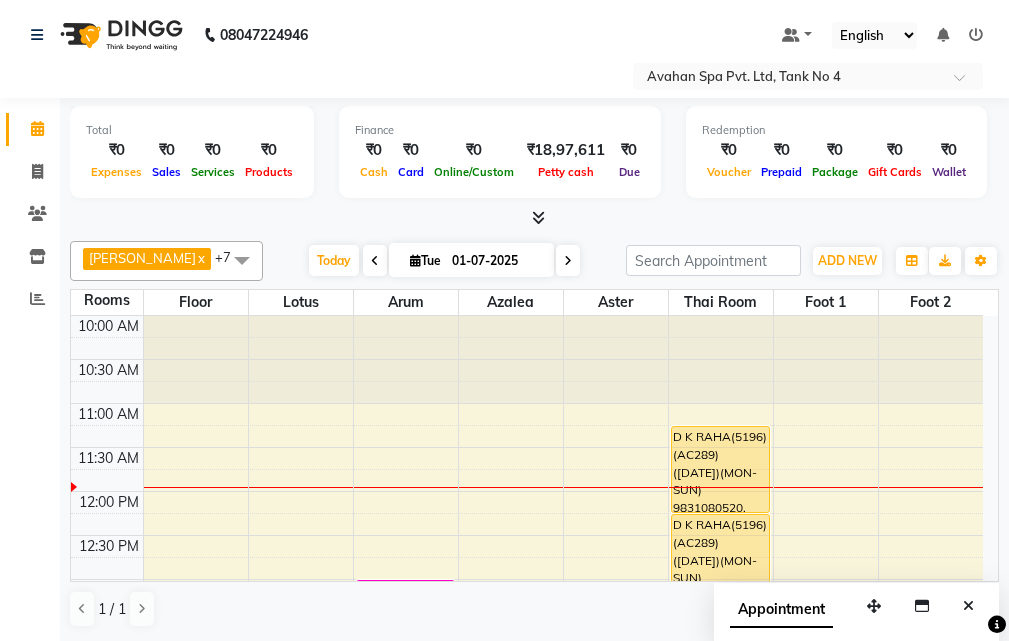 click at bounding box center [375, 261] 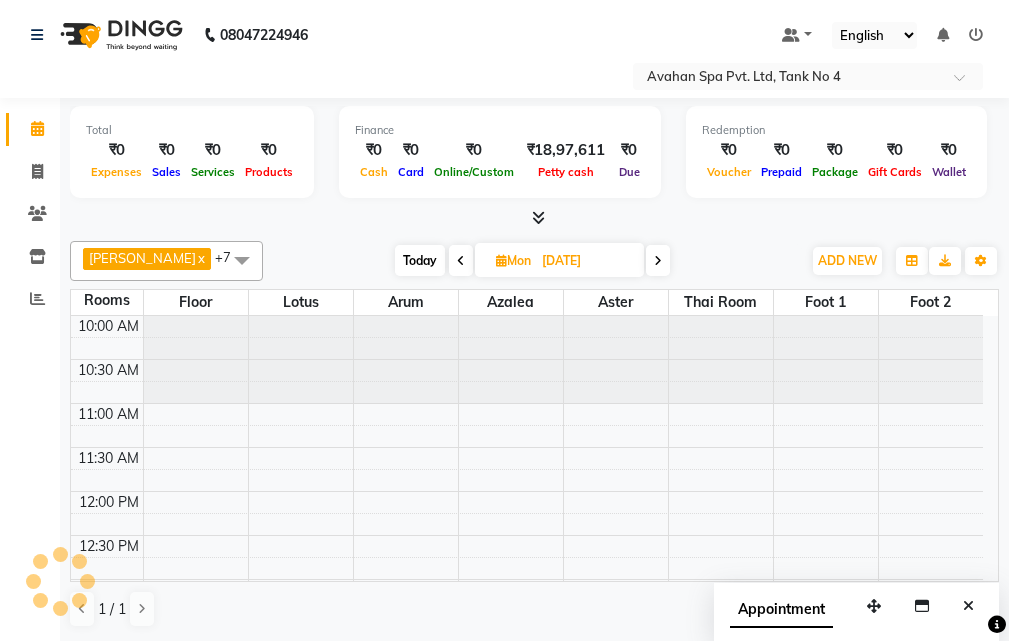 scroll, scrollTop: 89, scrollLeft: 0, axis: vertical 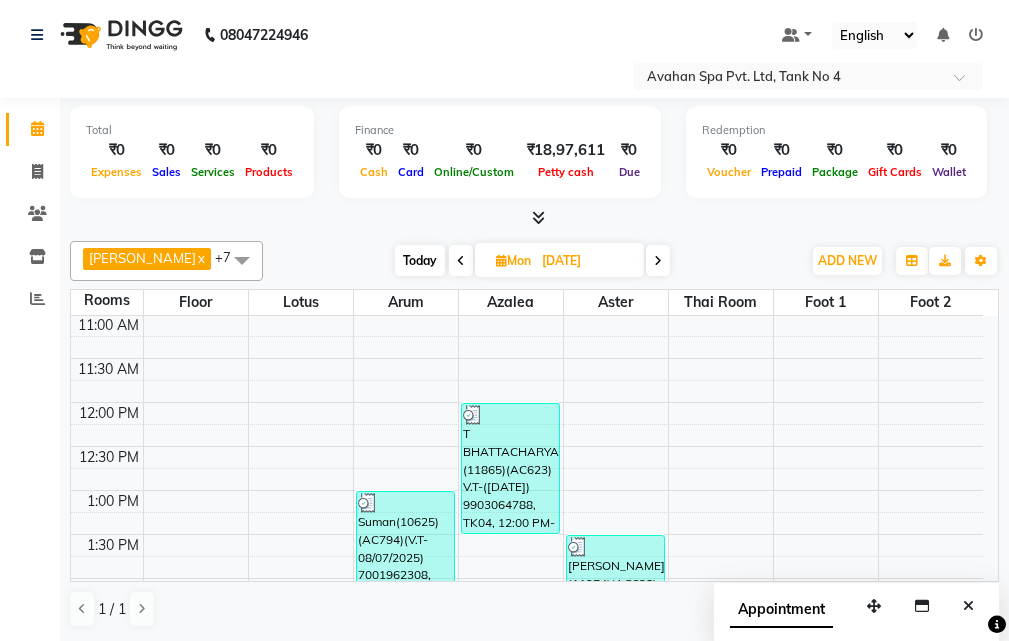 click at bounding box center [461, 260] 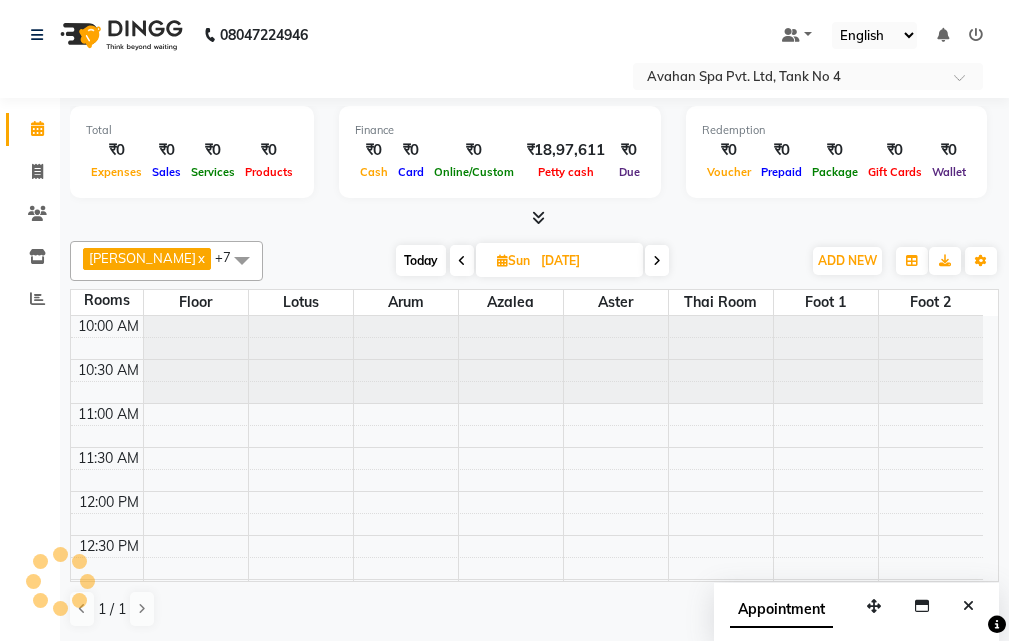scroll, scrollTop: 89, scrollLeft: 0, axis: vertical 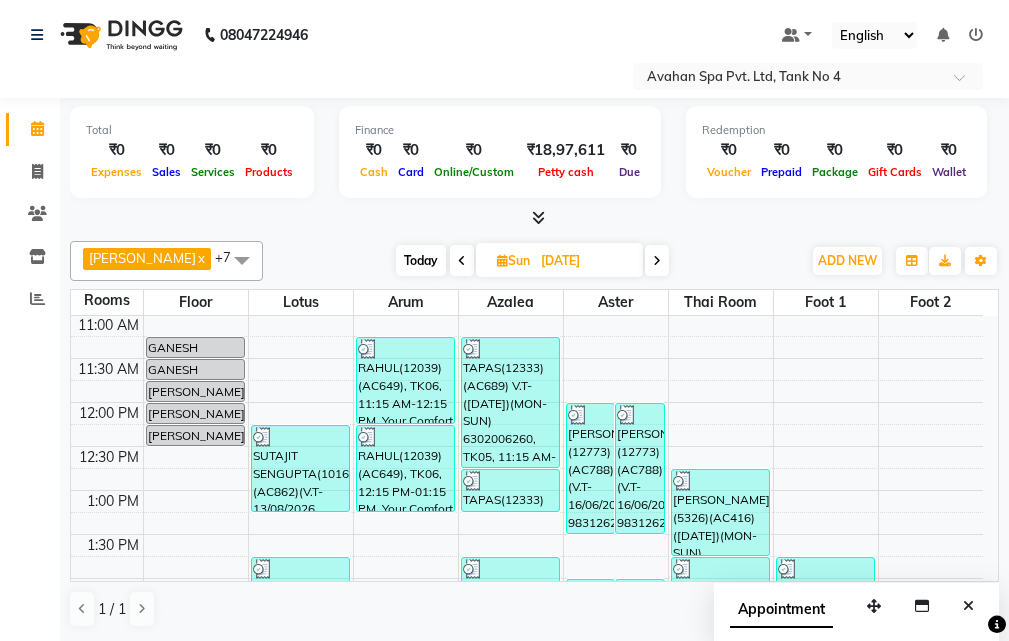 click at bounding box center (462, 261) 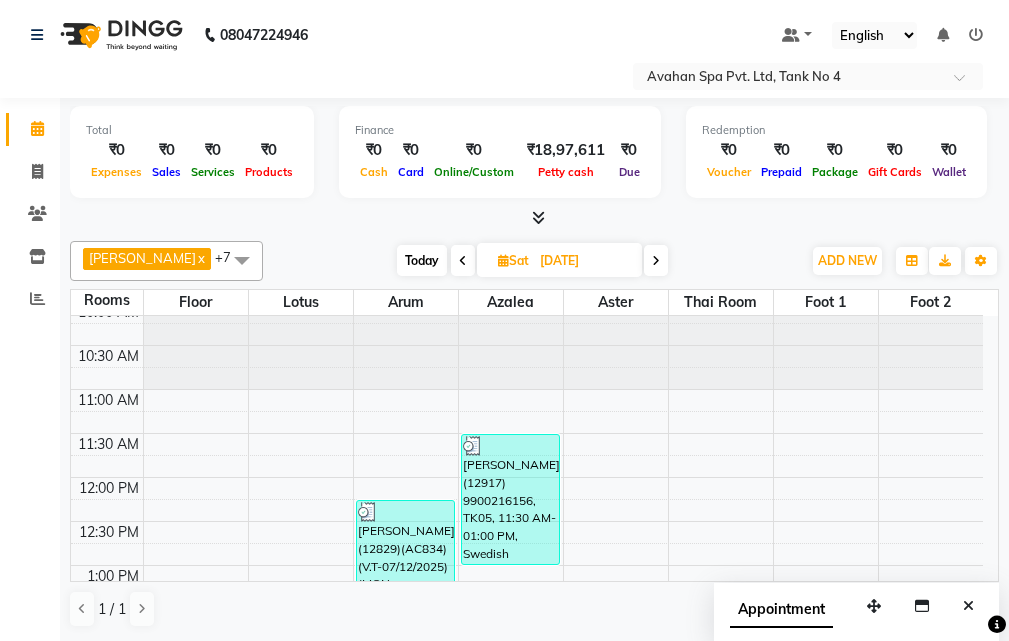 scroll, scrollTop: 0, scrollLeft: 0, axis: both 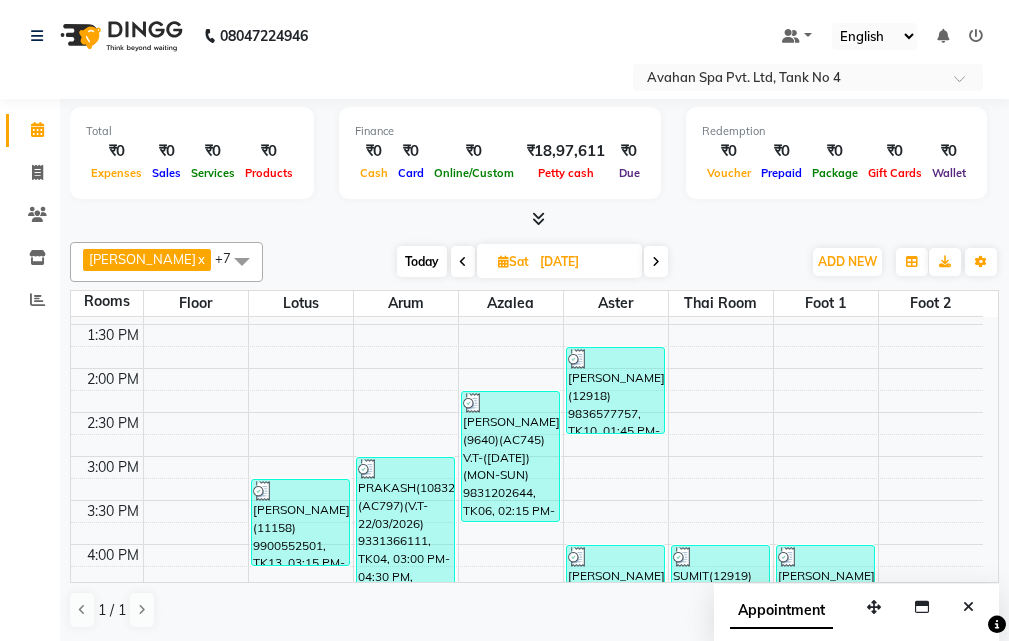 click on "Today" at bounding box center (422, 261) 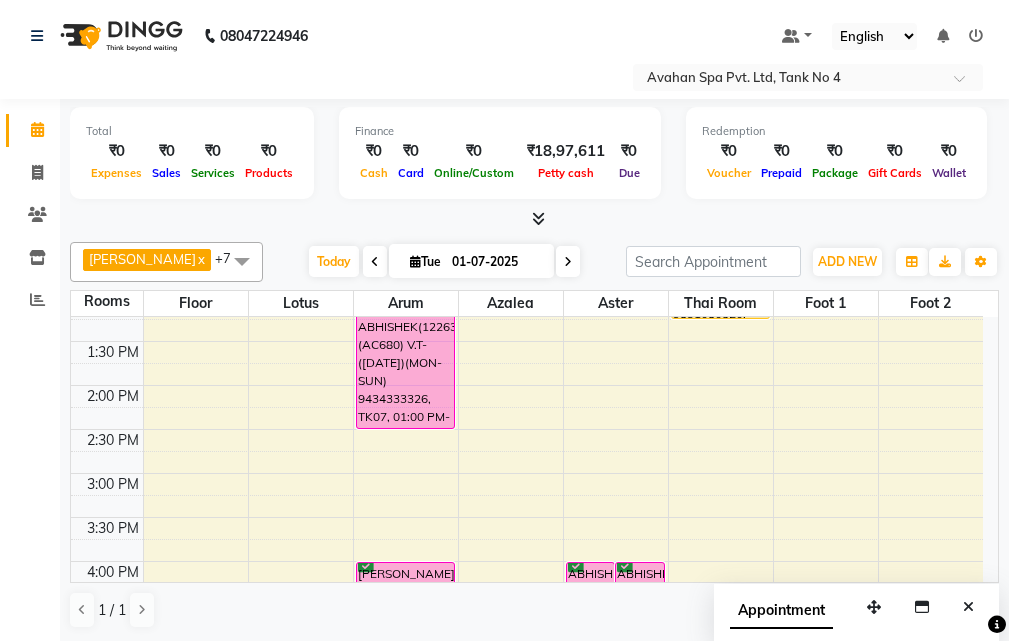 scroll, scrollTop: 300, scrollLeft: 0, axis: vertical 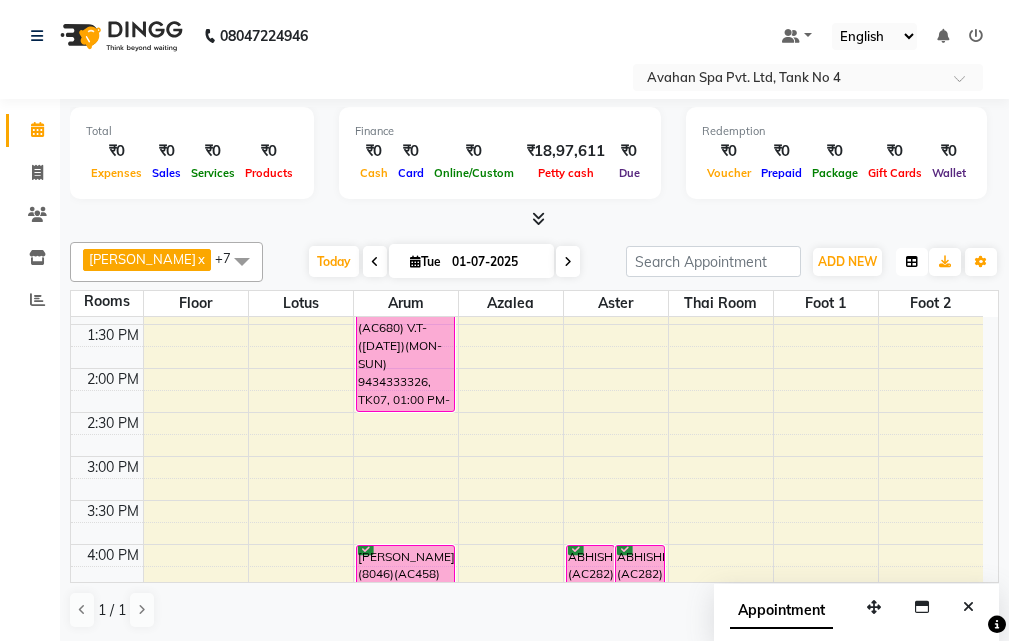click at bounding box center (912, 262) 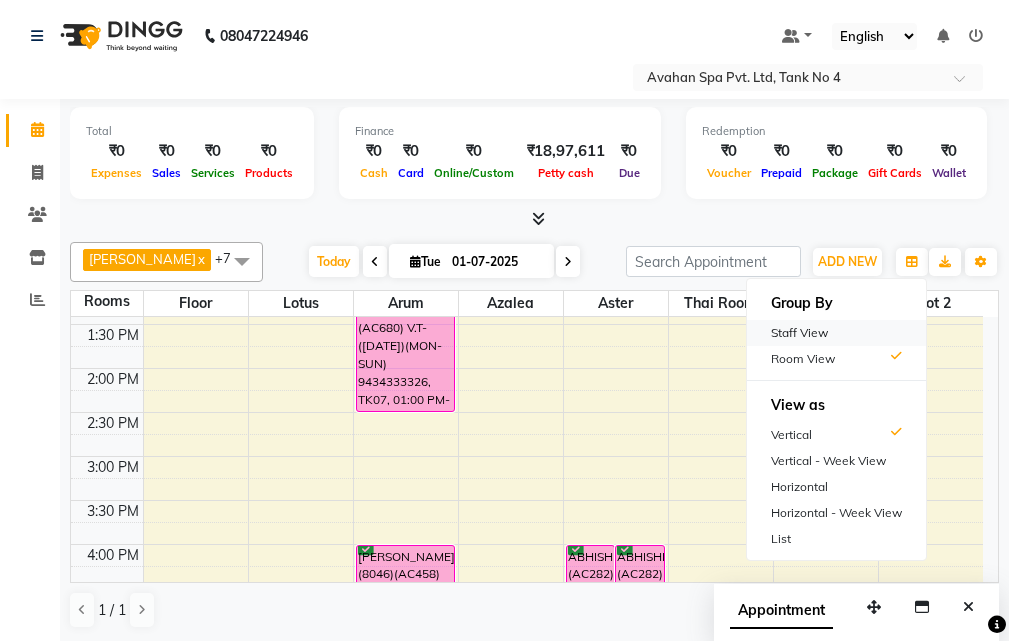 click on "Staff View" at bounding box center [836, 333] 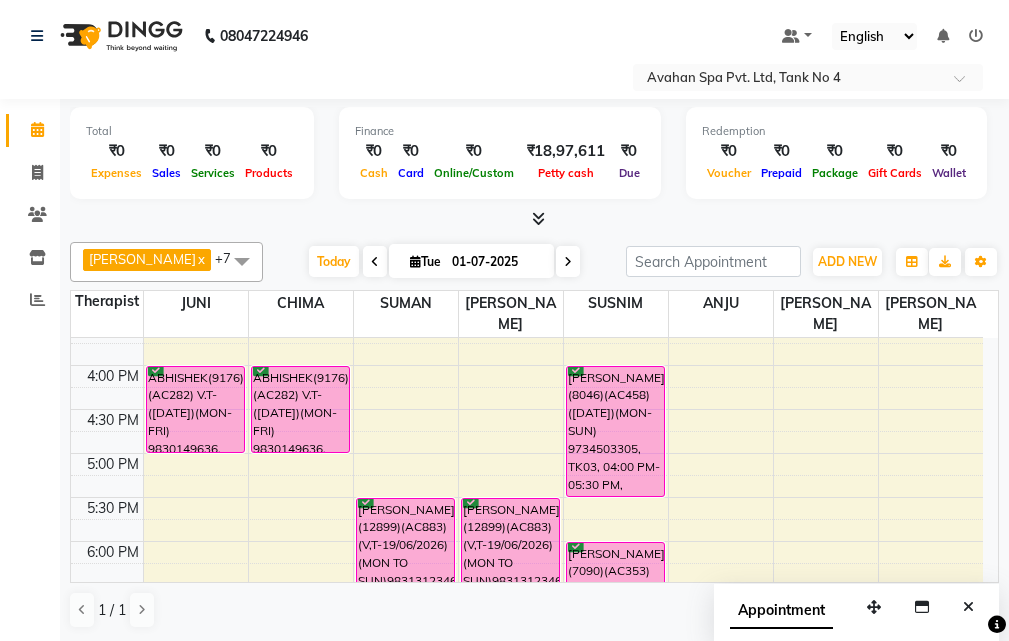 scroll, scrollTop: 400, scrollLeft: 0, axis: vertical 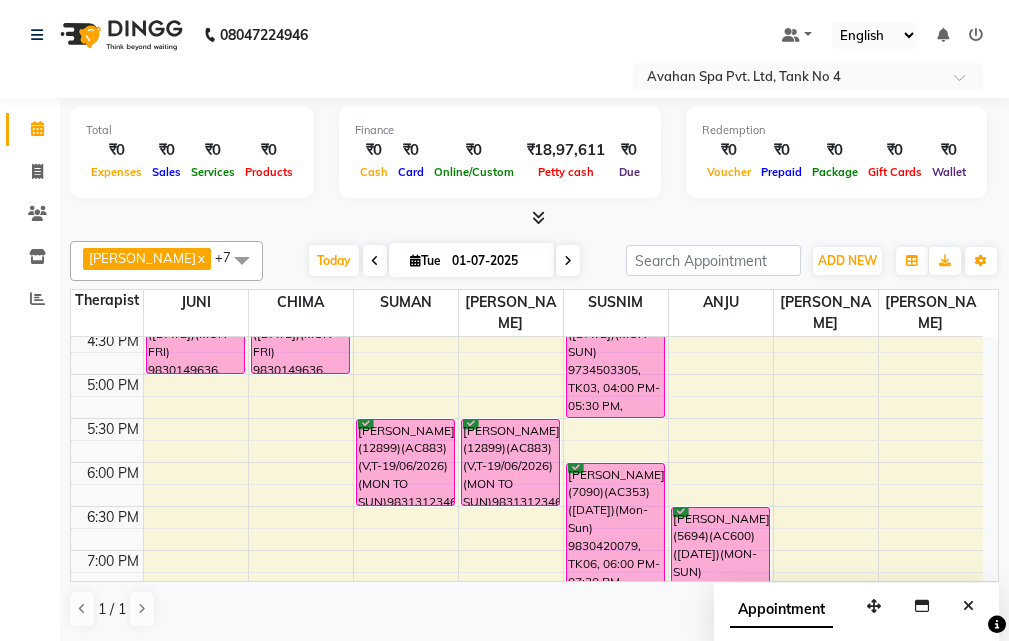 click at bounding box center [568, 261] 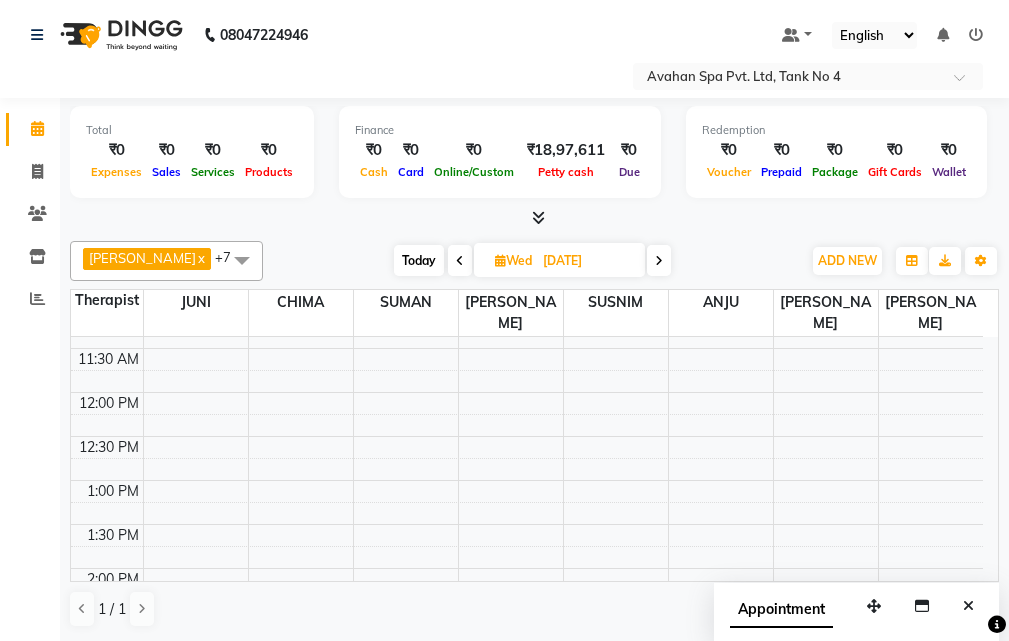 scroll, scrollTop: 0, scrollLeft: 0, axis: both 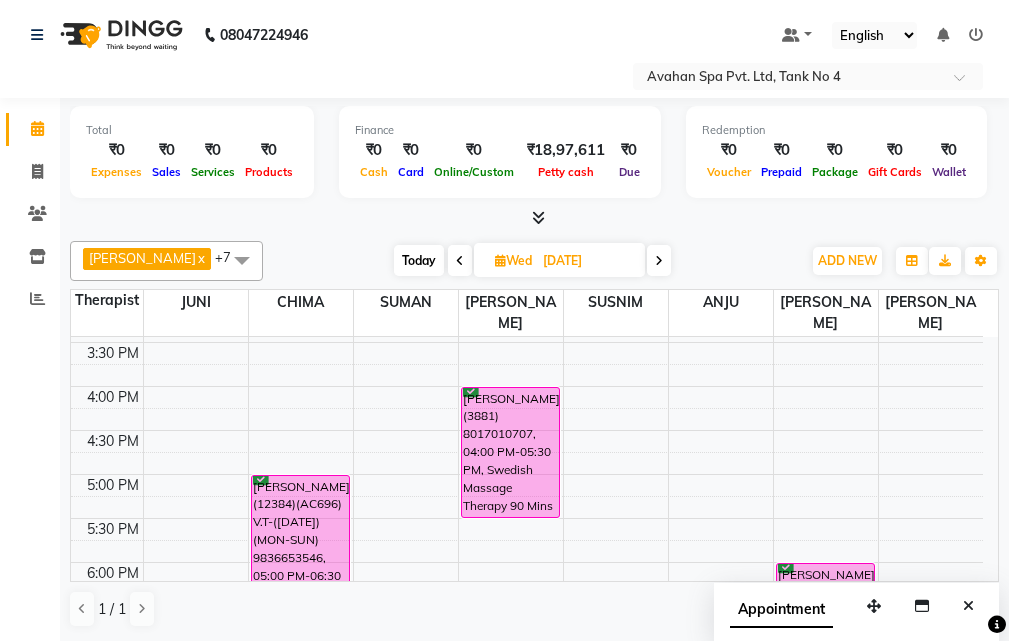 click at bounding box center [460, 261] 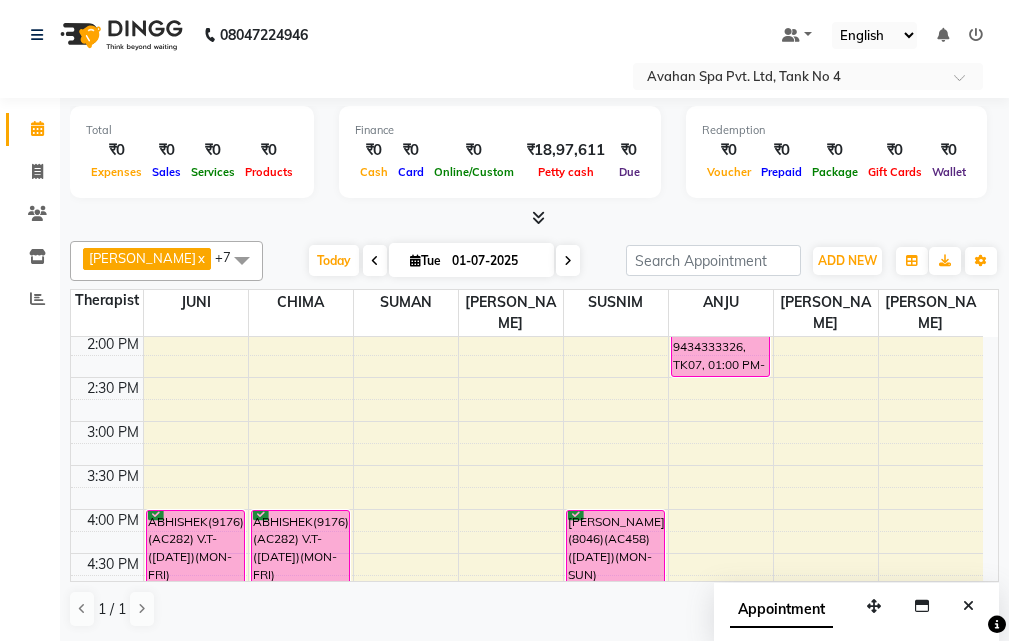 scroll, scrollTop: 400, scrollLeft: 0, axis: vertical 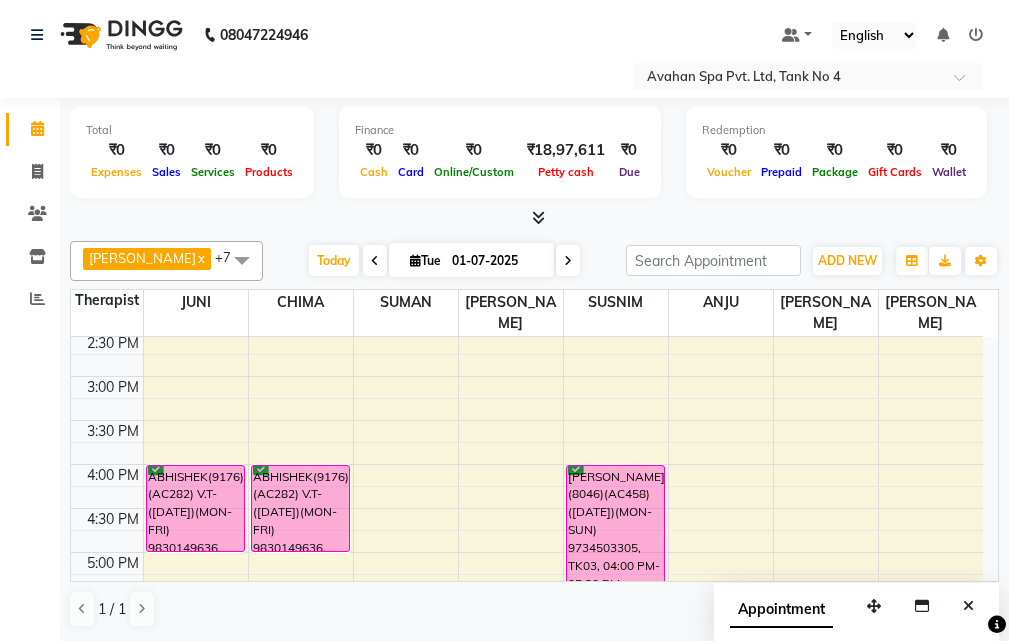 click at bounding box center [375, 261] 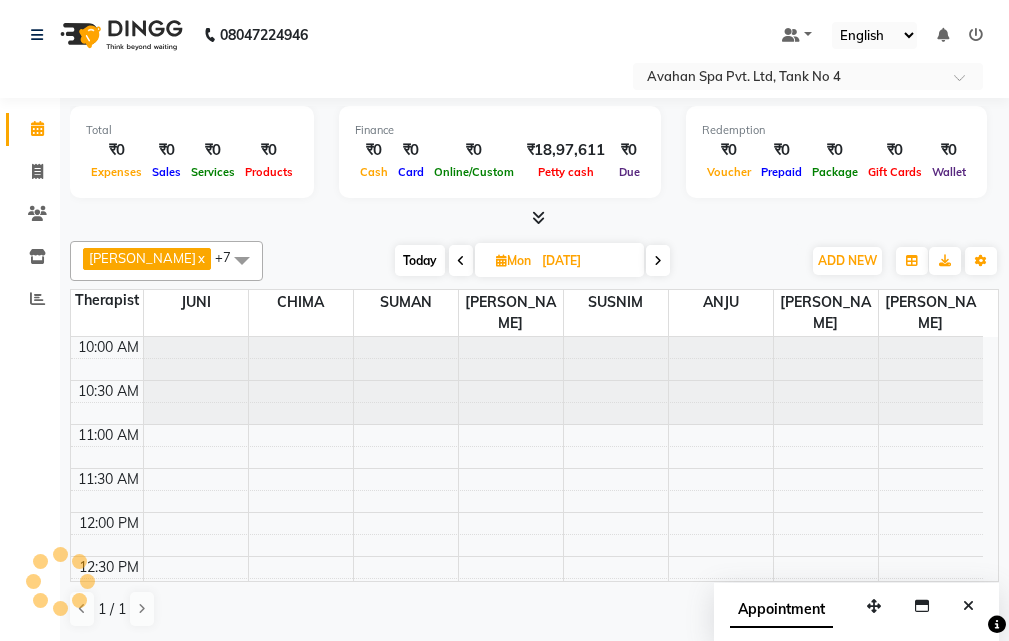 scroll, scrollTop: 177, scrollLeft: 0, axis: vertical 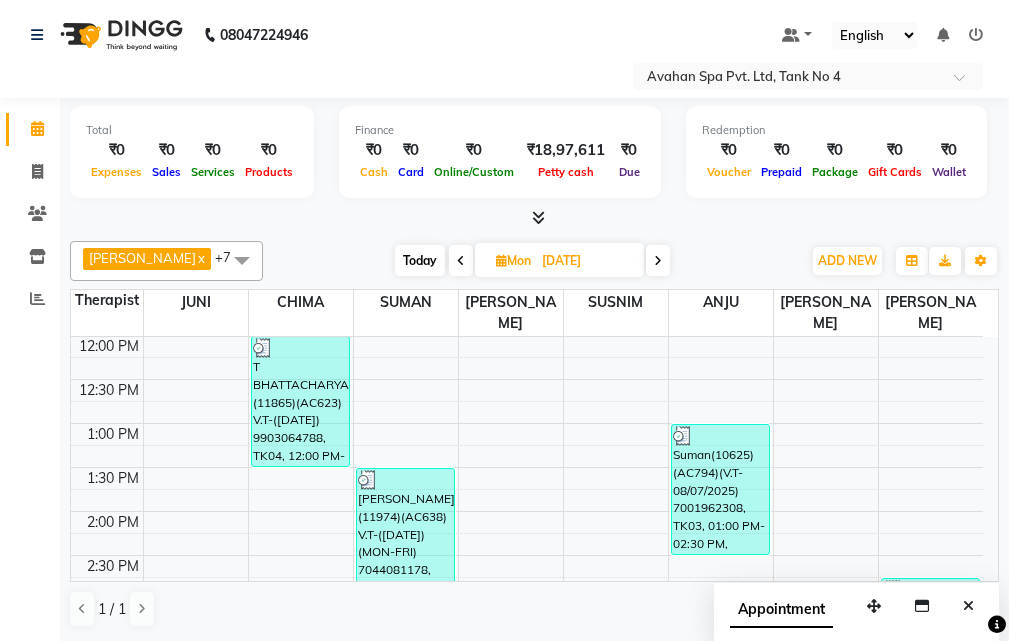 click at bounding box center (461, 261) 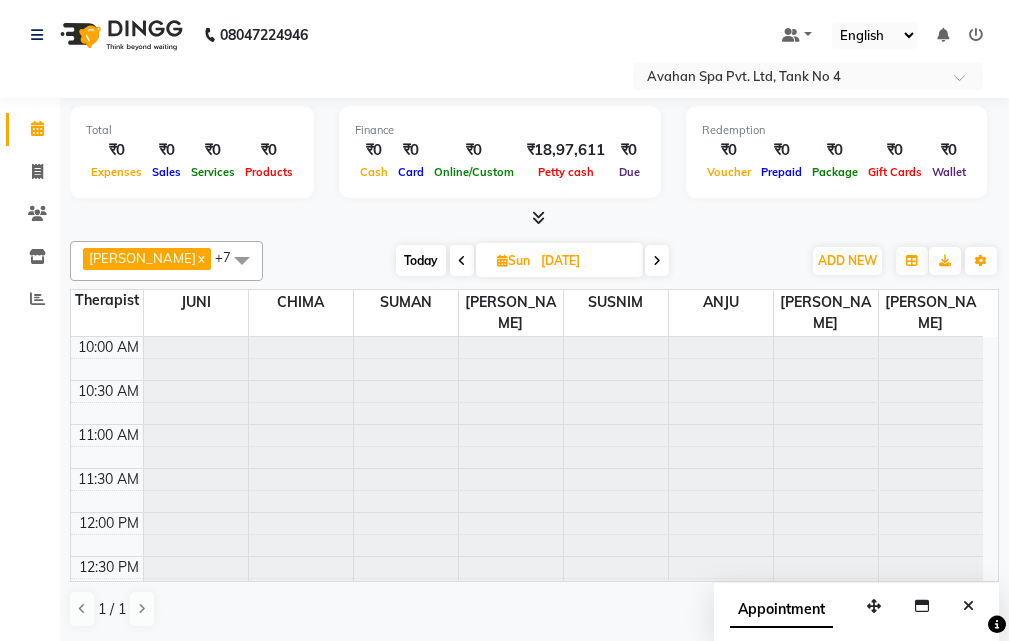 scroll, scrollTop: 177, scrollLeft: 0, axis: vertical 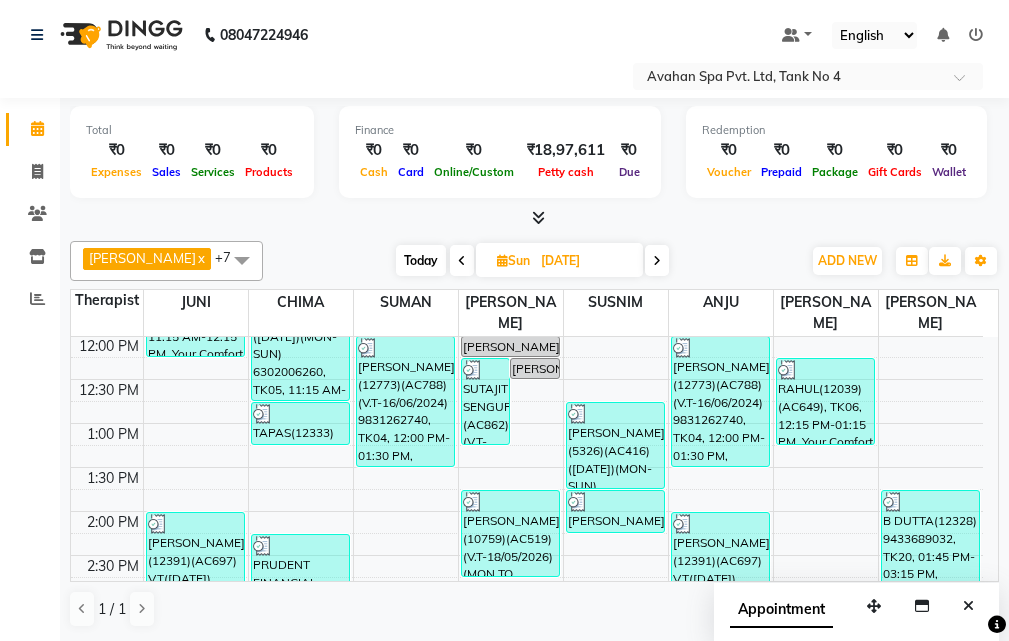 click at bounding box center [462, 260] 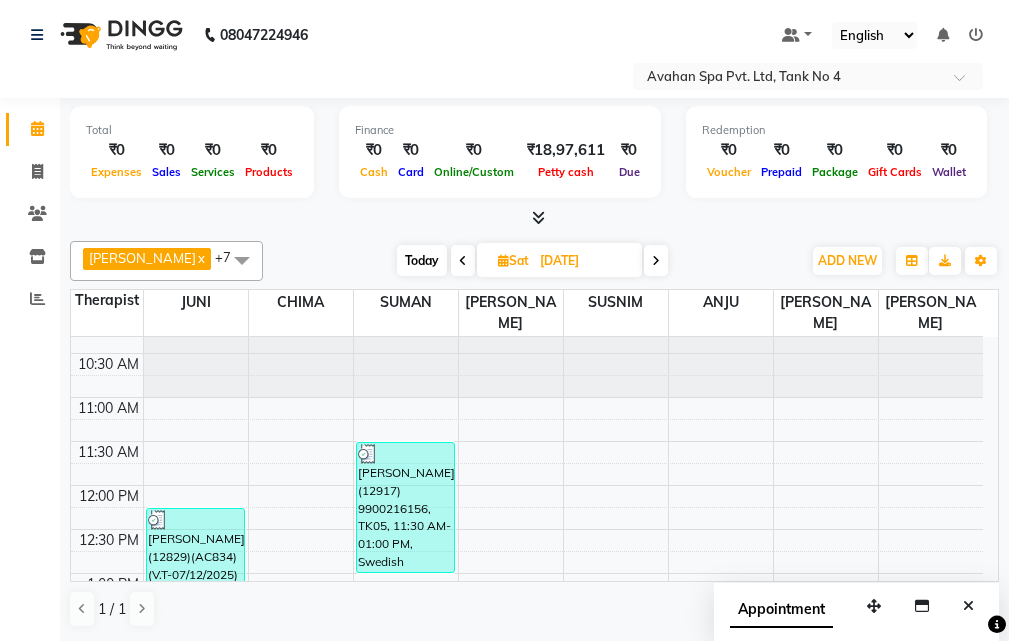 scroll, scrollTop: 0, scrollLeft: 0, axis: both 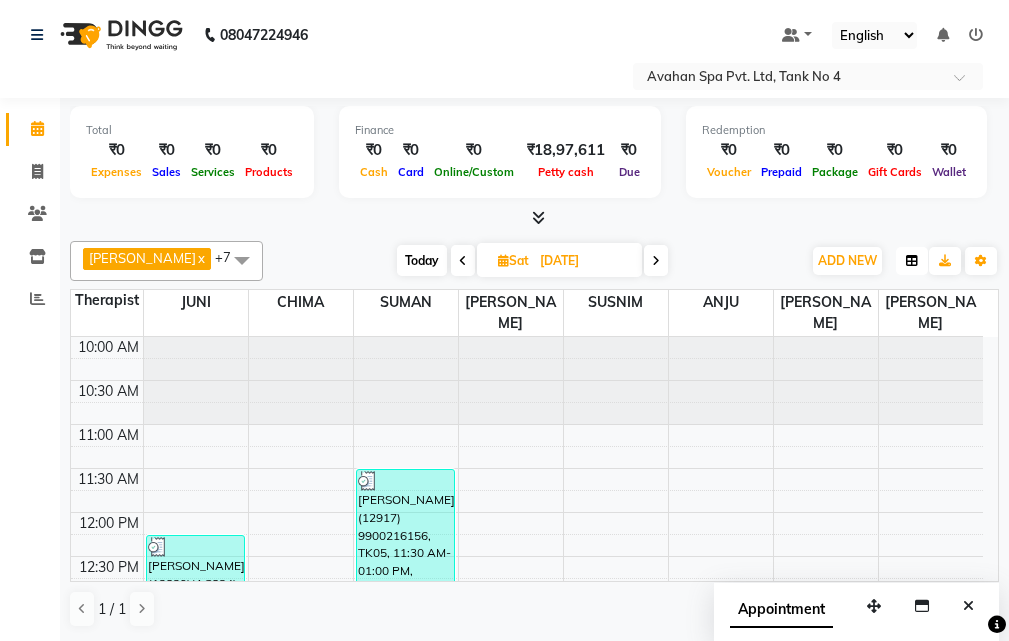 click at bounding box center (912, 261) 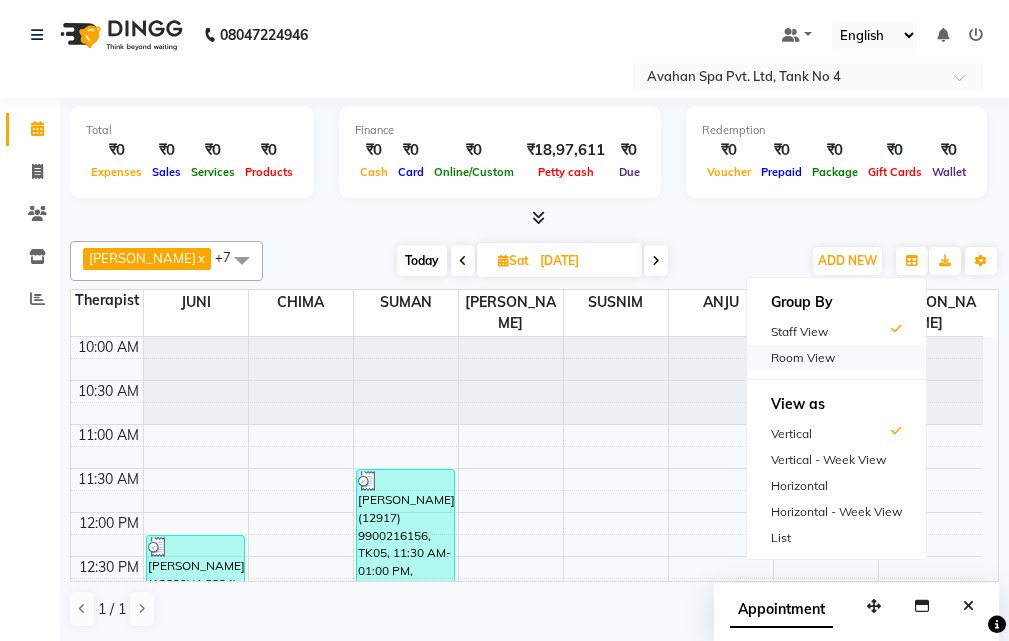 click on "Room View" at bounding box center (836, 358) 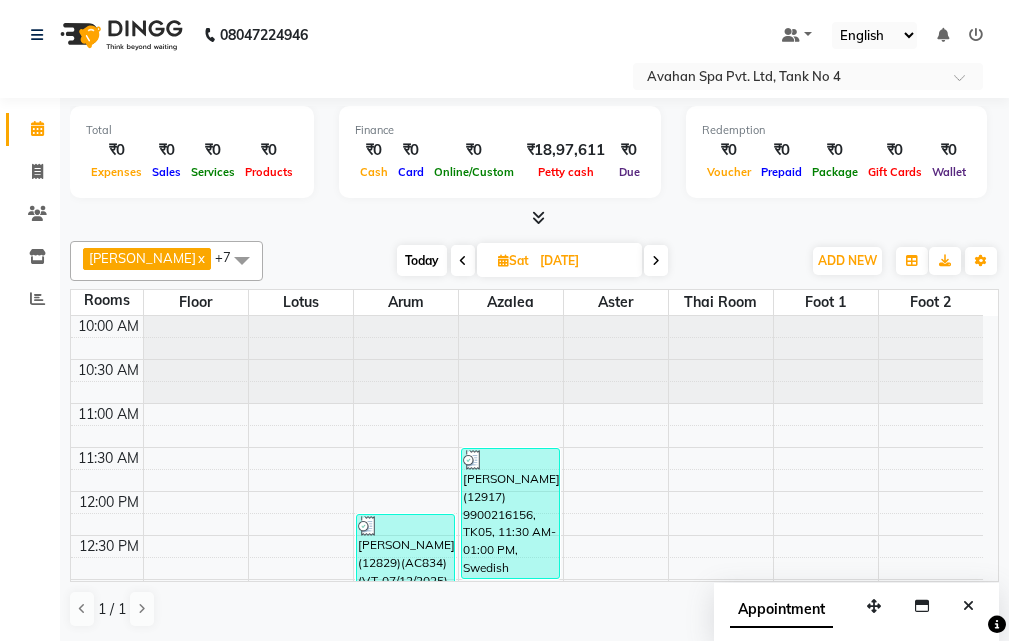 scroll, scrollTop: 0, scrollLeft: 0, axis: both 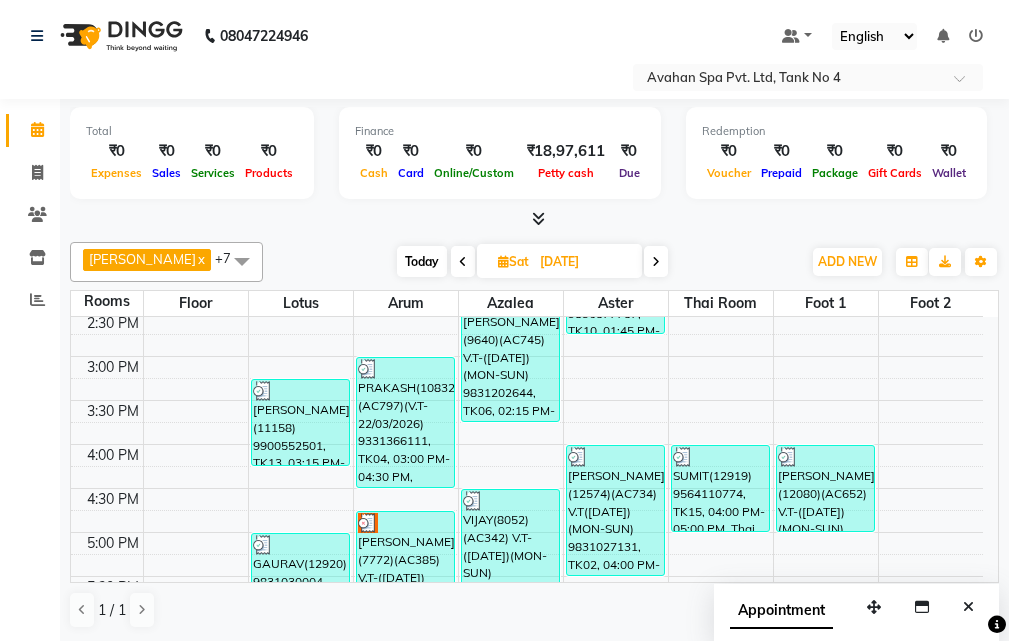 click on "Today" at bounding box center (422, 261) 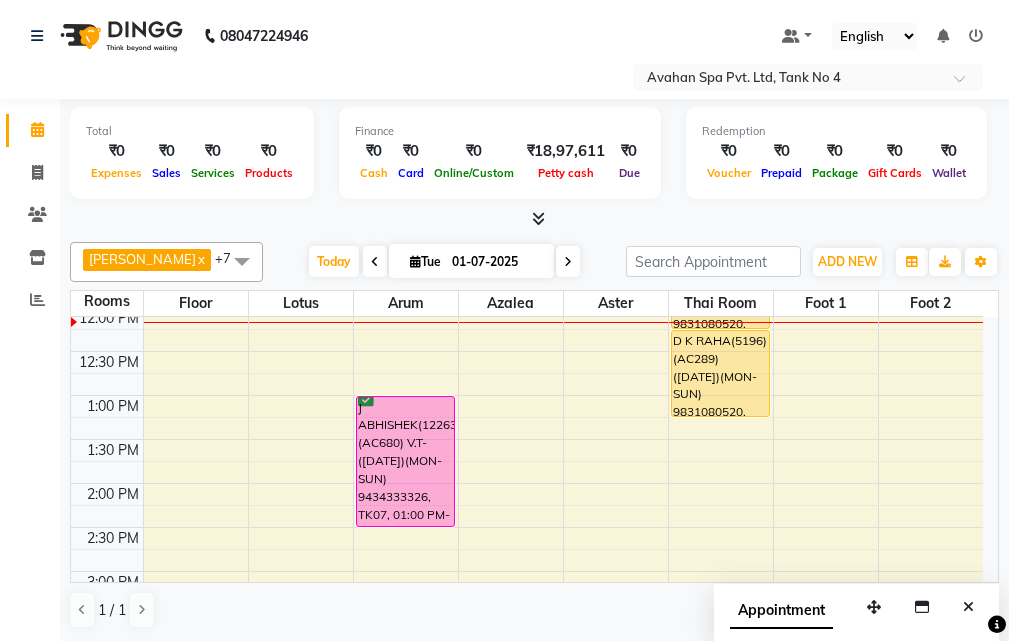 scroll, scrollTop: 200, scrollLeft: 0, axis: vertical 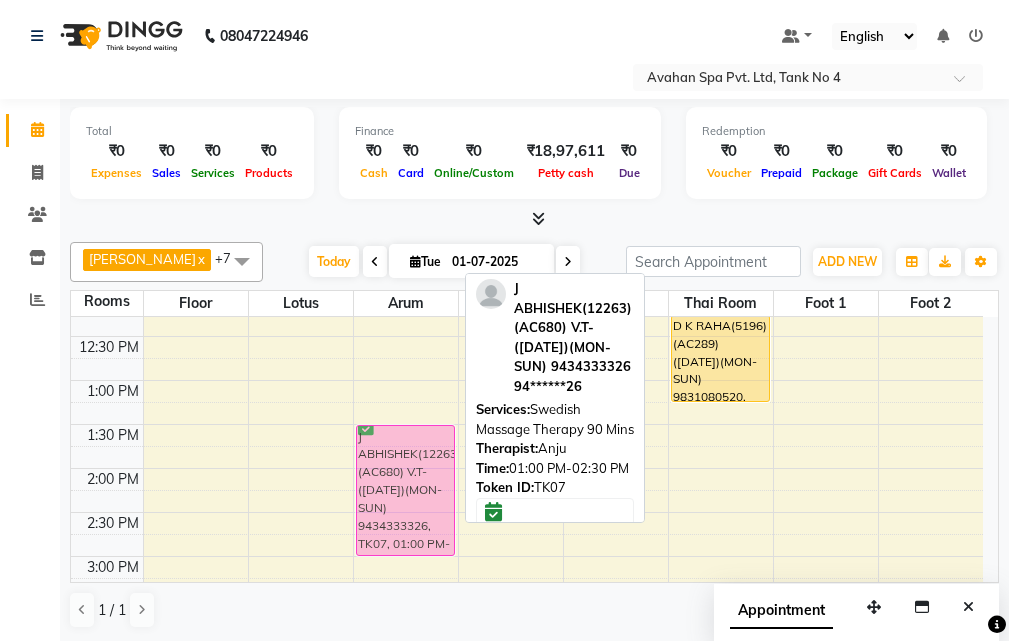 drag, startPoint x: 379, startPoint y: 426, endPoint x: 382, endPoint y: 460, distance: 34.132095 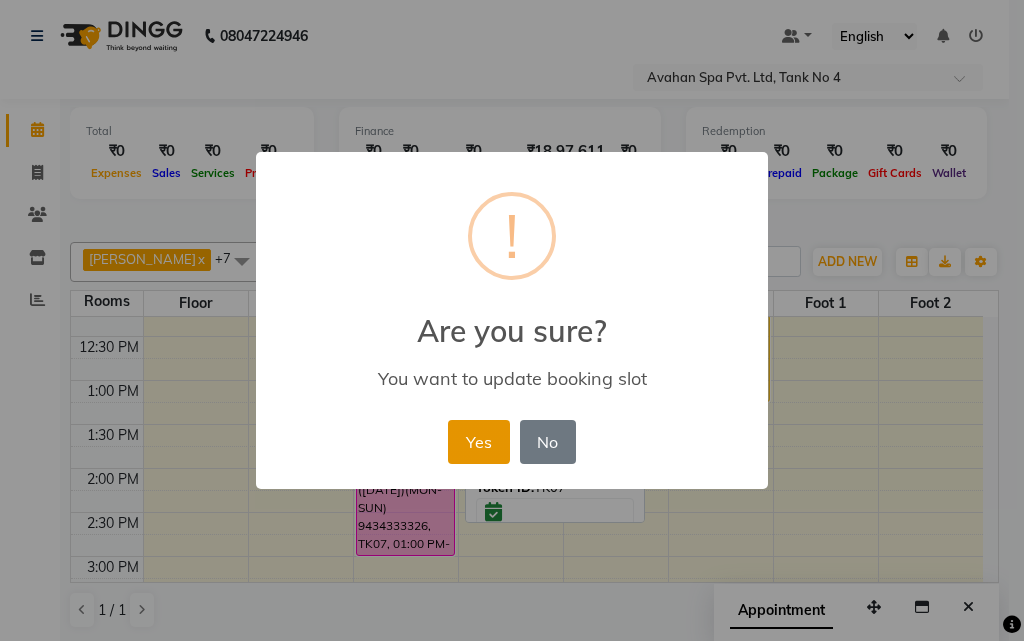 click on "Yes" at bounding box center [478, 442] 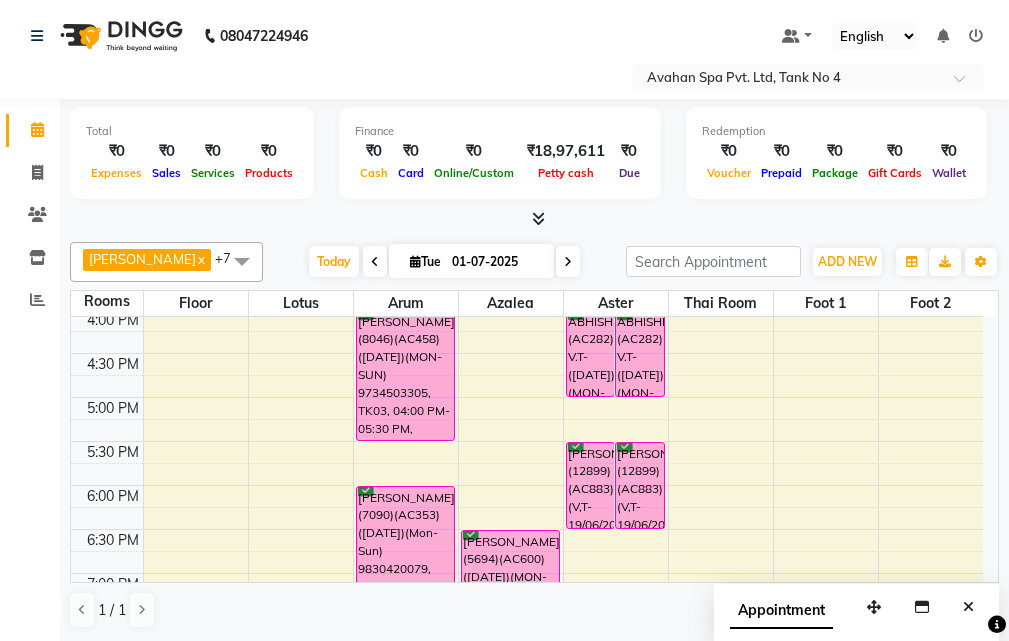 scroll, scrollTop: 500, scrollLeft: 0, axis: vertical 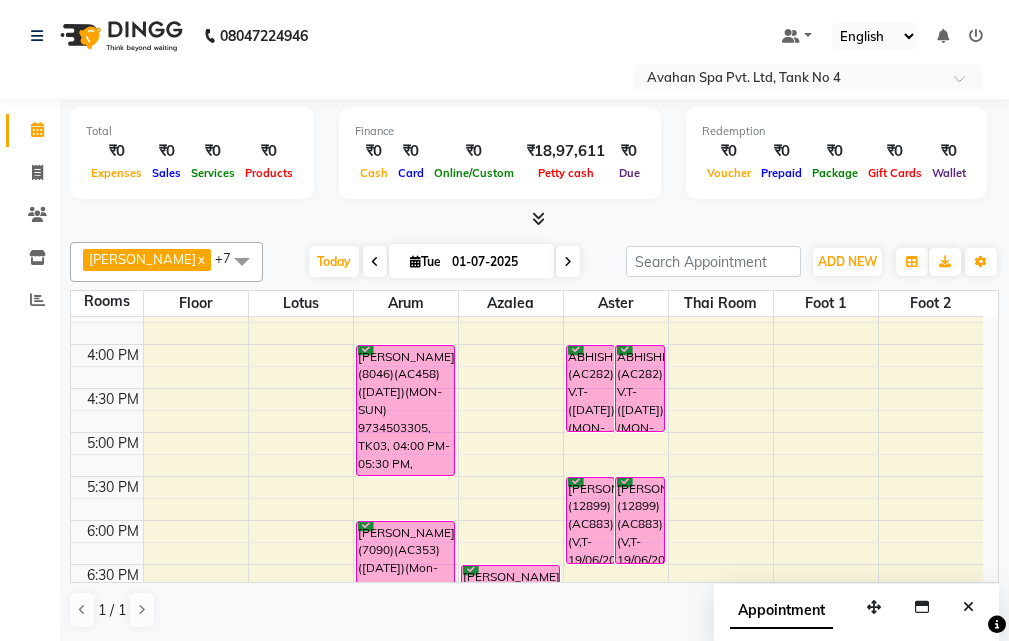 click at bounding box center (375, 262) 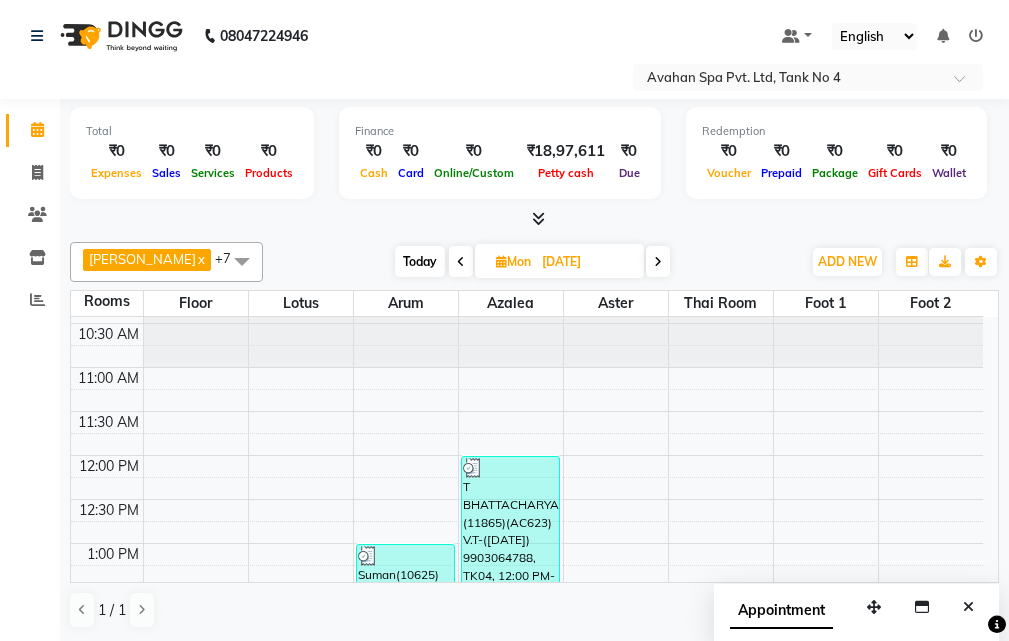 scroll, scrollTop: 0, scrollLeft: 0, axis: both 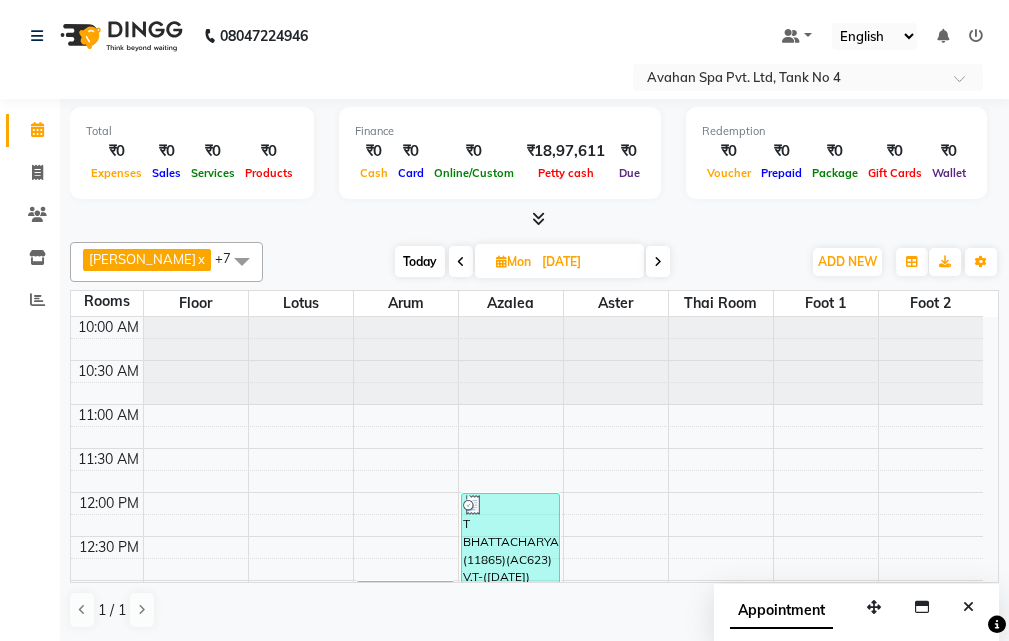 click at bounding box center (658, 262) 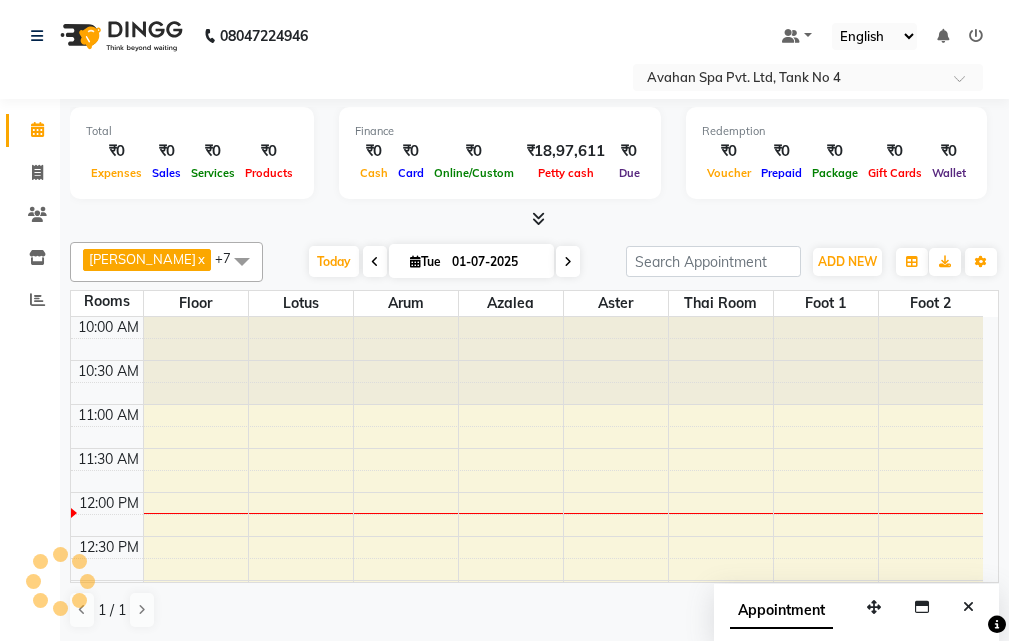 scroll, scrollTop: 177, scrollLeft: 0, axis: vertical 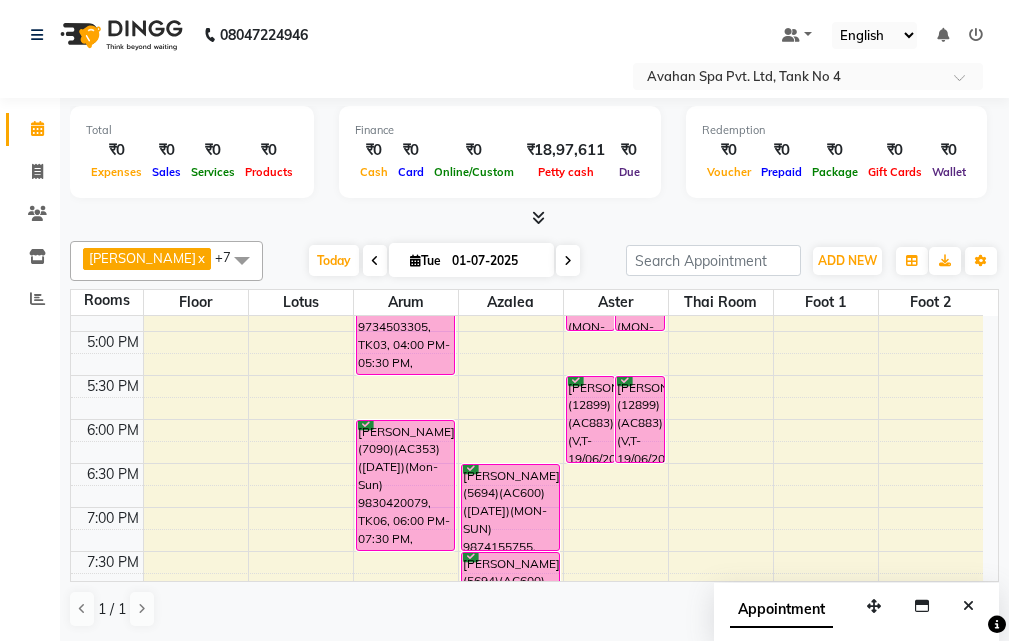 drag, startPoint x: 963, startPoint y: 600, endPoint x: 952, endPoint y: 592, distance: 13.601471 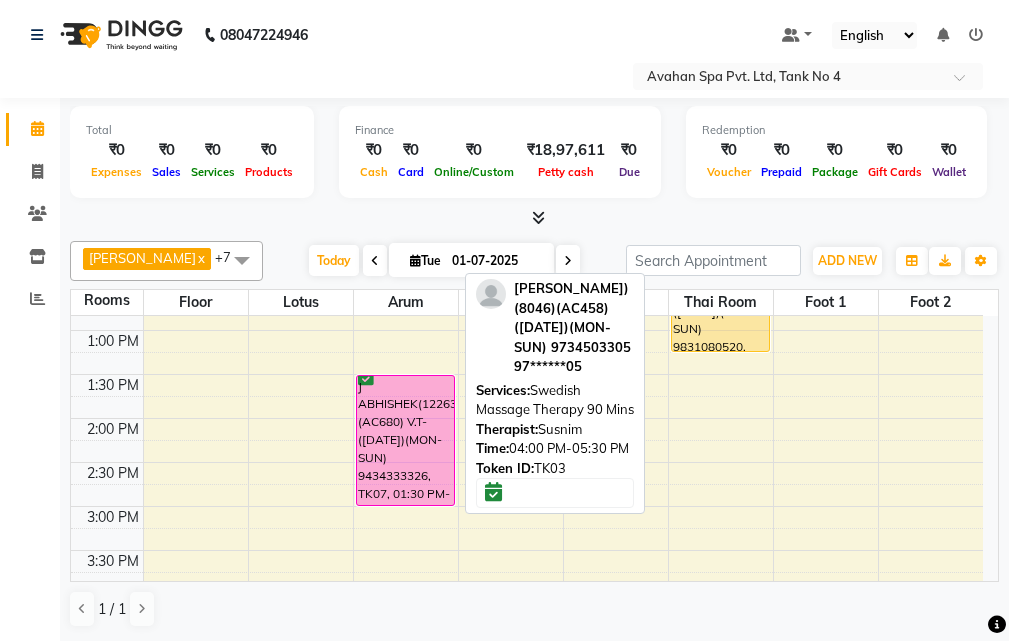 scroll, scrollTop: 200, scrollLeft: 0, axis: vertical 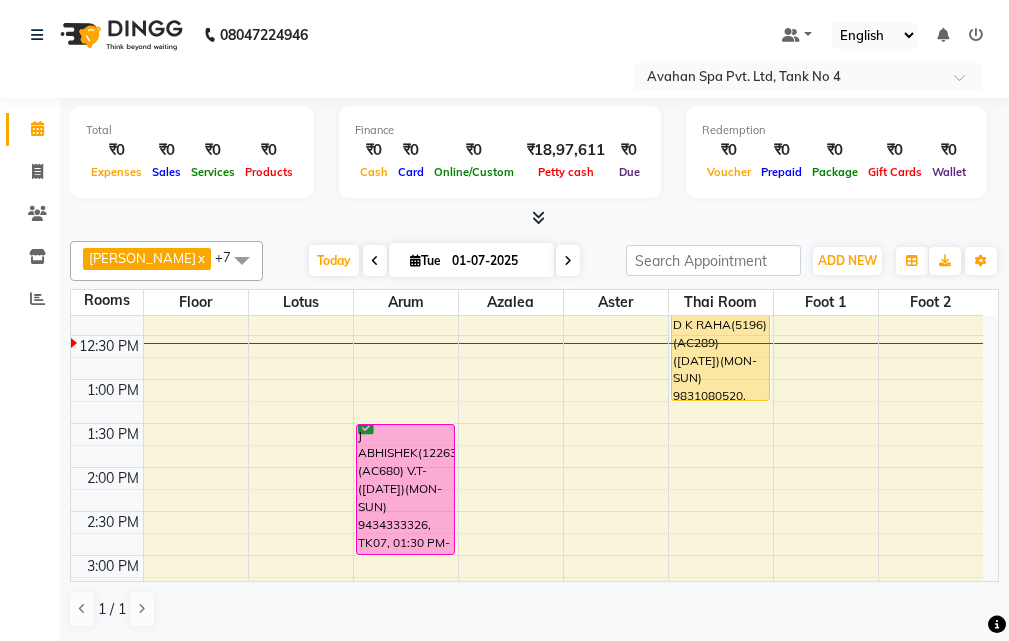 click at bounding box center [375, 261] 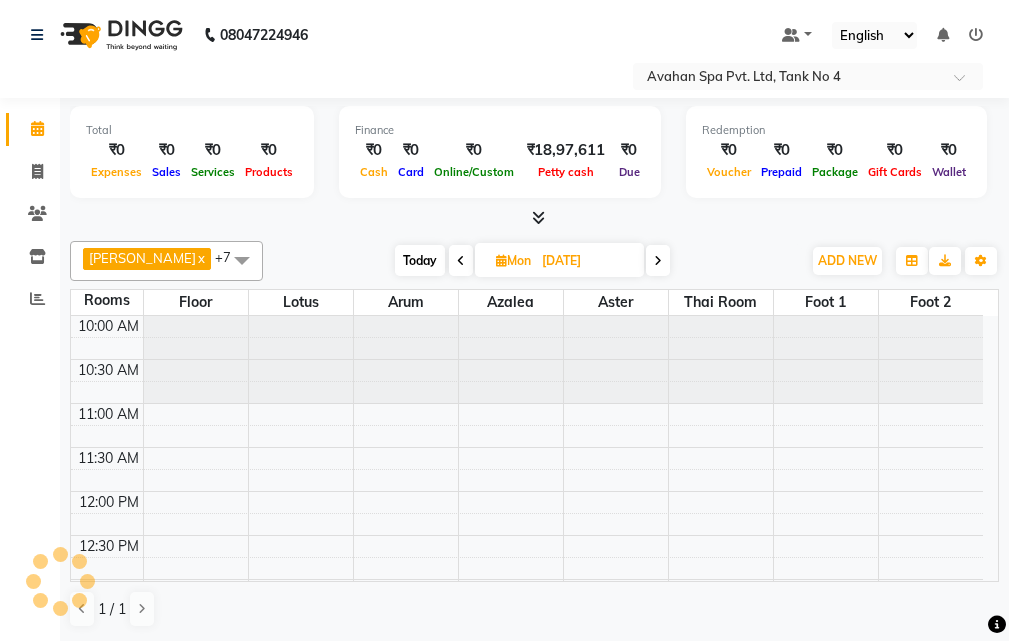 scroll, scrollTop: 177, scrollLeft: 0, axis: vertical 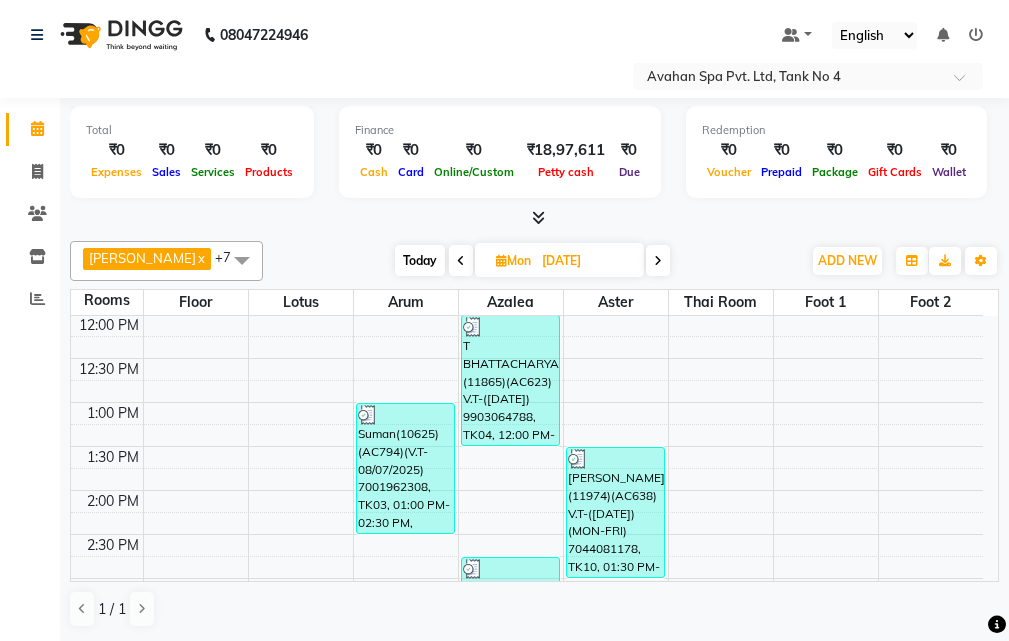 click at bounding box center (461, 260) 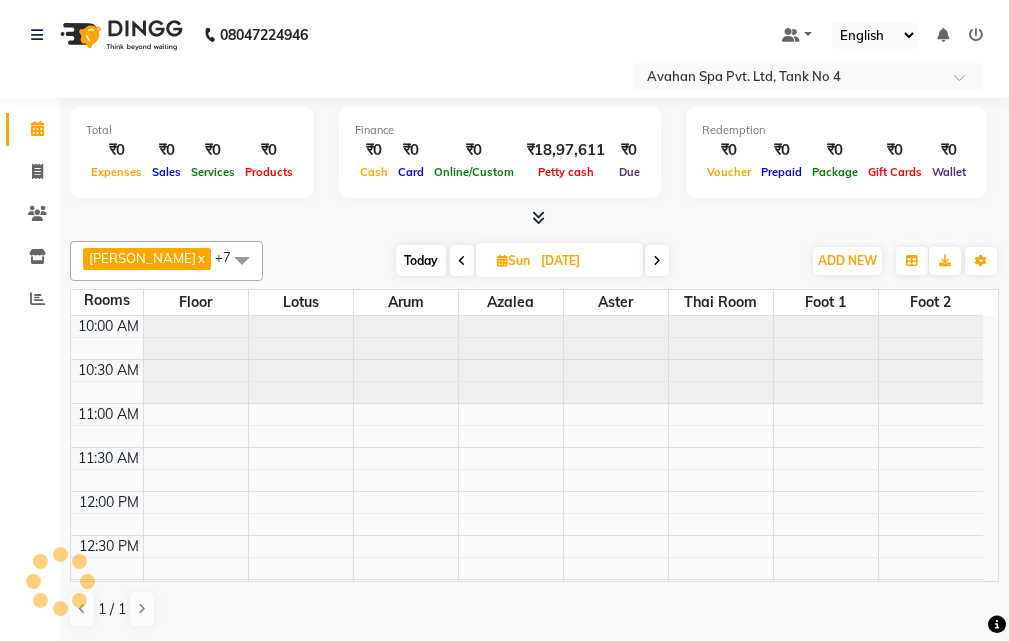 scroll, scrollTop: 177, scrollLeft: 0, axis: vertical 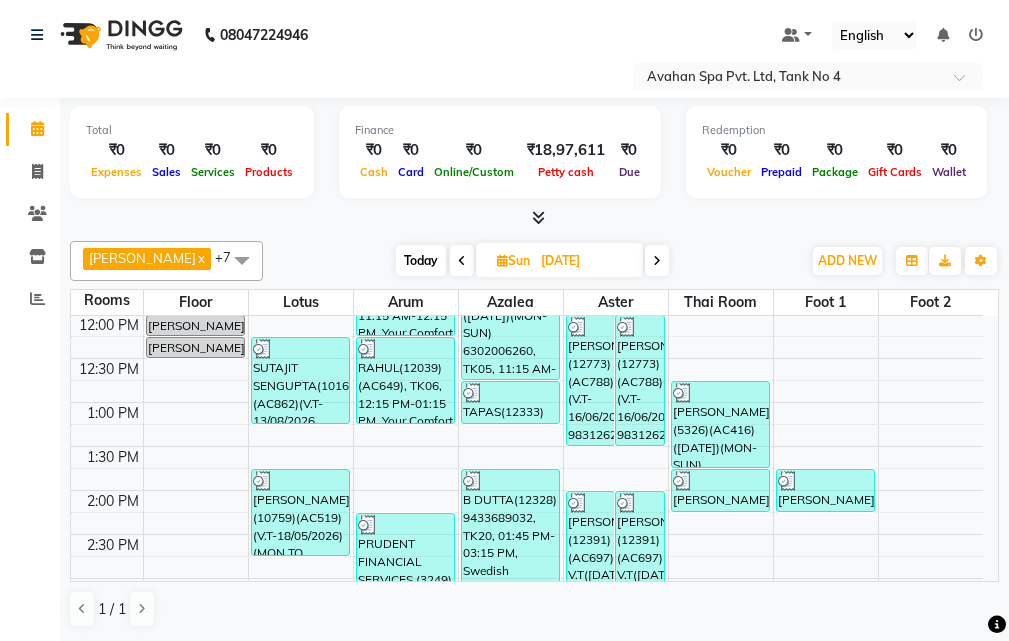 click at bounding box center (462, 261) 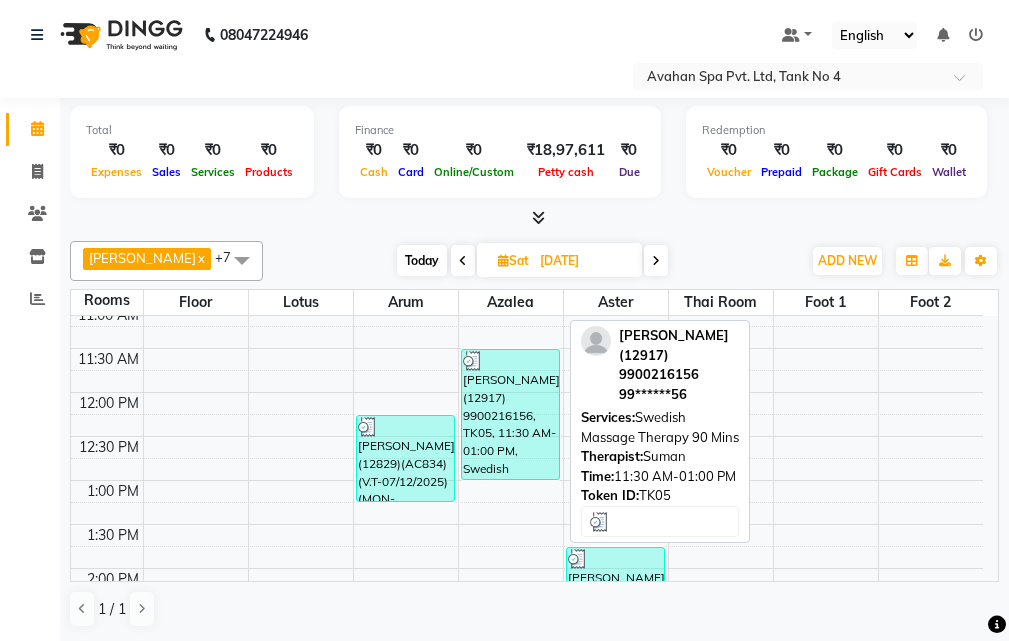 scroll, scrollTop: 100, scrollLeft: 0, axis: vertical 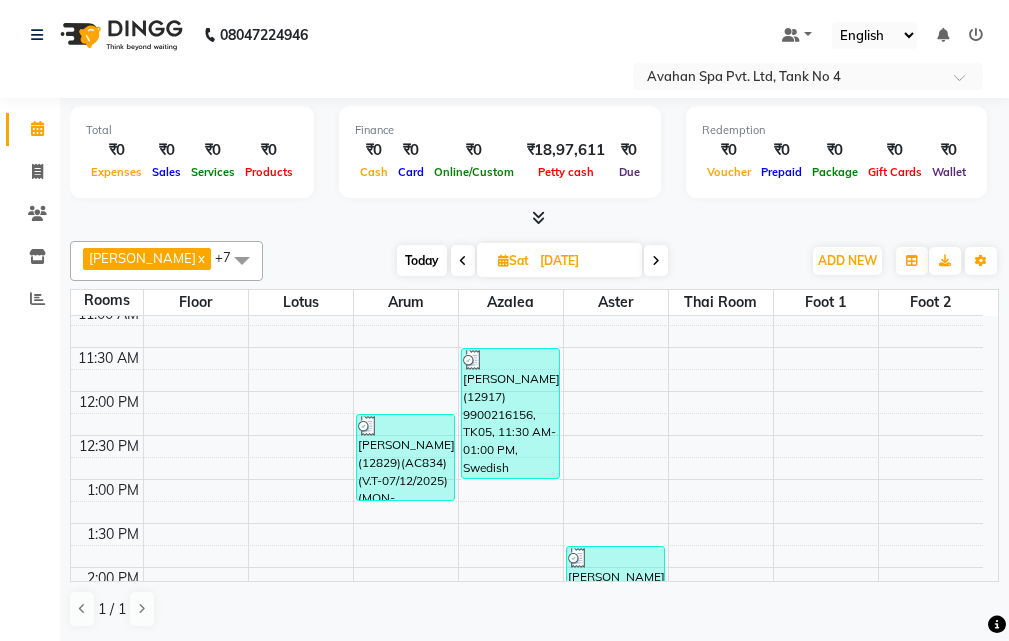 click at bounding box center (656, 260) 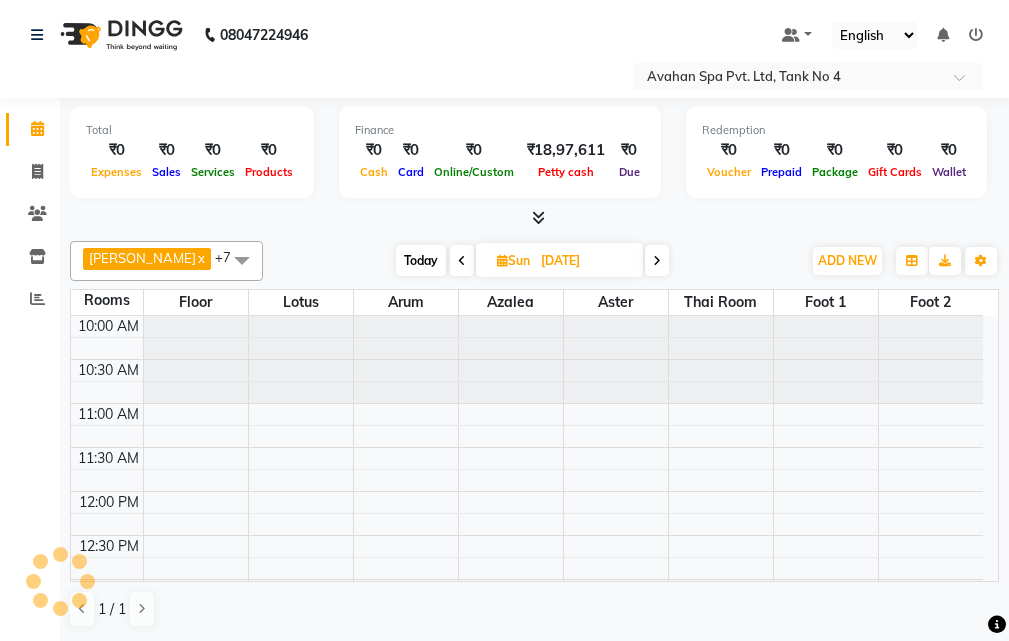 scroll, scrollTop: 177, scrollLeft: 0, axis: vertical 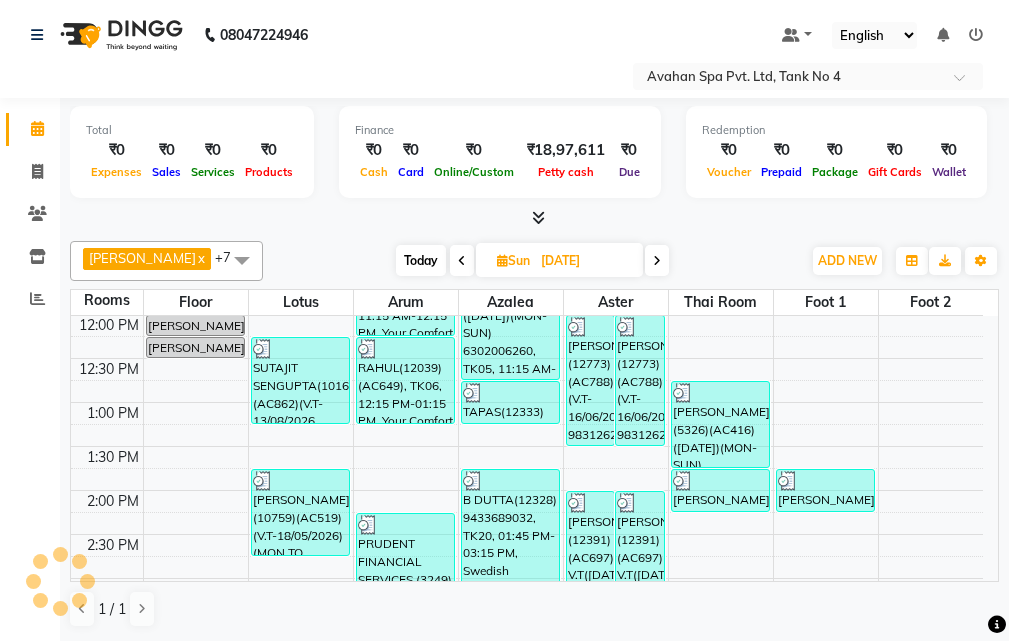 click at bounding box center [657, 260] 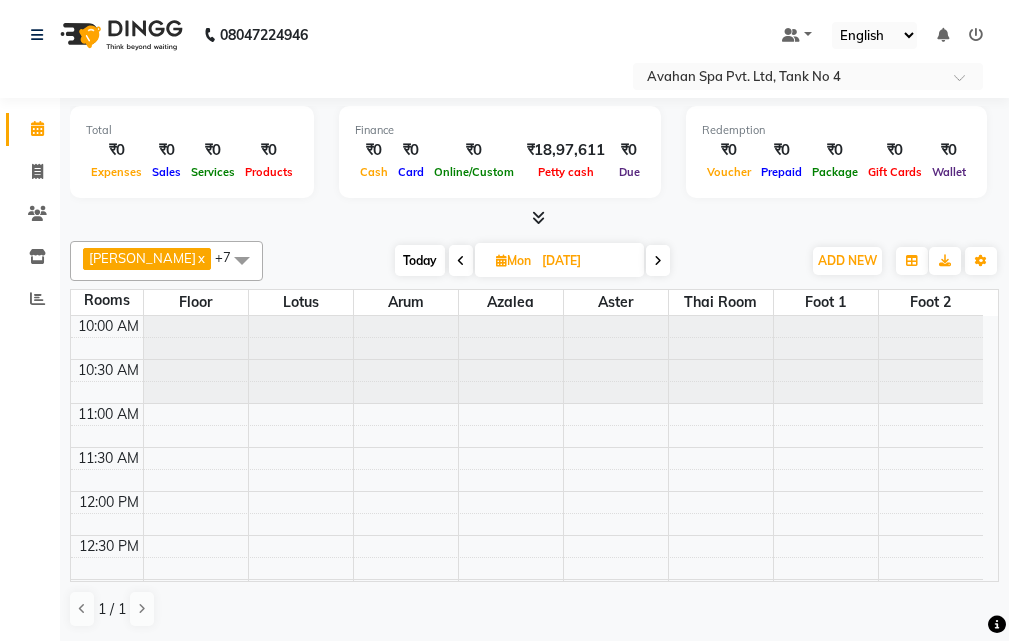 scroll, scrollTop: 177, scrollLeft: 0, axis: vertical 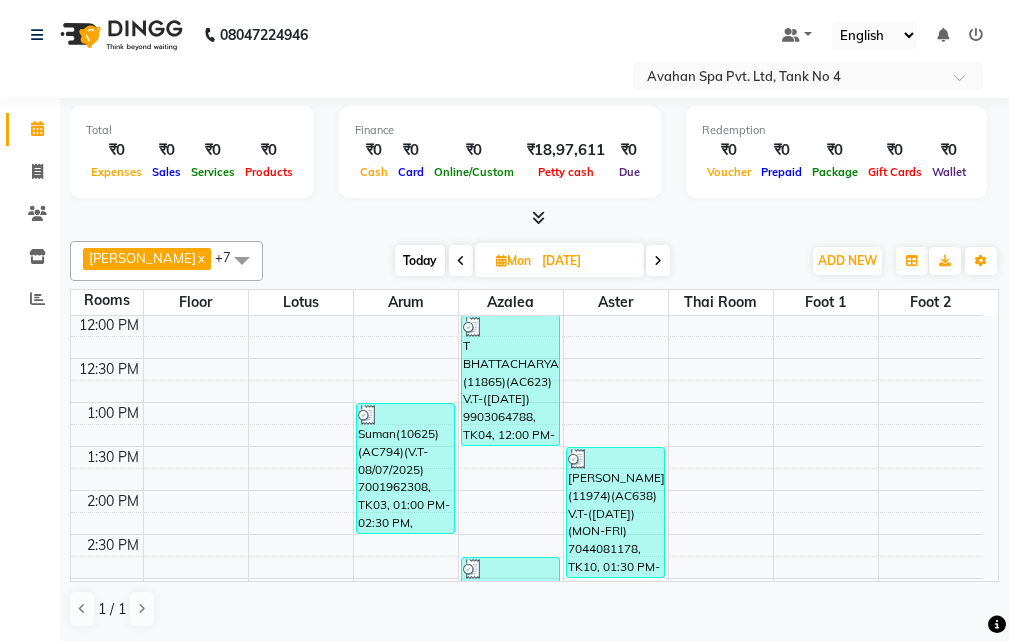 click at bounding box center [658, 260] 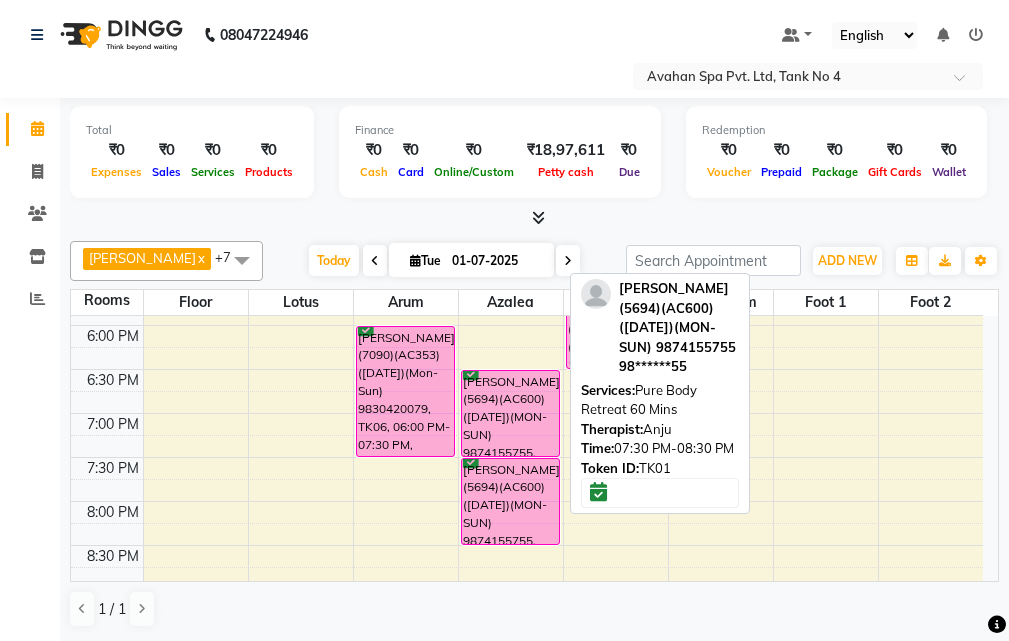 scroll, scrollTop: 677, scrollLeft: 0, axis: vertical 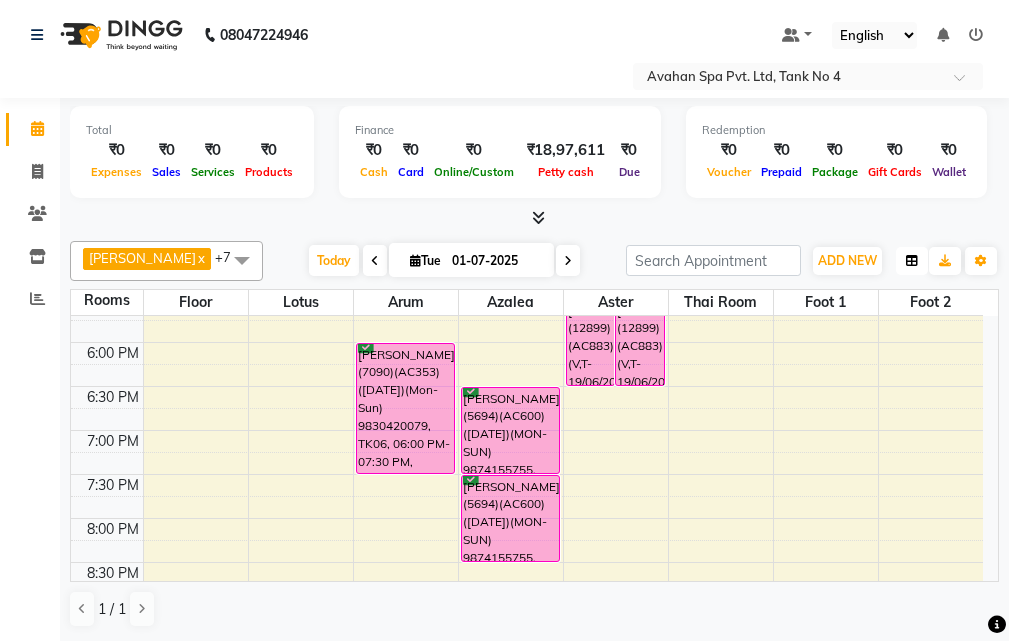 click at bounding box center [912, 261] 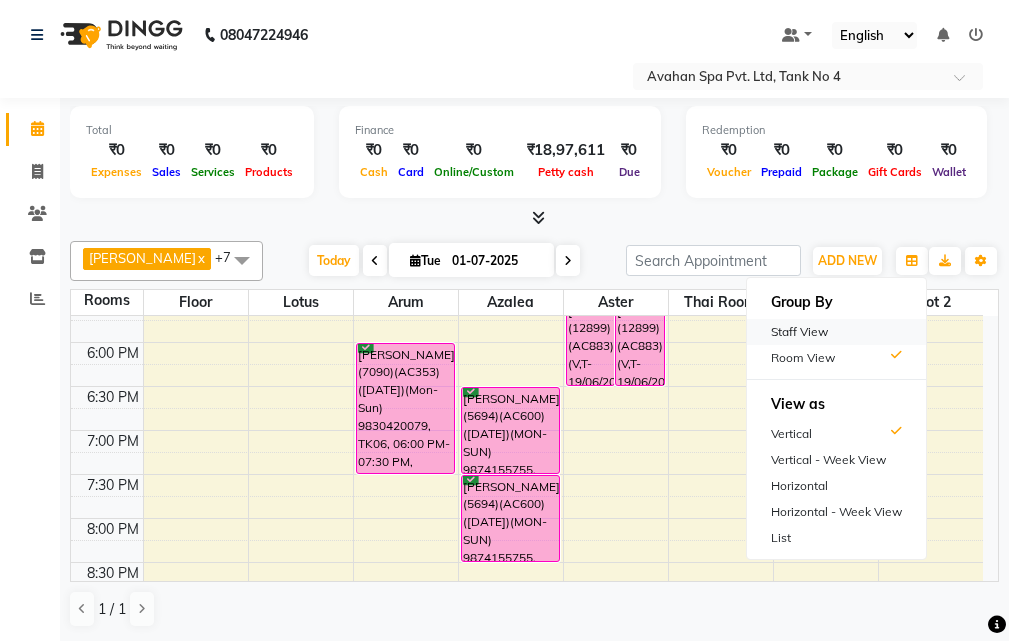 click on "Staff View" at bounding box center (836, 332) 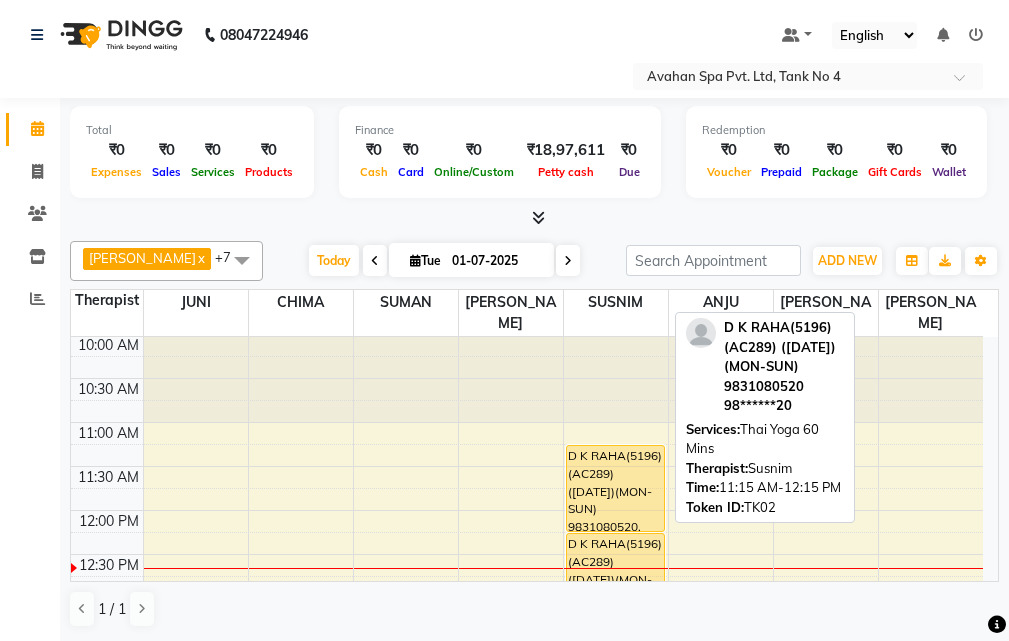 scroll, scrollTop: 0, scrollLeft: 0, axis: both 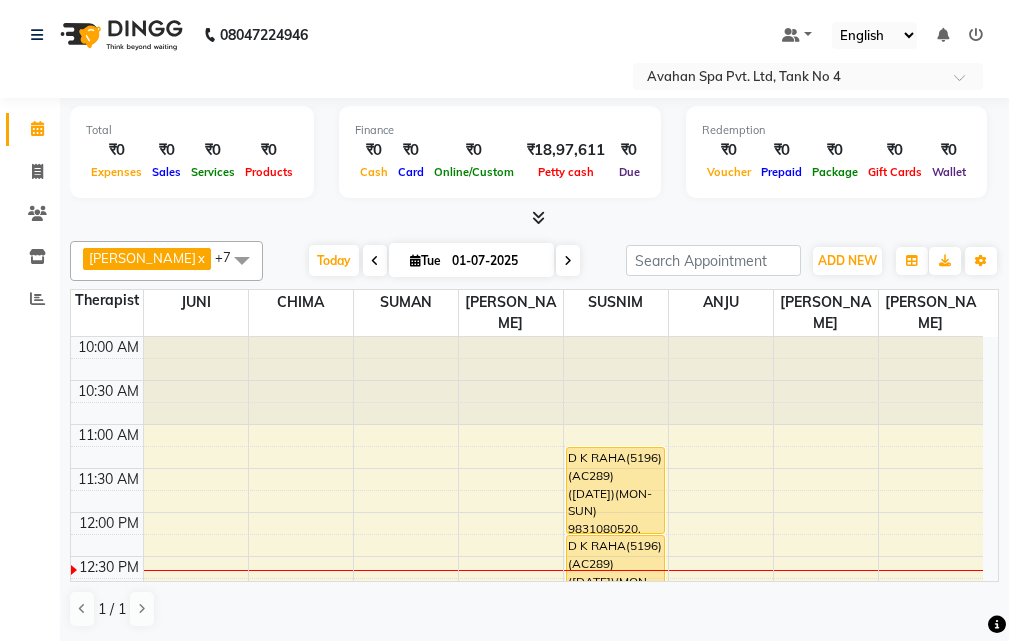 click at bounding box center (375, 261) 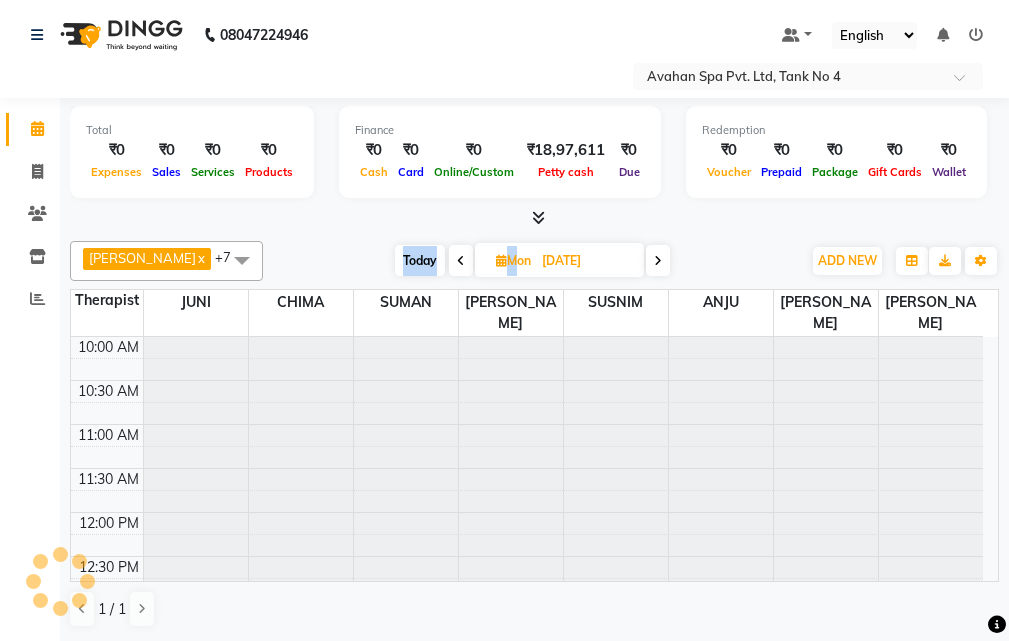 click on "Today  Mon 30-06-2025" at bounding box center (532, 261) 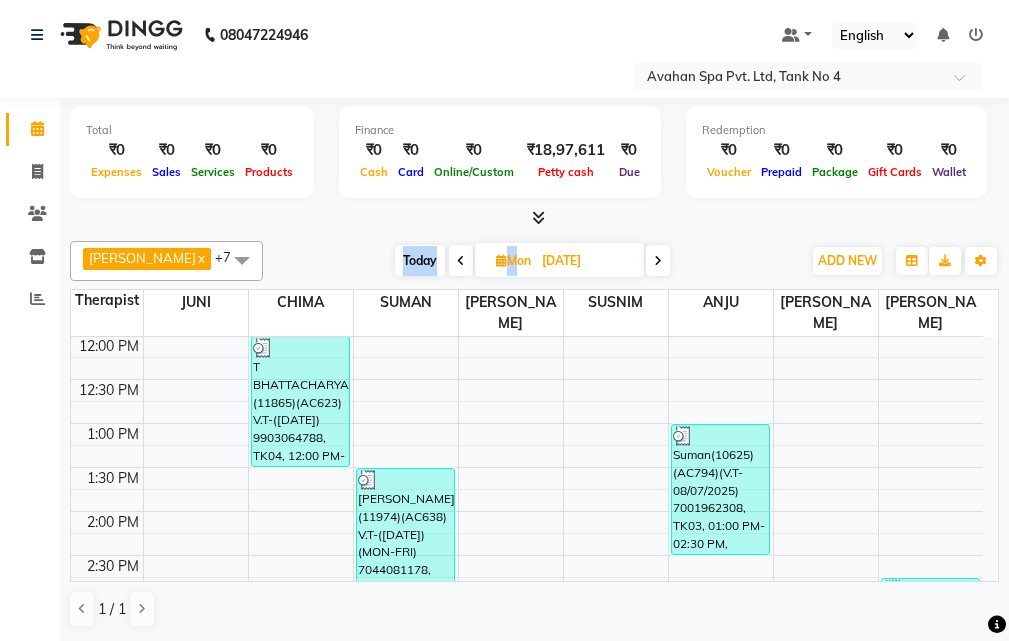 click at bounding box center [461, 261] 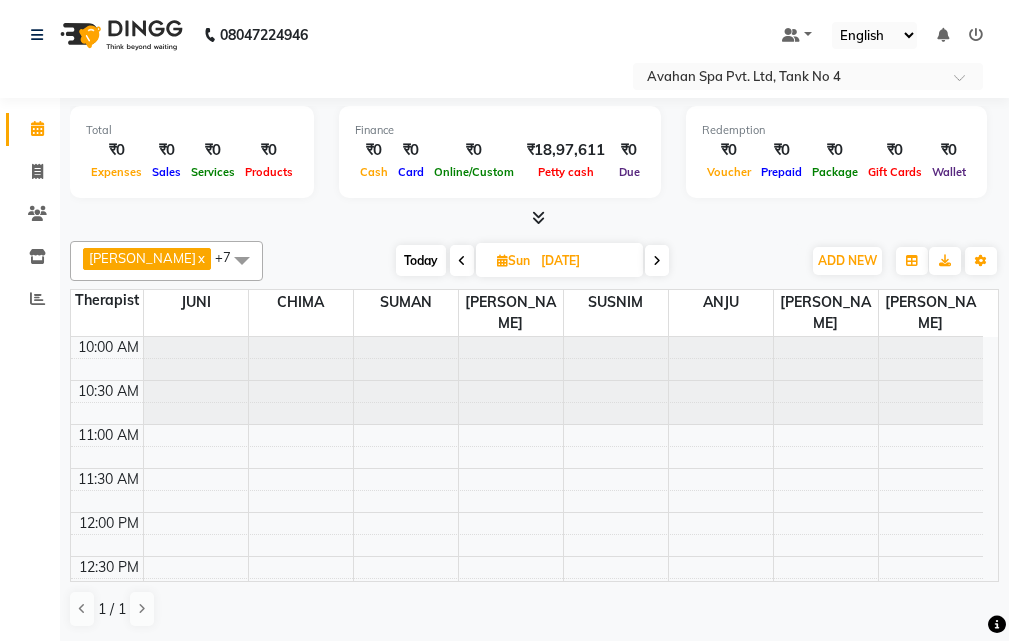 scroll, scrollTop: 177, scrollLeft: 0, axis: vertical 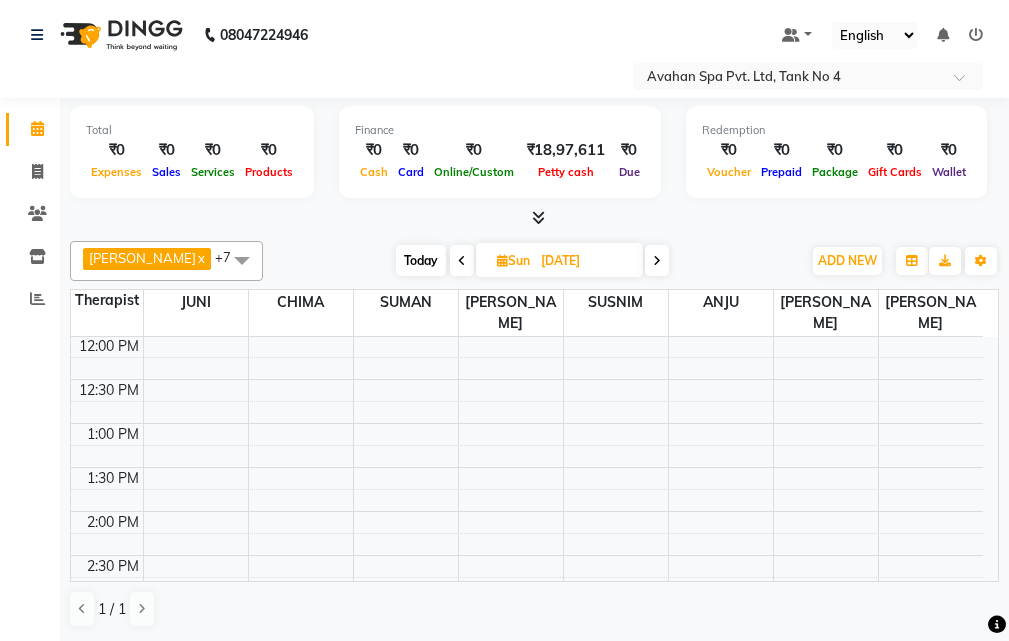 click at bounding box center [462, 261] 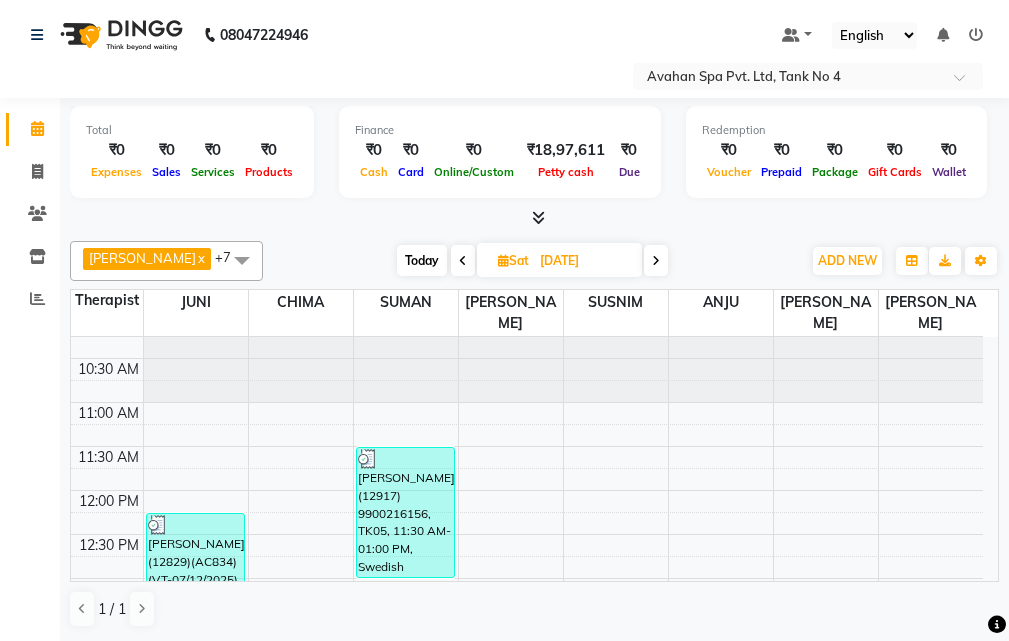 scroll, scrollTop: 0, scrollLeft: 0, axis: both 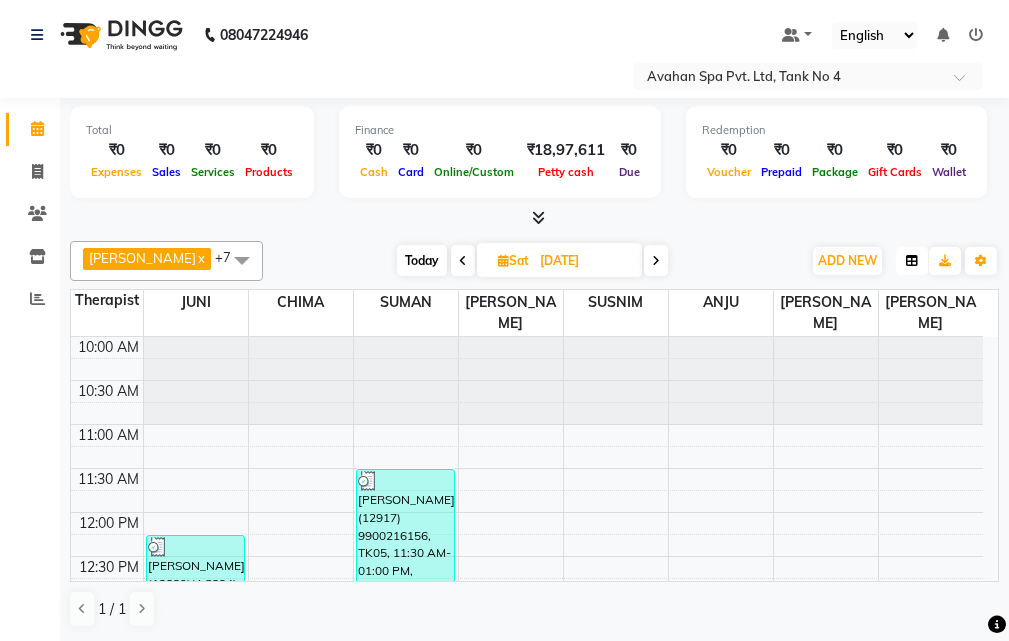 click at bounding box center (912, 261) 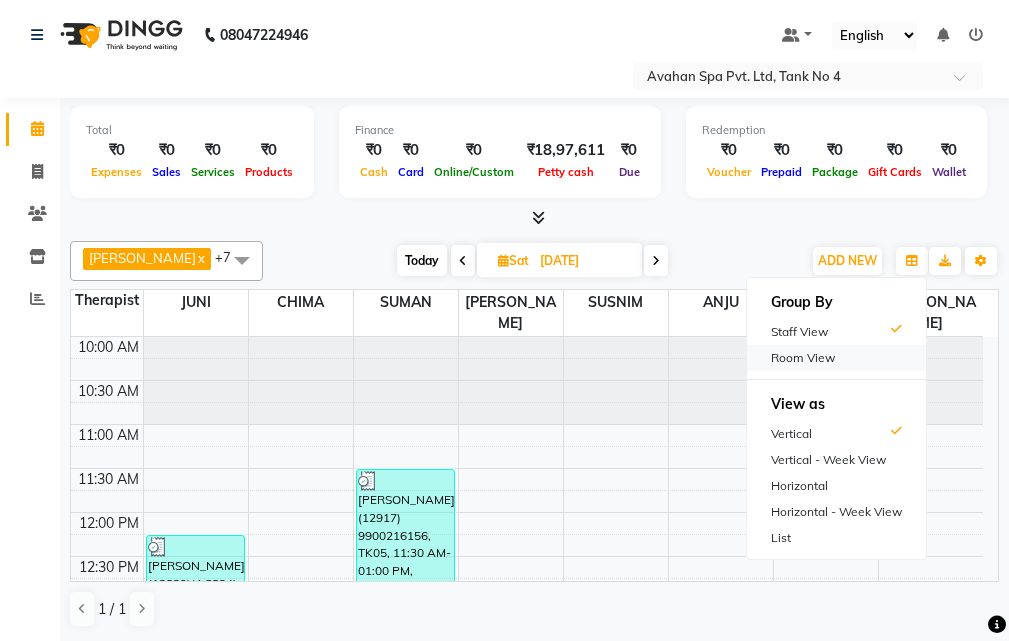 click on "Room View" at bounding box center [836, 358] 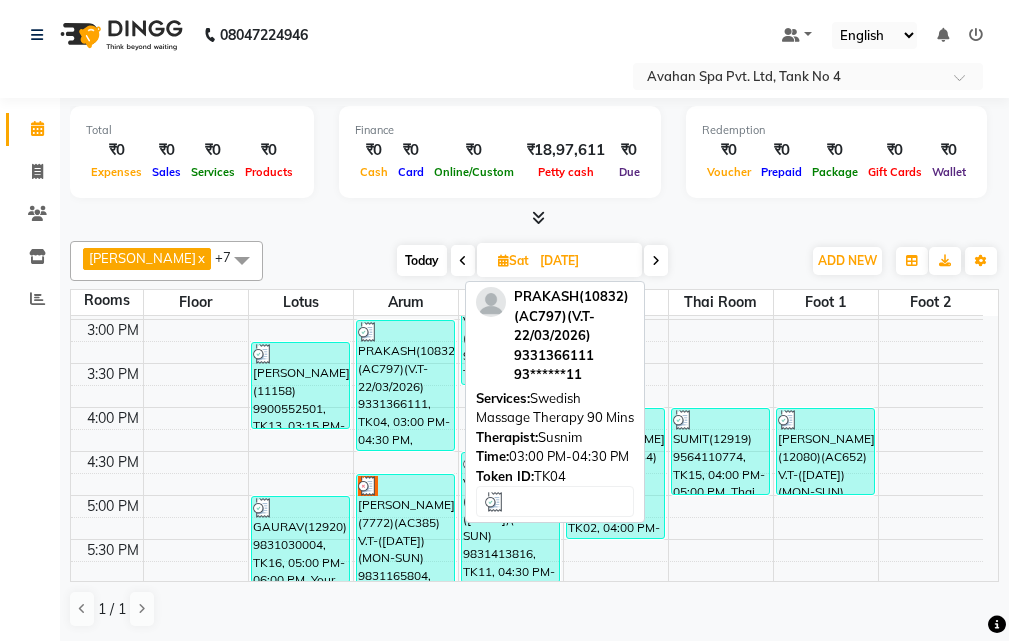 scroll, scrollTop: 500, scrollLeft: 0, axis: vertical 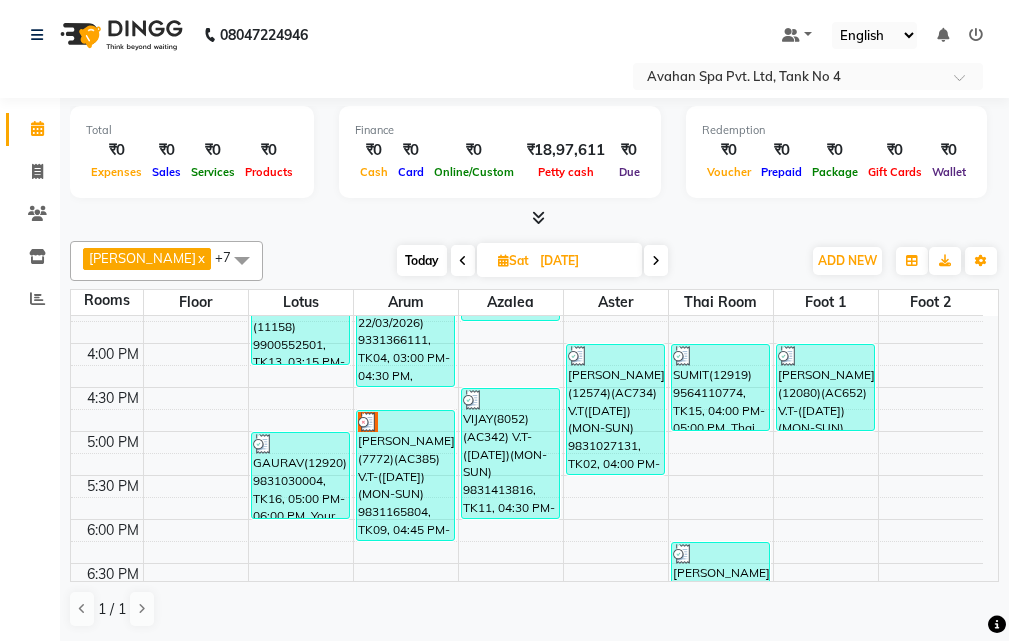 click on "Today" at bounding box center (422, 260) 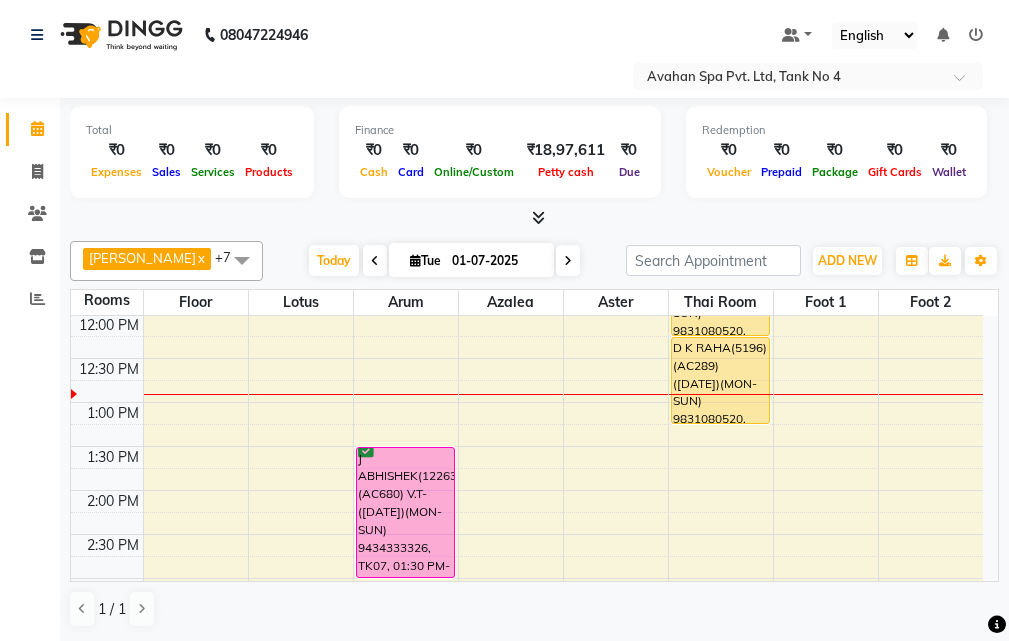 scroll, scrollTop: 277, scrollLeft: 0, axis: vertical 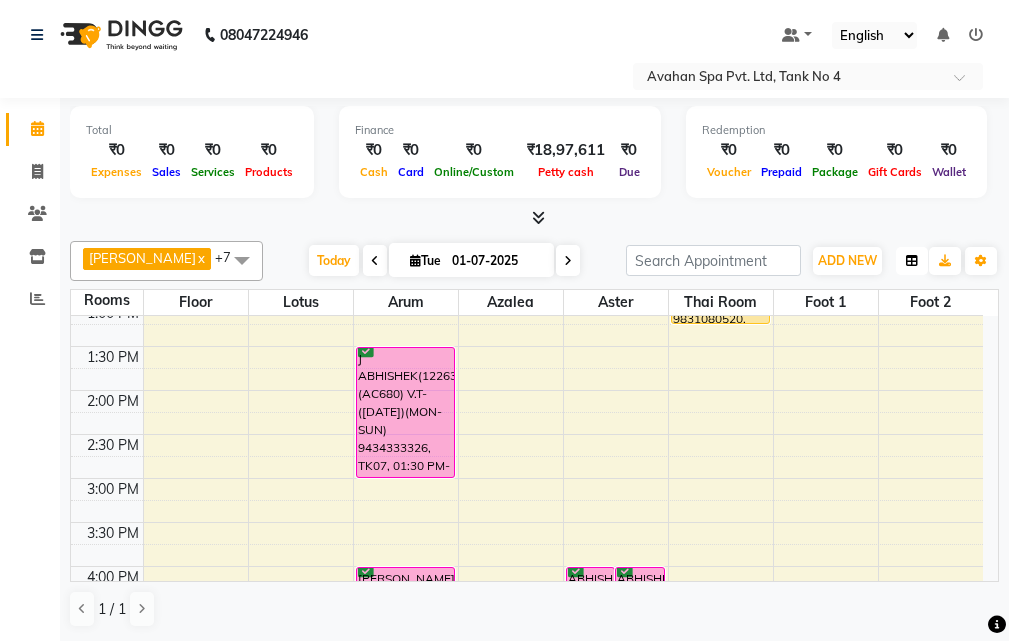 click at bounding box center (912, 261) 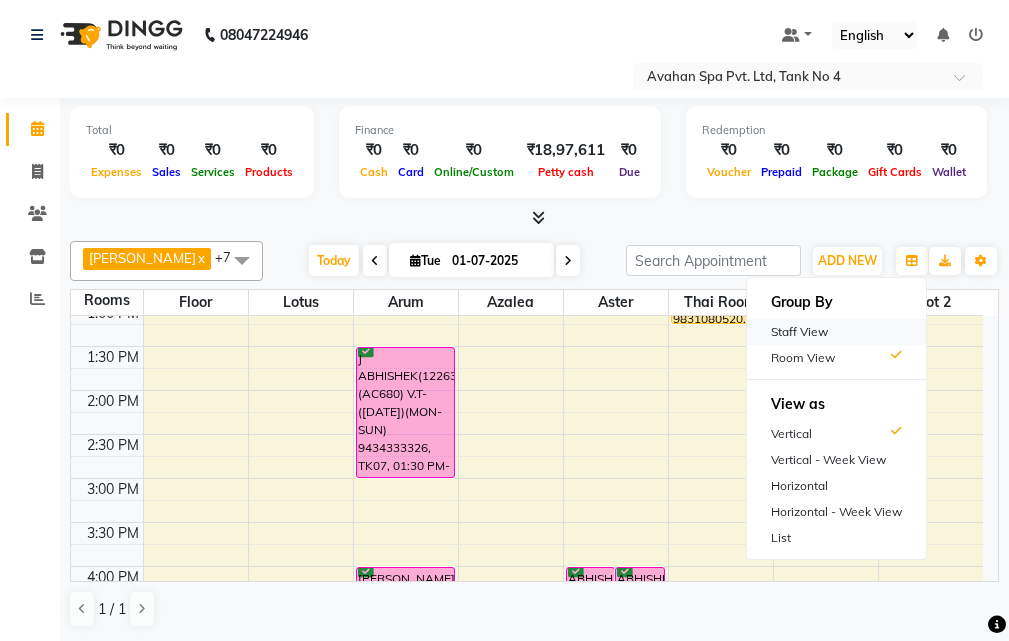 click on "Staff View" at bounding box center [836, 332] 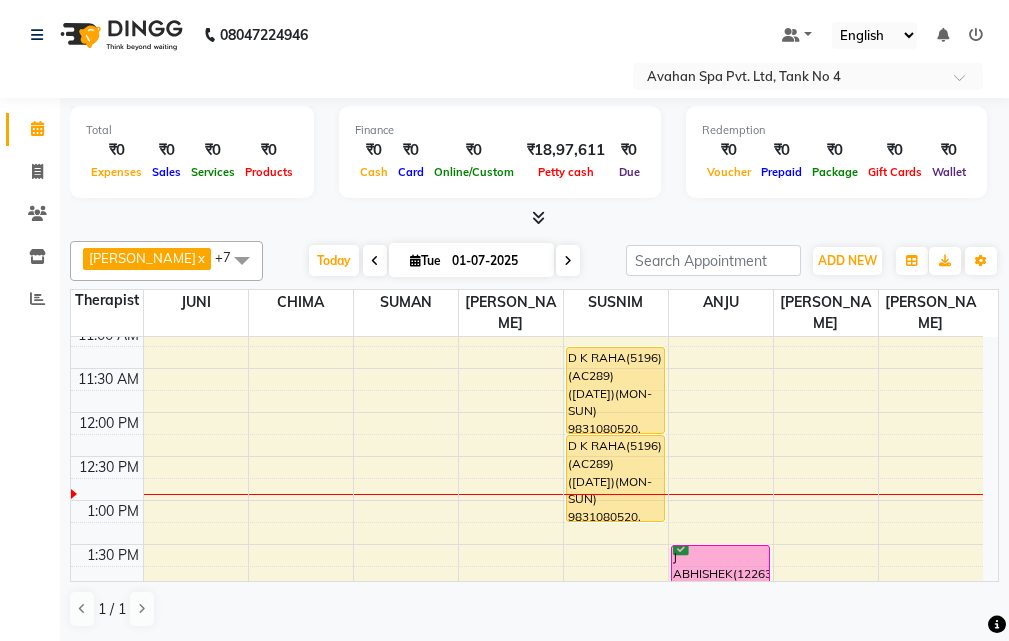scroll, scrollTop: 200, scrollLeft: 0, axis: vertical 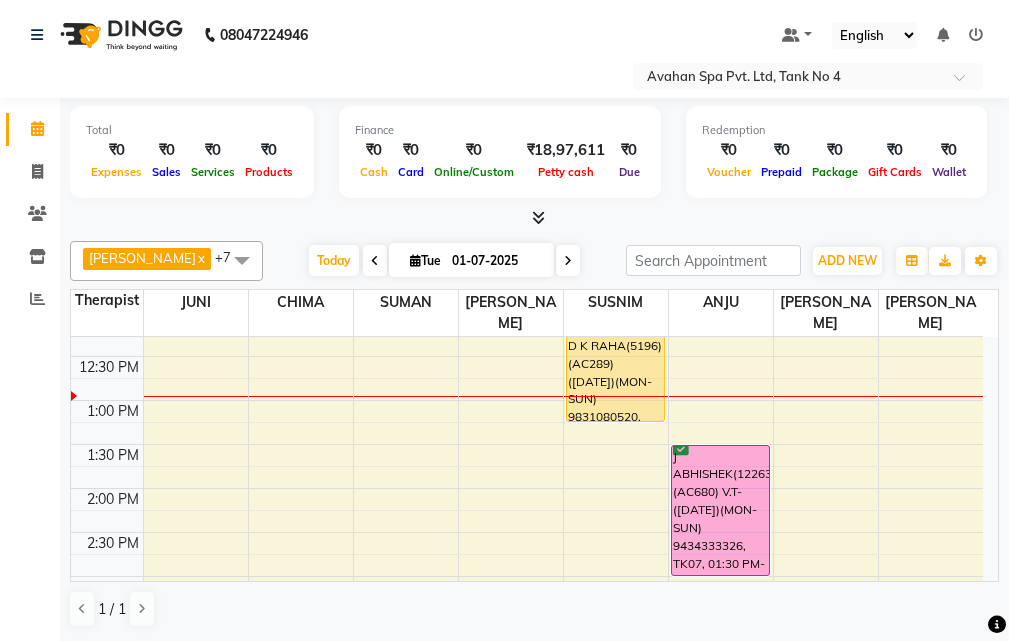 click at bounding box center [375, 261] 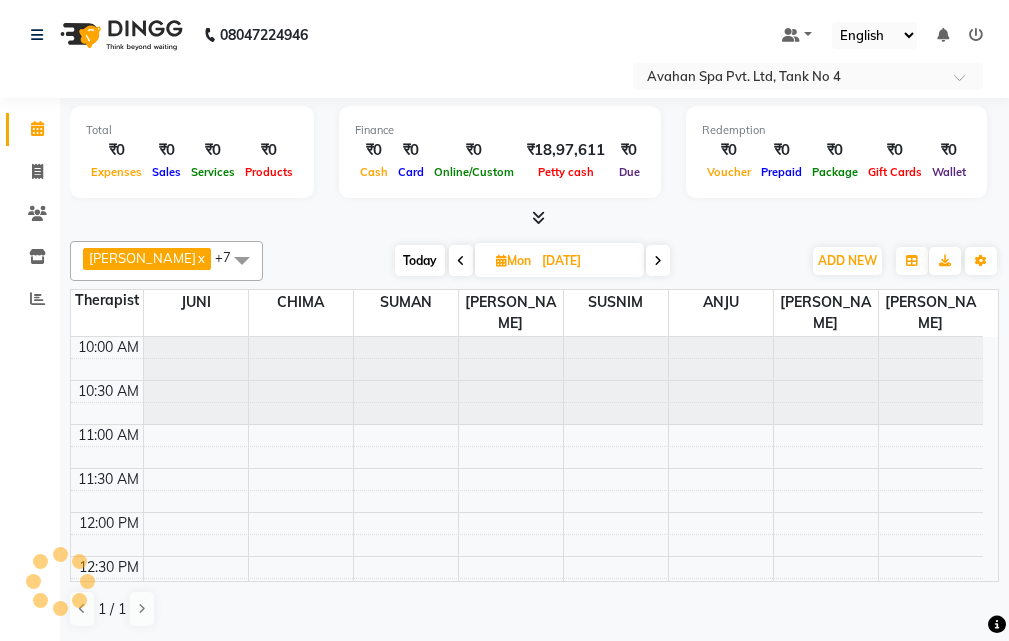 scroll, scrollTop: 177, scrollLeft: 0, axis: vertical 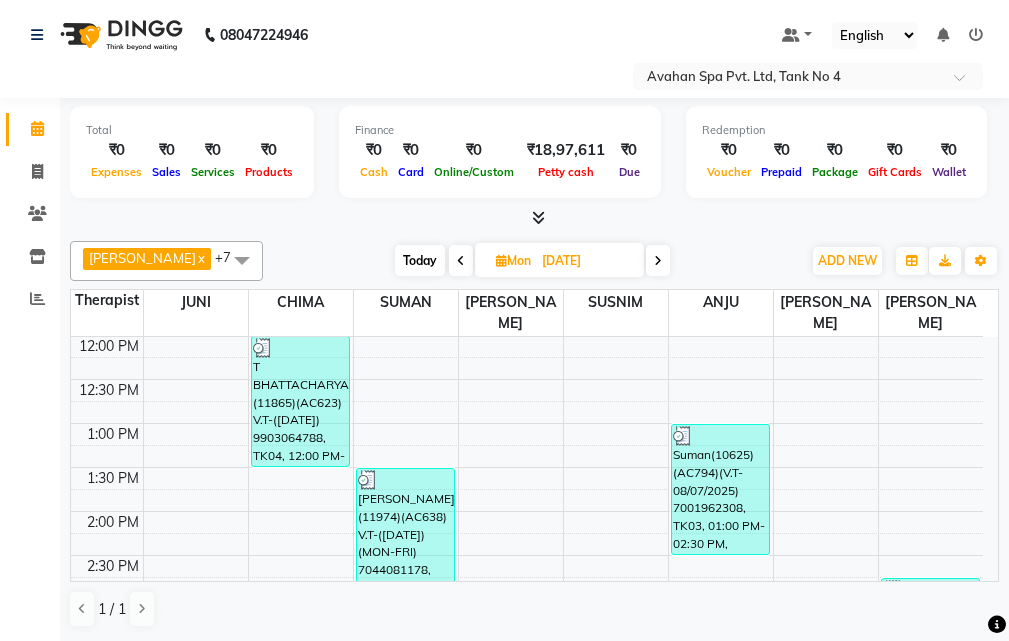 click at bounding box center [461, 260] 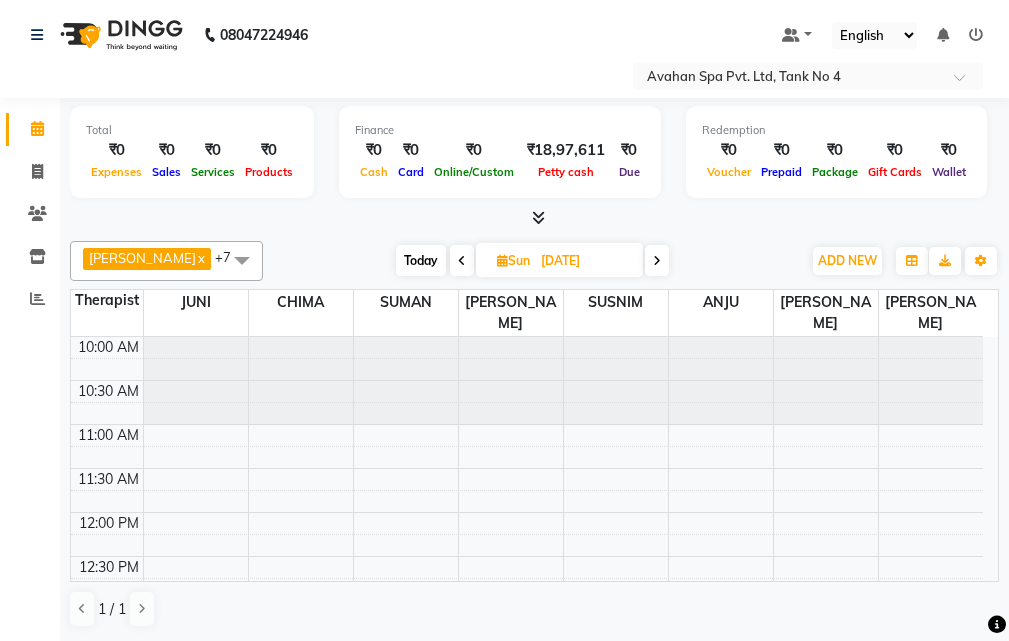 scroll, scrollTop: 177, scrollLeft: 0, axis: vertical 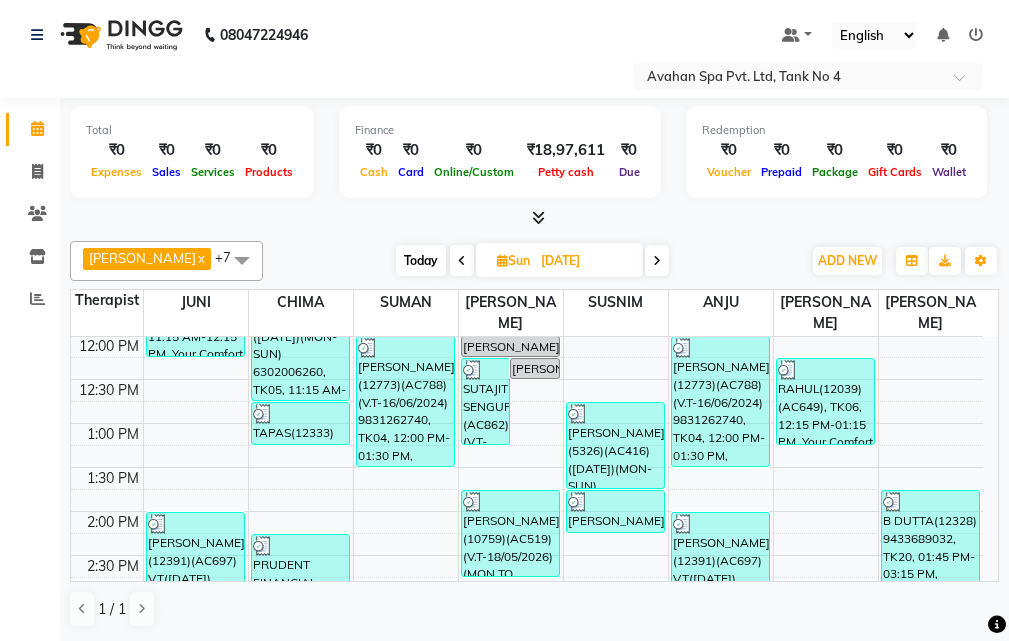 click at bounding box center (462, 261) 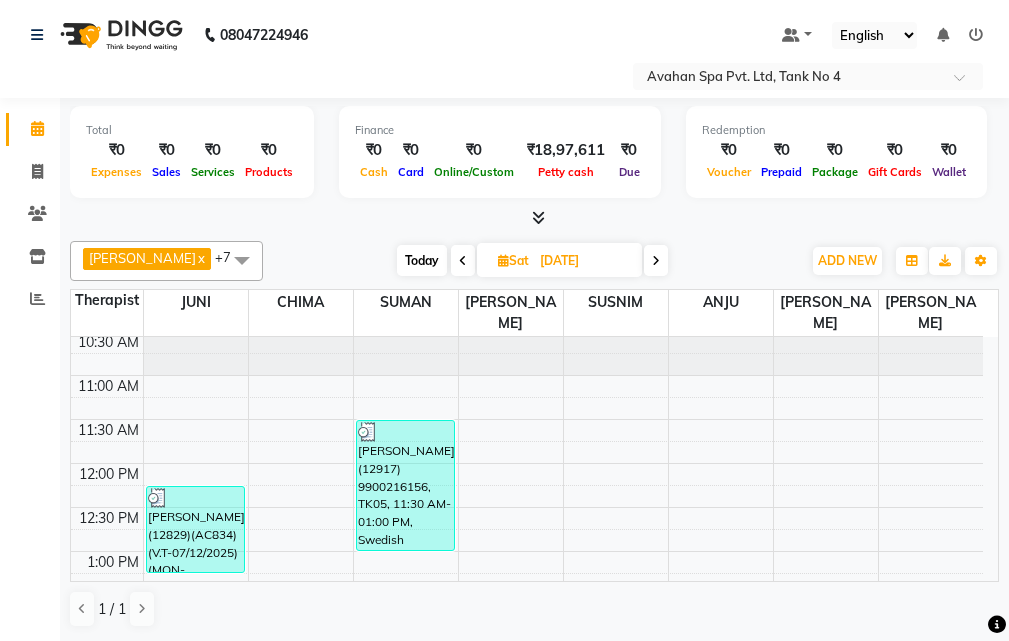 scroll, scrollTop: 0, scrollLeft: 0, axis: both 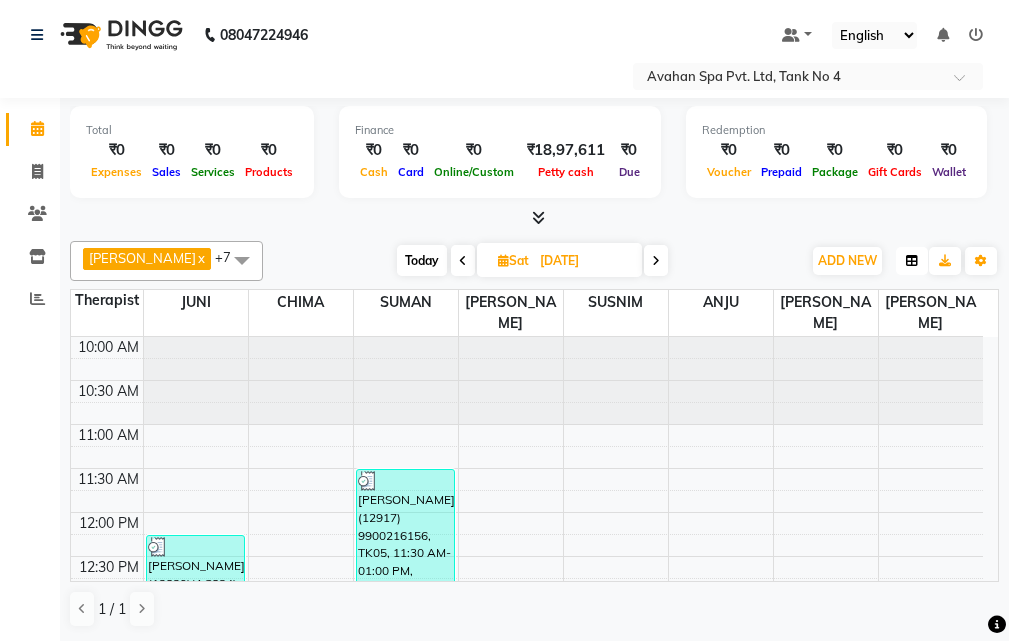 click at bounding box center (912, 261) 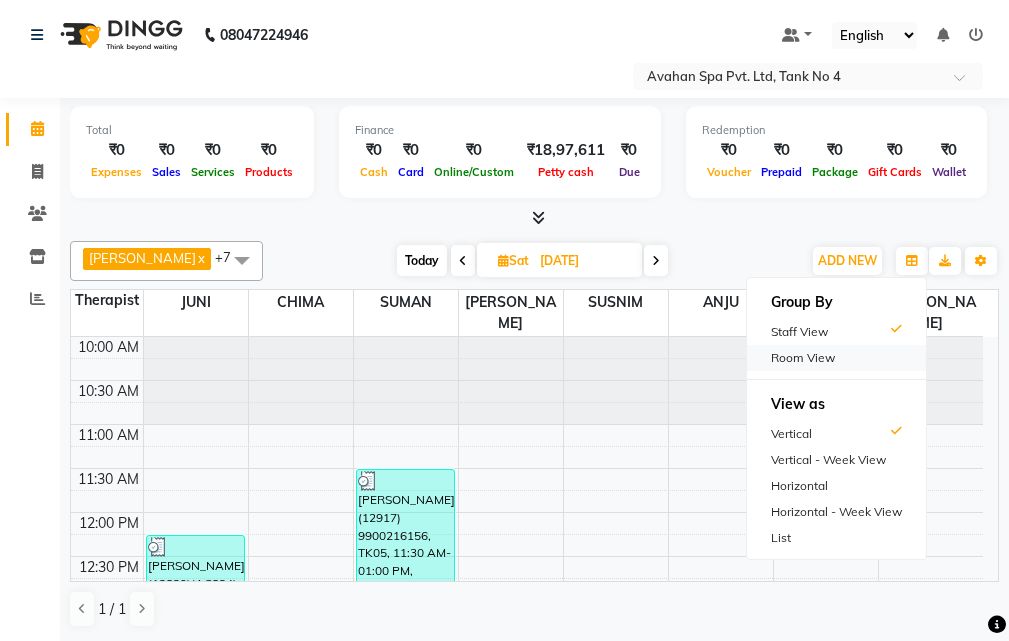 click on "Room View" at bounding box center [836, 358] 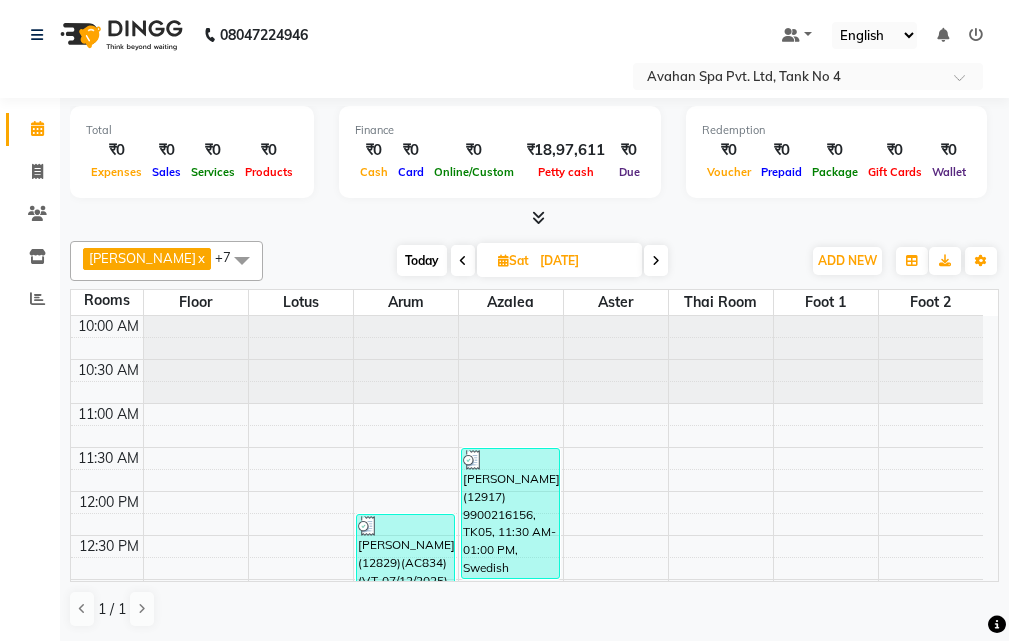 scroll, scrollTop: 0, scrollLeft: 0, axis: both 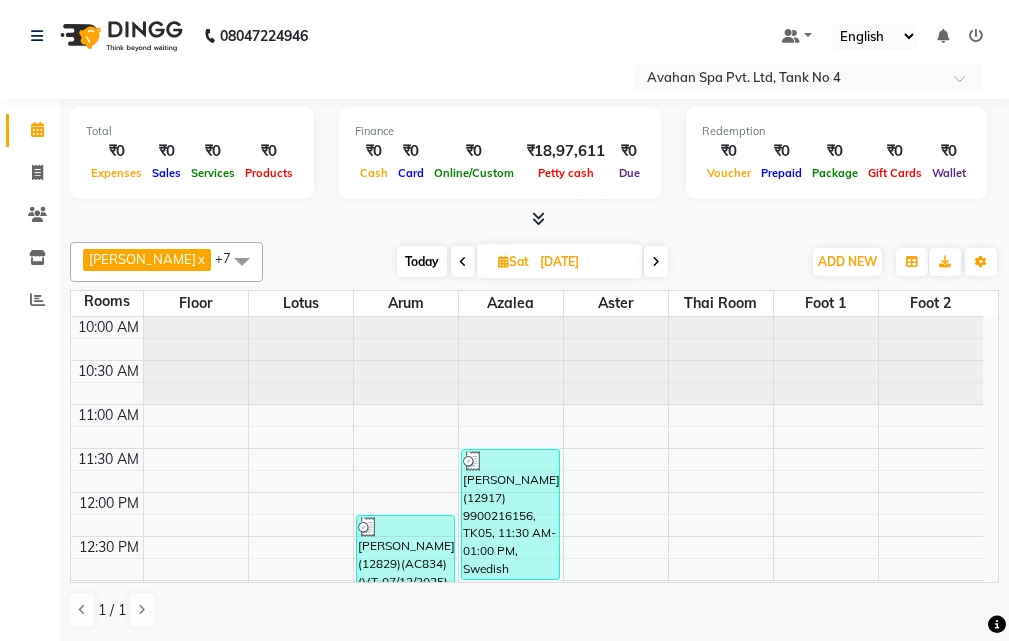 click on "Today" at bounding box center (422, 261) 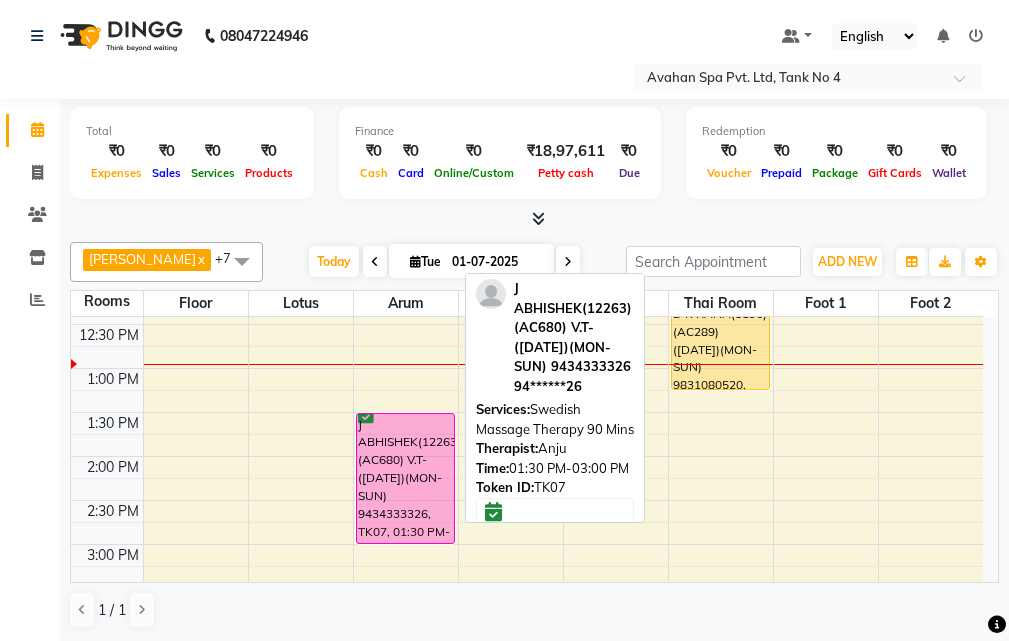 scroll, scrollTop: 177, scrollLeft: 0, axis: vertical 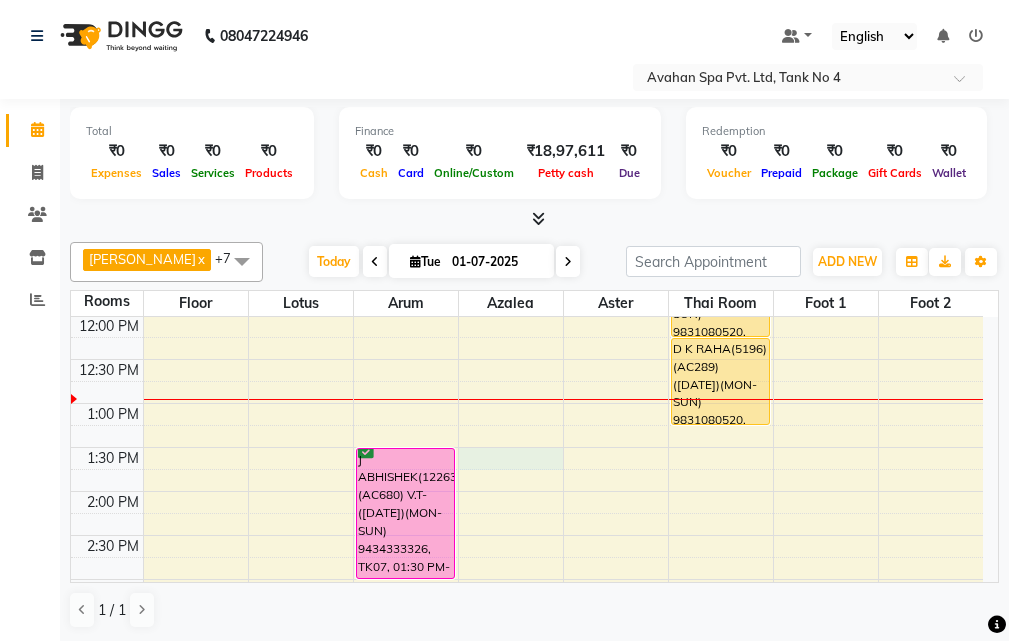 click on "10:00 AM 10:30 AM 11:00 AM 11:30 AM 12:00 PM 12:30 PM 1:00 PM 1:30 PM 2:00 PM 2:30 PM 3:00 PM 3:30 PM 4:00 PM 4:30 PM 5:00 PM 5:30 PM 6:00 PM 6:30 PM 7:00 PM 7:30 PM 8:00 PM 8:30 PM 9:00 PM 9:30 PM 10:00 PM 10:30 PM     J ABHISHEK(12263)(AC680) V.T-(08/06/2025)(MON-SUN) 9434333326, TK07, 01:30 PM-03:00 PM, Swedish Massage Therapy 90 Mins     MOHAN SADHUKHAN)(8046)(AC458) (12/06/2025)(MON-SUN) 9734503305, TK03, 04:00 PM-05:30 PM, Swedish Massage Therapy 90 Mins     SANJAY TEKRIWAL(7090)(AC353) (07/08/2024)(Mon-Sun) 9830420079, TK06, 06:00 PM-07:30 PM, Swedish Massage Therapy 90 Mins     SORABH RUNGTA(5694)(AC600) (18/07/2025)(MON-SUN) 9874155755, TK01, 06:30 PM-07:30 PM, Swedish Massage Therapy 60 Mins     SORABH RUNGTA(5694)(AC600) (18/07/2025)(MON-SUN) 9874155755, TK01, 07:30 PM-08:30 PM, Pure Body Retreat  60 Mins     ABHISHEK(9176)(AC282) V.T-(03-06-2025)(MON-FRI) 9830149636, TK05, 04:00 PM-05:00 PM, Swedish Massage Therapy 60 Mins" at bounding box center [527, 711] 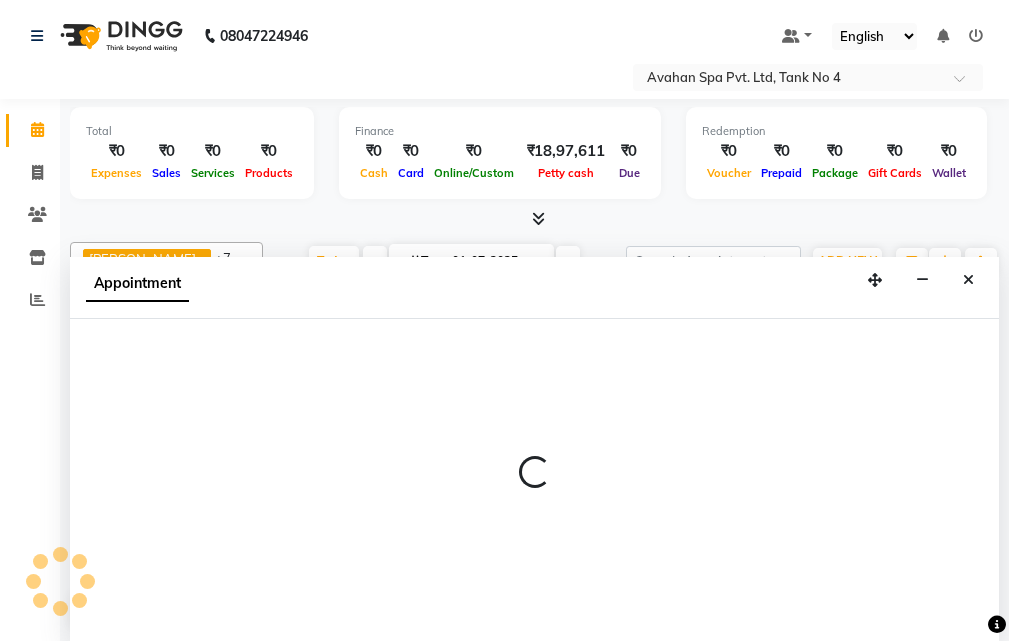 select on "tentative" 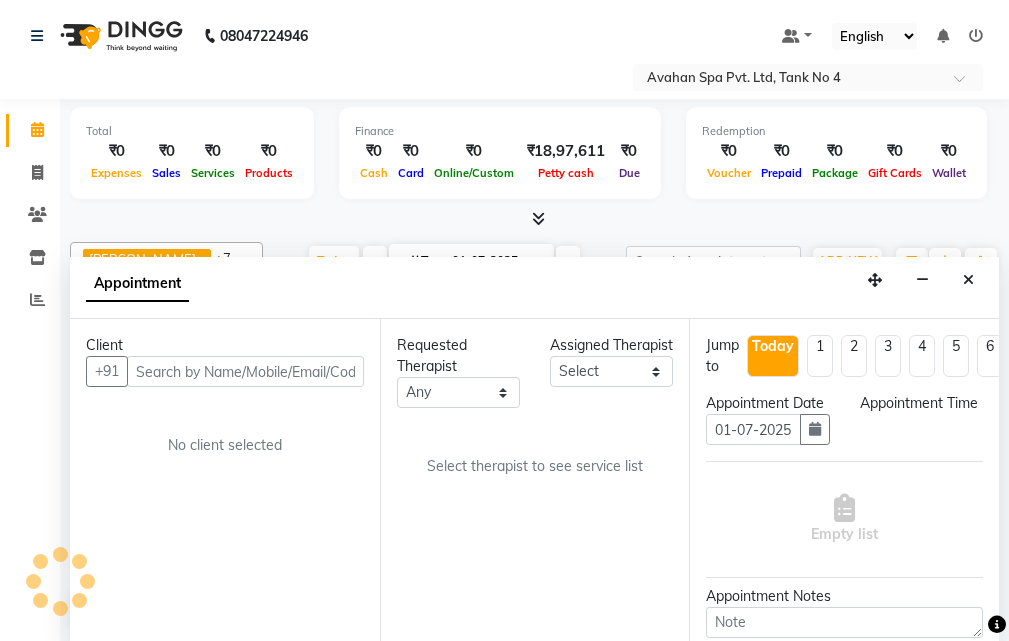 scroll, scrollTop: 1, scrollLeft: 0, axis: vertical 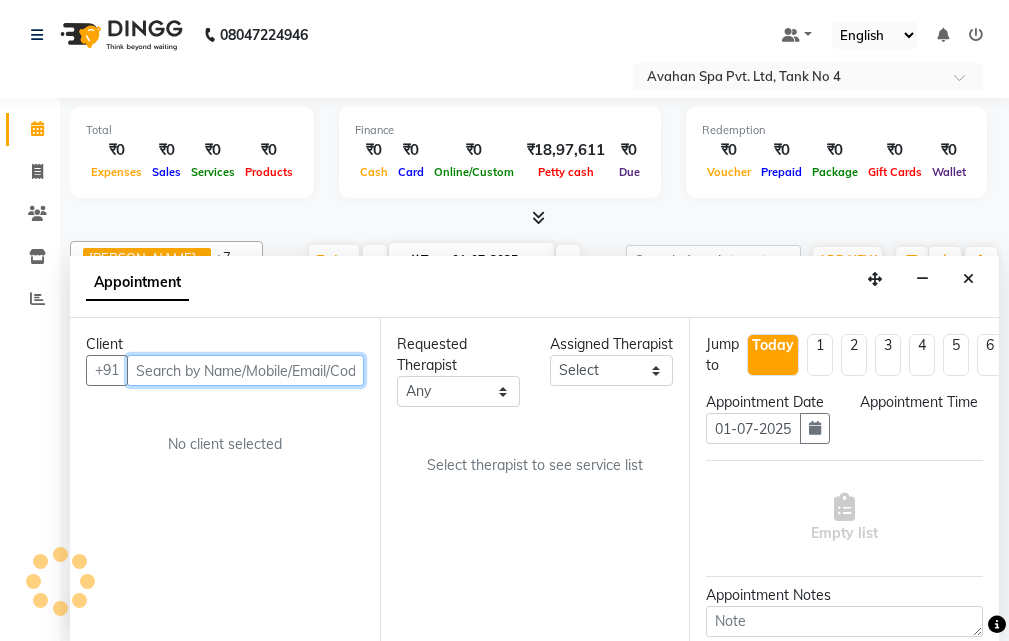 select on "810" 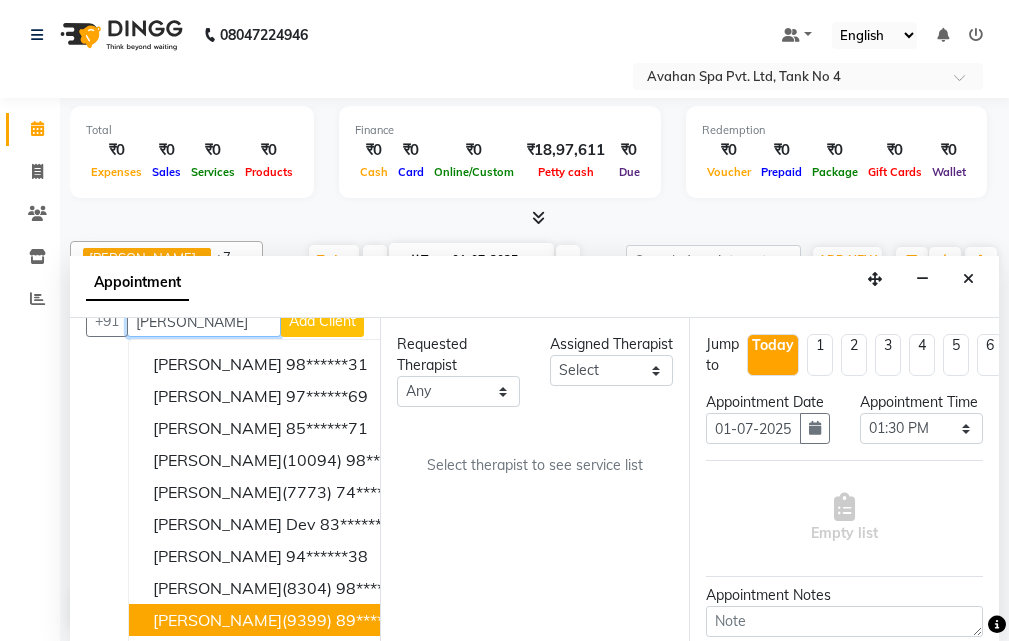 scroll, scrollTop: 0, scrollLeft: 0, axis: both 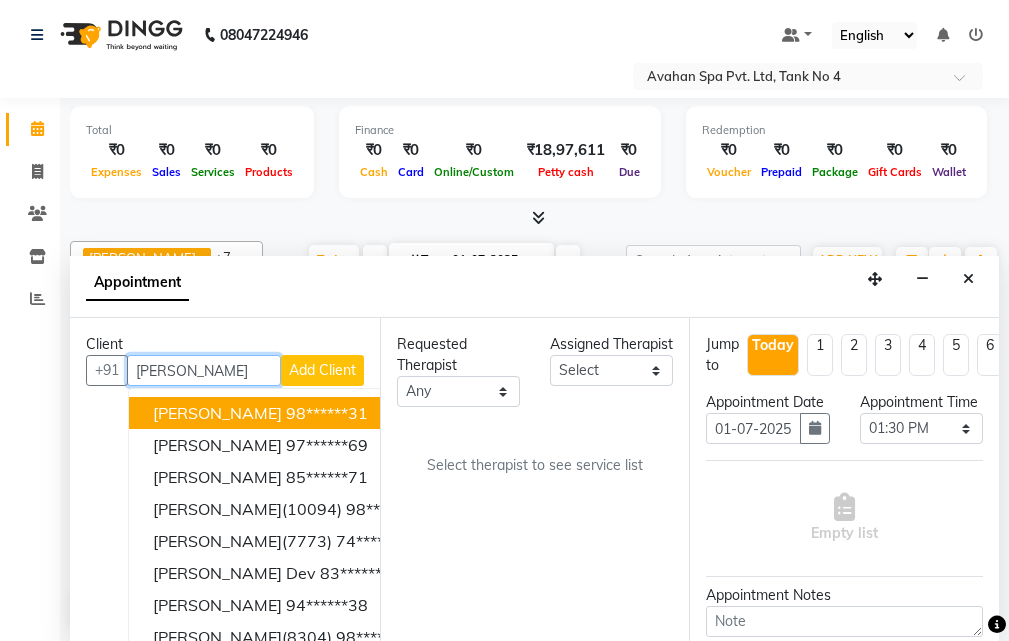 click on "ANKUSH" at bounding box center [204, 370] 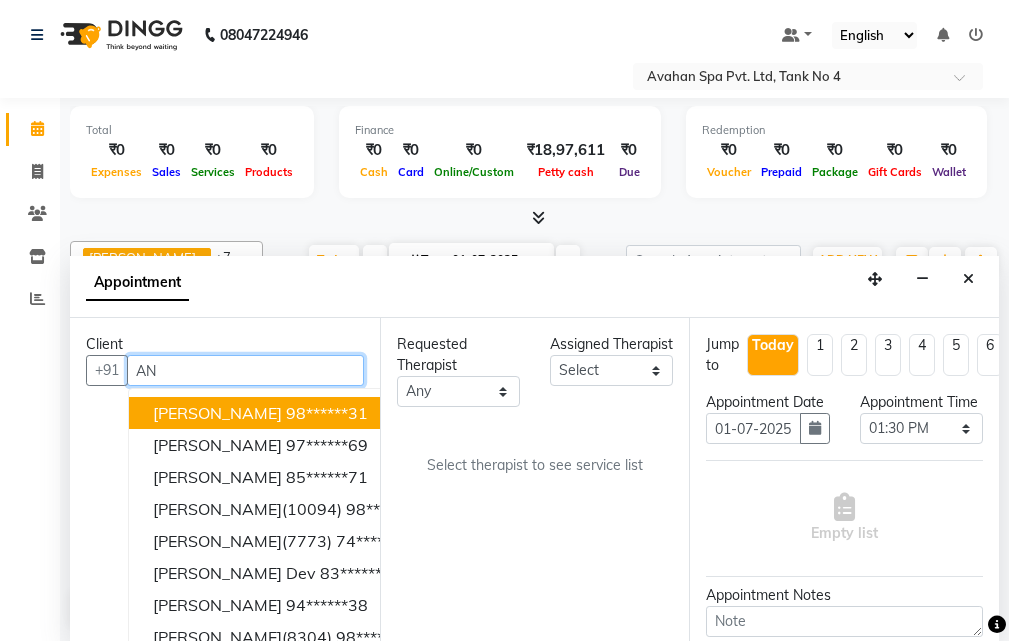 type on "A" 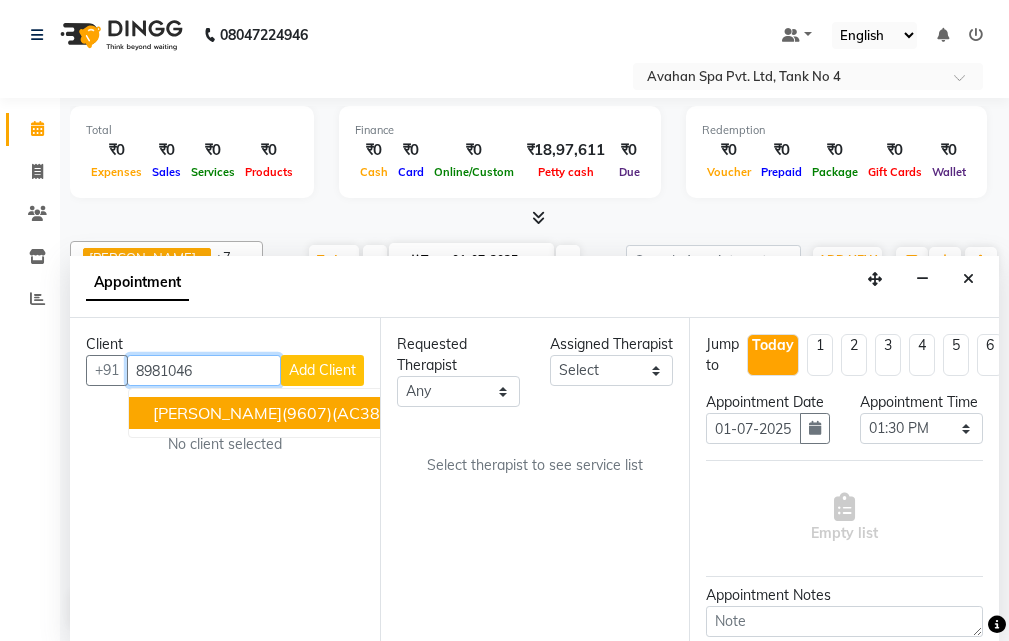 click on "[PERSON_NAME](9607)(AC380)(V.T-04/02/2026) (MON-FRI)8981046230" at bounding box center [430, 413] 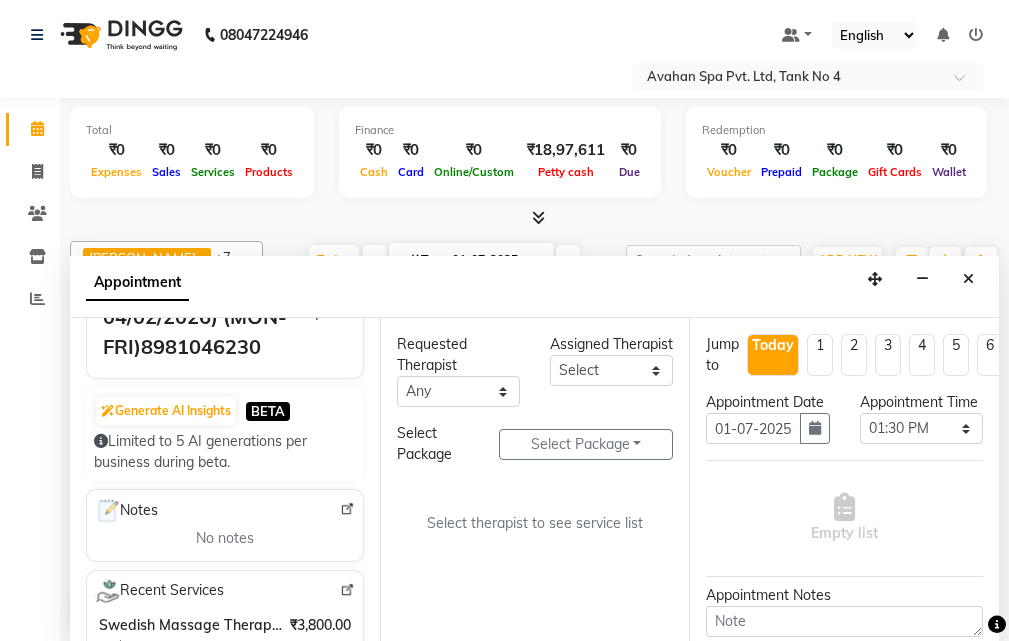 scroll, scrollTop: 200, scrollLeft: 0, axis: vertical 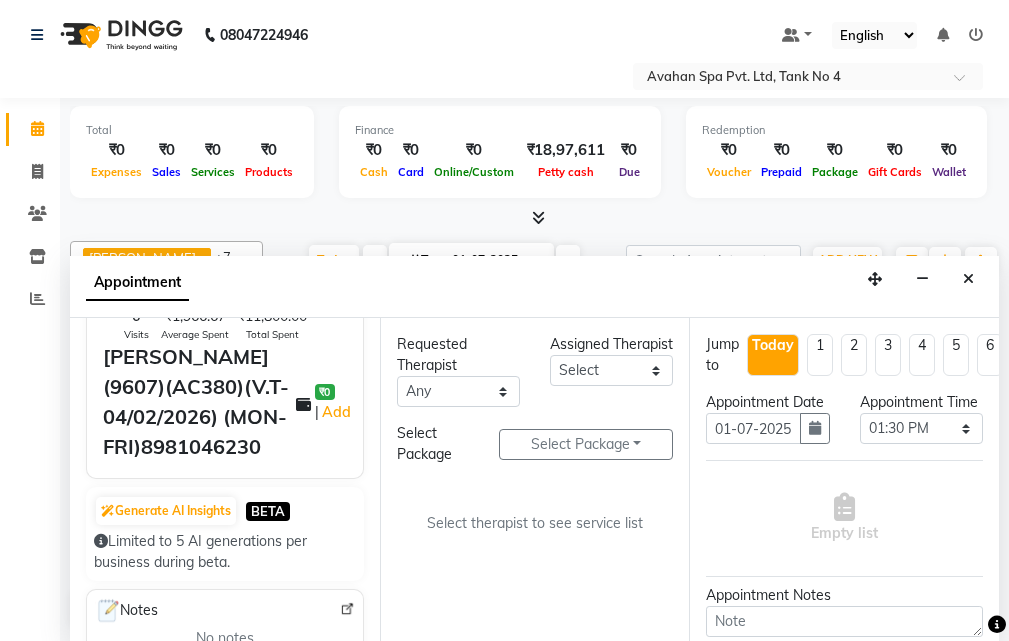type on "89******30" 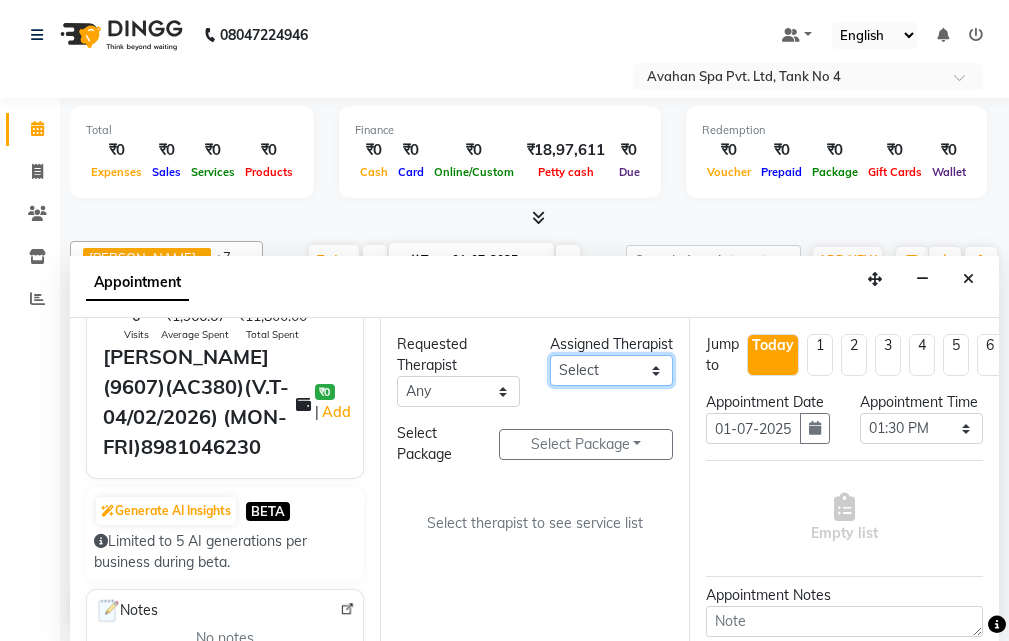 click on "Select ANJU [PERSON_NAME] [DEMOGRAPHIC_DATA] 1 [PERSON_NAME] JUNI [PERSON_NAME] SUSNIM" at bounding box center [611, 370] 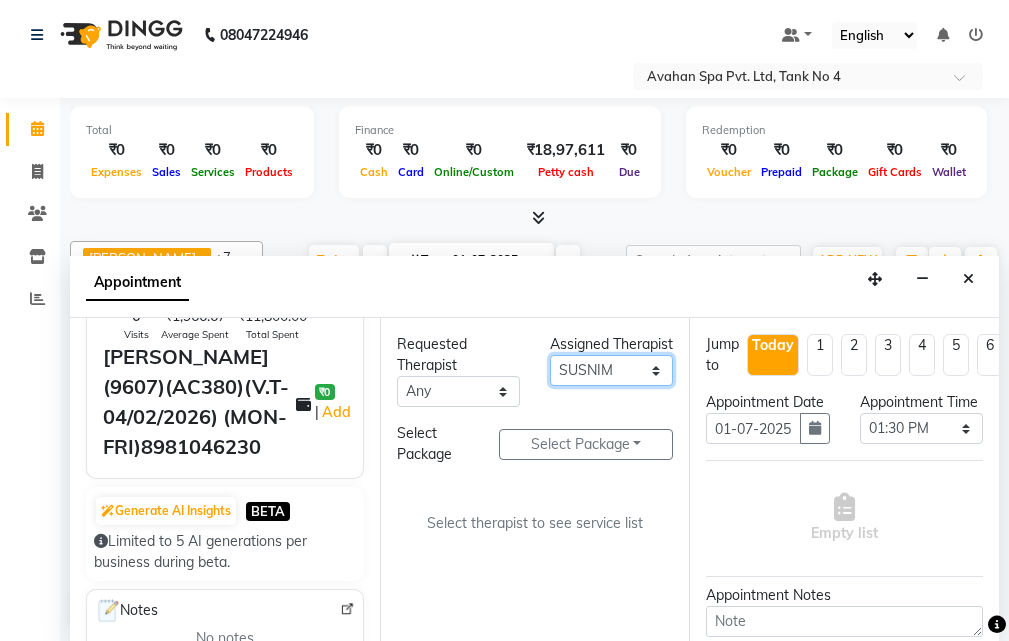 click on "Select ANJU [PERSON_NAME] [DEMOGRAPHIC_DATA] 1 [PERSON_NAME] JUNI [PERSON_NAME] SUSNIM" at bounding box center [611, 370] 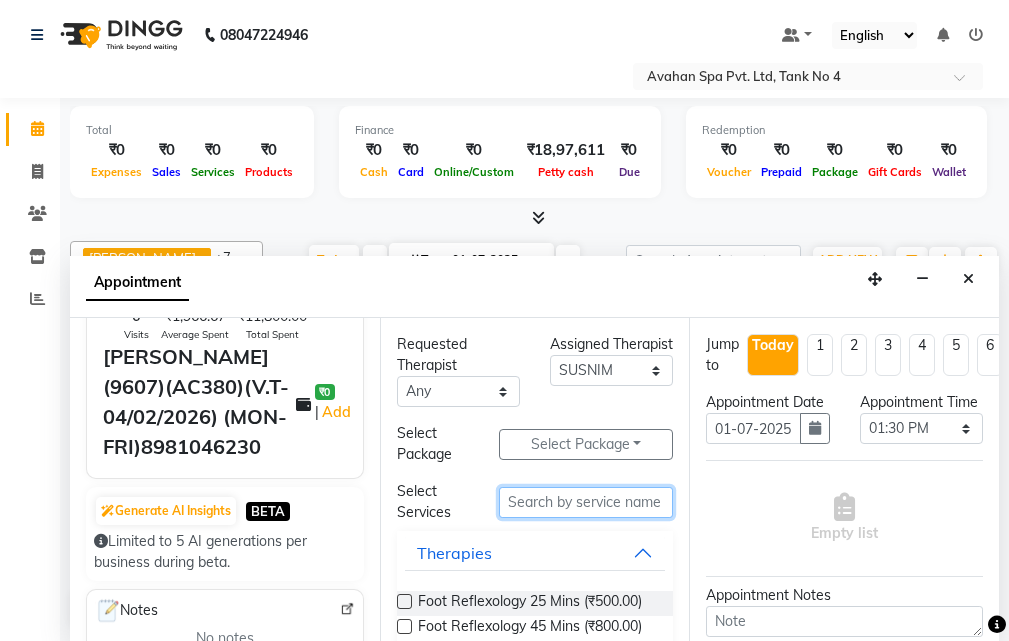 click at bounding box center (586, 502) 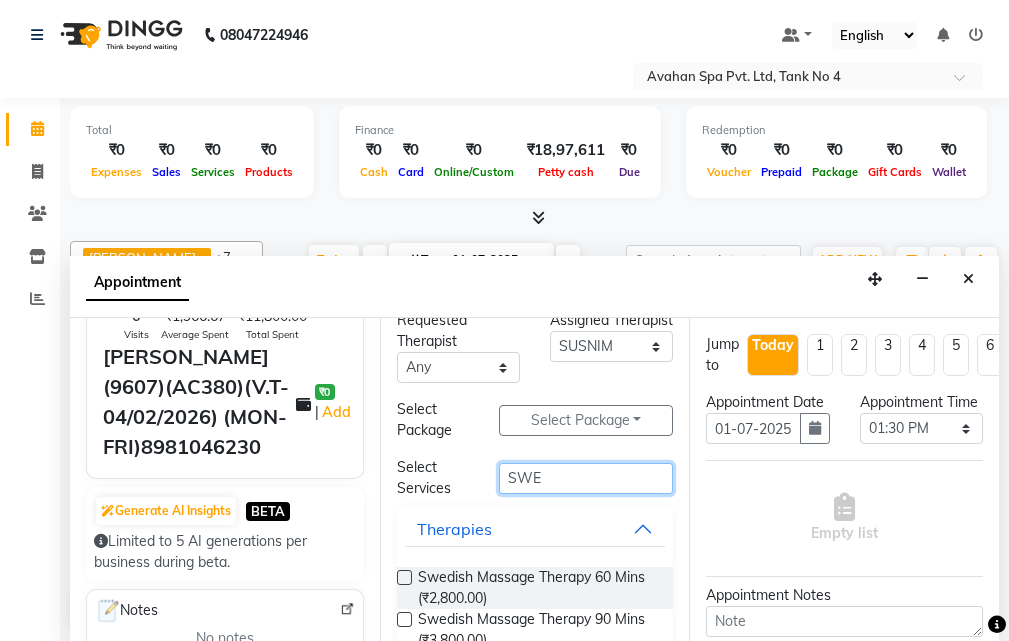 scroll, scrollTop: 66, scrollLeft: 0, axis: vertical 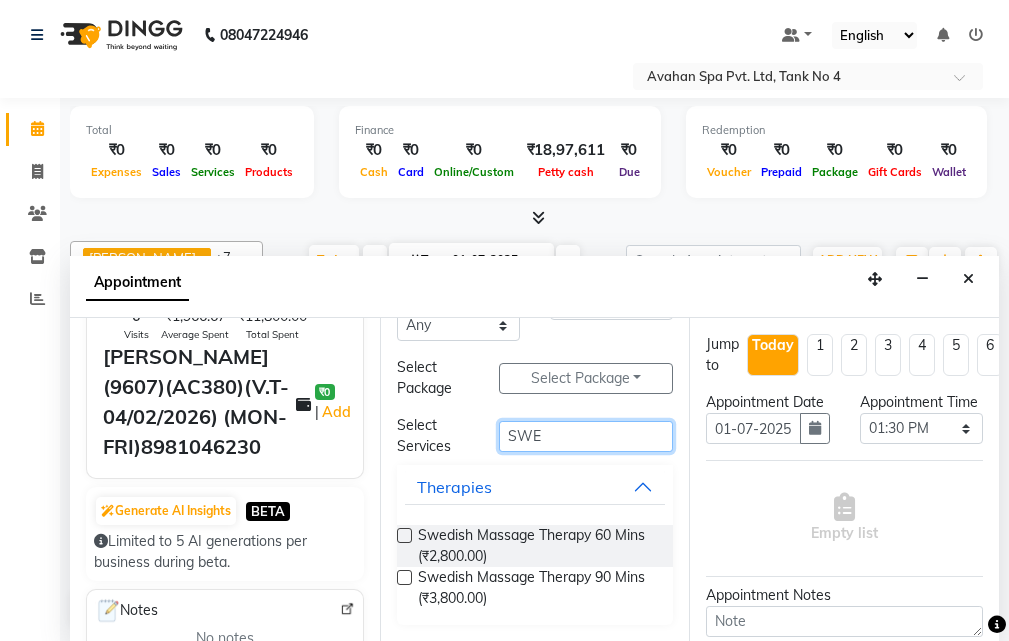 type on "SWE" 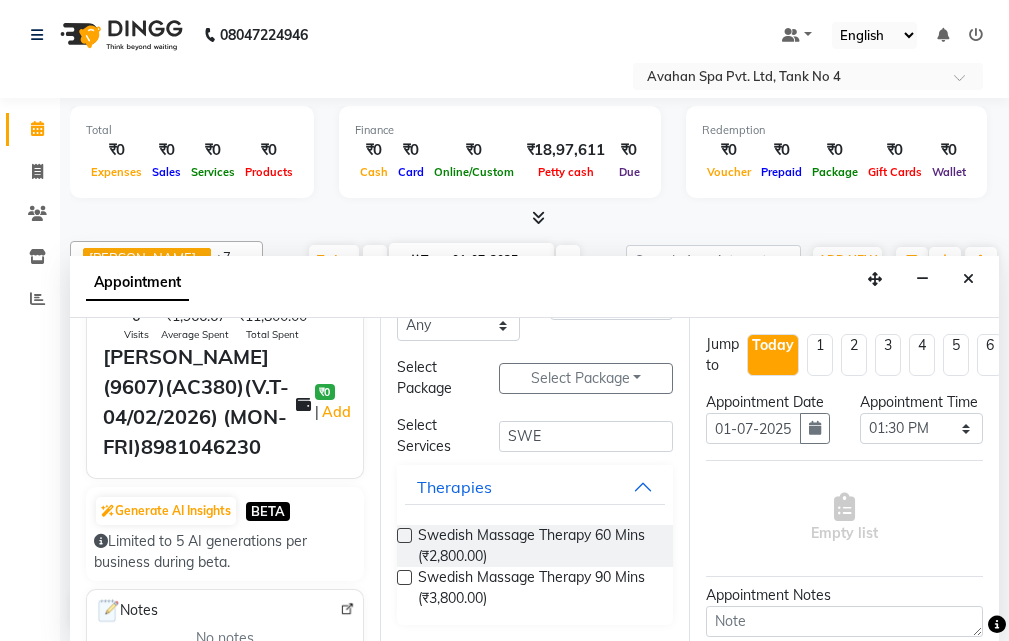 click at bounding box center (404, 577) 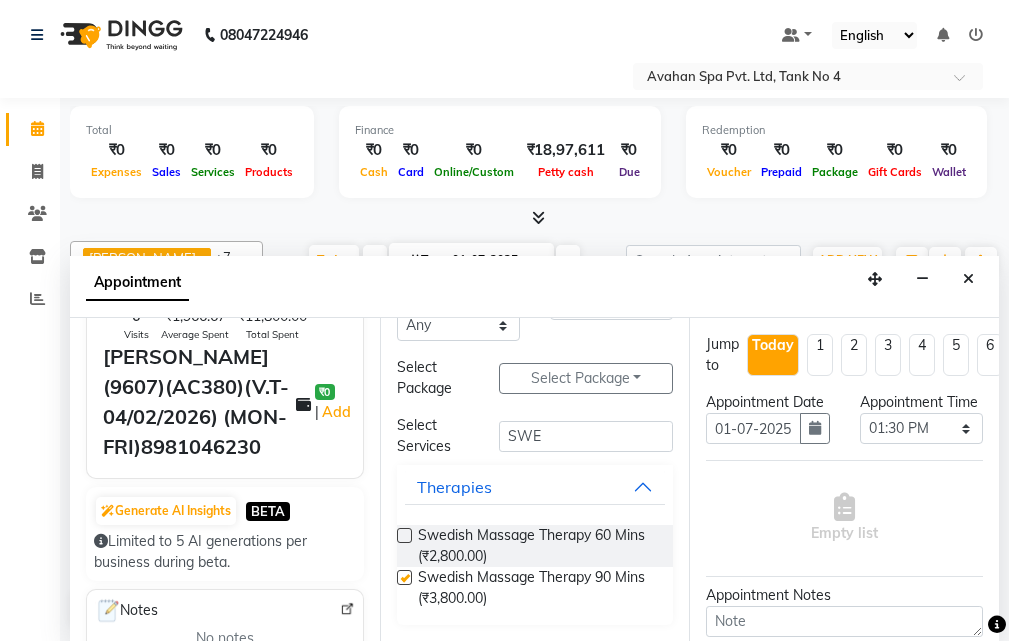 select on "1846" 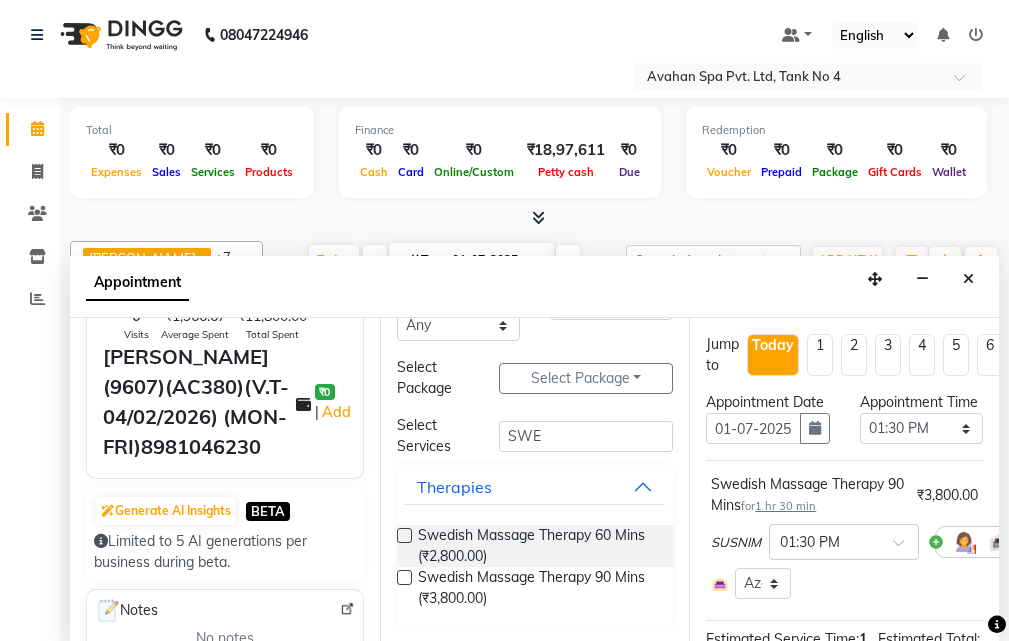 checkbox on "false" 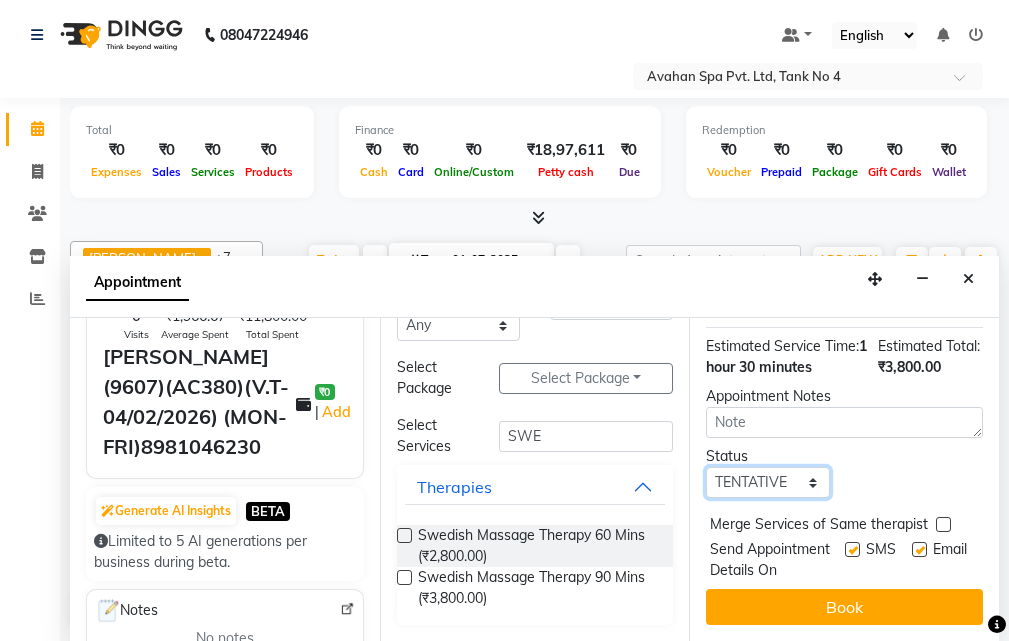 click on "Select TENTATIVE CONFIRM CHECK-IN UPCOMING" at bounding box center (767, 482) 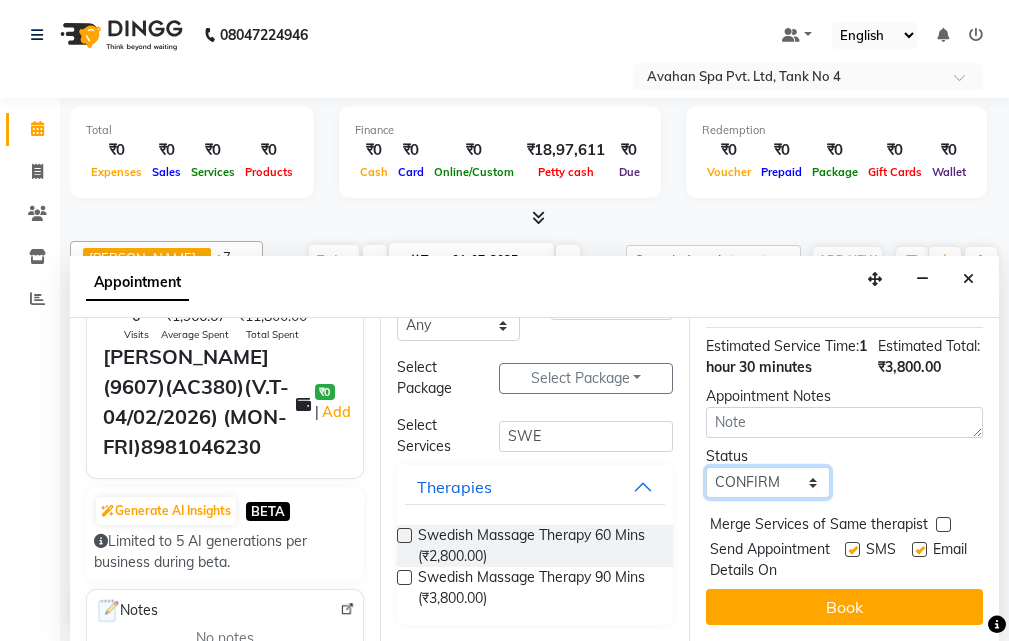 click on "Select TENTATIVE CONFIRM CHECK-IN UPCOMING" at bounding box center (767, 482) 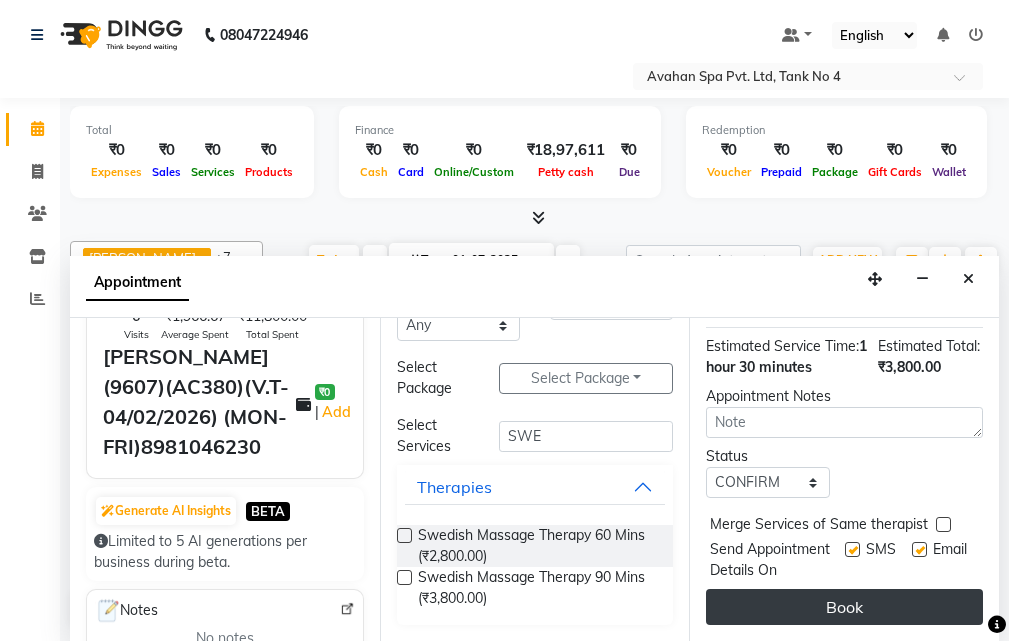 click on "Book" at bounding box center [844, 607] 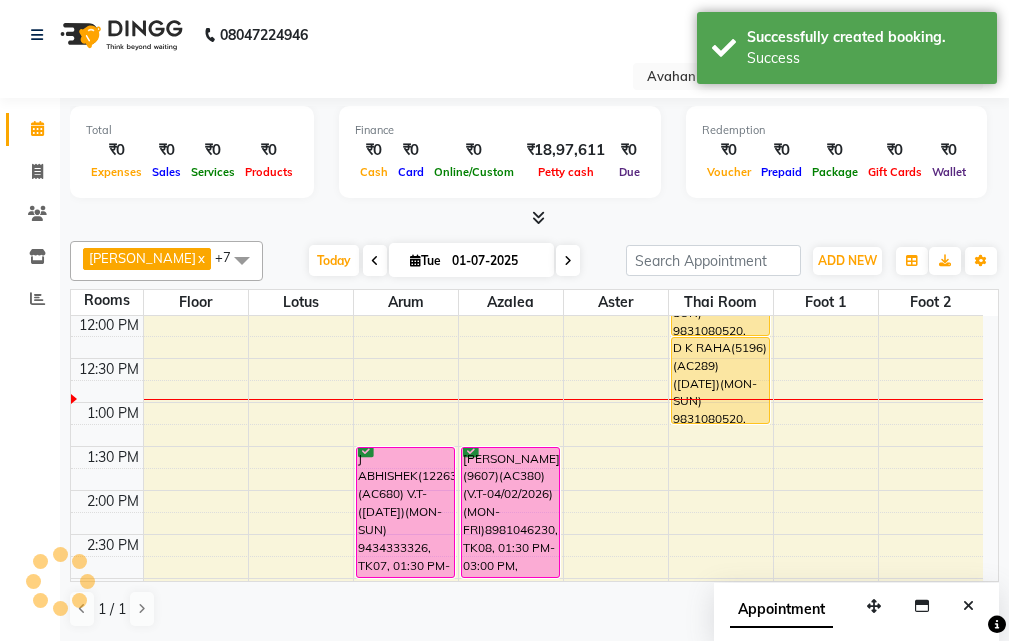 scroll, scrollTop: 0, scrollLeft: 0, axis: both 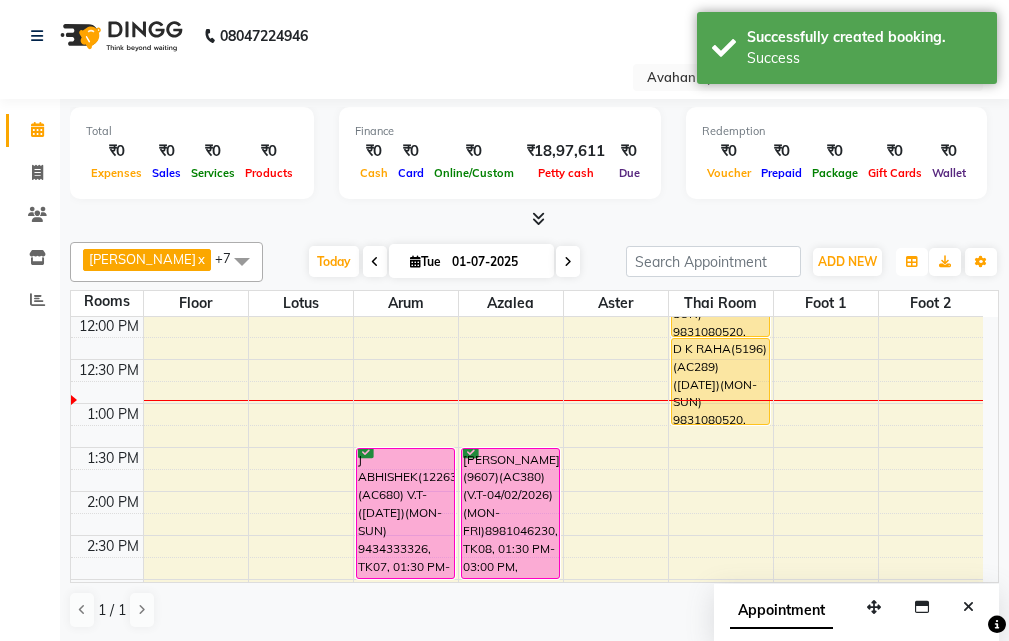 click at bounding box center [912, 262] 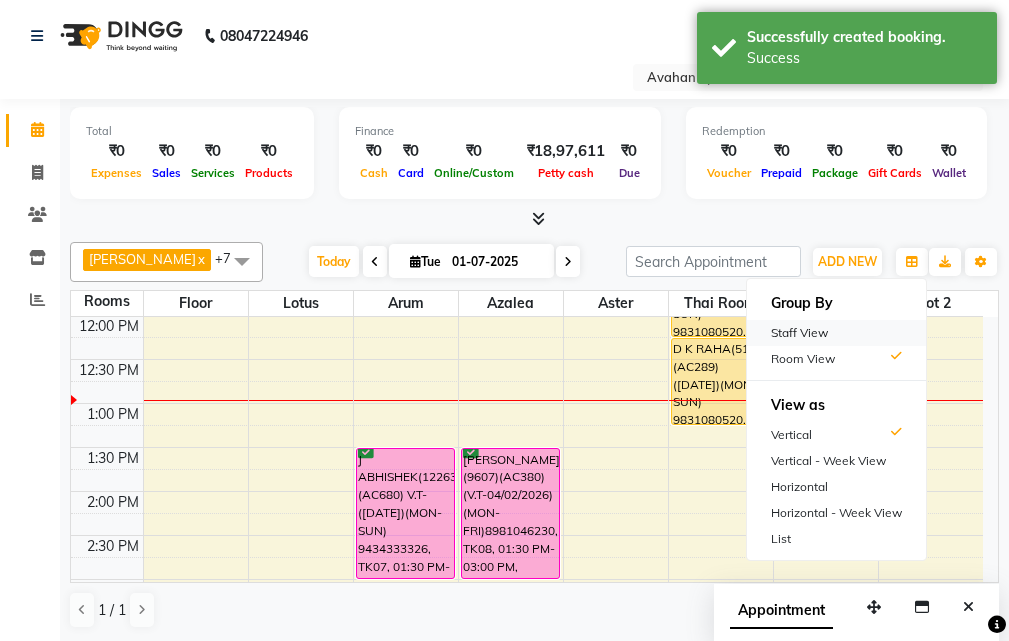 click on "Staff View" at bounding box center (836, 333) 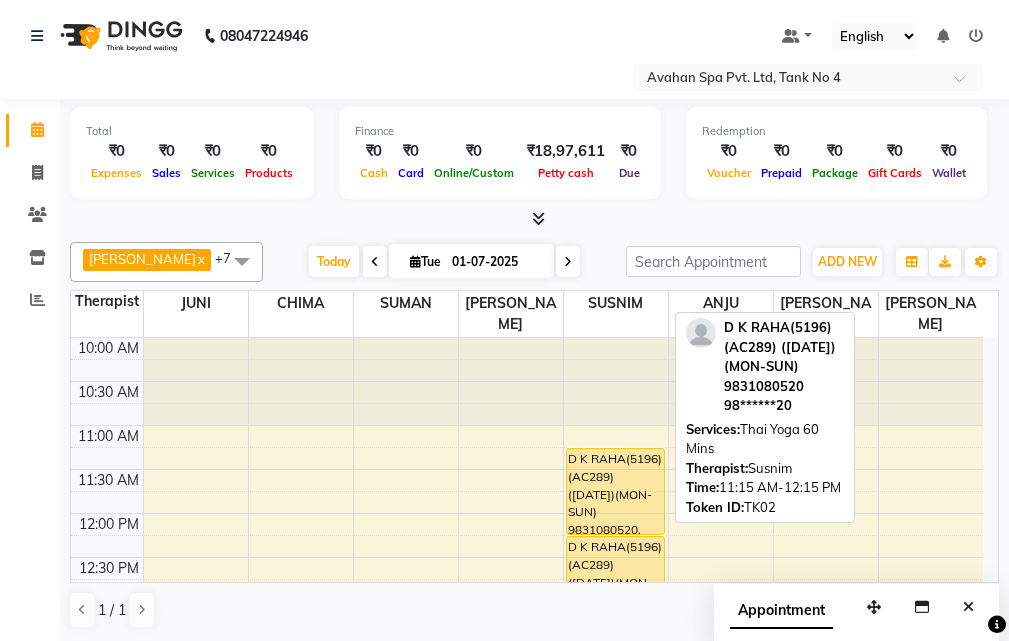 scroll, scrollTop: 100, scrollLeft: 0, axis: vertical 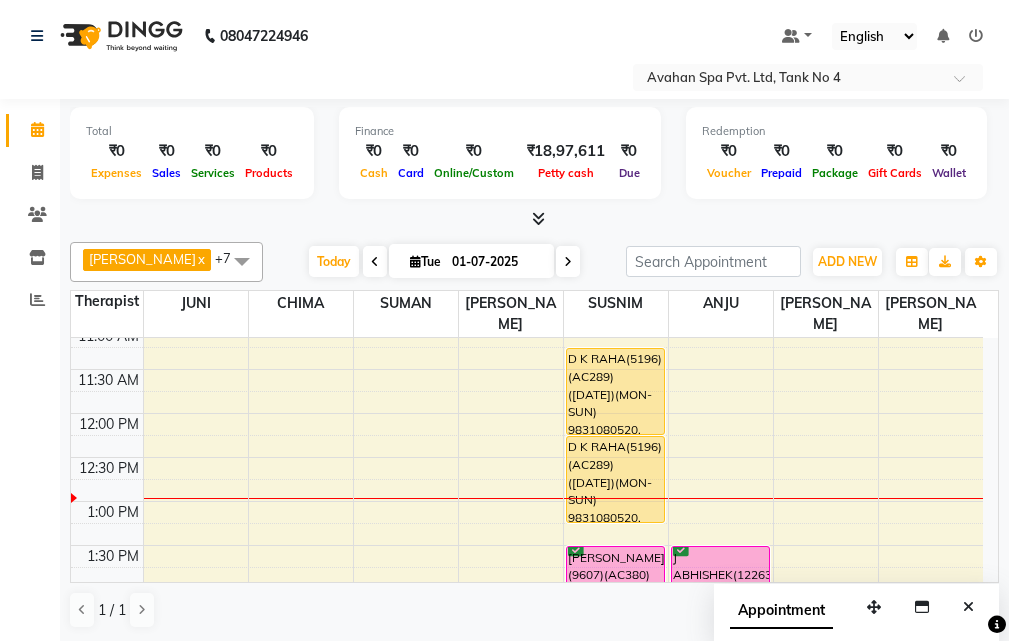 click at bounding box center (375, 261) 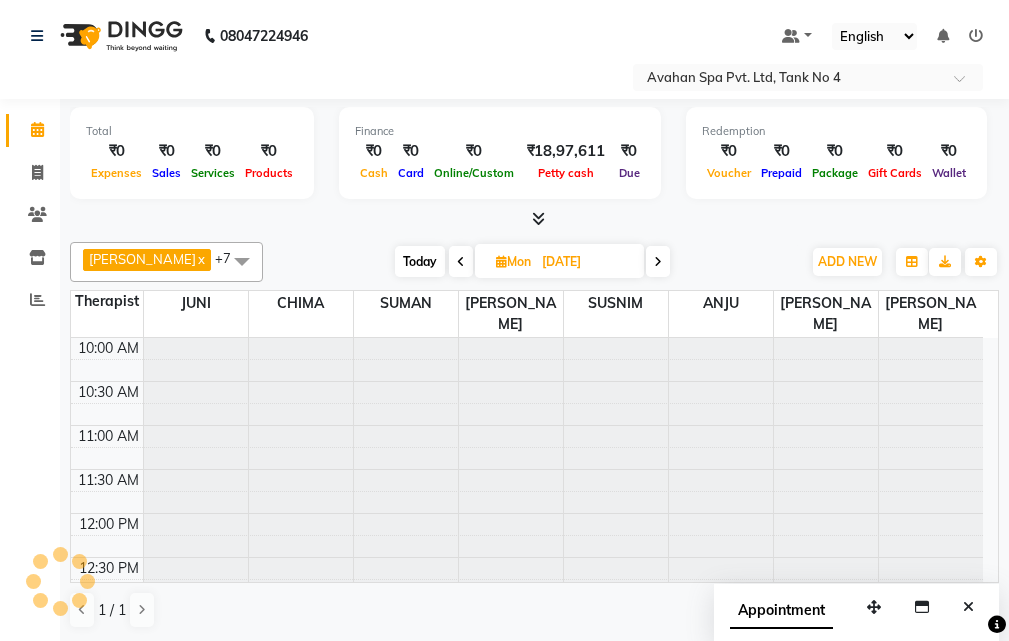 scroll, scrollTop: 177, scrollLeft: 0, axis: vertical 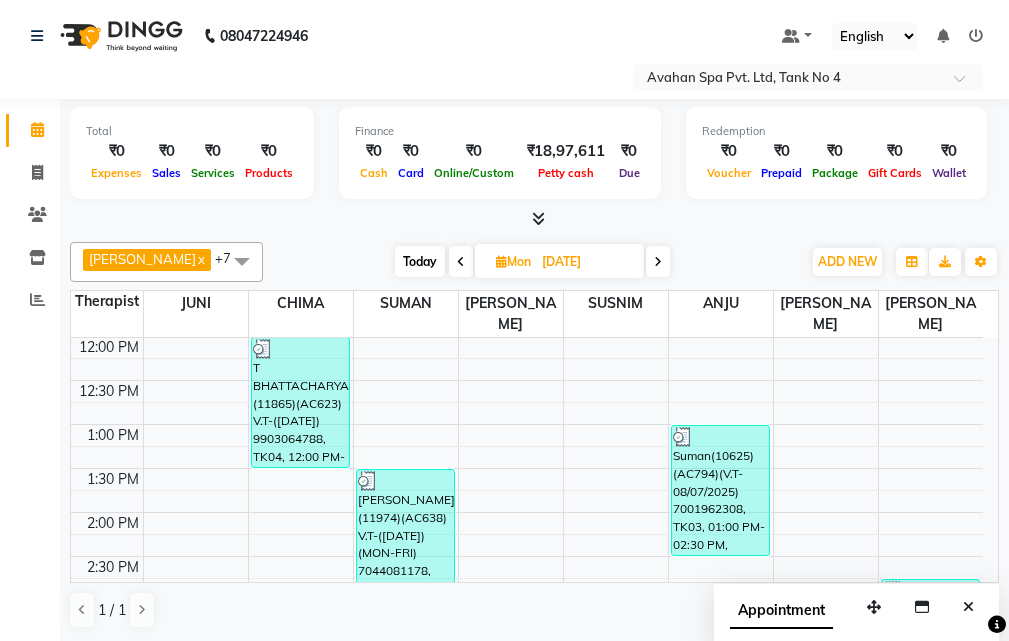 click at bounding box center (461, 262) 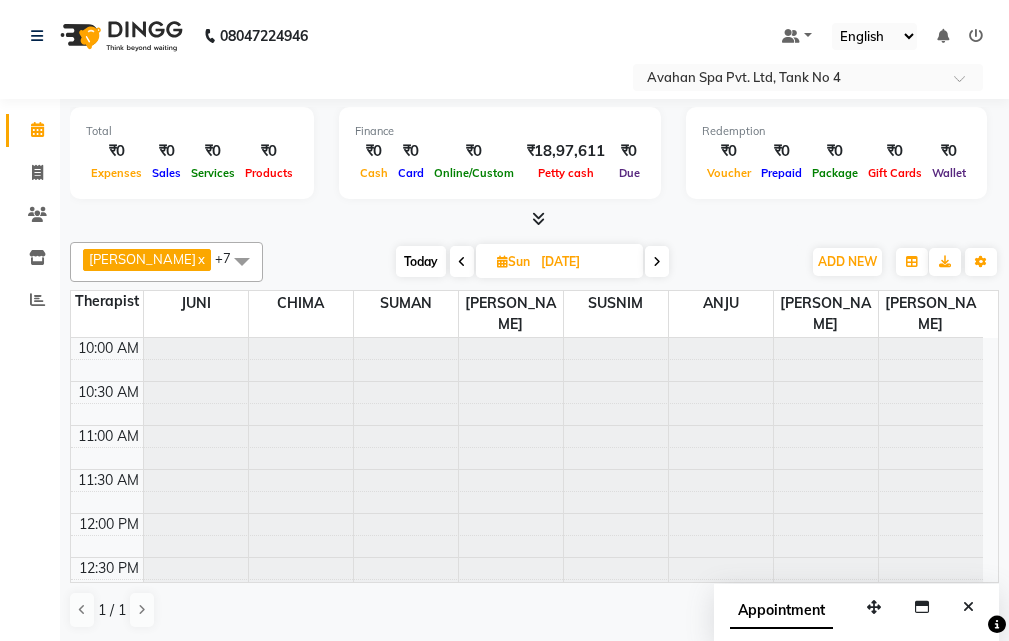 scroll, scrollTop: 177, scrollLeft: 0, axis: vertical 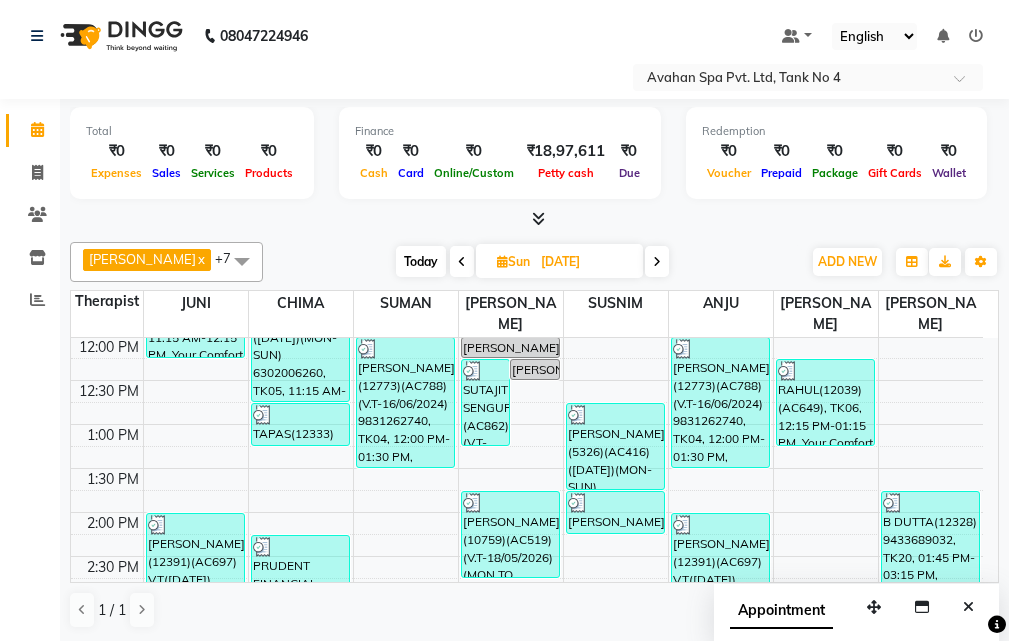 click at bounding box center (462, 261) 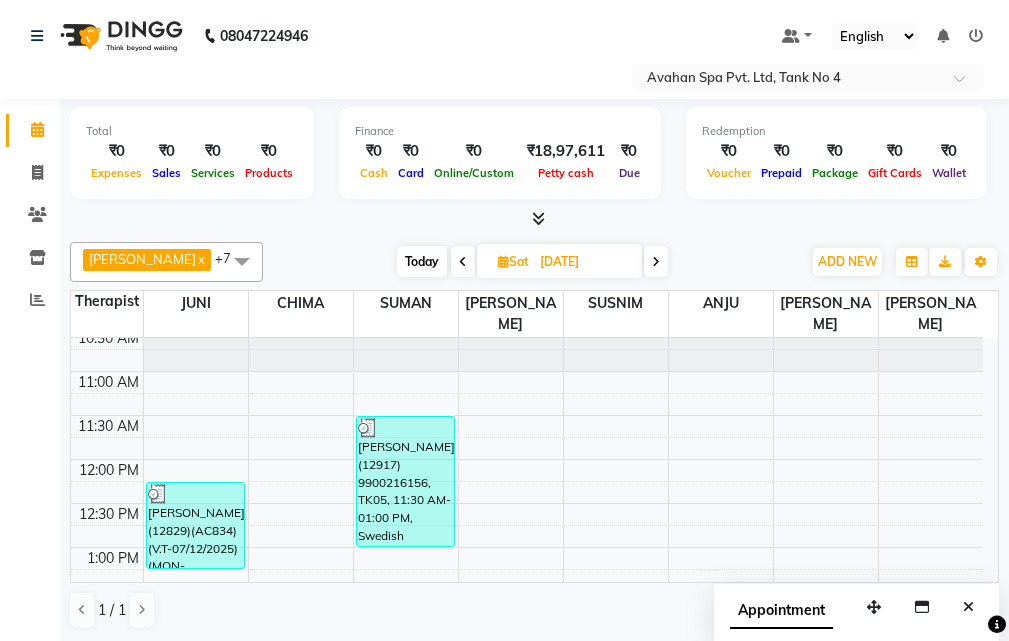 scroll, scrollTop: 100, scrollLeft: 0, axis: vertical 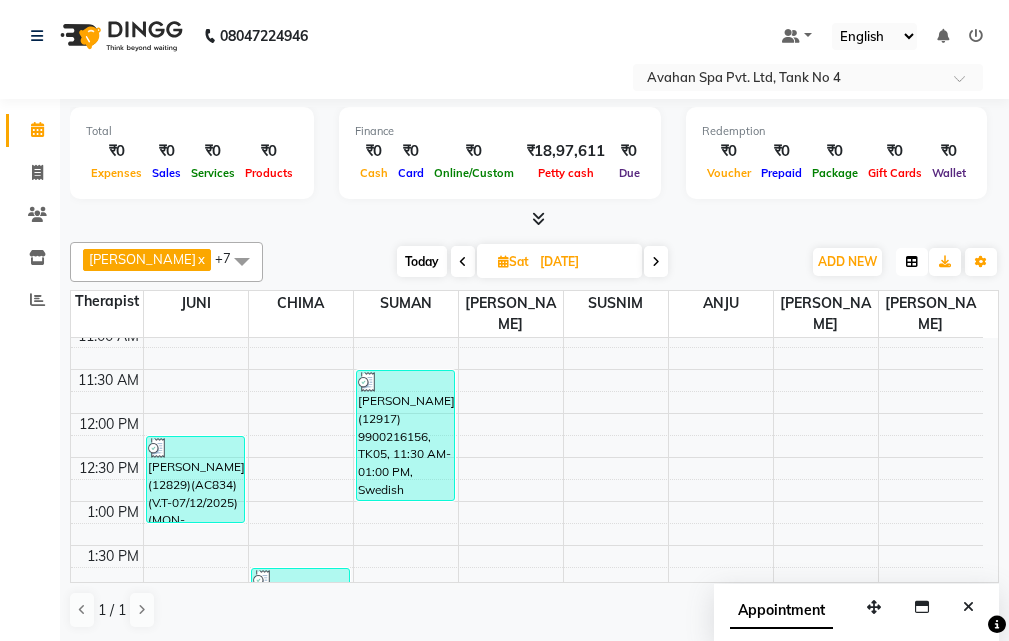 click at bounding box center [912, 262] 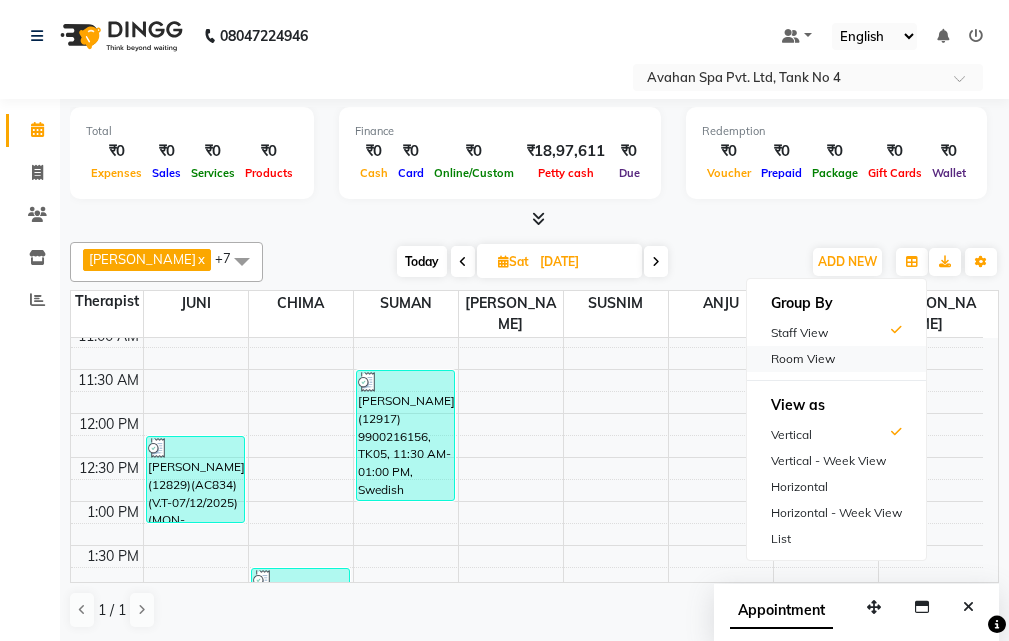 click on "Room View" at bounding box center [836, 359] 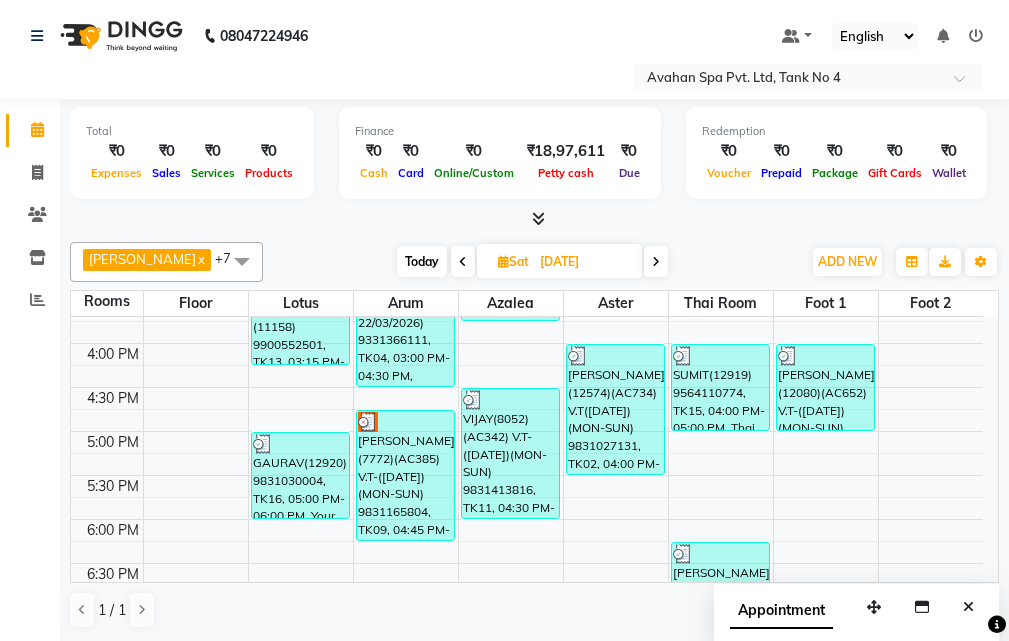 scroll, scrollTop: 500, scrollLeft: 0, axis: vertical 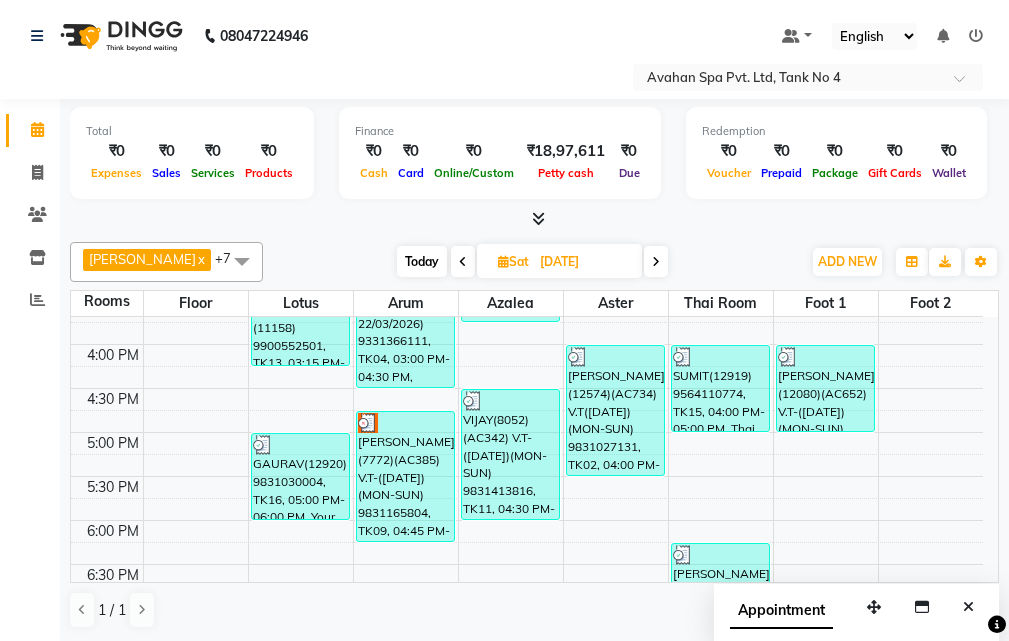 click on "Today" at bounding box center [422, 261] 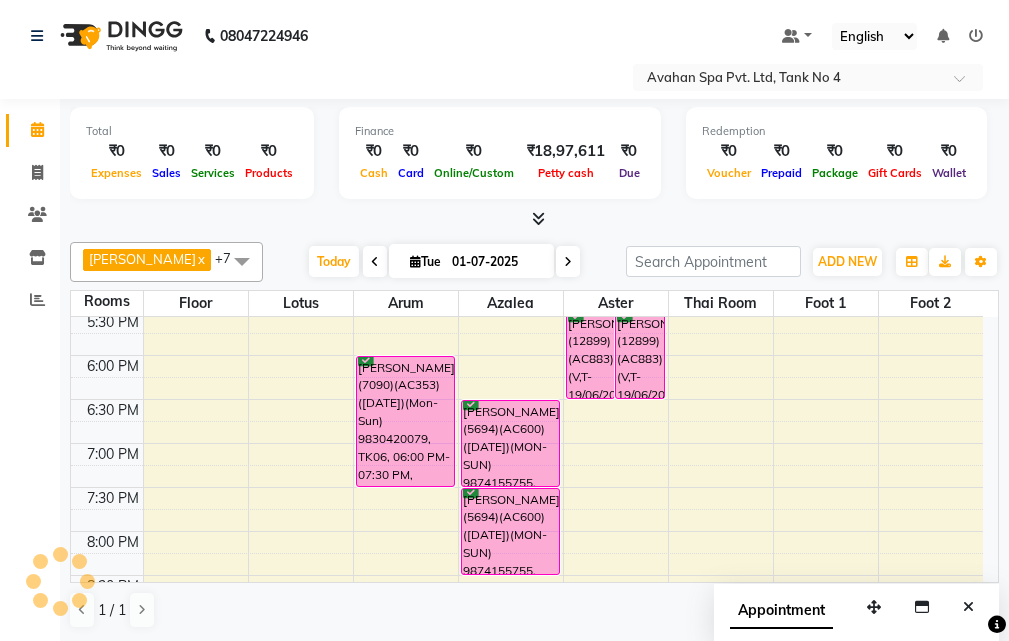 scroll, scrollTop: 565, scrollLeft: 0, axis: vertical 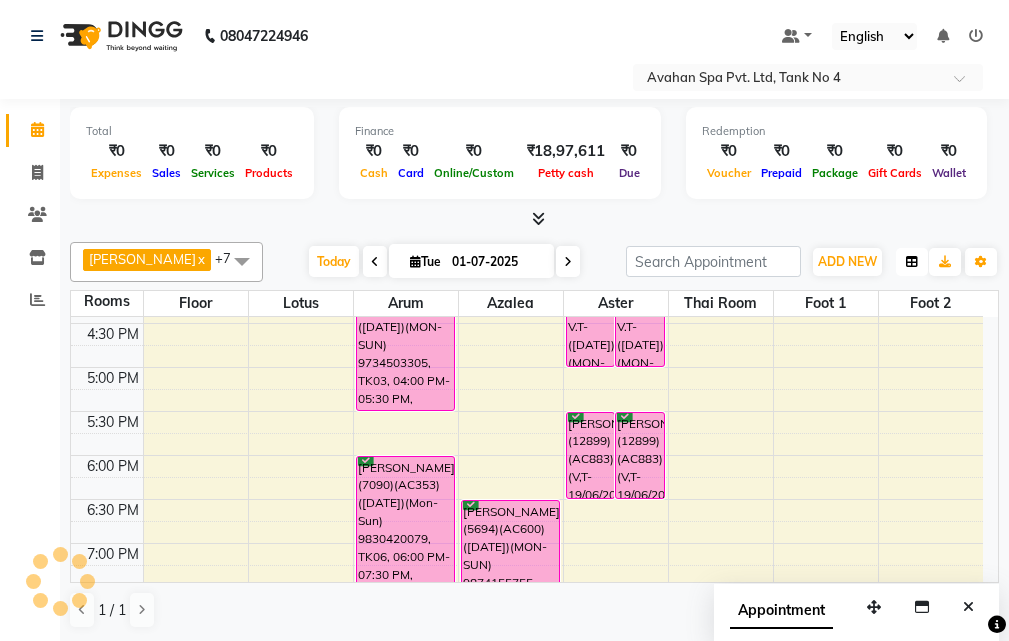 click at bounding box center (912, 262) 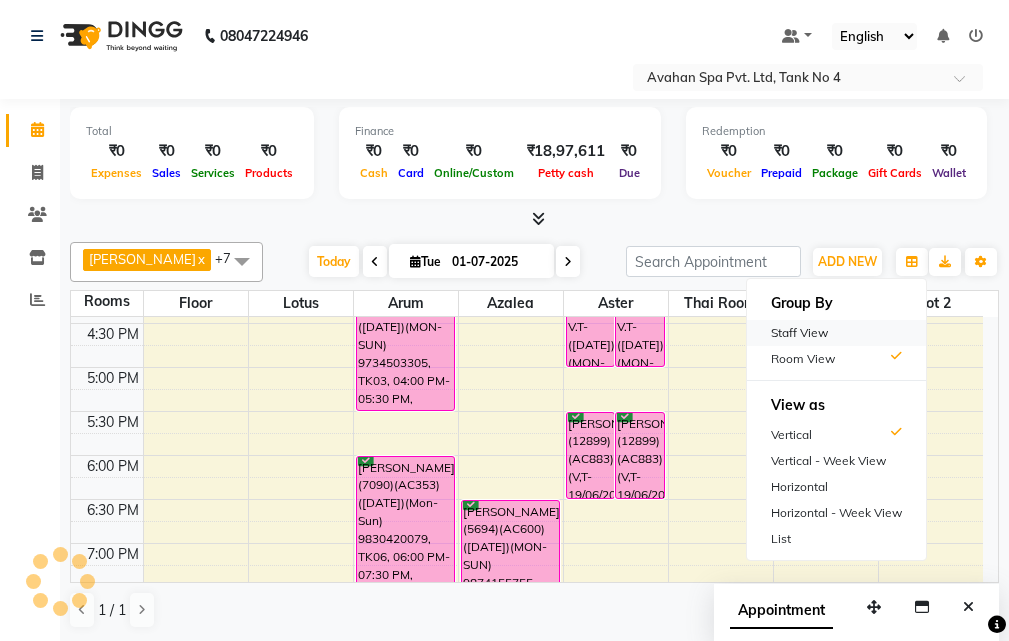 click on "Staff View" at bounding box center (836, 333) 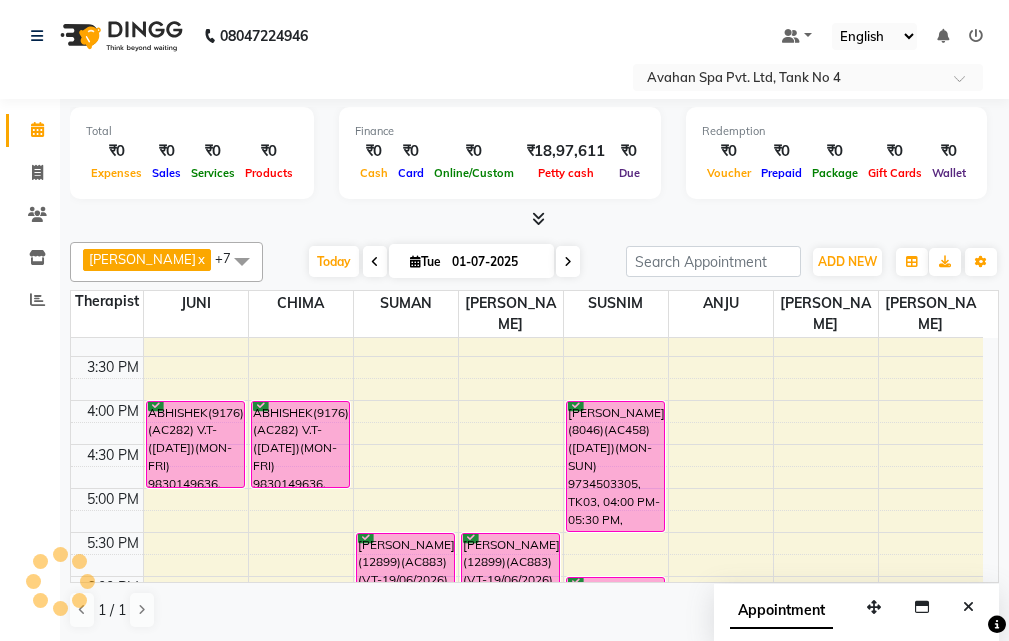 scroll, scrollTop: 565, scrollLeft: 0, axis: vertical 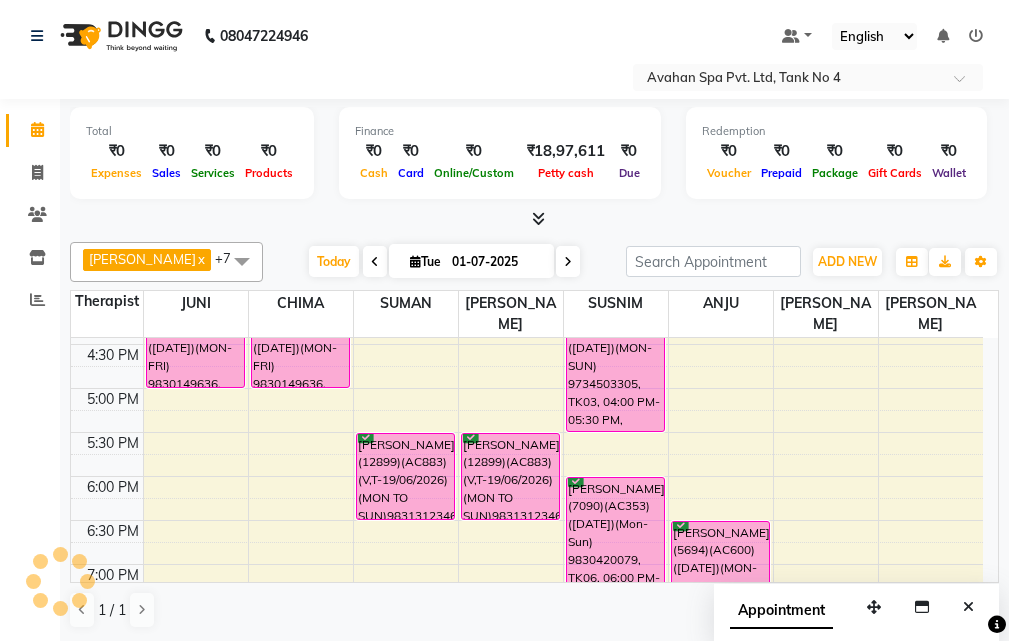 click at bounding box center (568, 261) 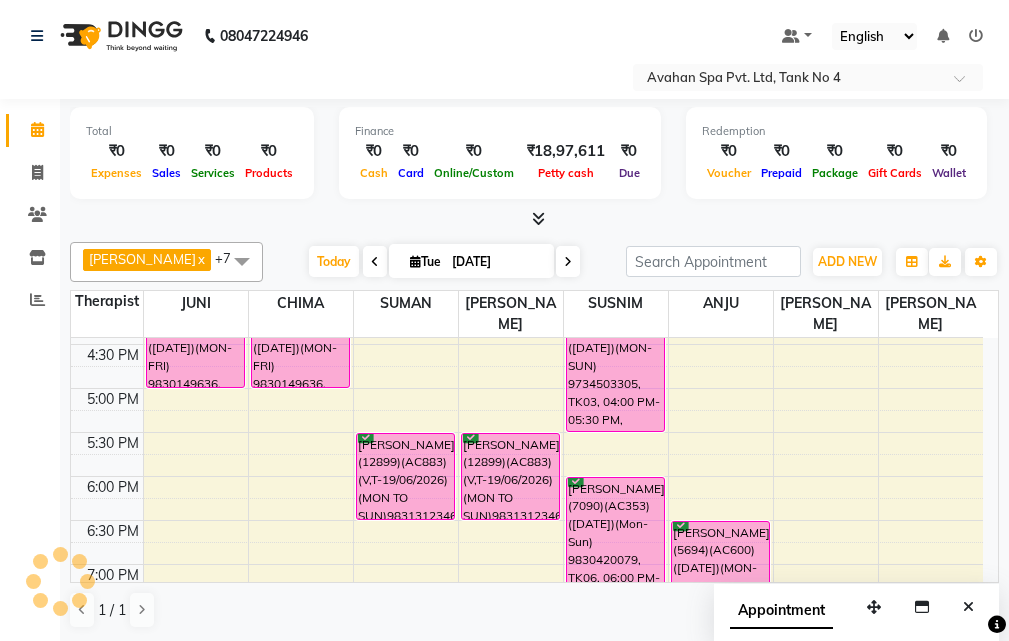 scroll, scrollTop: 0, scrollLeft: 0, axis: both 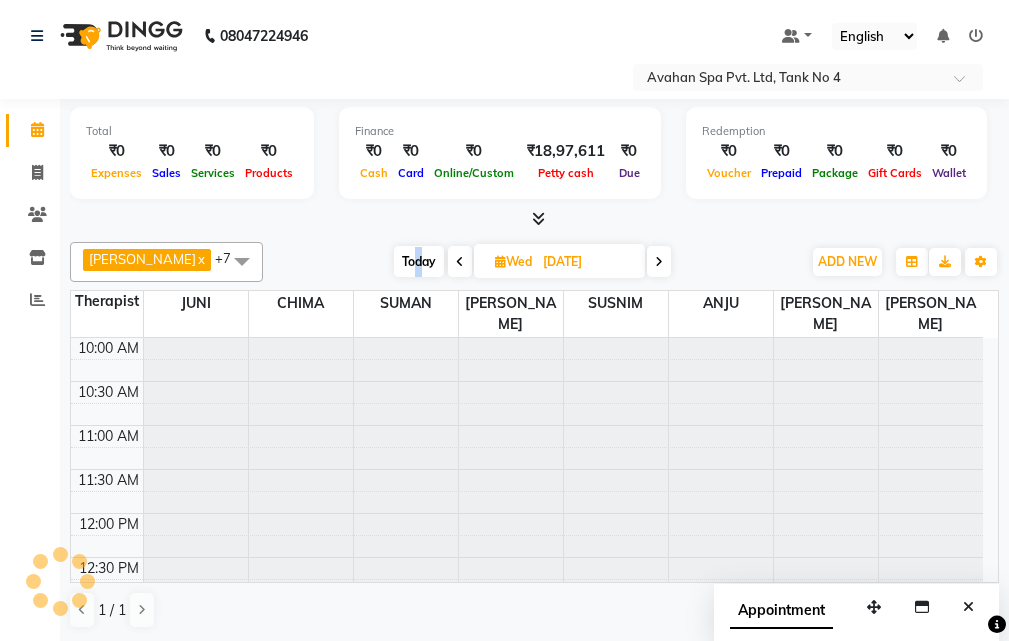 click on "Today" at bounding box center (419, 261) 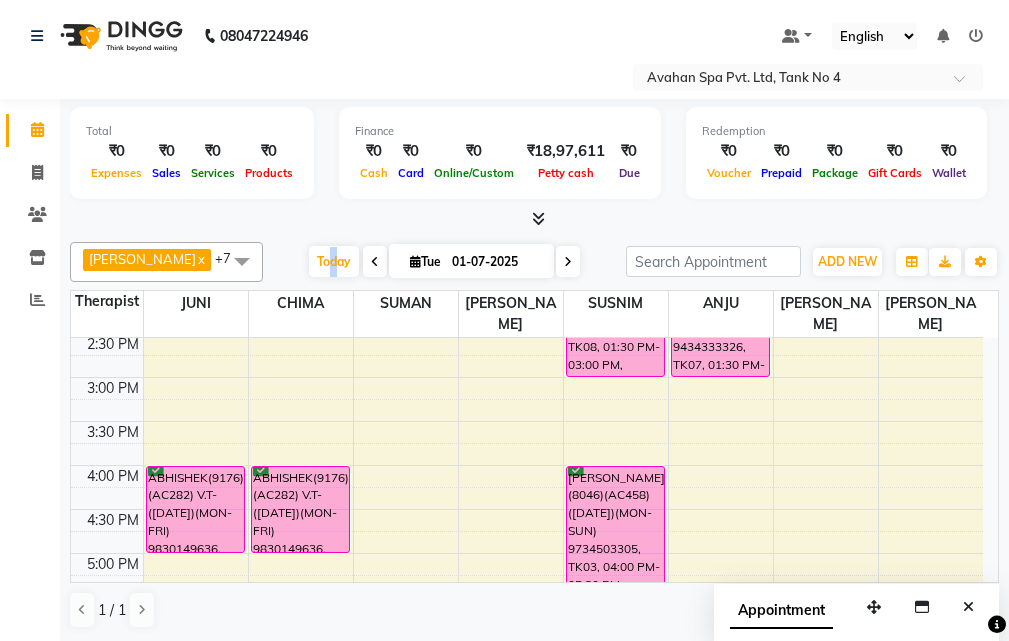 scroll, scrollTop: 500, scrollLeft: 0, axis: vertical 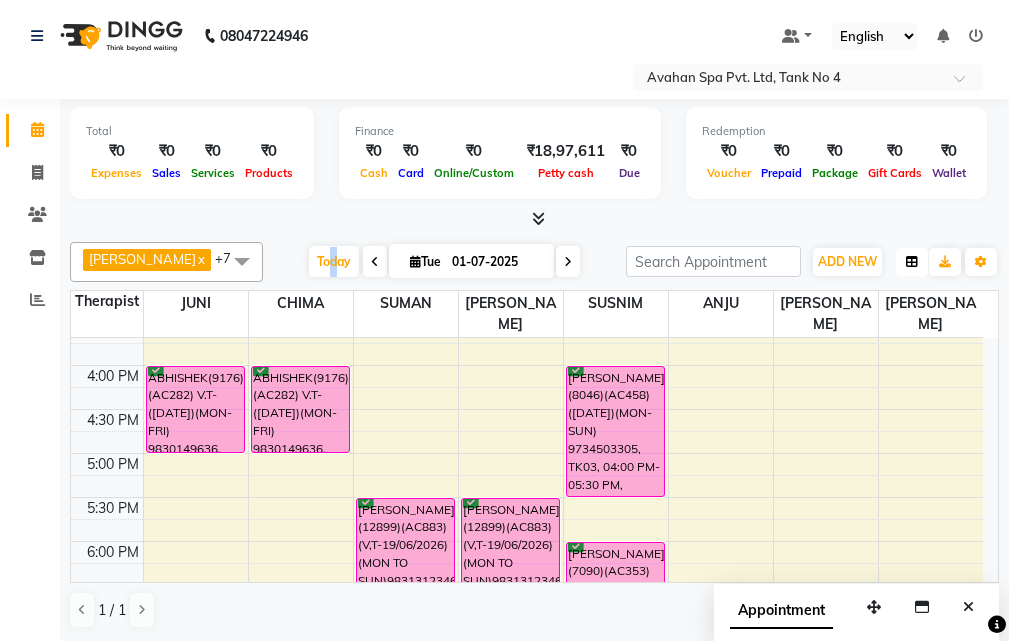 click at bounding box center (912, 262) 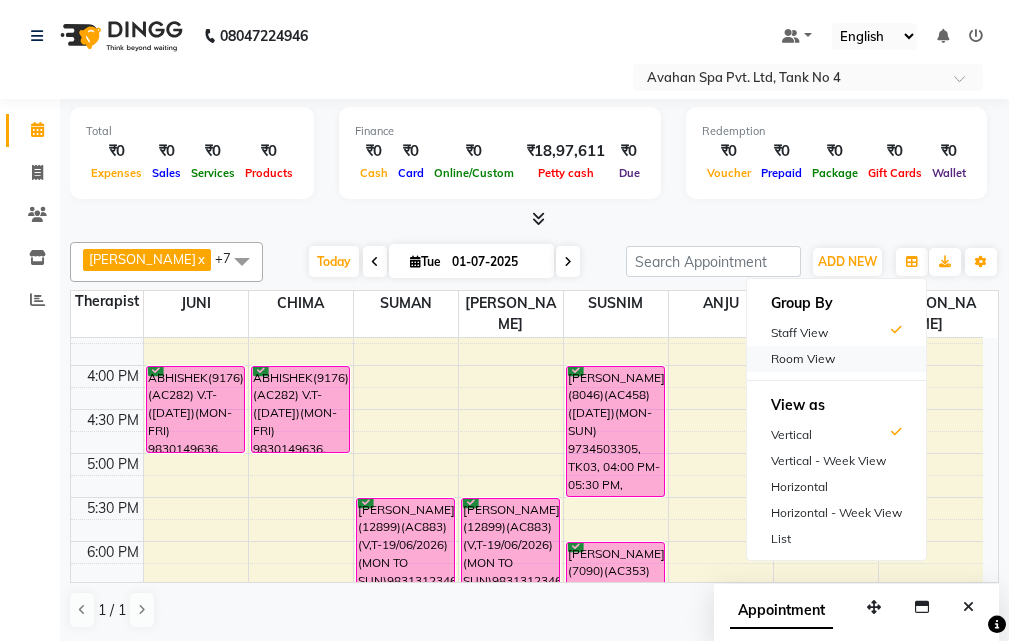click on "Room View" at bounding box center [836, 359] 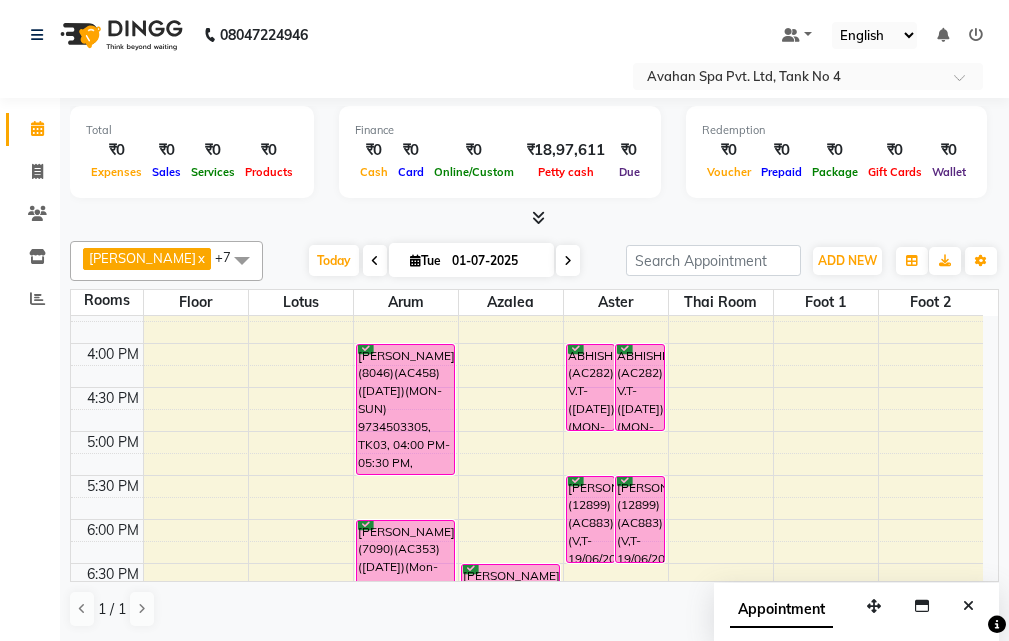 scroll, scrollTop: 0, scrollLeft: 0, axis: both 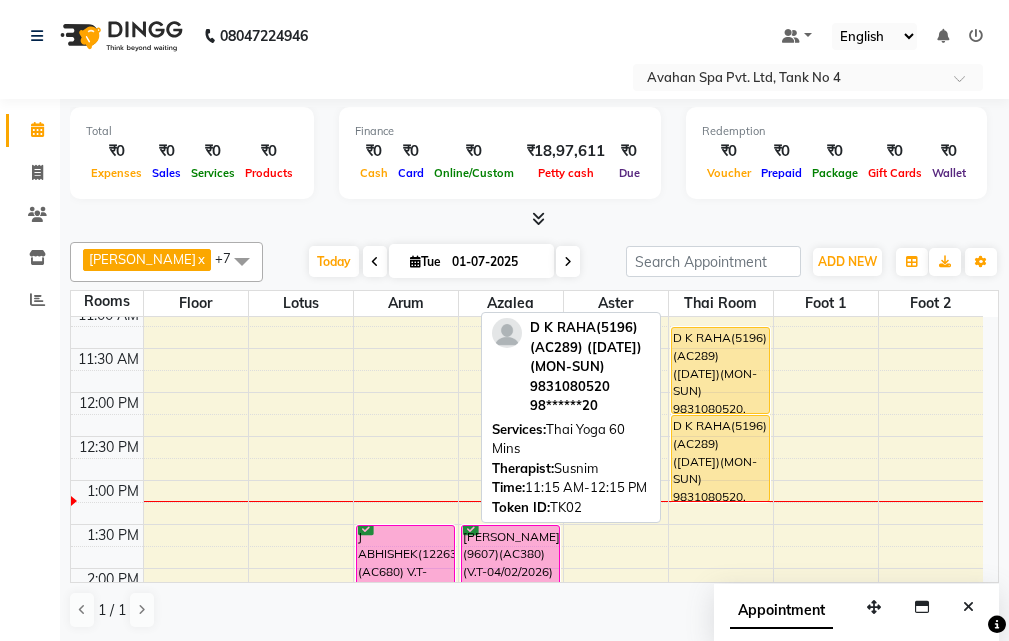 click on "D K RAHA(5196)(AC289) ([DATE])(MON-SUN) 9831080520, TK02, 11:15 AM-12:15 PM, Thai Yoga  60 Mins" at bounding box center [720, 370] 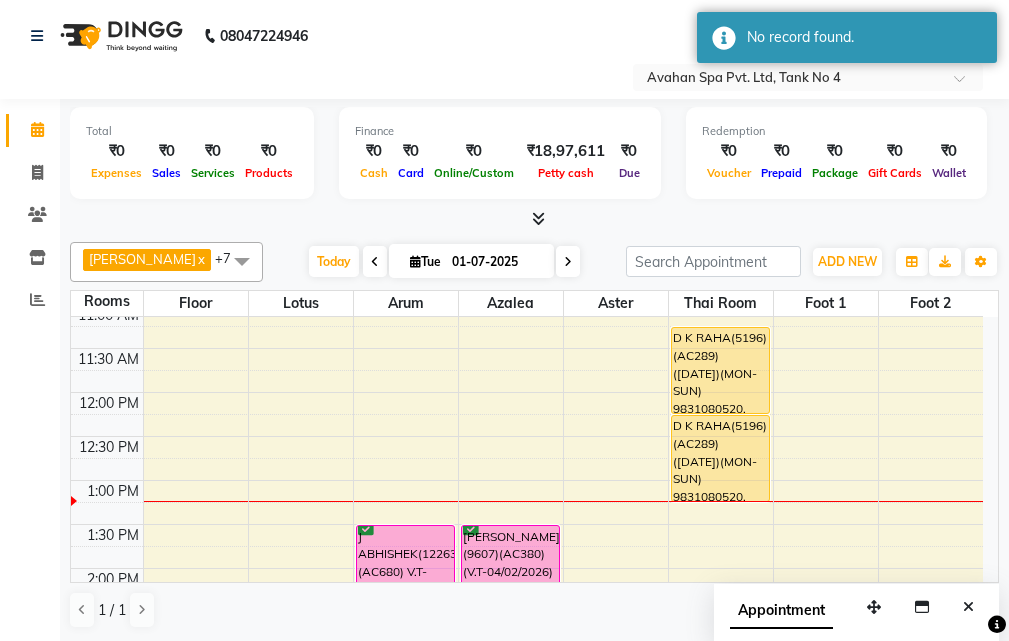 click on "08047224946 Select Location × Avahan Spa Pvt. Ltd, Tank No 4 Default Panel My Panel English ENGLISH Español العربية मराठी हिंदी ગુજરાતી தமிழ் 中文 Notifications nothing to show" 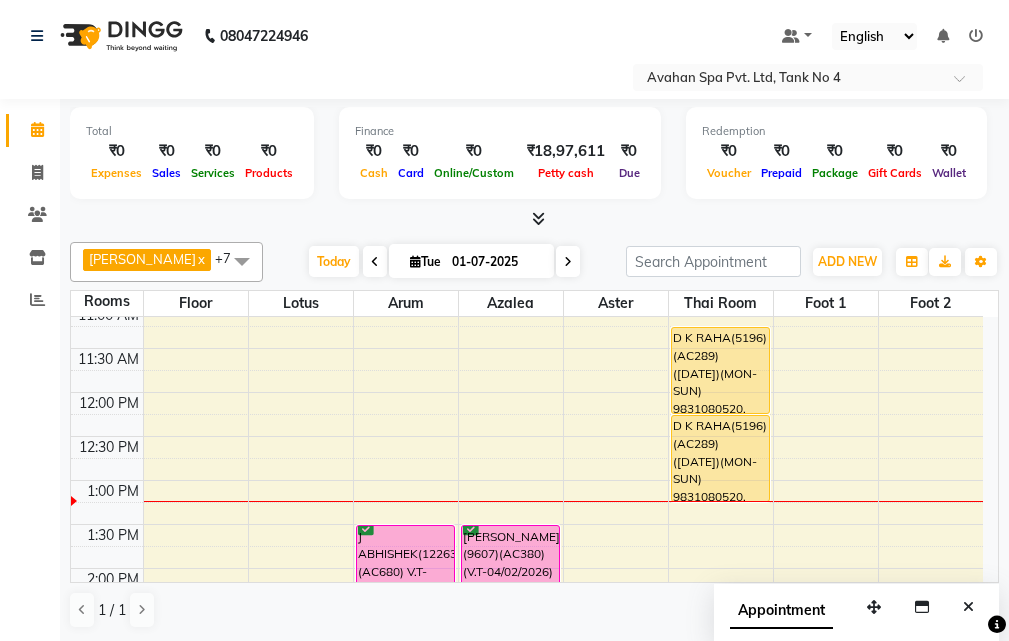 click on "08047224946 Select Location × Avahan Spa Pvt. Ltd, Tank No 4 Default Panel My Panel English ENGLISH Español العربية मराठी हिंदी ગુજરાતી தமிழ் 中文 Notifications nothing to show" 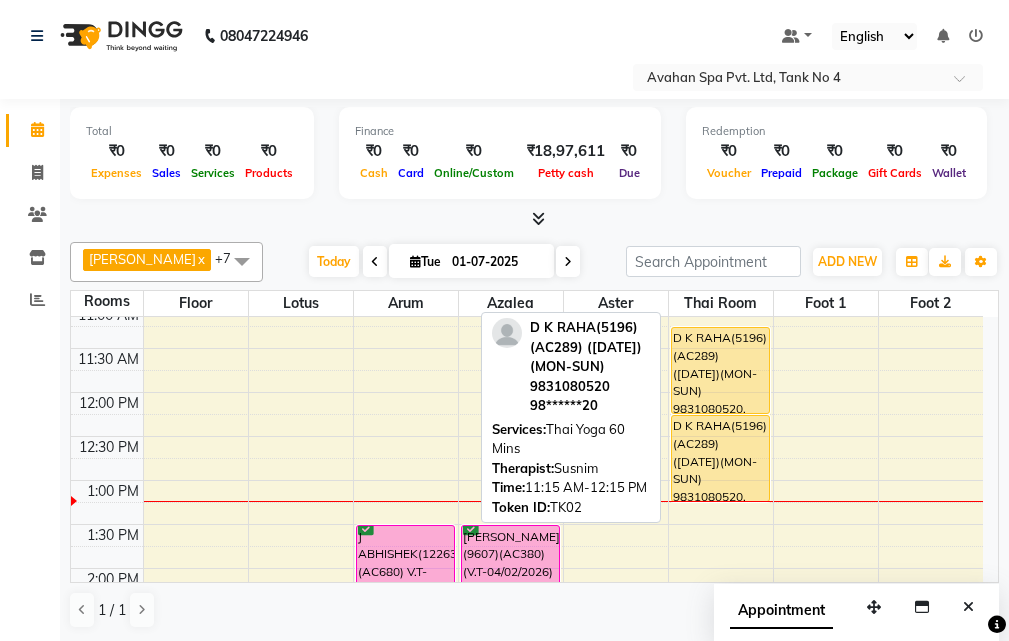 click on "D K RAHA(5196)(AC289) ([DATE])(MON-SUN) 9831080520, TK02, 11:15 AM-12:15 PM, Thai Yoga  60 Mins" at bounding box center (720, 370) 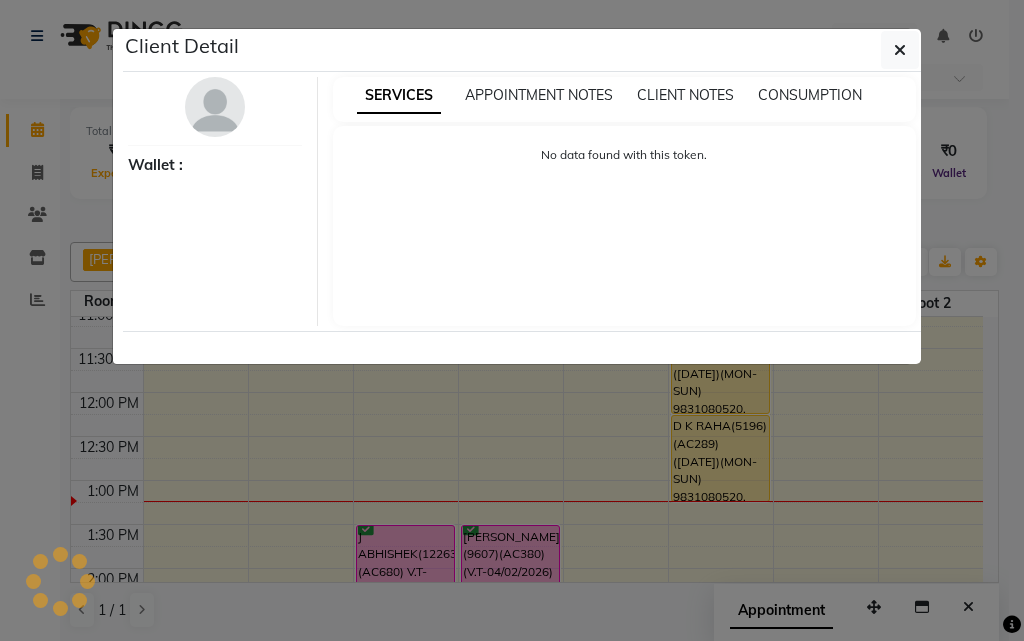 select on "1" 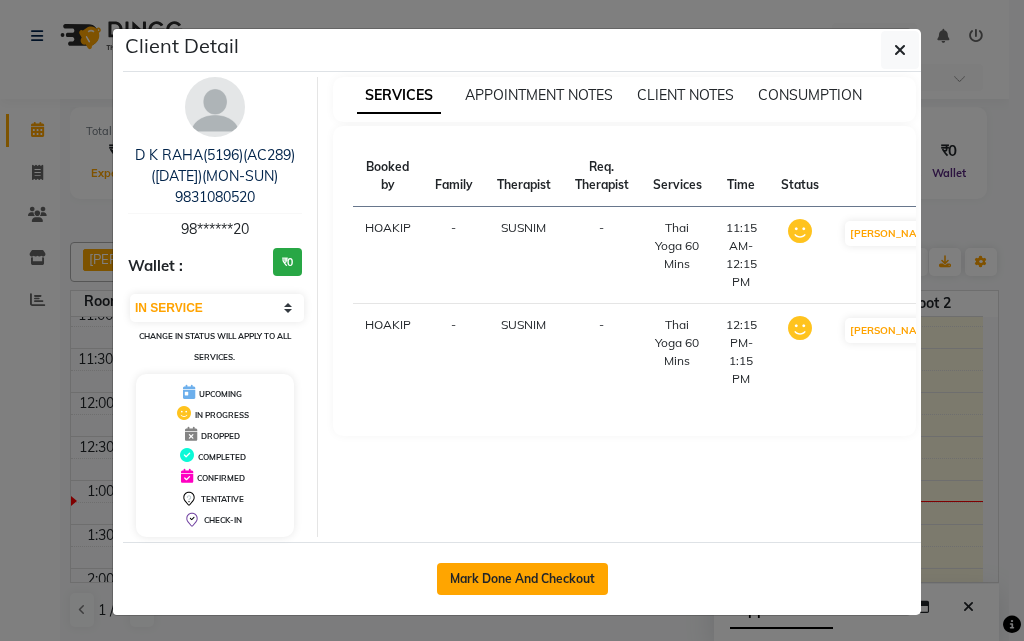 click on "Mark Done And Checkout" 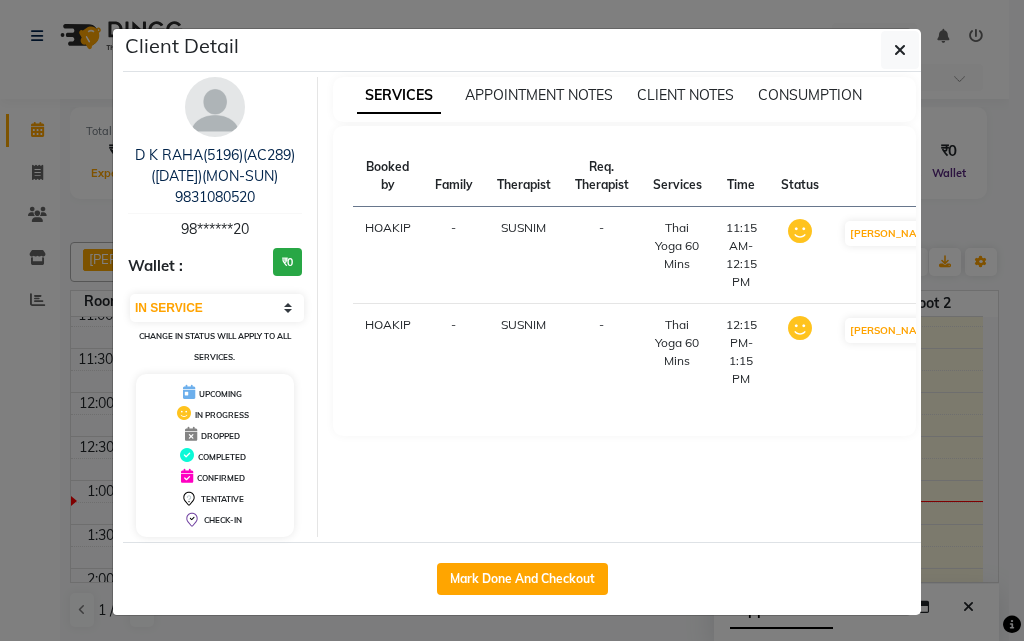 select on "service" 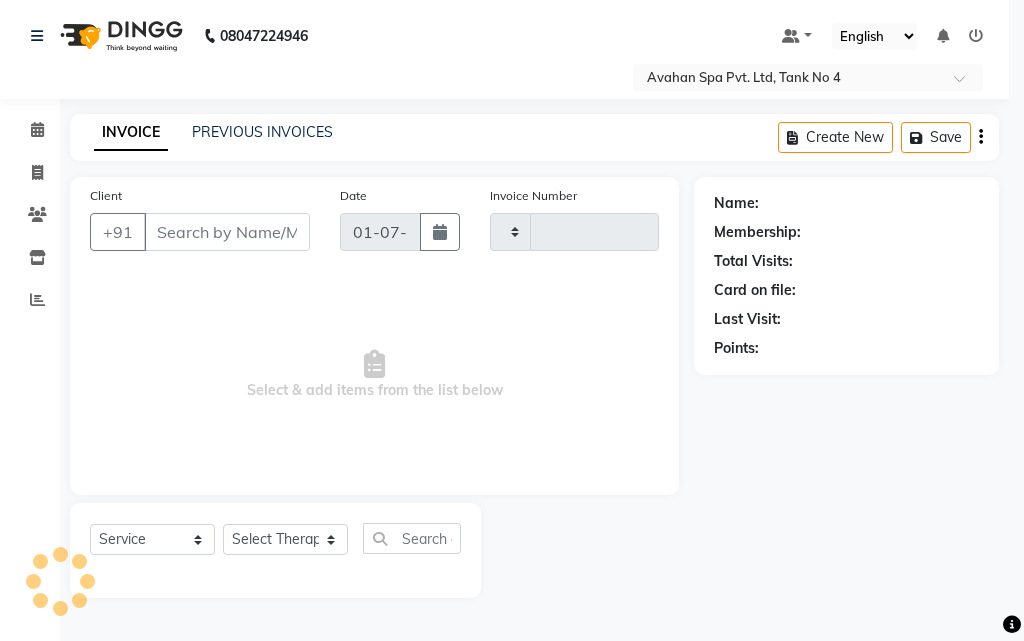 type on "1580" 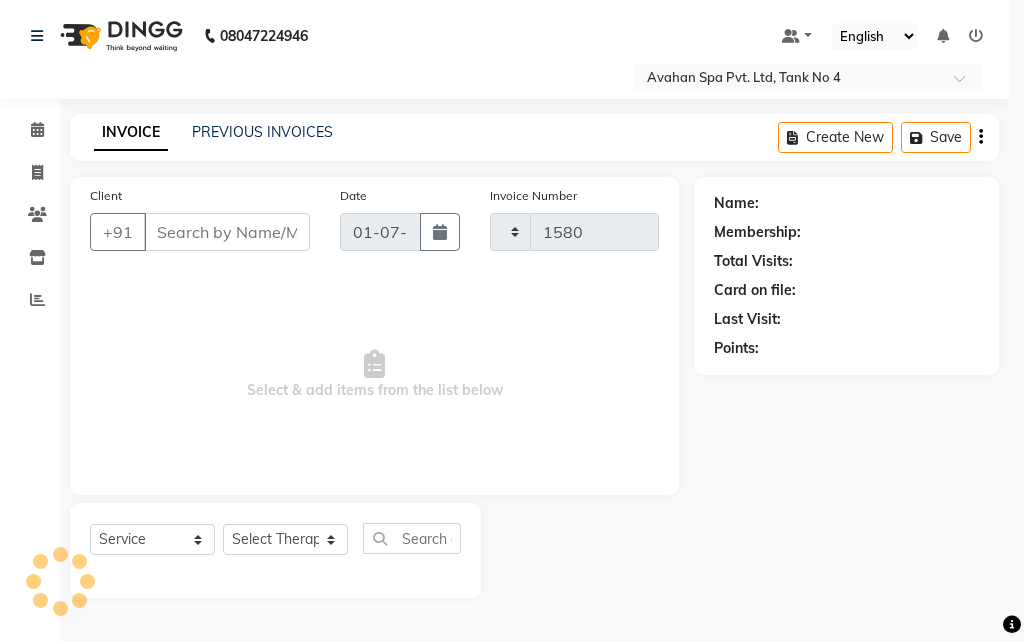 select on "4269" 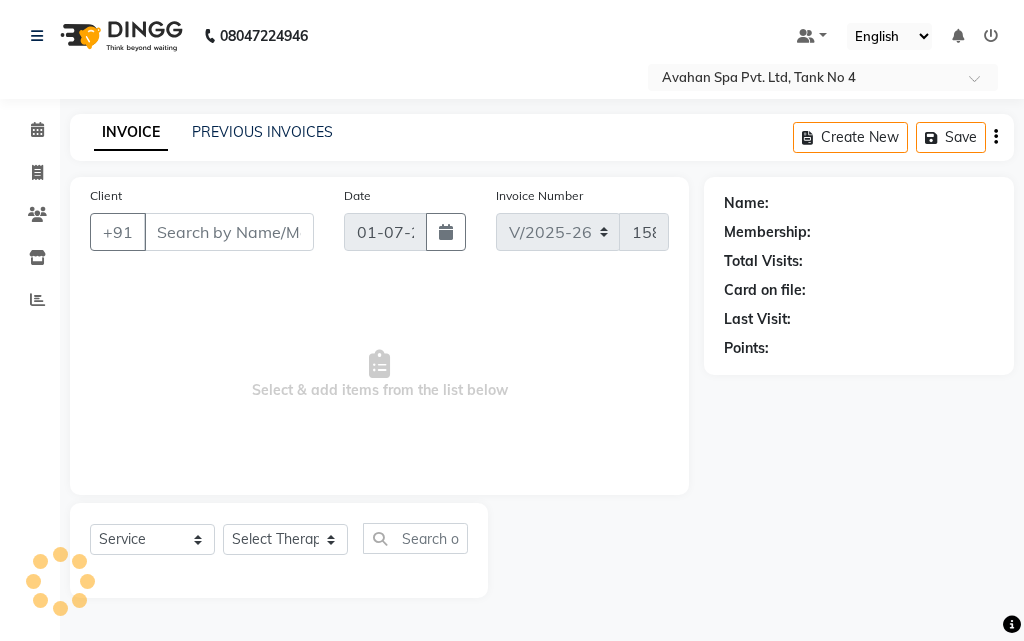 type on "98******20" 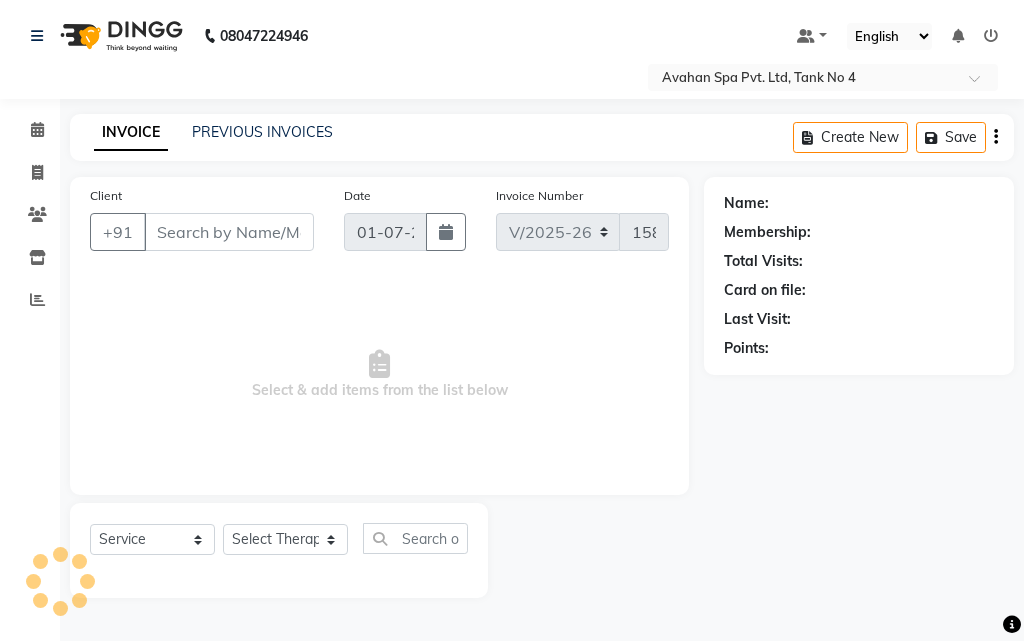 select on "23013" 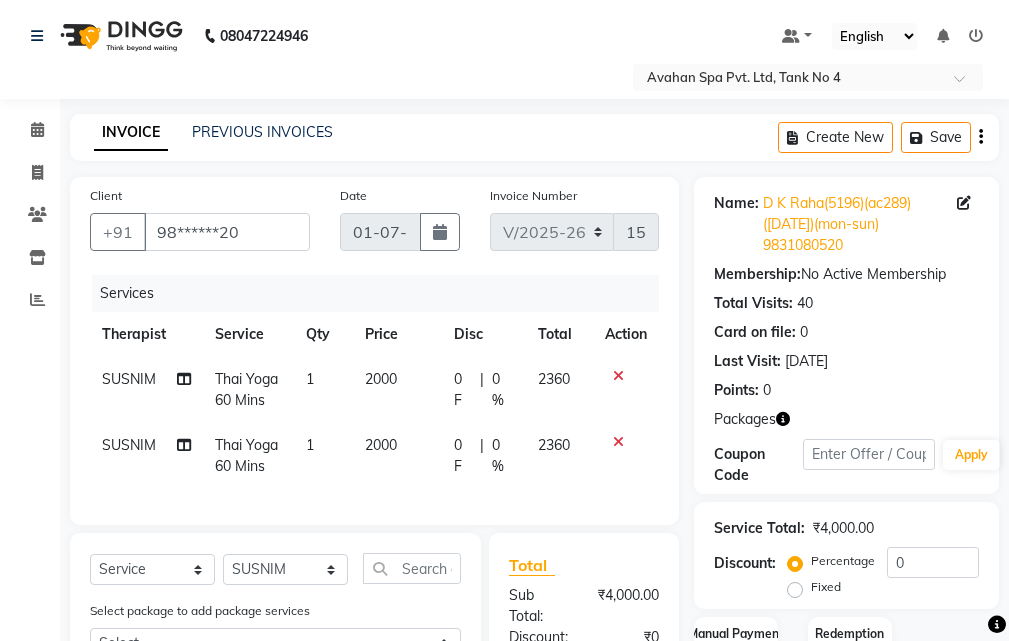 scroll, scrollTop: 339, scrollLeft: 0, axis: vertical 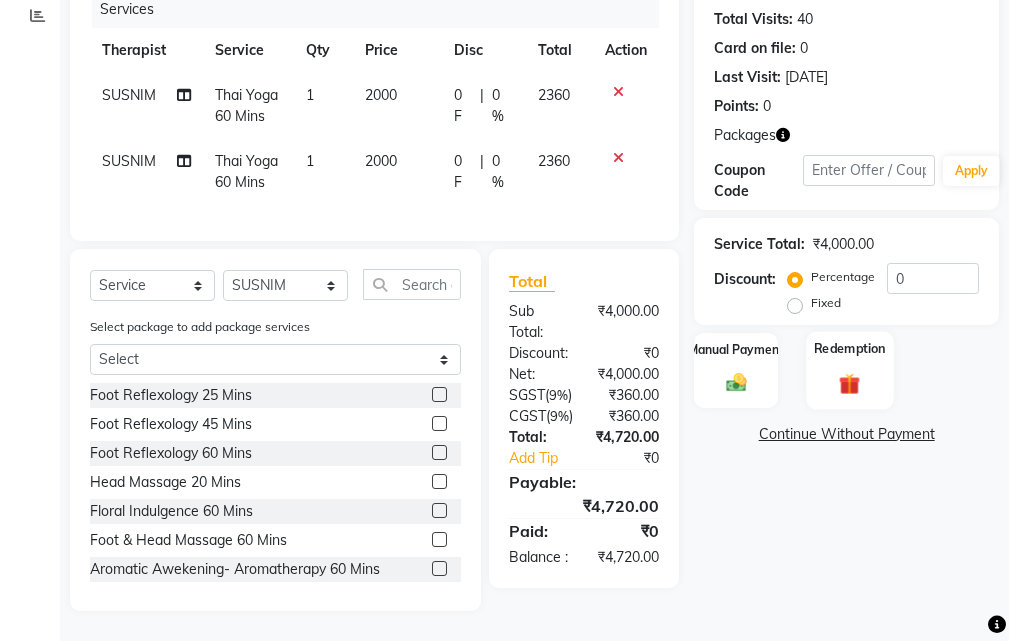 click 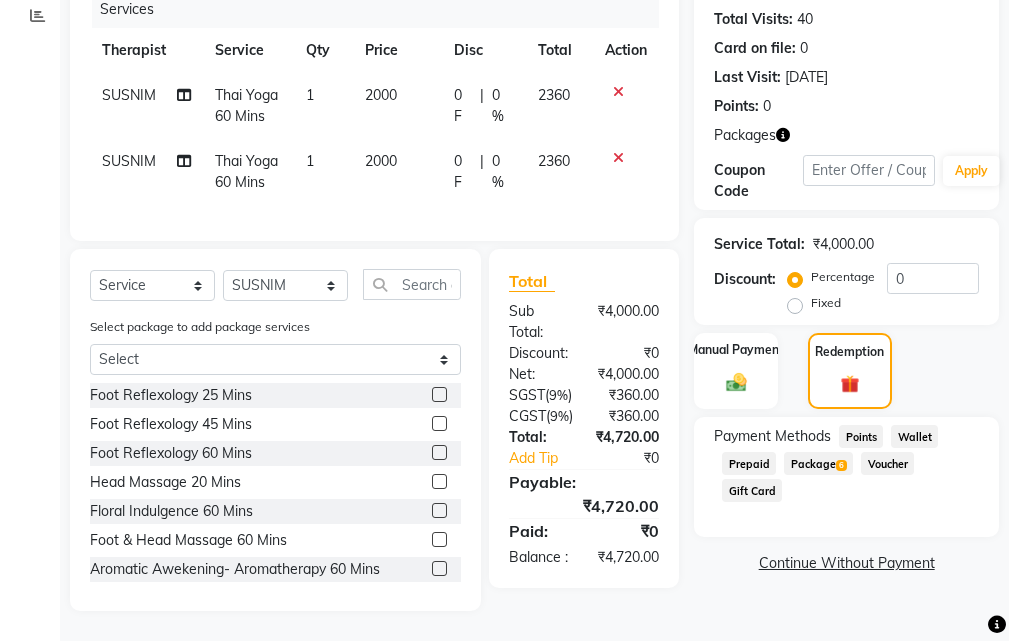 click on "Package  6" 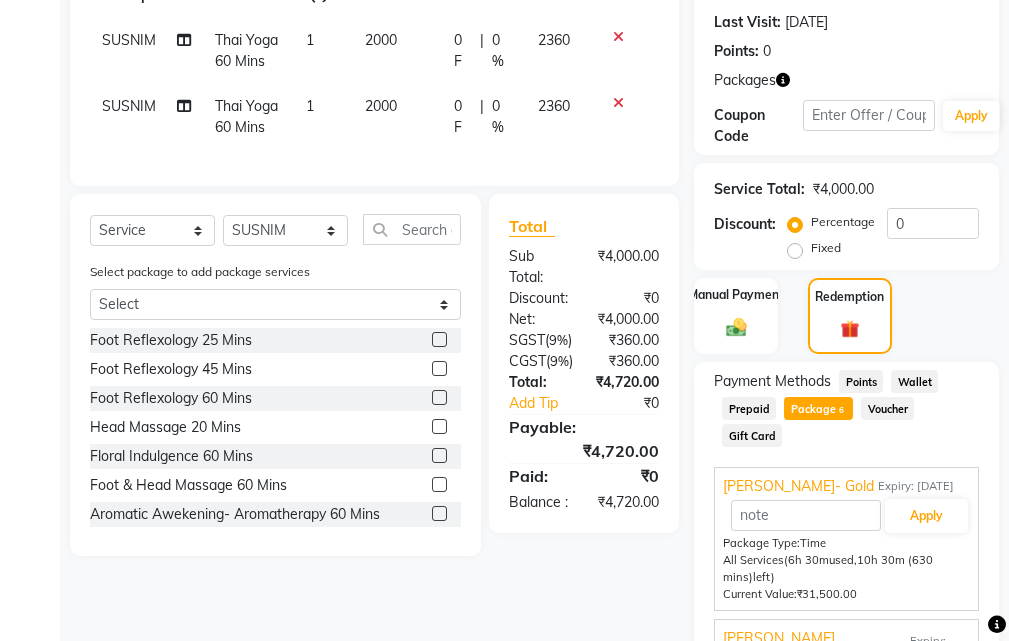 scroll, scrollTop: 466, scrollLeft: 0, axis: vertical 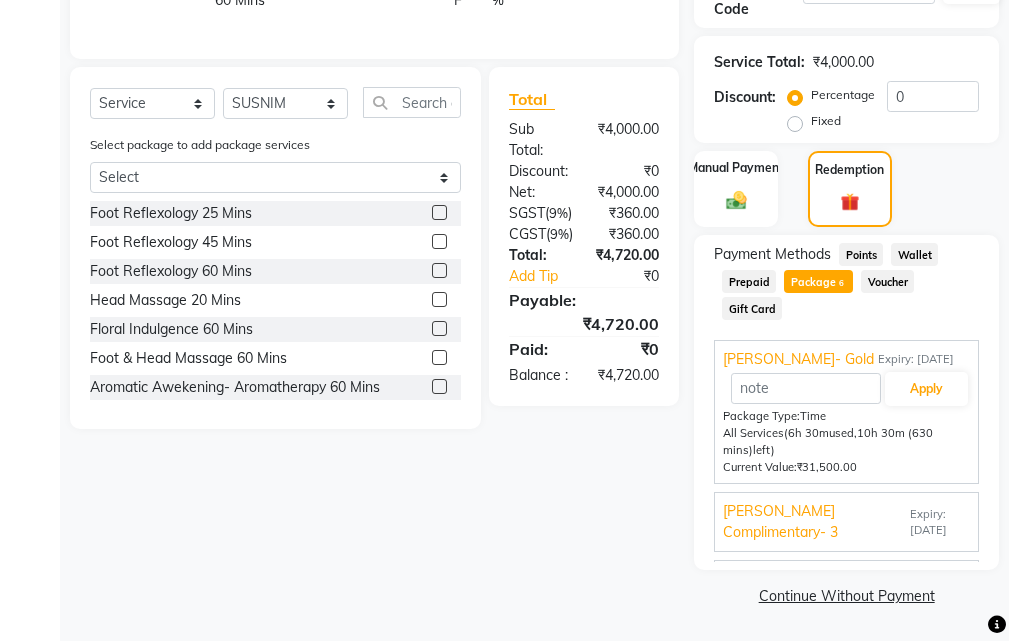 click on "Expiry: 06-05-2026" at bounding box center (940, 523) 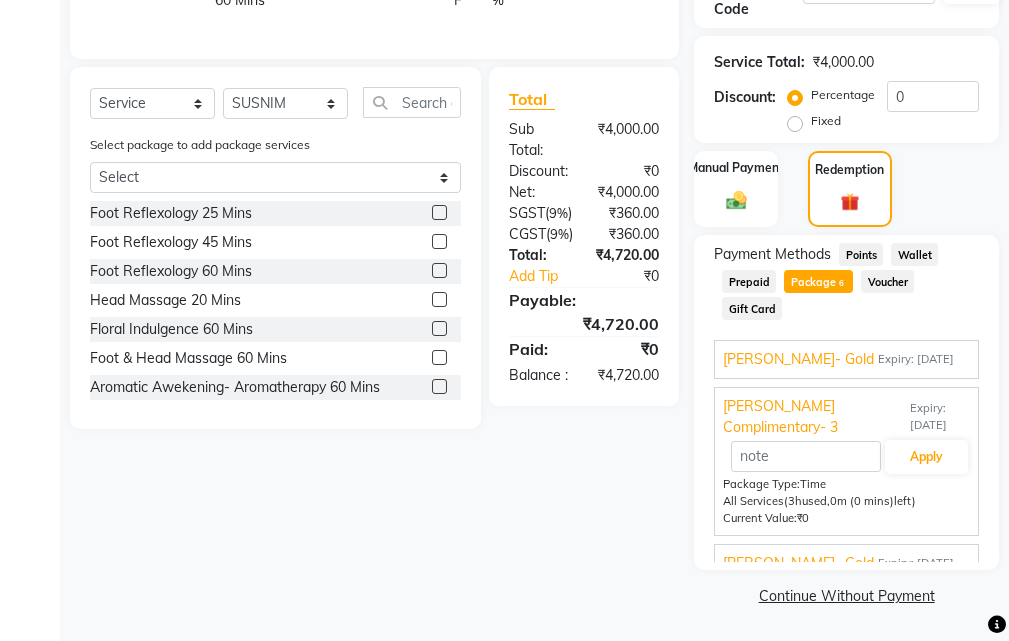 click on "Expiry: 06-05-2026" at bounding box center (916, 359) 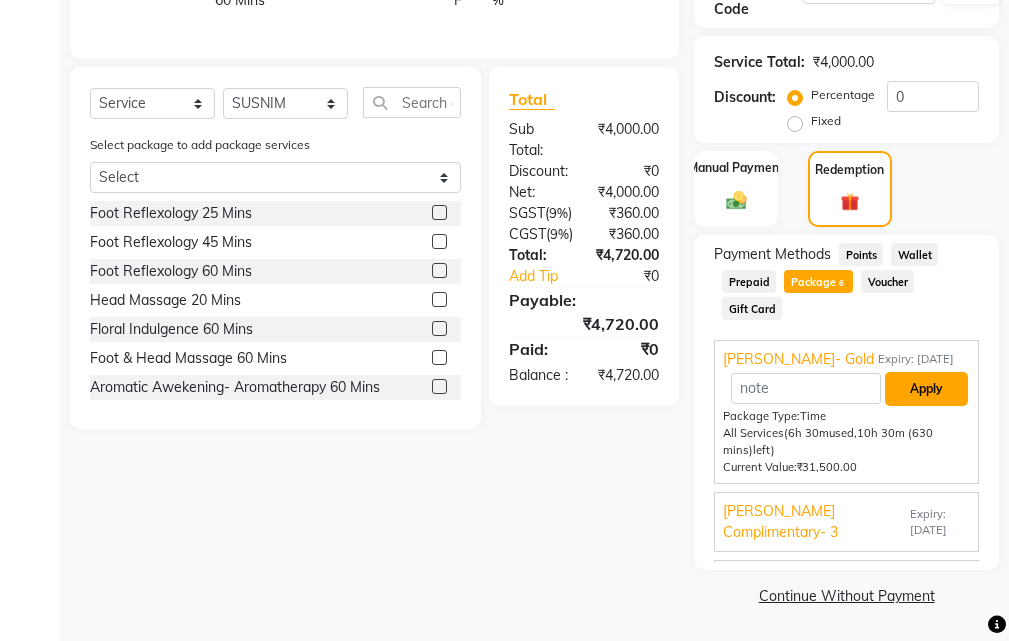 click on "Apply" at bounding box center (926, 389) 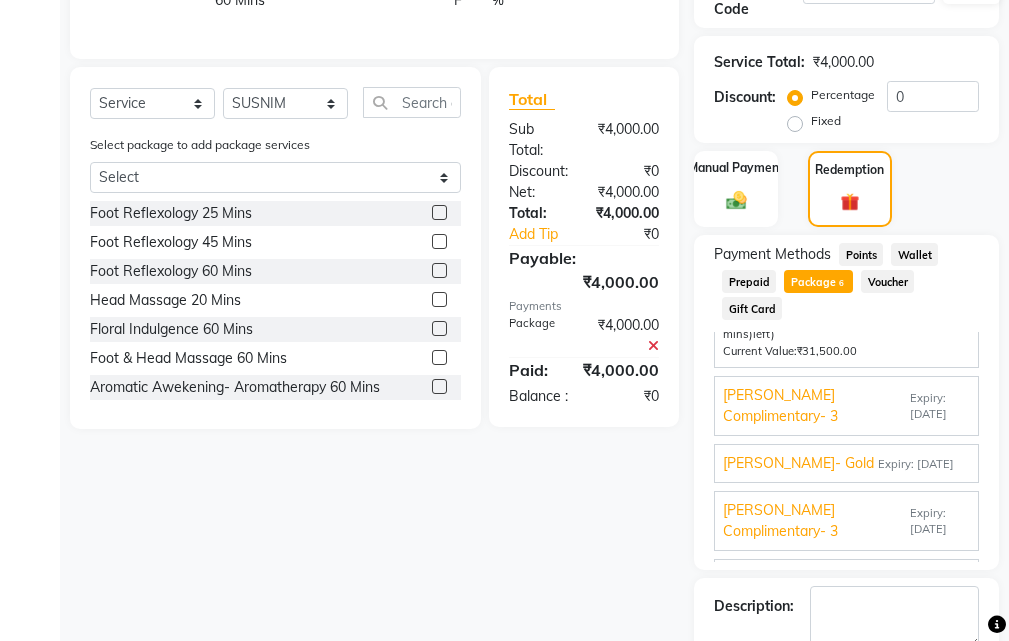 scroll, scrollTop: 203, scrollLeft: 0, axis: vertical 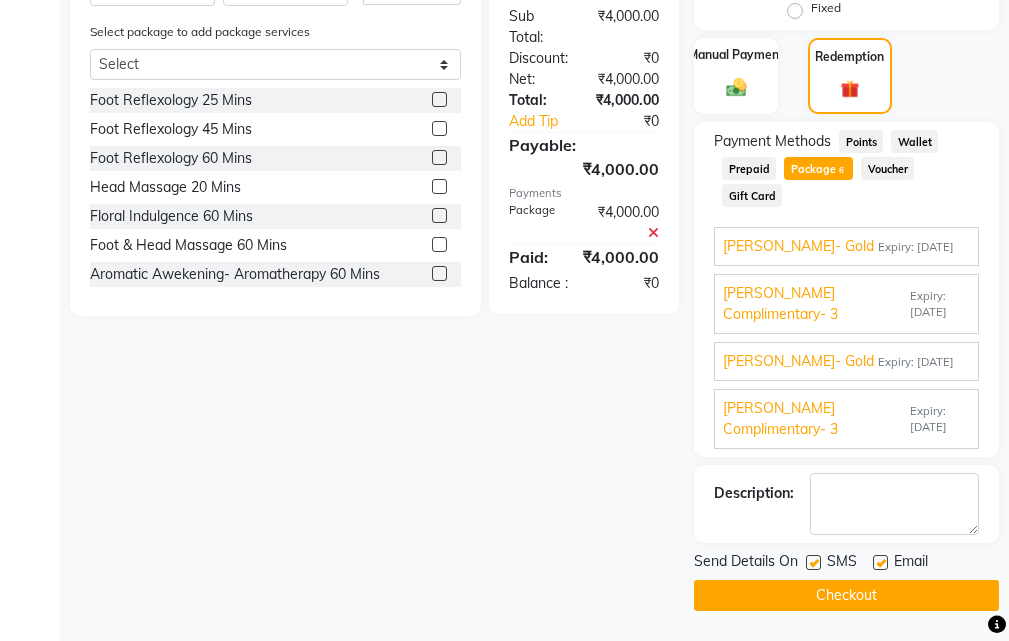 click on "SMS" 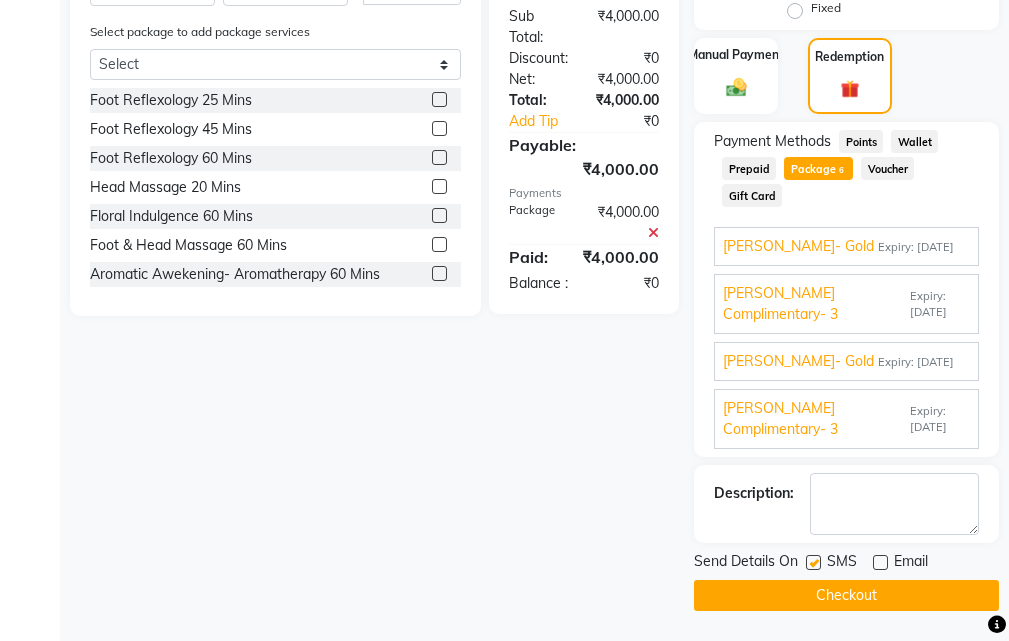 click 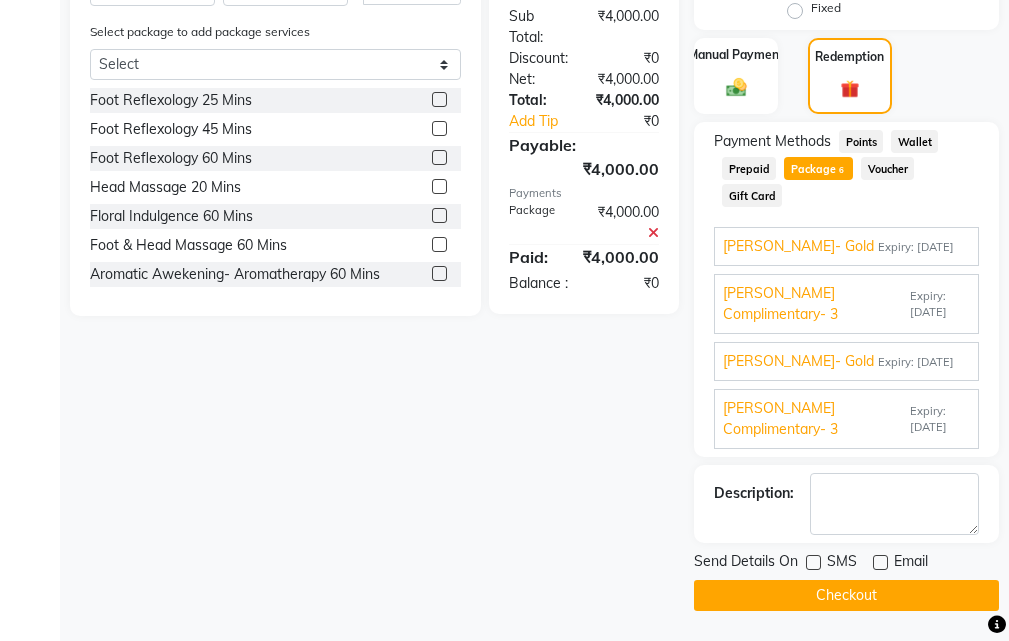 click on "Checkout" 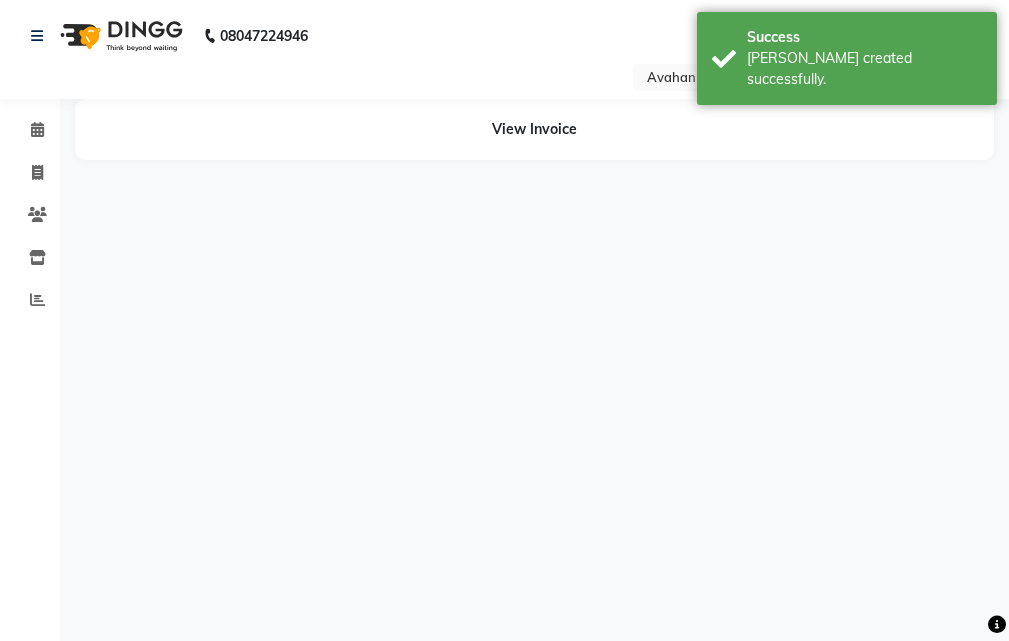 scroll, scrollTop: 0, scrollLeft: 0, axis: both 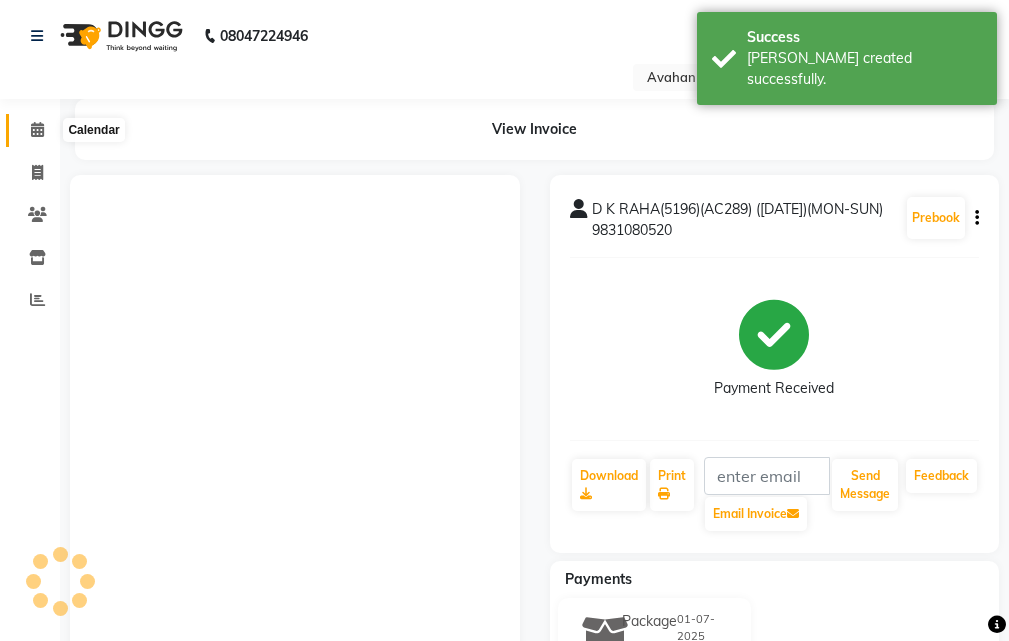 click 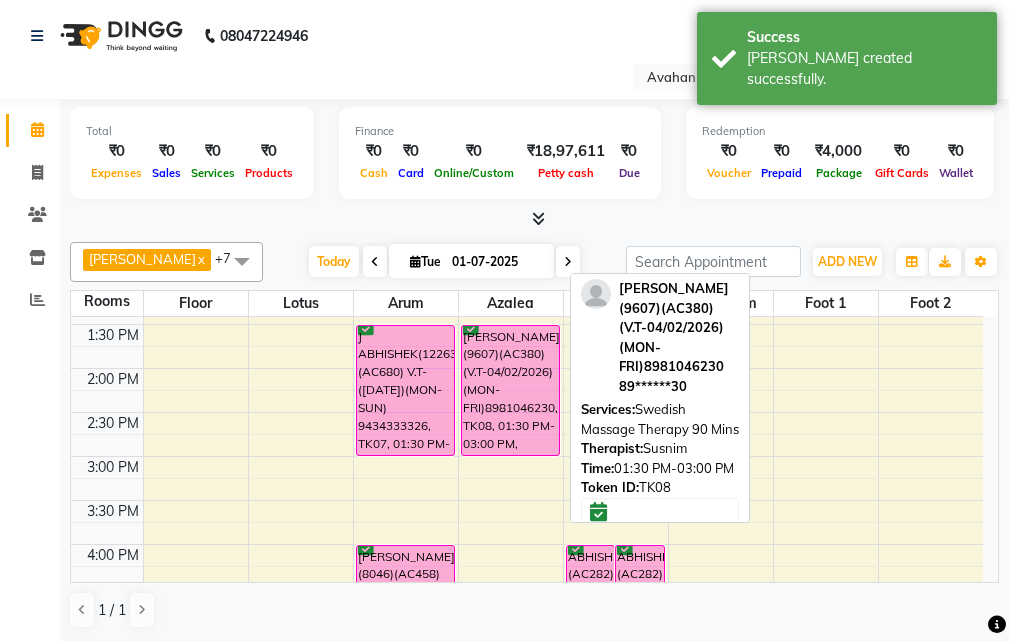 scroll, scrollTop: 200, scrollLeft: 0, axis: vertical 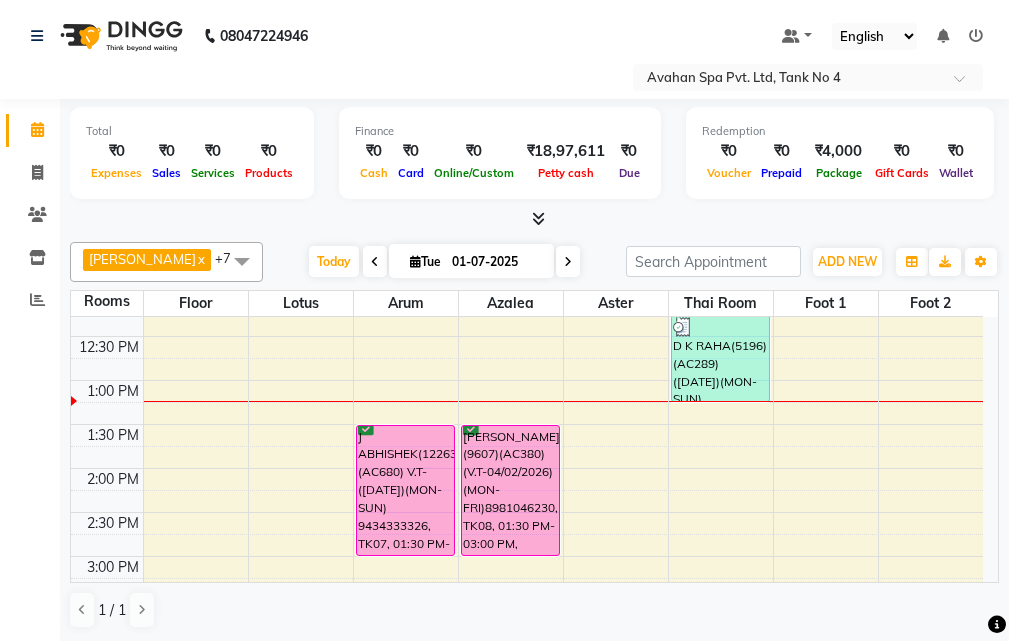 click at bounding box center (375, 261) 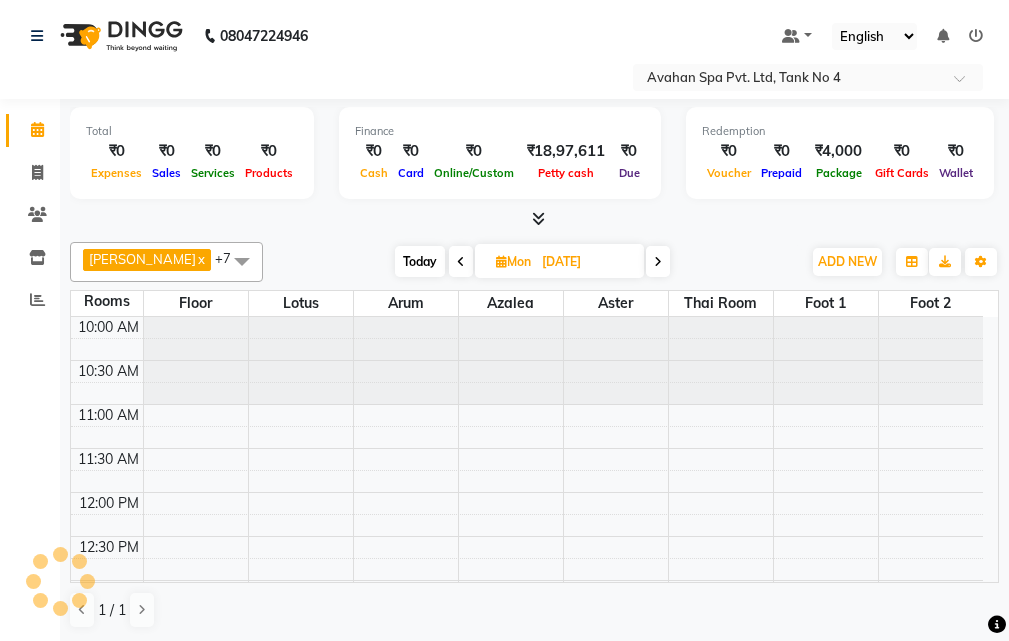 scroll, scrollTop: 265, scrollLeft: 0, axis: vertical 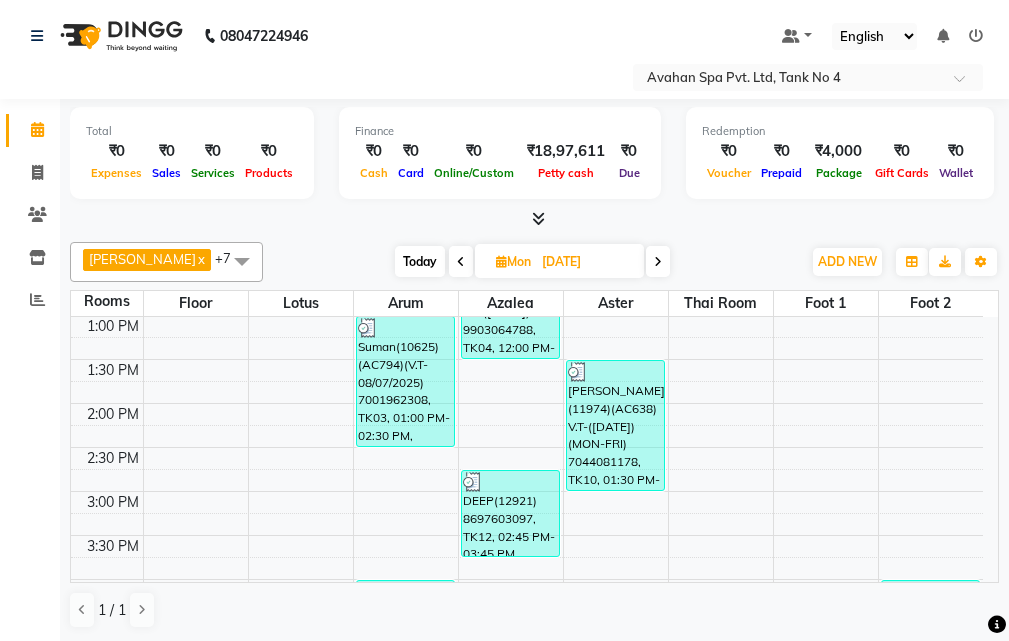 click at bounding box center [461, 261] 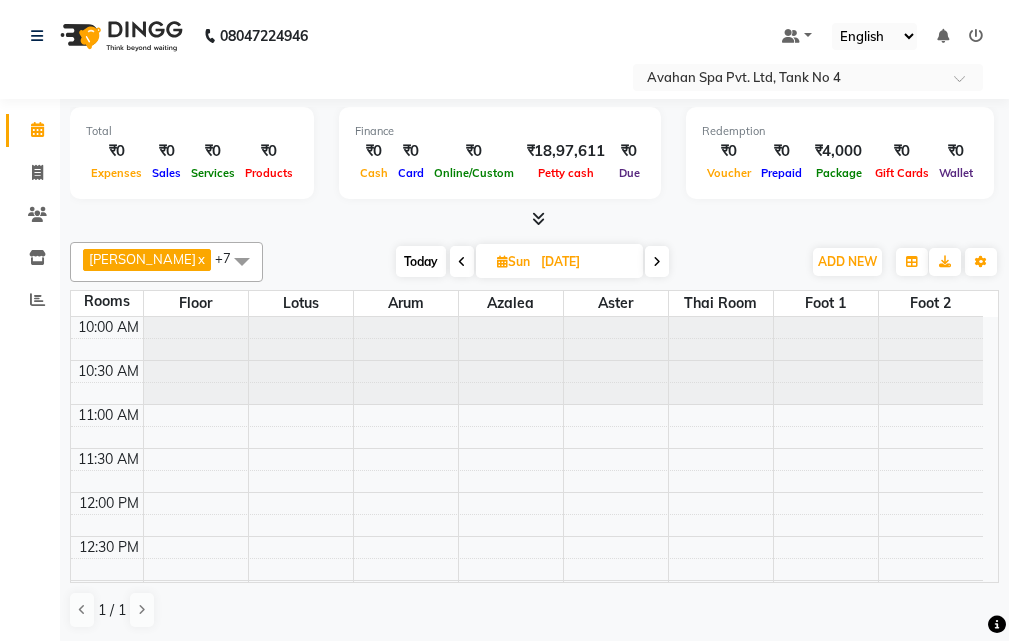scroll, scrollTop: 265, scrollLeft: 0, axis: vertical 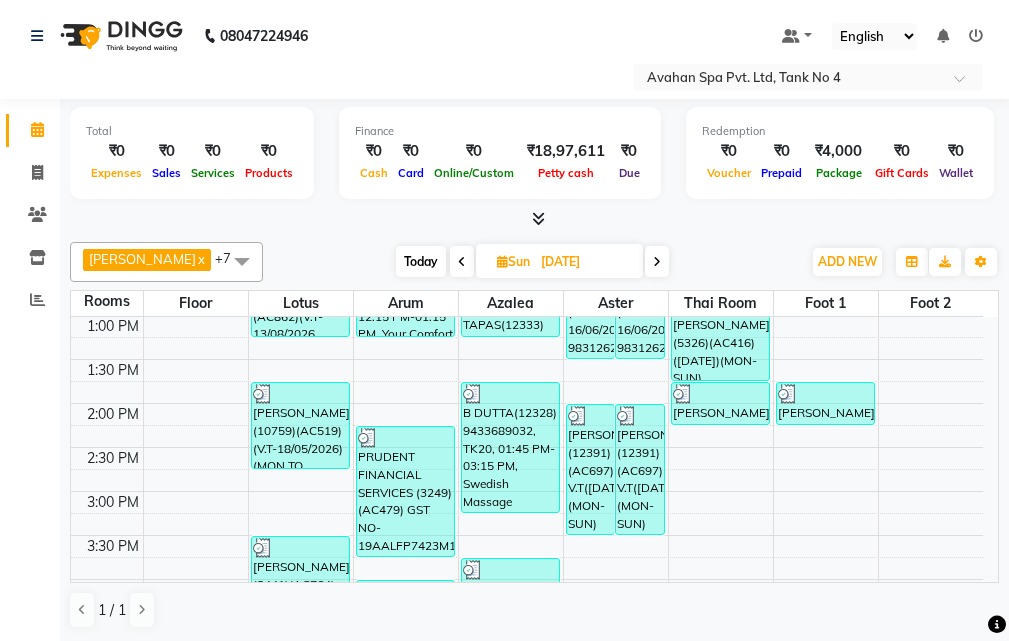 click at bounding box center (462, 261) 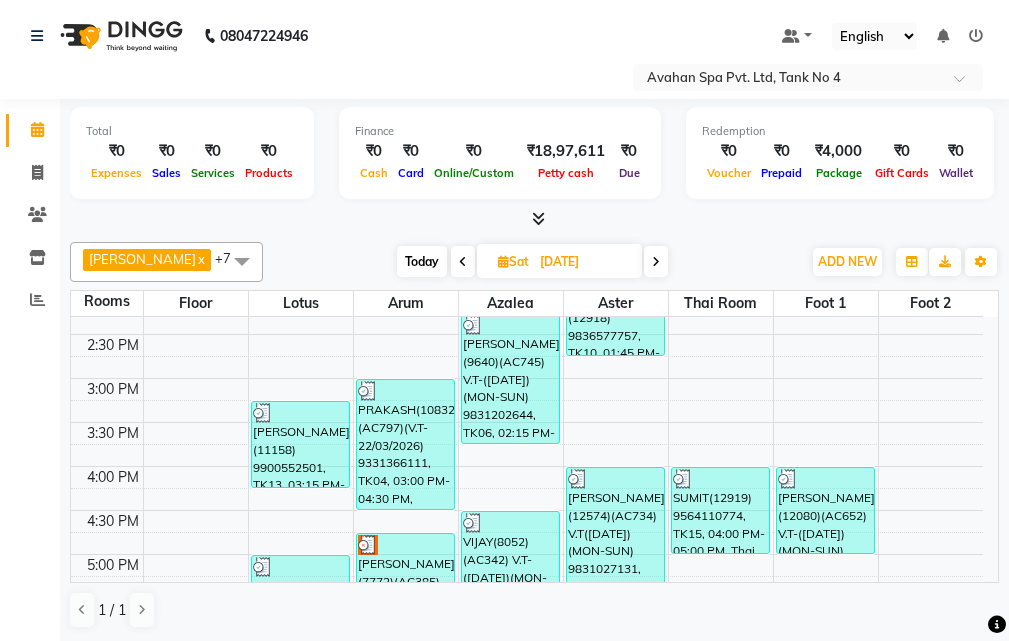 scroll, scrollTop: 365, scrollLeft: 0, axis: vertical 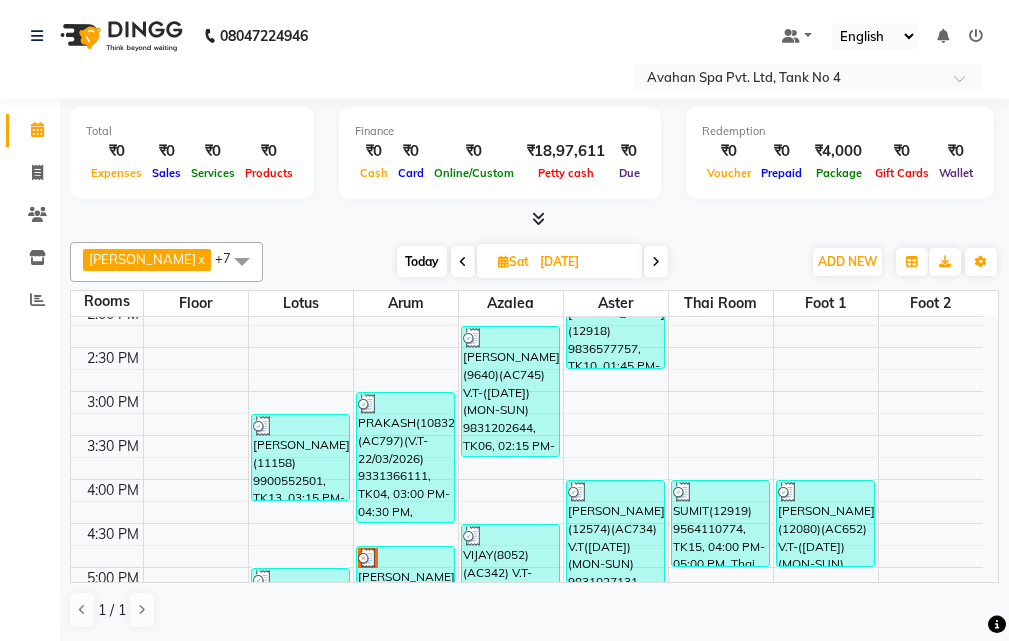 click on "Today" at bounding box center (422, 261) 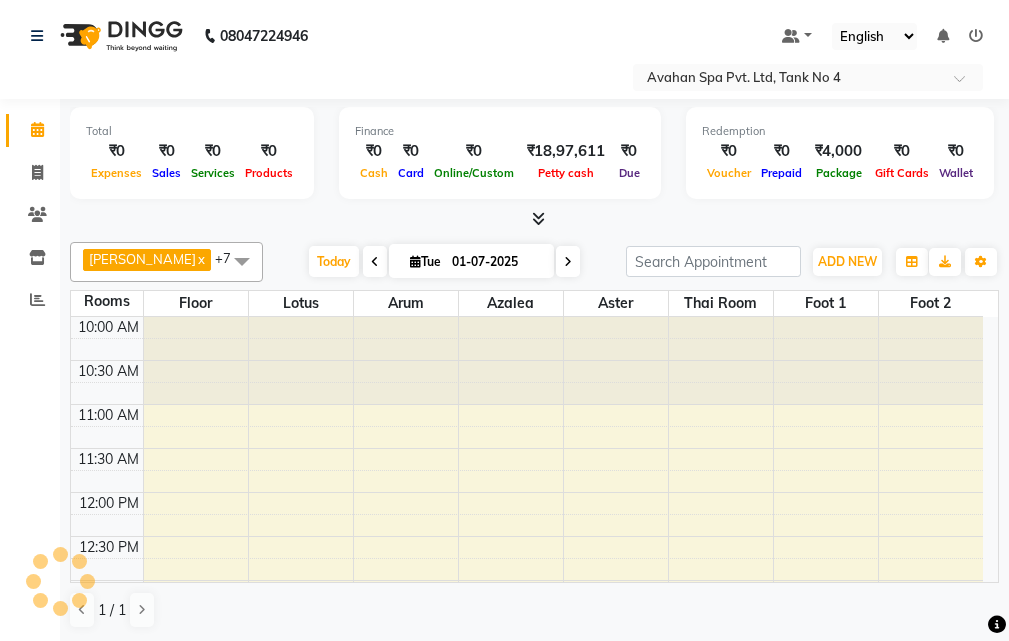 scroll, scrollTop: 265, scrollLeft: 0, axis: vertical 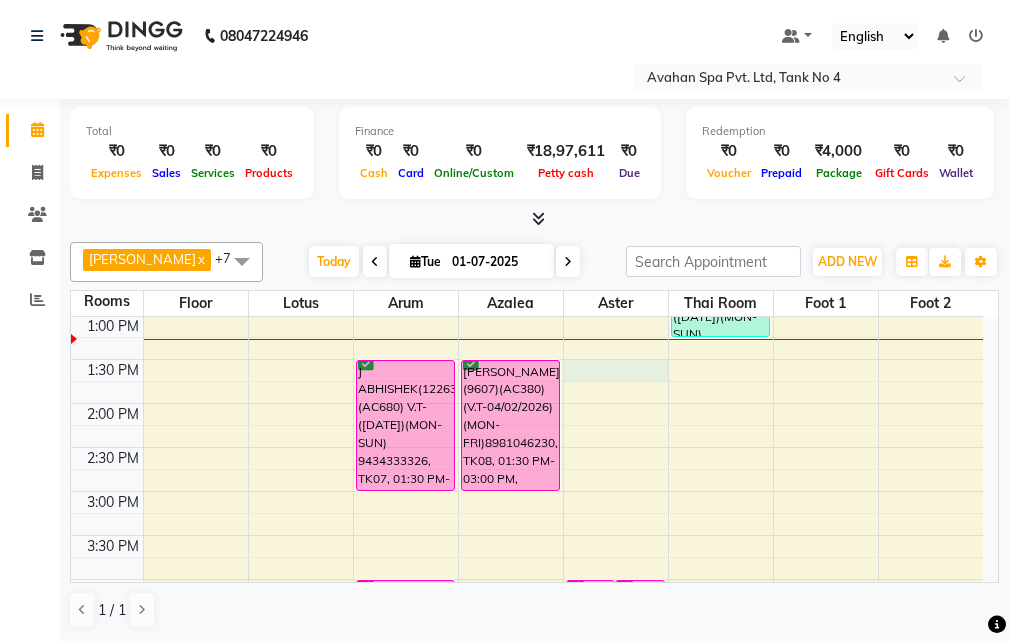 click on "10:00 AM 10:30 AM 11:00 AM 11:30 AM 12:00 PM 12:30 PM 1:00 PM 1:30 PM 2:00 PM 2:30 PM 3:00 PM 3:30 PM 4:00 PM 4:30 PM 5:00 PM 5:30 PM 6:00 PM 6:30 PM 7:00 PM 7:30 PM 8:00 PM 8:30 PM 9:00 PM 9:30 PM 10:00 PM 10:30 PM     J ABHISHEK(12263)(AC680) V.T-(08/06/2025)(MON-SUN) 9434333326, TK07, 01:30 PM-03:00 PM, Swedish Massage Therapy 90 Mins     MOHAN SADHUKHAN)(8046)(AC458) (12/06/2025)(MON-SUN) 9734503305, TK03, 04:00 PM-05:30 PM, Swedish Massage Therapy 90 Mins     SANJAY TEKRIWAL(7090)(AC353) (07/08/2024)(Mon-Sun) 9830420079, TK06, 06:00 PM-07:30 PM, Swedish Massage Therapy 90 Mins     ANKUSH AGARWAL(9607)(AC380)(V.T-04/02/2026) (MON-FRI)8981046230, TK08, 01:30 PM-03:00 PM, Swedish Massage Therapy 90 Mins     SORABH RUNGTA(5694)(AC600) (18/07/2025)(MON-SUN) 9874155755, TK01, 06:30 PM-07:30 PM, Swedish Massage Therapy 60 Mins     SORABH RUNGTA(5694)(AC600) (18/07/2025)(MON-SUN) 9874155755, TK01, 07:30 PM-08:30 PM, Pure Body Retreat  60 Mins" at bounding box center [527, 623] 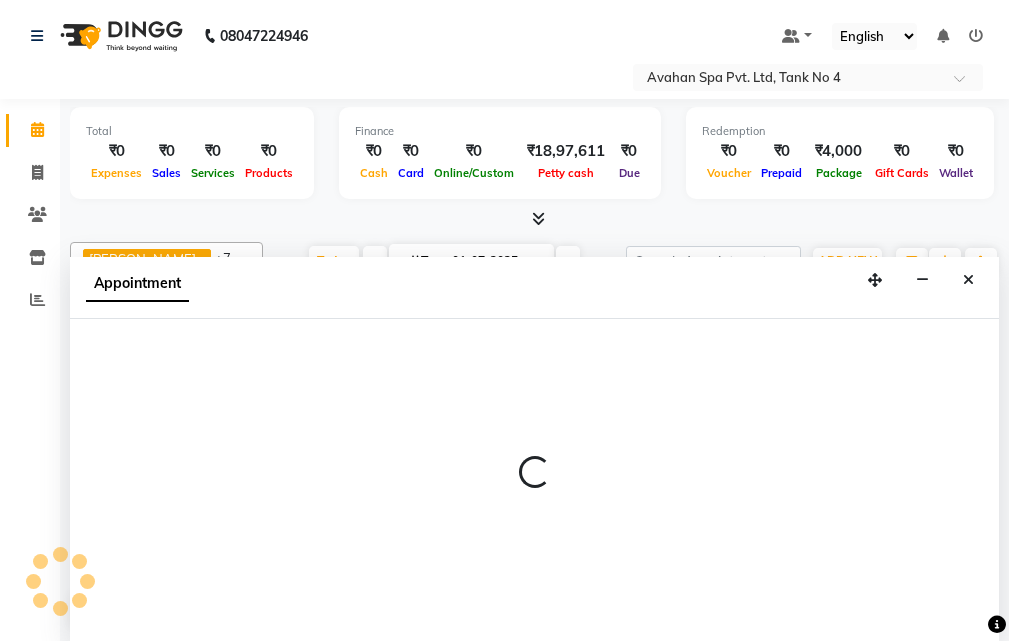 select on "tentative" 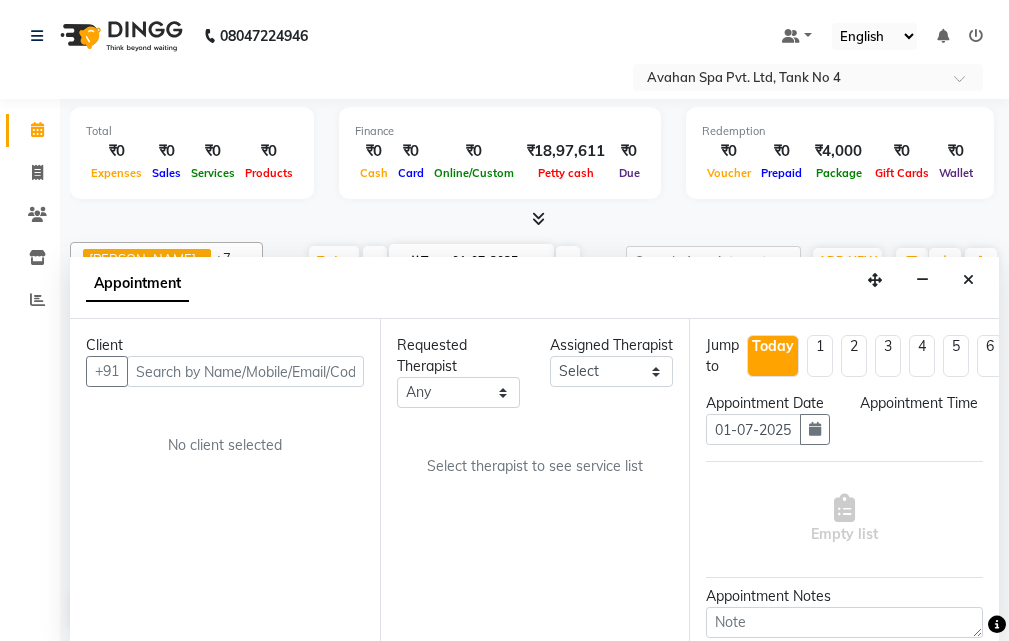 scroll, scrollTop: 1, scrollLeft: 0, axis: vertical 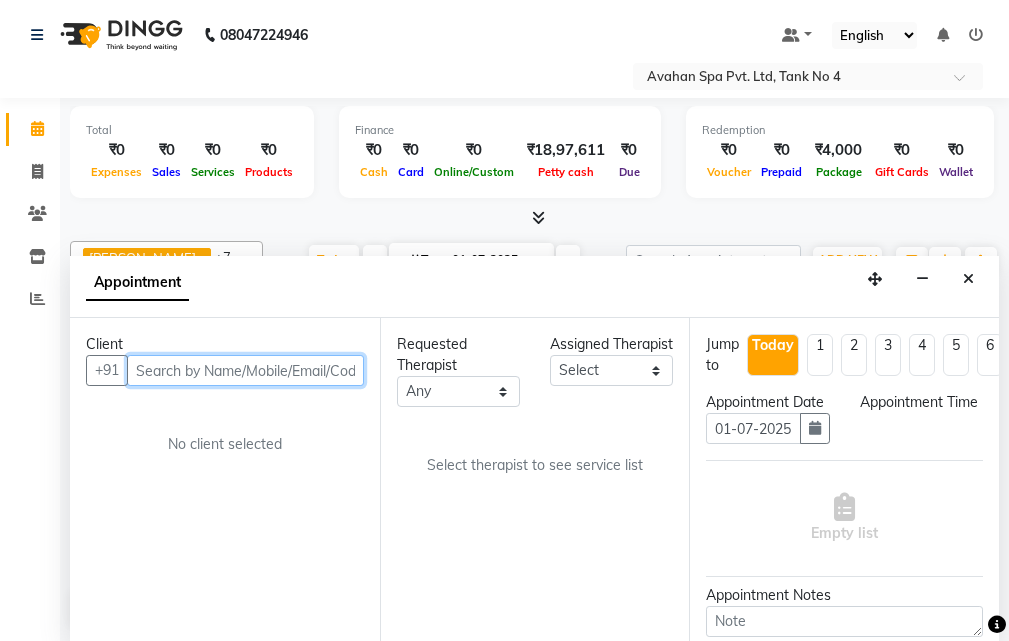 select on "810" 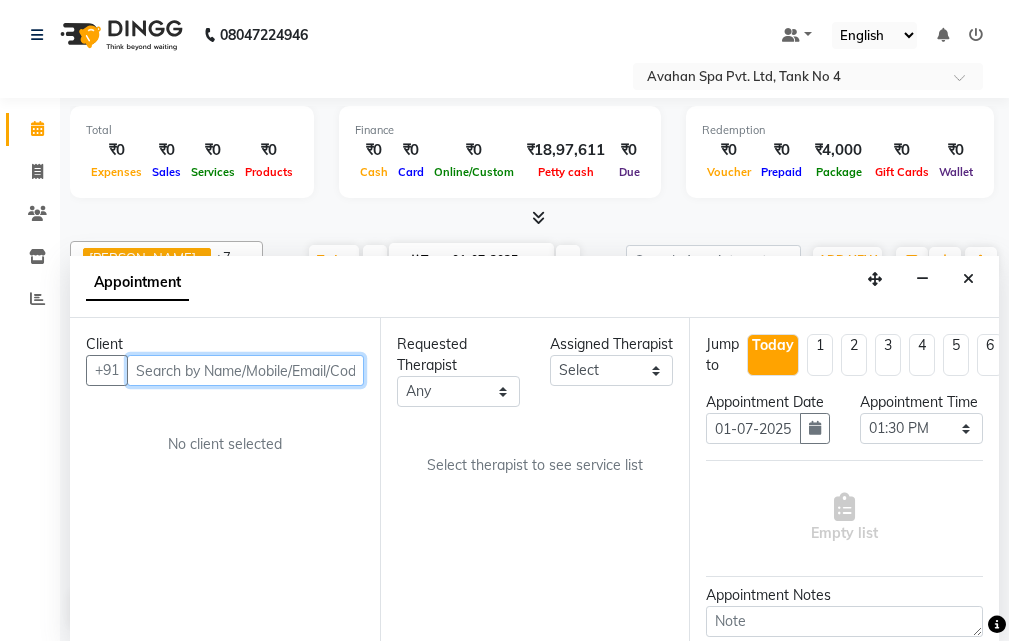 click at bounding box center [245, 370] 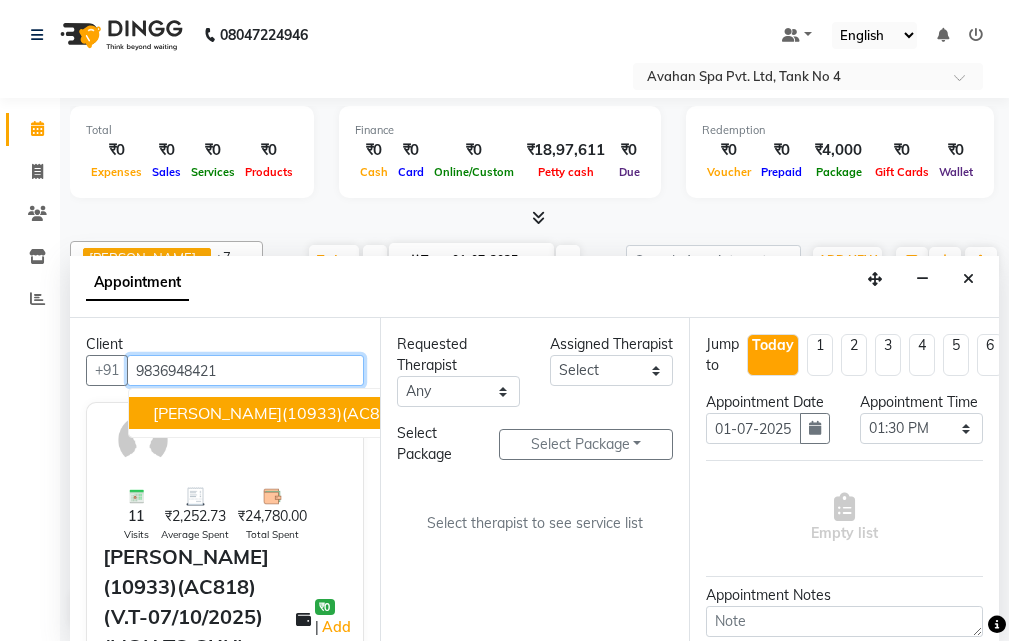 click on "[PERSON_NAME](10933)(AC818)(V.T-07/10/2025) (MON TO SUN) 9836948421" at bounding box center [453, 413] 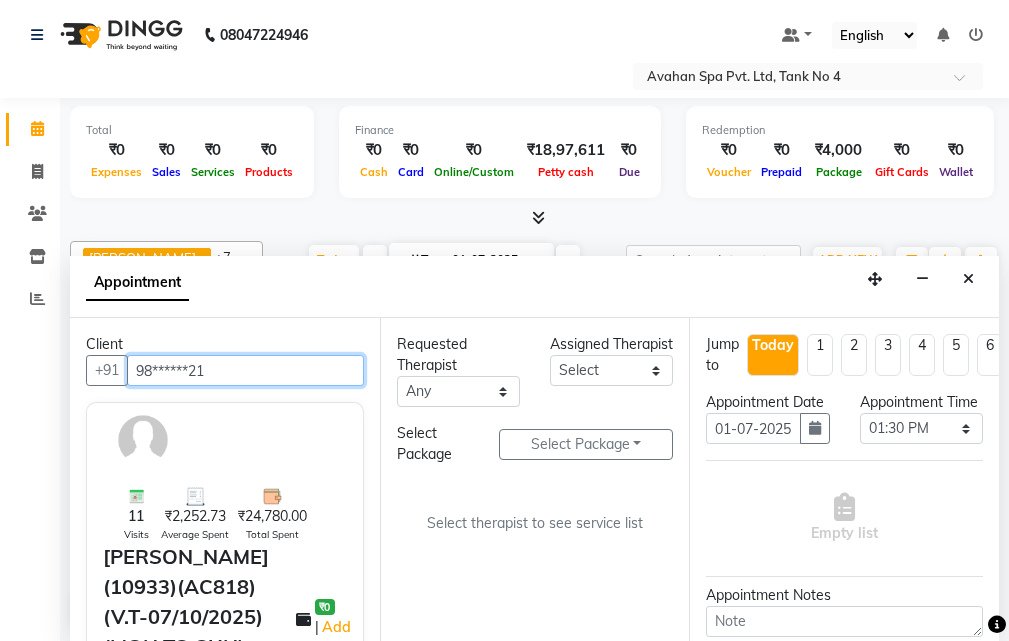 type on "98******21" 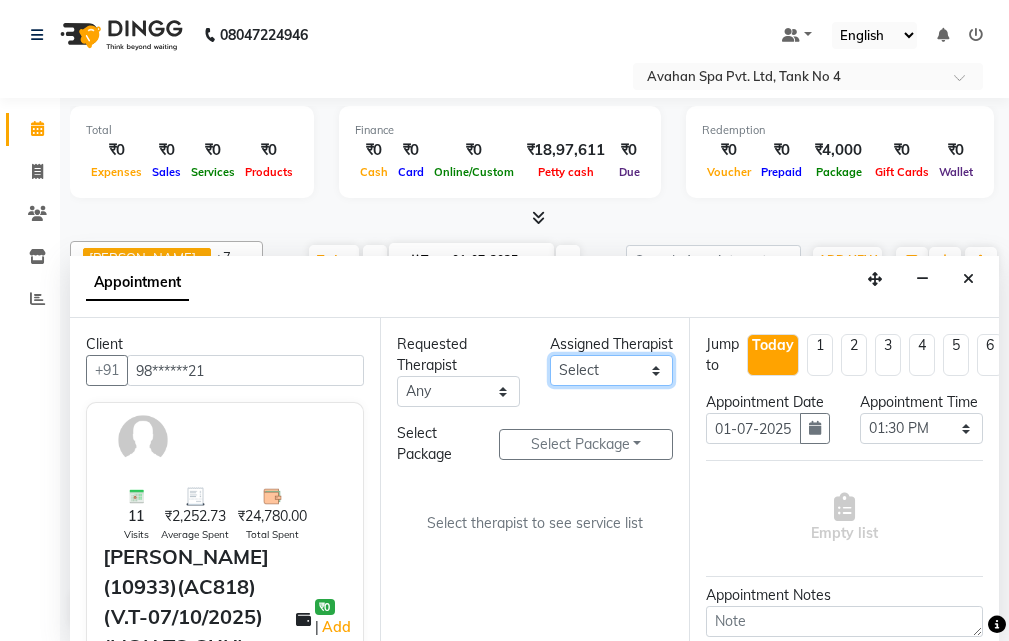 click on "Select ANJU [PERSON_NAME] [DEMOGRAPHIC_DATA] 1 [PERSON_NAME] JUNI [PERSON_NAME] SUSNIM" at bounding box center [611, 370] 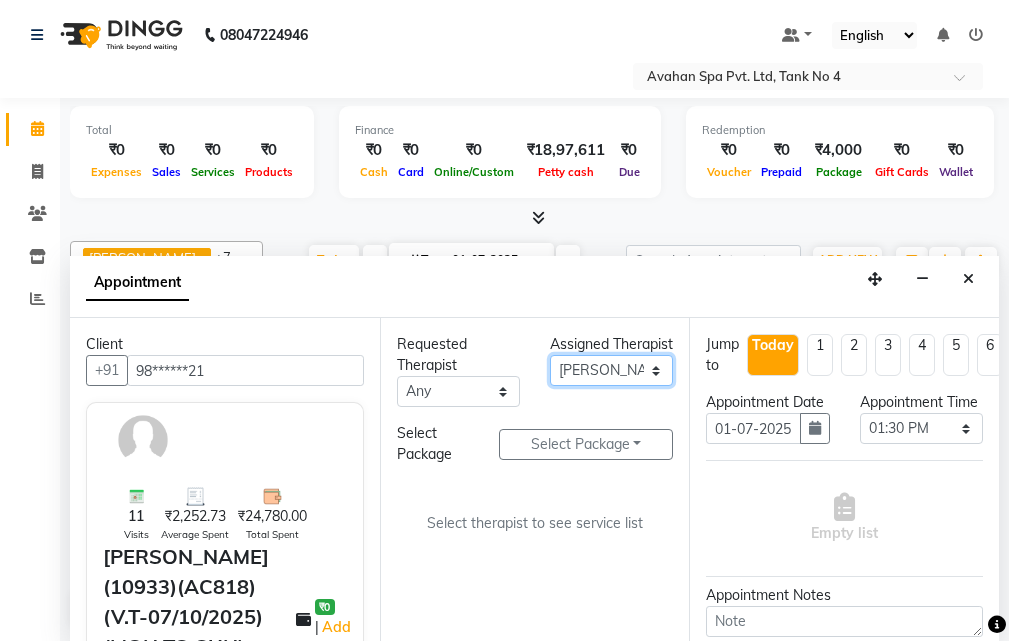 click on "Select ANJU [PERSON_NAME] [DEMOGRAPHIC_DATA] 1 [PERSON_NAME] JUNI [PERSON_NAME] SUSNIM" at bounding box center (611, 370) 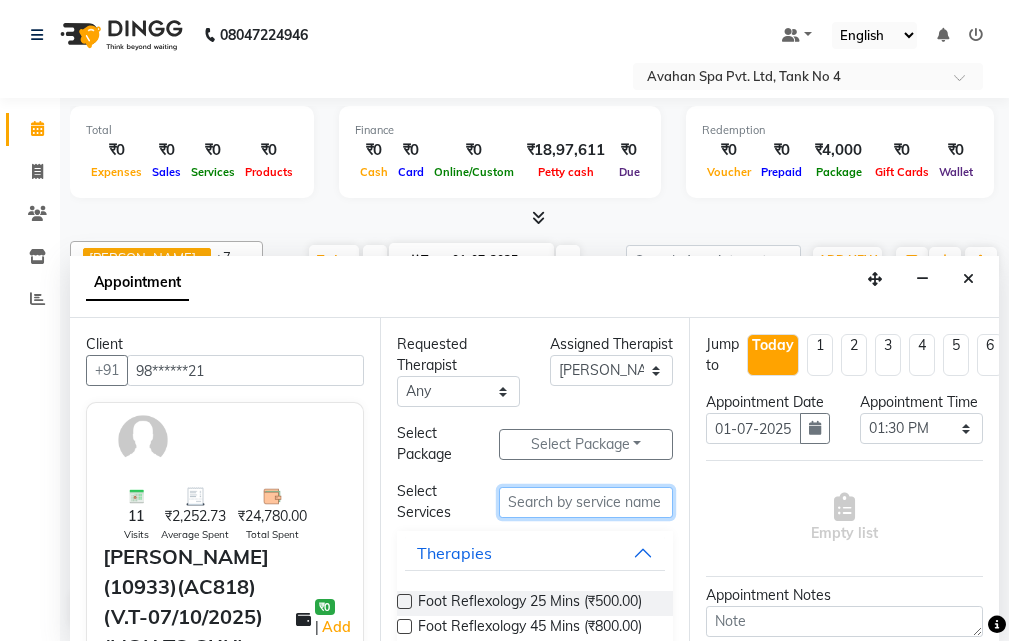 click at bounding box center (586, 502) 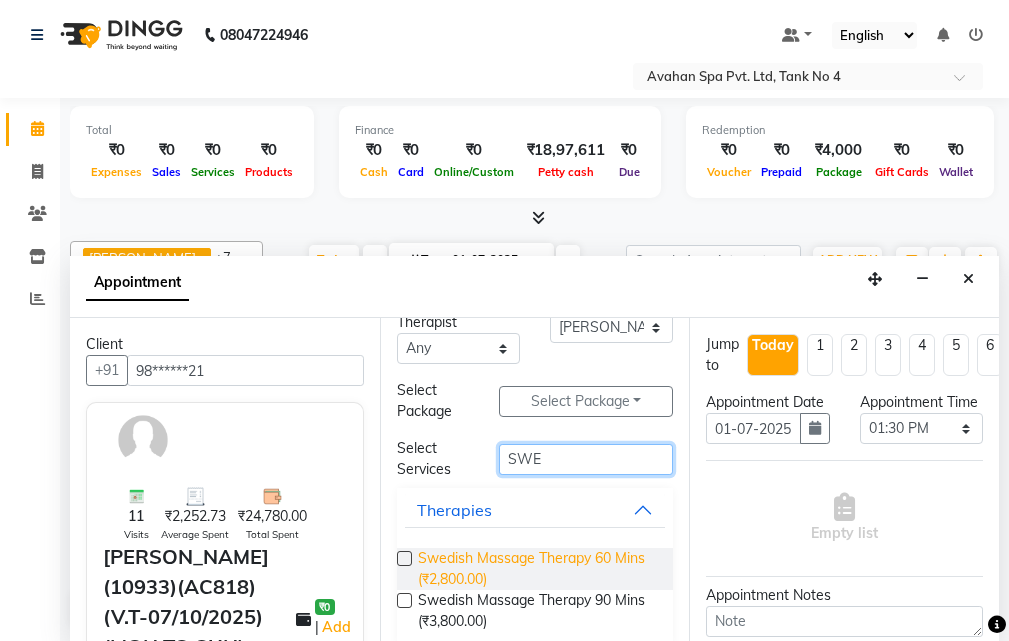 scroll, scrollTop: 66, scrollLeft: 0, axis: vertical 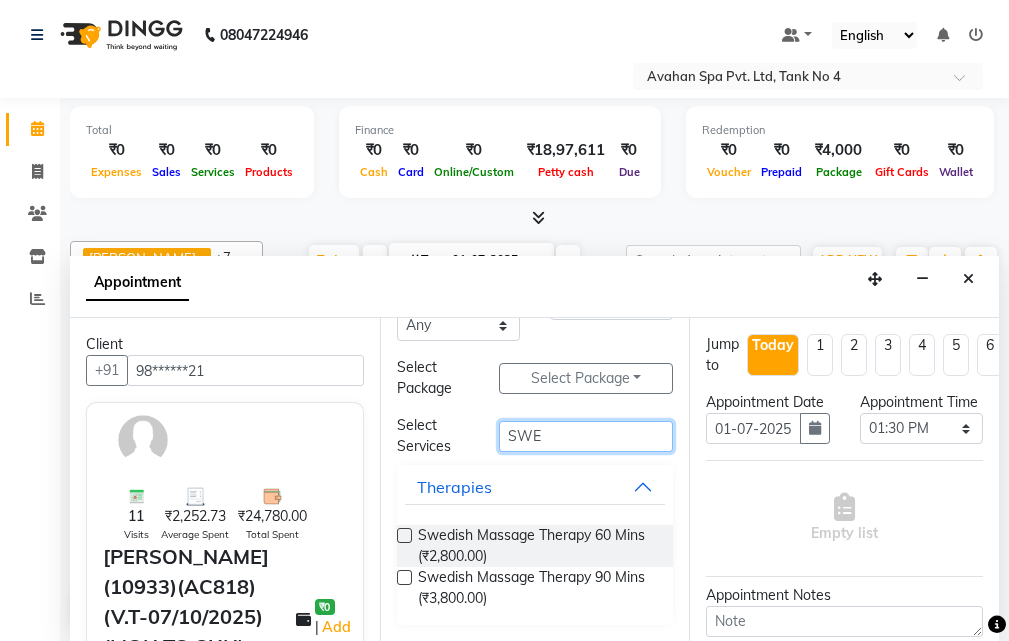 type on "SWE" 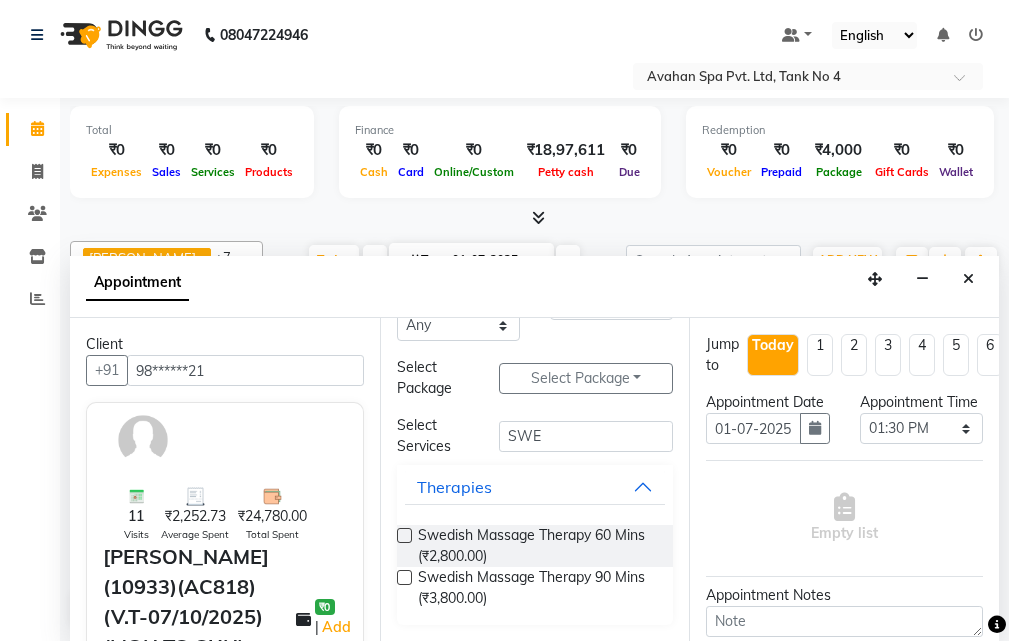 drag, startPoint x: 399, startPoint y: 531, endPoint x: 412, endPoint y: 532, distance: 13.038404 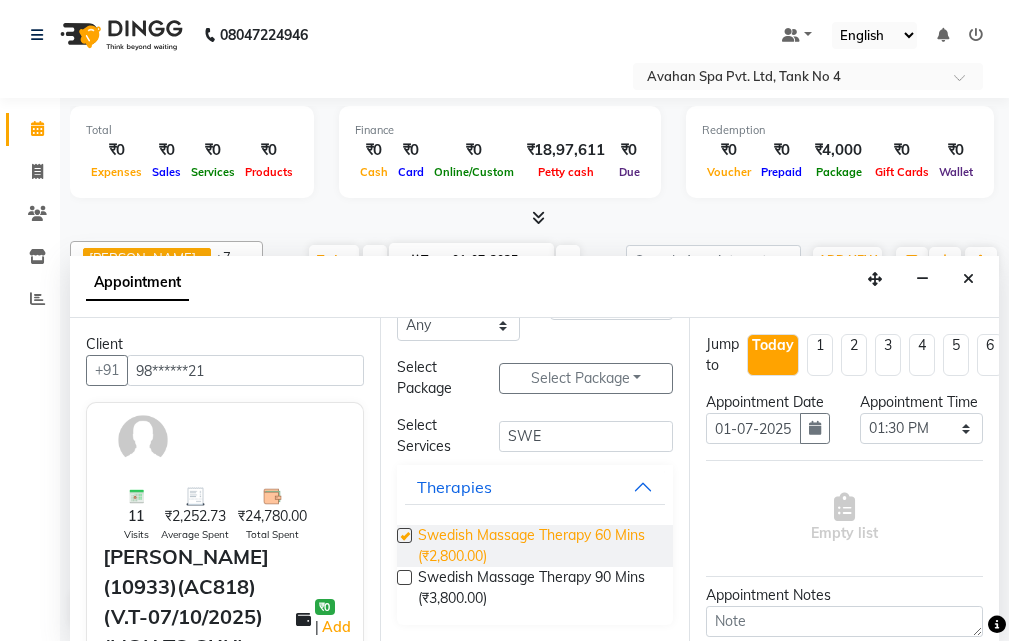 select on "1847" 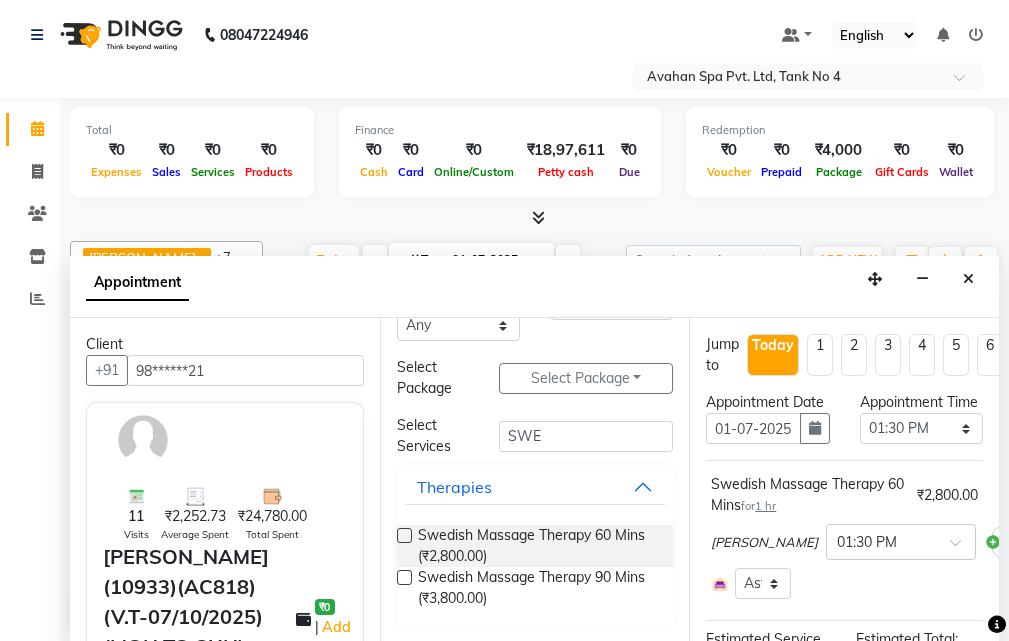 checkbox on "false" 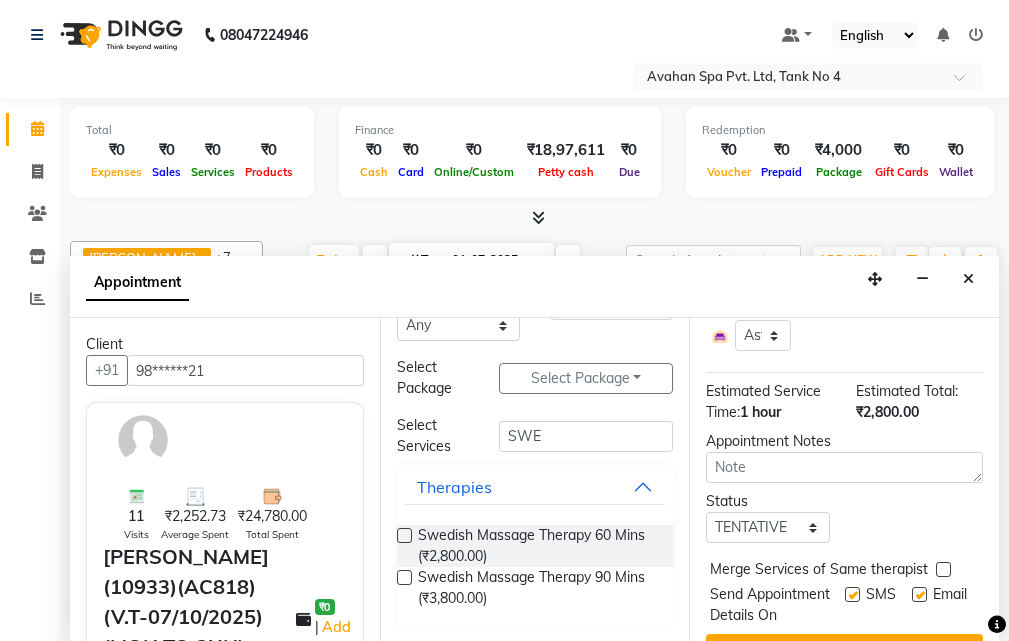 scroll, scrollTop: 300, scrollLeft: 0, axis: vertical 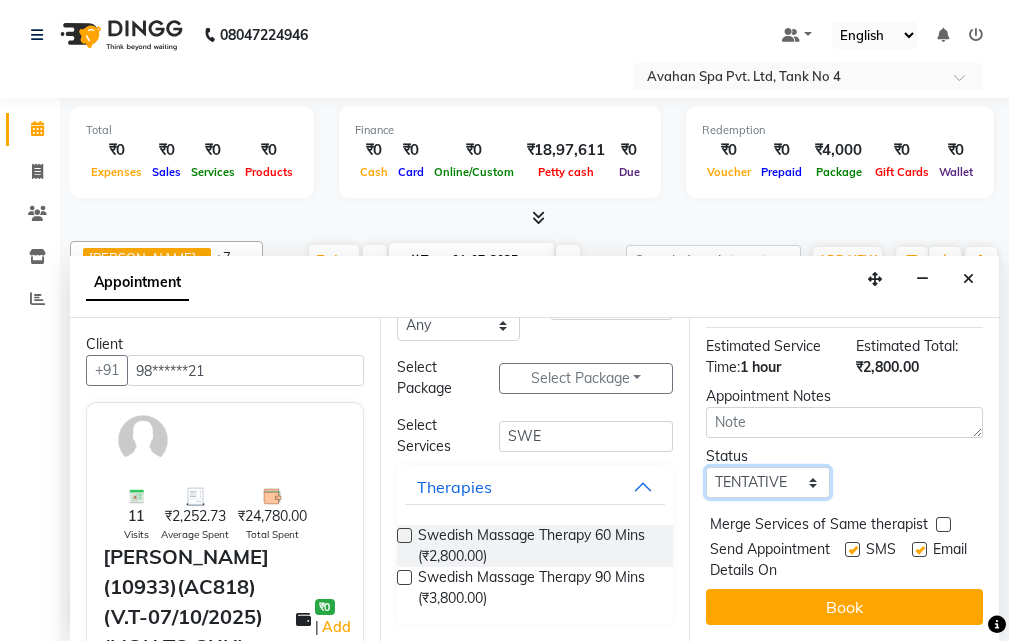 click on "Select TENTATIVE CONFIRM CHECK-IN UPCOMING" at bounding box center [767, 482] 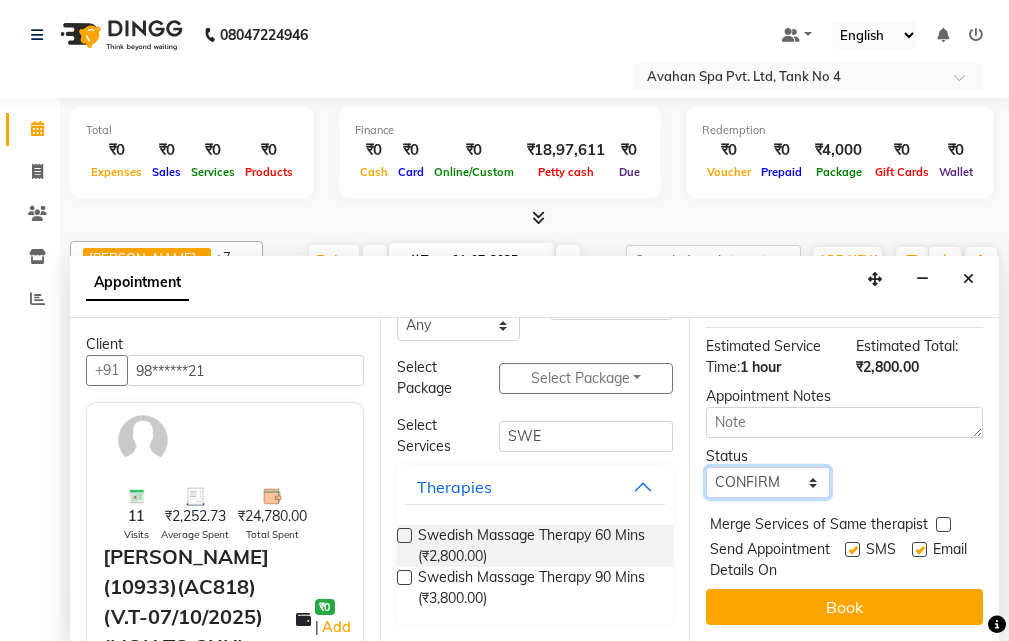 click on "Select TENTATIVE CONFIRM CHECK-IN UPCOMING" at bounding box center [767, 482] 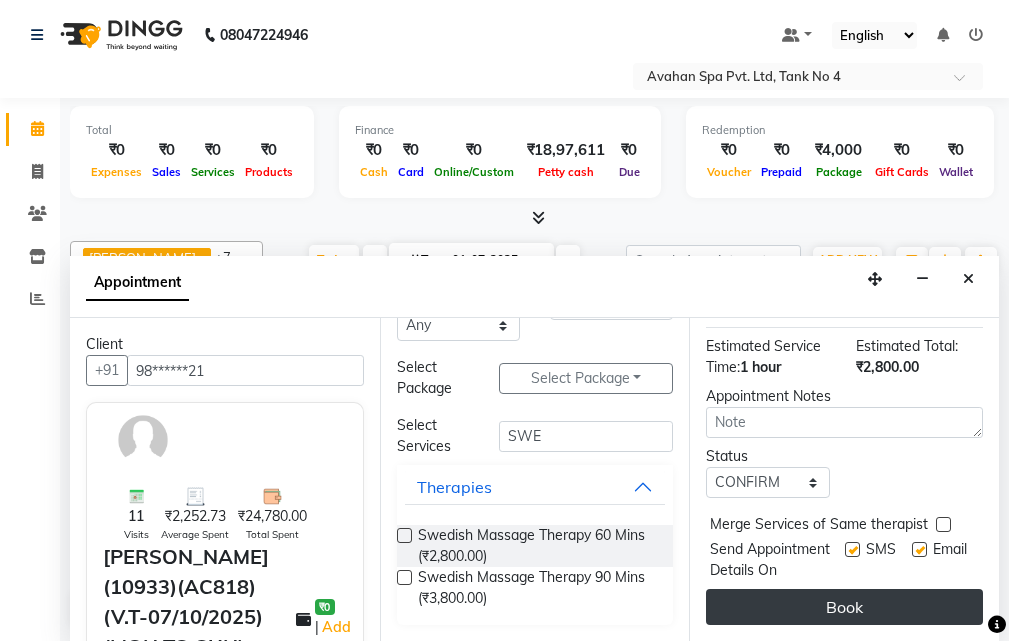 click on "Book" at bounding box center [844, 607] 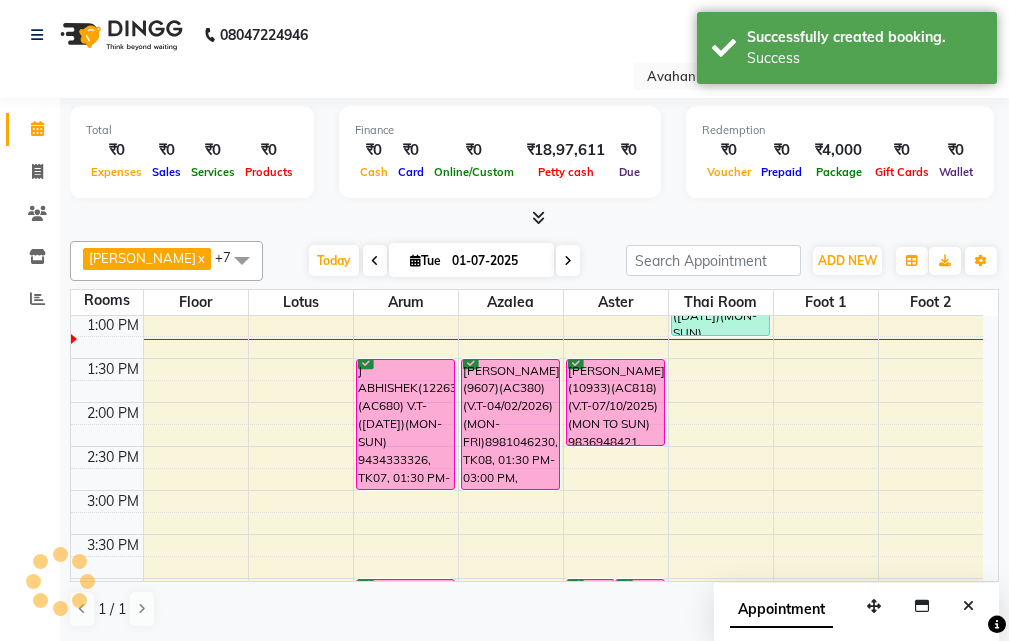 scroll, scrollTop: 0, scrollLeft: 0, axis: both 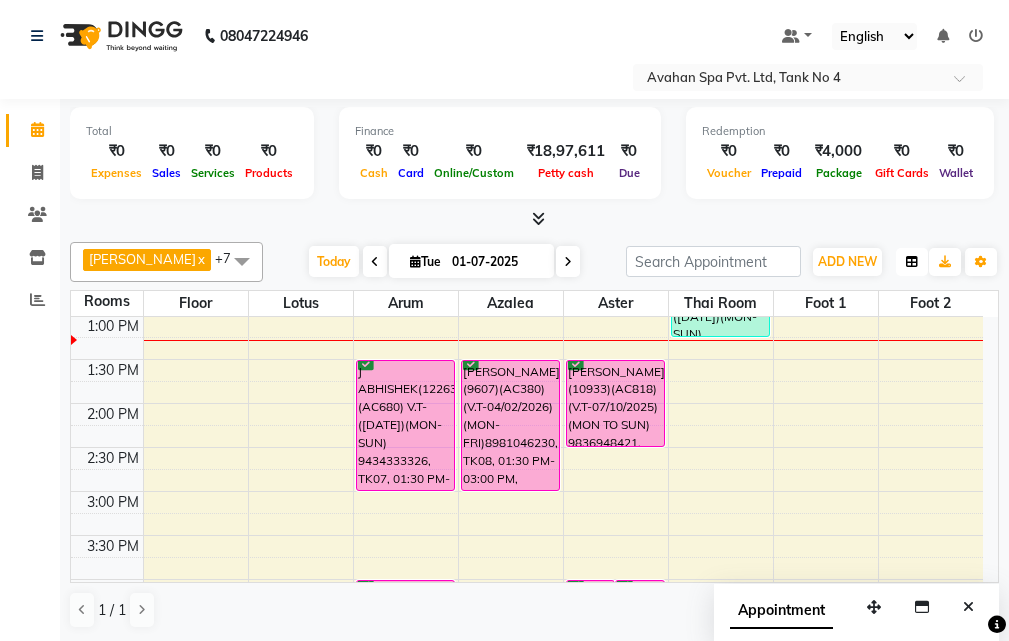 click at bounding box center (912, 262) 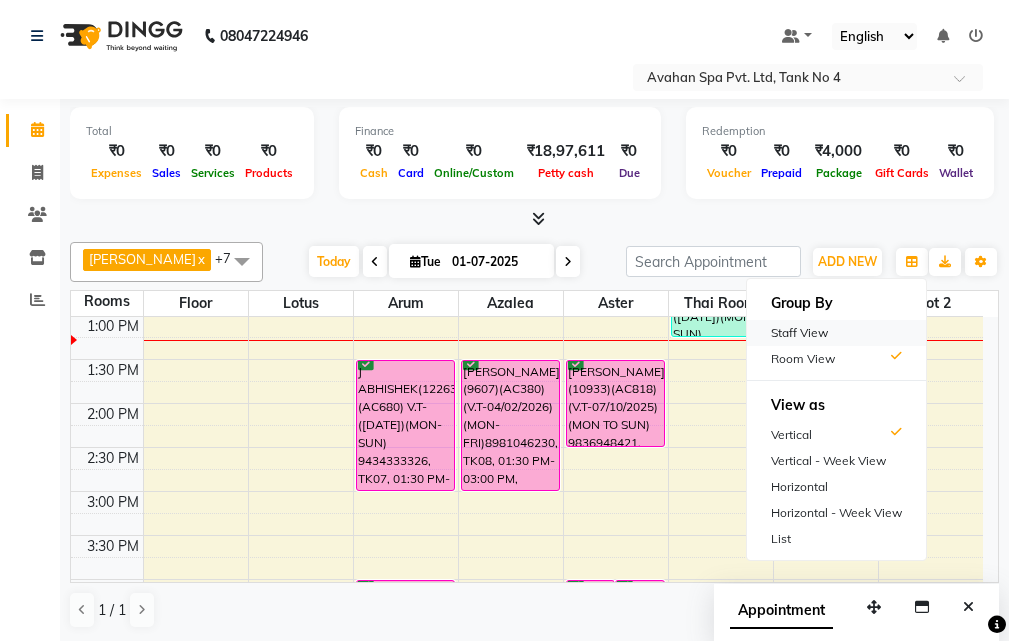 click on "Staff View" at bounding box center [836, 333] 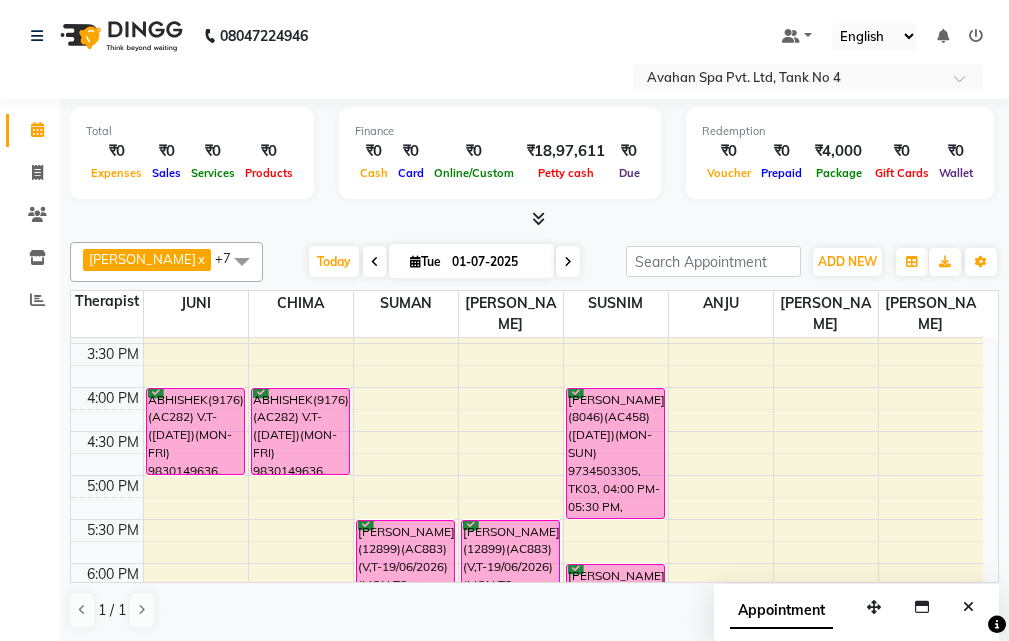 scroll, scrollTop: 578, scrollLeft: 0, axis: vertical 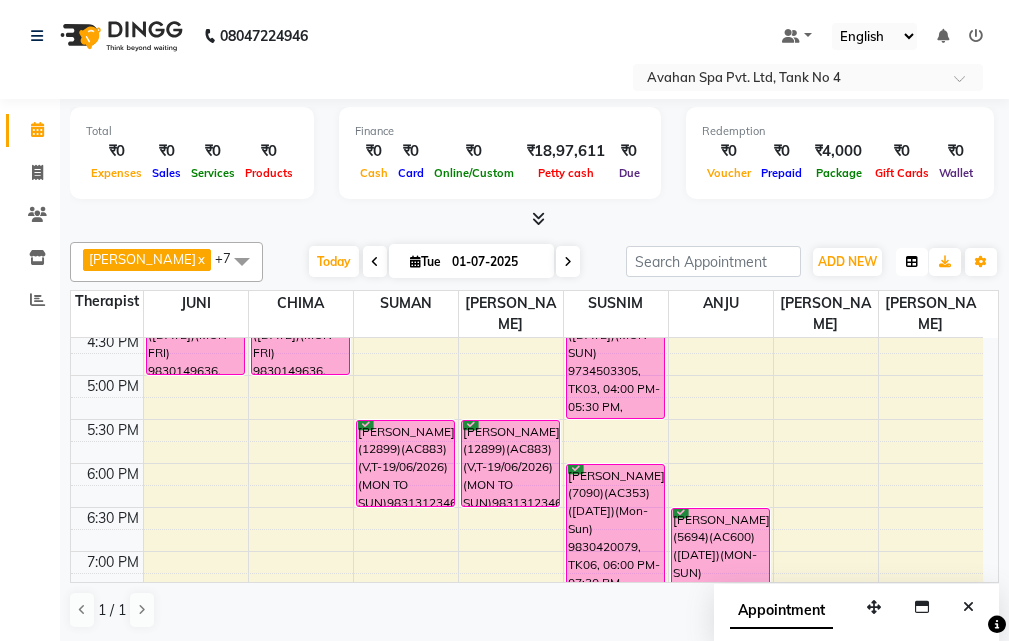 click at bounding box center (912, 262) 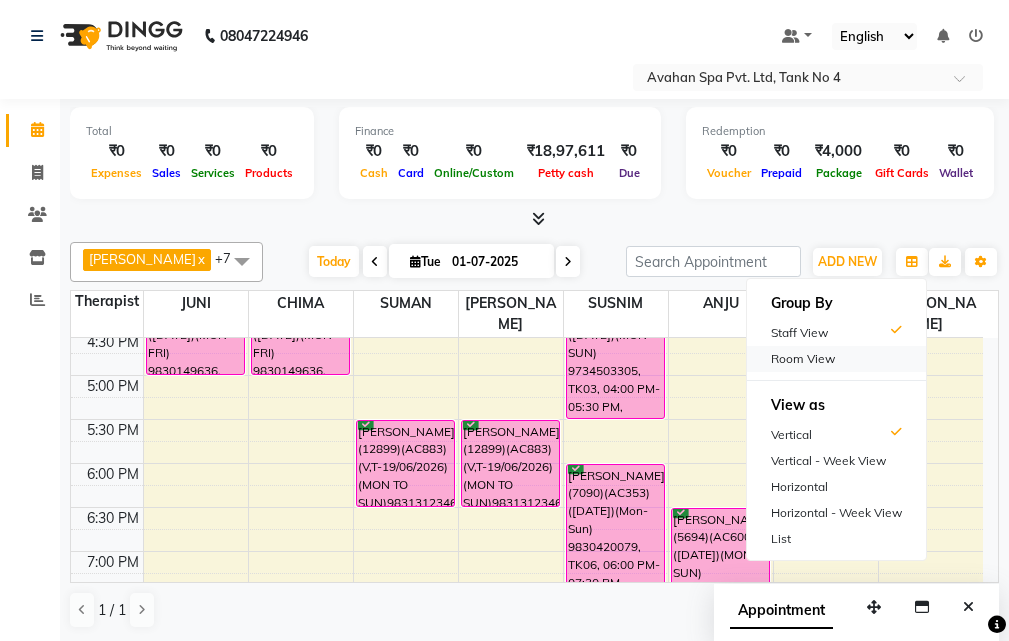 click on "Room View" at bounding box center (836, 359) 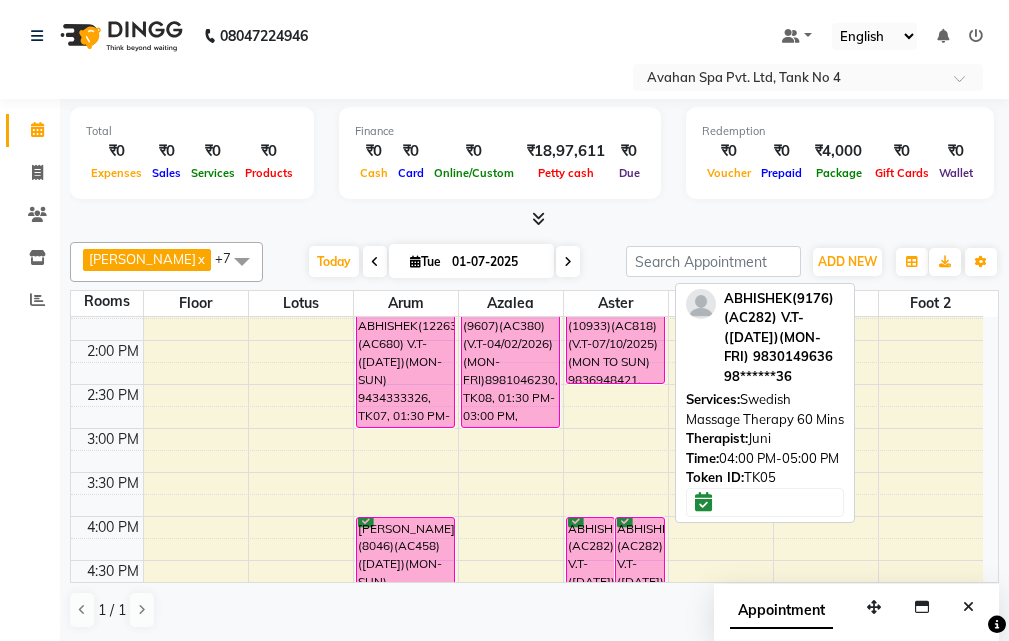 scroll, scrollTop: 278, scrollLeft: 0, axis: vertical 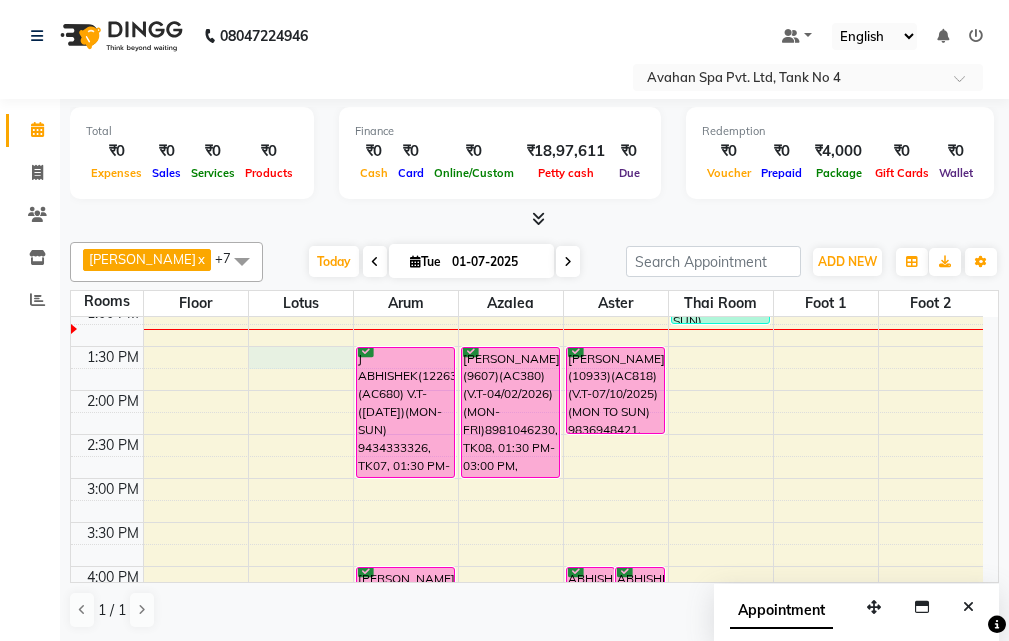 click on "10:00 AM 10:30 AM 11:00 AM 11:30 AM 12:00 PM 12:30 PM 1:00 PM 1:30 PM 2:00 PM 2:30 PM 3:00 PM 3:30 PM 4:00 PM 4:30 PM 5:00 PM 5:30 PM 6:00 PM 6:30 PM 7:00 PM 7:30 PM 8:00 PM 8:30 PM 9:00 PM 9:30 PM 10:00 PM 10:30 PM     J ABHISHEK(12263)(AC680) V.T-(08/06/2025)(MON-SUN) 9434333326, TK07, 01:30 PM-03:00 PM, Swedish Massage Therapy 90 Mins     MOHAN SADHUKHAN)(8046)(AC458) (12/06/2025)(MON-SUN) 9734503305, TK03, 04:00 PM-05:30 PM, Swedish Massage Therapy 90 Mins     SANJAY TEKRIWAL(7090)(AC353) (07/08/2024)(Mon-Sun) 9830420079, TK06, 06:00 PM-07:30 PM, Swedish Massage Therapy 90 Mins     ANKUSH AGARWAL(9607)(AC380)(V.T-04/02/2026) (MON-FRI)8981046230, TK08, 01:30 PM-03:00 PM, Swedish Massage Therapy 90 Mins     SORABH RUNGTA(5694)(AC600) (18/07/2025)(MON-SUN) 9874155755, TK01, 06:30 PM-07:30 PM, Swedish Massage Therapy 60 Mins     SORABH RUNGTA(5694)(AC600) (18/07/2025)(MON-SUN) 9874155755, TK01, 07:30 PM-08:30 PM, Pure Body Retreat  60 Mins" at bounding box center (527, 610) 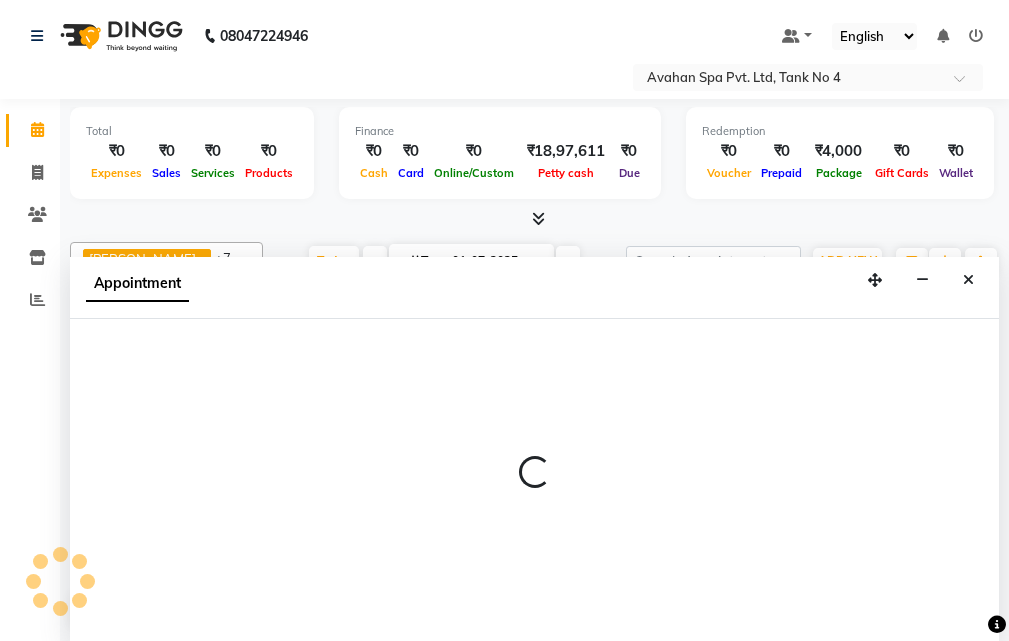 scroll, scrollTop: 1, scrollLeft: 0, axis: vertical 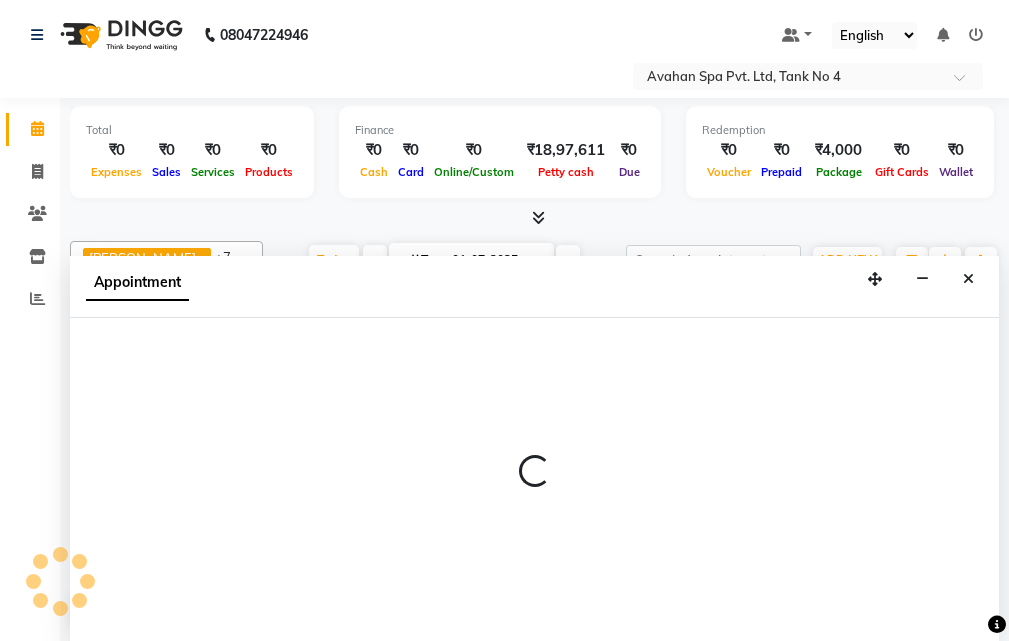 select on "tentative" 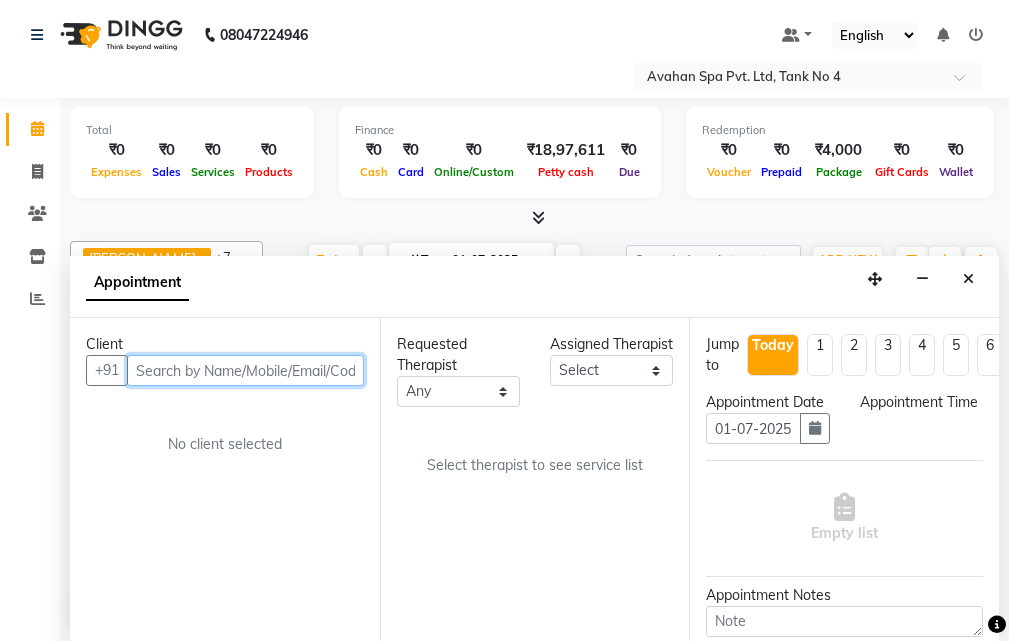 select on "810" 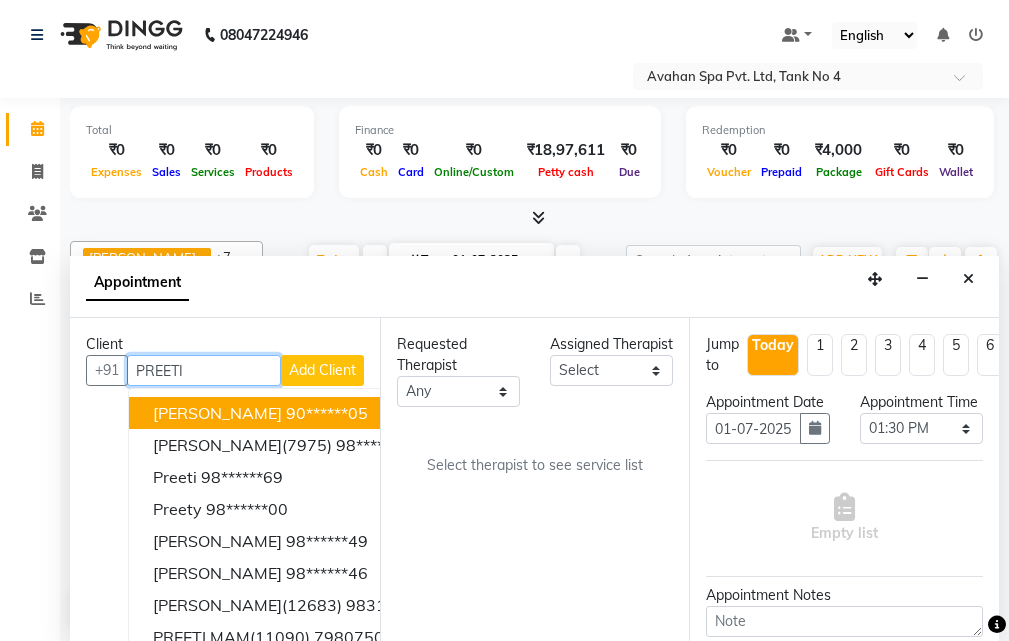 scroll, scrollTop: 0, scrollLeft: 0, axis: both 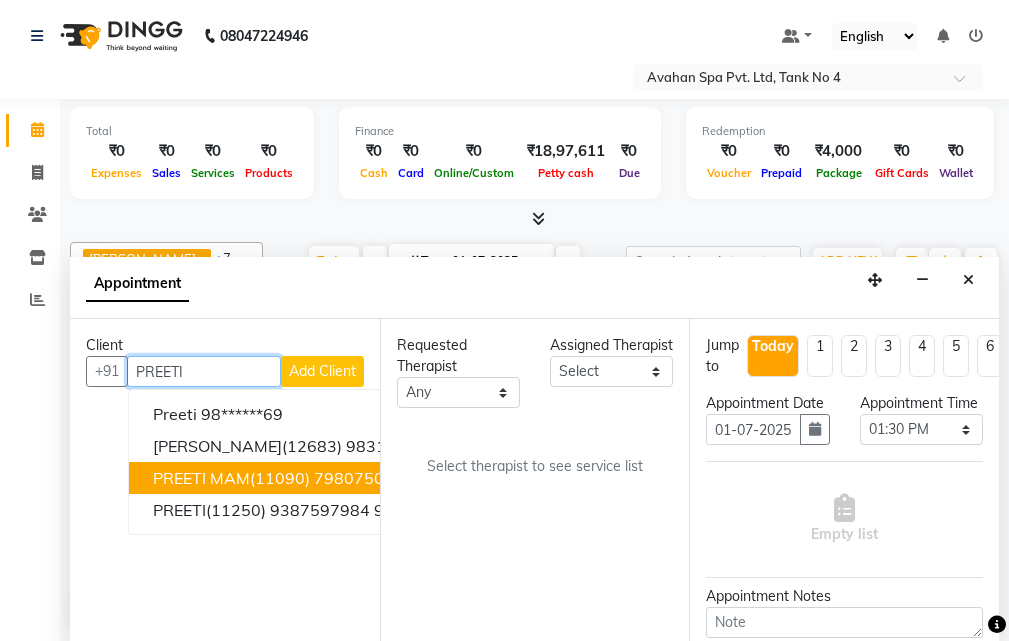 click on "PREETI MAM(11090) 7980750356" at bounding box center [283, 478] 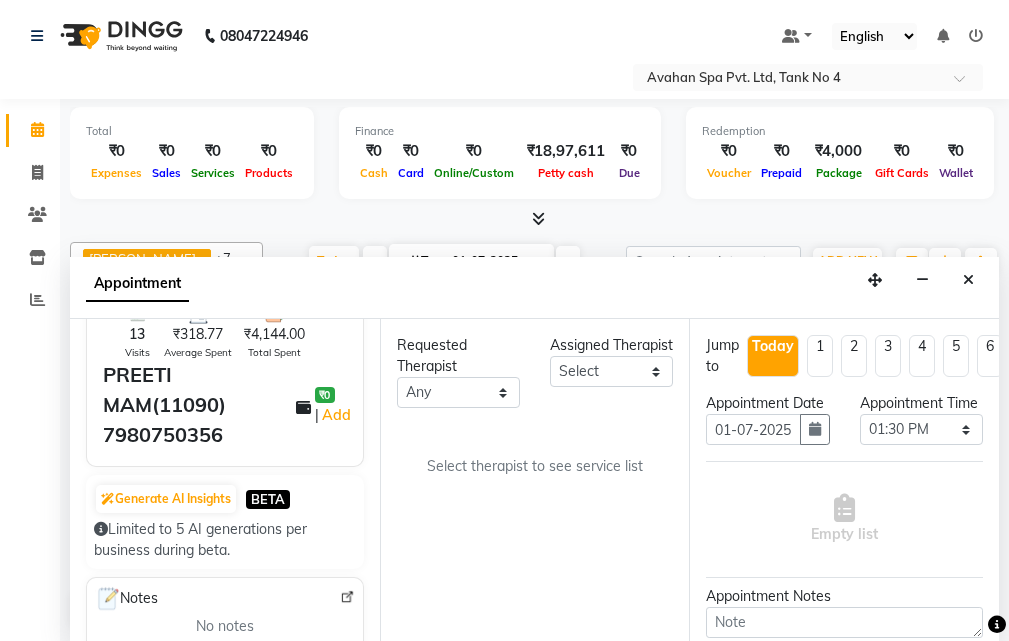 scroll, scrollTop: 200, scrollLeft: 0, axis: vertical 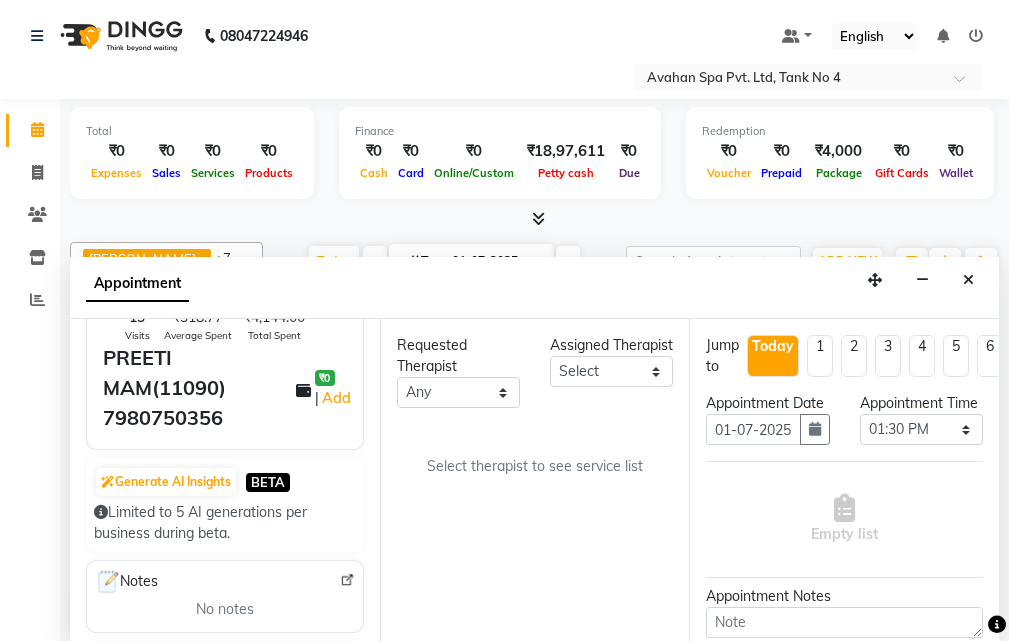 type on "79******56" 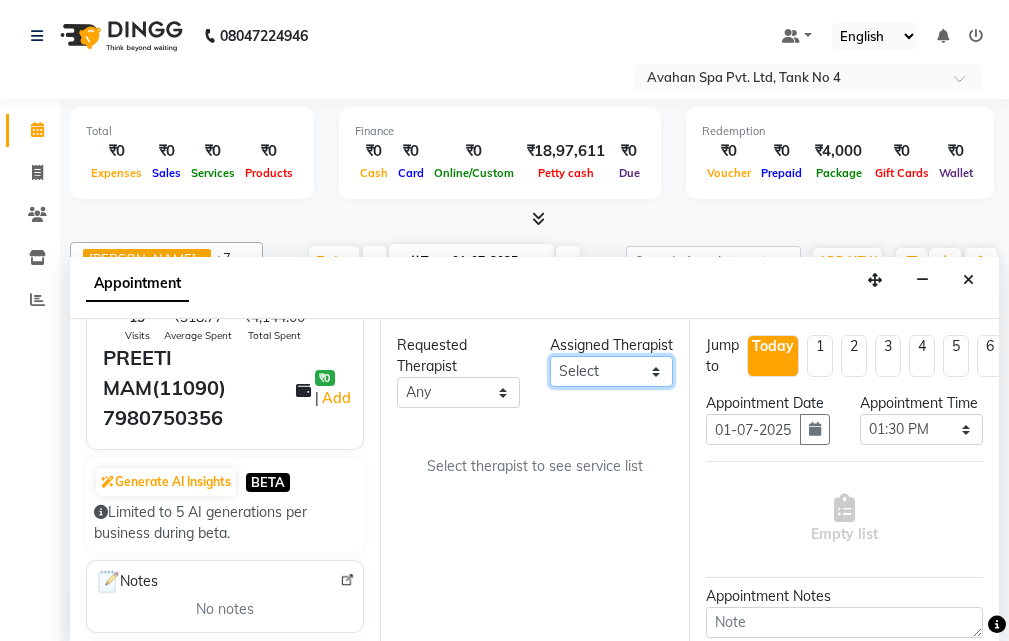 click on "Select ANJU [PERSON_NAME] [DEMOGRAPHIC_DATA] 1 [PERSON_NAME] JUNI [PERSON_NAME] SUSNIM" at bounding box center [611, 371] 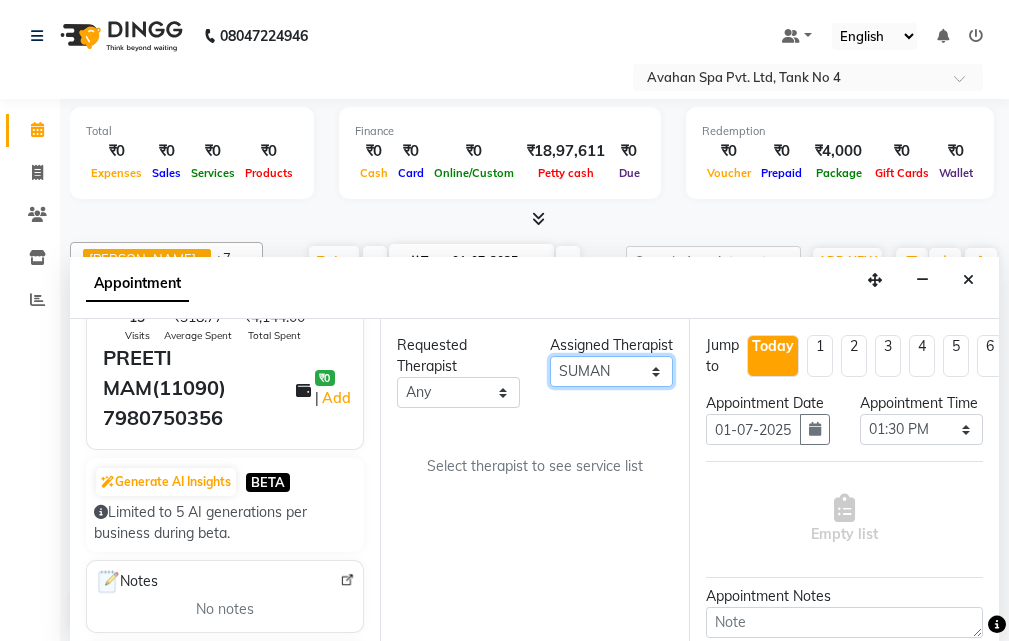 click on "Select ANJU [PERSON_NAME] [DEMOGRAPHIC_DATA] 1 [PERSON_NAME] JUNI [PERSON_NAME] SUSNIM" at bounding box center [611, 371] 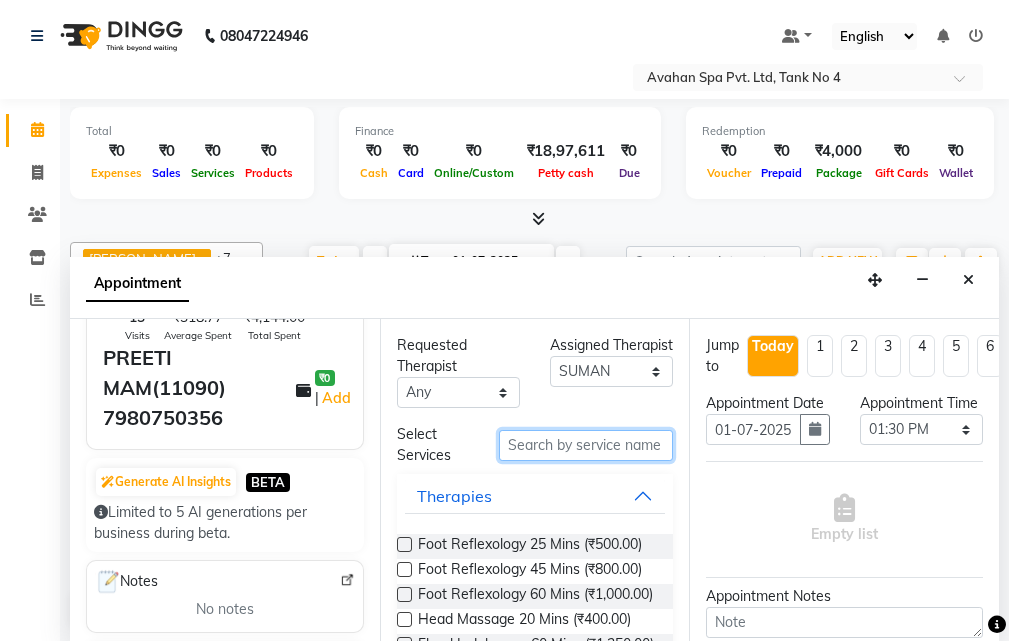 click at bounding box center (586, 445) 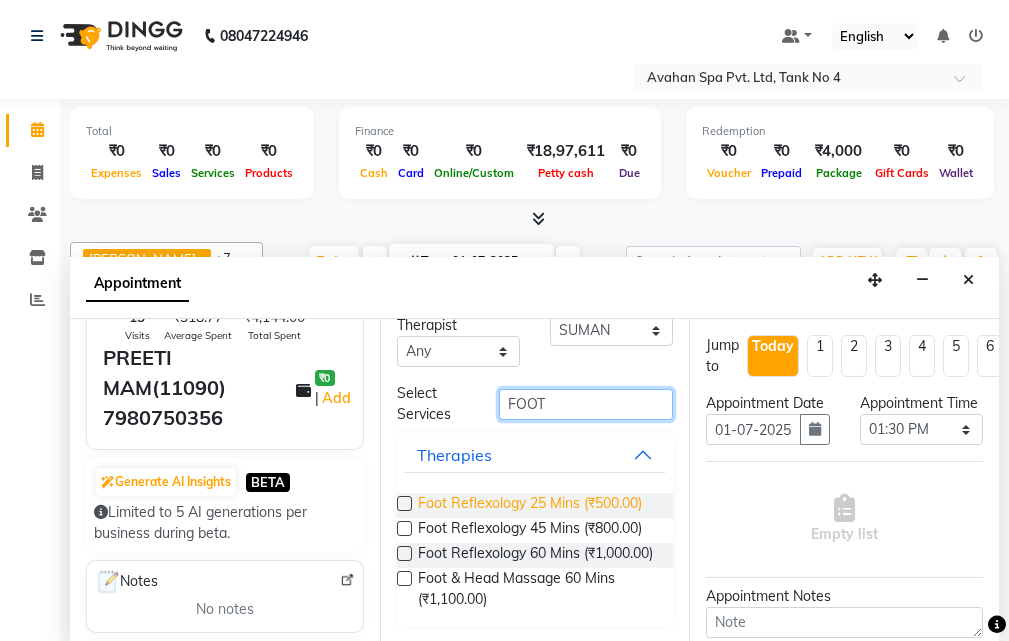 scroll, scrollTop: 92, scrollLeft: 0, axis: vertical 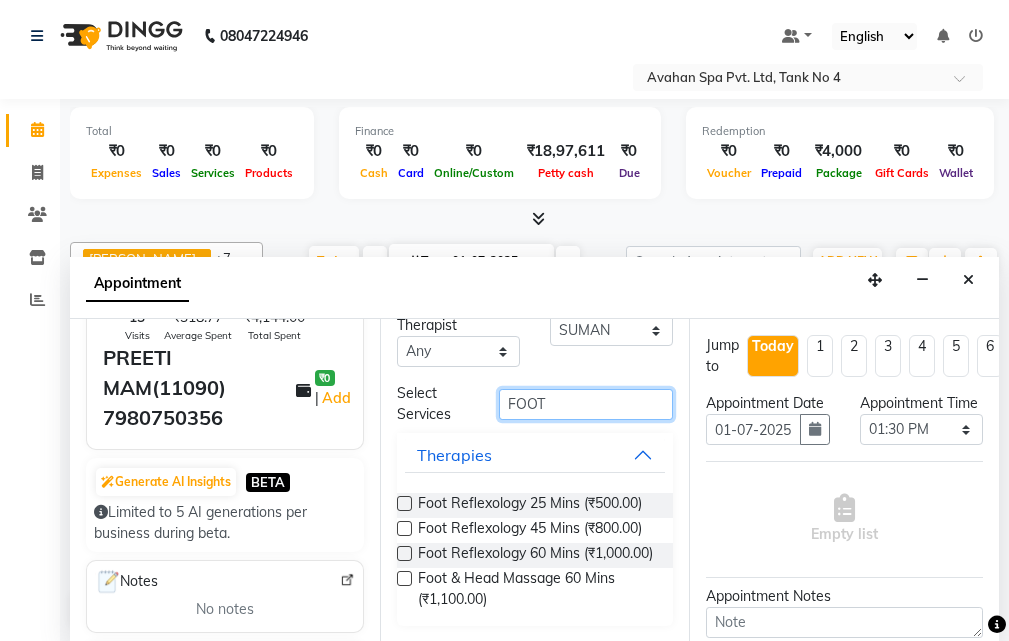 type on "FOOT" 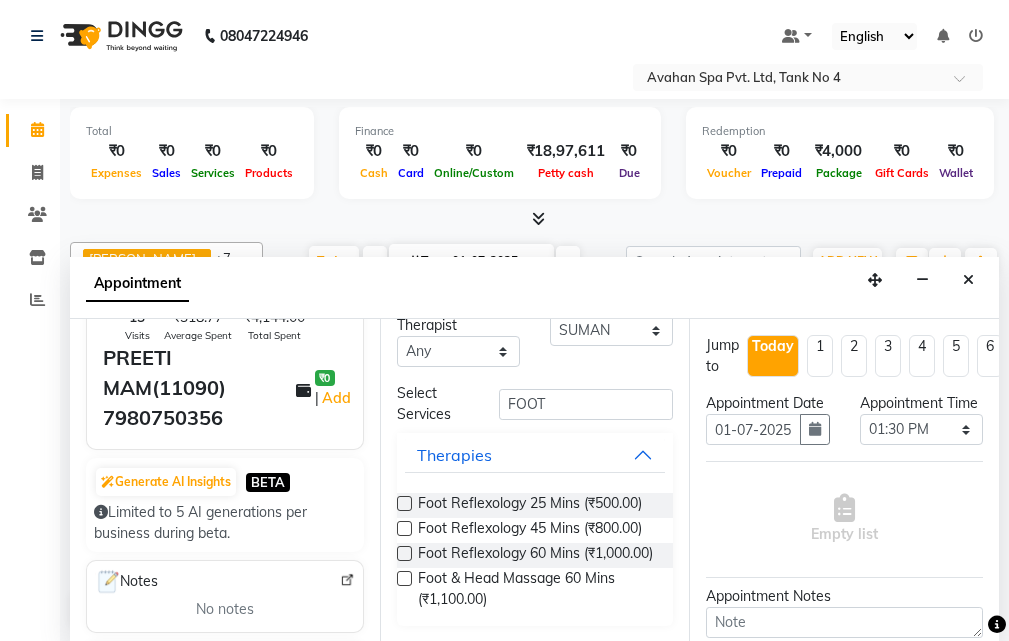 click at bounding box center (404, 503) 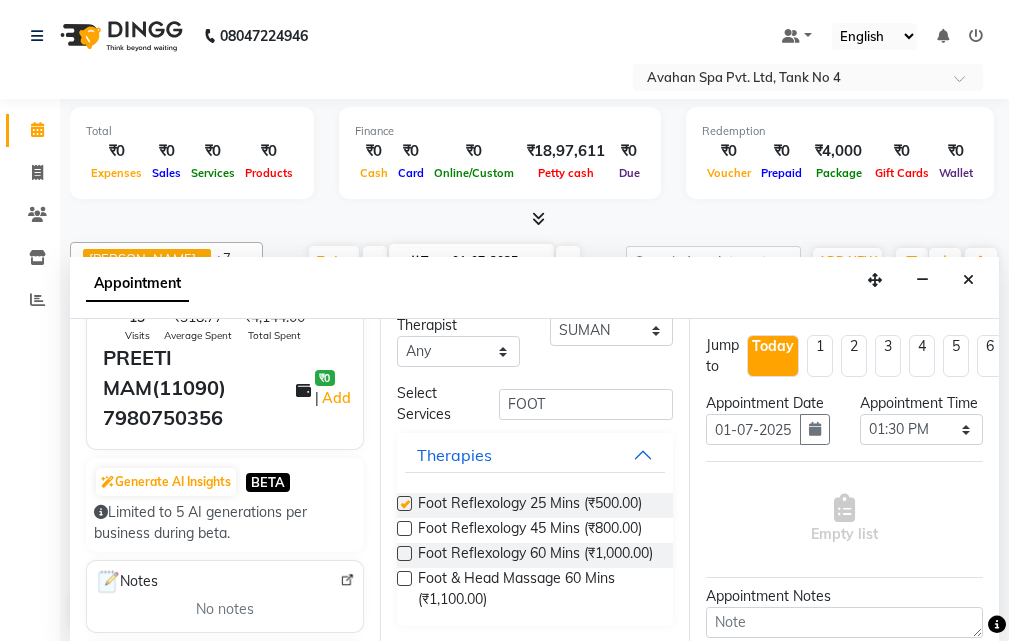 select on "1844" 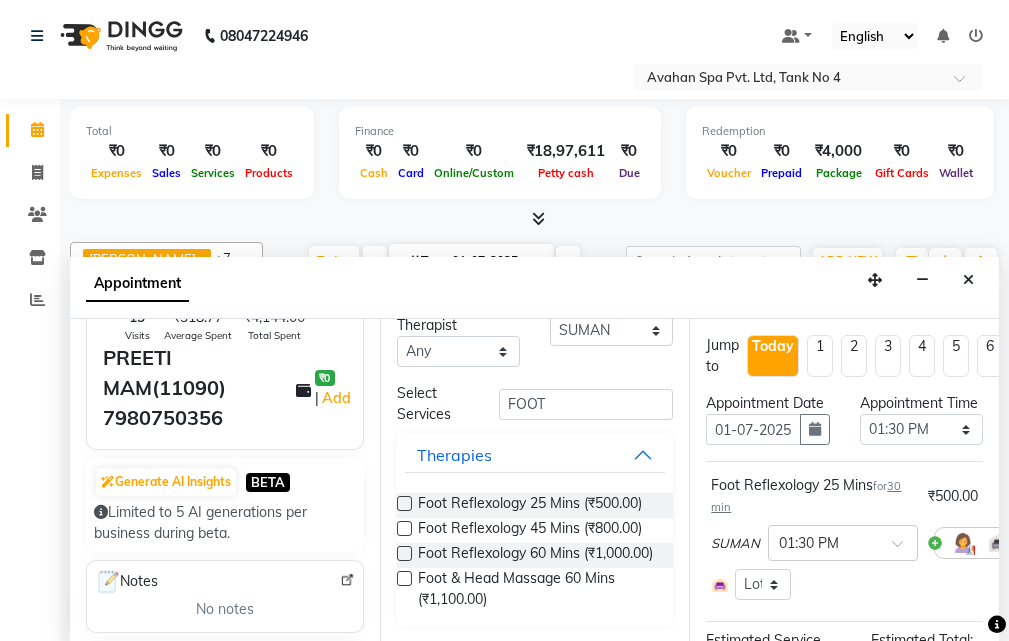 checkbox on "false" 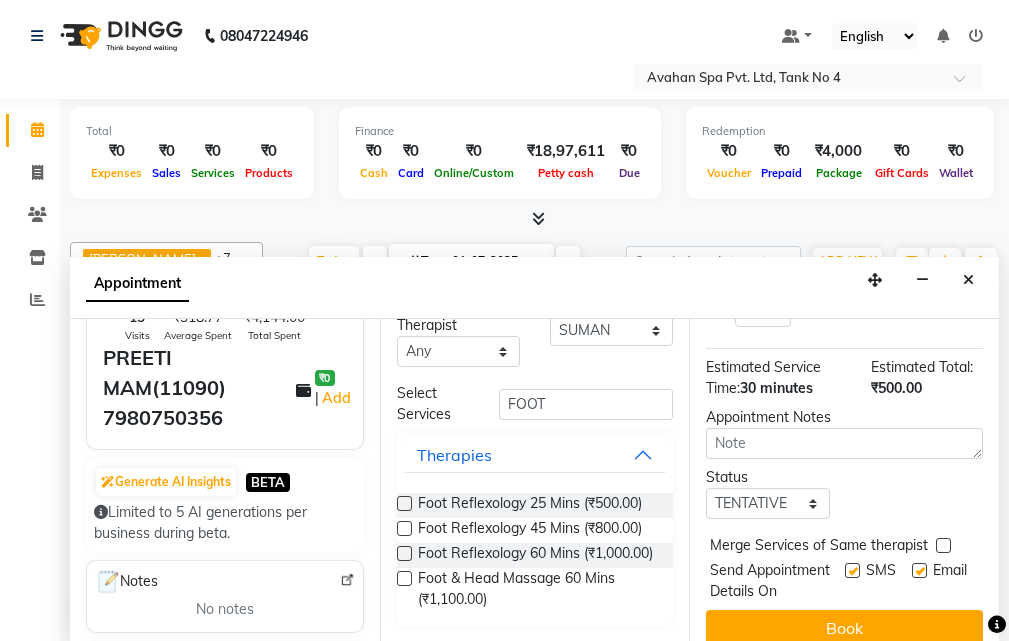 scroll, scrollTop: 350, scrollLeft: 0, axis: vertical 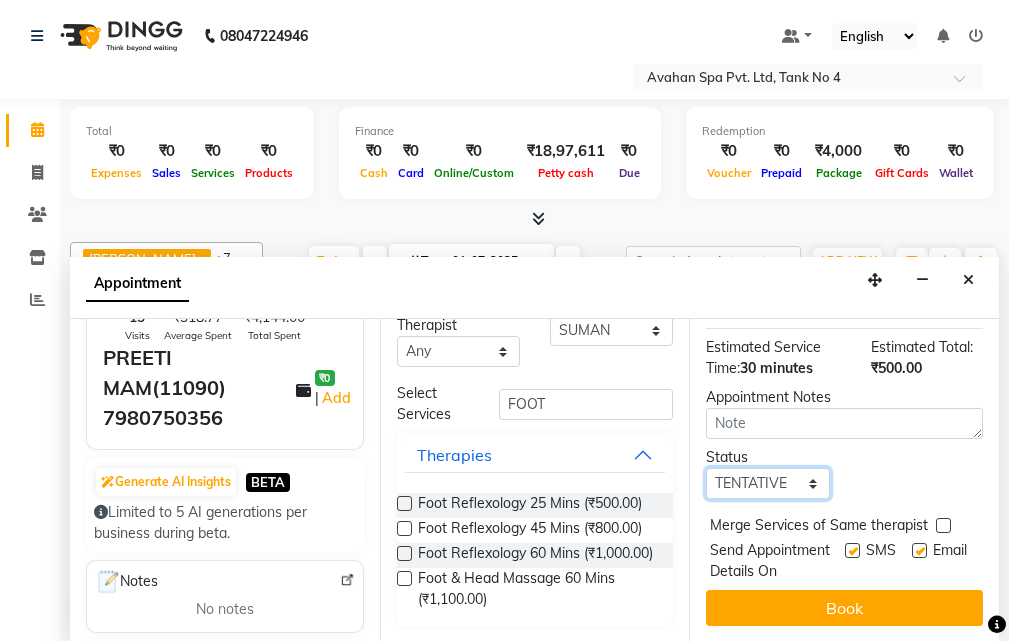 click on "Select TENTATIVE CONFIRM CHECK-IN UPCOMING" at bounding box center [767, 483] 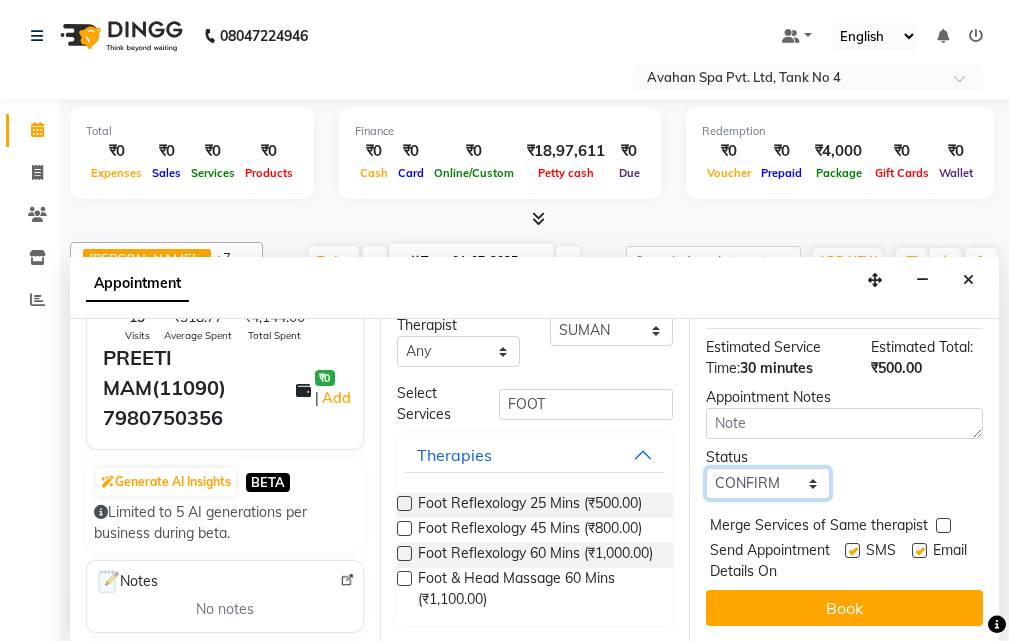 click on "Select TENTATIVE CONFIRM CHECK-IN UPCOMING" at bounding box center (767, 483) 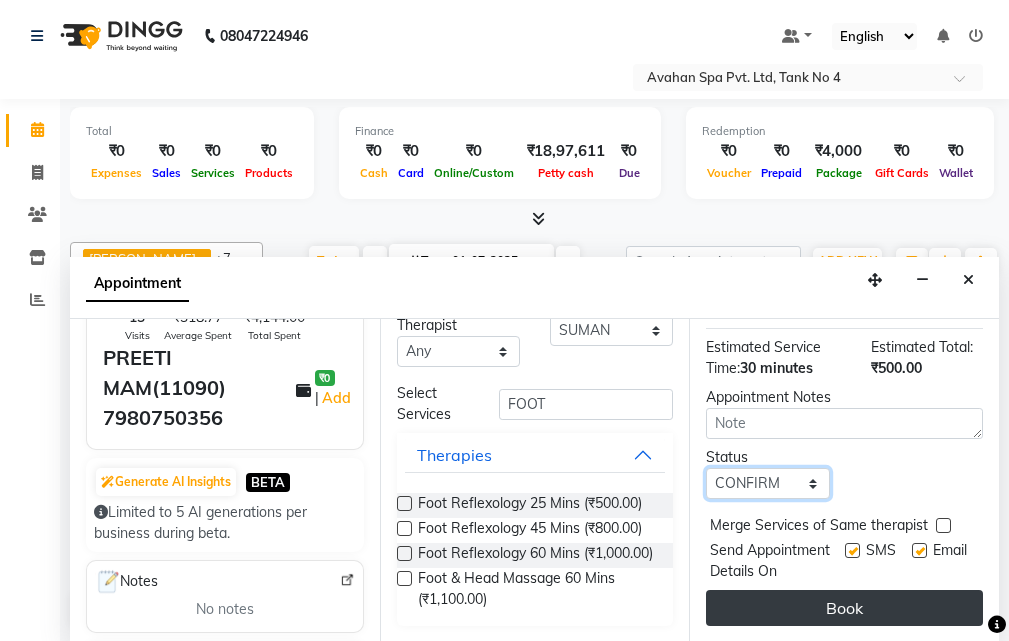 scroll, scrollTop: 1, scrollLeft: 0, axis: vertical 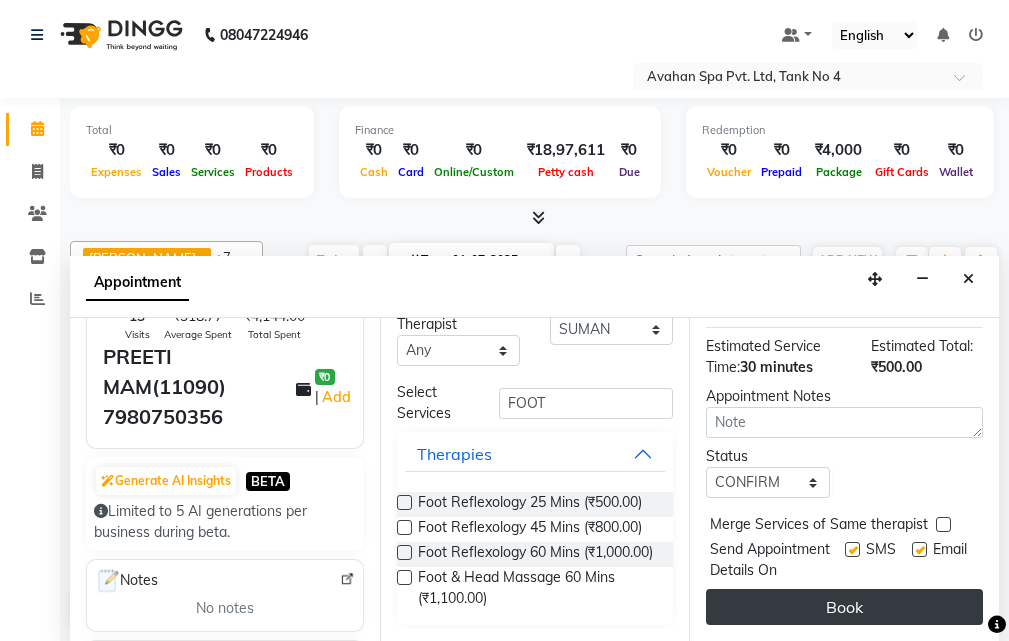 click on "Book" at bounding box center (844, 607) 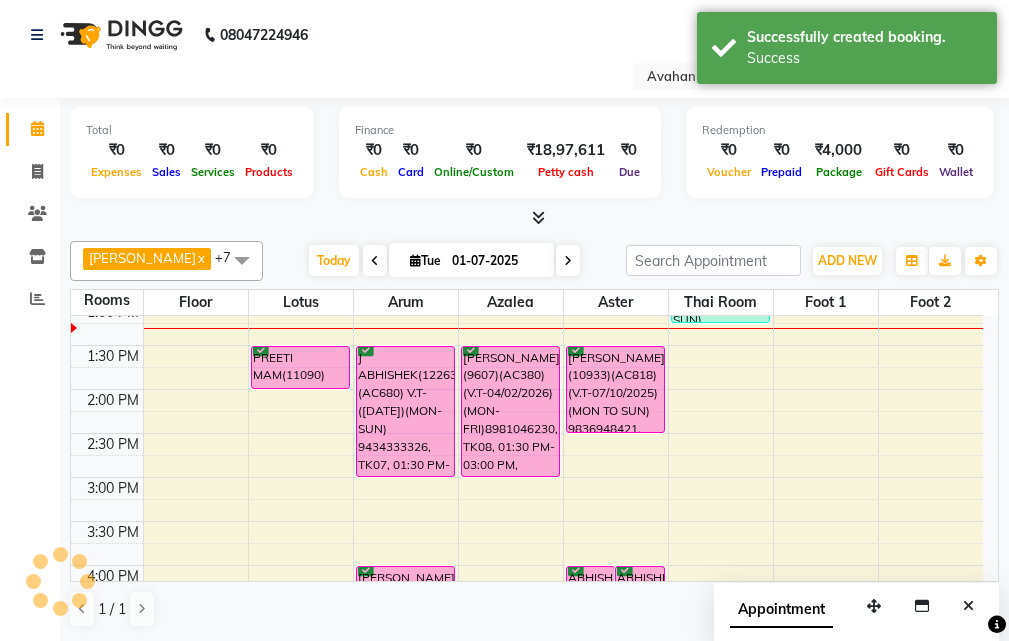 scroll, scrollTop: 0, scrollLeft: 0, axis: both 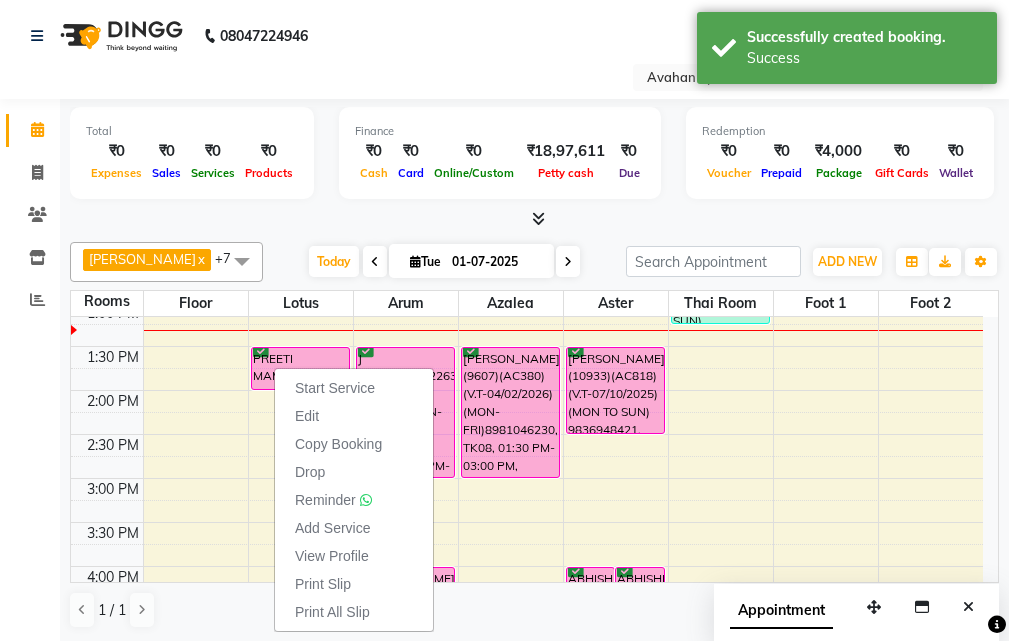 click on "Start Service" at bounding box center (335, 388) 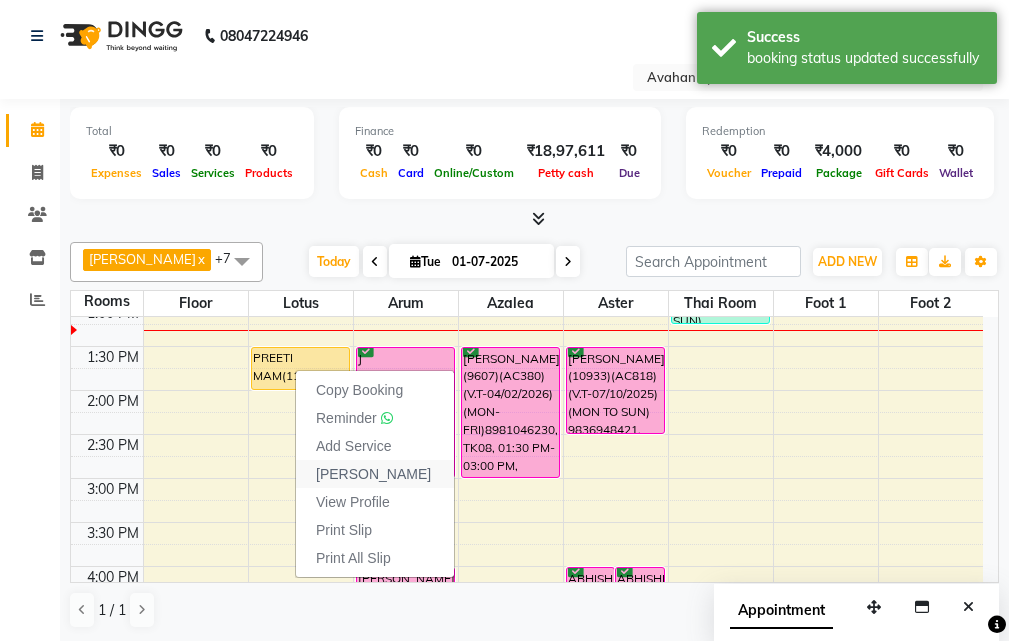 click on "[PERSON_NAME]" at bounding box center [375, 474] 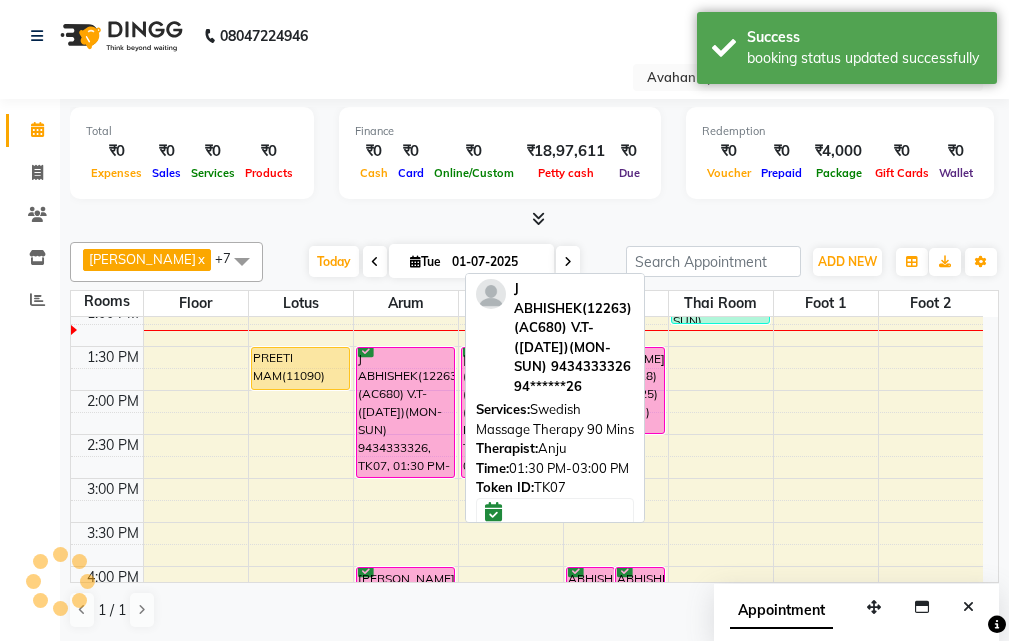 select on "service" 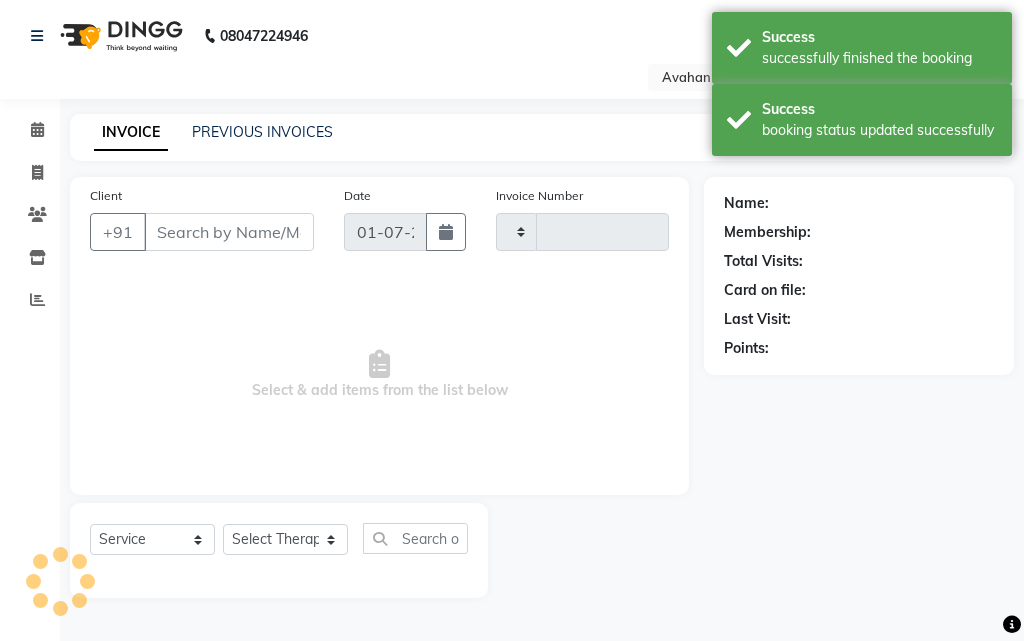 type on "1581" 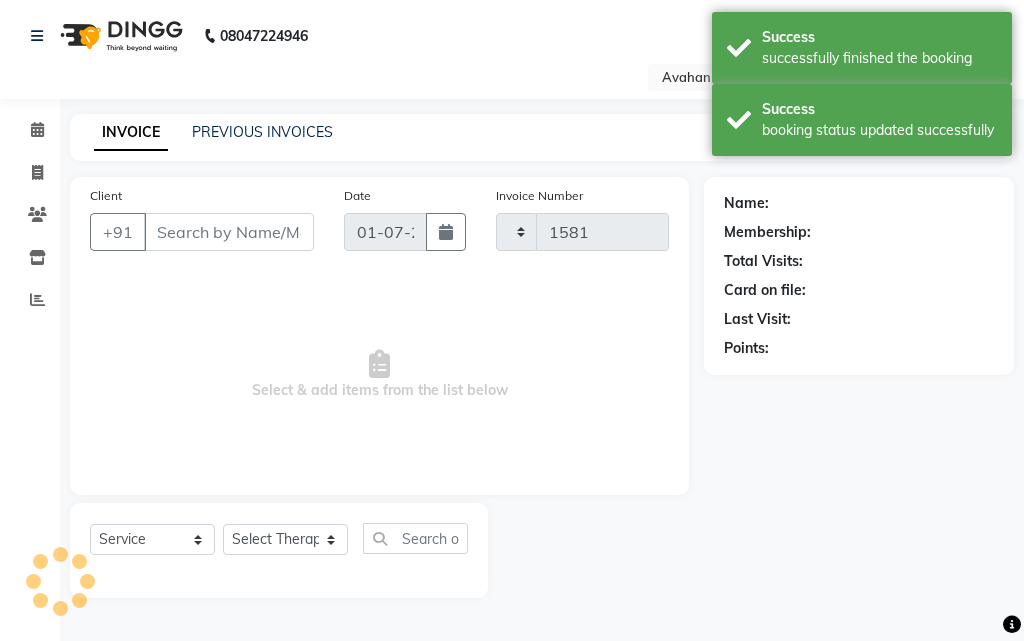 select on "4269" 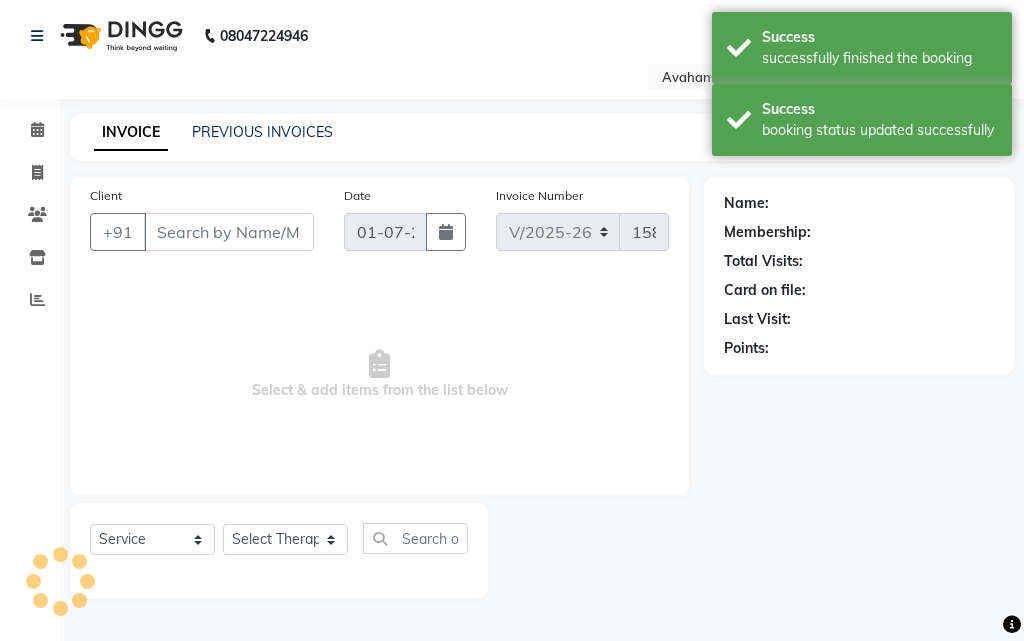 type on "79******56" 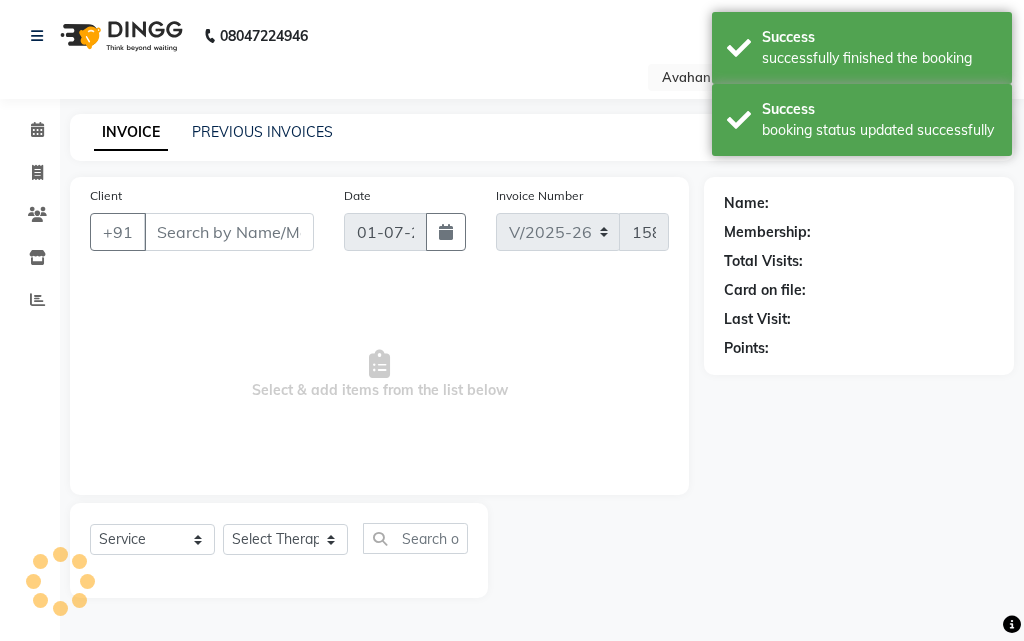 select on "23008" 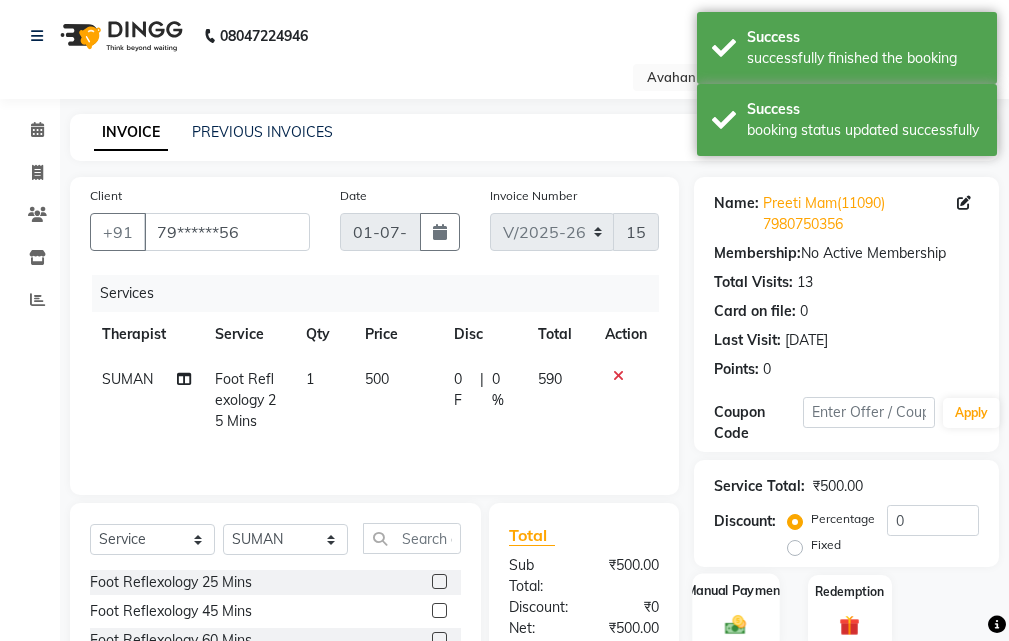 scroll, scrollTop: 294, scrollLeft: 0, axis: vertical 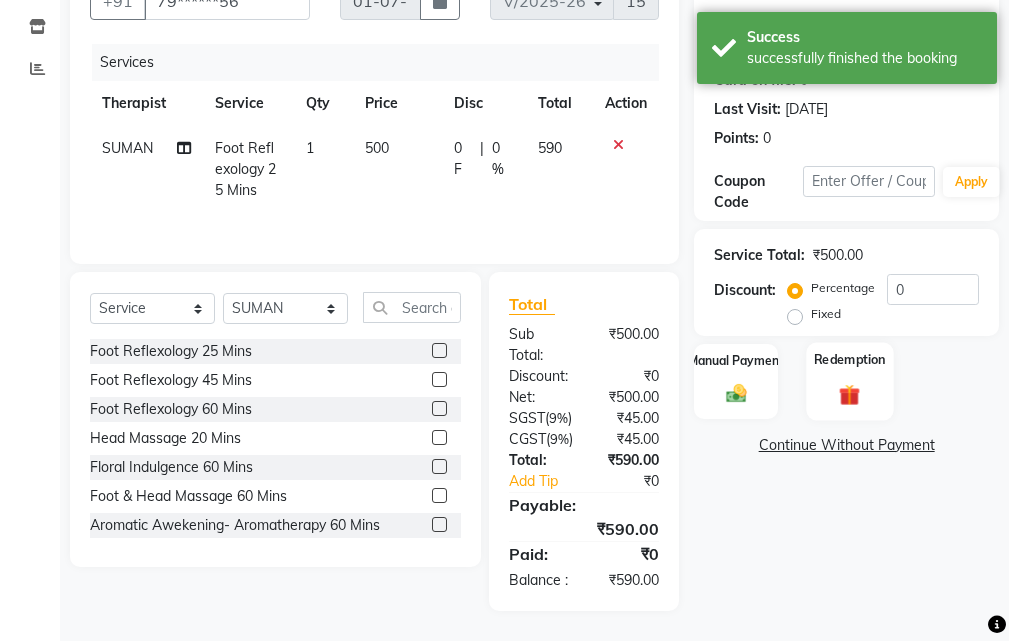 click on "Redemption" 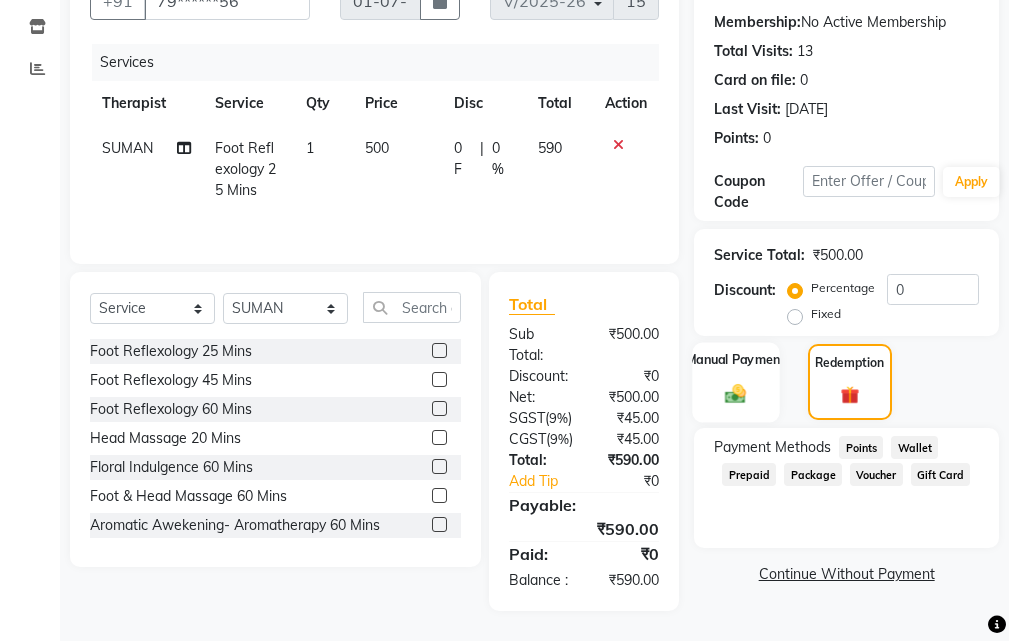 click 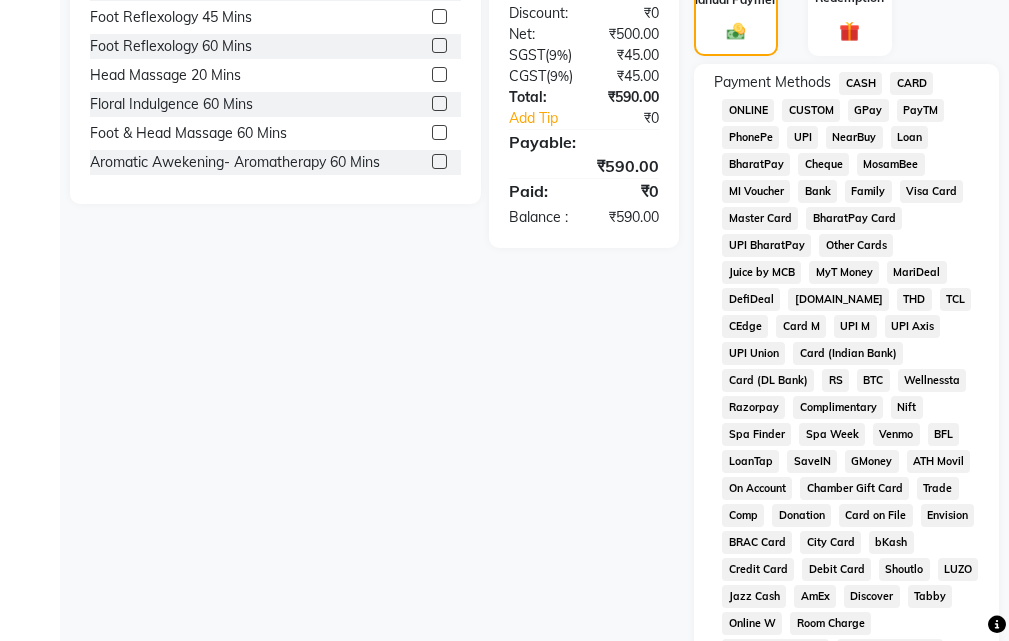 scroll, scrollTop: 494, scrollLeft: 0, axis: vertical 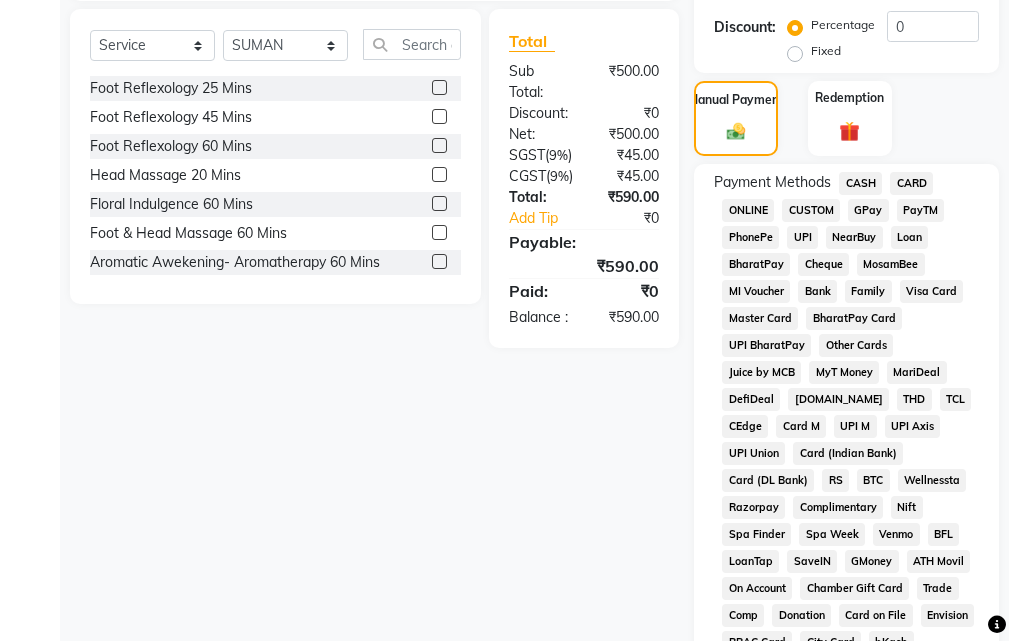 click on "Complimentary" 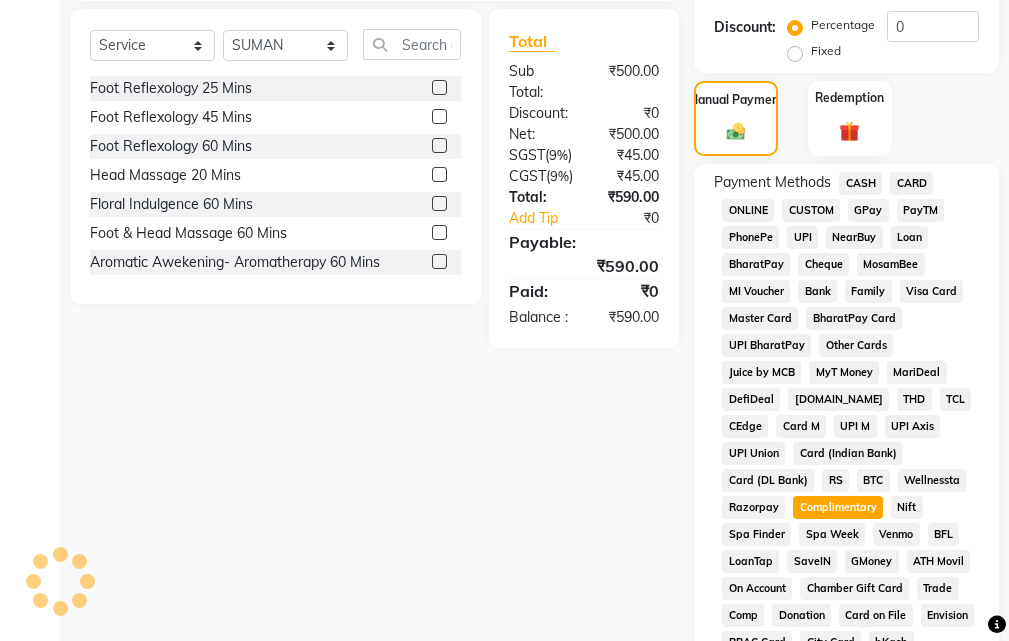 scroll, scrollTop: 0, scrollLeft: 0, axis: both 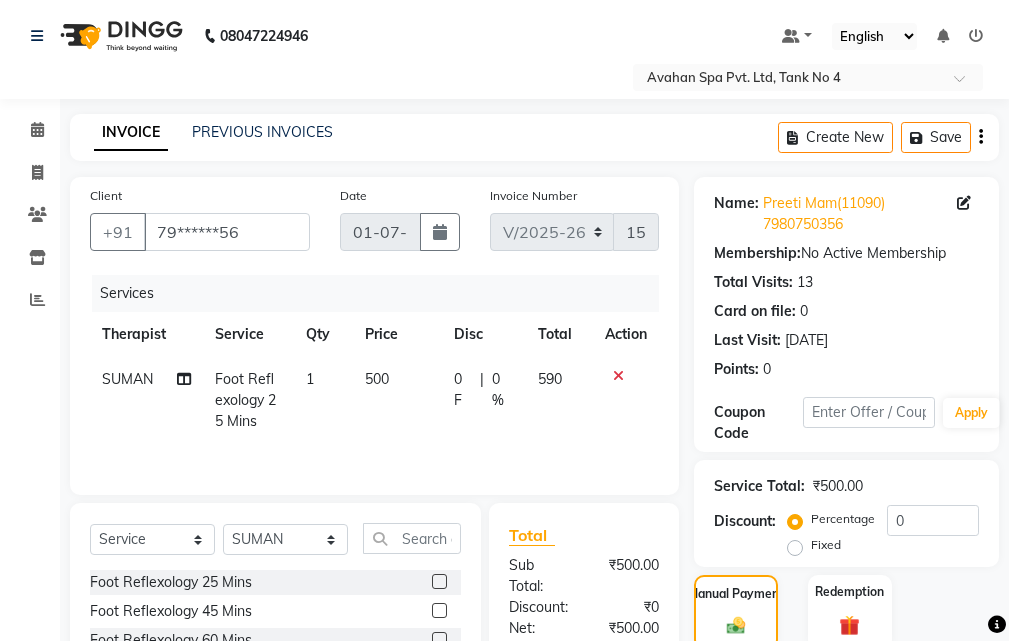 click on "Fixed" 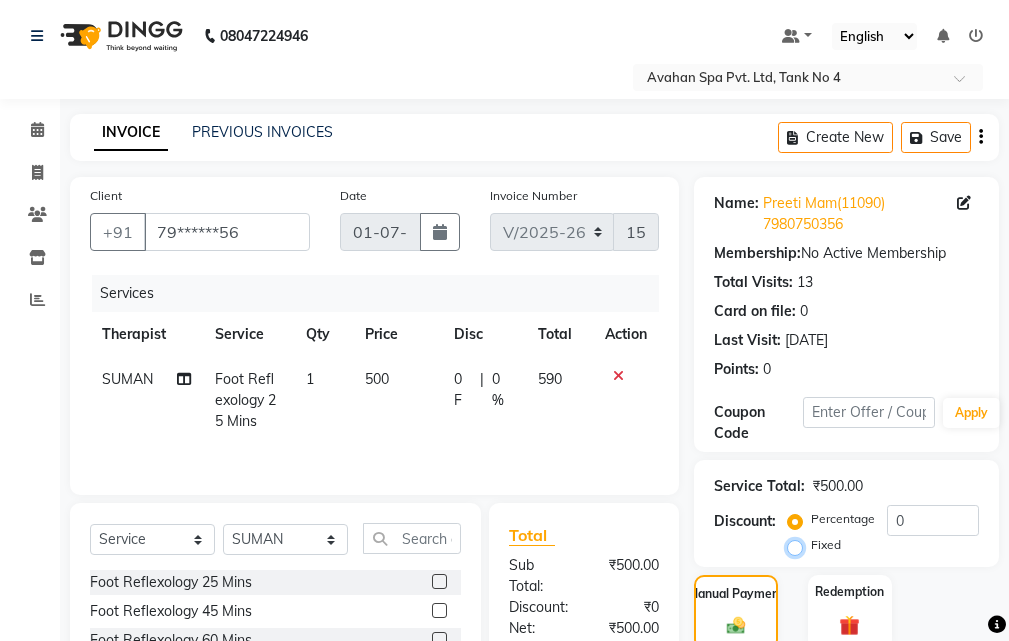click on "Fixed" at bounding box center [799, 545] 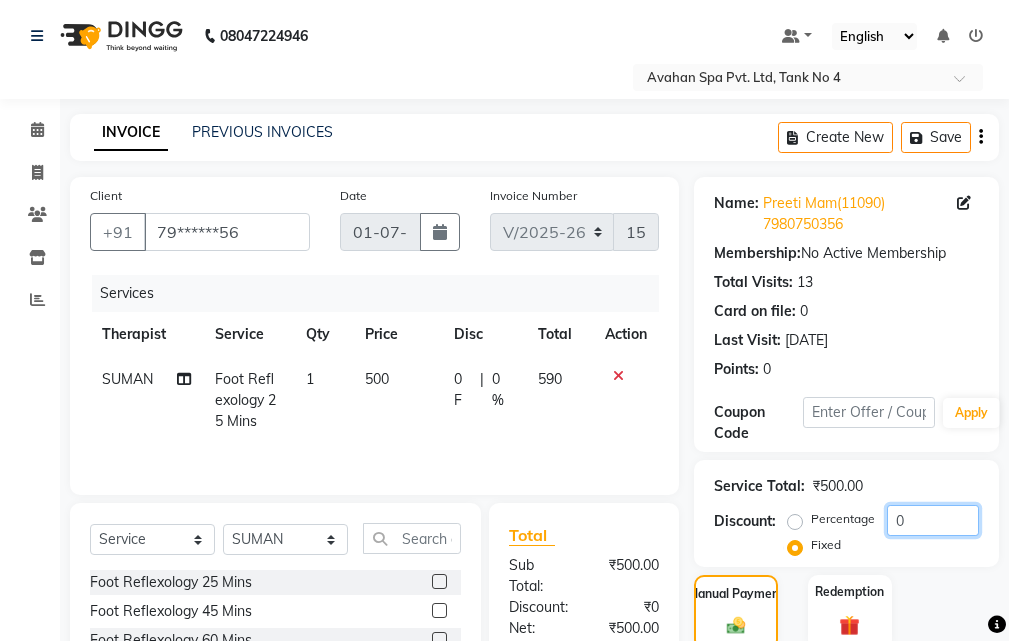 click on "0" 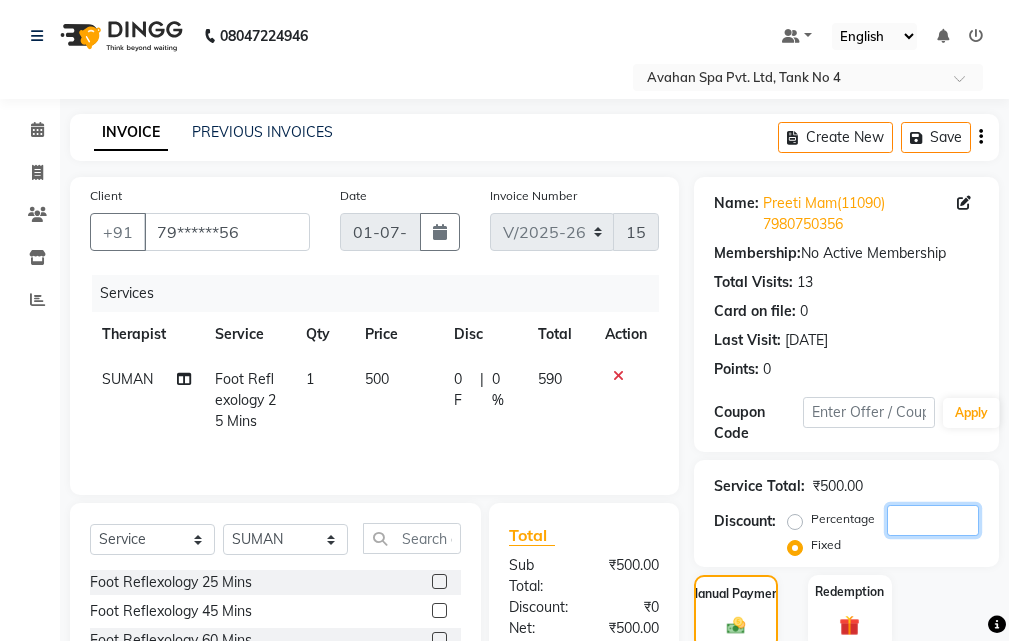 type on "0" 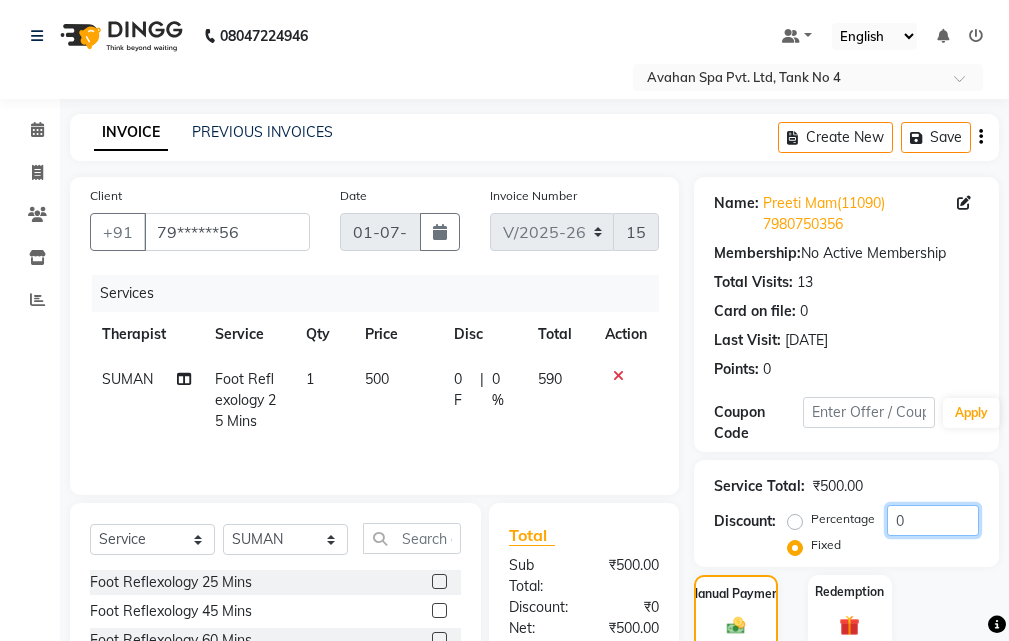 scroll, scrollTop: 300, scrollLeft: 0, axis: vertical 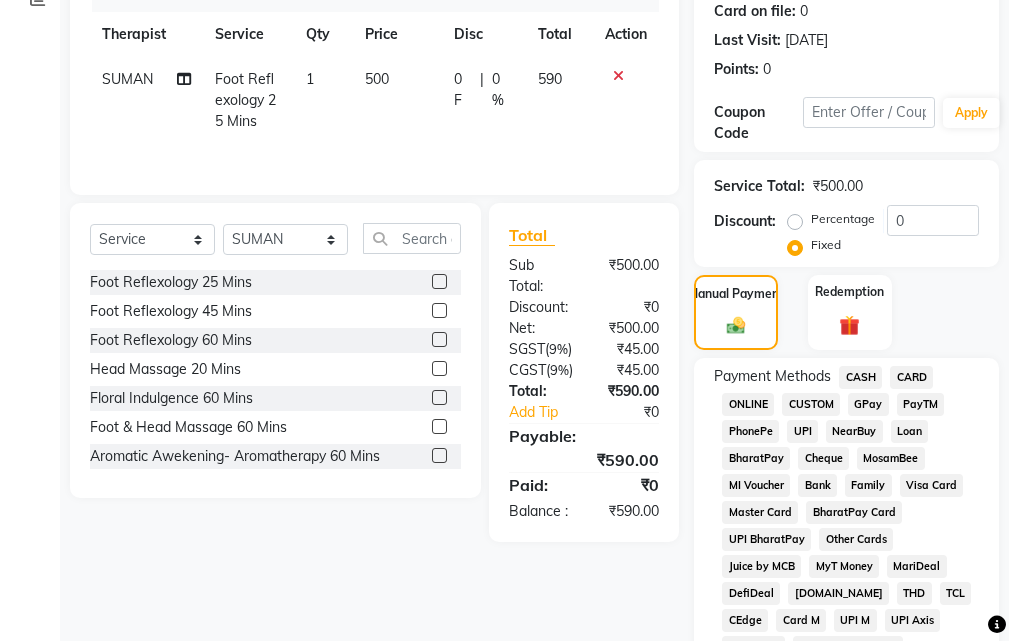 click on "Percentage" 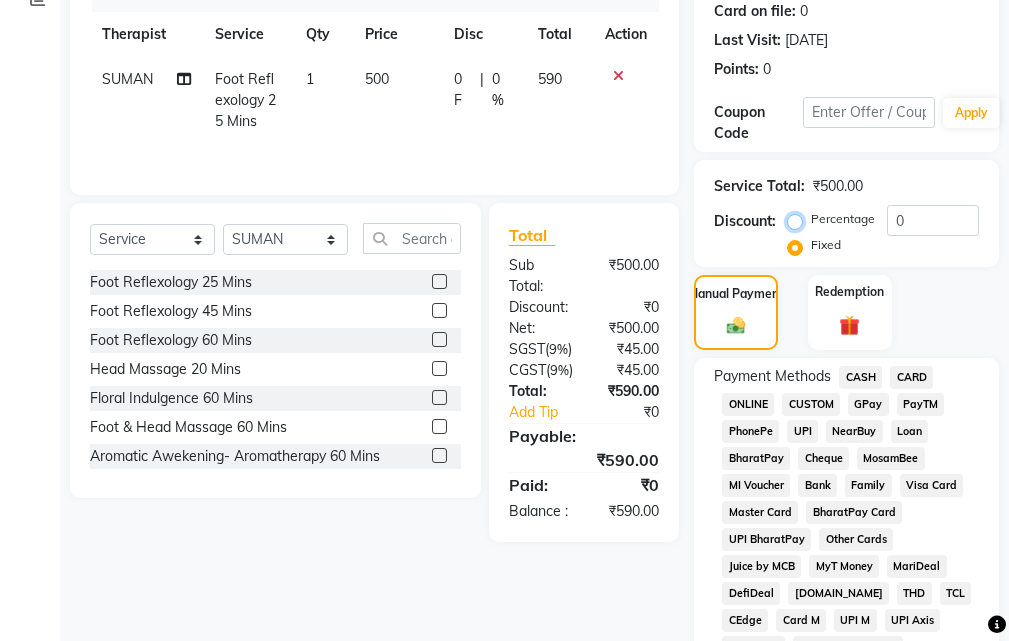 click on "Percentage" at bounding box center [799, 219] 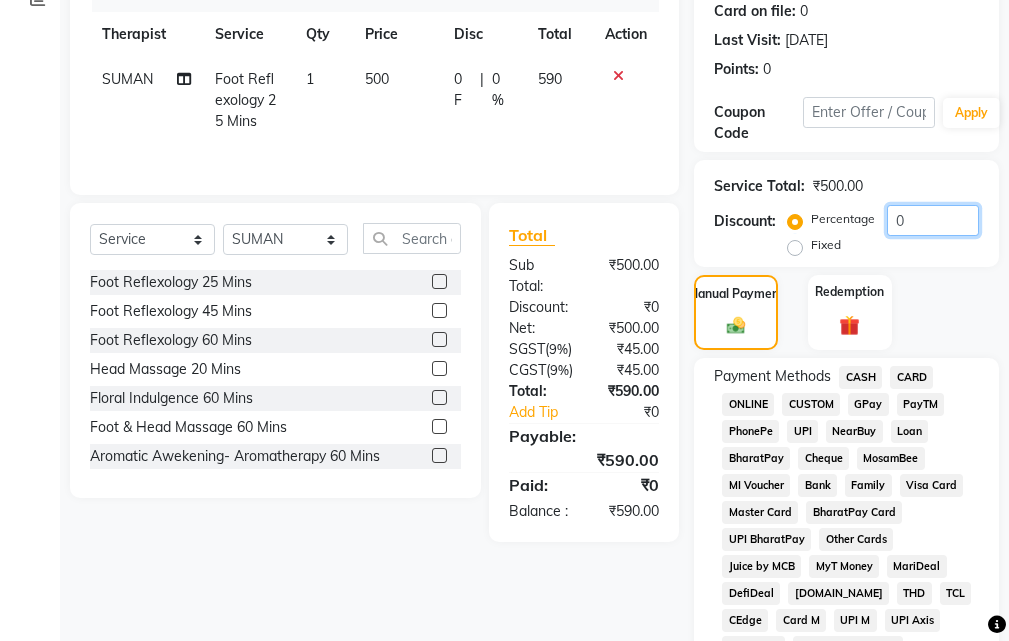 click on "0" 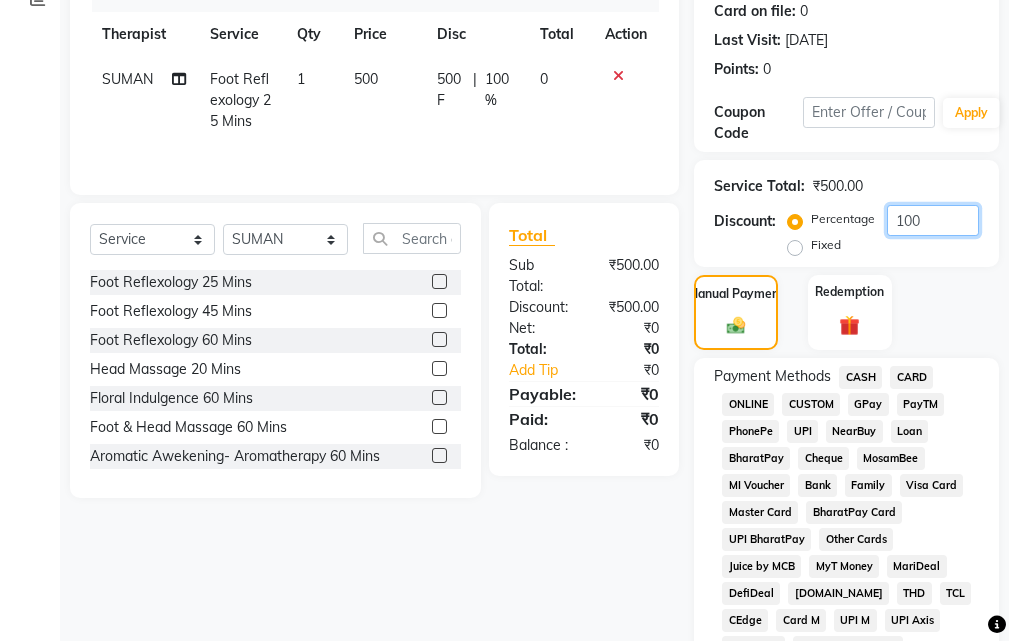 type on "100" 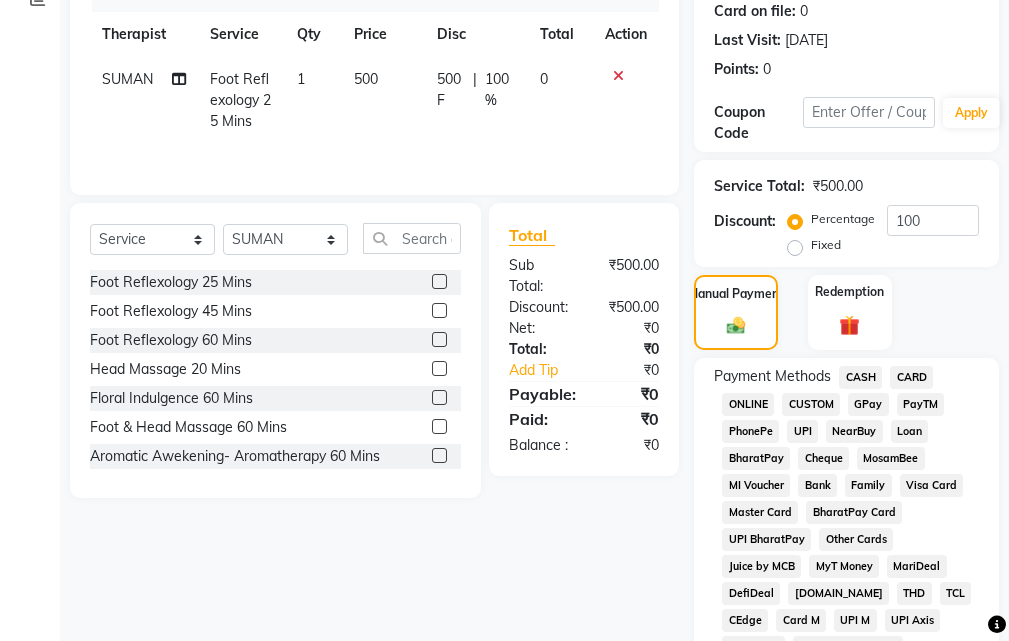 click on "Add Payment" 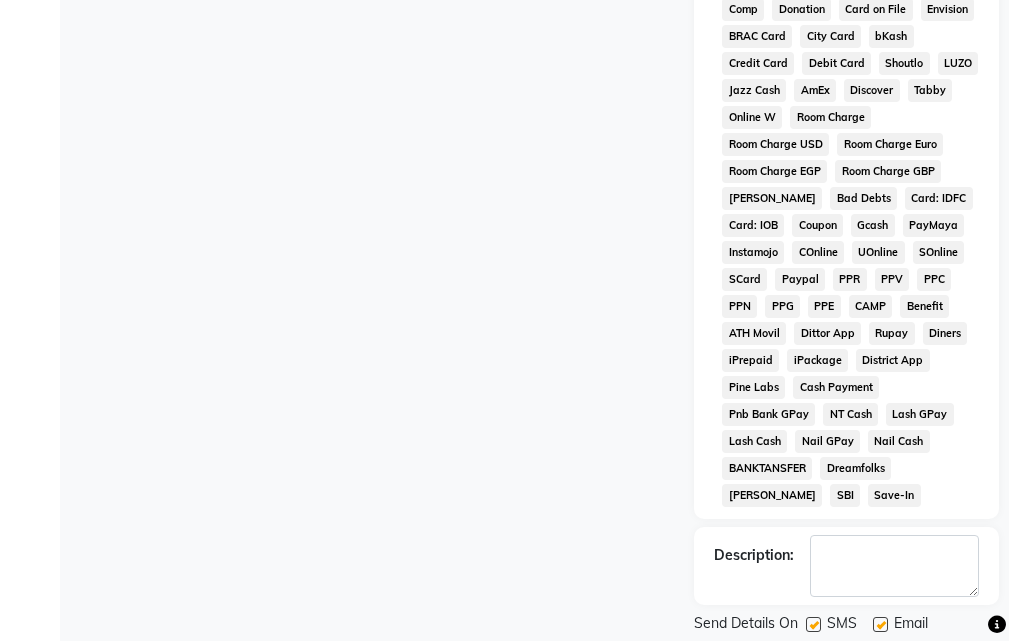 click 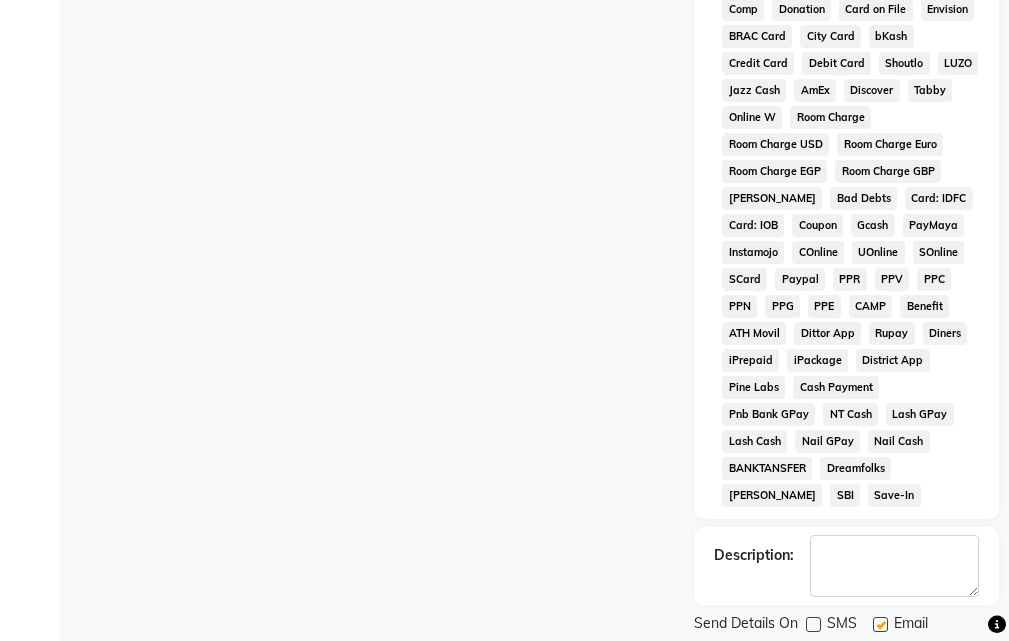 click 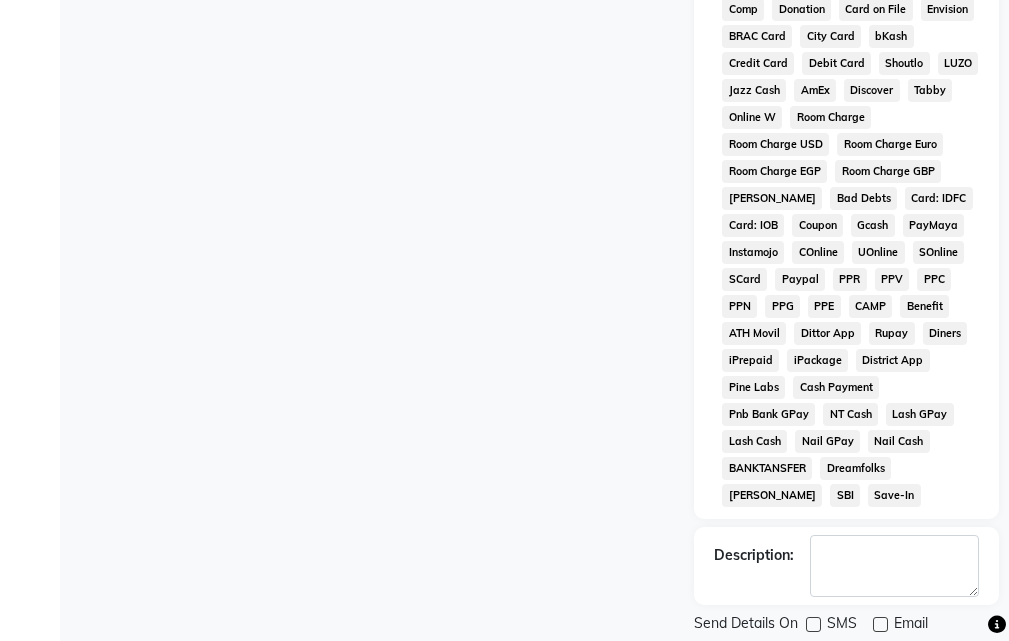 scroll, scrollTop: 1135, scrollLeft: 0, axis: vertical 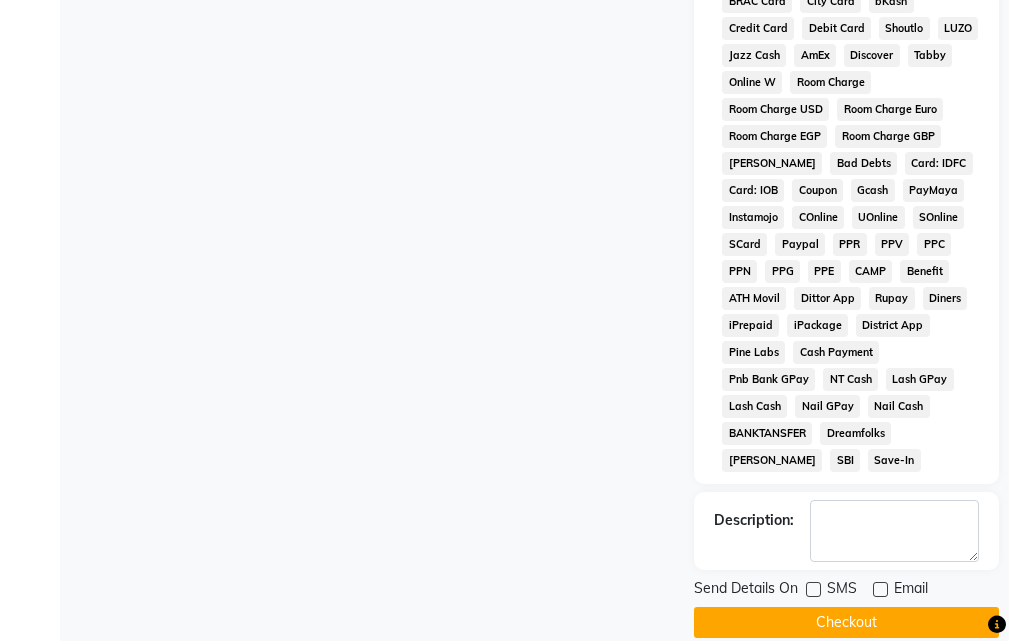 click on "Checkout" 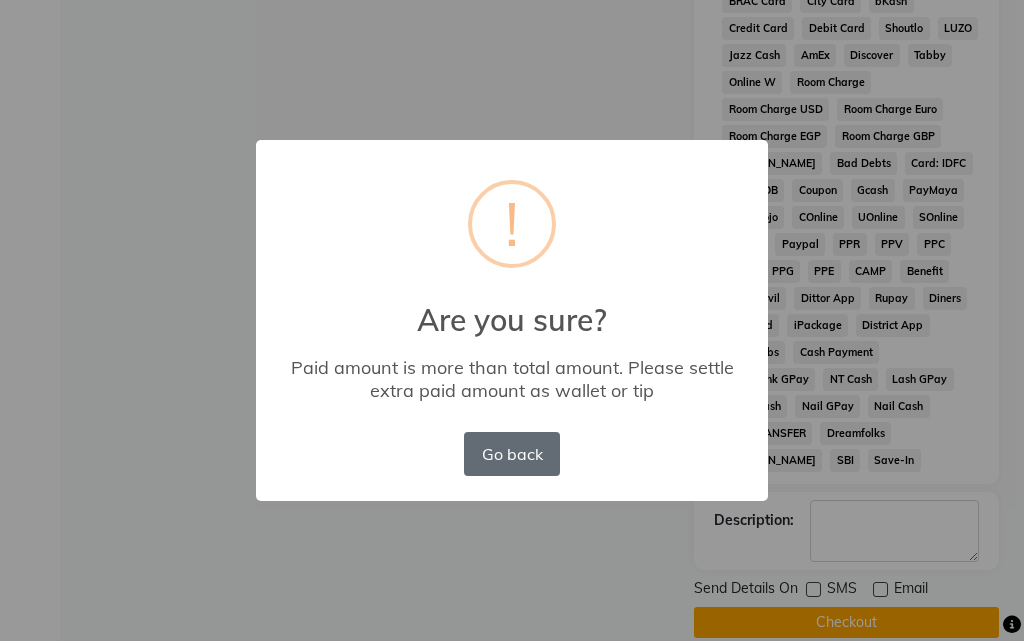 click on "Go back" at bounding box center [512, 454] 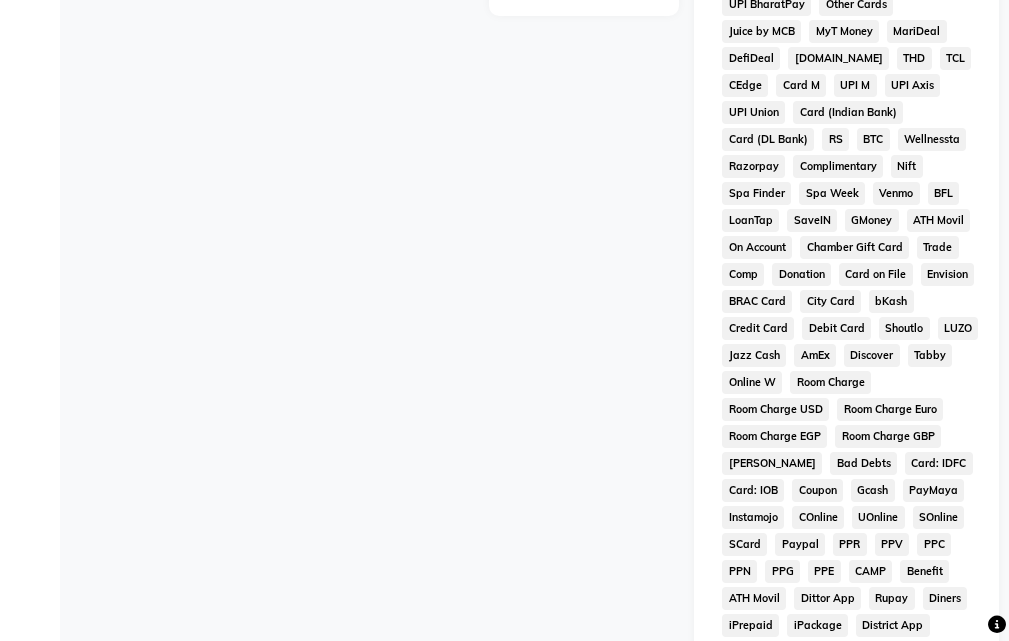 scroll, scrollTop: 0, scrollLeft: 0, axis: both 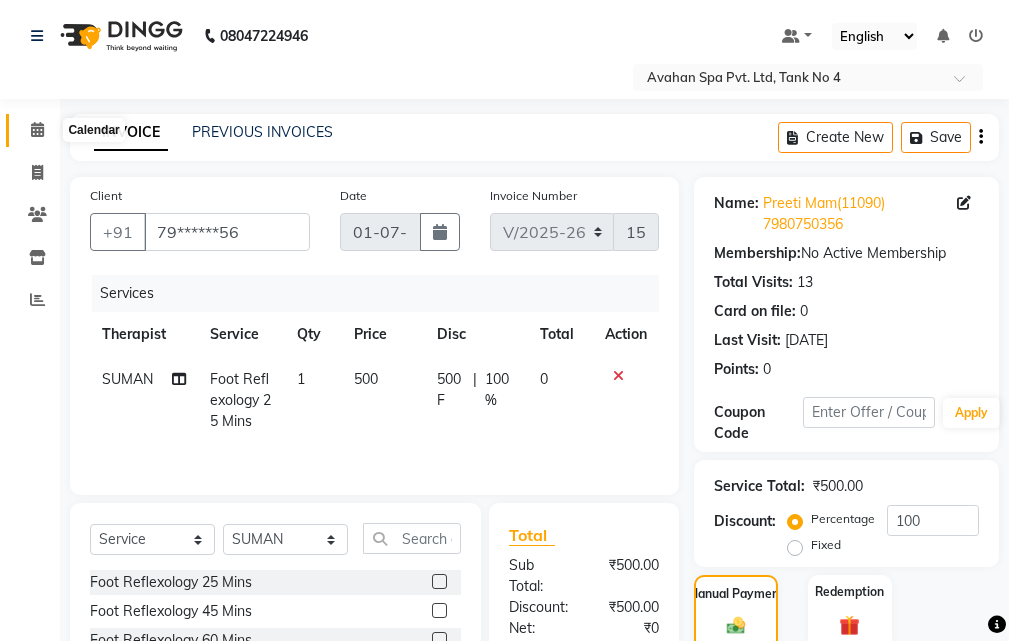 click 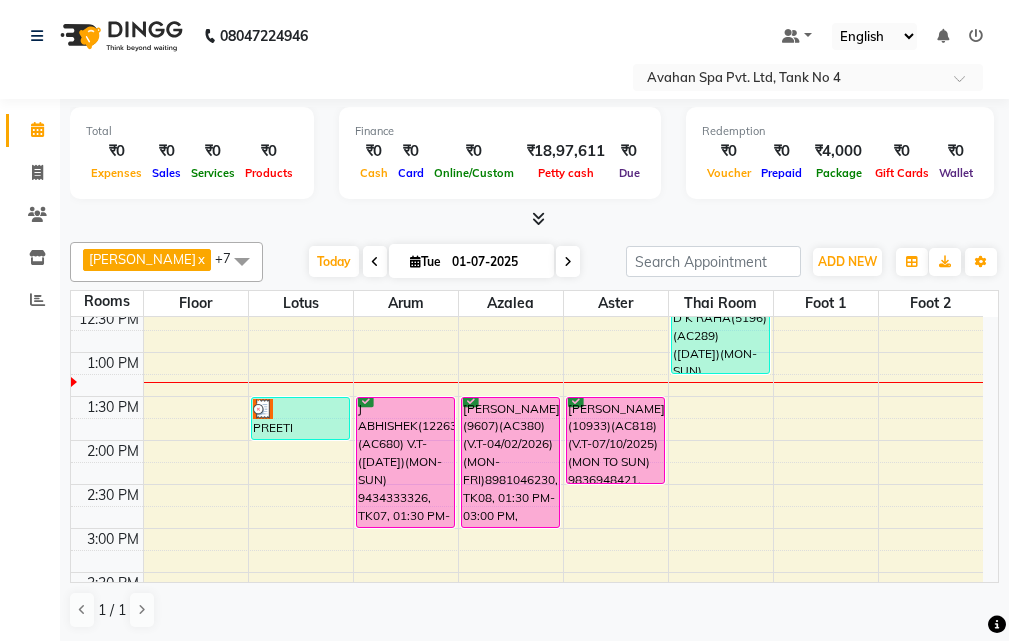 scroll, scrollTop: 165, scrollLeft: 0, axis: vertical 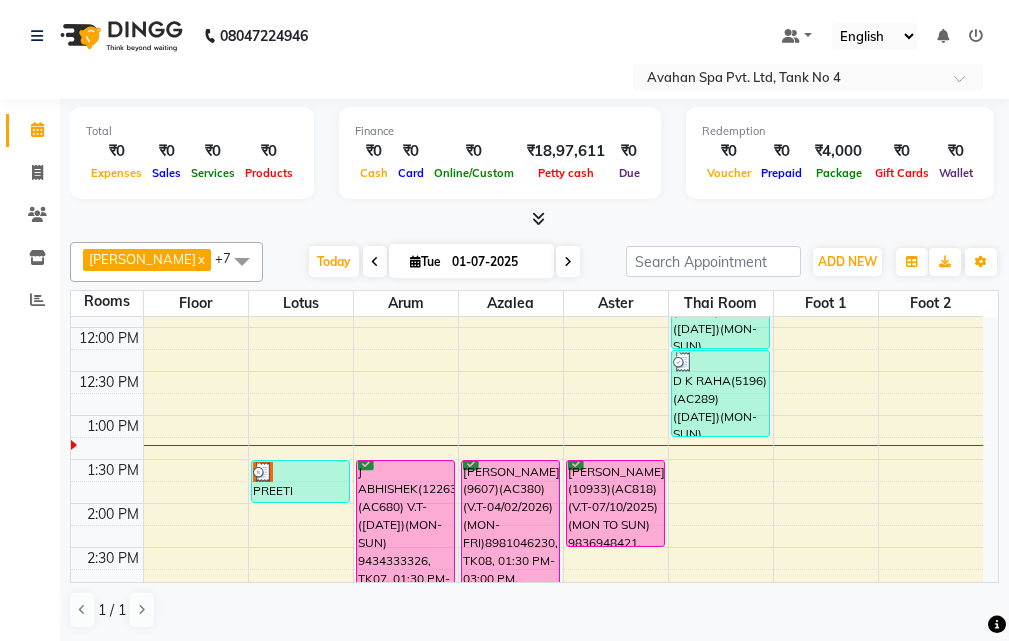 click at bounding box center (375, 262) 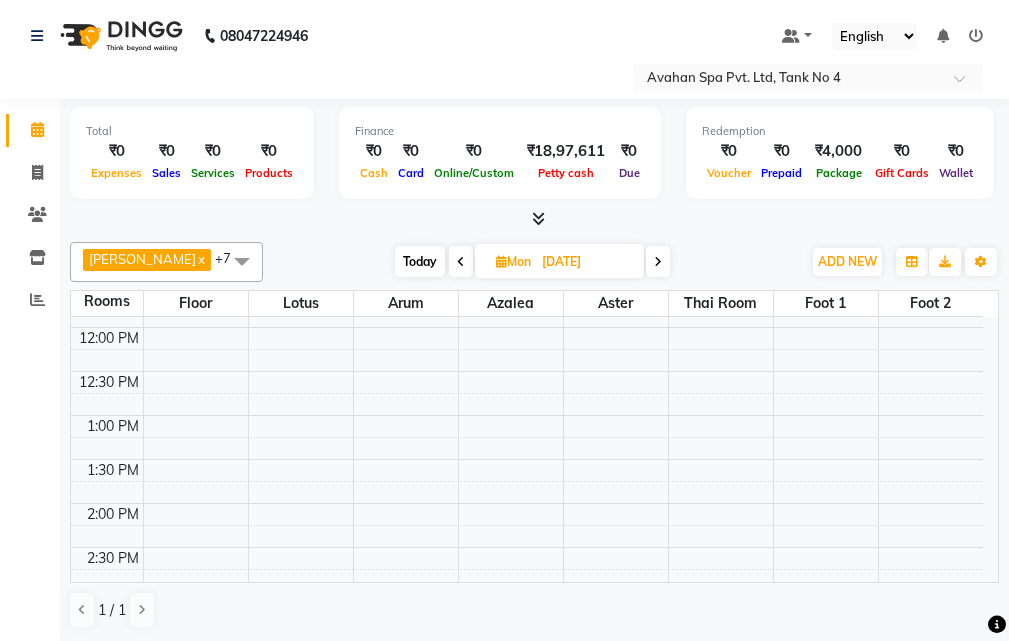 scroll, scrollTop: 265, scrollLeft: 0, axis: vertical 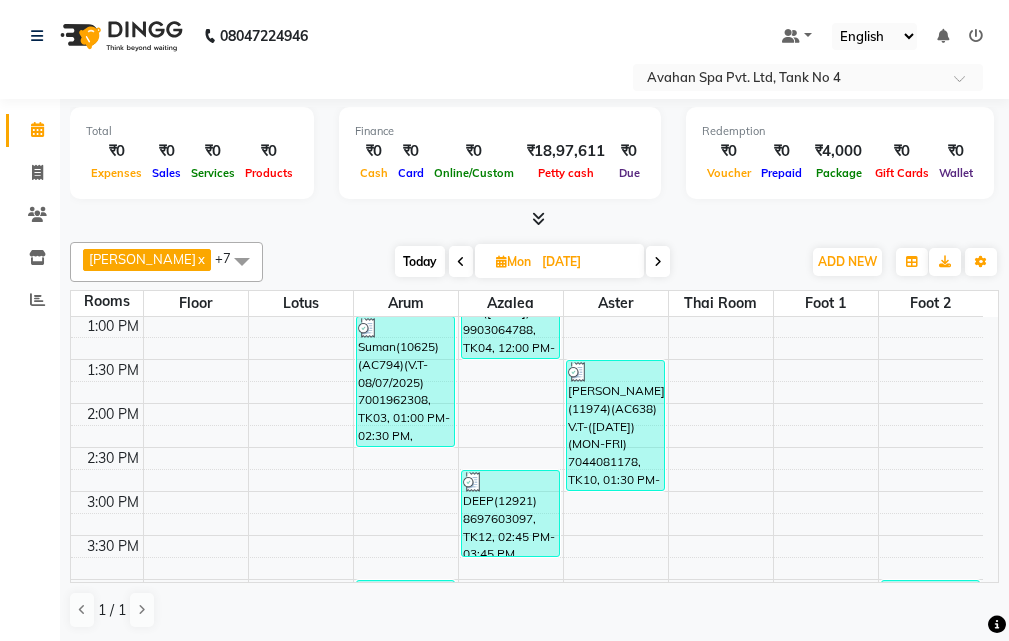 click at bounding box center (461, 262) 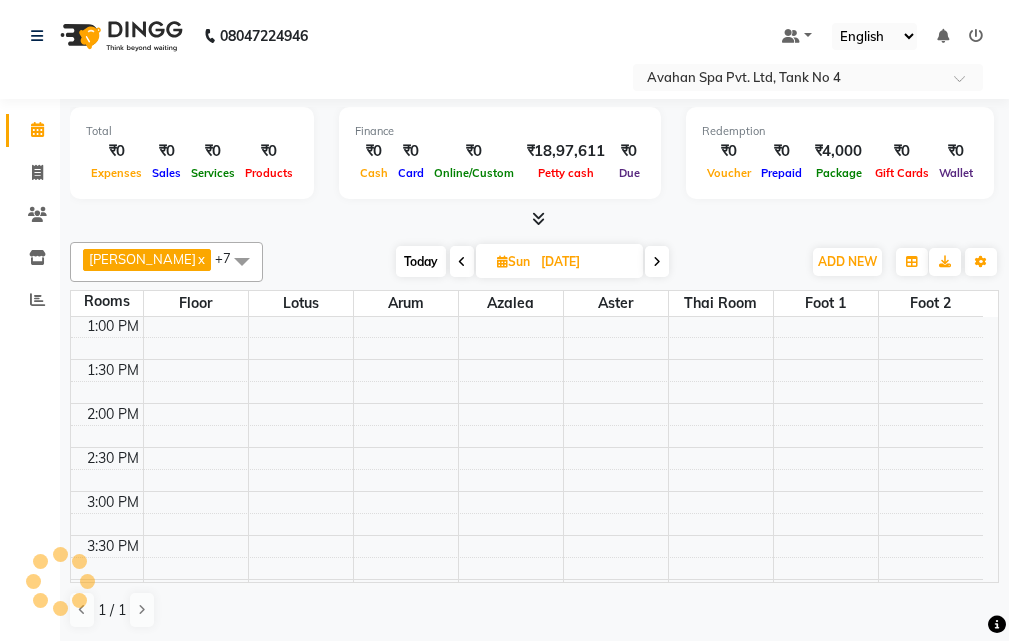 scroll, scrollTop: 265, scrollLeft: 0, axis: vertical 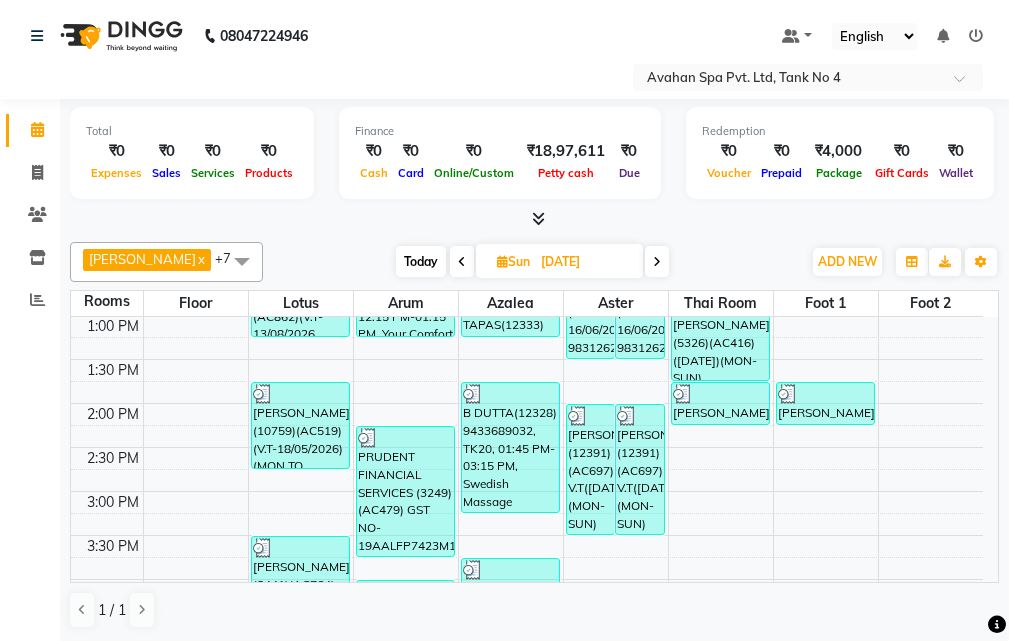 click at bounding box center [462, 262] 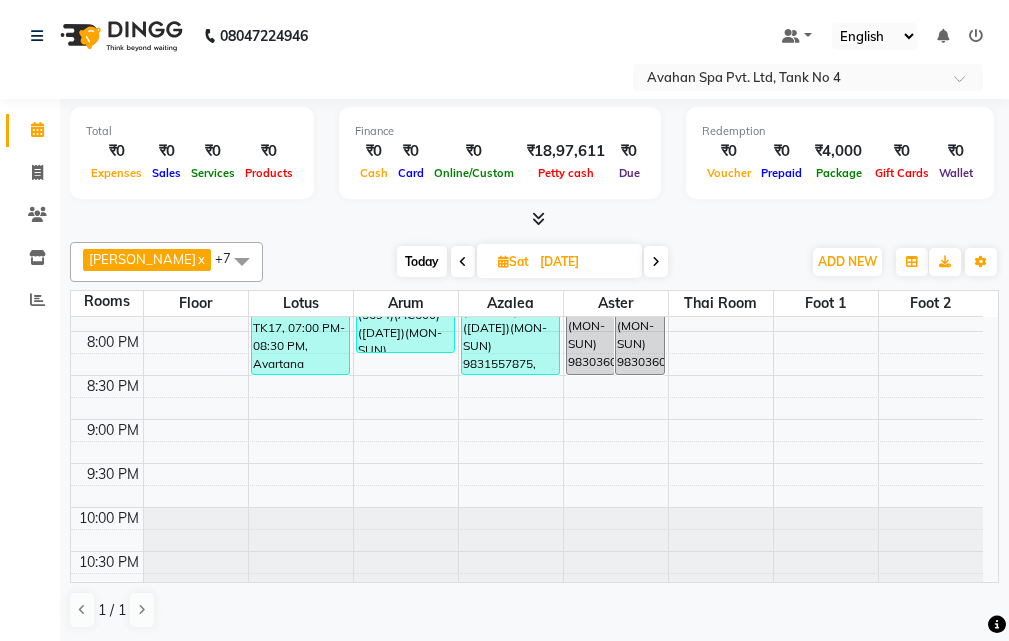 scroll, scrollTop: 765, scrollLeft: 0, axis: vertical 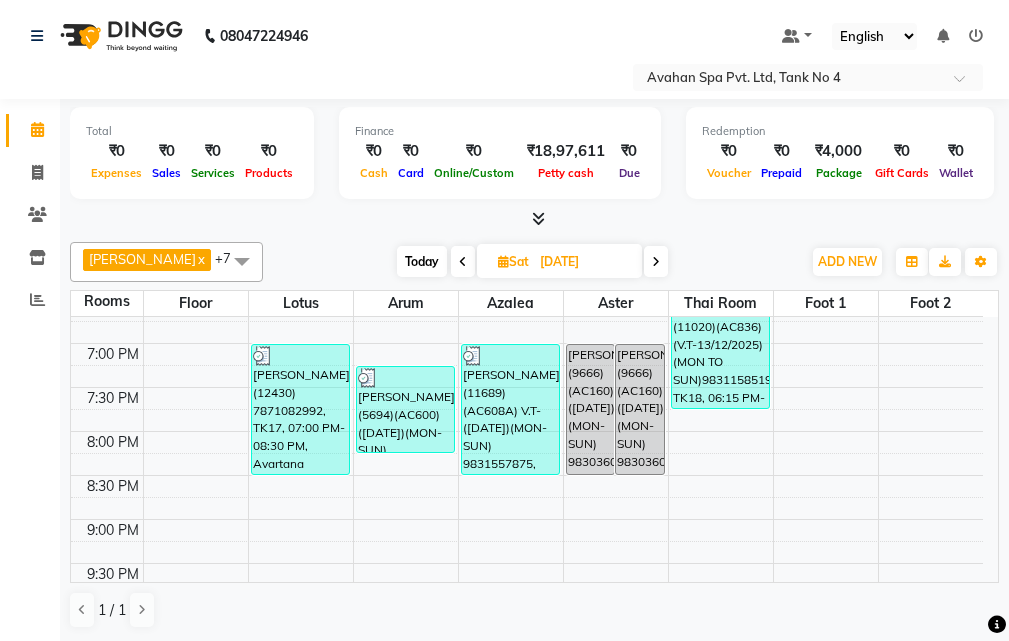 click on "Today" at bounding box center [422, 261] 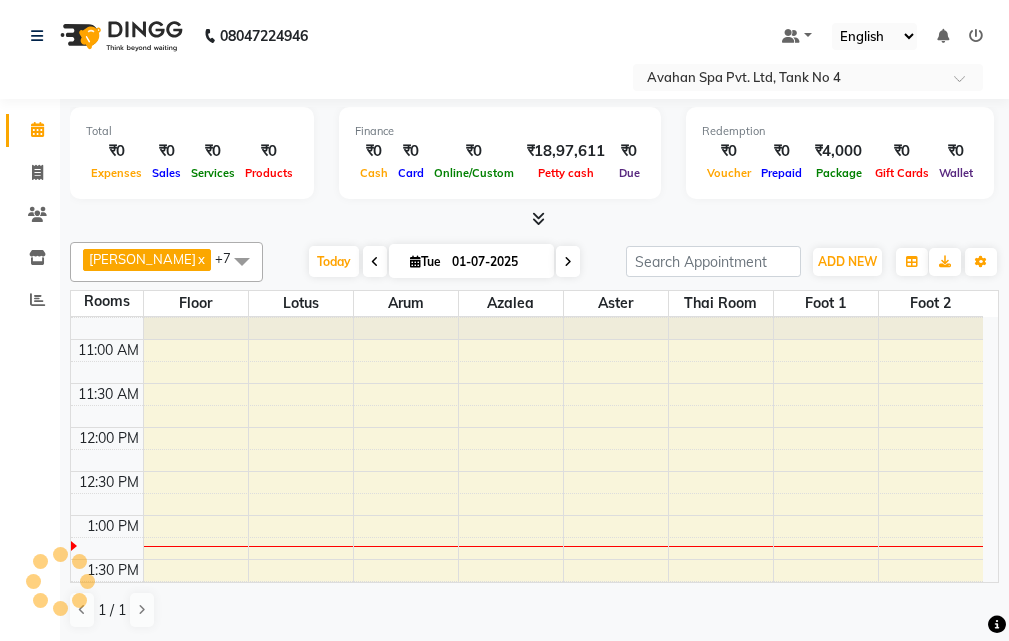 scroll, scrollTop: 265, scrollLeft: 0, axis: vertical 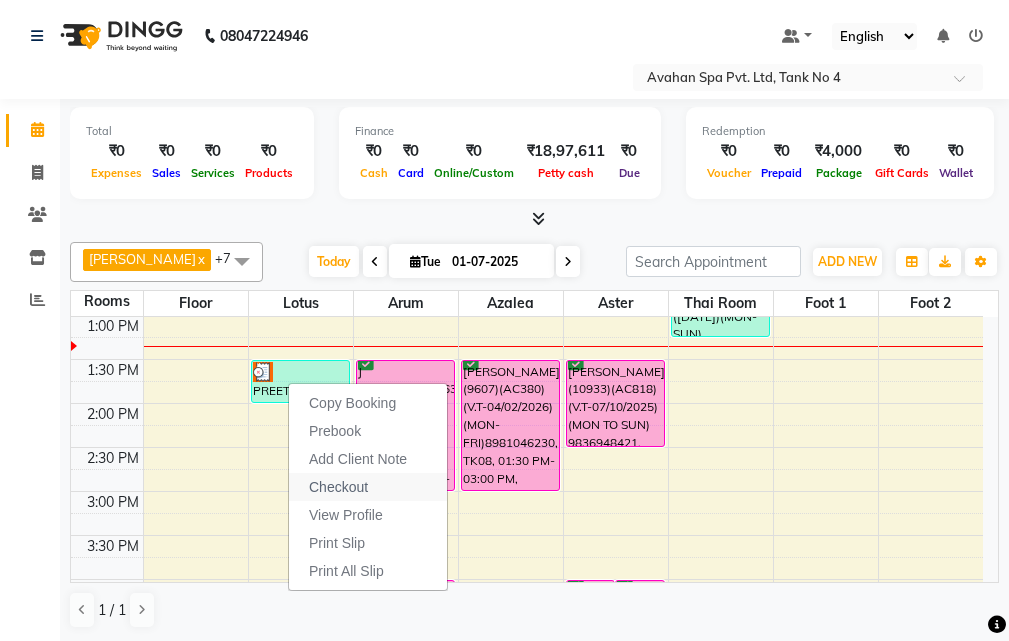 click on "Checkout" at bounding box center [368, 487] 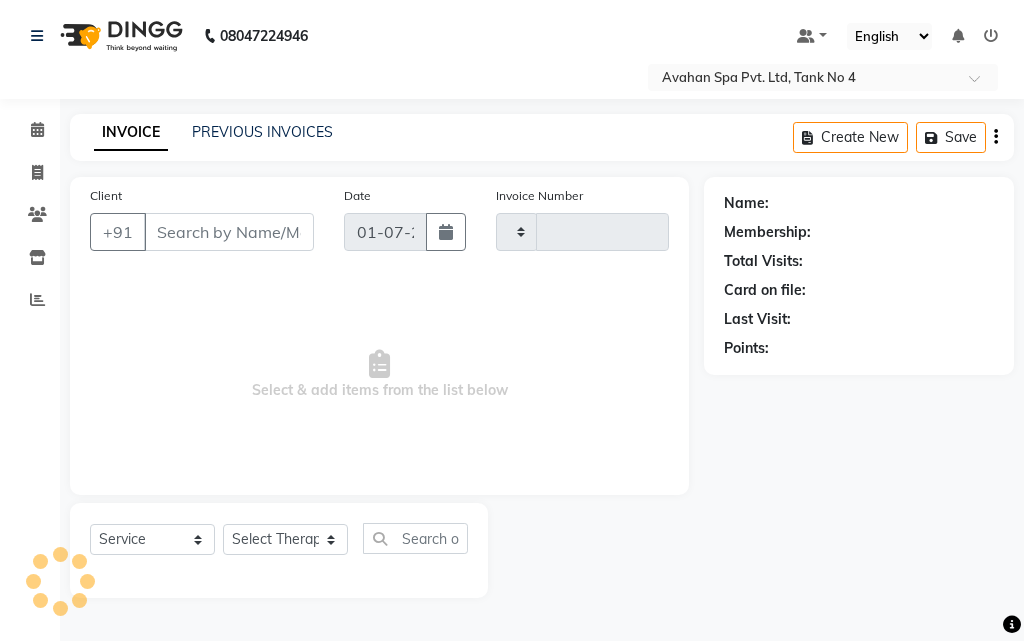 type on "1581" 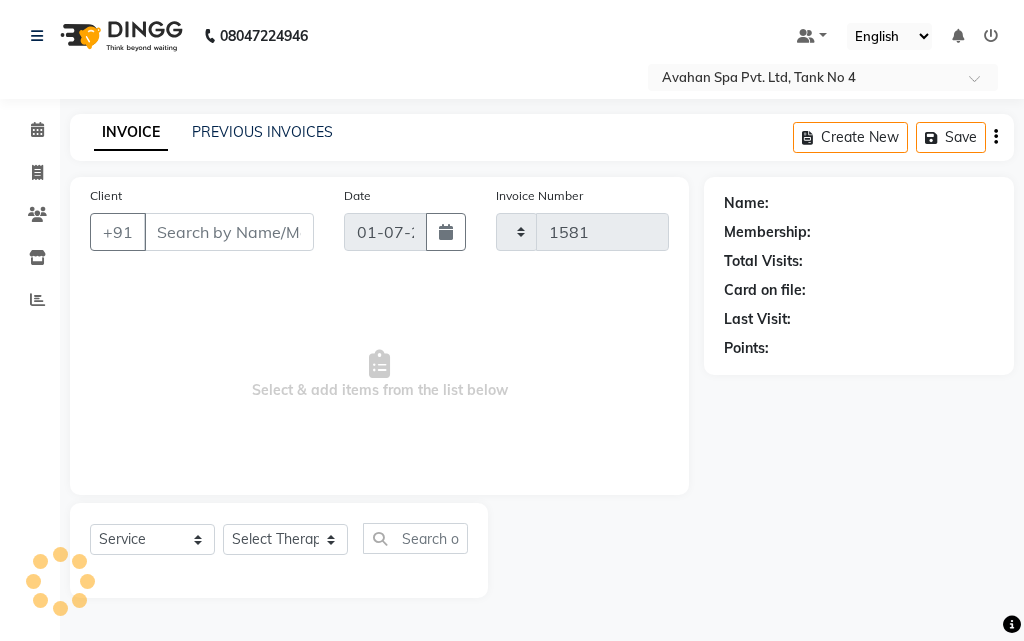 select on "4269" 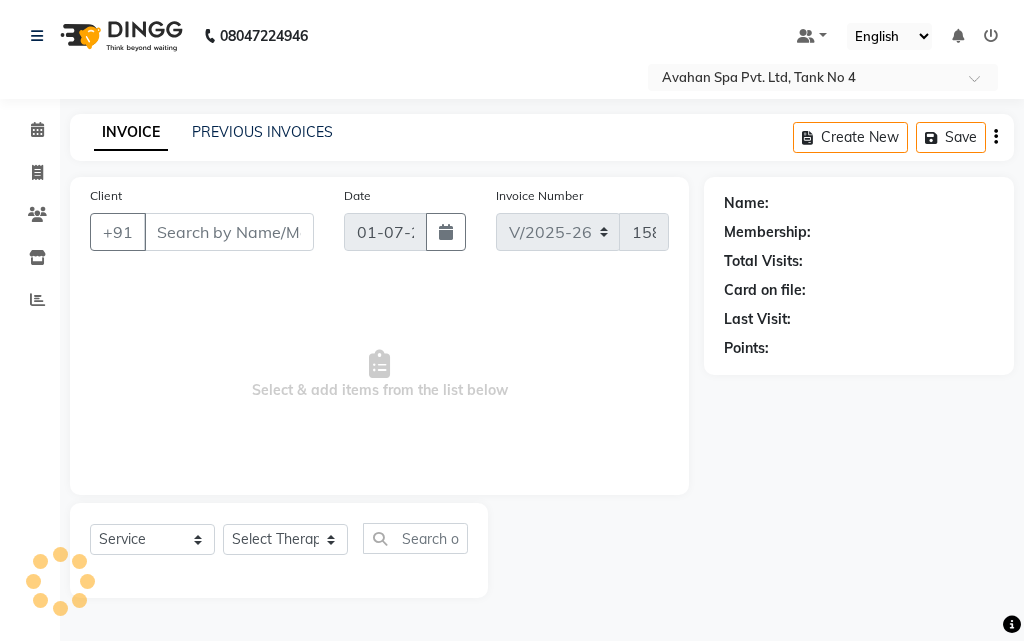 type on "79******56" 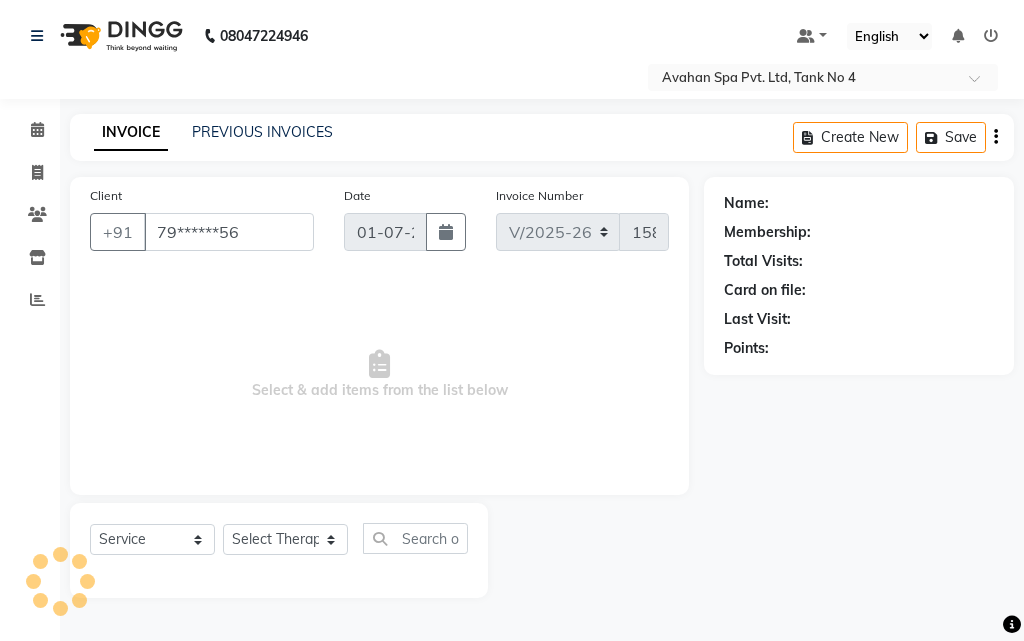 select on "23008" 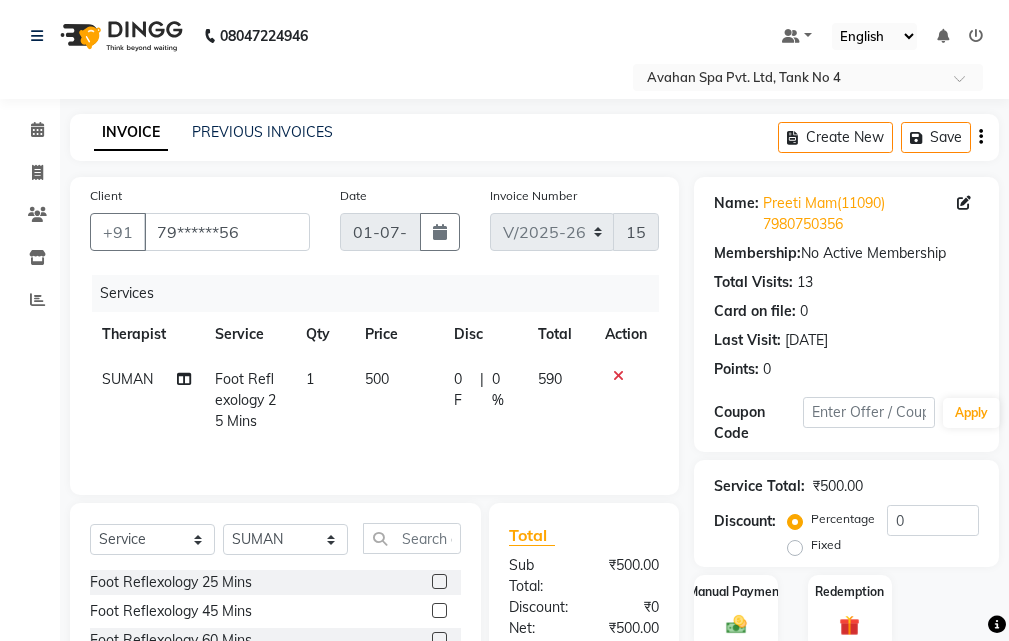 scroll, scrollTop: 294, scrollLeft: 0, axis: vertical 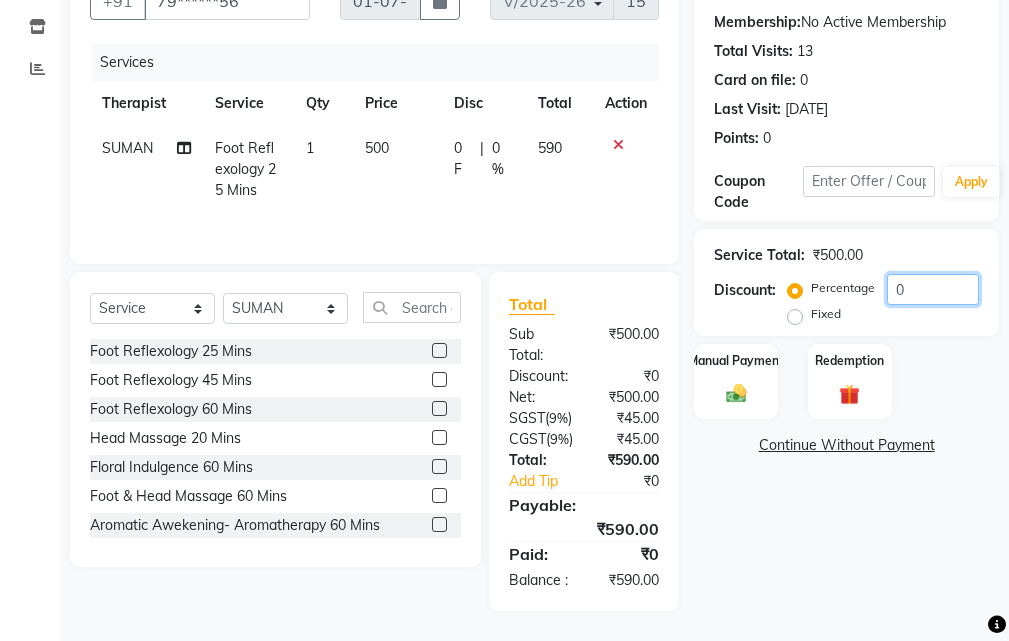 click on "0" 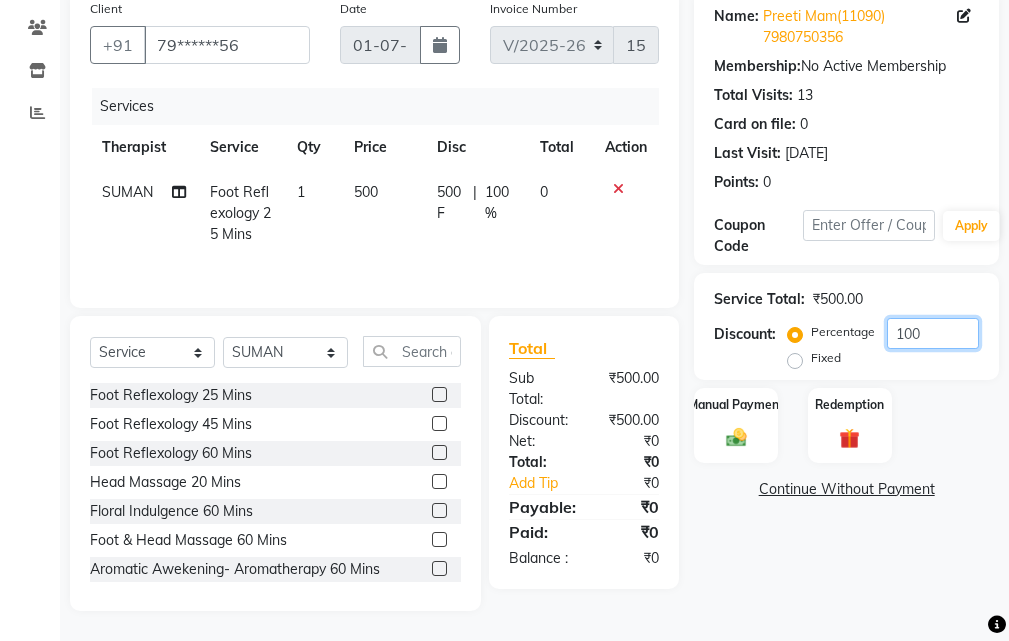 scroll, scrollTop: 187, scrollLeft: 0, axis: vertical 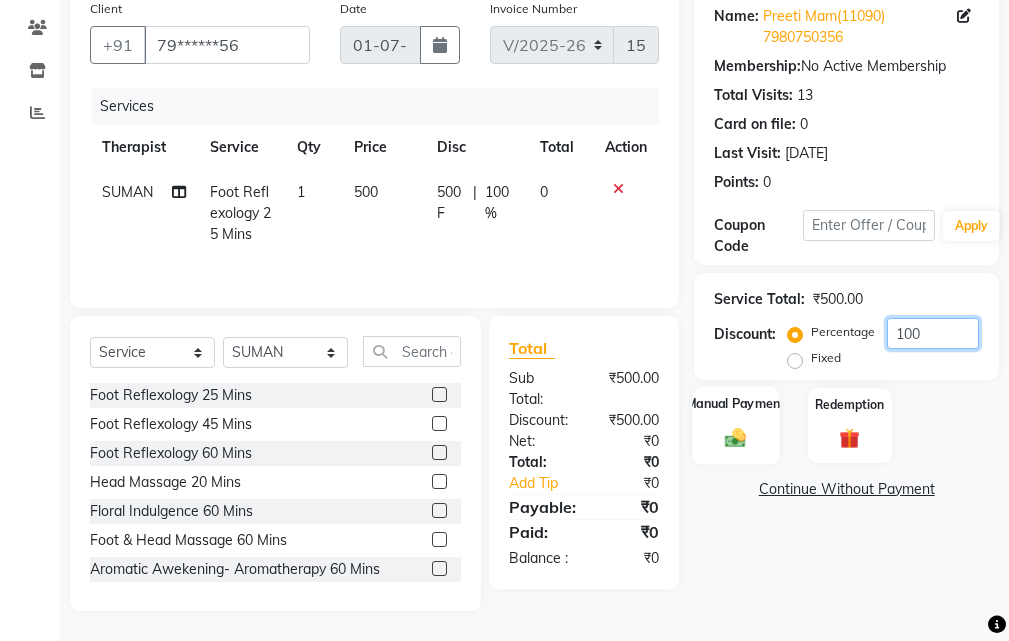 type on "100" 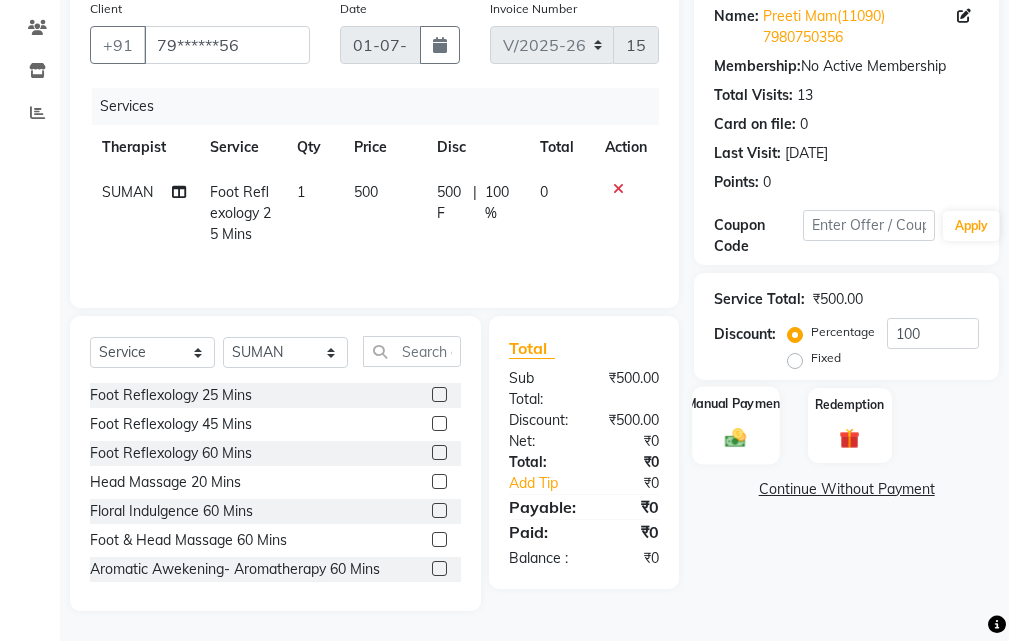click 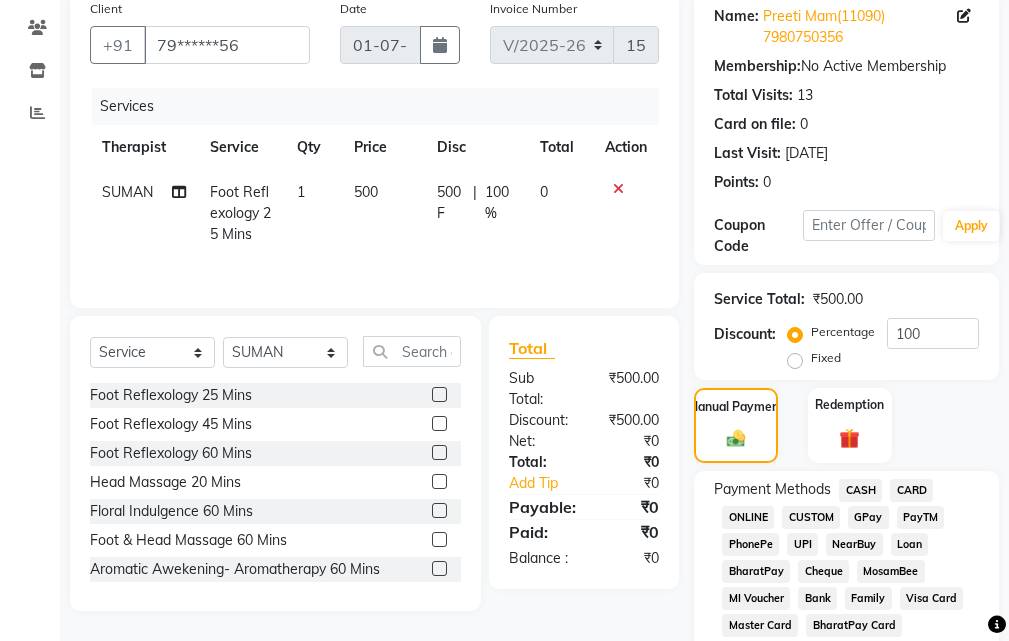 scroll, scrollTop: 787, scrollLeft: 0, axis: vertical 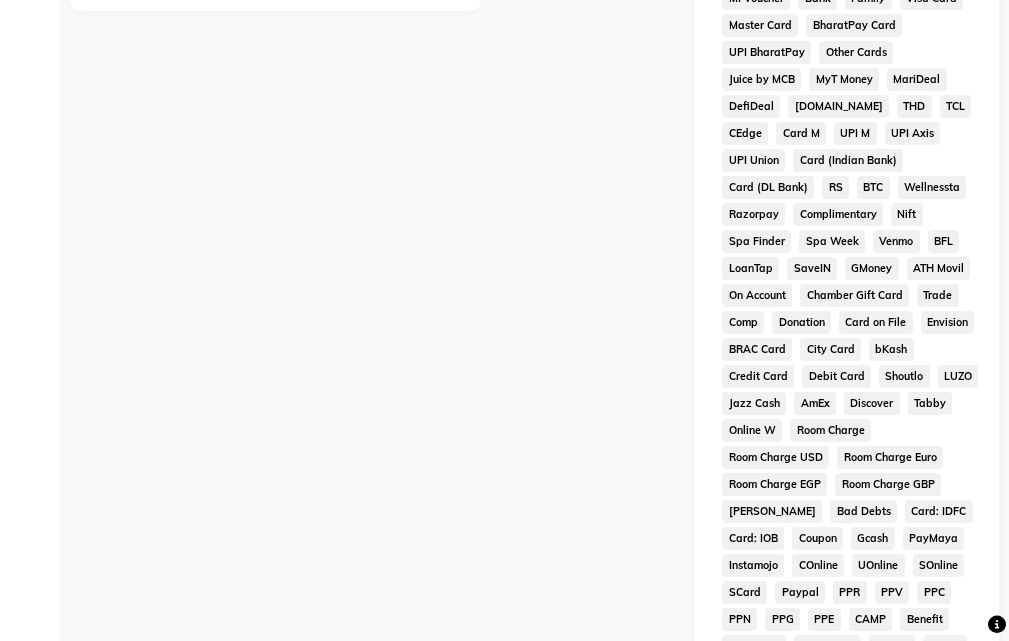 click on "Complimentary" 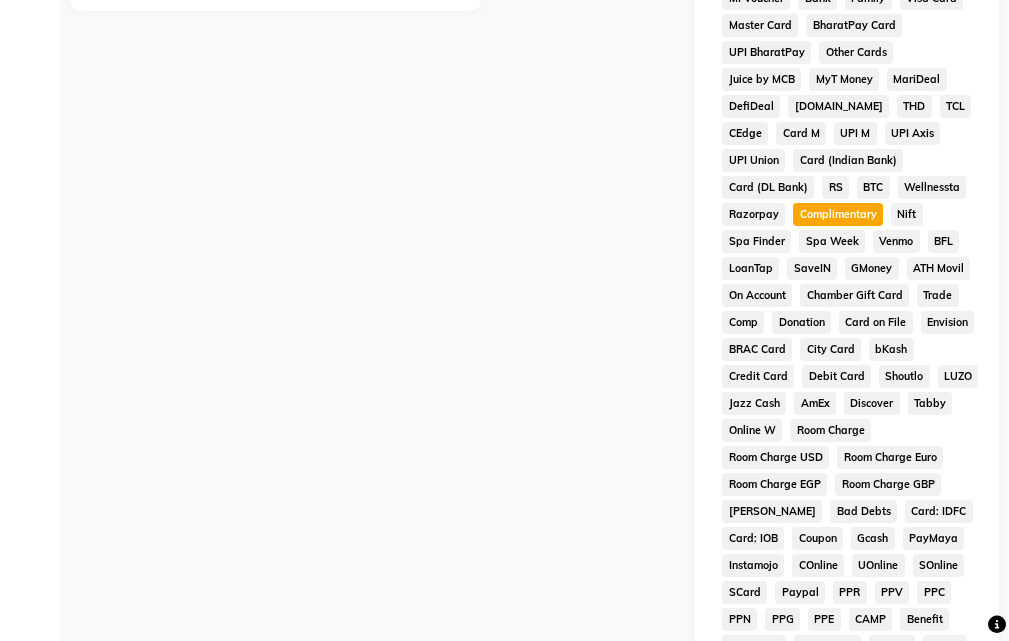 scroll, scrollTop: 1128, scrollLeft: 0, axis: vertical 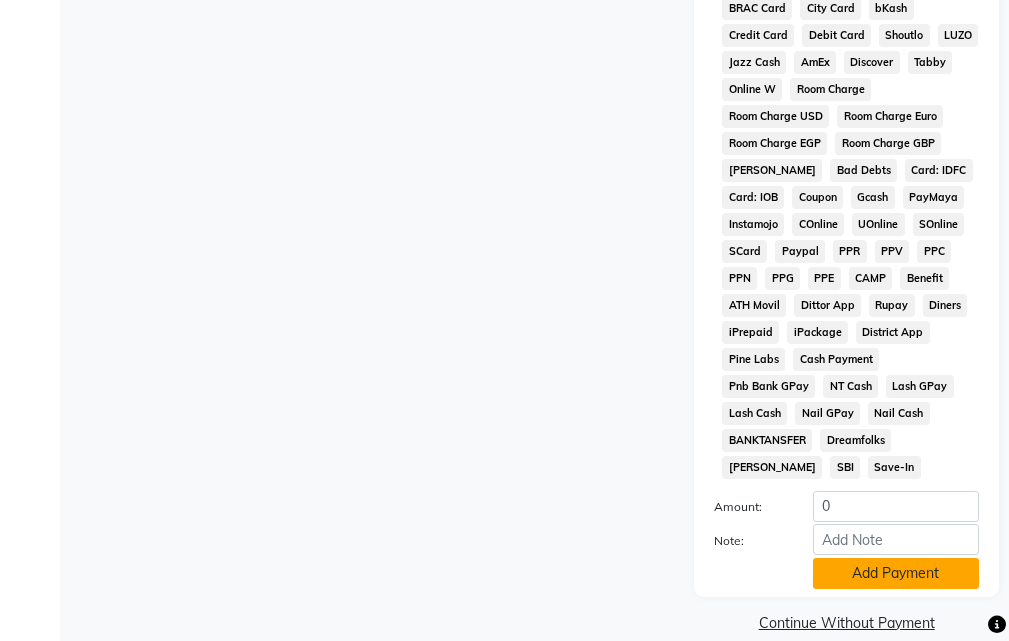 click on "Add Payment" 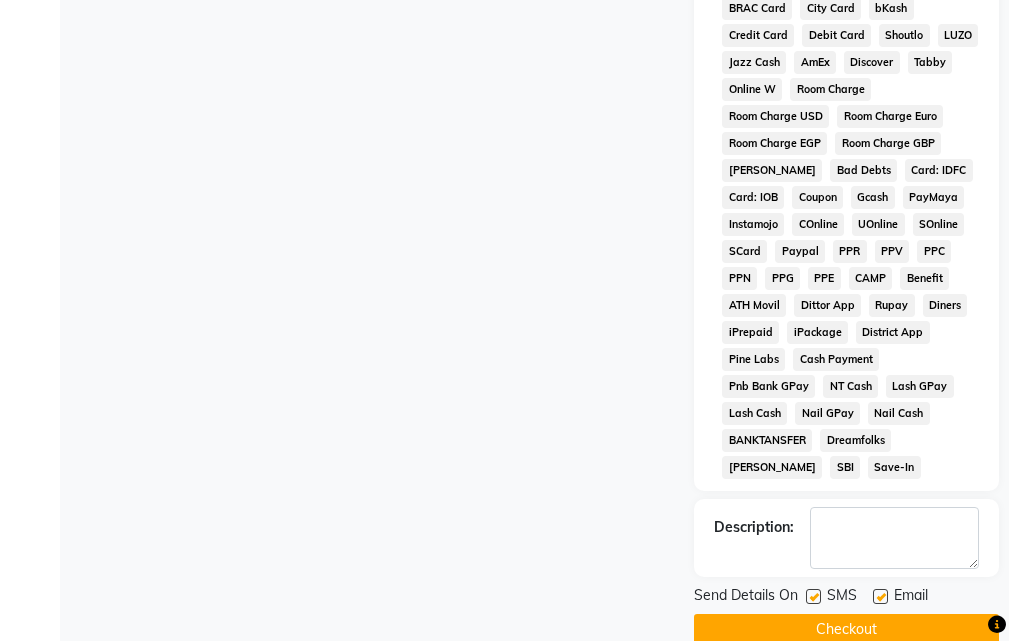 click 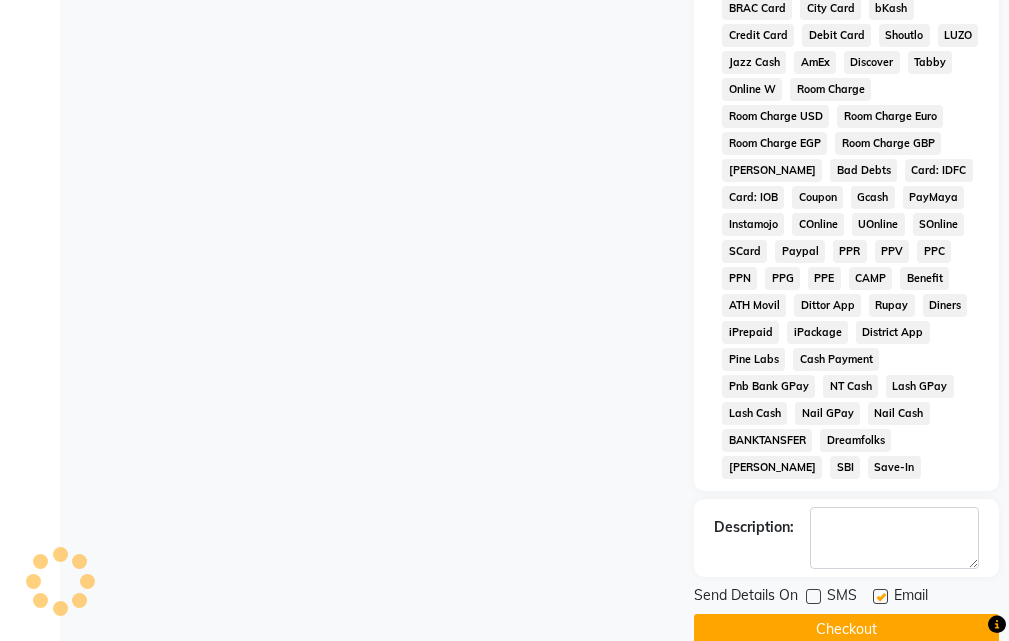 click 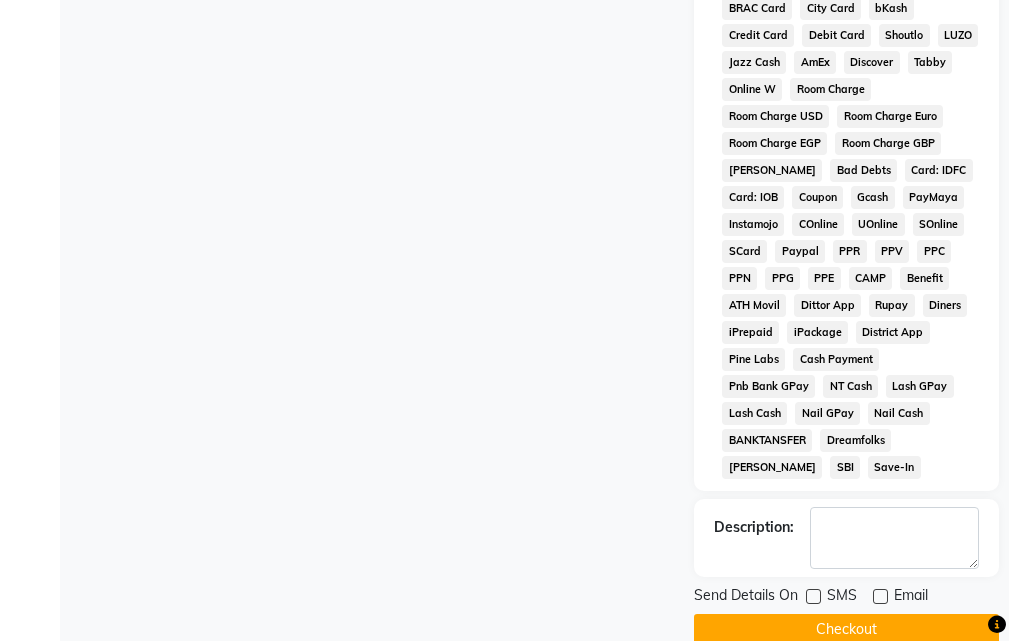 click on "Checkout" 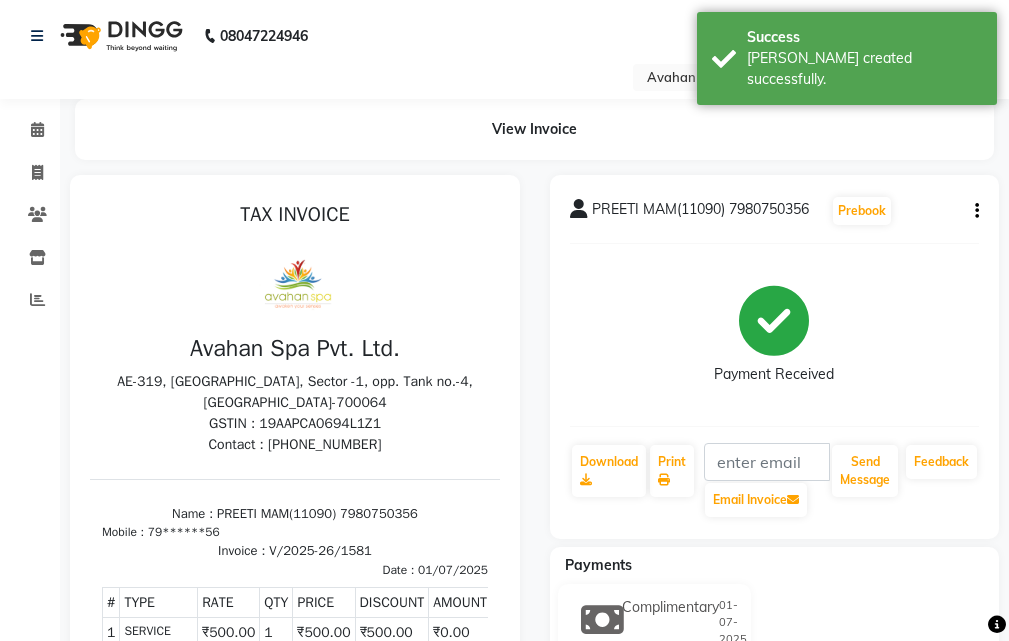 scroll, scrollTop: 0, scrollLeft: 0, axis: both 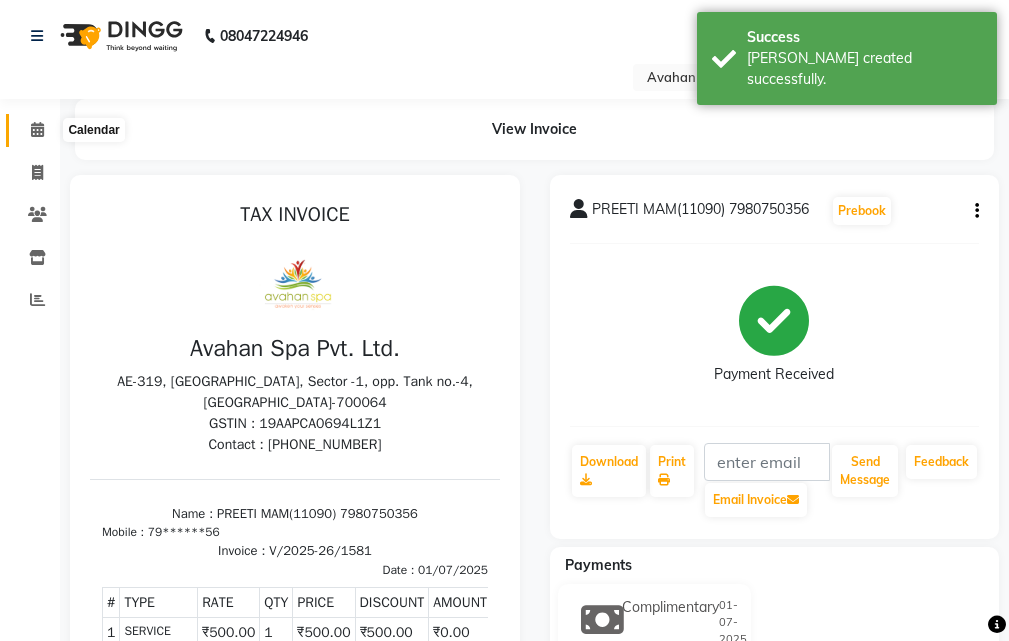 click 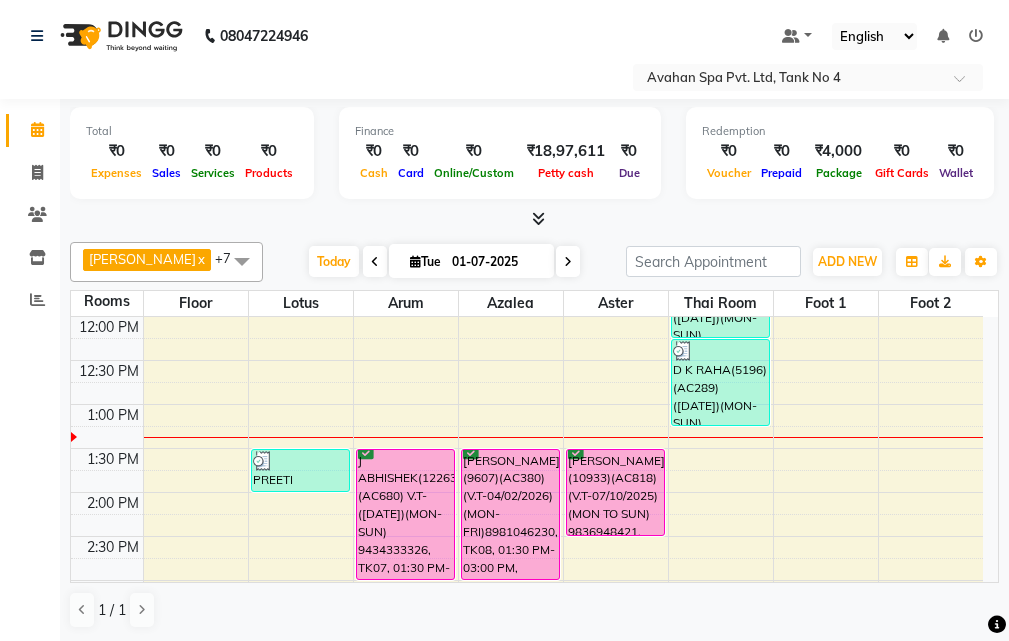 scroll, scrollTop: 100, scrollLeft: 0, axis: vertical 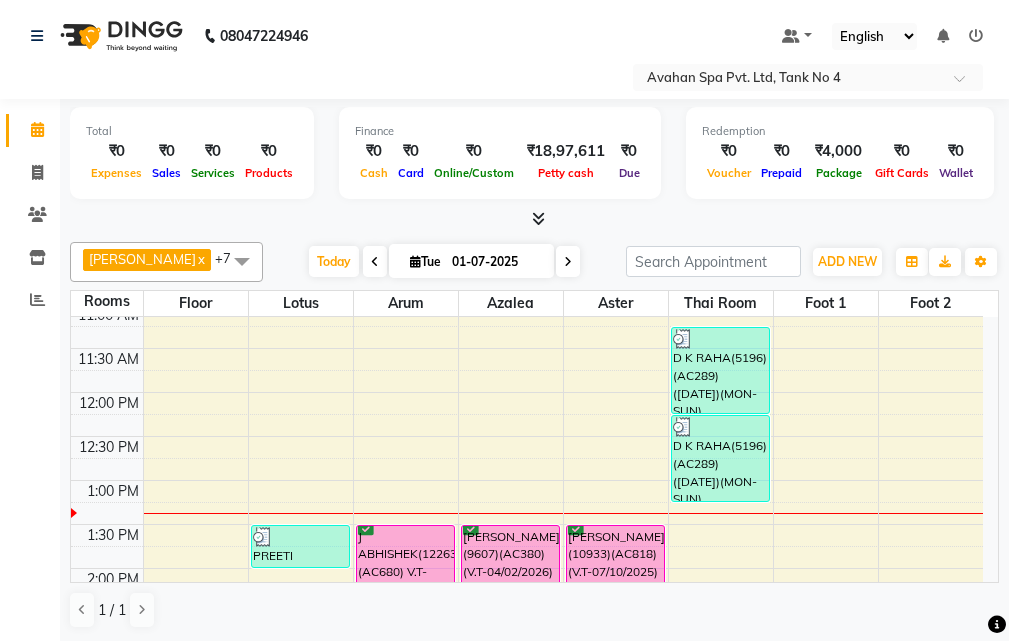 click at bounding box center [568, 262] 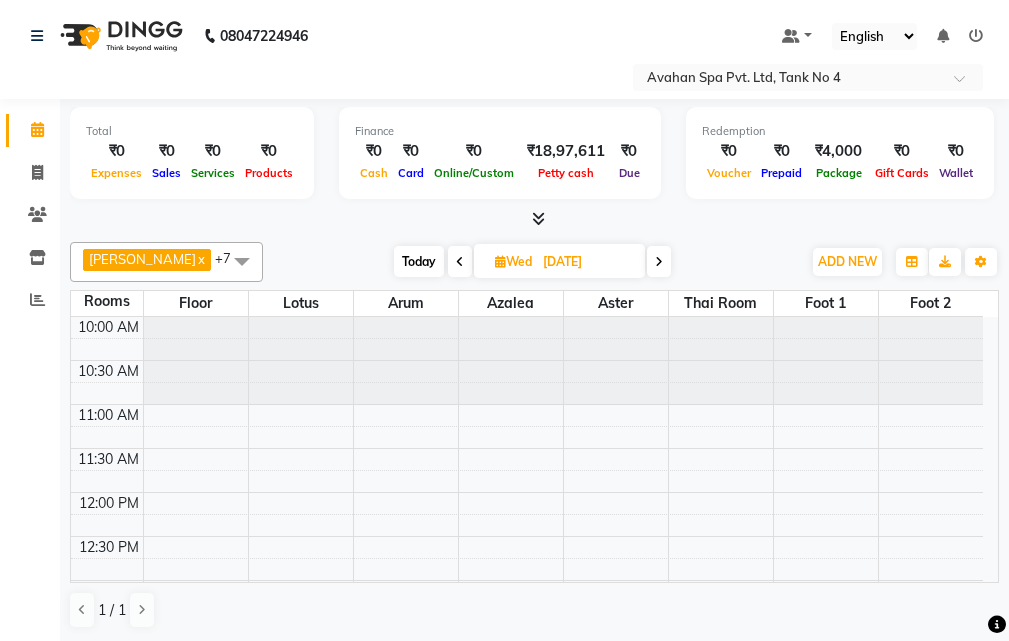 scroll, scrollTop: 100, scrollLeft: 0, axis: vertical 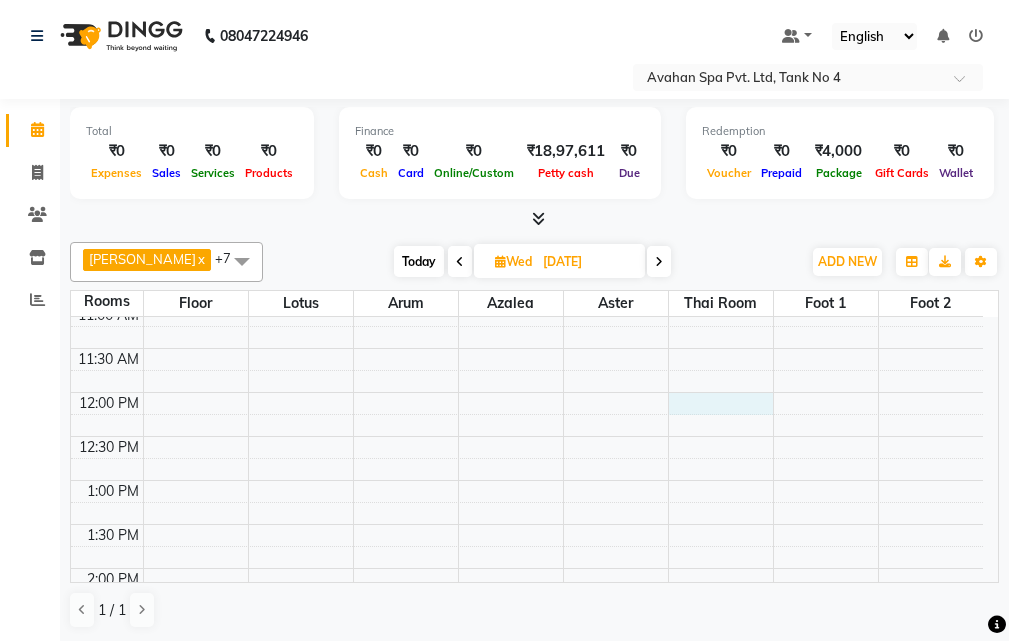 click on "10:00 AM 10:30 AM 11:00 AM 11:30 AM 12:00 PM 12:30 PM 1:00 PM 1:30 PM 2:00 PM 2:30 PM 3:00 PM 3:30 PM 4:00 PM 4:30 PM 5:00 PM 5:30 PM 6:00 PM 6:30 PM 7:00 PM 7:30 PM 8:00 PM 8:30 PM 9:00 PM 9:30 PM 10:00 PM 10:30 PM     D MAJUMDER(12384)(AC696) V.T-(14/04/2026)(MON-SUN) 9836653546, 05:00 PM-06:30 PM, Swedish Massage Therapy 90 Mins     Nandini Gupta(3881) 8017010707, 04:00 PM-05:30 PM, Swedish Massage Therapy 90 Mins     RAJESH JAIN(9547)(AC848)(V.T-15/2/2026) (MON-FRI)8697553192, 06:00 PM-07:00 PM, Swedish Massage Therapy 60 Mins" at bounding box center [527, 788] 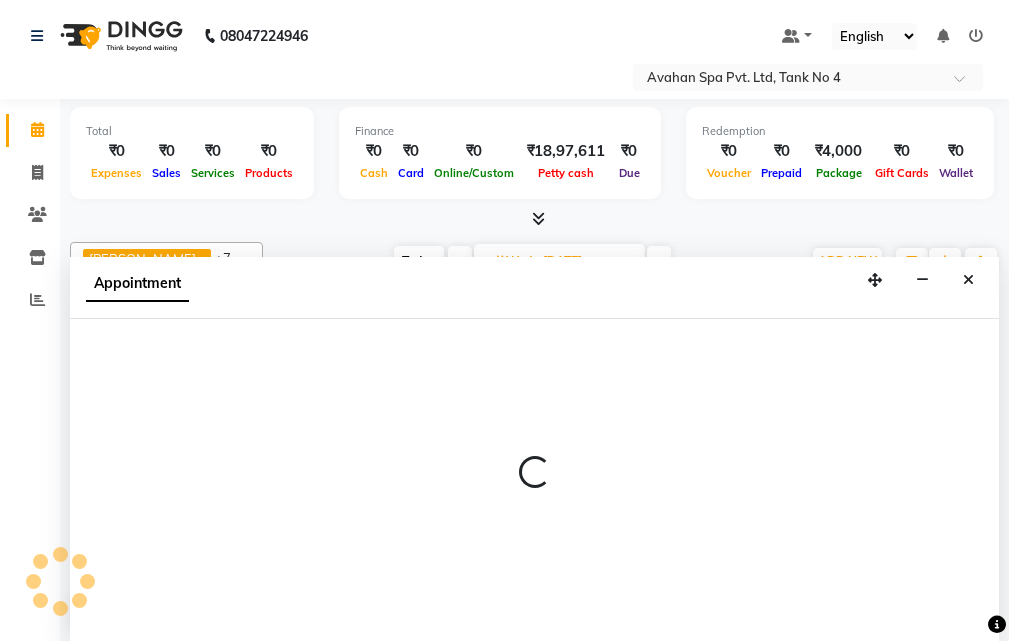 scroll, scrollTop: 1, scrollLeft: 0, axis: vertical 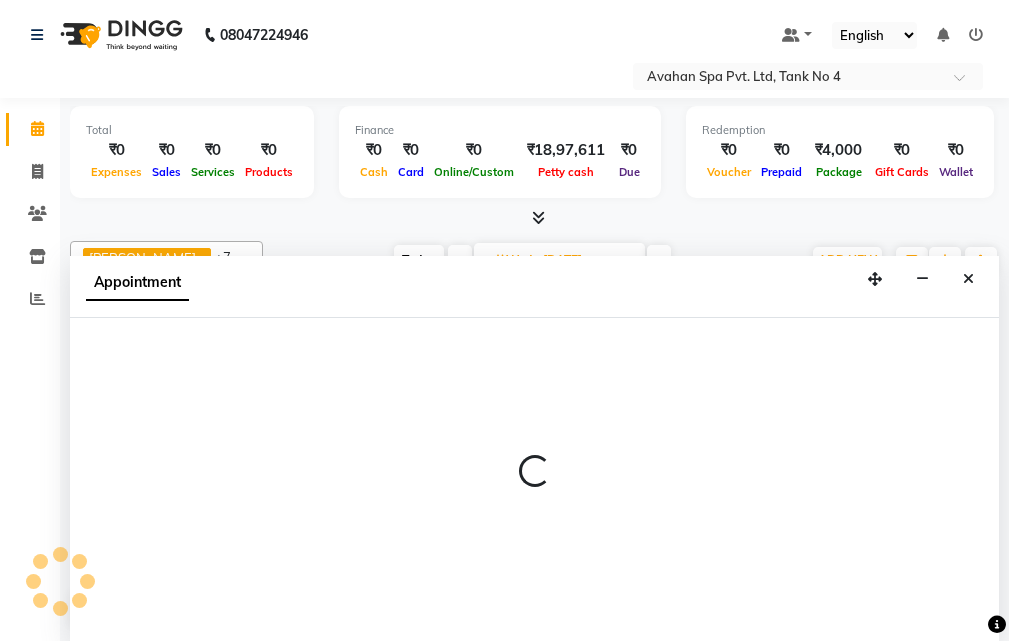 select on "tentative" 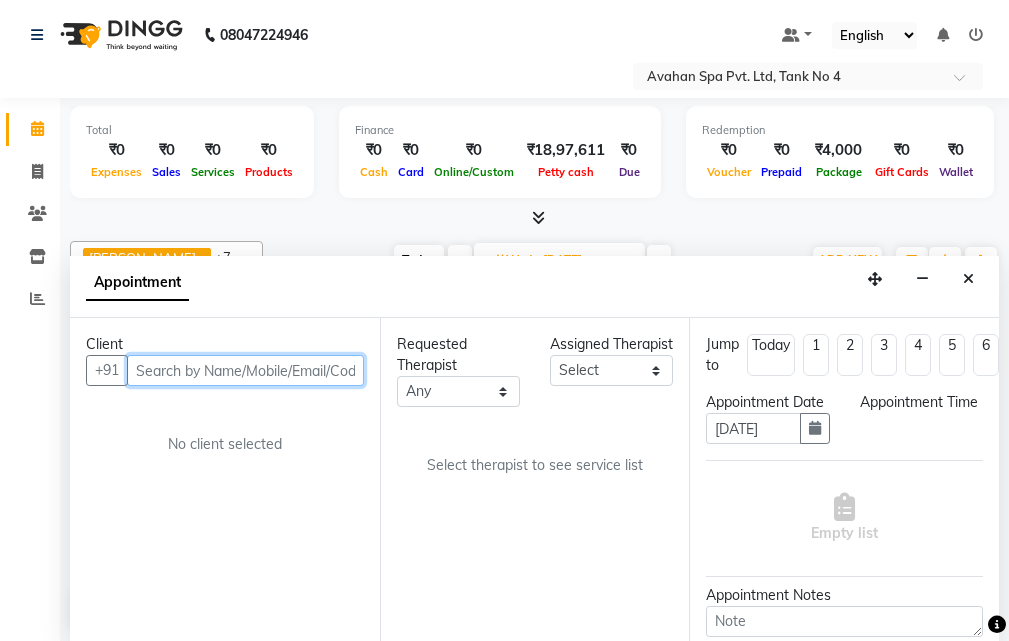 select on "720" 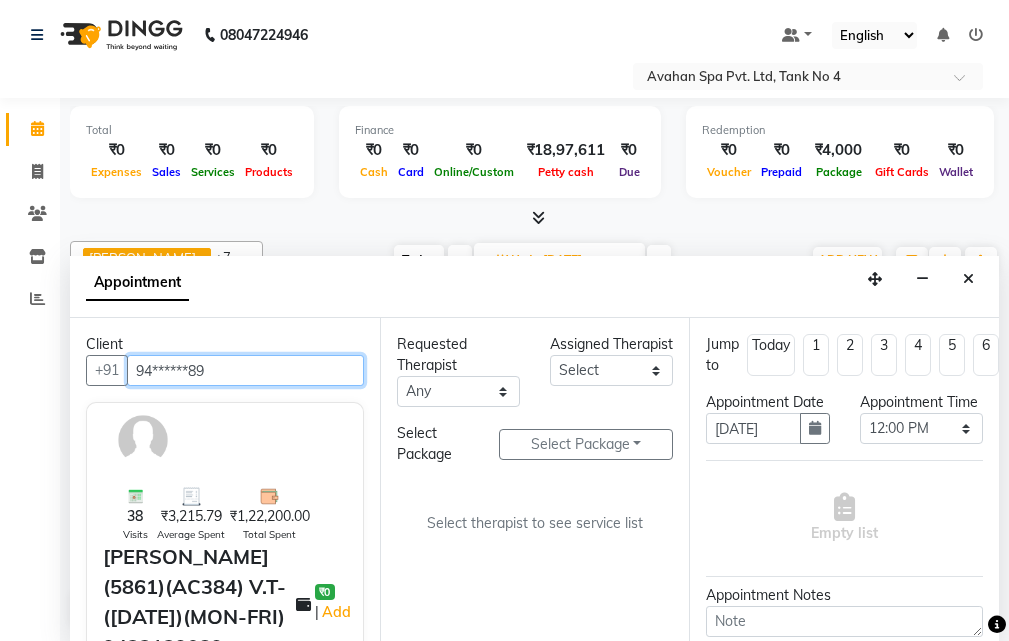 type on "94******89" 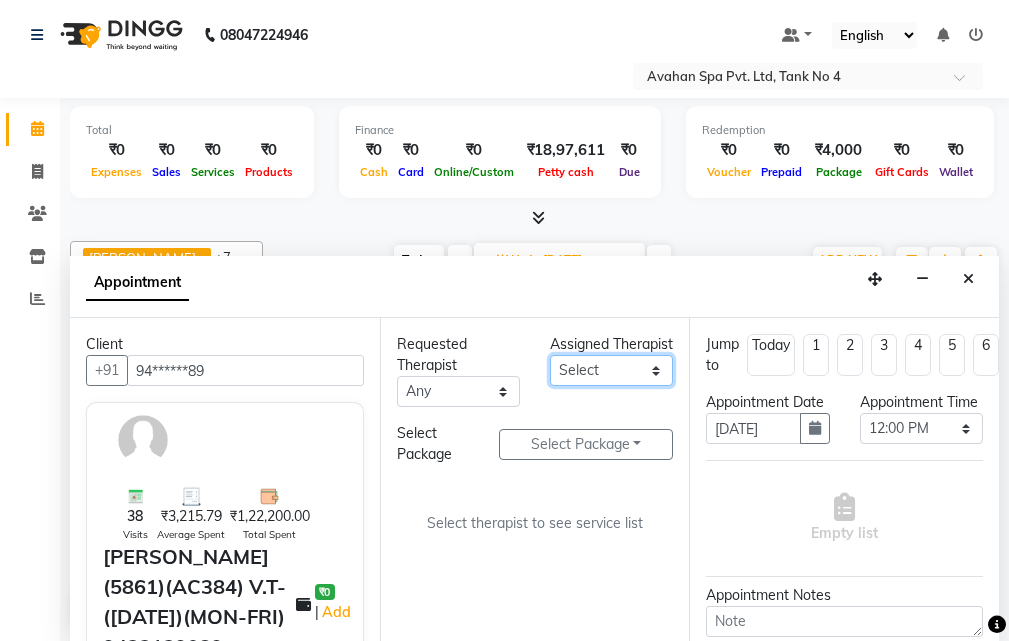 click on "Select ANJU [PERSON_NAME] [DEMOGRAPHIC_DATA] 1 [PERSON_NAME] JUNI [PERSON_NAME] SUSNIM" at bounding box center [611, 370] 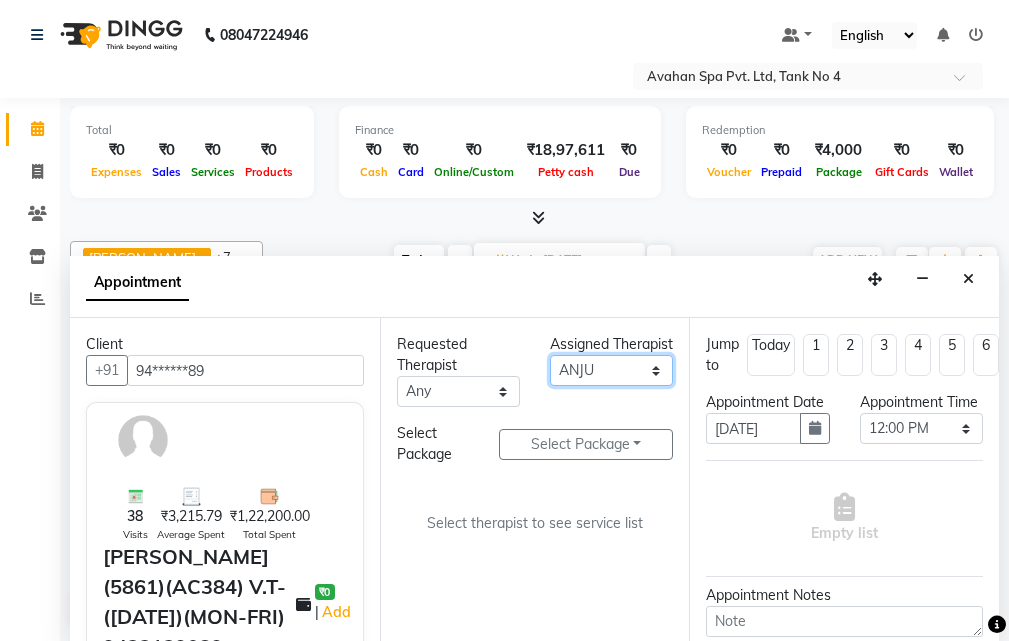 click on "Select ANJU [PERSON_NAME] [DEMOGRAPHIC_DATA] 1 [PERSON_NAME] JUNI [PERSON_NAME] SUSNIM" at bounding box center [611, 370] 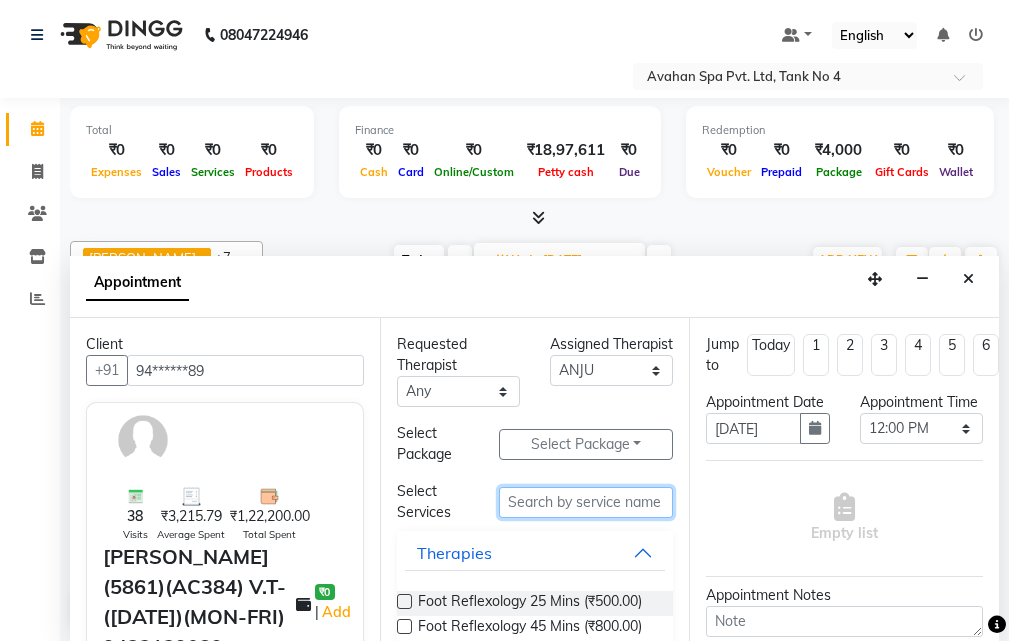 click at bounding box center [586, 502] 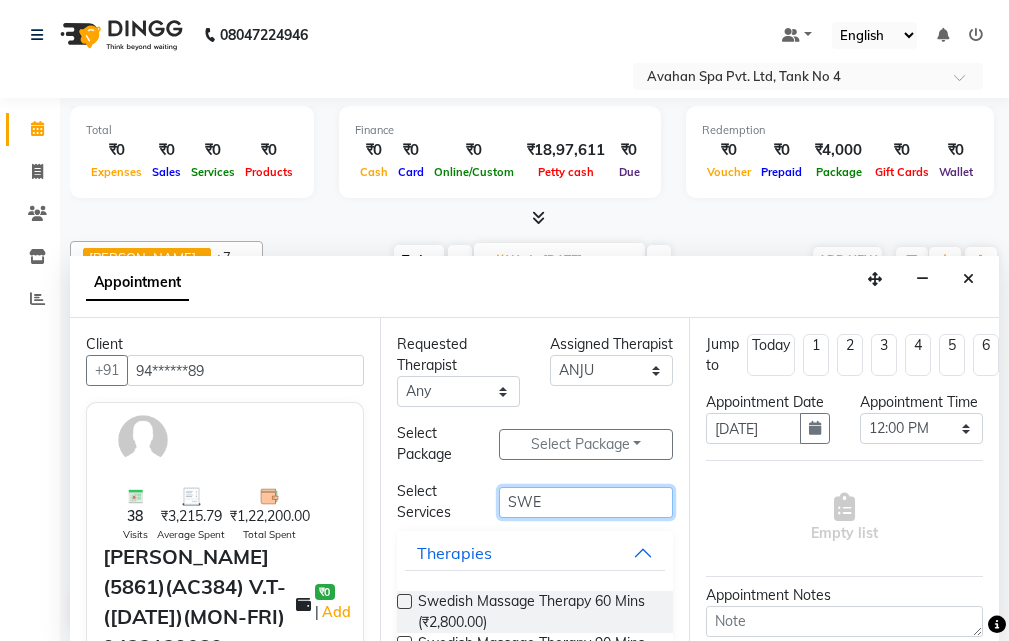 scroll, scrollTop: 0, scrollLeft: 0, axis: both 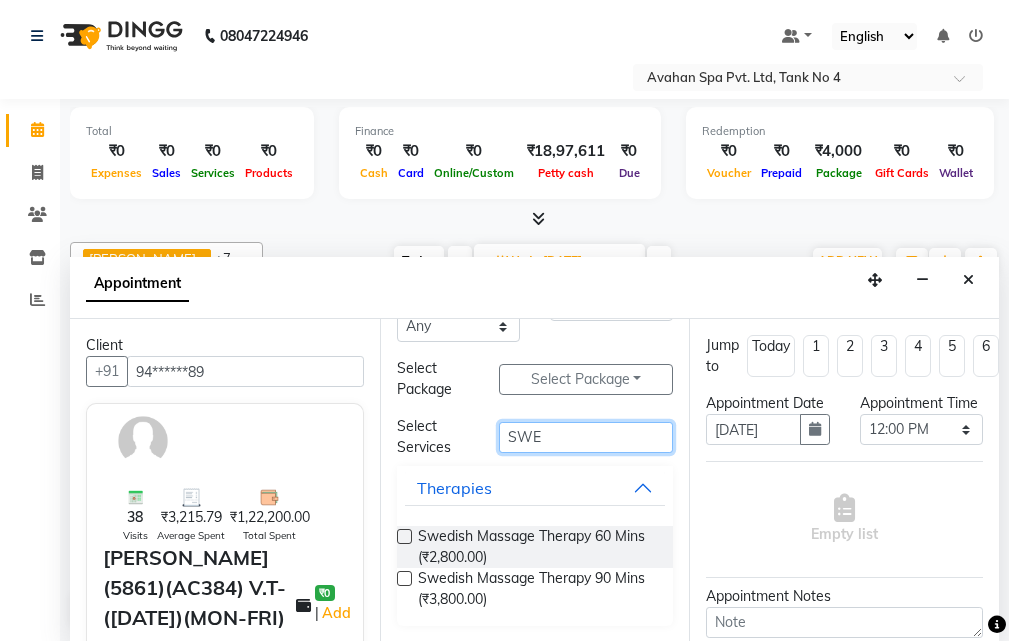 type on "SWE" 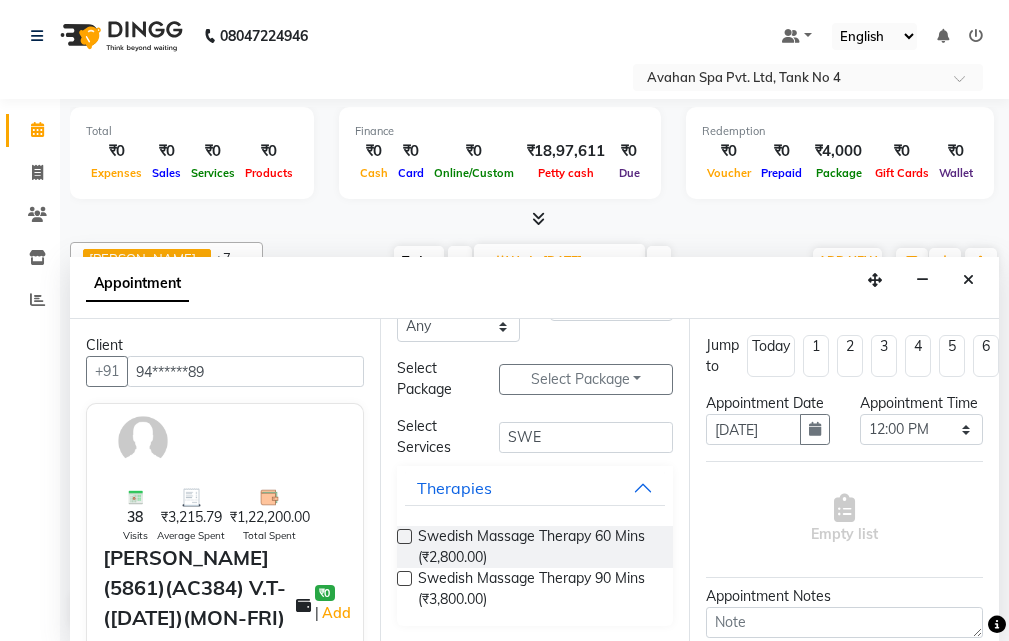 click at bounding box center [404, 536] 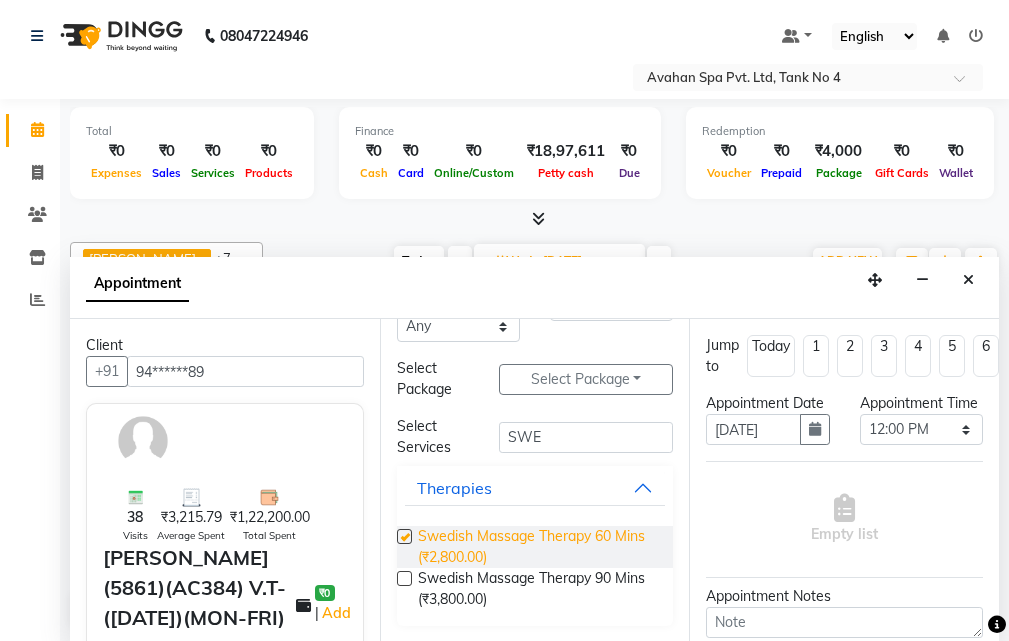 select on "1848" 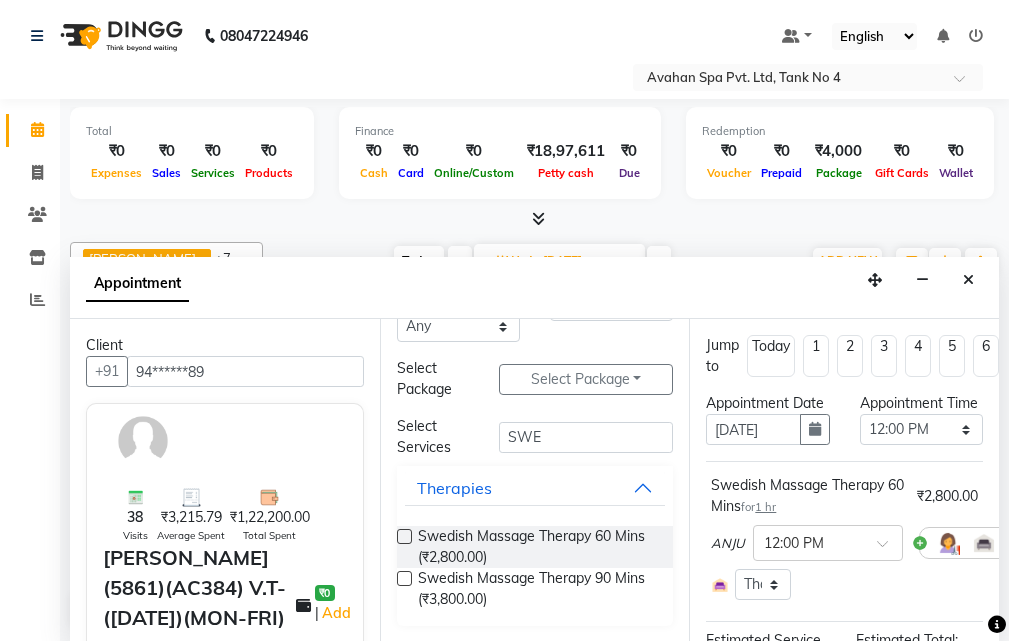 checkbox on "false" 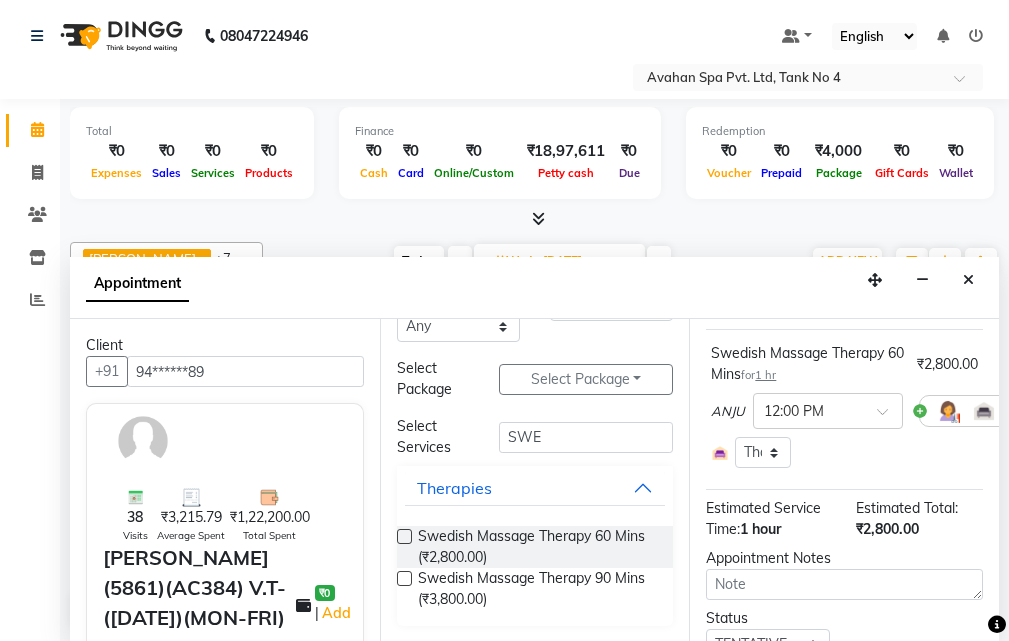 scroll, scrollTop: 350, scrollLeft: 0, axis: vertical 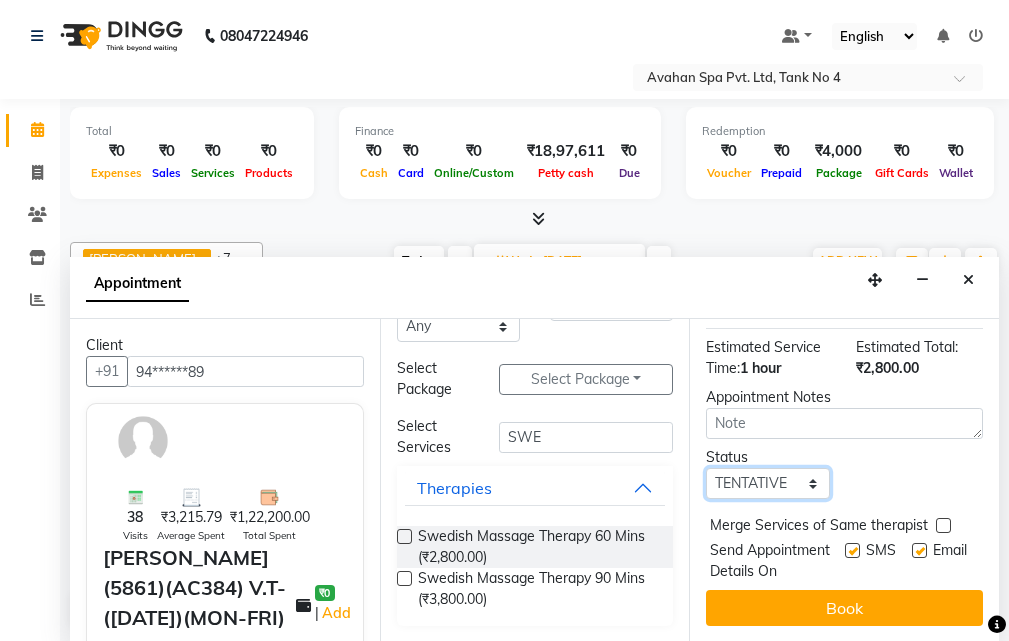 click on "Select TENTATIVE CONFIRM UPCOMING" at bounding box center (767, 483) 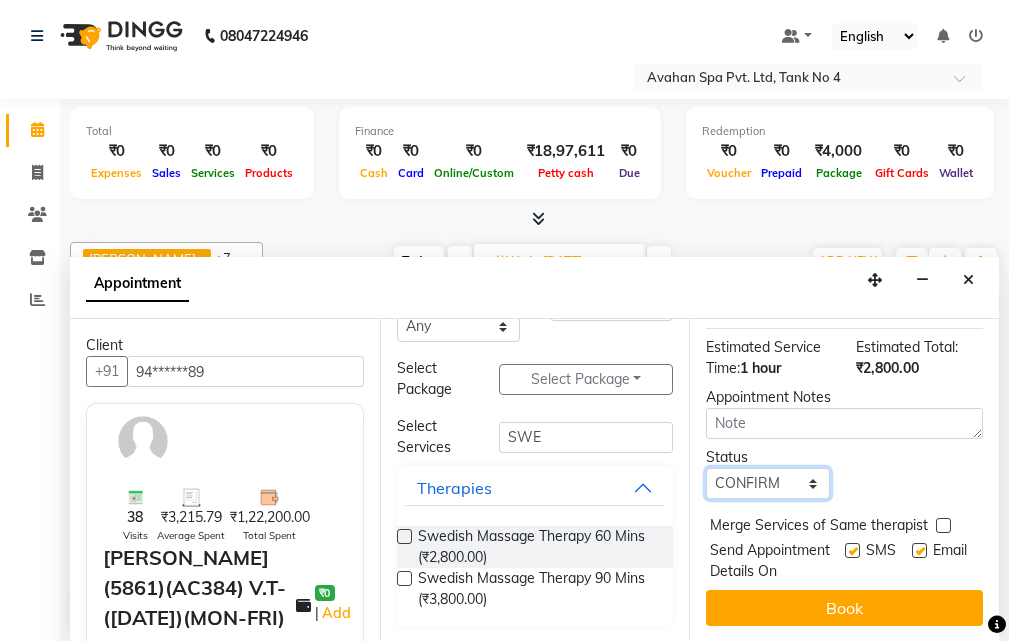 click on "Select TENTATIVE CONFIRM UPCOMING" at bounding box center [767, 483] 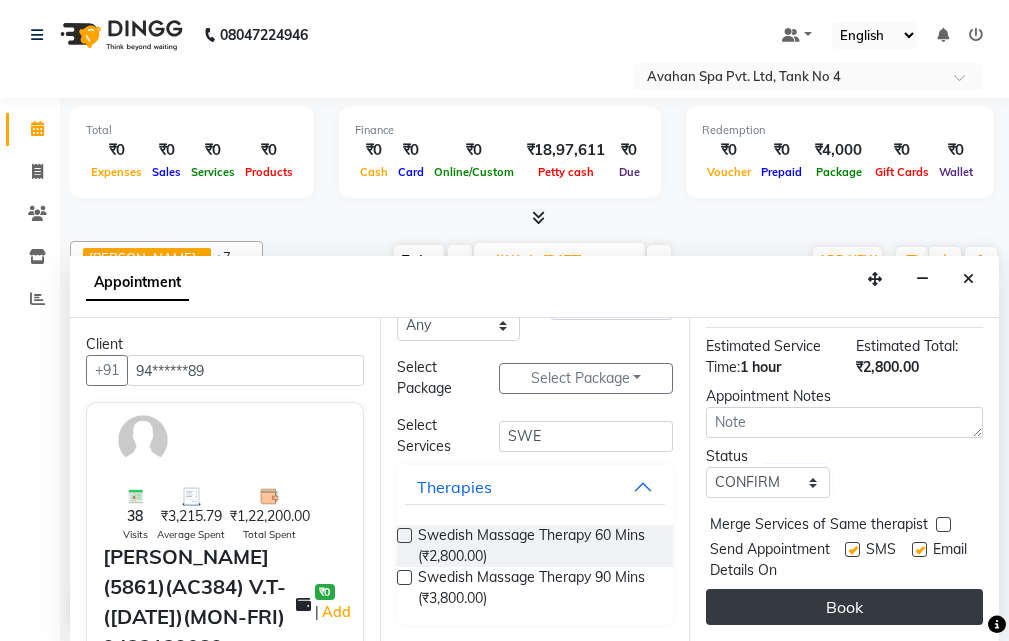 click on "Book" at bounding box center [844, 607] 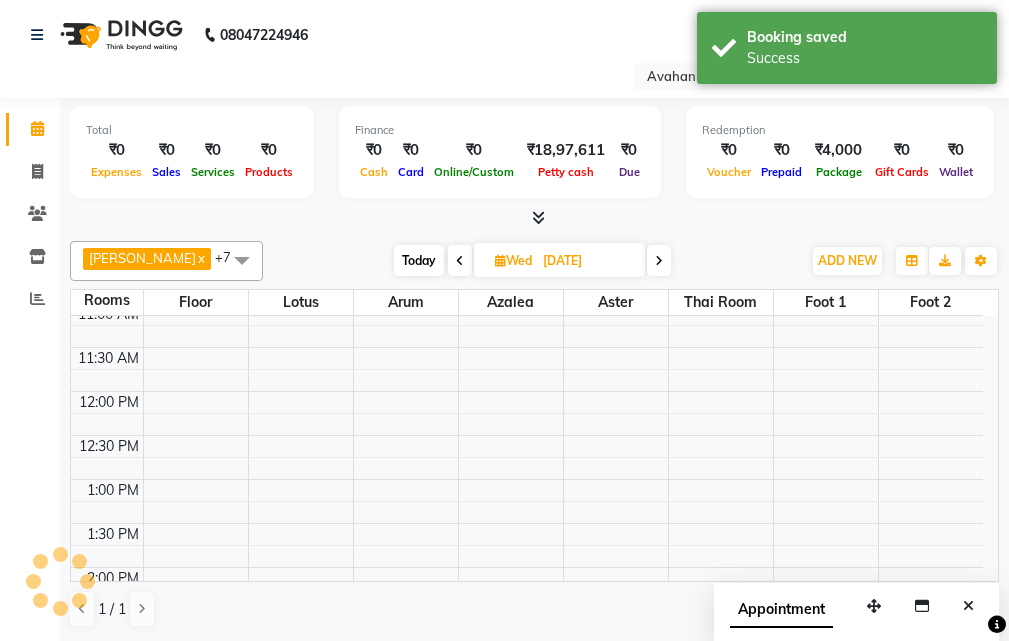 scroll, scrollTop: 0, scrollLeft: 0, axis: both 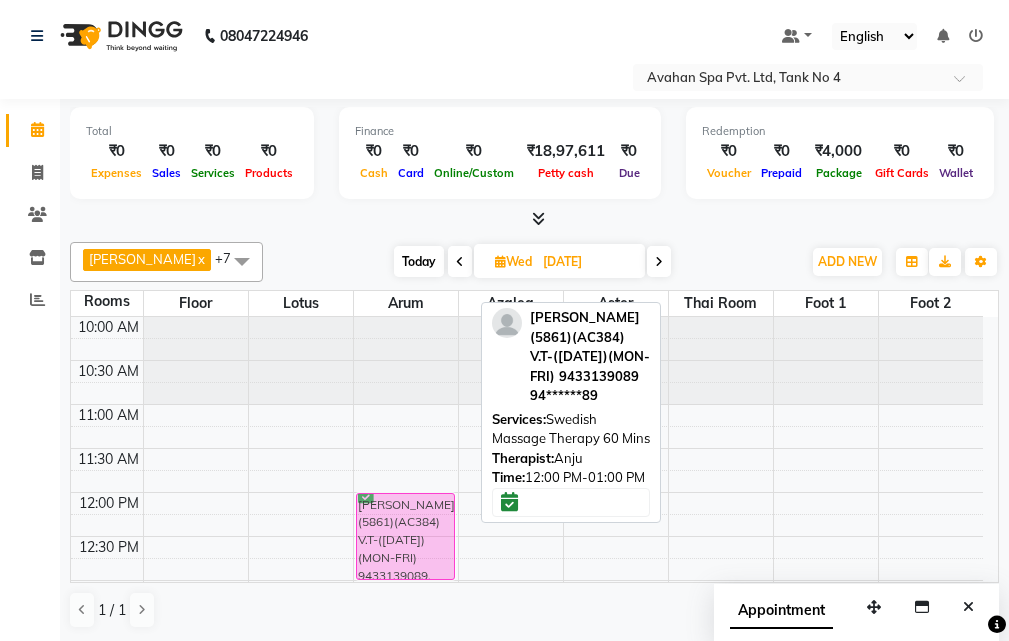 drag, startPoint x: 729, startPoint y: 512, endPoint x: 419, endPoint y: 509, distance: 310.01453 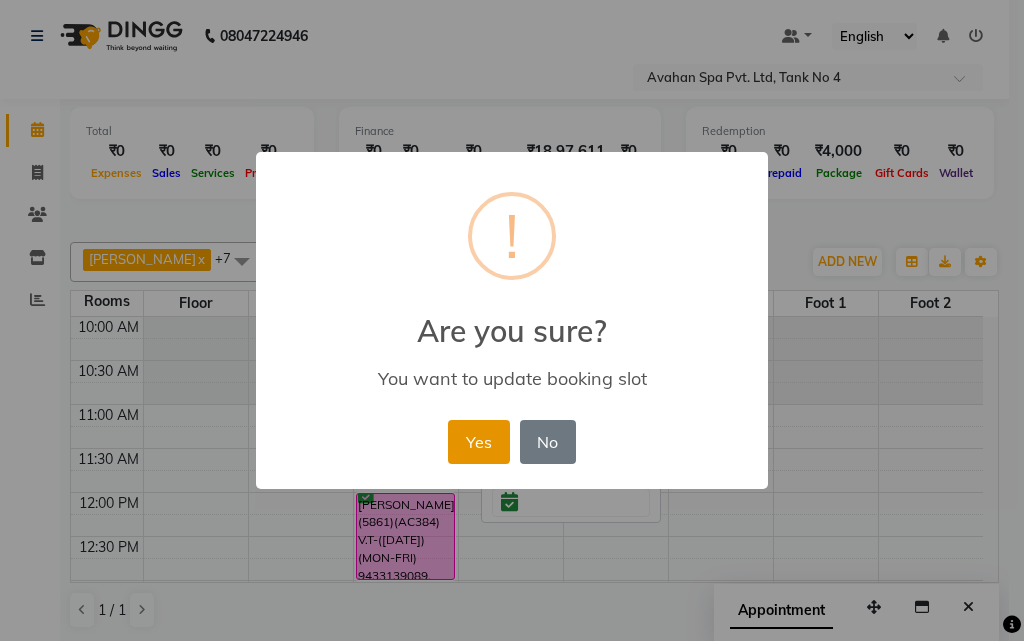 click on "Yes" at bounding box center (478, 442) 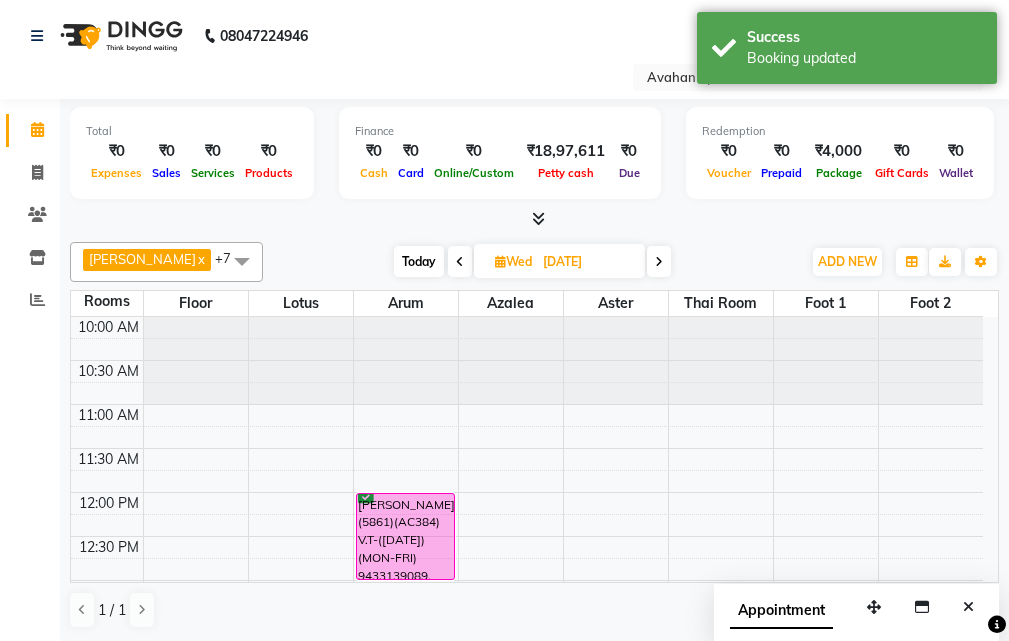 click at bounding box center (460, 262) 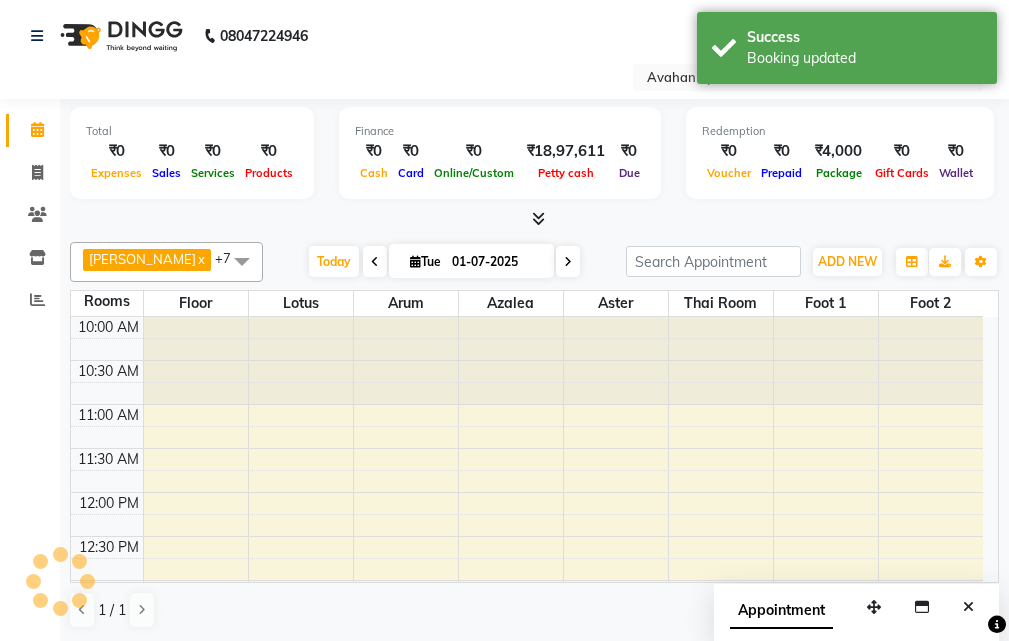 scroll, scrollTop: 265, scrollLeft: 0, axis: vertical 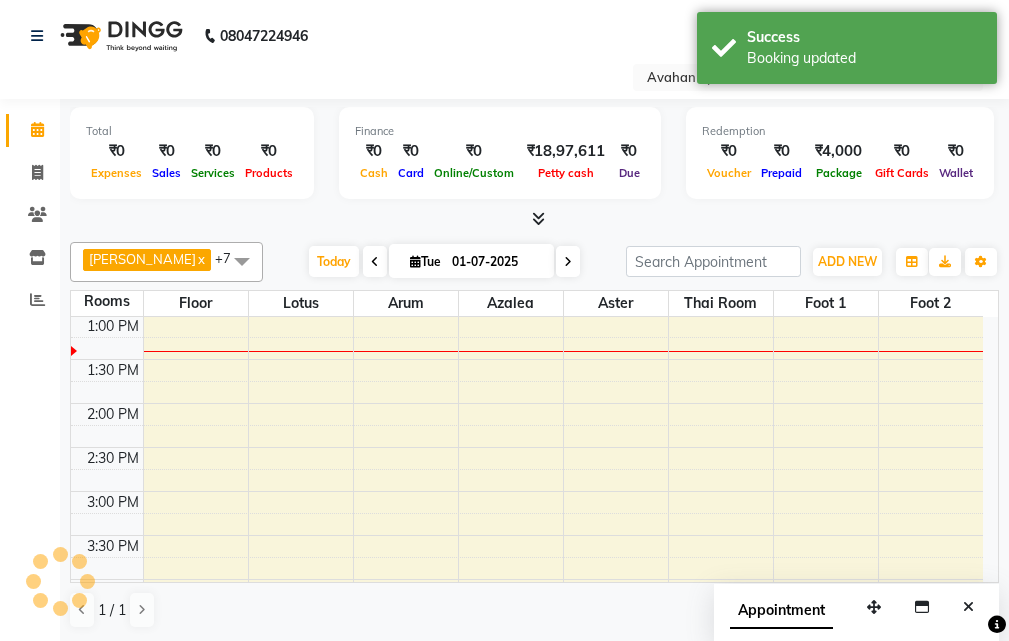click at bounding box center [375, 262] 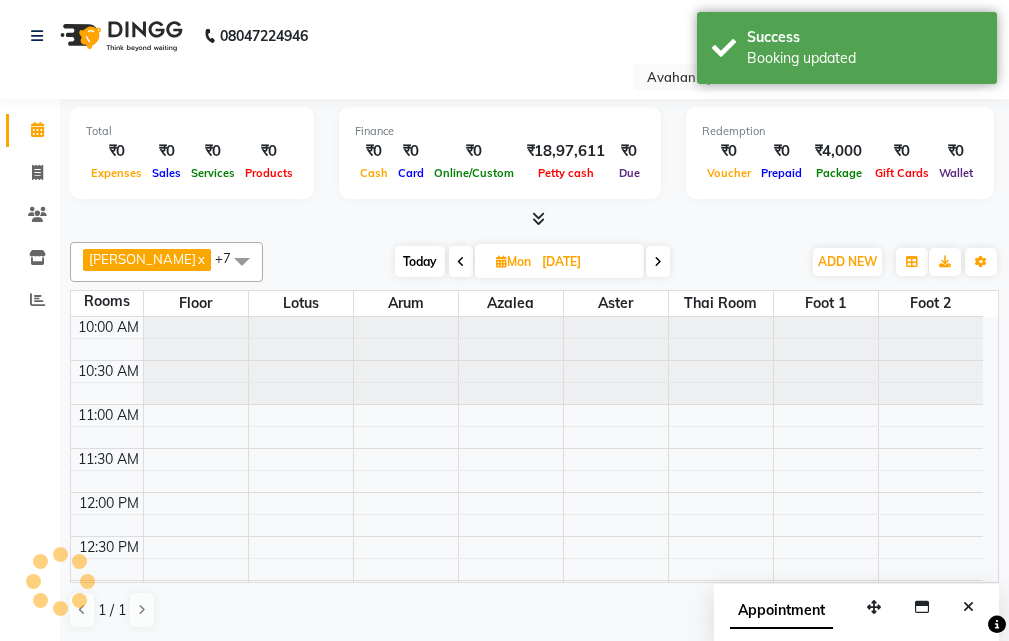 scroll, scrollTop: 265, scrollLeft: 0, axis: vertical 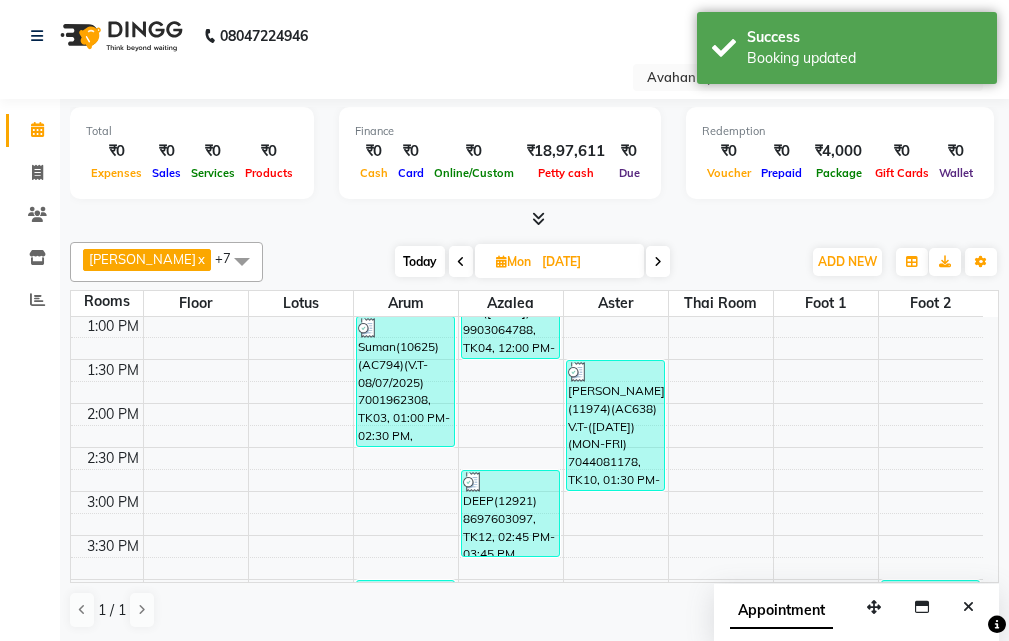 click at bounding box center (461, 261) 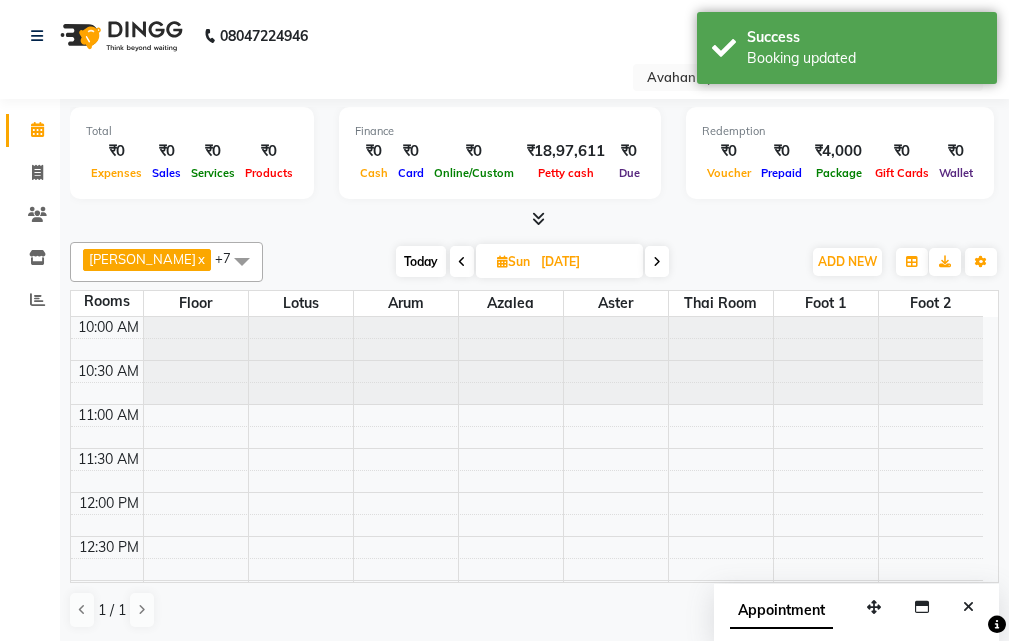 scroll, scrollTop: 265, scrollLeft: 0, axis: vertical 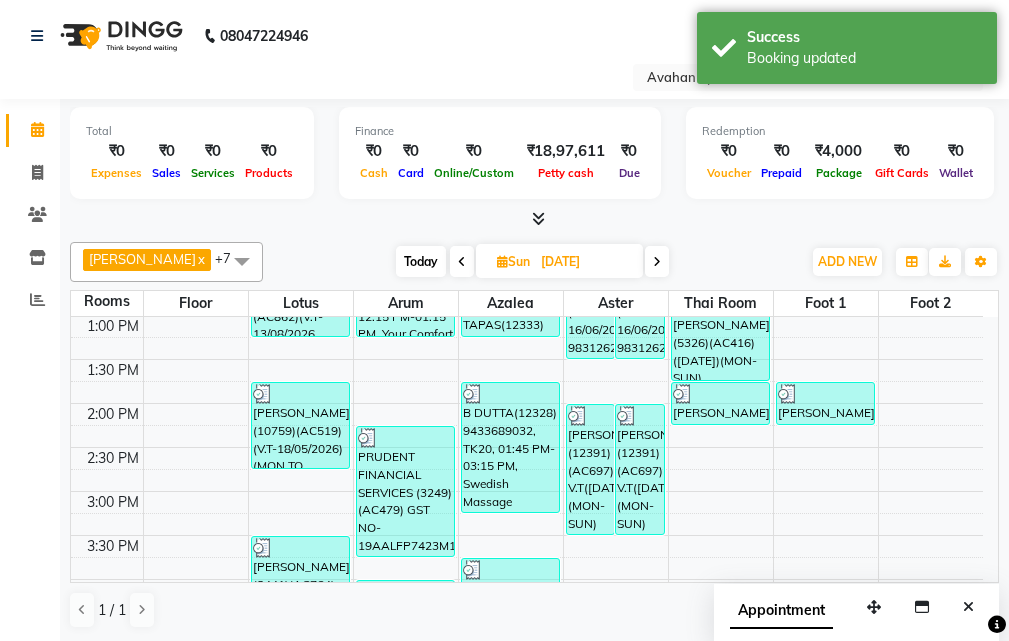 click at bounding box center (462, 261) 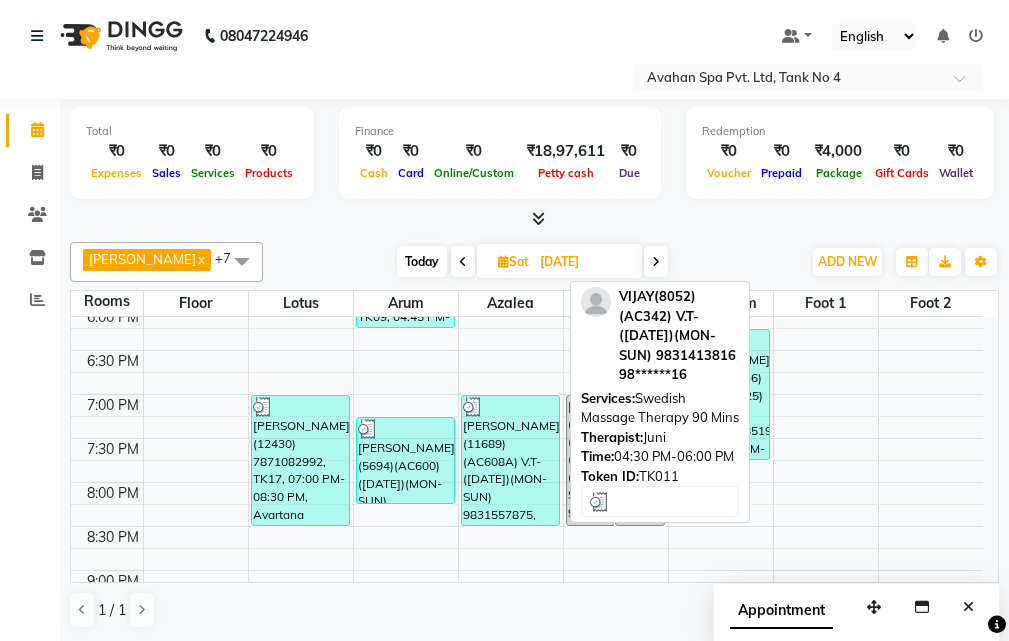 scroll, scrollTop: 765, scrollLeft: 0, axis: vertical 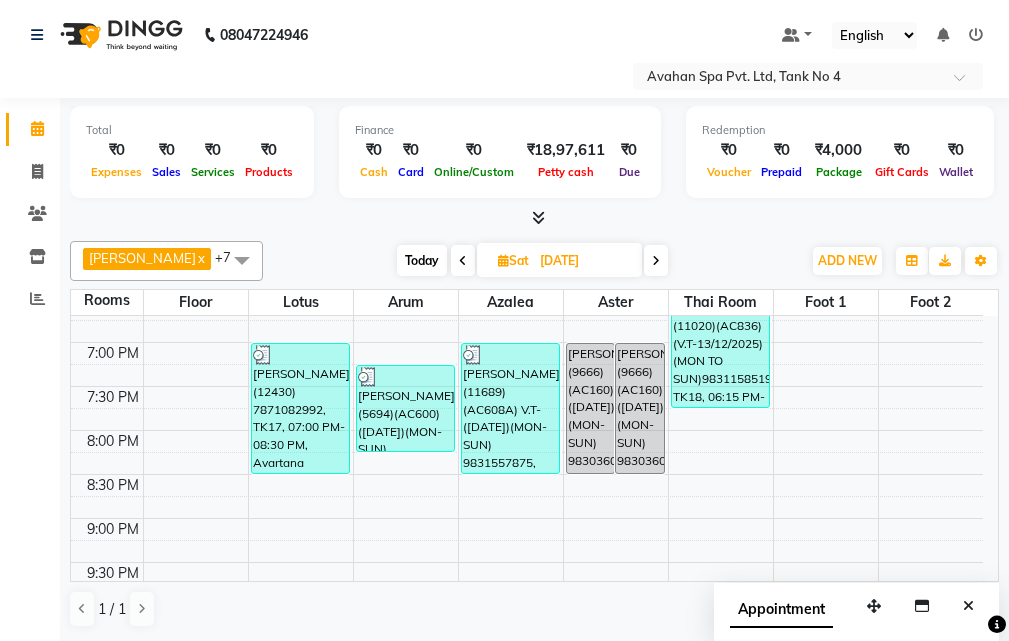 click on "Today" at bounding box center [422, 260] 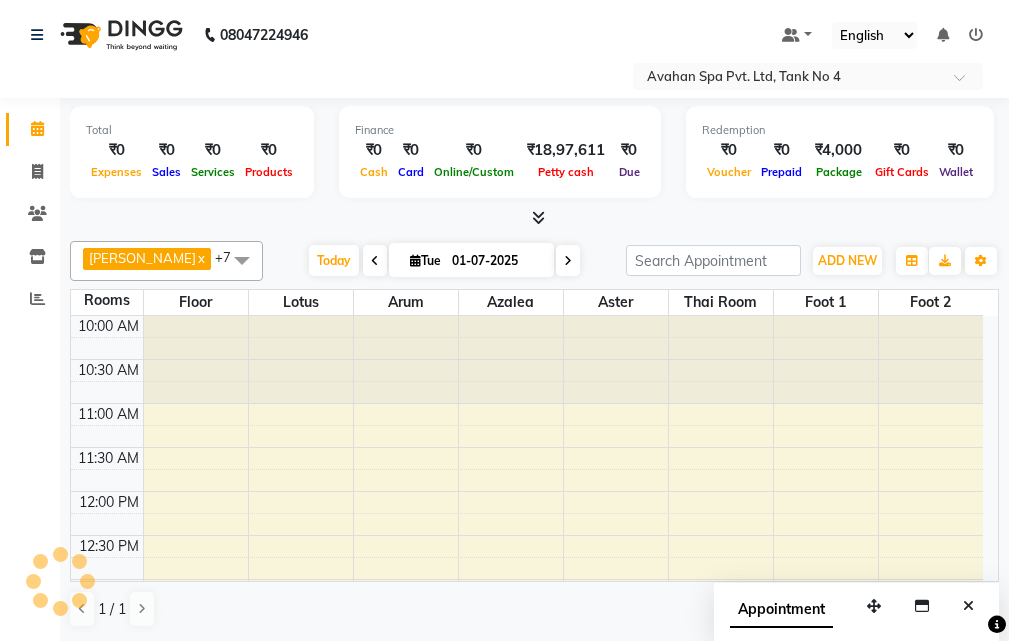 scroll, scrollTop: 265, scrollLeft: 0, axis: vertical 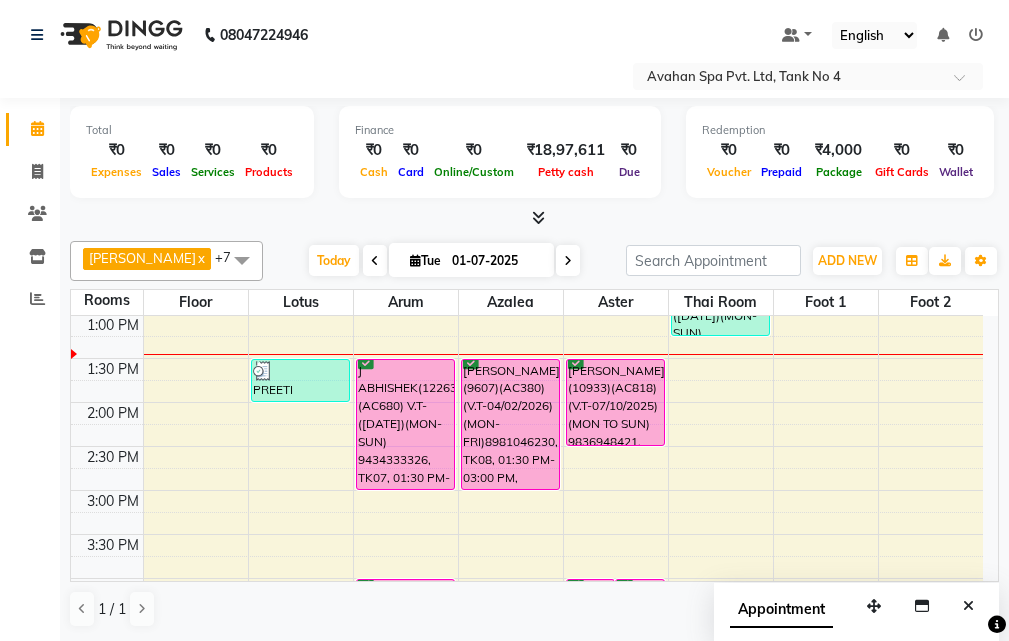 click at bounding box center (375, 261) 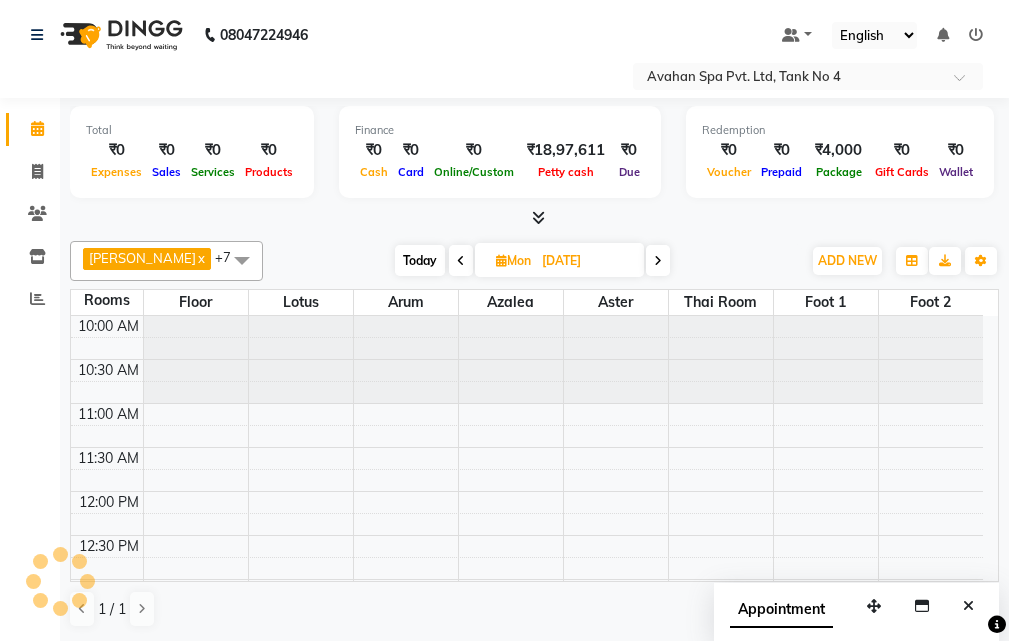 scroll, scrollTop: 265, scrollLeft: 0, axis: vertical 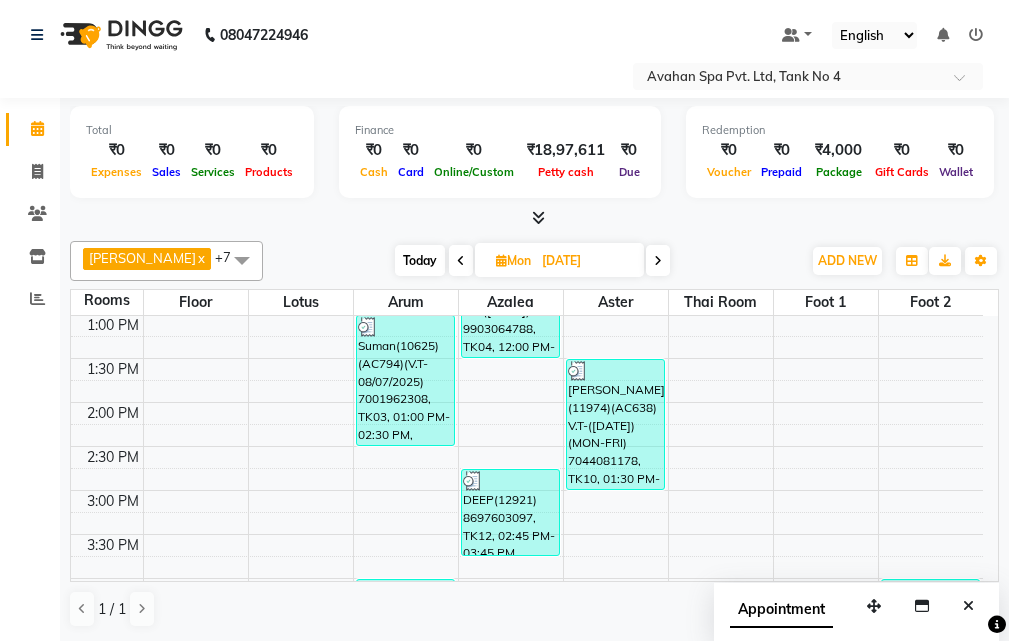 click at bounding box center [461, 261] 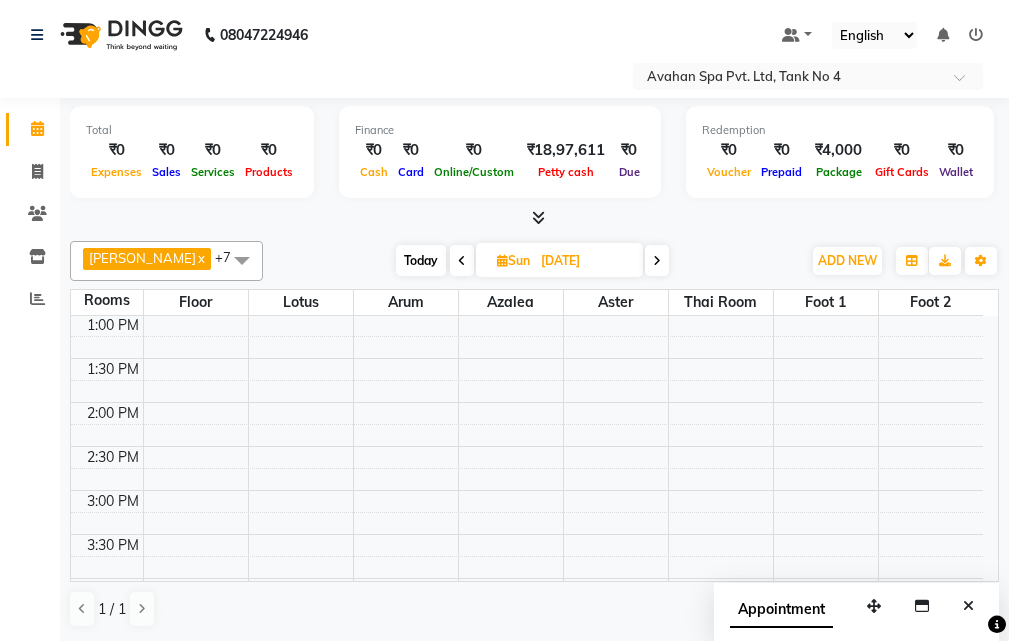 scroll, scrollTop: 0, scrollLeft: 0, axis: both 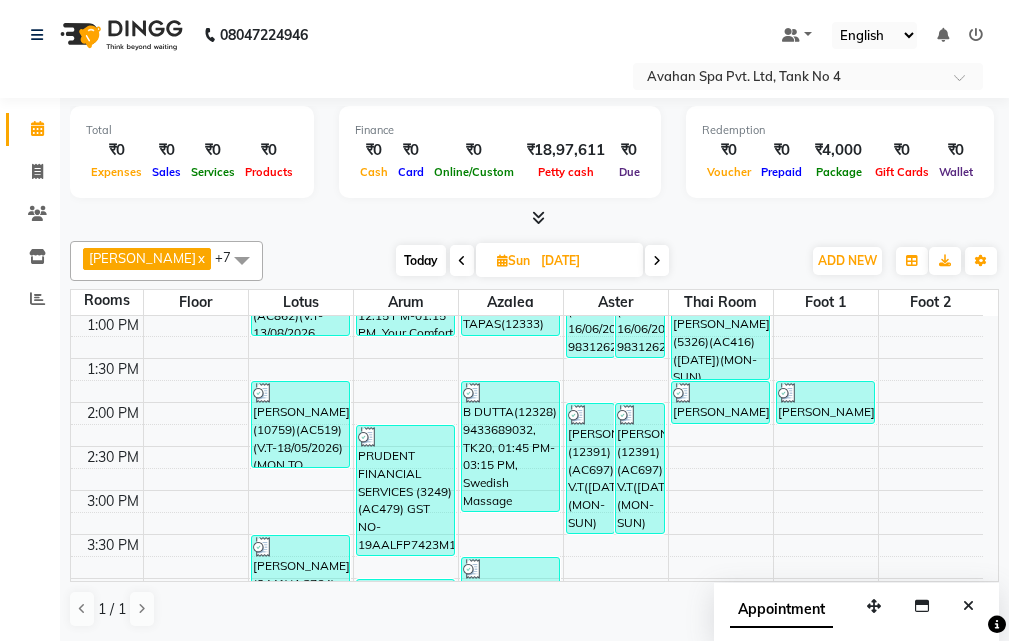 click at bounding box center (462, 261) 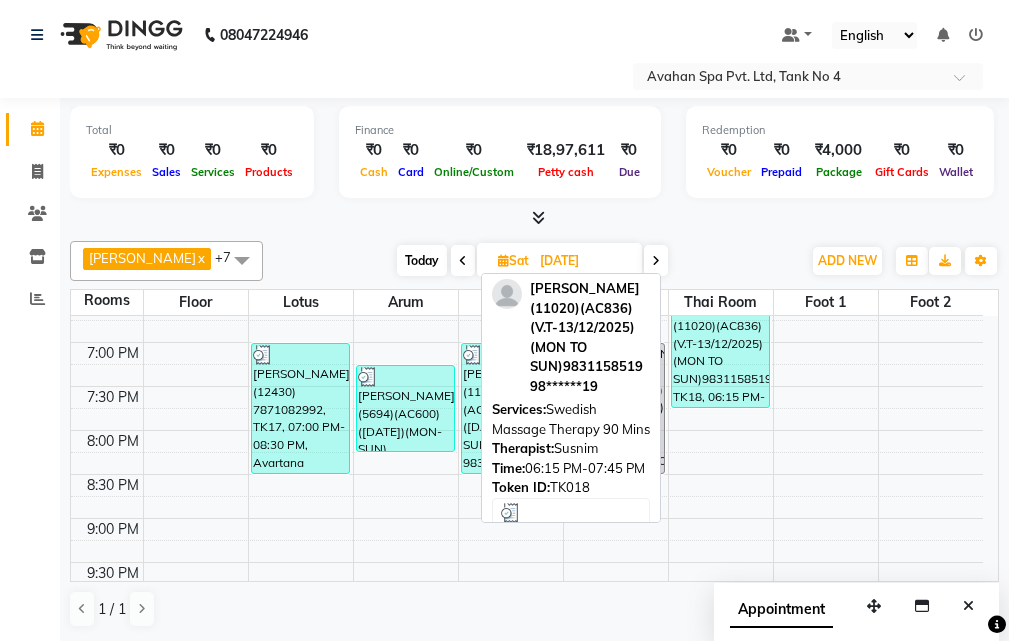scroll, scrollTop: 665, scrollLeft: 0, axis: vertical 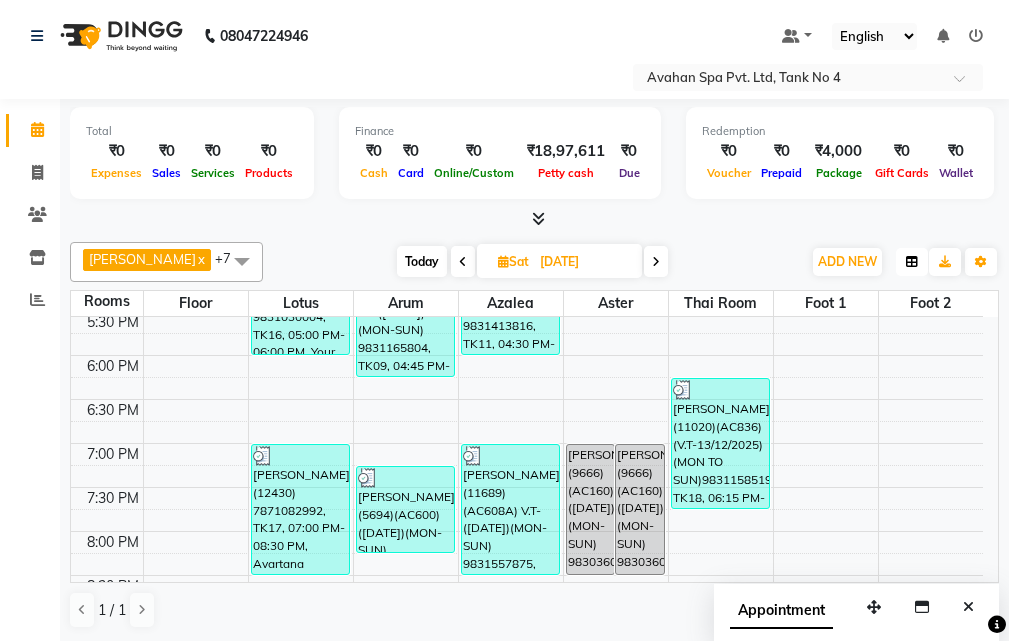 click at bounding box center (912, 262) 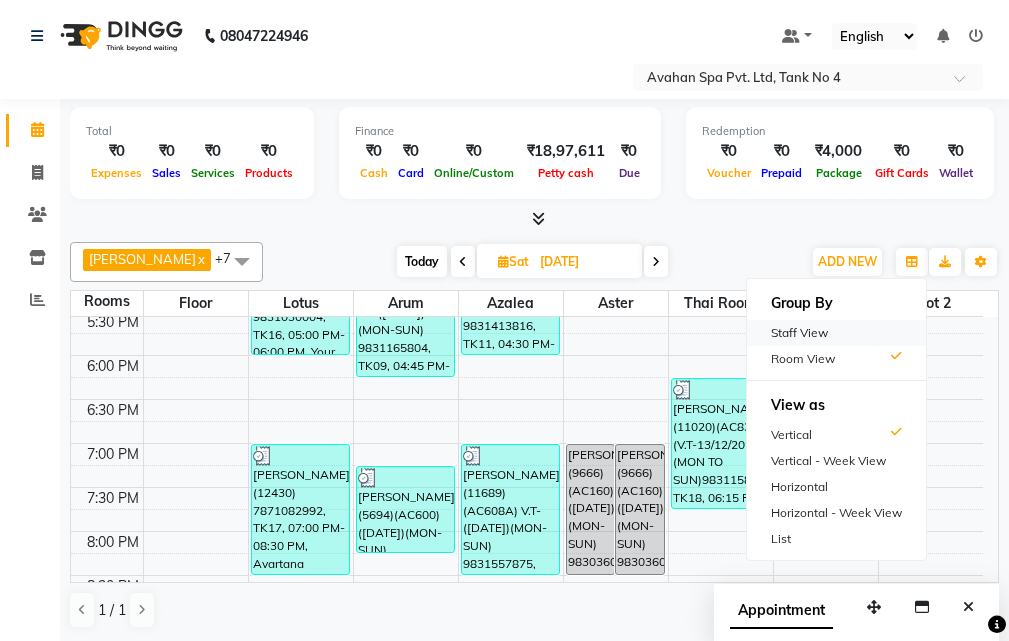 click on "Staff View" at bounding box center [836, 333] 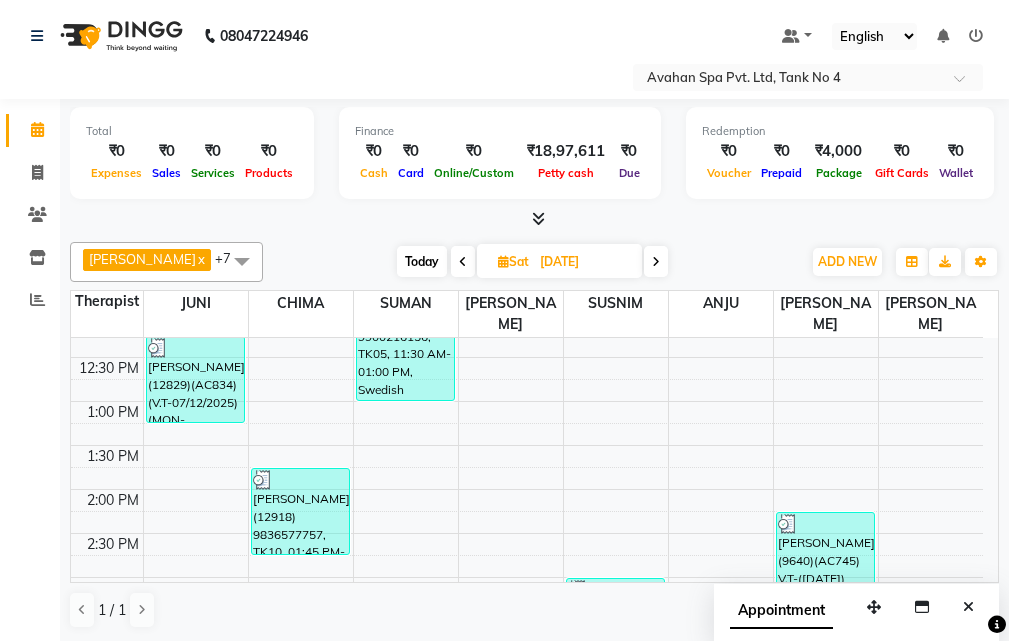 scroll, scrollTop: 300, scrollLeft: 0, axis: vertical 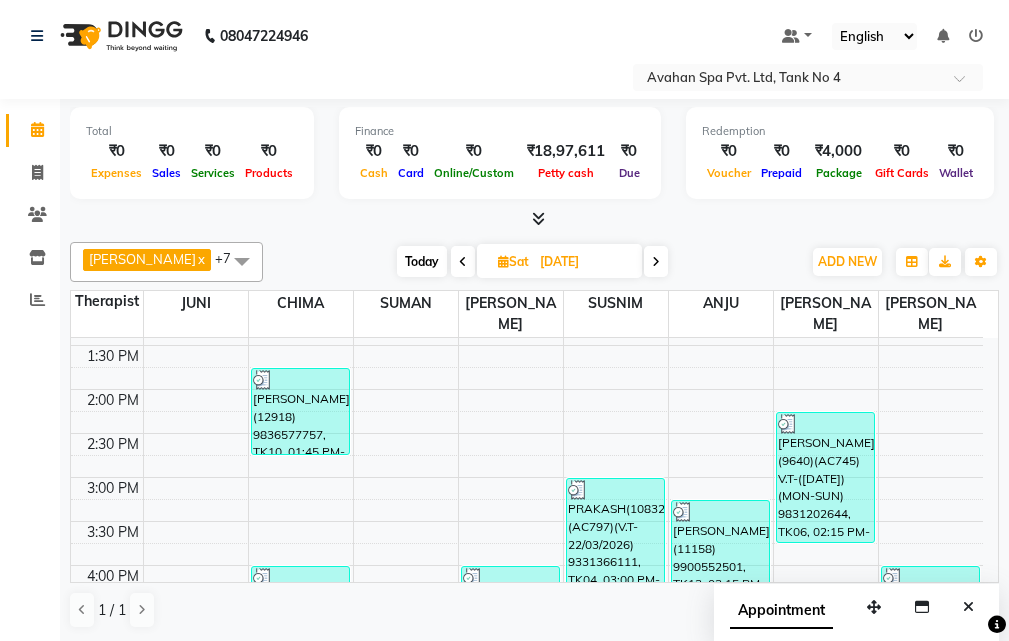 click at bounding box center [656, 261] 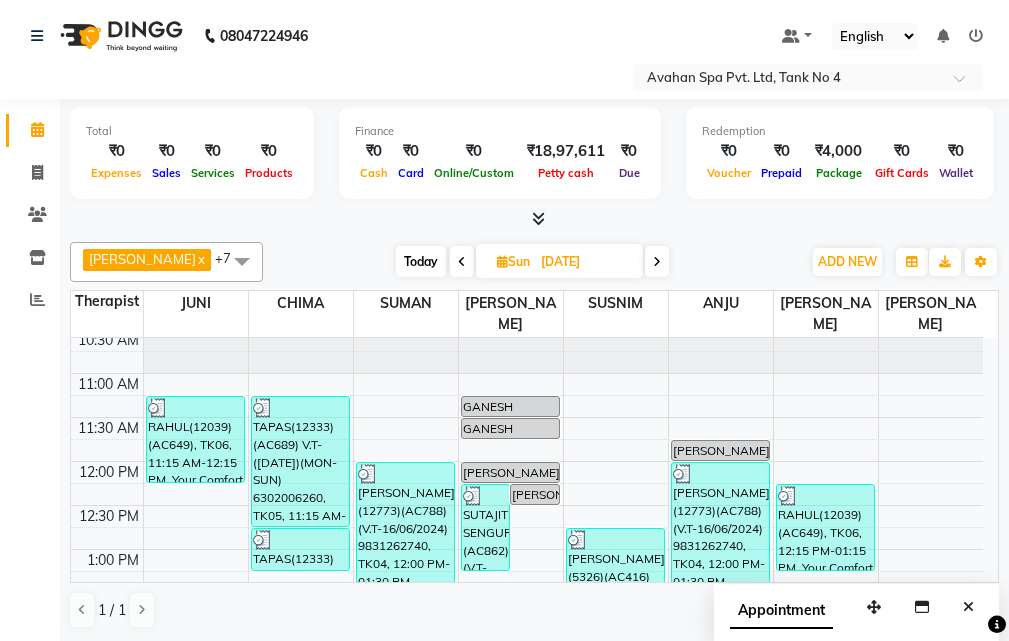 scroll, scrollTop: 100, scrollLeft: 0, axis: vertical 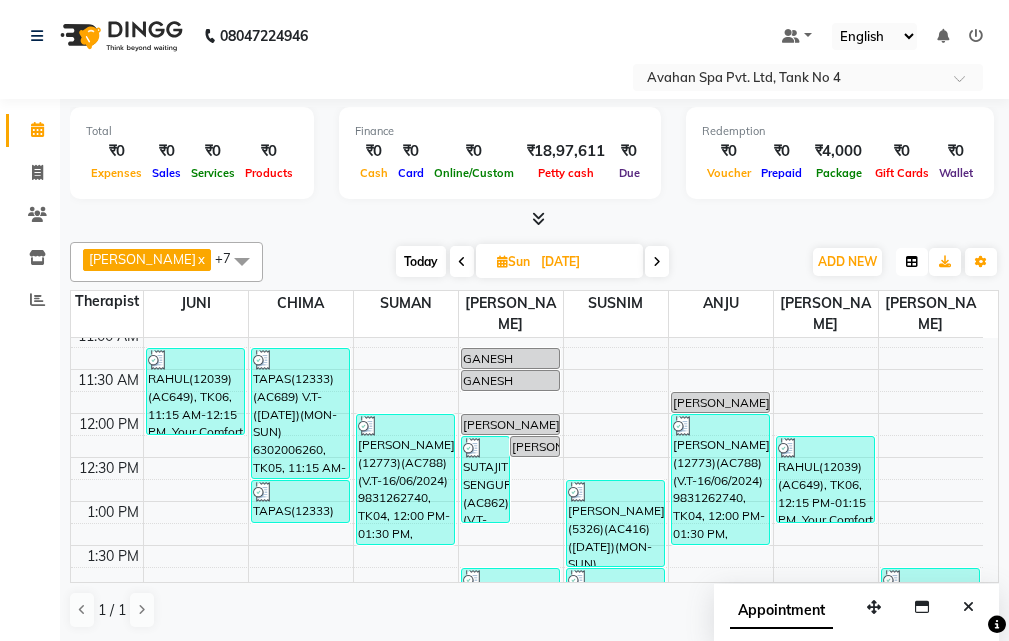 click at bounding box center (912, 262) 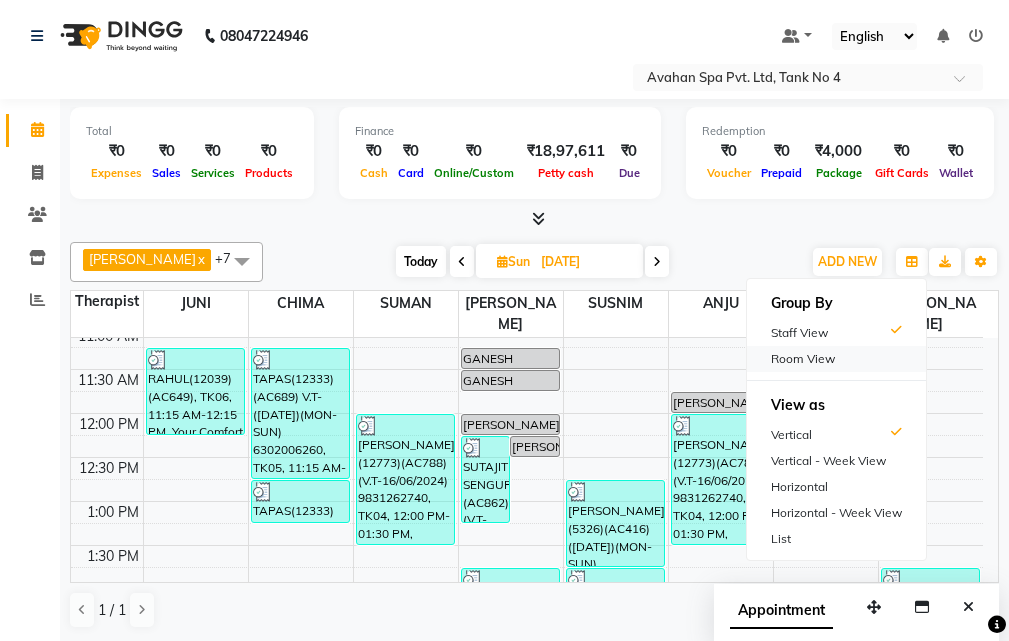 click on "Room View" at bounding box center (836, 359) 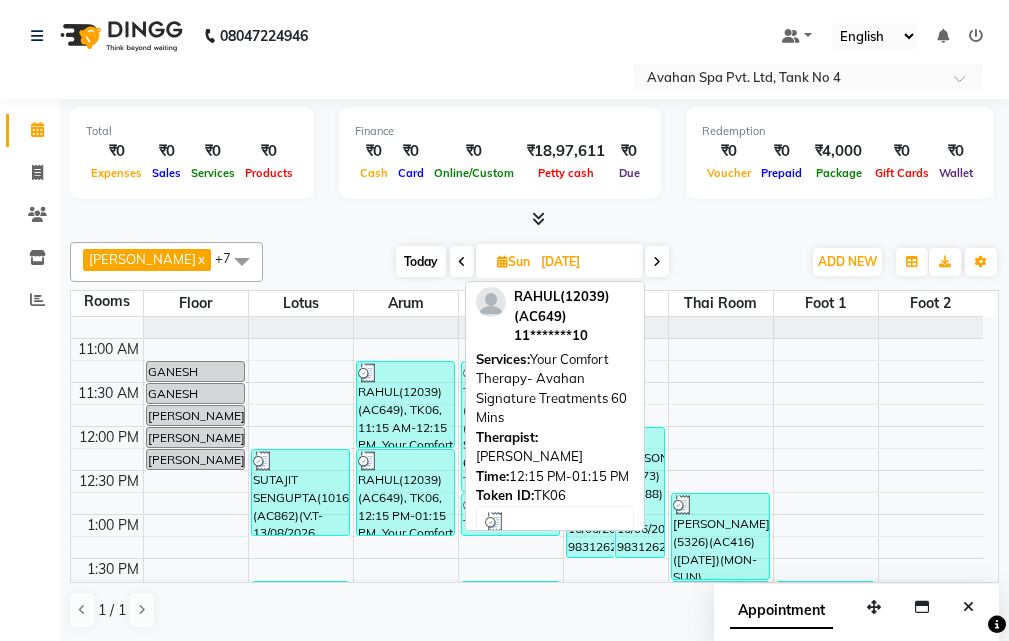 scroll, scrollTop: 100, scrollLeft: 0, axis: vertical 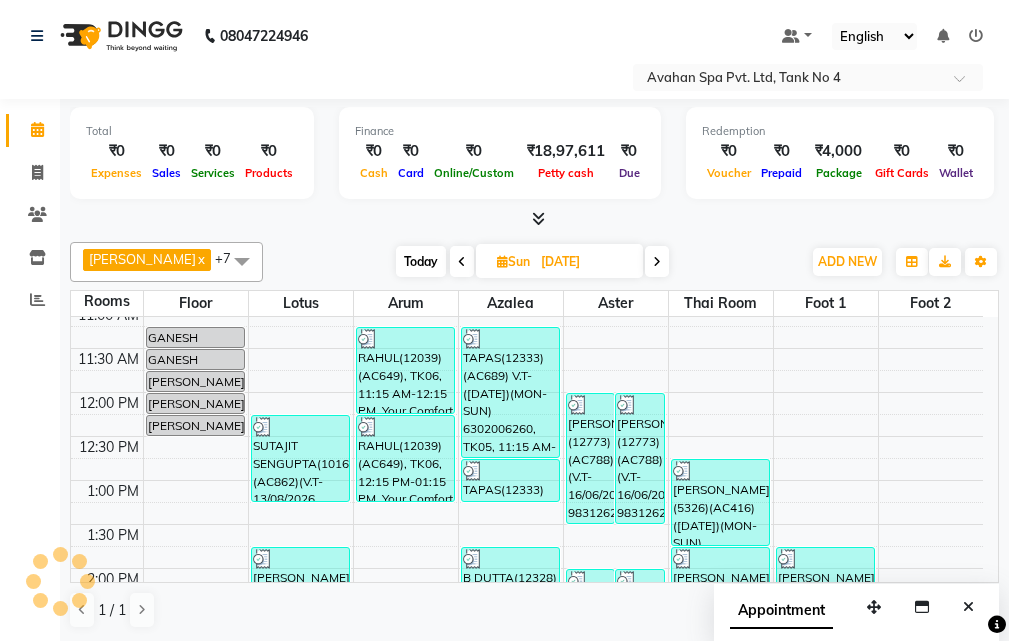 click on "Today" at bounding box center [421, 261] 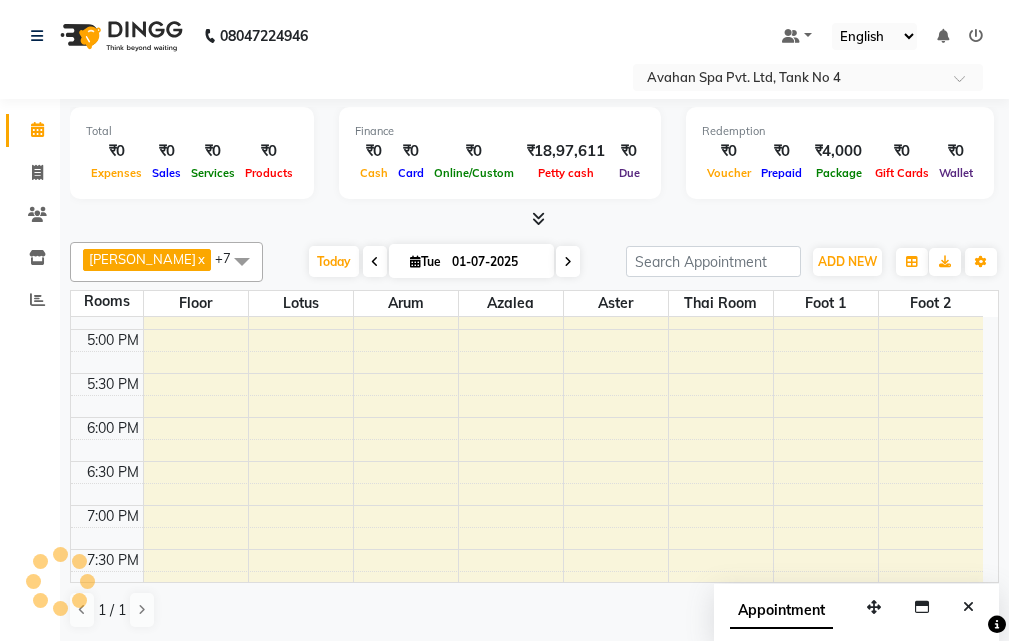 scroll, scrollTop: 878, scrollLeft: 0, axis: vertical 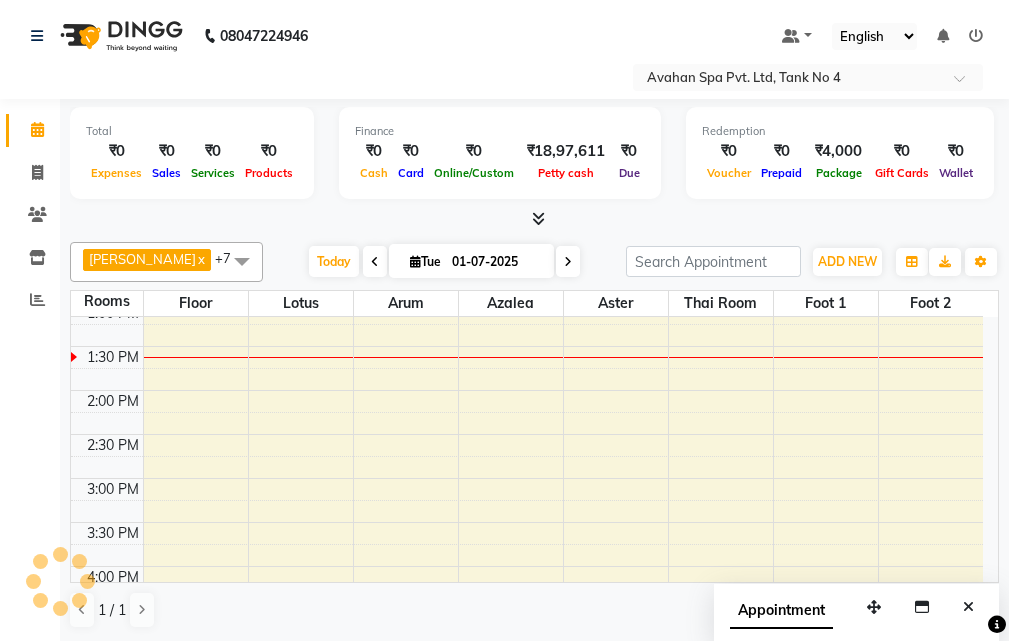 click on "08047224946 Select Location × Avahan Spa Pvt. Ltd, Tank No 4 Default Panel My Panel English ENGLISH Español العربية मराठी हिंदी ગુજરાતી தமிழ் 中文 Notifications nothing to show" 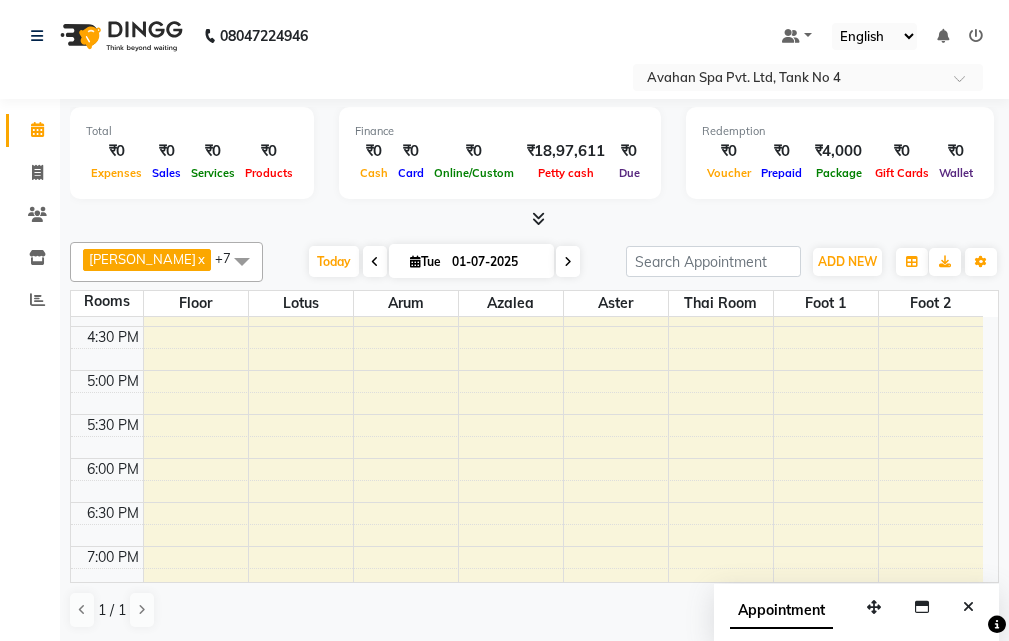 scroll, scrollTop: 278, scrollLeft: 0, axis: vertical 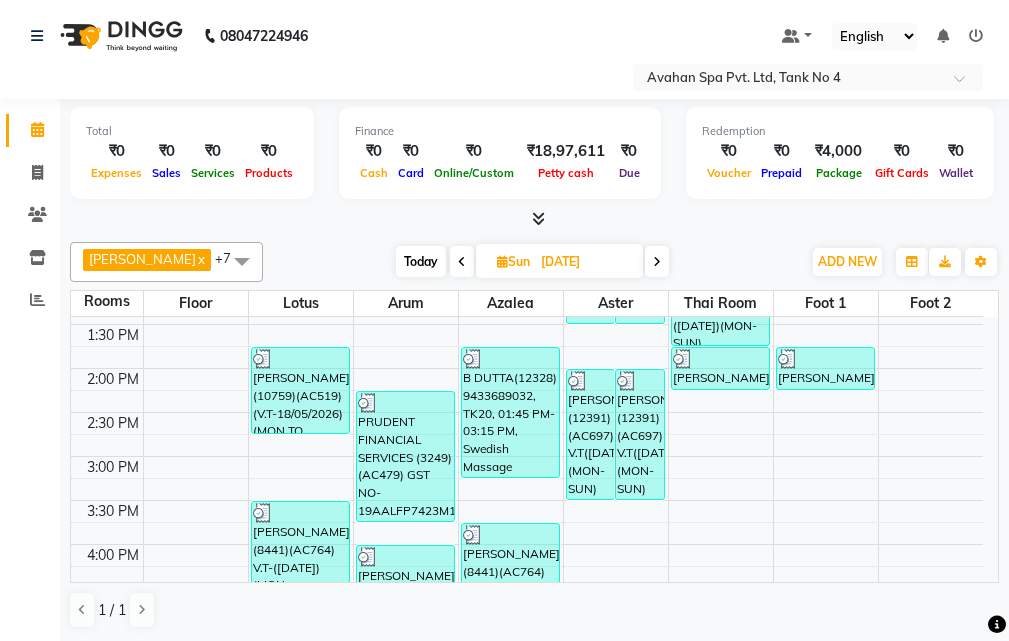 click on "Today" at bounding box center (421, 261) 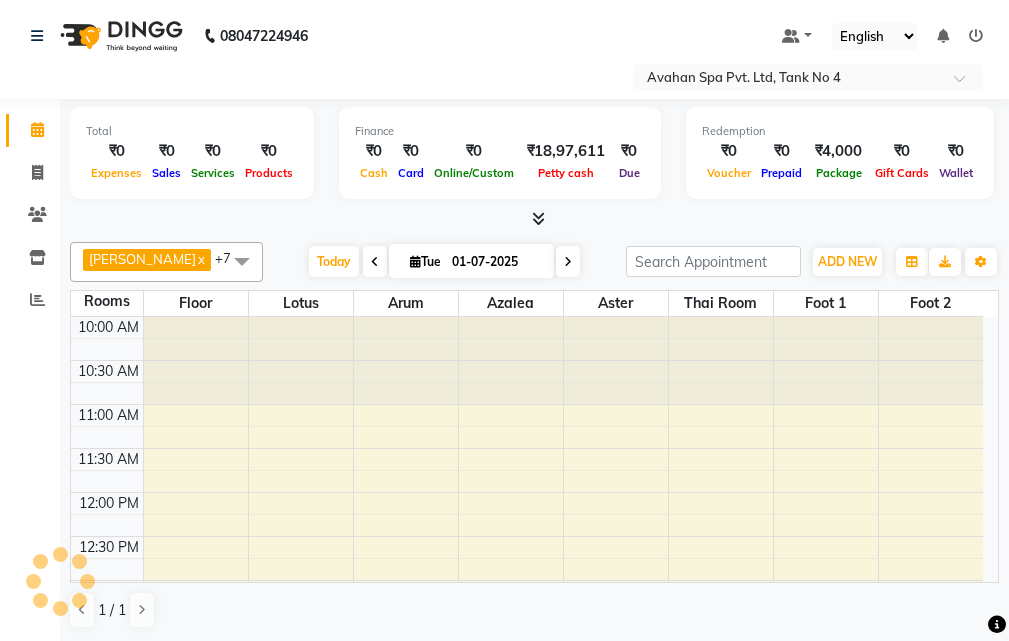 scroll, scrollTop: 265, scrollLeft: 0, axis: vertical 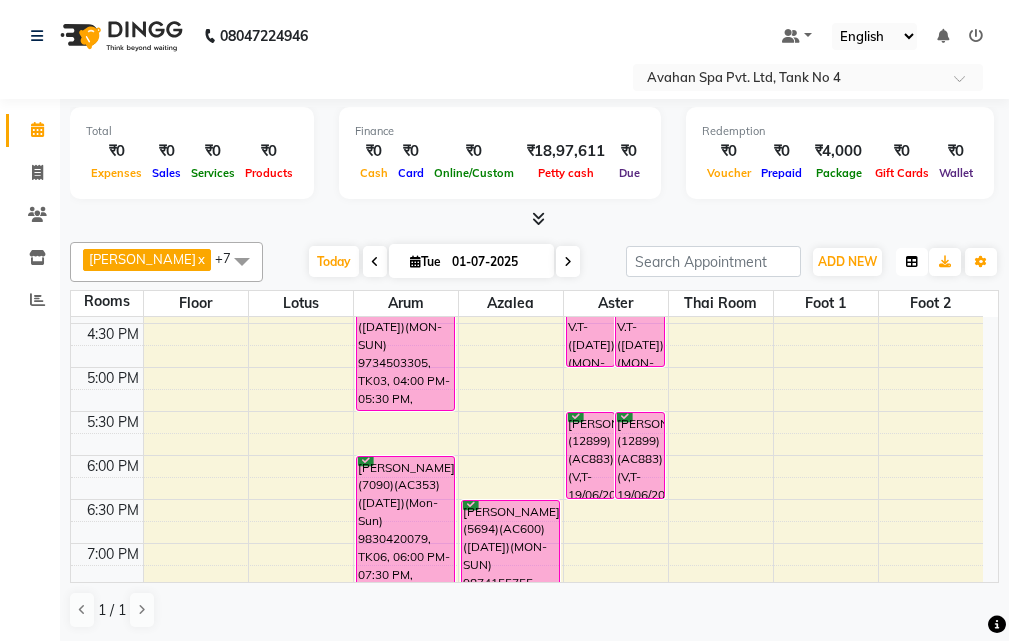 click at bounding box center (912, 262) 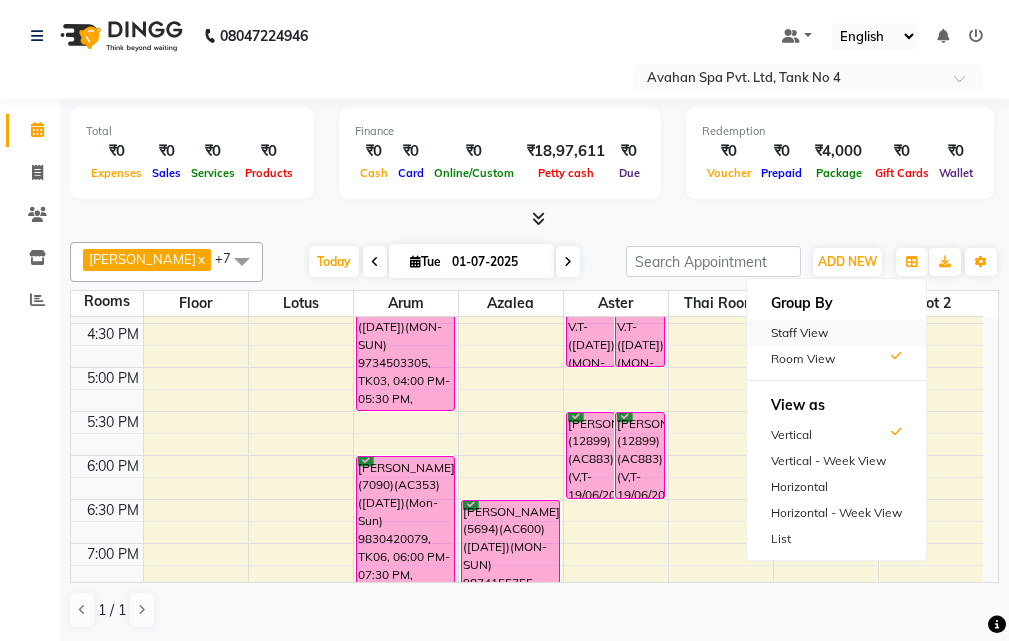 click on "Staff View" at bounding box center (836, 333) 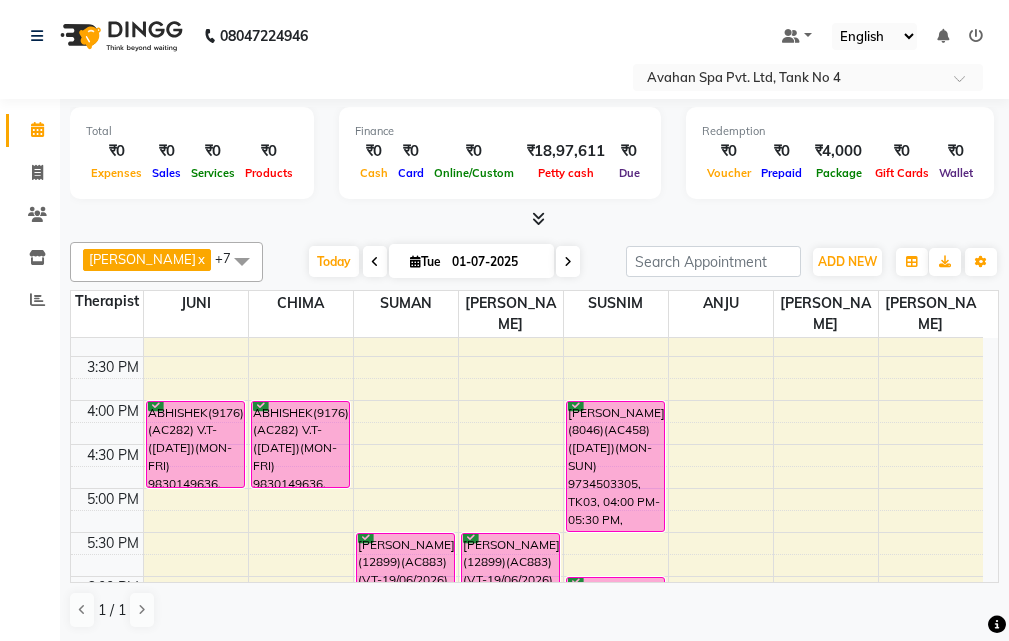 scroll, scrollTop: 565, scrollLeft: 0, axis: vertical 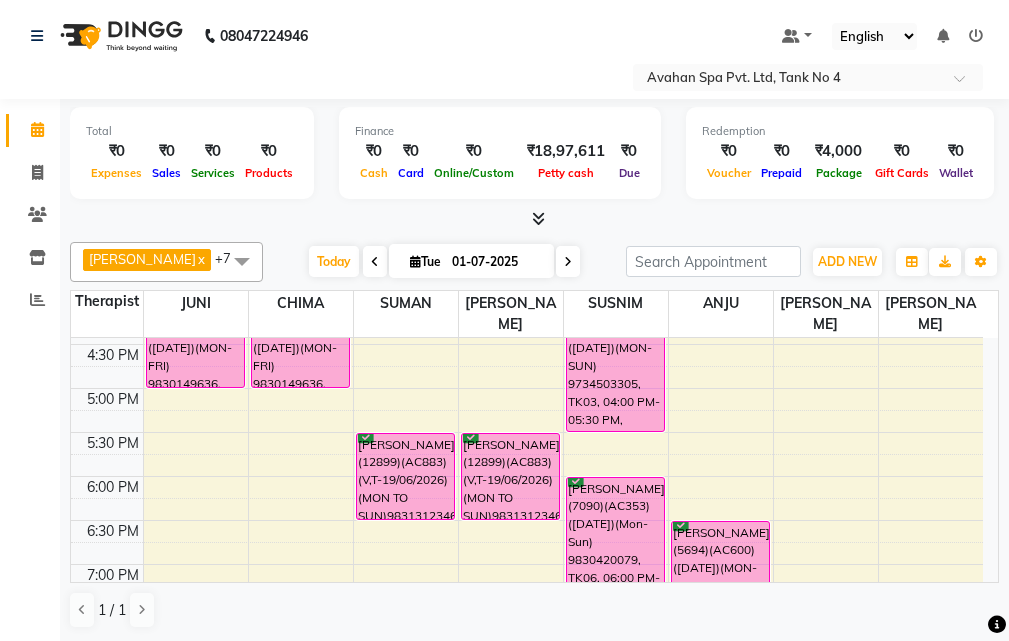 click on "10:00 AM 10:30 AM 11:00 AM 11:30 AM 12:00 PM 12:30 PM 1:00 PM 1:30 PM 2:00 PM 2:30 PM 3:00 PM 3:30 PM 4:00 PM 4:30 PM 5:00 PM 5:30 PM 6:00 PM 6:30 PM 7:00 PM 7:30 PM 8:00 PM 8:30 PM 9:00 PM 9:30 PM 10:00 PM 10:30 PM     ABHISHEK(9176)(AC282) V.T-(03-06-2025)(MON-FRI) 9830149636, TK05, 04:00 PM-05:00 PM, Swedish Massage Therapy 60 Mins     ABHISHEK(9176)(AC282) V.T-(03-06-2025)(MON-FRI) 9830149636, TK05, 04:00 PM-05:00 PM, Swedish Massage Therapy 60 Mins     PREETI MAM(11090) 7980750356, TK10, 01:30 PM-02:00 PM, Foot Reflexology  25 Mins     VISHNU AGARWAL(12899)(AC883)(V,T-19/06/2026) (MON TO SUN)9831312346, TK04, 05:30 PM-06:30 PM, Swedish Massage Therapy 60 Mins     VISHNU AGARWAL(12899)(AC883)(V,T-19/06/2026) (MON TO SUN)9831312346, TK04, 05:30 PM-06:30 PM, Swedish Massage Therapy 60 Mins     D K RAHA(5196)(AC289) (18-10-2025)(MON-SUN) 9831080520, TK02, 11:15 AM-12:15 PM, Thai Yoga  60 Mins     D K RAHA(5196)(AC289) (18-10-2025)(MON-SUN) 9831080520, TK02, 12:15 PM-01:15 PM, Thai Yoga  60 Mins" at bounding box center [527, 344] 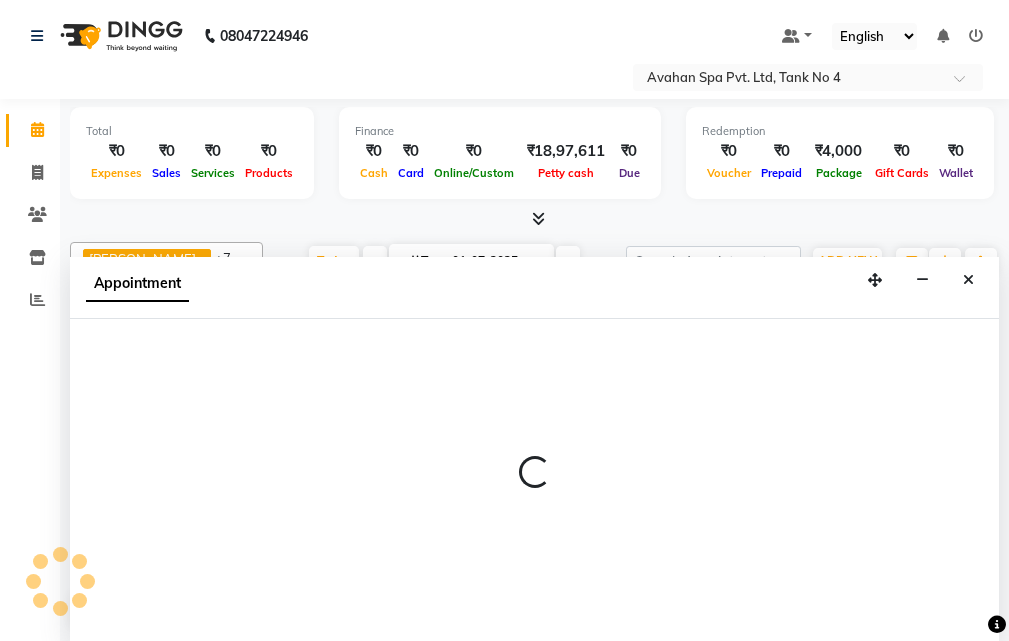 scroll, scrollTop: 1, scrollLeft: 0, axis: vertical 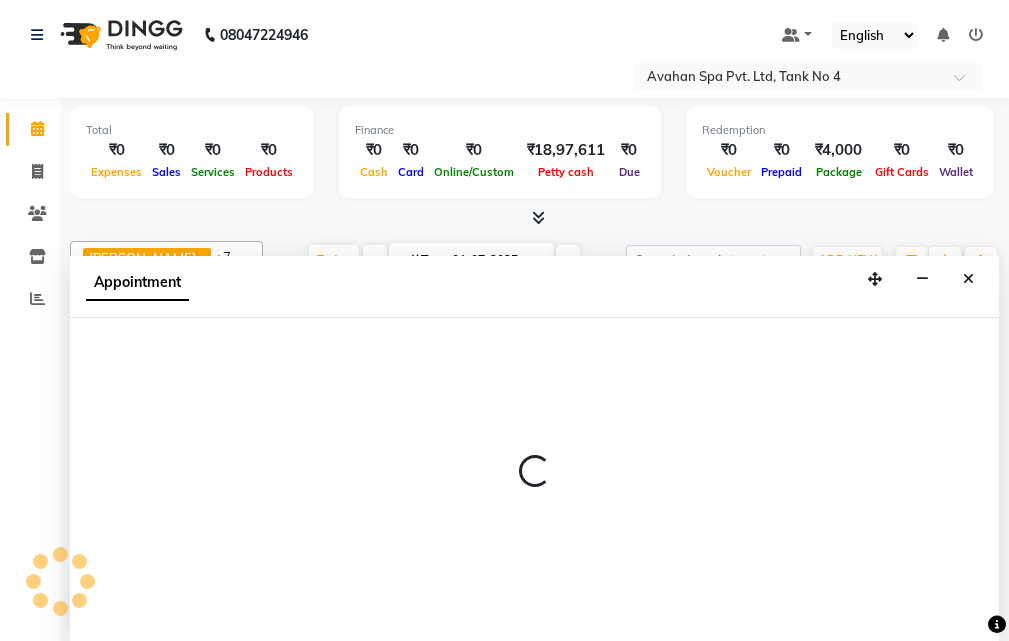 select on "45391" 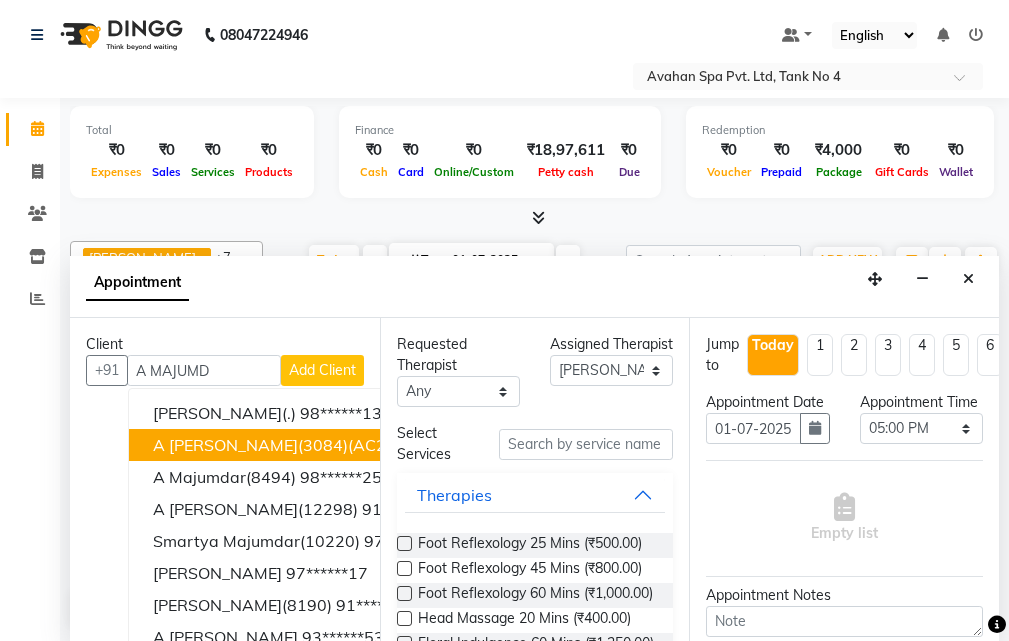 click on "A MAJUMDER(3084)(AC204) V.T-(11-09-2025)(MON-FRI) 9830056182" at bounding box center (421, 445) 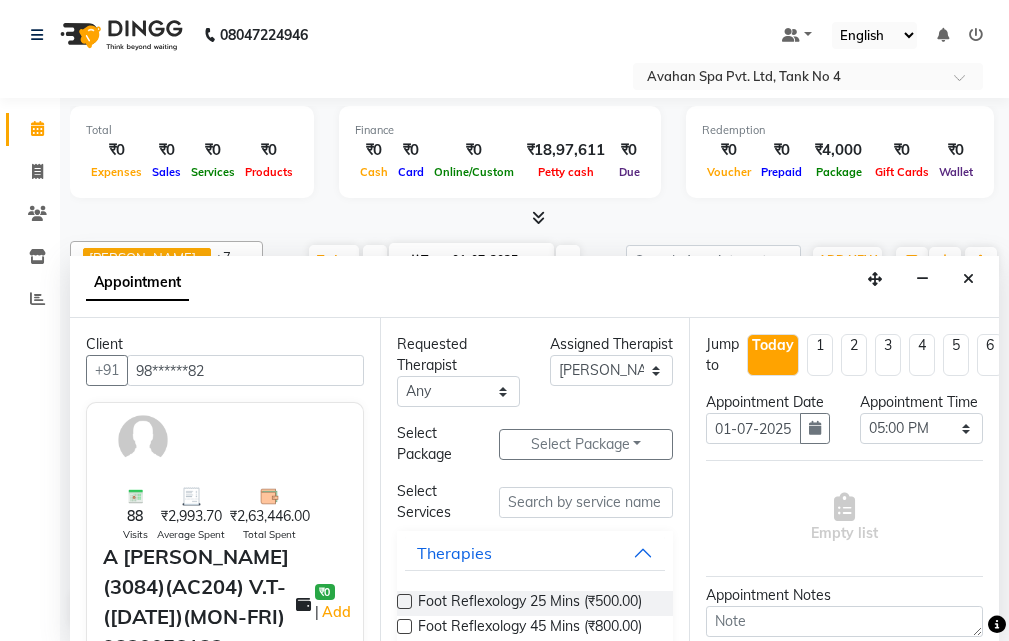 type on "98******82" 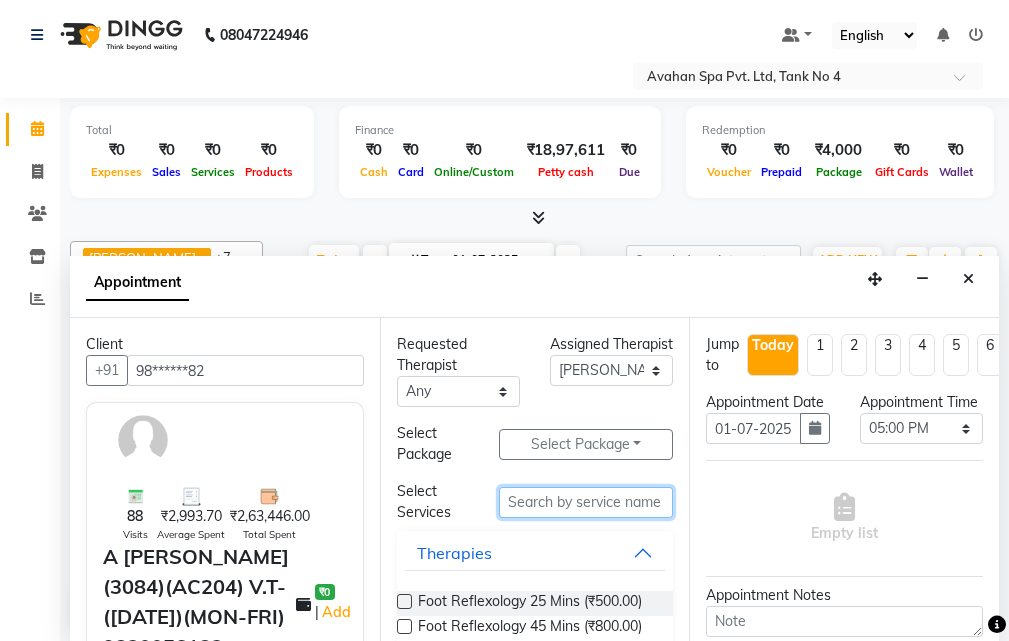 click at bounding box center [586, 502] 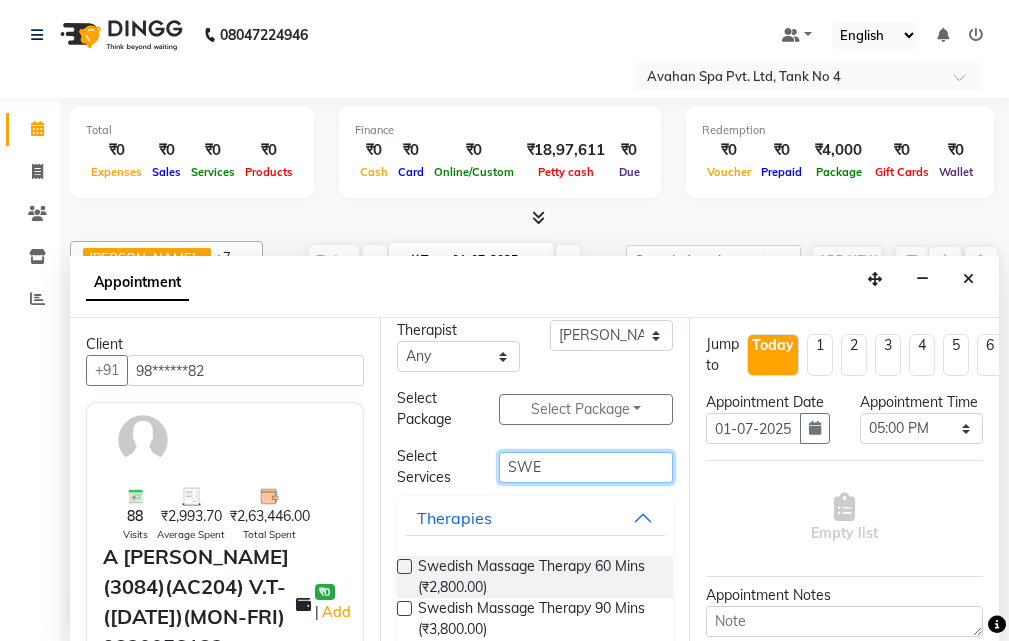scroll, scrollTop: 66, scrollLeft: 0, axis: vertical 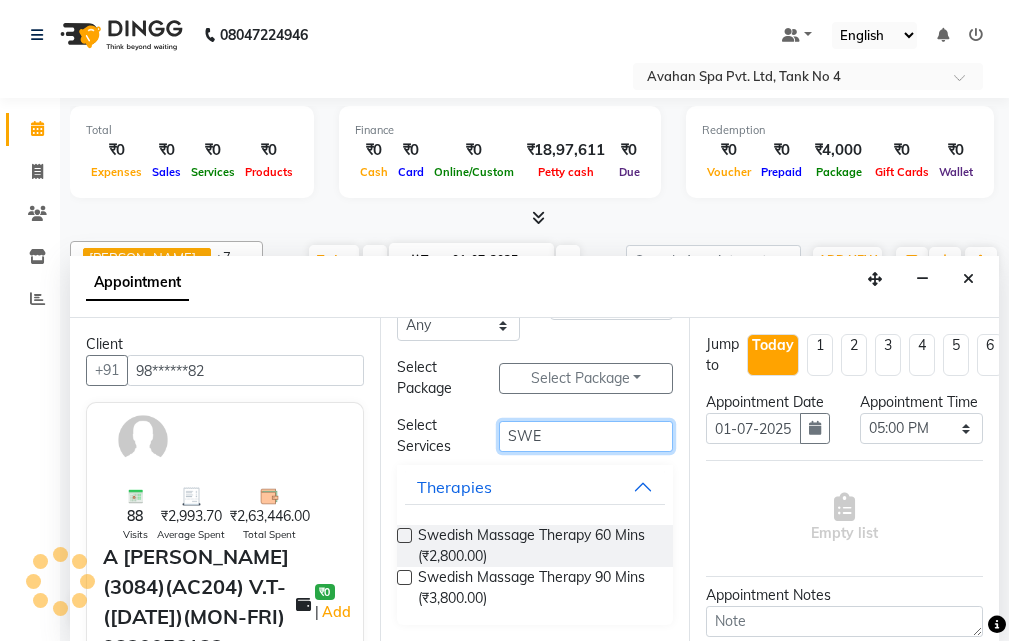 type on "SWE" 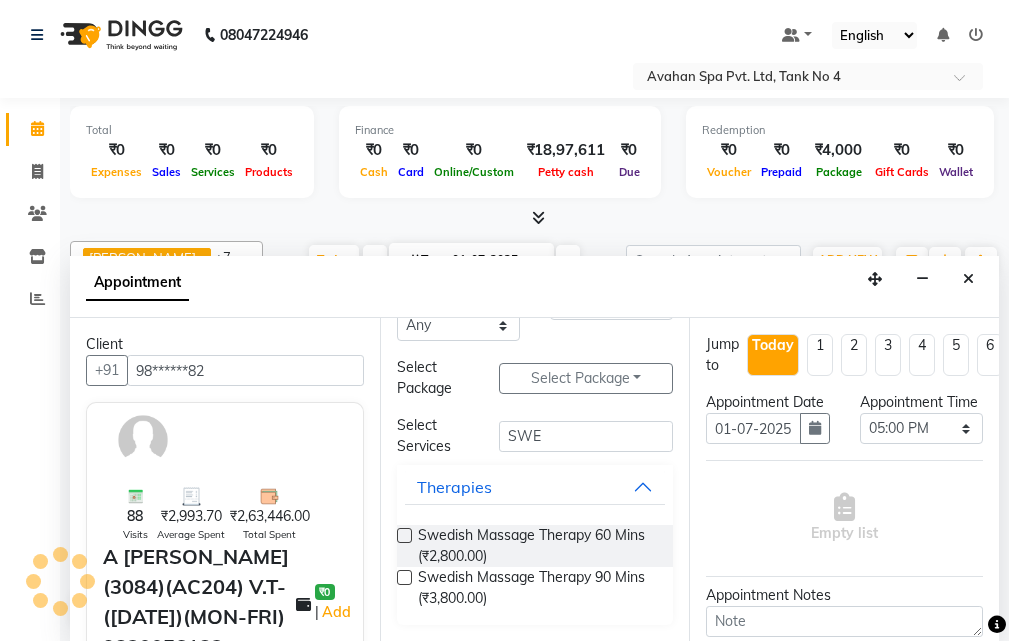 click at bounding box center [404, 577] 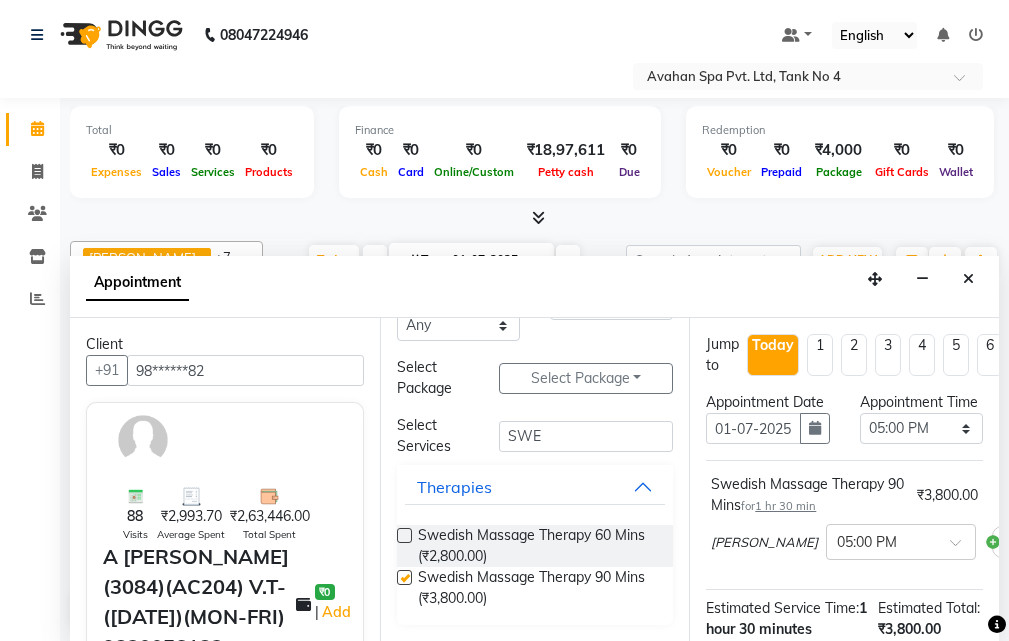 checkbox on "false" 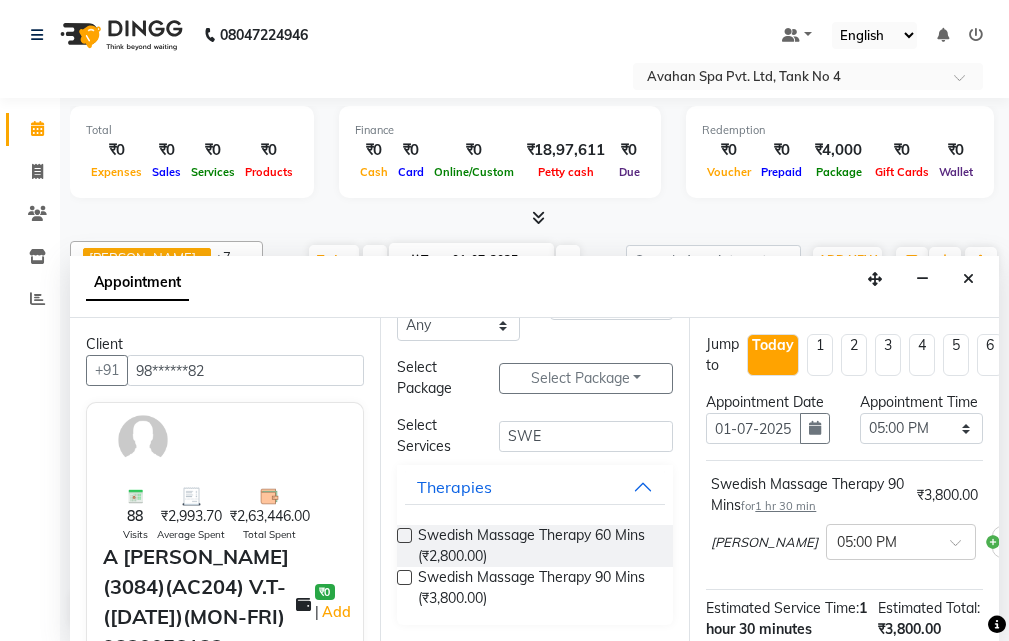 scroll, scrollTop: 340, scrollLeft: 0, axis: vertical 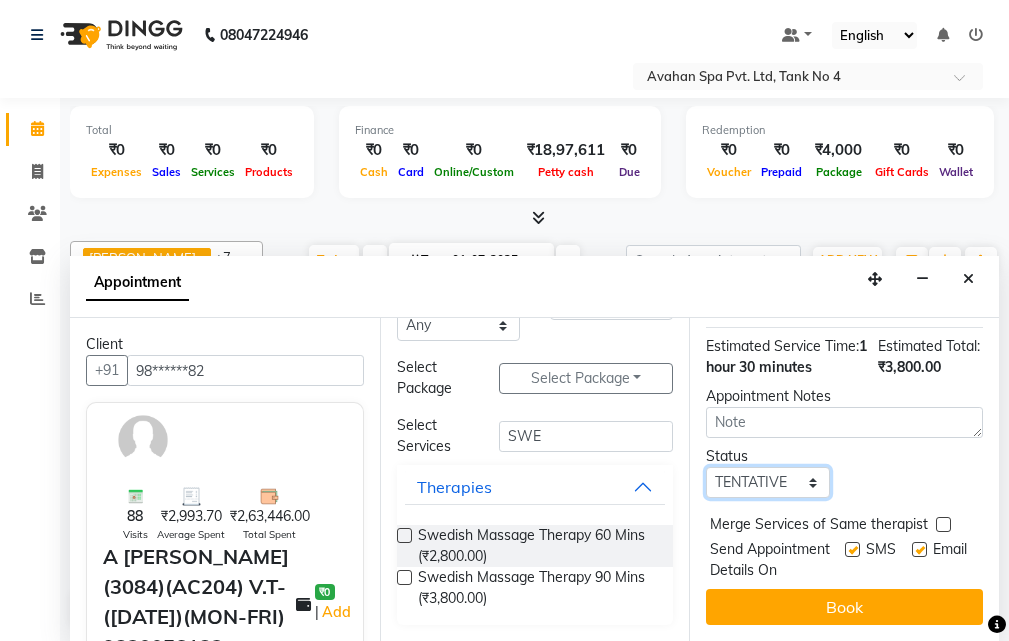 click on "Select TENTATIVE CONFIRM CHECK-IN UPCOMING" at bounding box center (767, 482) 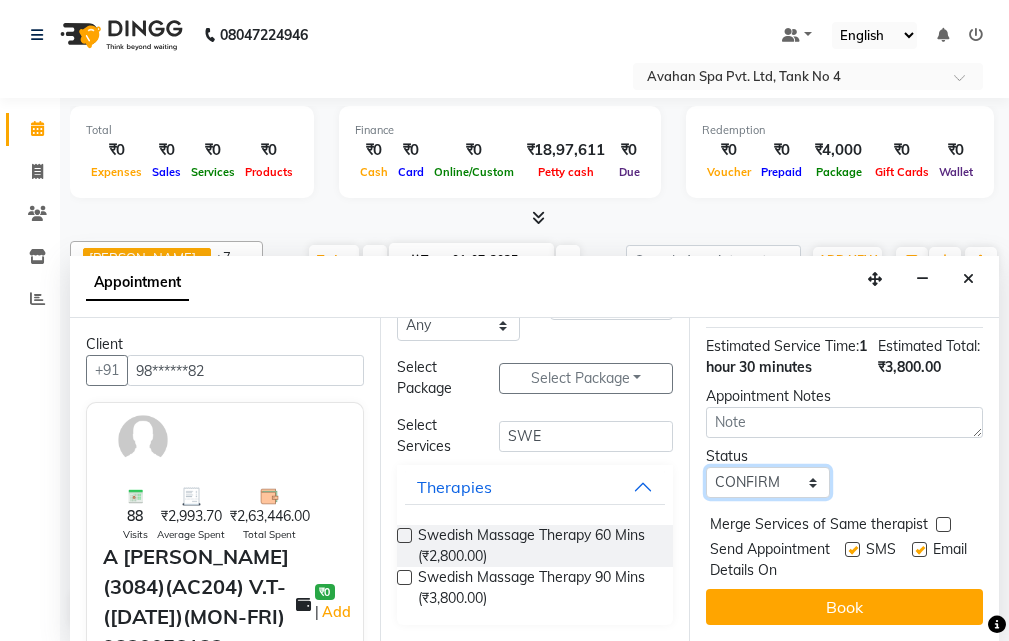 click on "Select TENTATIVE CONFIRM CHECK-IN UPCOMING" at bounding box center (767, 482) 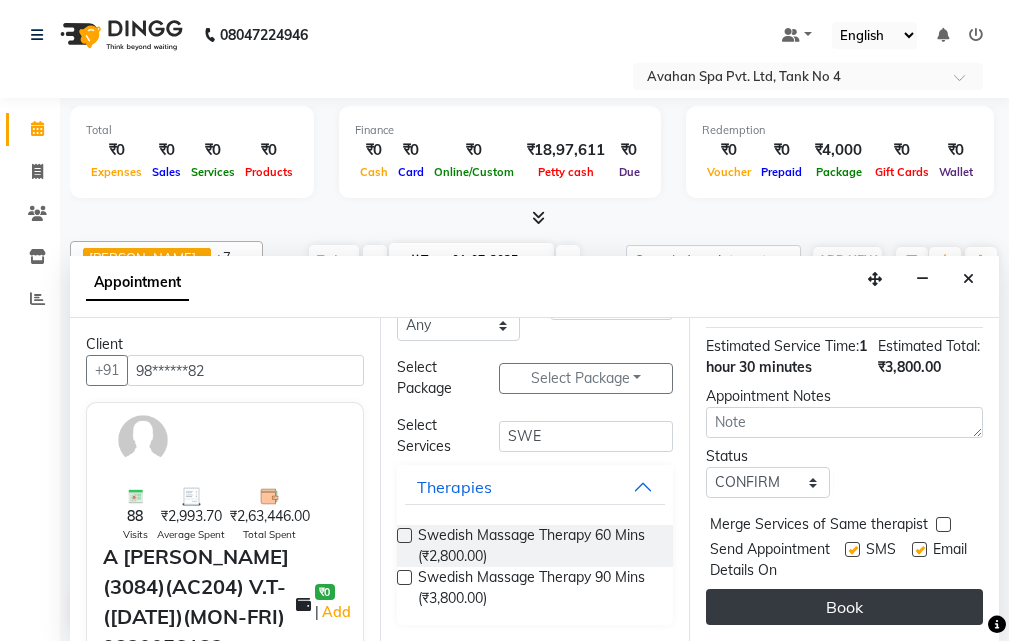 click on "Book" at bounding box center [844, 607] 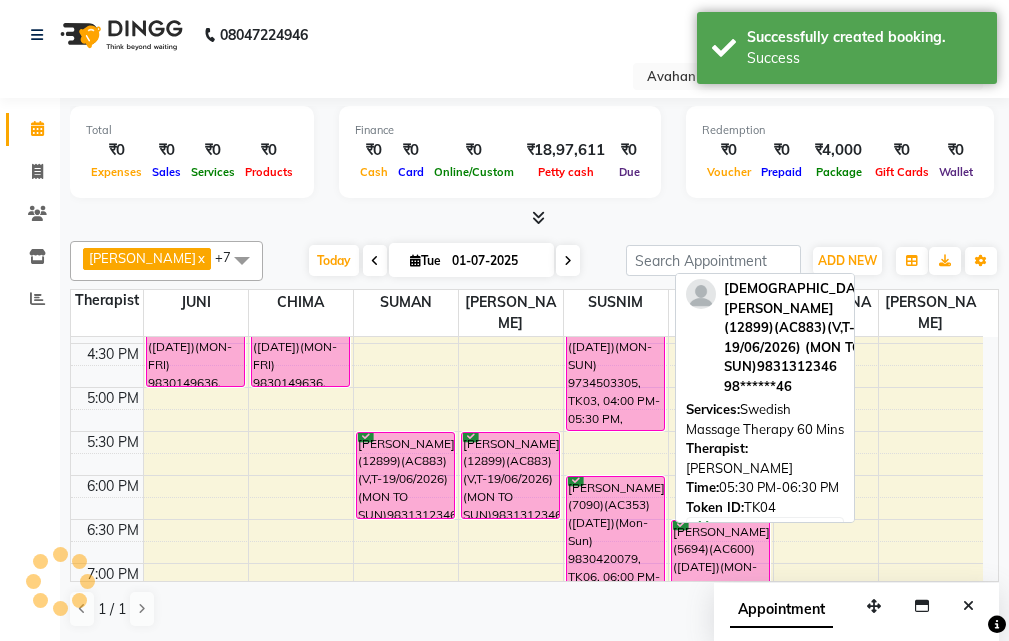 scroll, scrollTop: 0, scrollLeft: 0, axis: both 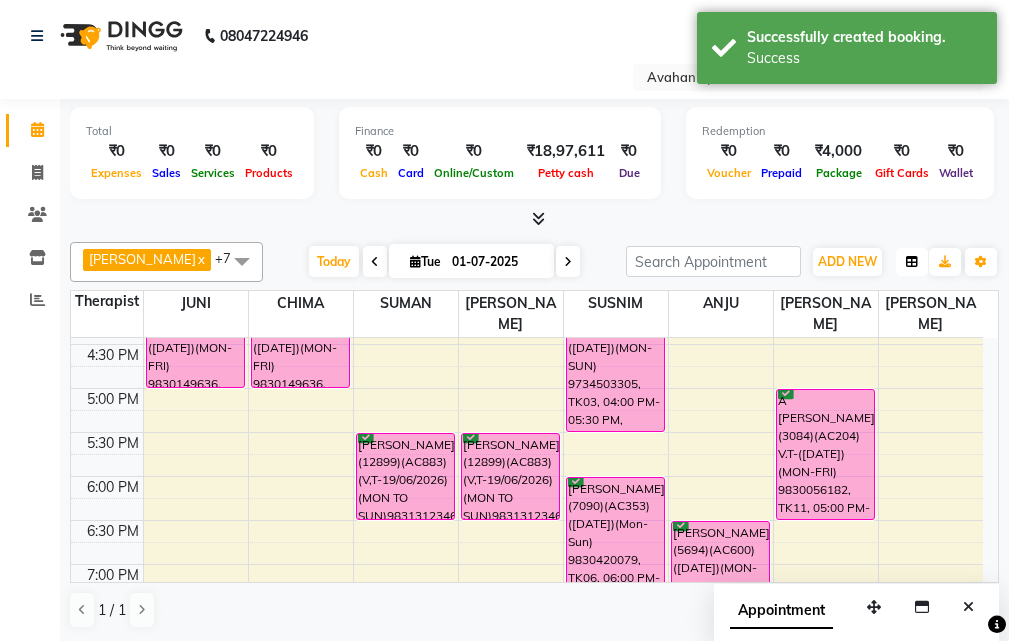 click at bounding box center (912, 262) 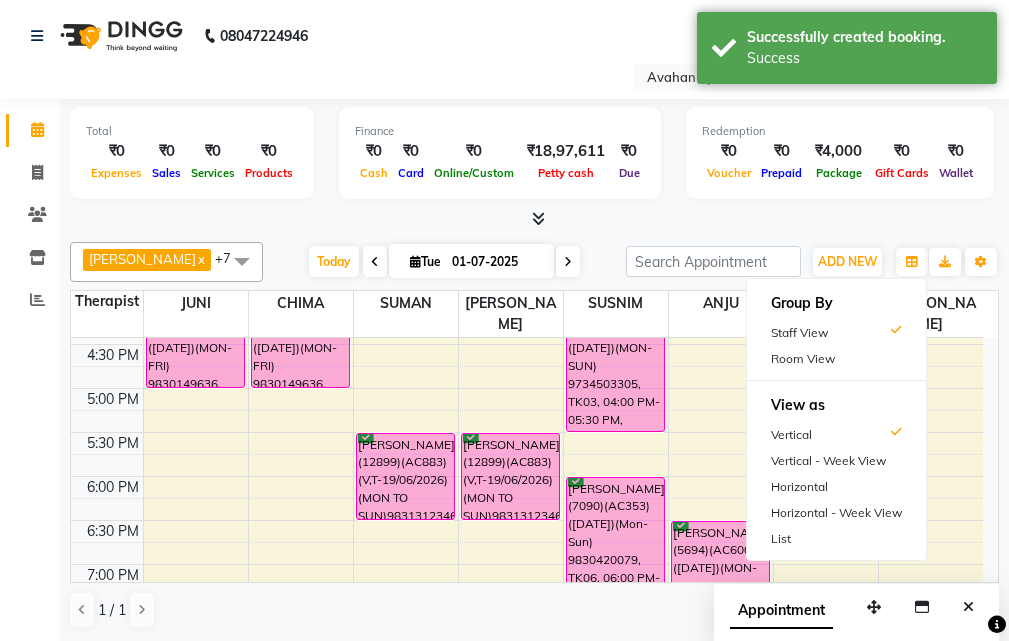 click on "Room View" at bounding box center (836, 359) 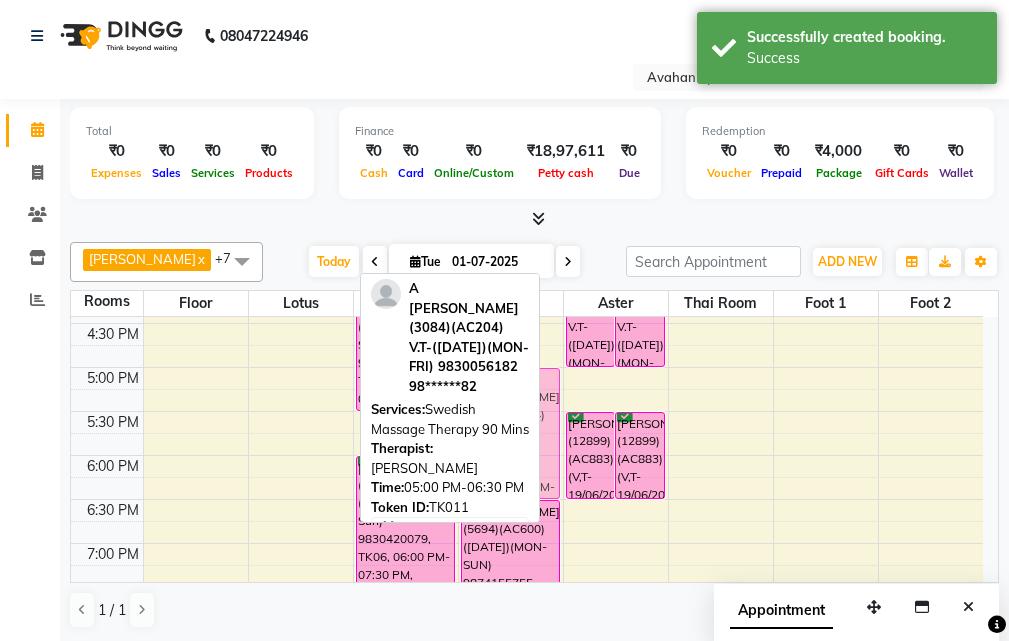 drag, startPoint x: 296, startPoint y: 379, endPoint x: 477, endPoint y: 382, distance: 181.02486 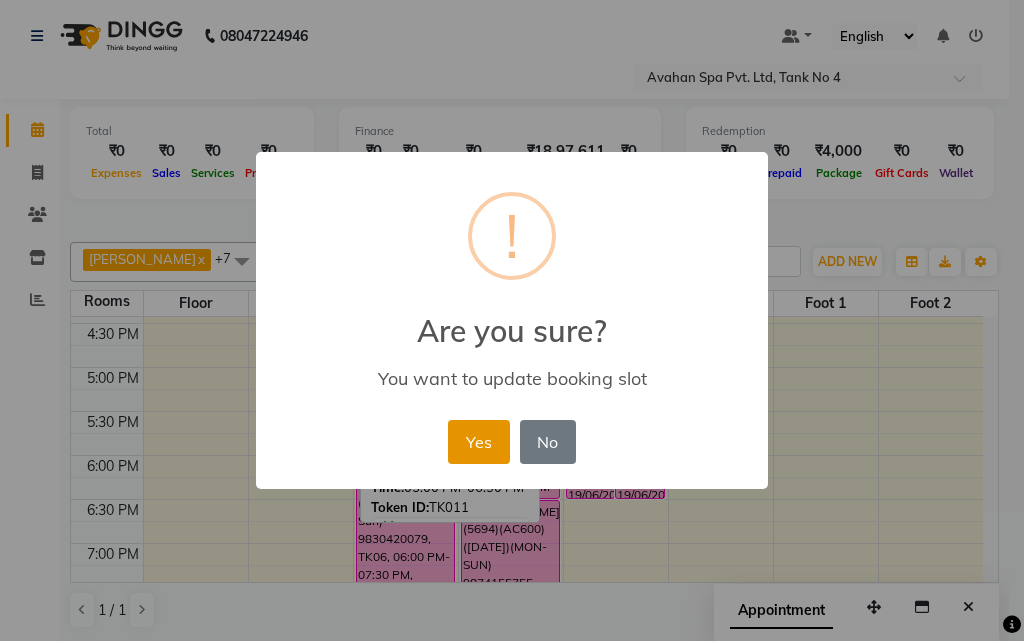 click on "Yes" at bounding box center [478, 442] 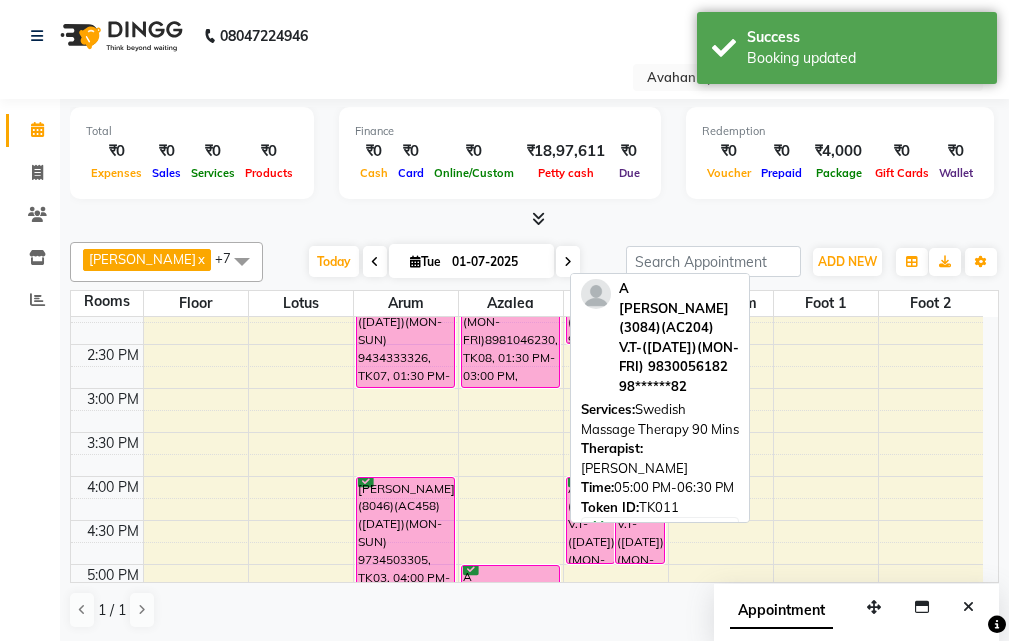 scroll, scrollTop: 365, scrollLeft: 0, axis: vertical 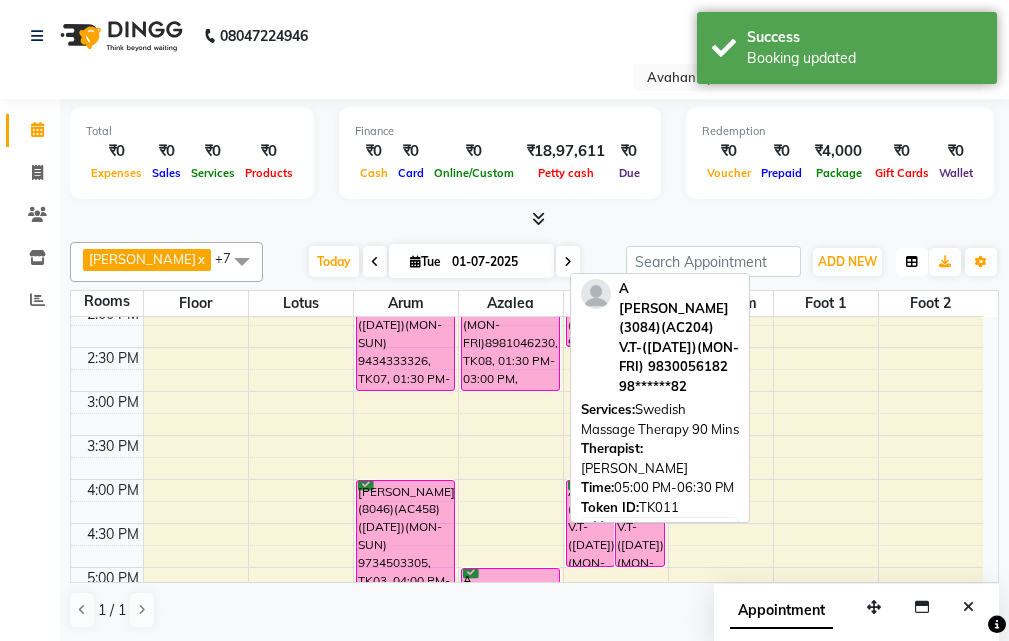 click at bounding box center (912, 262) 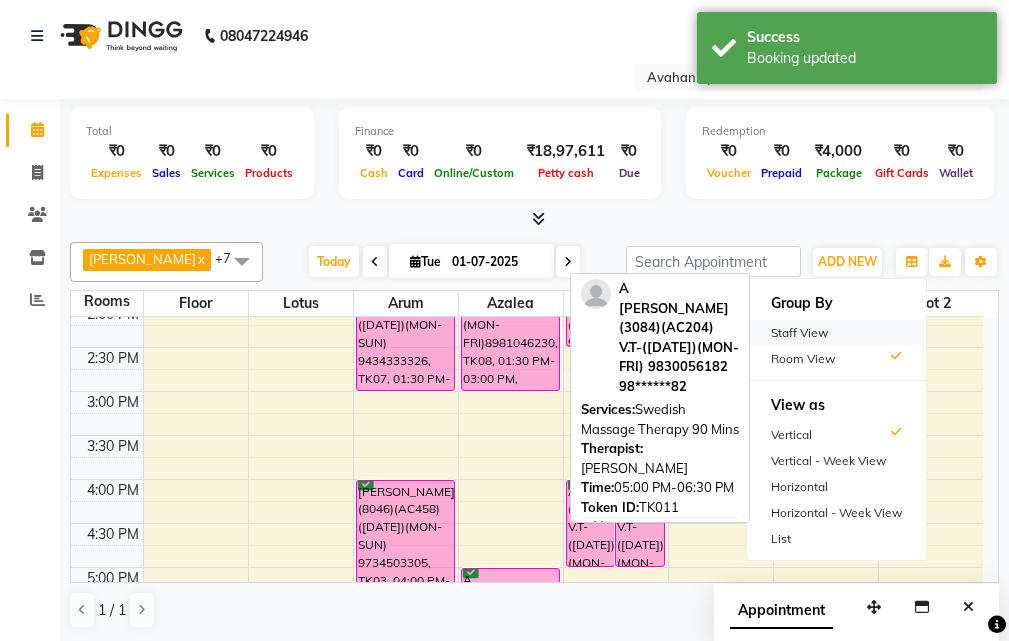 click on "Staff View" at bounding box center (836, 333) 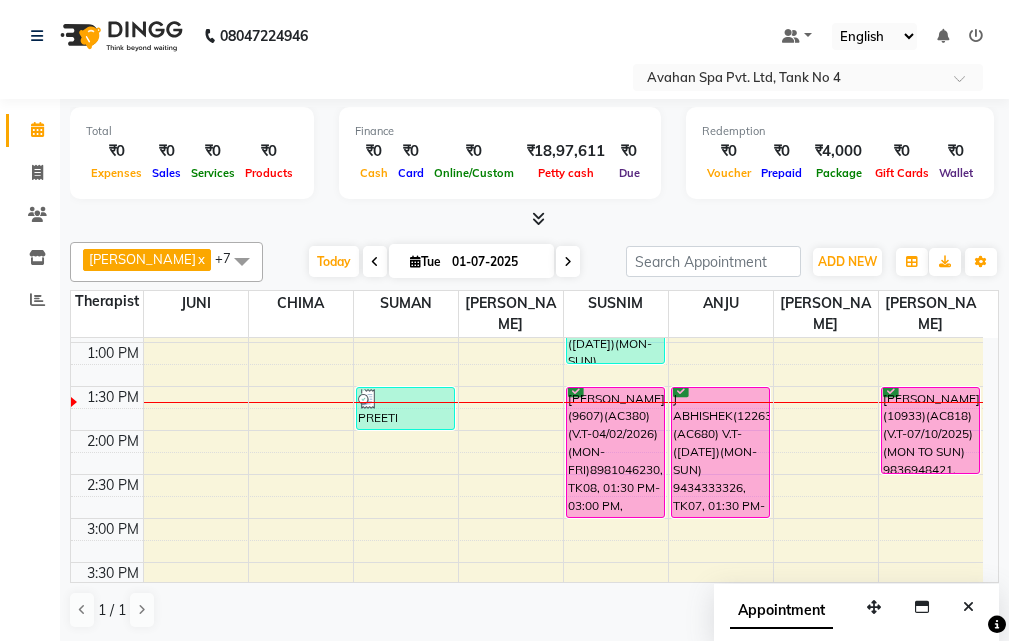 scroll, scrollTop: 265, scrollLeft: 0, axis: vertical 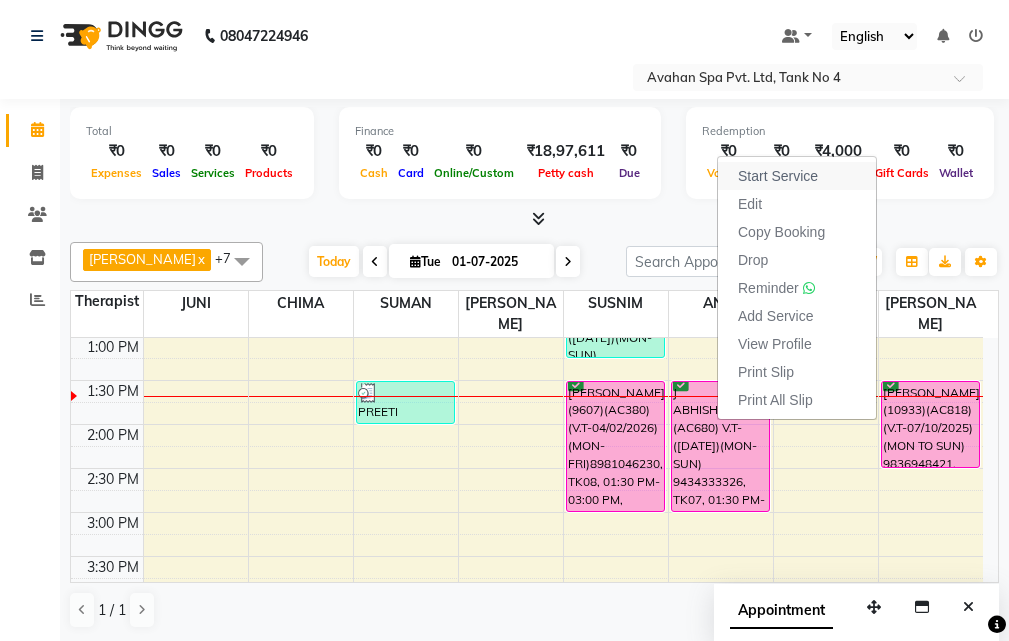 click on "Start Service" at bounding box center [778, 176] 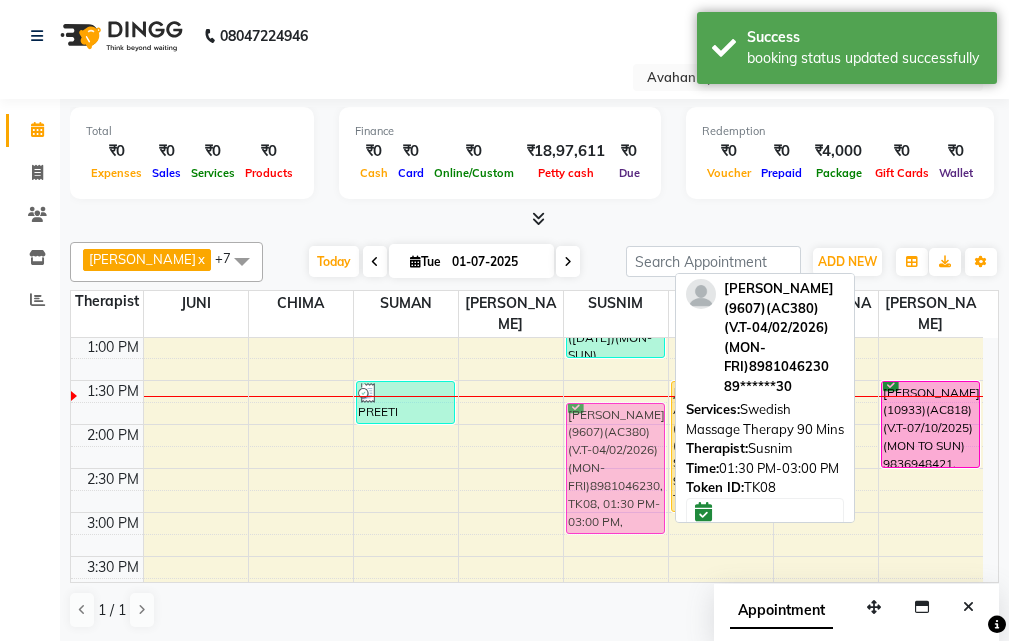 drag, startPoint x: 607, startPoint y: 379, endPoint x: 604, endPoint y: 396, distance: 17.262676 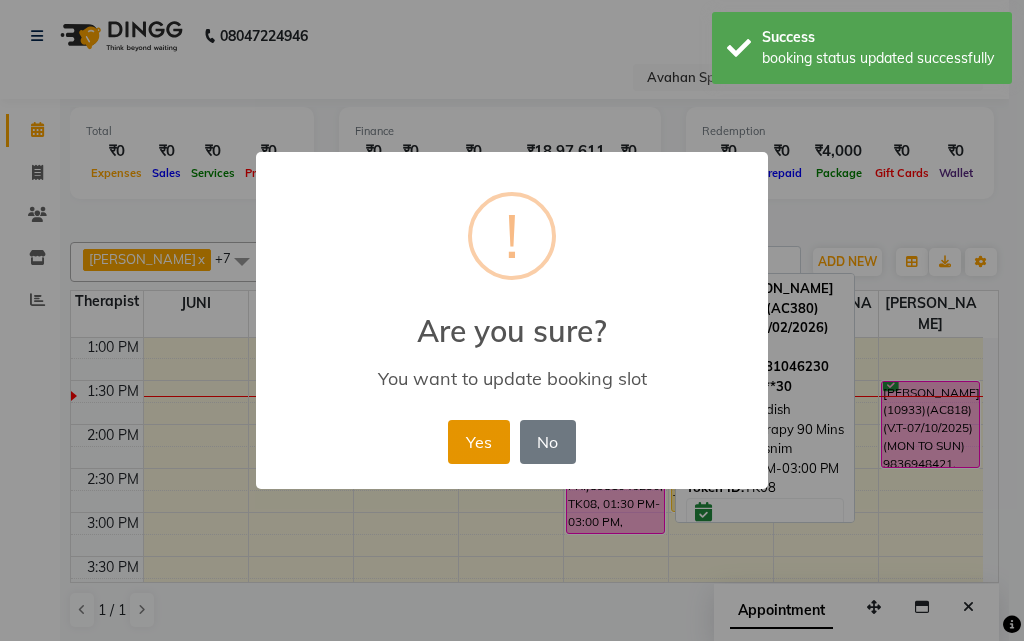 click on "Yes" at bounding box center [478, 442] 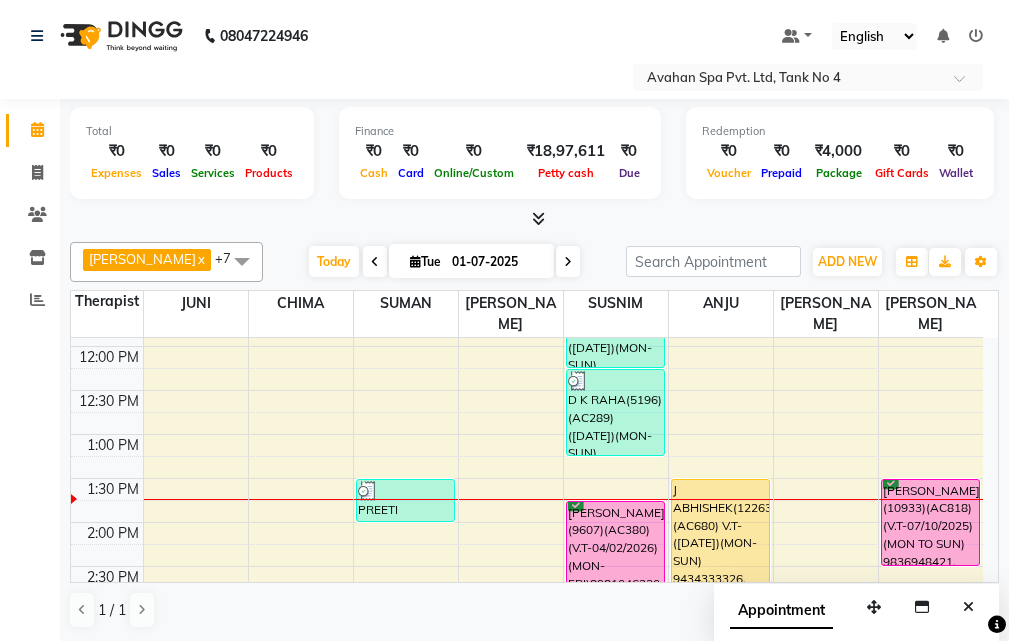 scroll, scrollTop: 165, scrollLeft: 0, axis: vertical 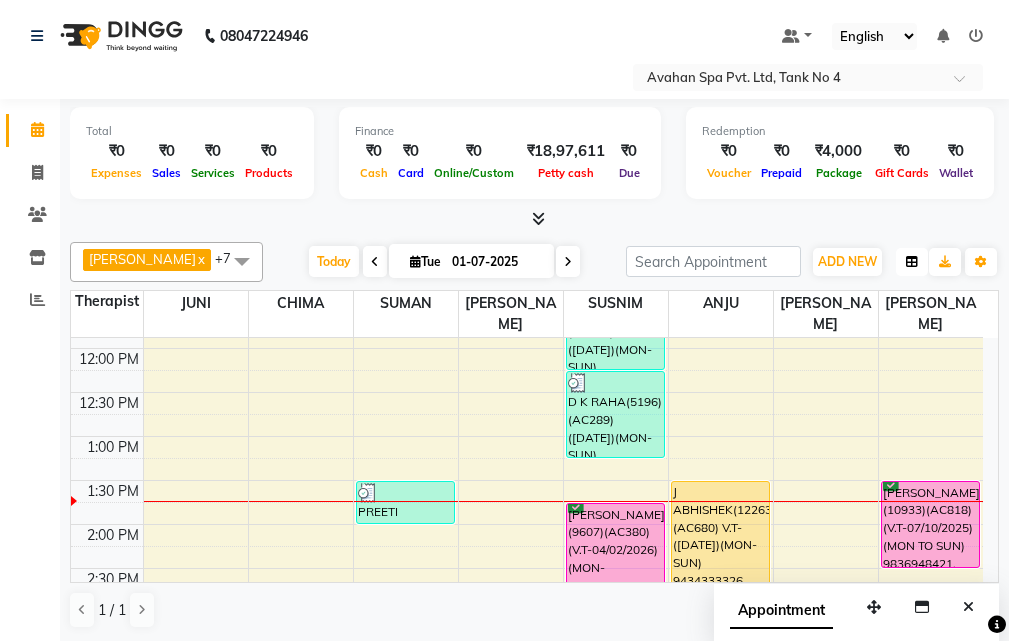 click at bounding box center (912, 262) 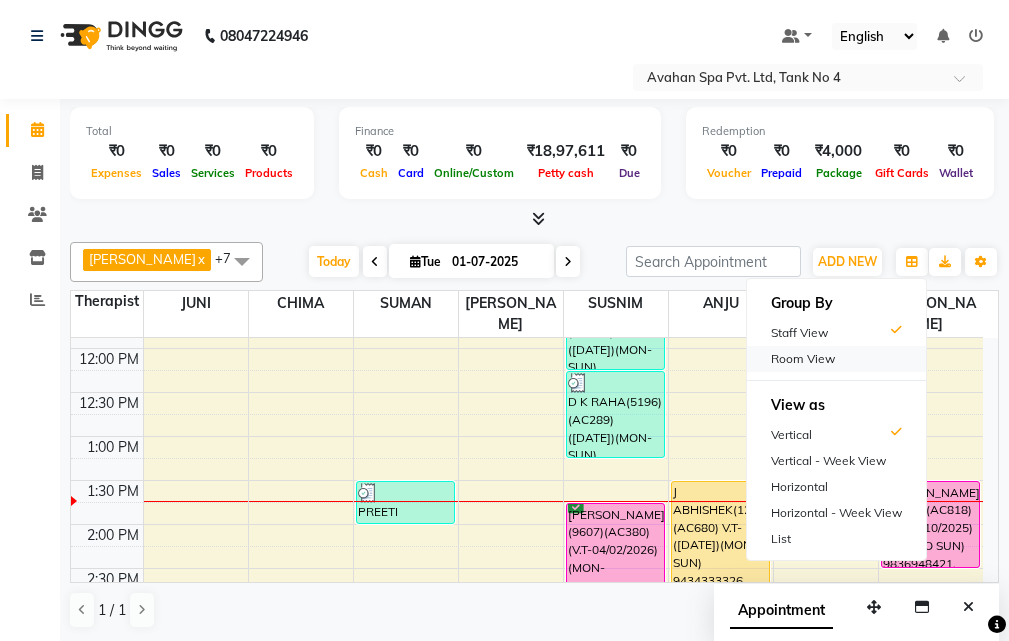 click on "Room View" at bounding box center (836, 359) 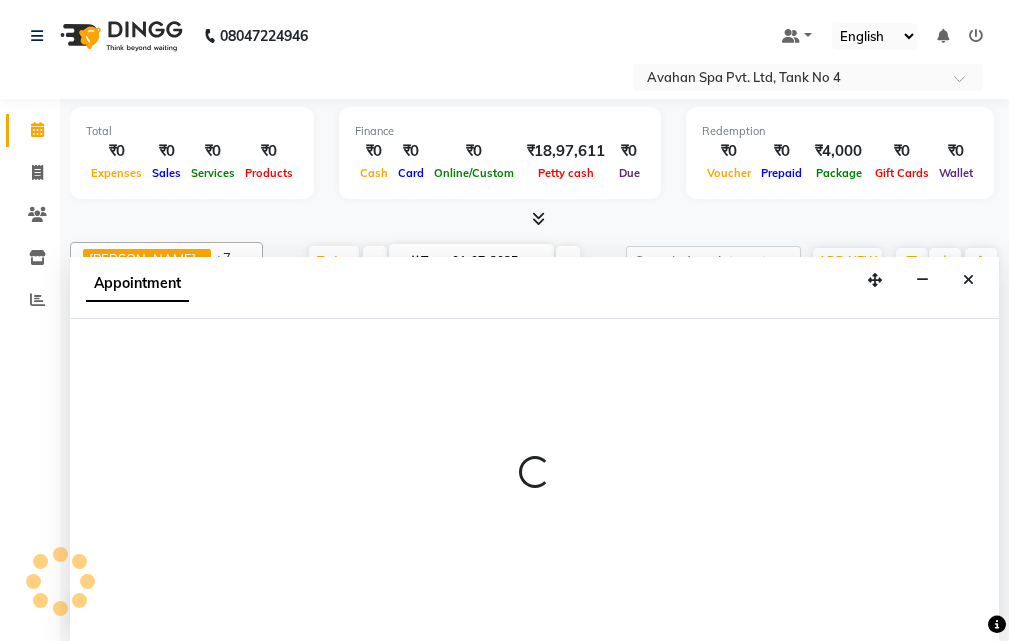 scroll, scrollTop: 1, scrollLeft: 0, axis: vertical 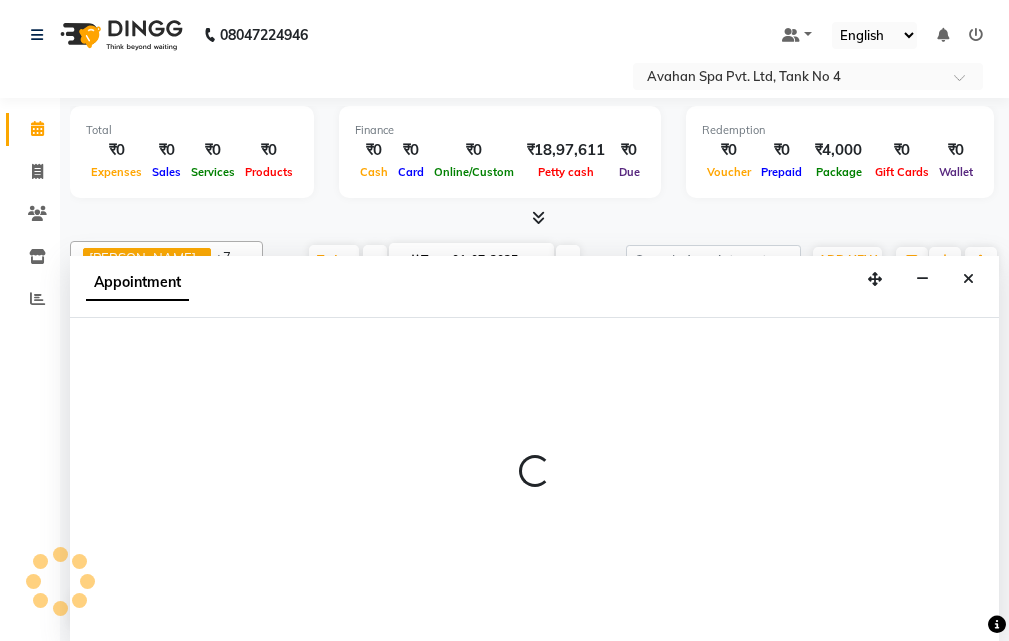 select on "tentative" 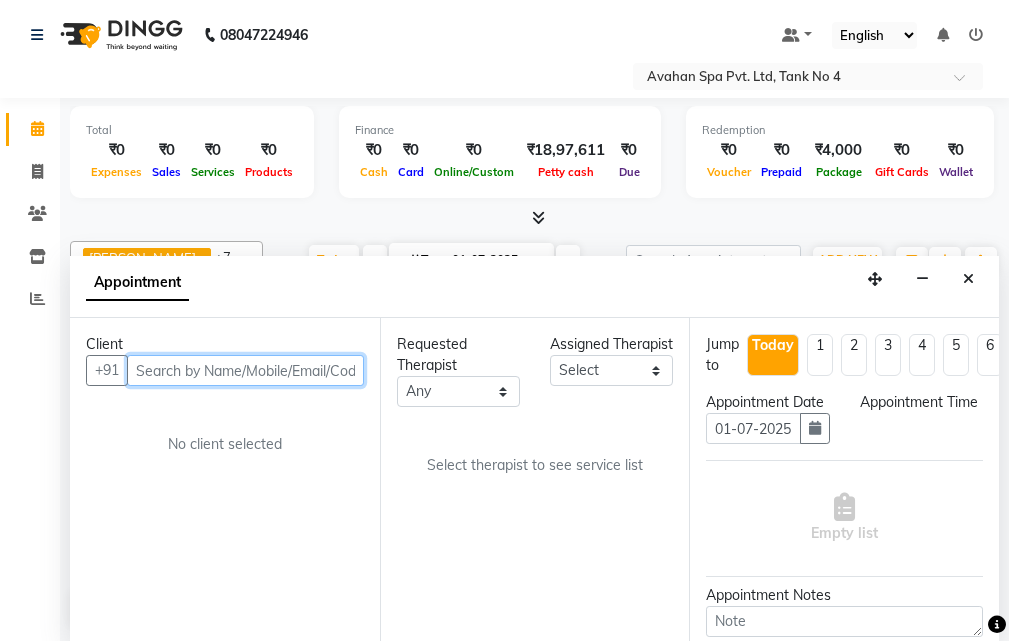 select on "735" 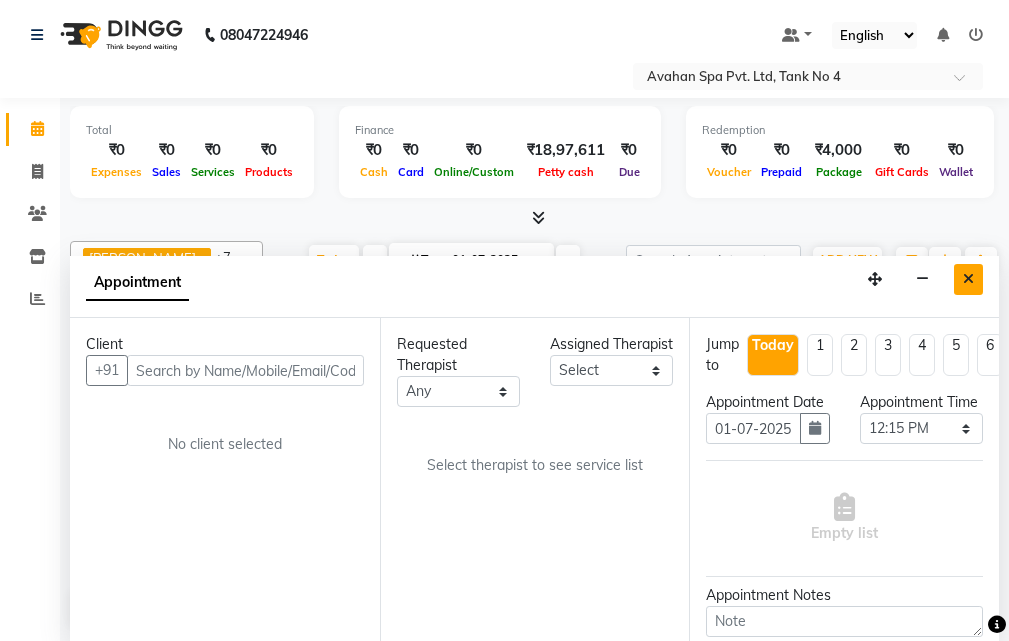 click at bounding box center [968, 279] 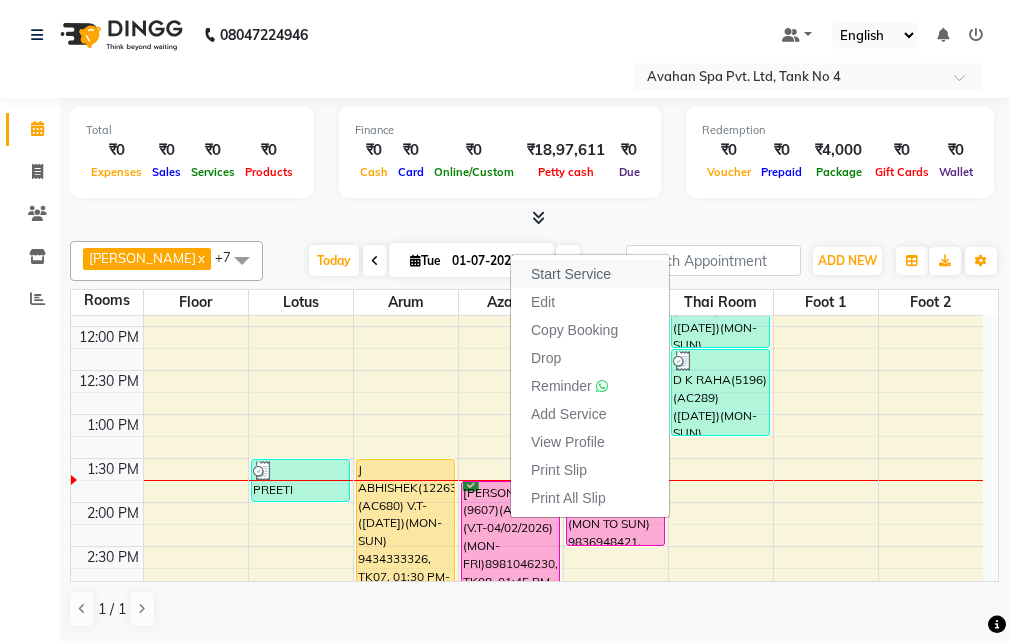 click on "Start Service" at bounding box center [571, 274] 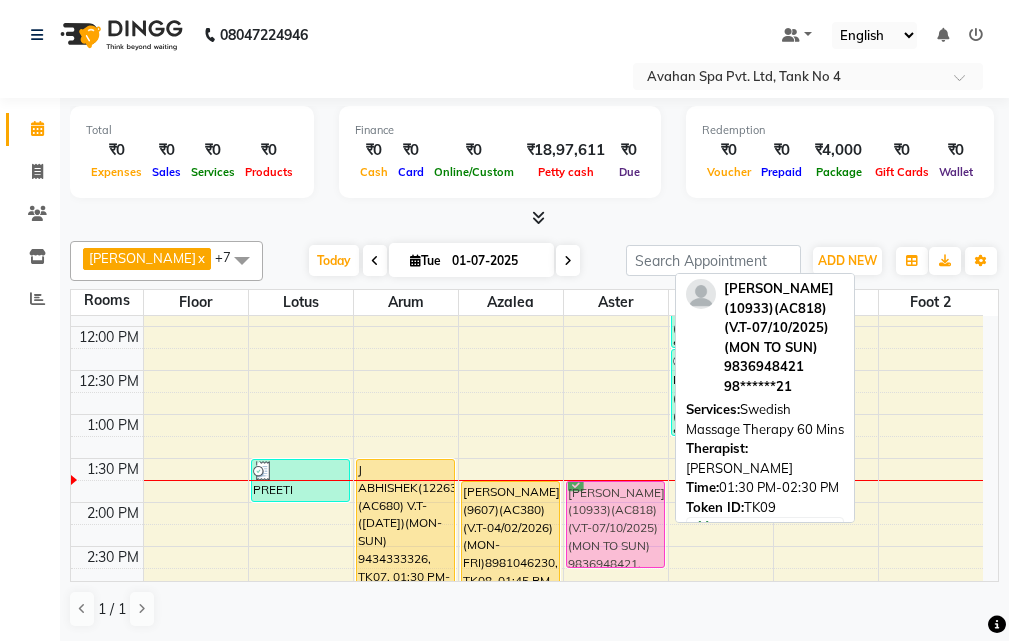 drag, startPoint x: 616, startPoint y: 479, endPoint x: 611, endPoint y: 498, distance: 19.646883 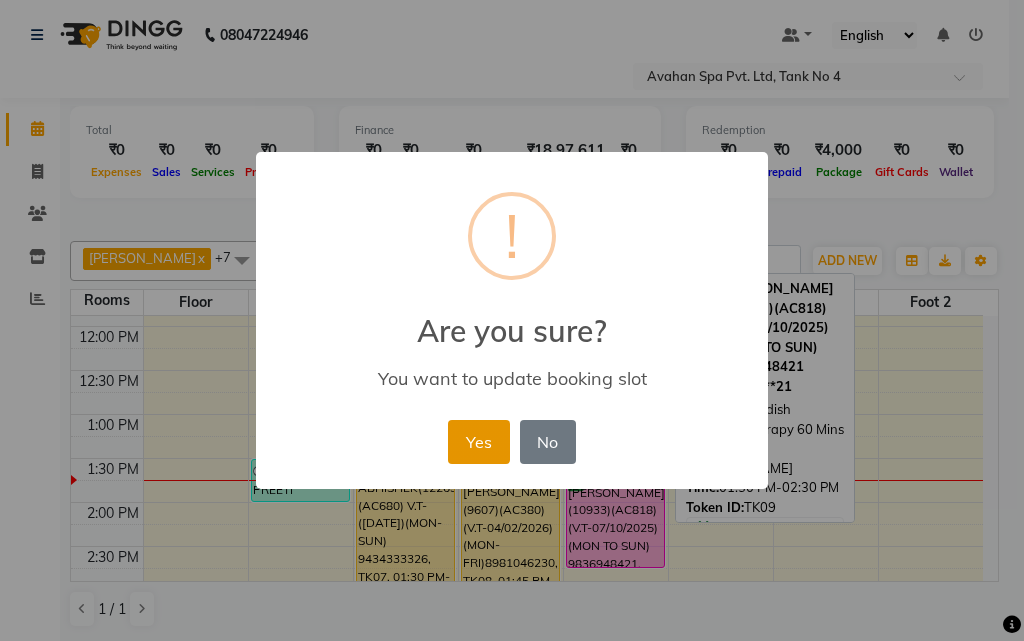 click on "Yes" at bounding box center (478, 442) 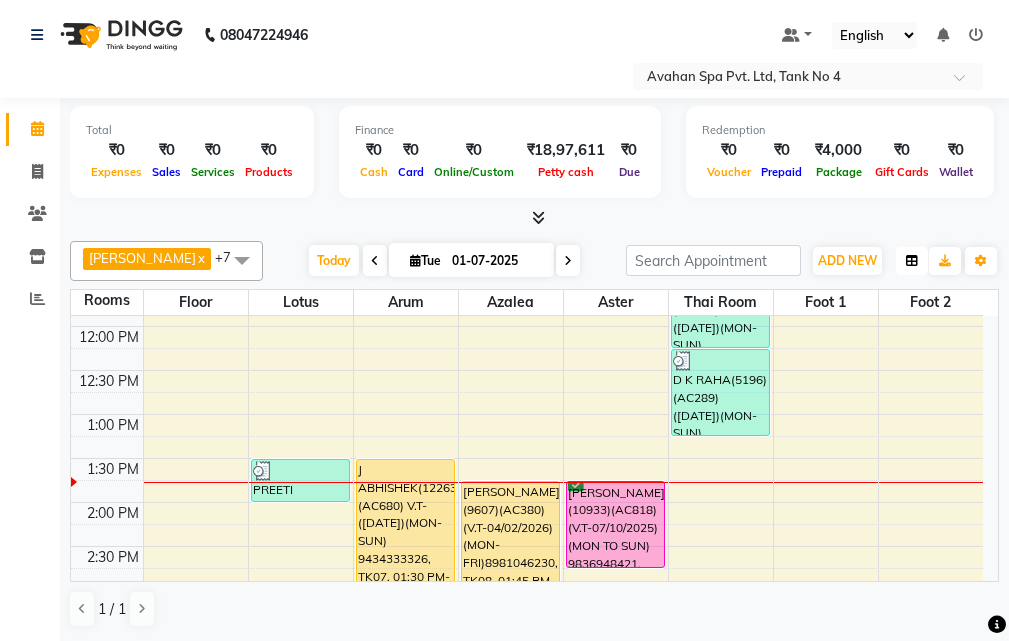 click at bounding box center [912, 261] 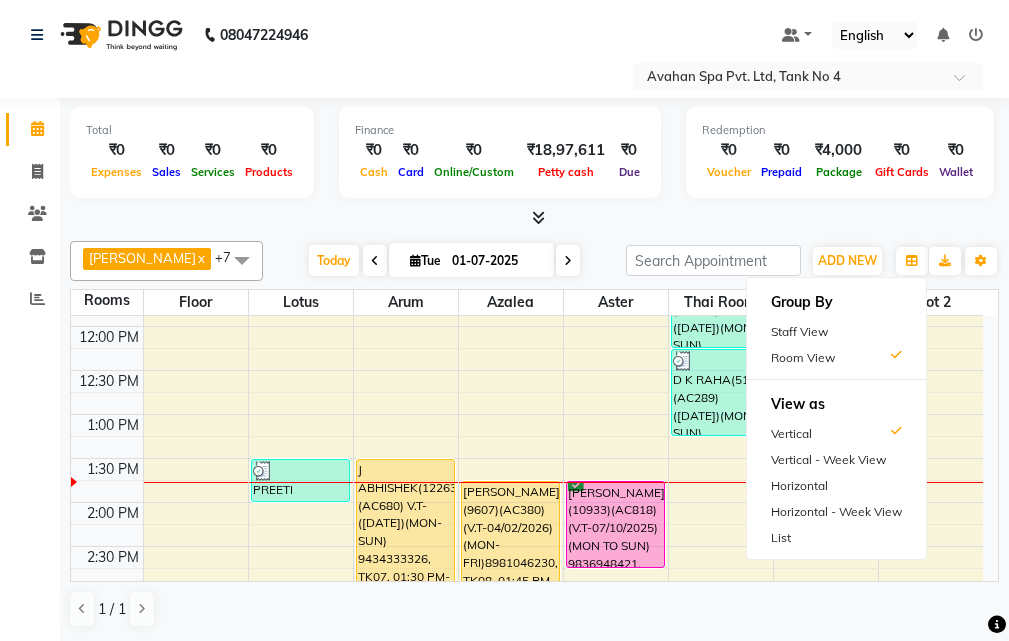click on "Staff View" at bounding box center [836, 332] 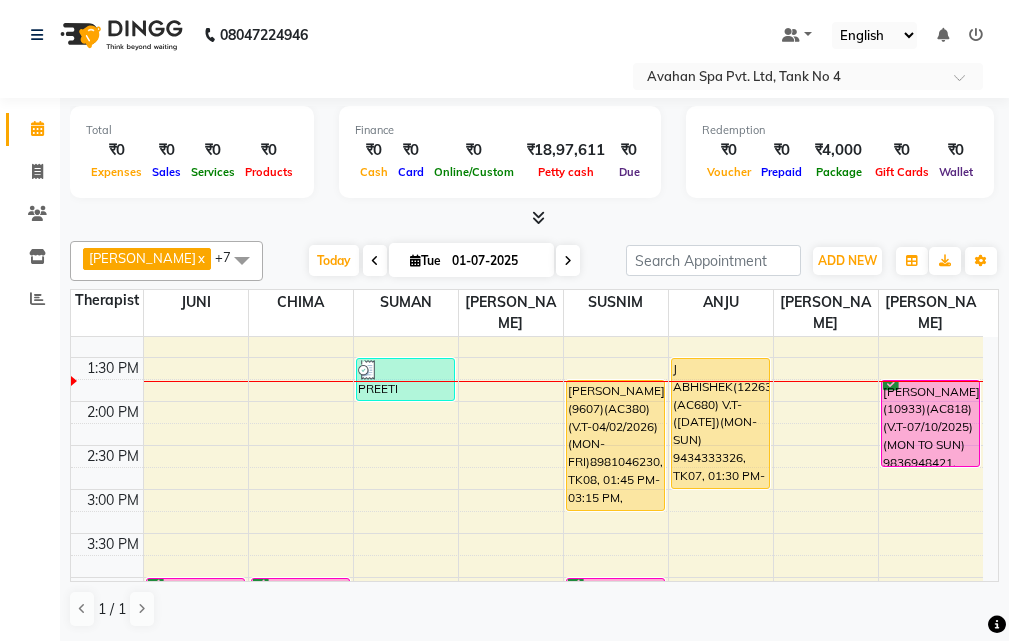 scroll, scrollTop: 265, scrollLeft: 0, axis: vertical 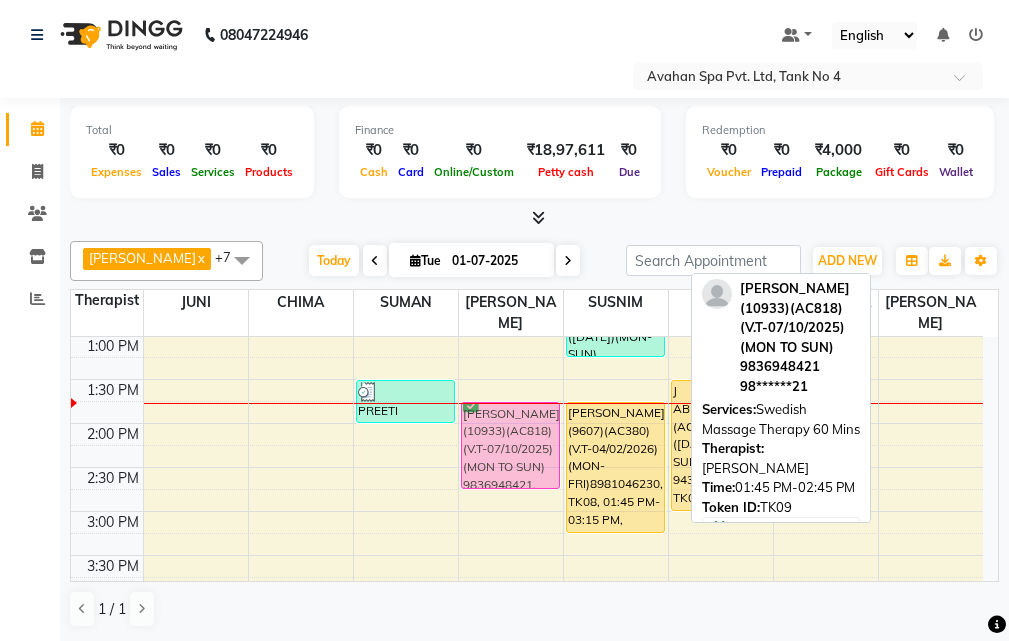 drag, startPoint x: 910, startPoint y: 405, endPoint x: 520, endPoint y: 408, distance: 390.01154 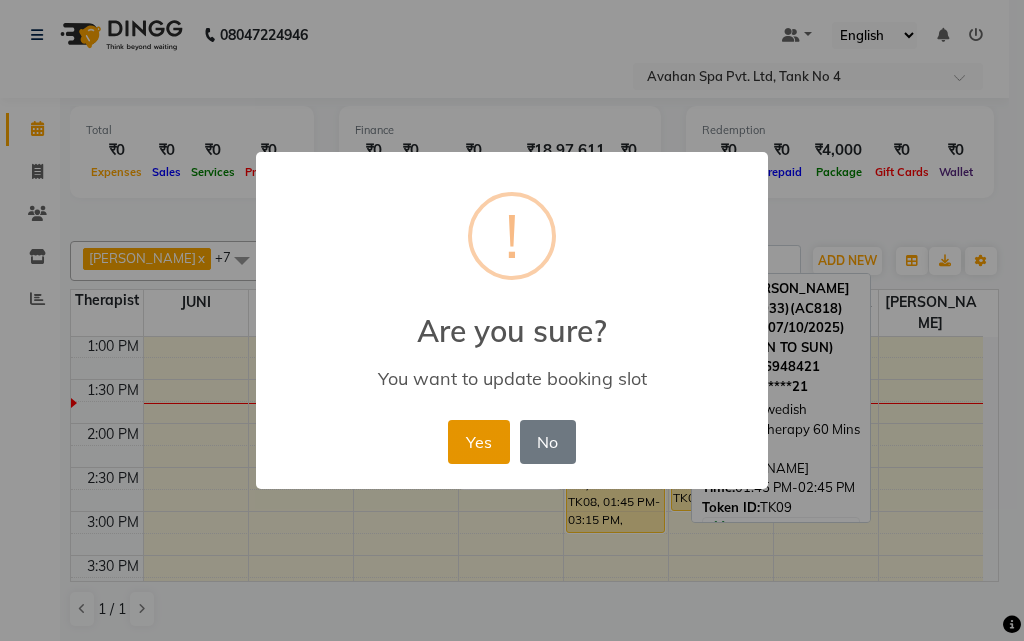 click on "Yes" at bounding box center (478, 442) 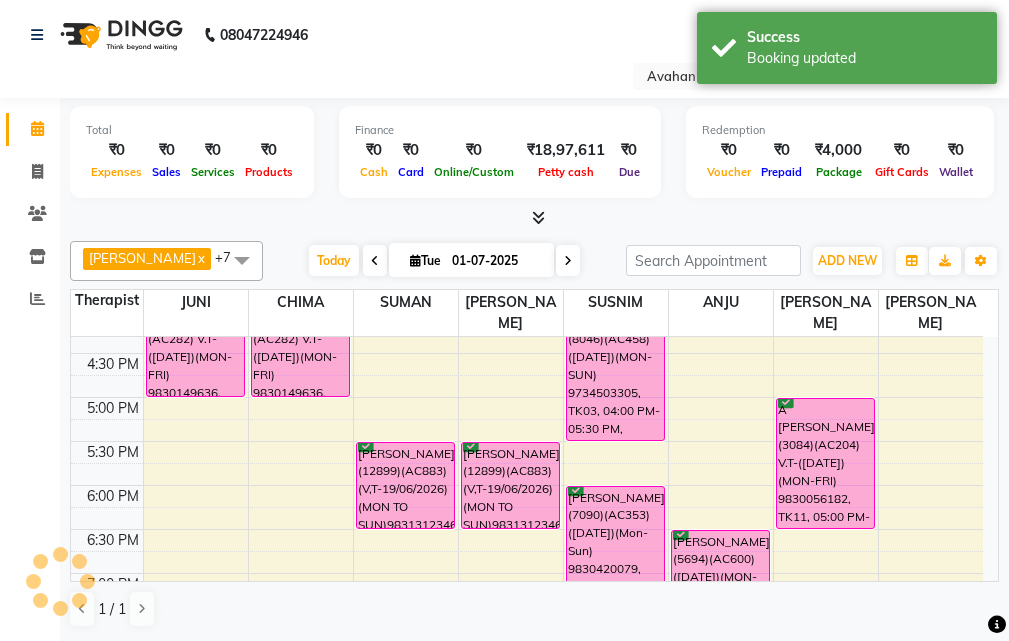 scroll, scrollTop: 565, scrollLeft: 0, axis: vertical 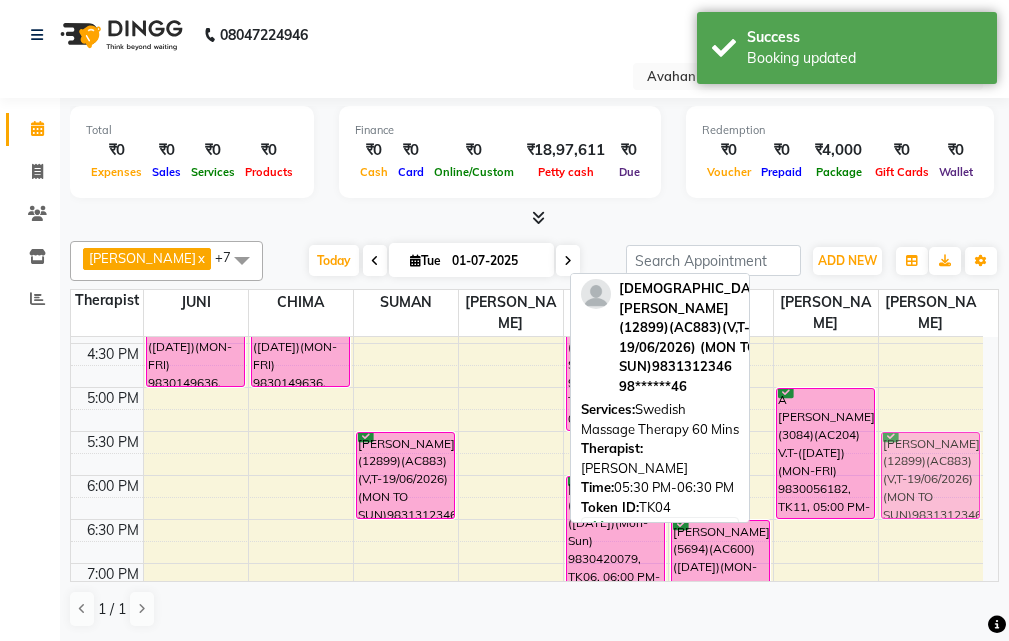 drag, startPoint x: 513, startPoint y: 438, endPoint x: 913, endPoint y: 437, distance: 400.00125 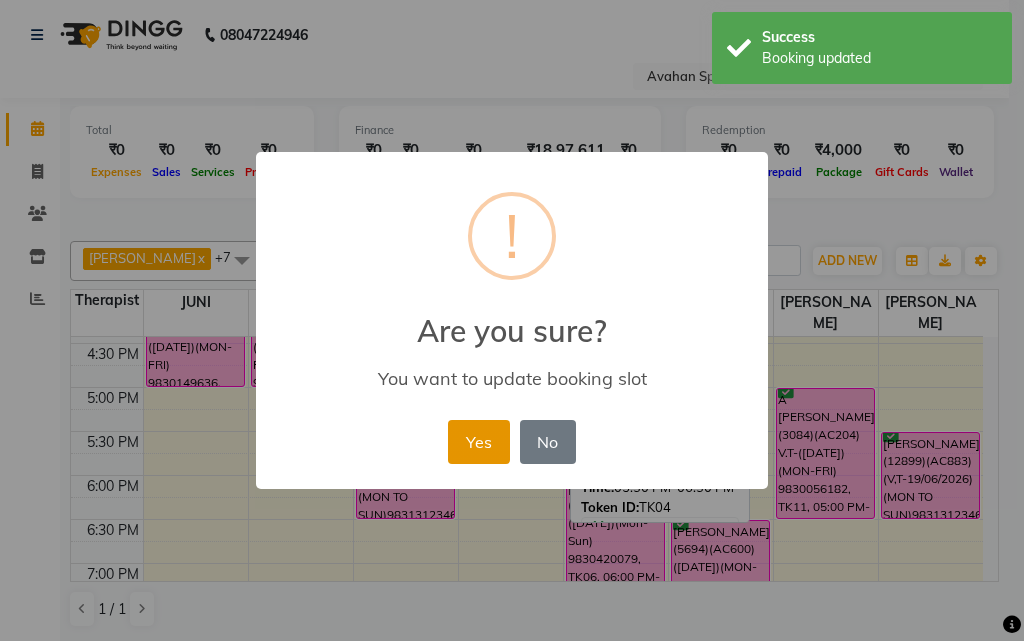 click on "Yes" at bounding box center [478, 442] 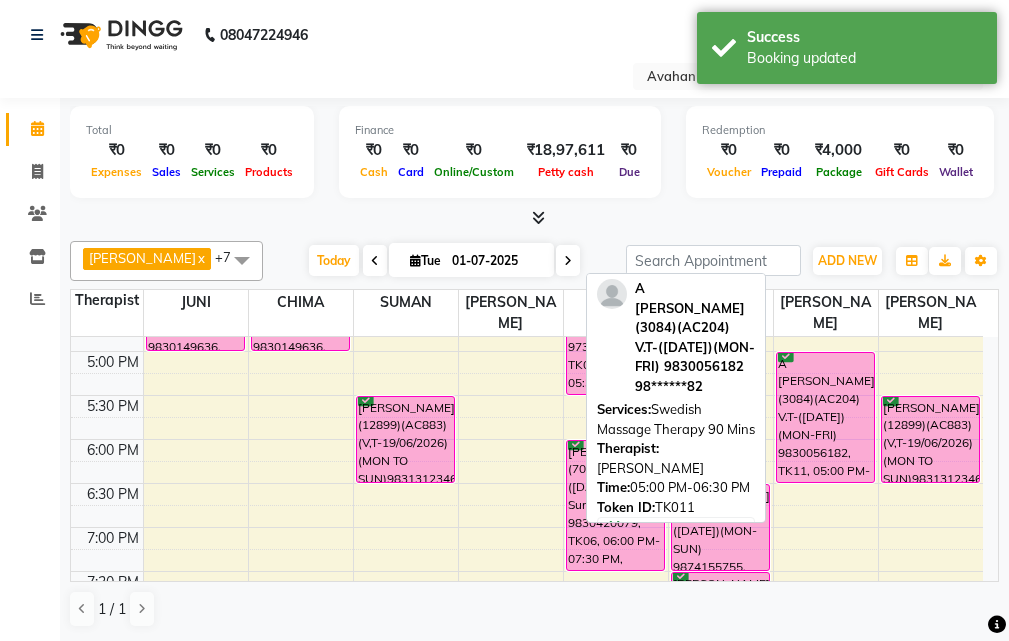 scroll, scrollTop: 565, scrollLeft: 0, axis: vertical 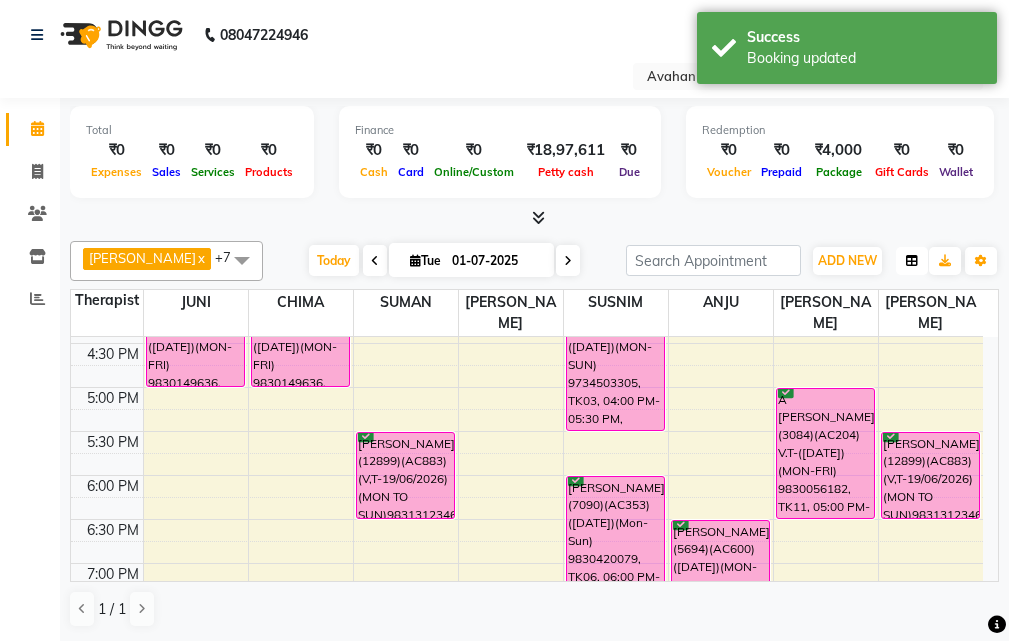 click at bounding box center [912, 261] 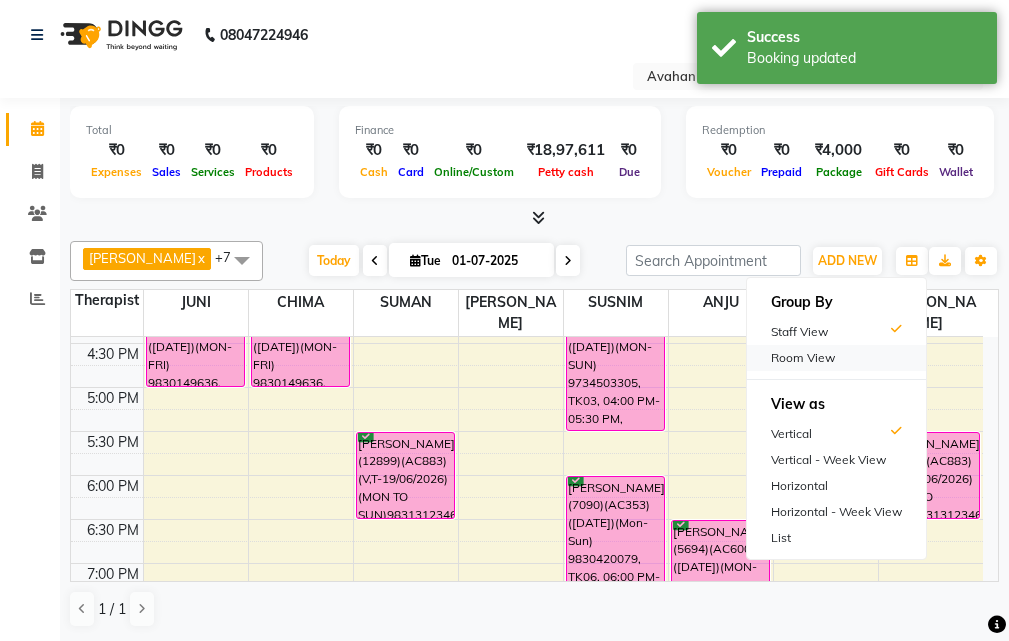 click on "Room View" at bounding box center [836, 358] 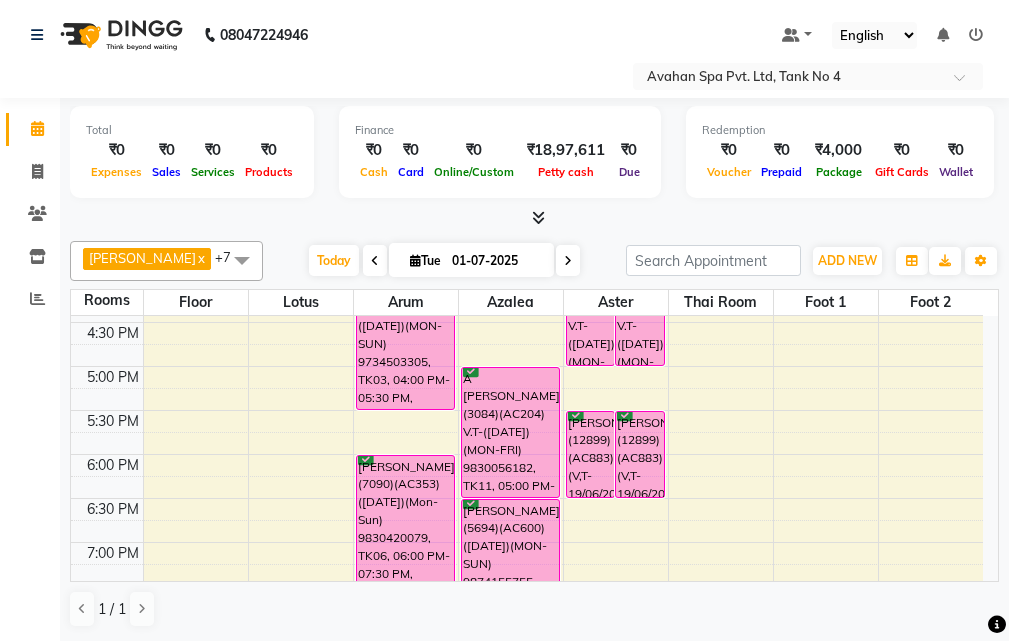 click at bounding box center [375, 260] 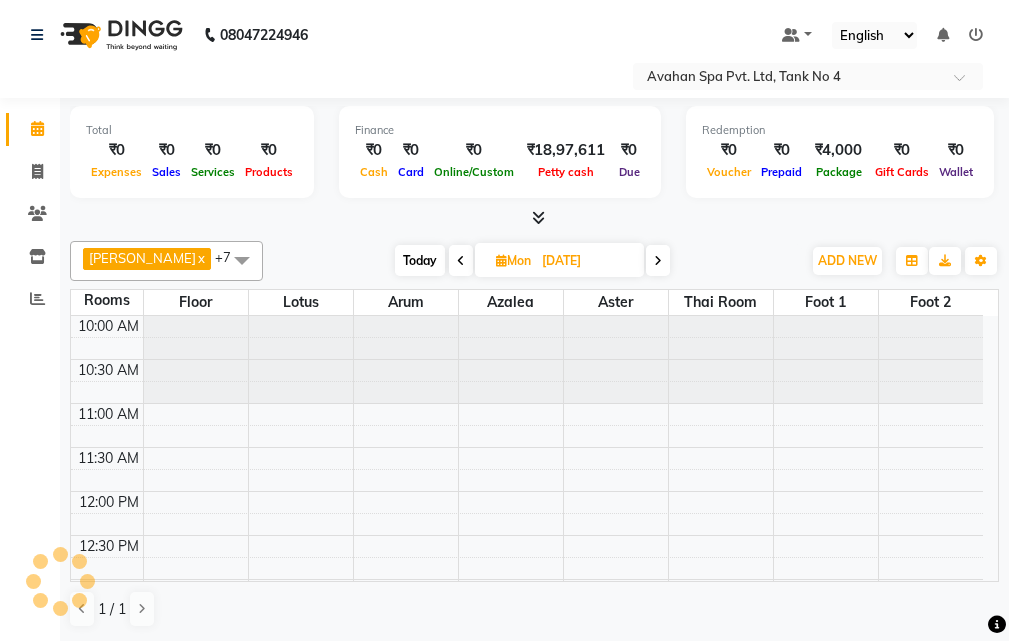 scroll, scrollTop: 265, scrollLeft: 0, axis: vertical 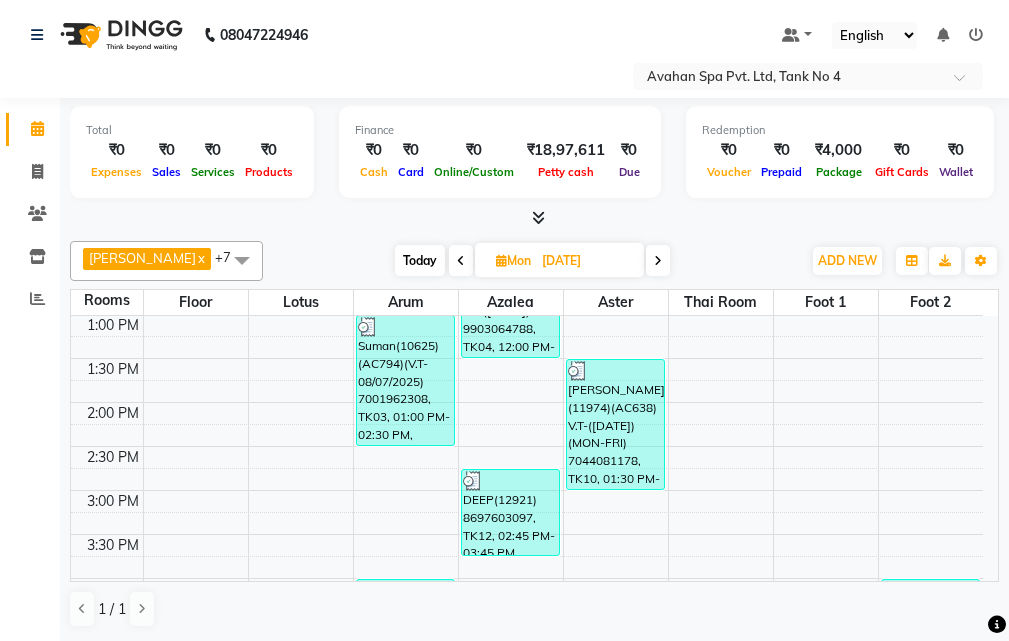 click at bounding box center (461, 261) 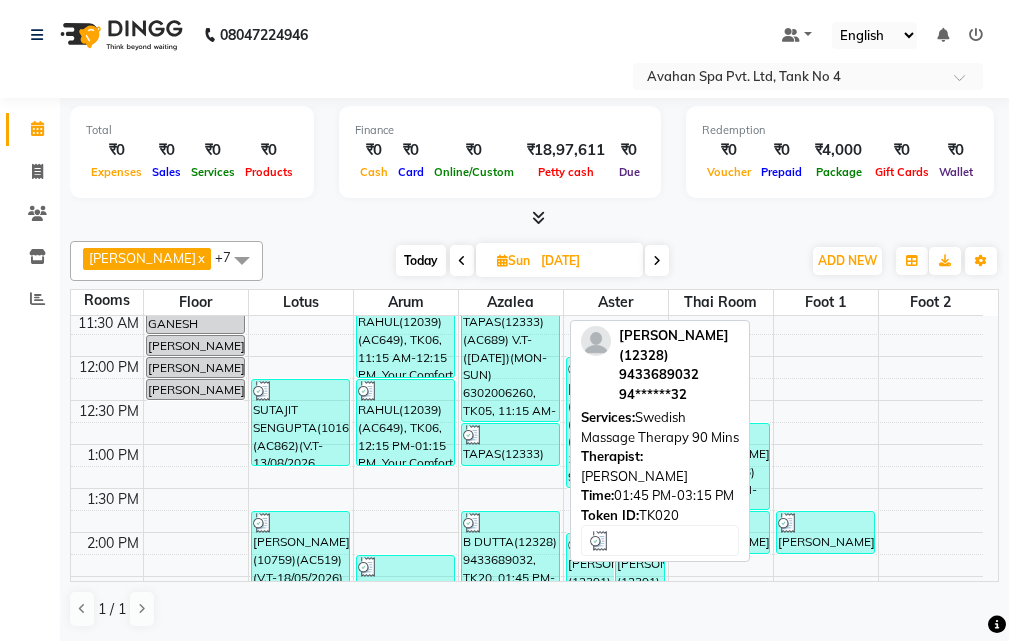 scroll, scrollTop: 100, scrollLeft: 0, axis: vertical 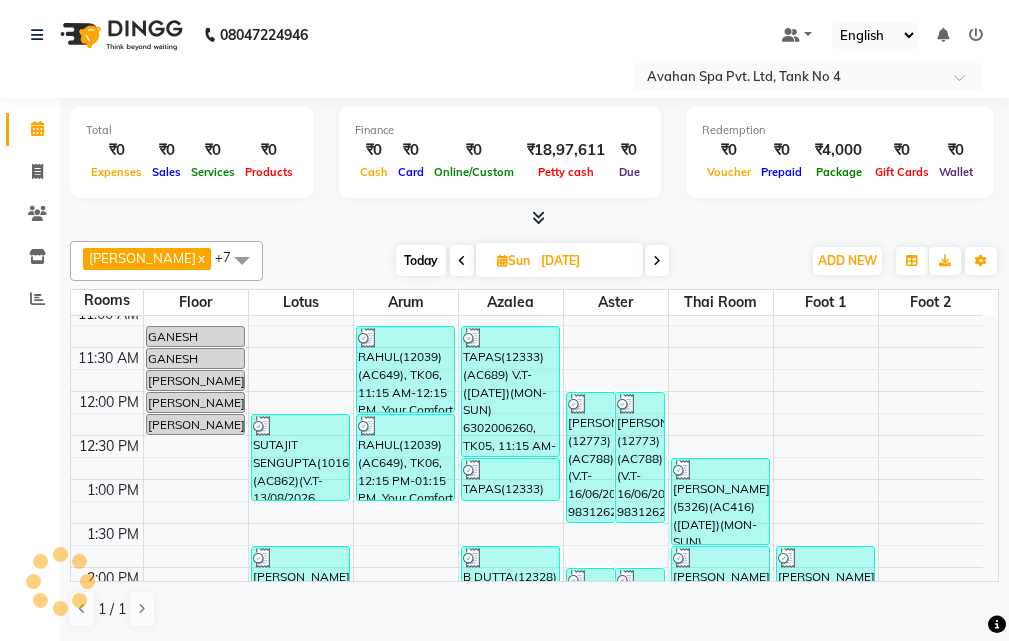 click on "Today" at bounding box center (421, 260) 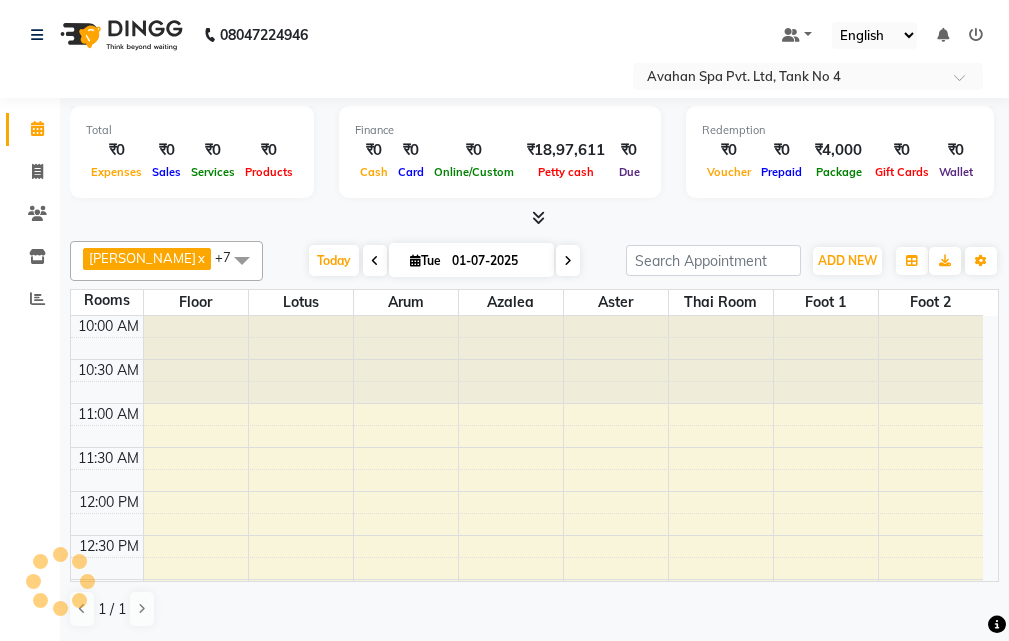 scroll, scrollTop: 265, scrollLeft: 0, axis: vertical 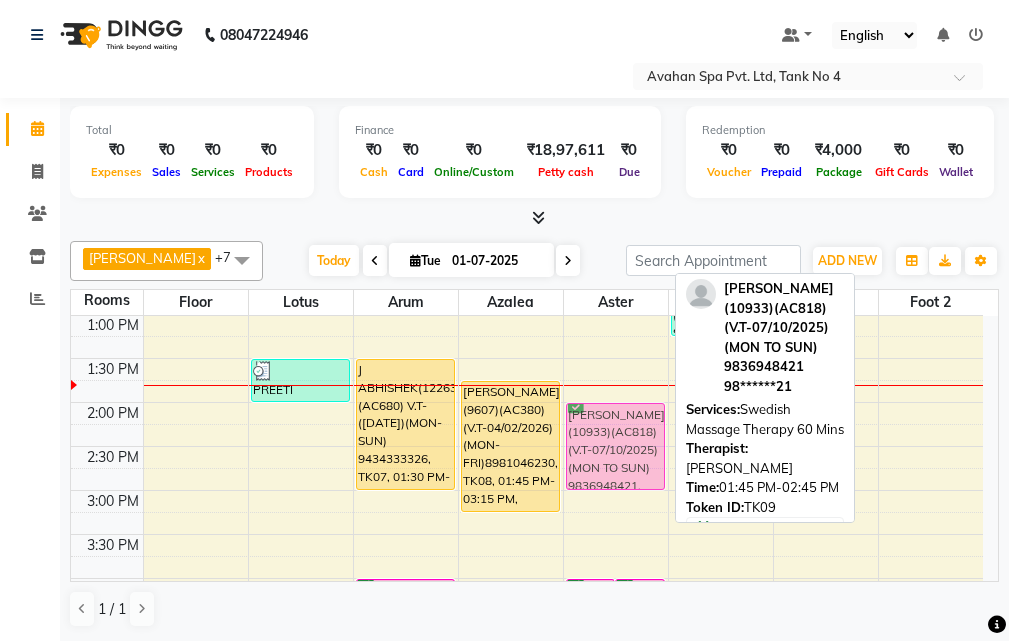 drag, startPoint x: 587, startPoint y: 397, endPoint x: 593, endPoint y: 413, distance: 17.088007 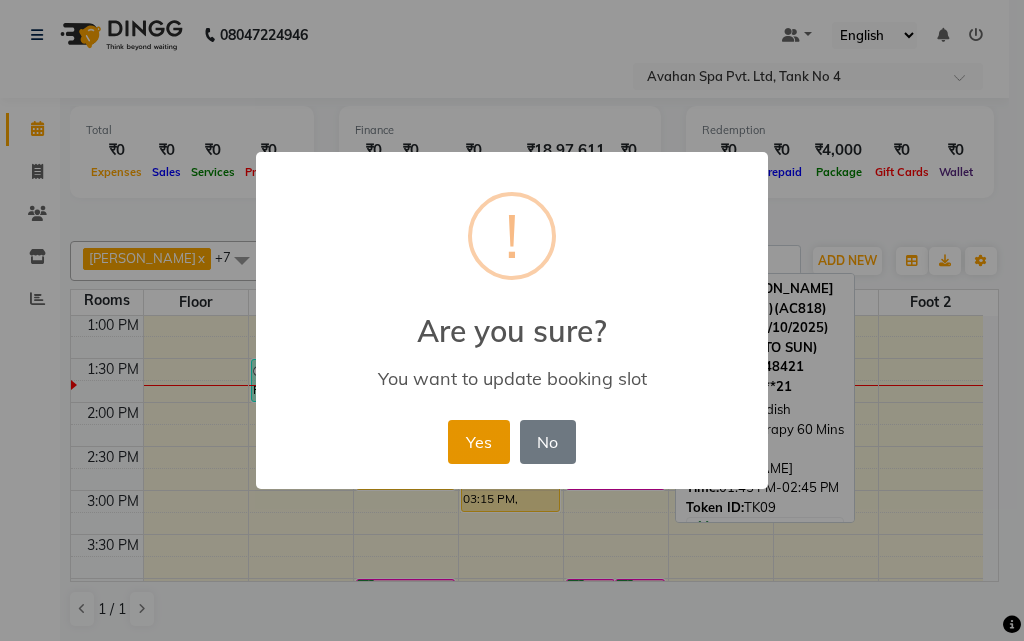 click on "Yes" at bounding box center [478, 442] 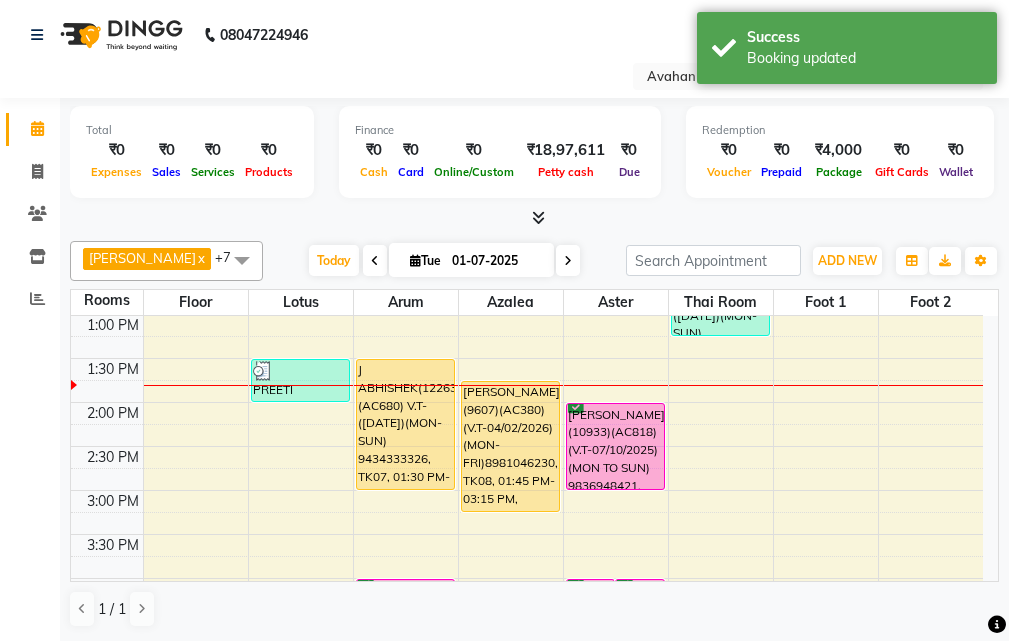 click at bounding box center [375, 260] 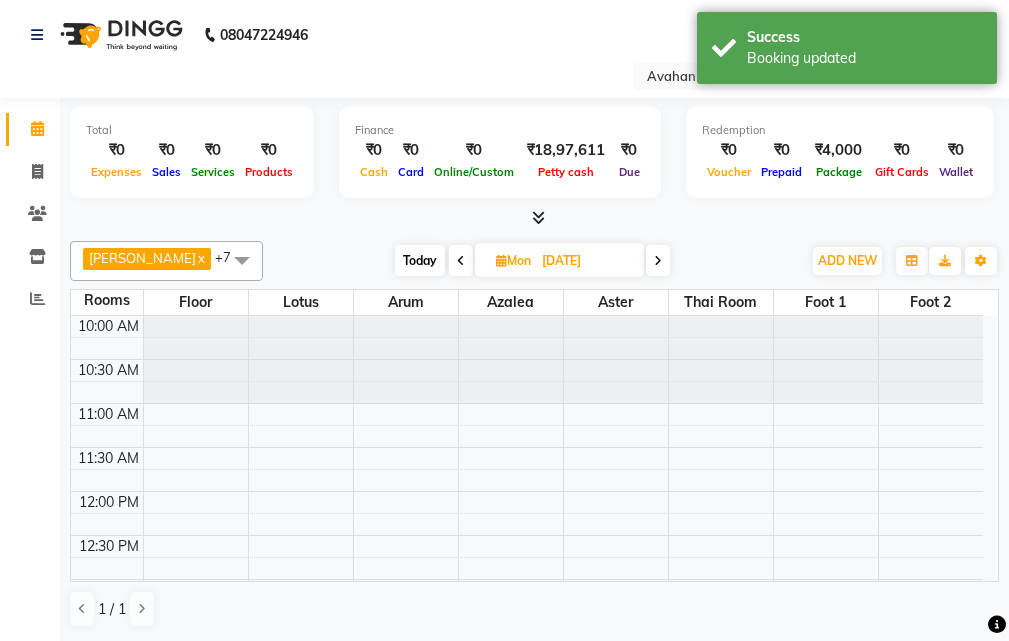 scroll, scrollTop: 265, scrollLeft: 0, axis: vertical 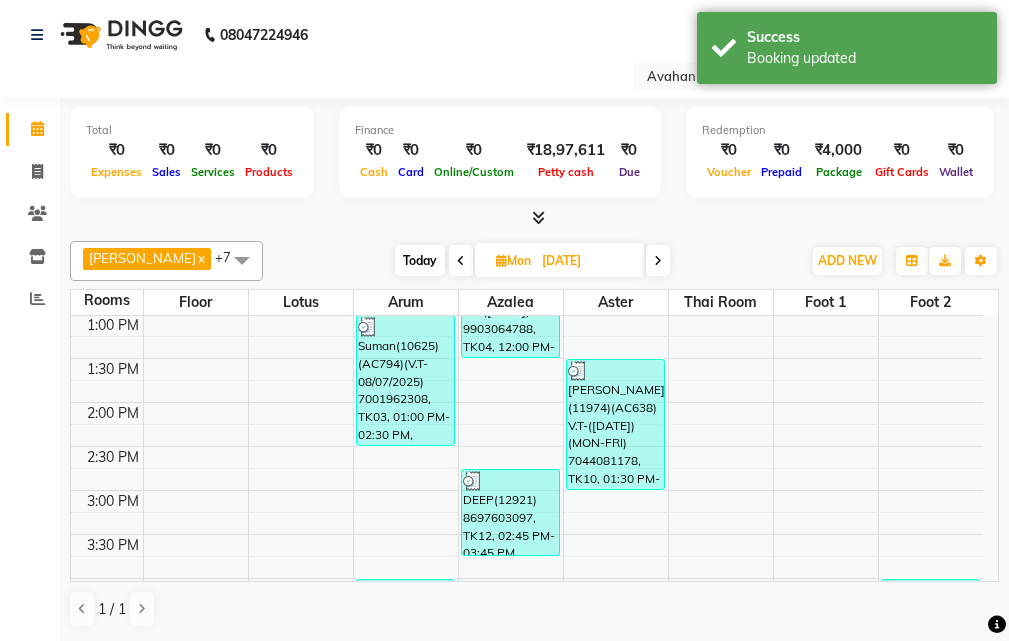 click at bounding box center (461, 260) 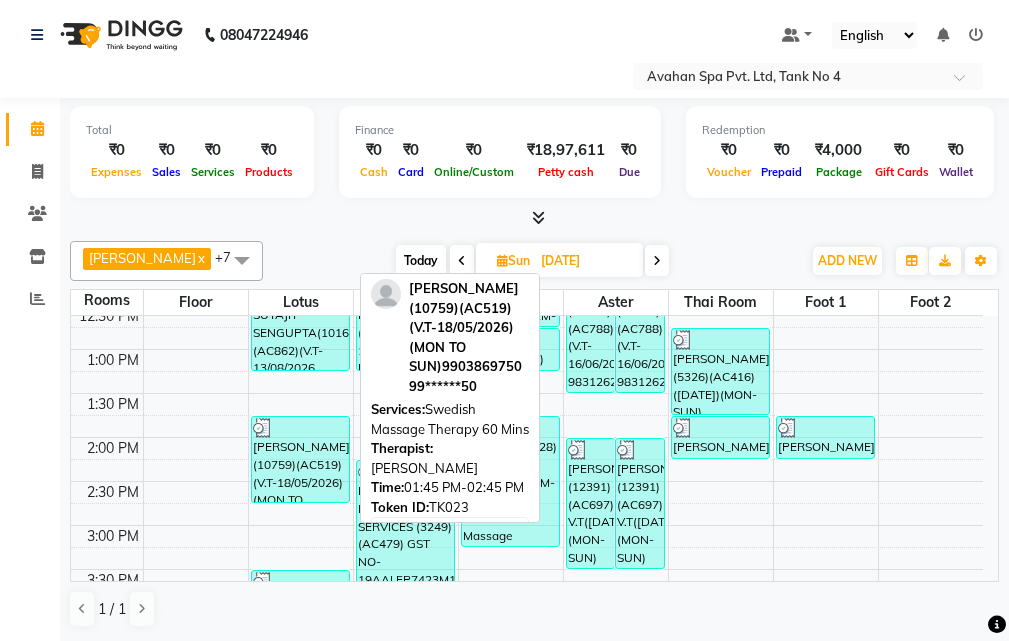 scroll, scrollTop: 265, scrollLeft: 0, axis: vertical 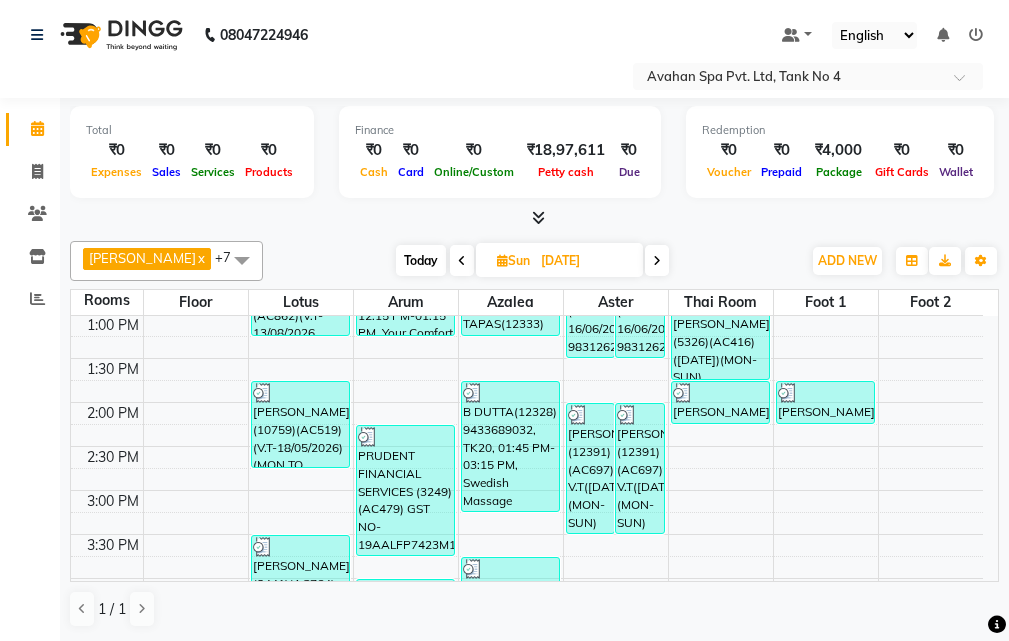 click on "Today" at bounding box center [421, 260] 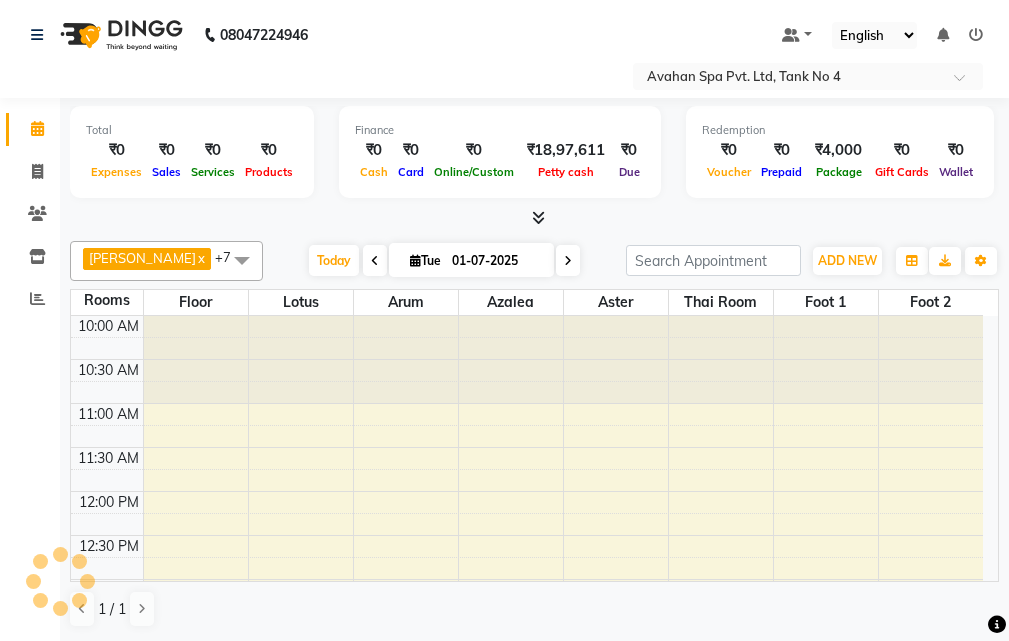 scroll, scrollTop: 265, scrollLeft: 0, axis: vertical 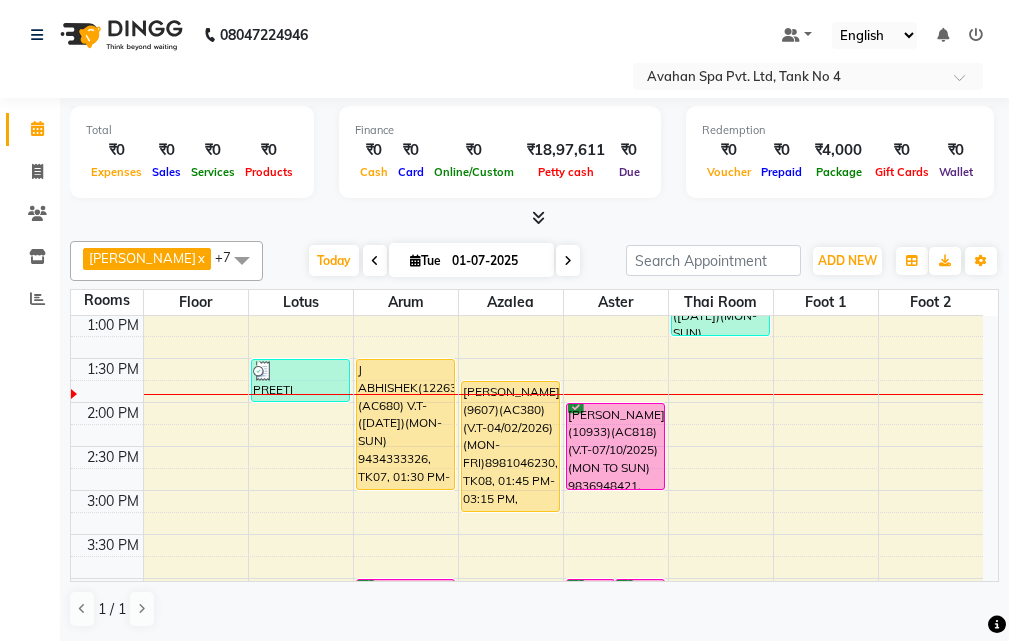 click at bounding box center [375, 260] 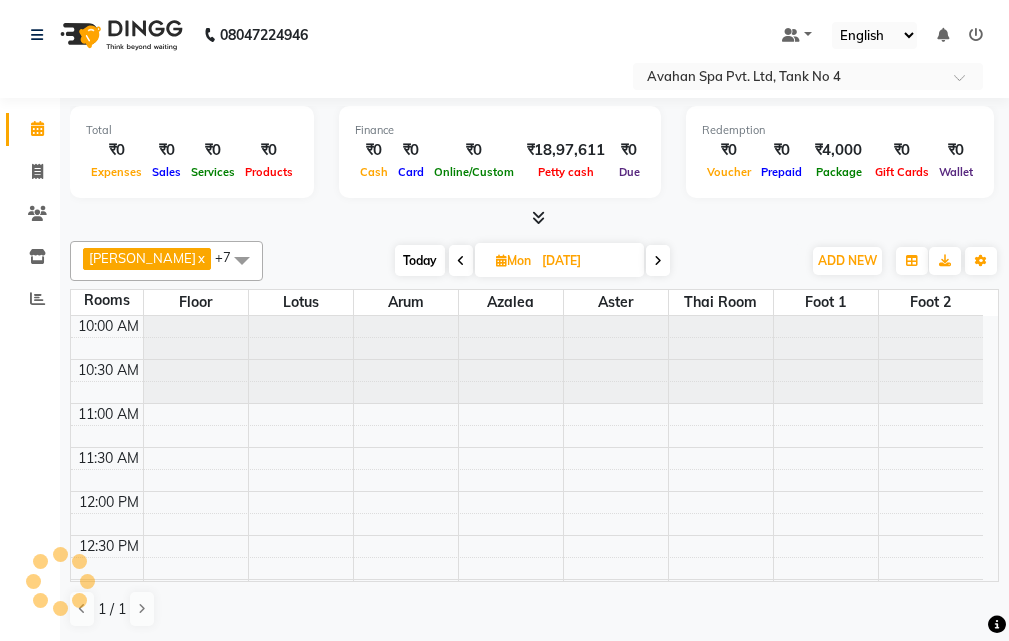 scroll, scrollTop: 265, scrollLeft: 0, axis: vertical 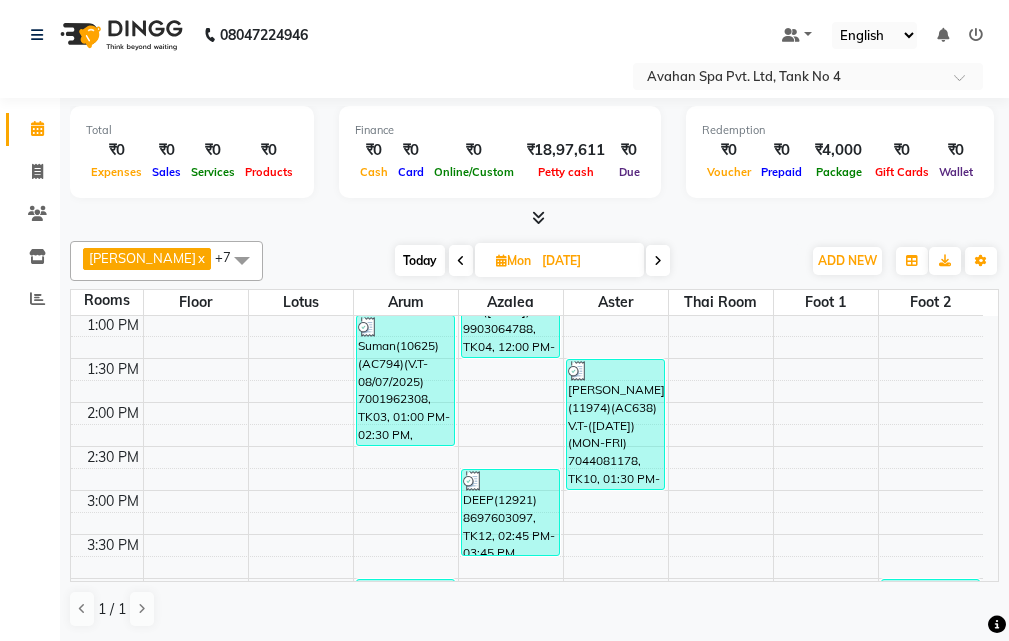 click at bounding box center [461, 261] 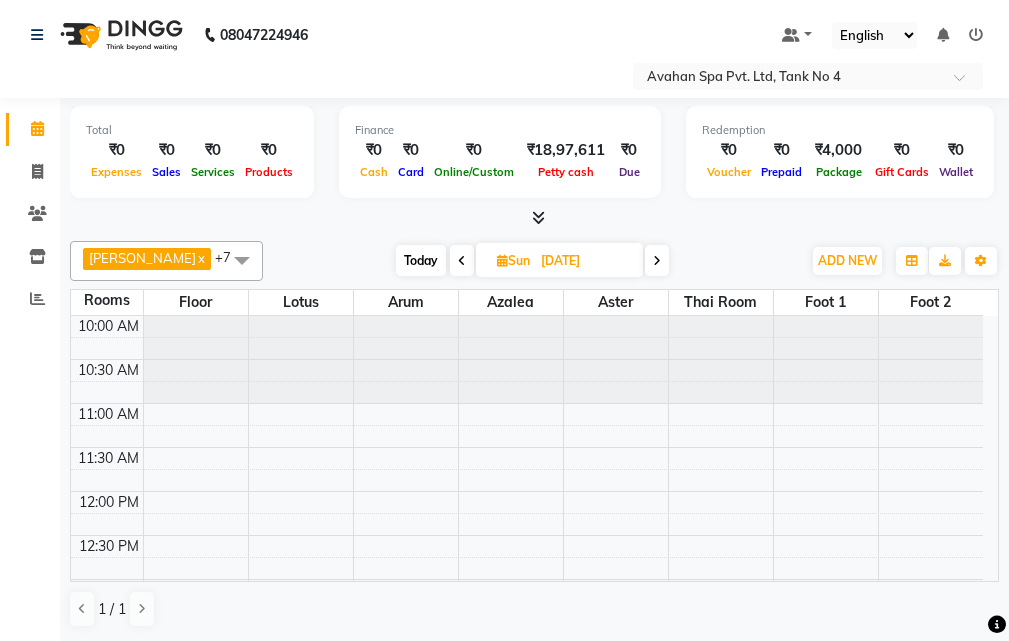 scroll, scrollTop: 265, scrollLeft: 0, axis: vertical 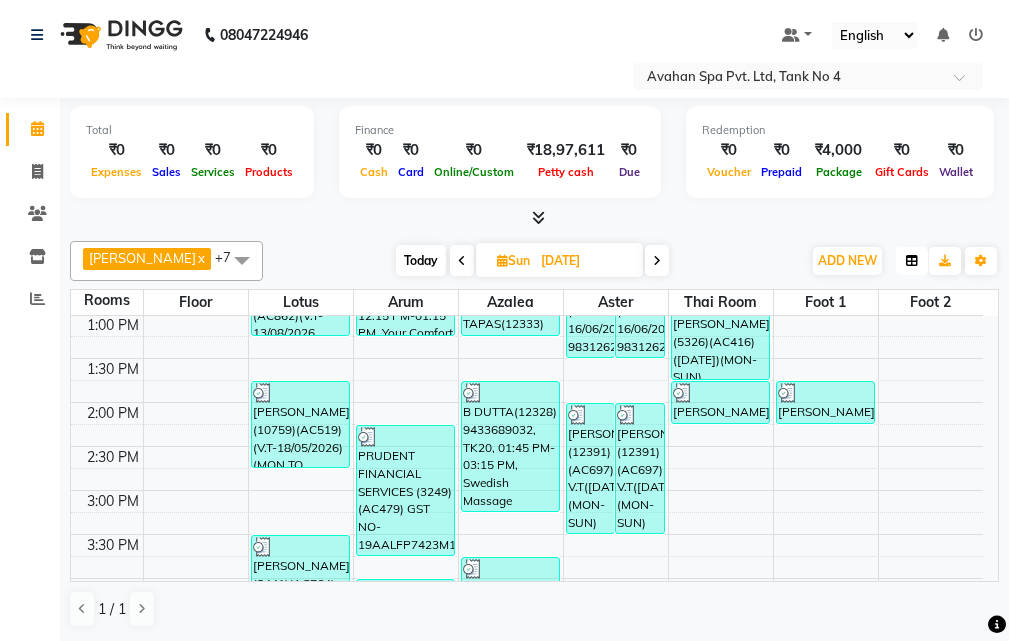 click at bounding box center (912, 261) 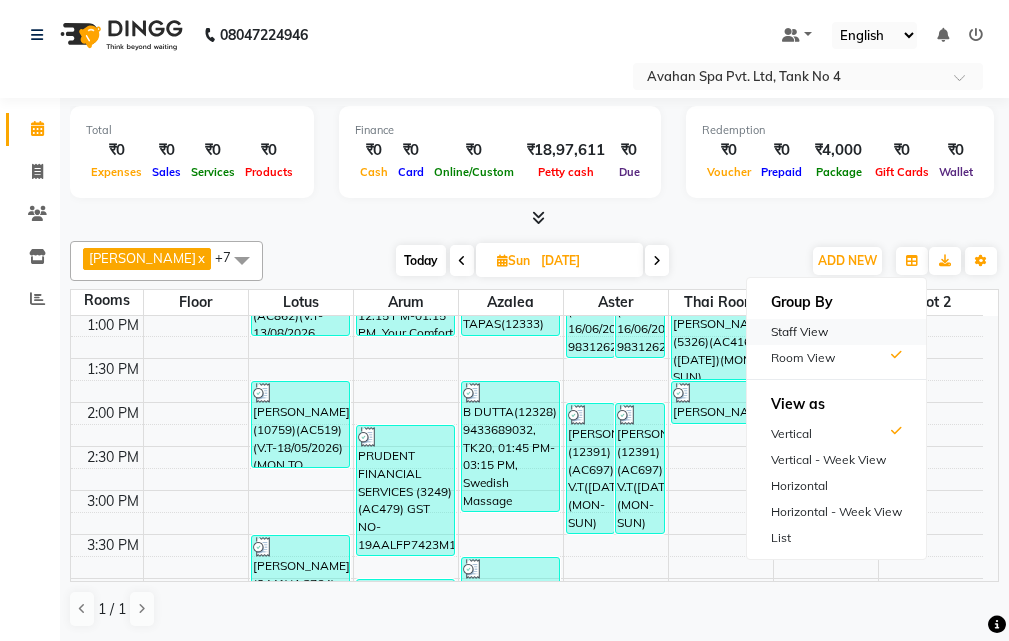 click on "Staff View" at bounding box center [836, 332] 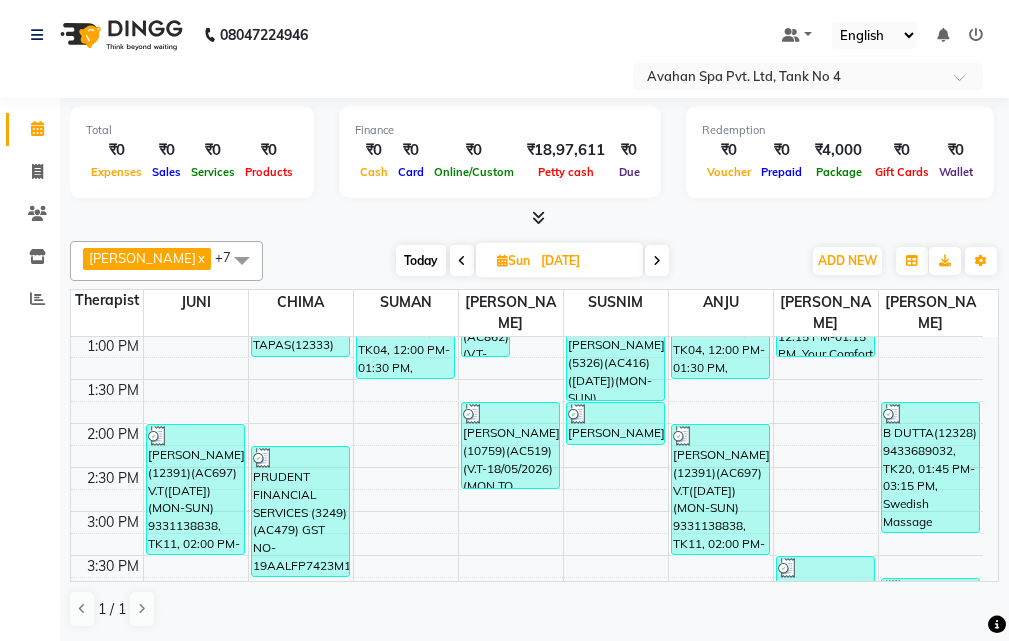 click on "Today" at bounding box center (421, 260) 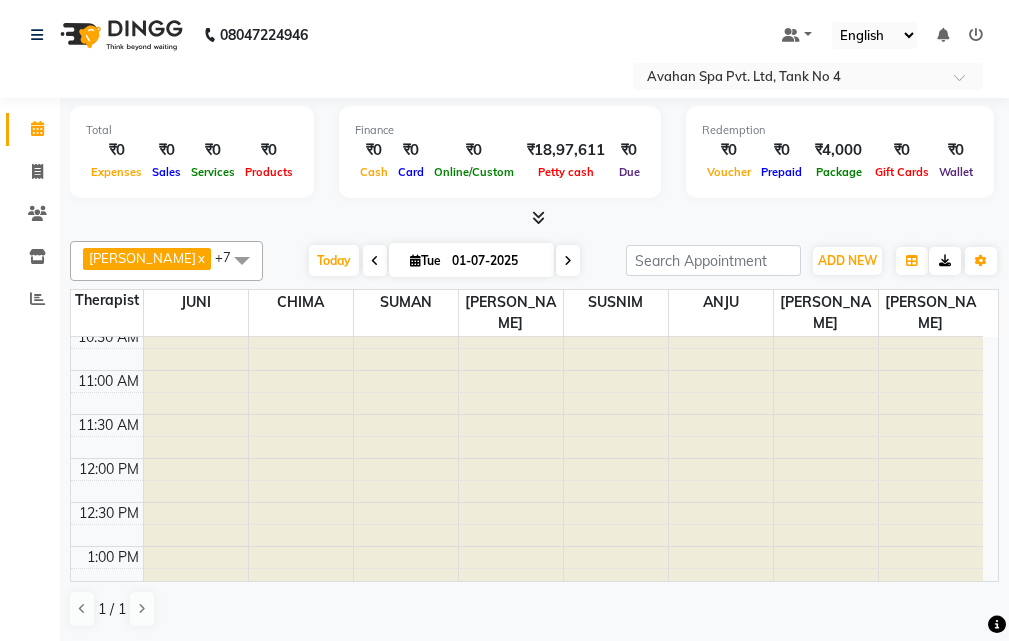 scroll, scrollTop: 100, scrollLeft: 0, axis: vertical 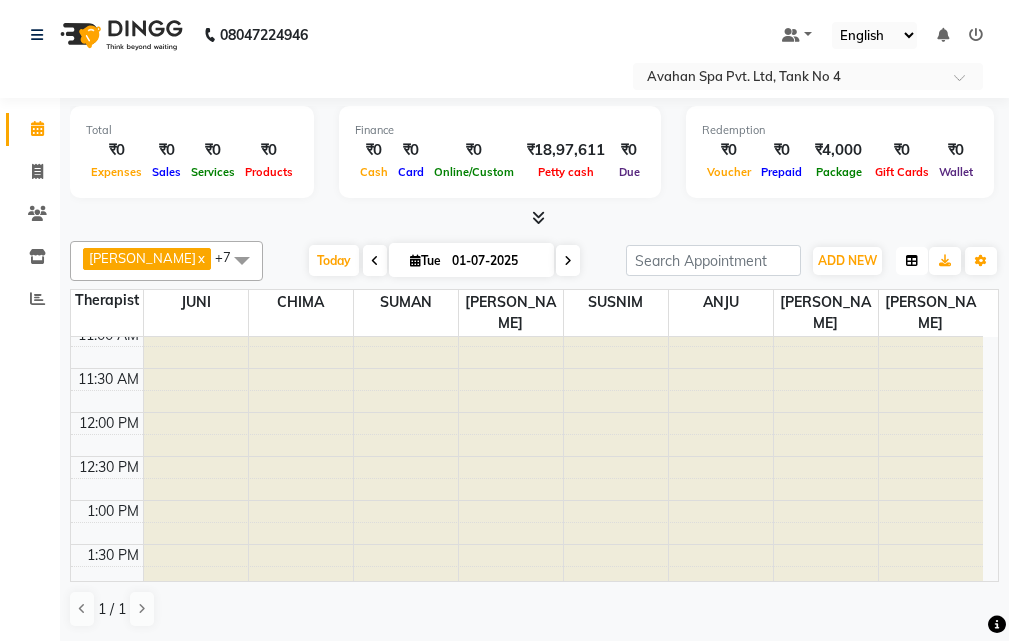 click at bounding box center [912, 261] 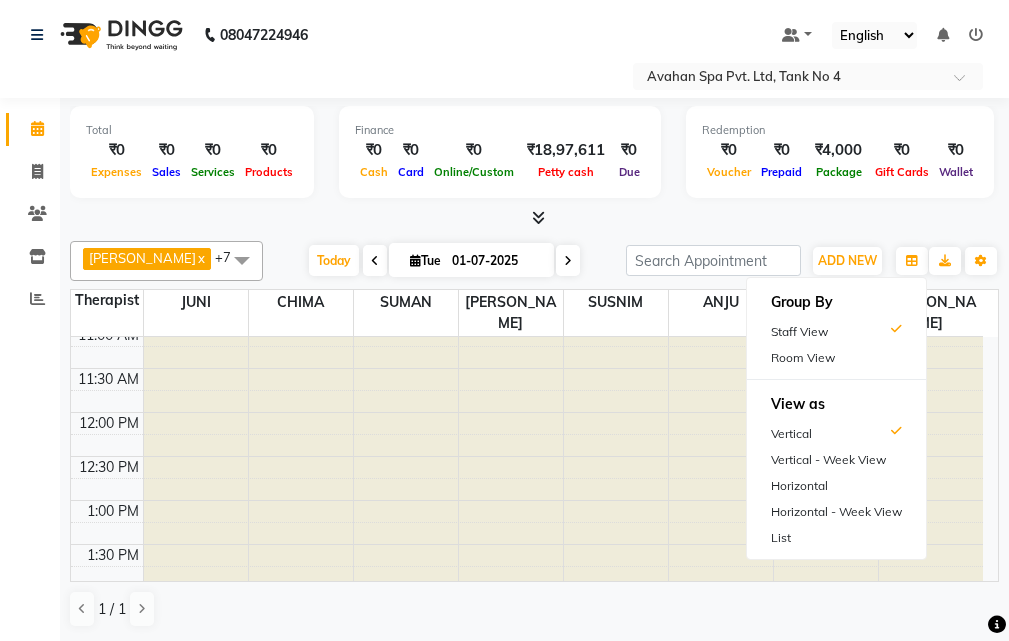 click on "Room View" at bounding box center (836, 358) 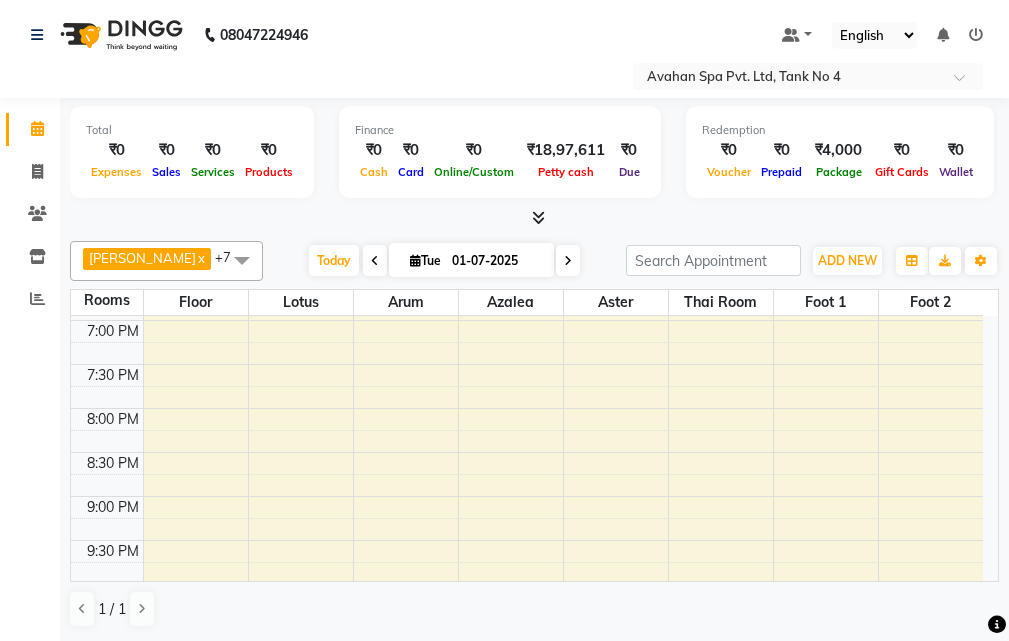 scroll, scrollTop: 800, scrollLeft: 0, axis: vertical 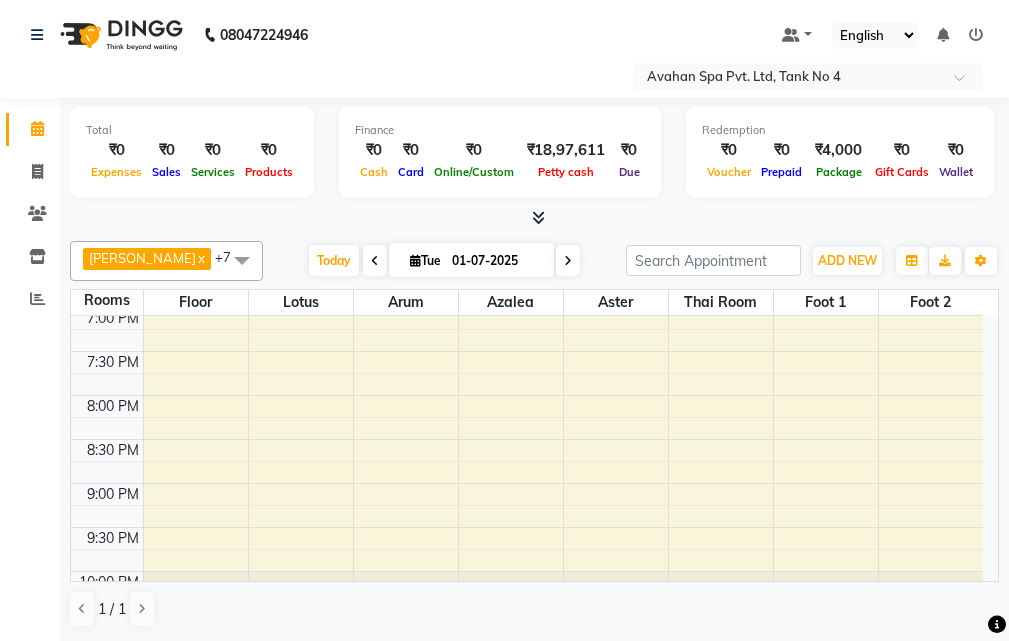click on "Calendar  Invoice  Clients  Inventory  Reports Completed InProgress Upcoming Dropped Tentative Check-In Confirm Bookings Generate Report Segments Page Builder" 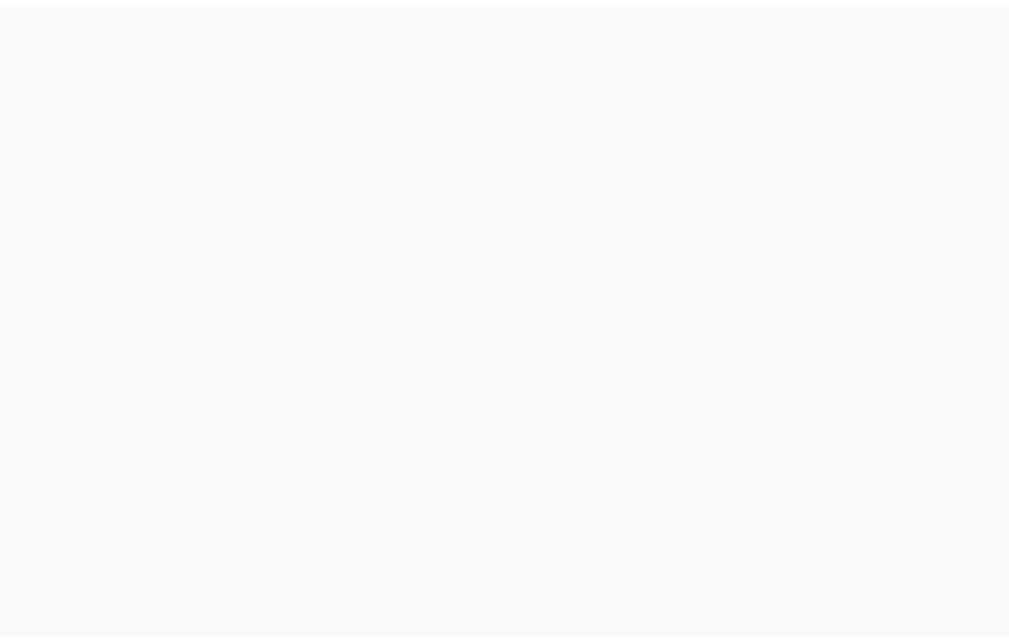 scroll, scrollTop: 0, scrollLeft: 0, axis: both 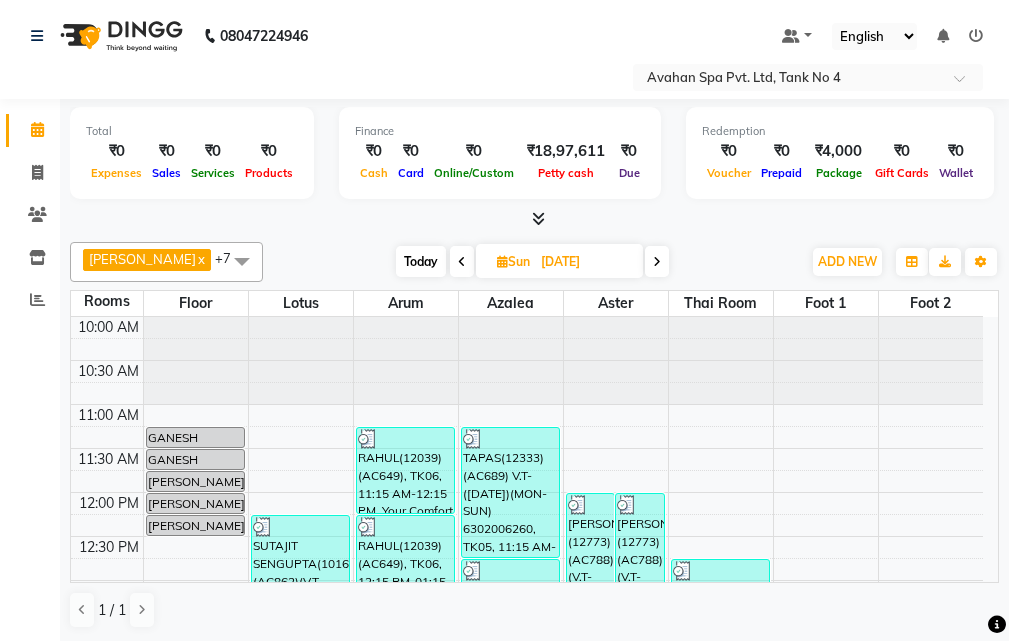 click on "Today" at bounding box center (421, 261) 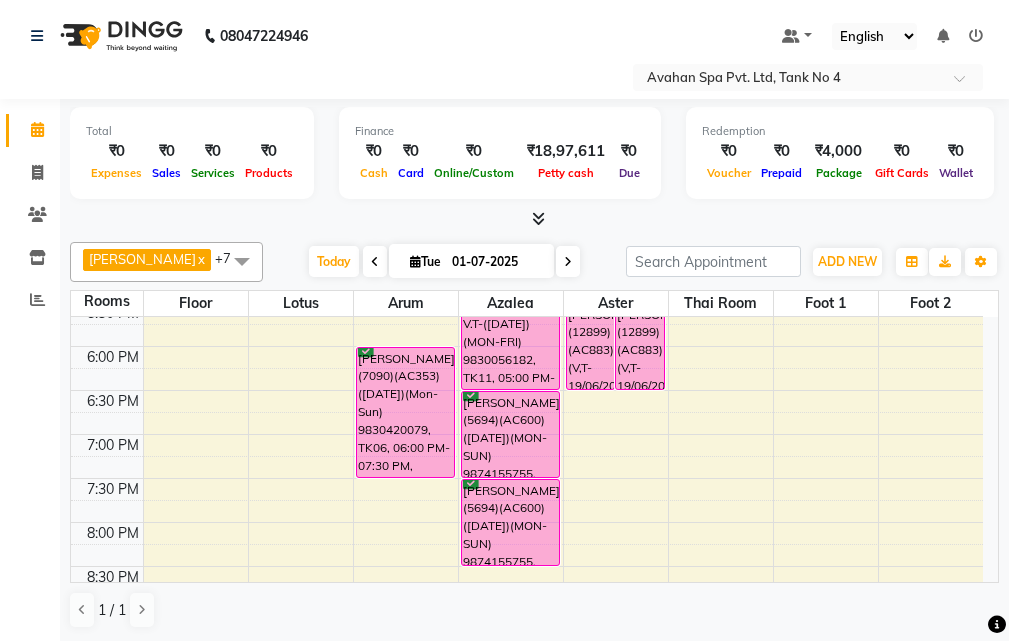 scroll, scrollTop: 653, scrollLeft: 0, axis: vertical 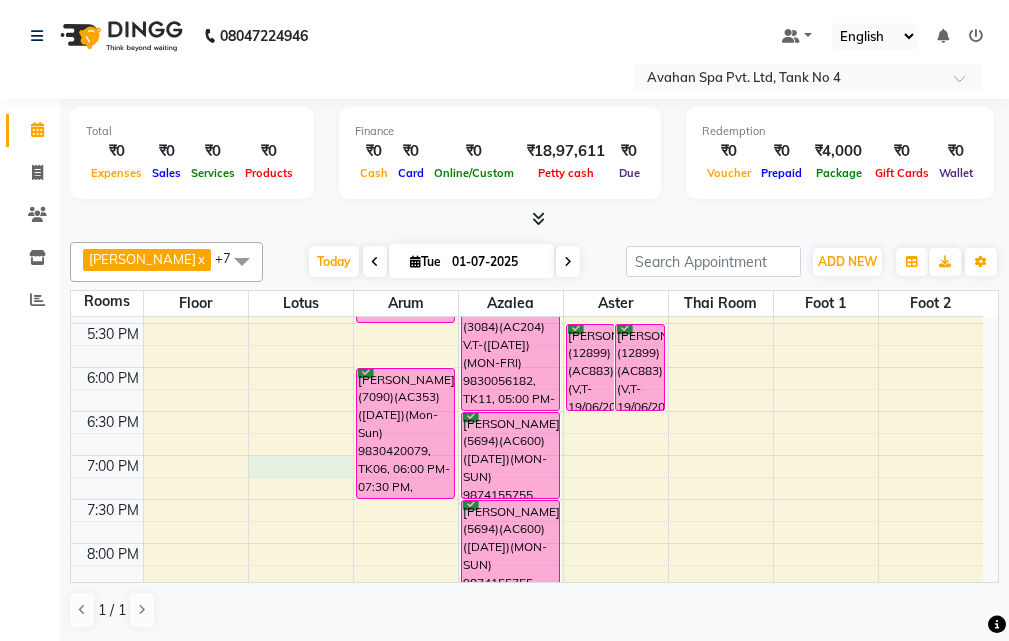 click on "10:00 AM 10:30 AM 11:00 AM 11:30 AM 12:00 PM 12:30 PM 1:00 PM 1:30 PM 2:00 PM 2:30 PM 3:00 PM 3:30 PM 4:00 PM 4:30 PM 5:00 PM 5:30 PM 6:00 PM 6:30 PM 7:00 PM 7:30 PM 8:00 PM 8:30 PM 9:00 PM 9:30 PM 10:00 PM 10:30 PM     PREETI MAM(11090) 7980750356, TK10, 01:30 PM-02:00 PM, Foot Reflexology  25 Mins    J ABHISHEK(12263)(AC680) V.T-(08/06/2025)(MON-SUN) 9434333326, TK07, 01:30 PM-03:00 PM, Swedish Massage Therapy 90 Mins     MOHAN SADHUKHAN)(8046)(AC458) (12/06/2025)(MON-SUN) 9734503305, TK03, 04:00 PM-05:30 PM, Swedish Massage Therapy 90 Mins     SANJAY TEKRIWAL(7090)(AC353) (07/08/2024)(Mon-Sun) 9830420079, TK06, 06:00 PM-07:30 PM, Swedish Massage Therapy 90 Mins    ANKUSH AGARWAL(9607)(AC380)(V.T-04/02/2026) (MON-FRI)8981046230, TK08, 01:45 PM-03:15 PM, Swedish Massage Therapy 90 Mins     A MAJUMDER(3084)(AC204) V.T-(11-09-2025)(MON-FRI) 9830056182, TK11, 05:00 PM-06:30 PM, Swedish Massage Therapy 90 Mins" at bounding box center (527, 235) 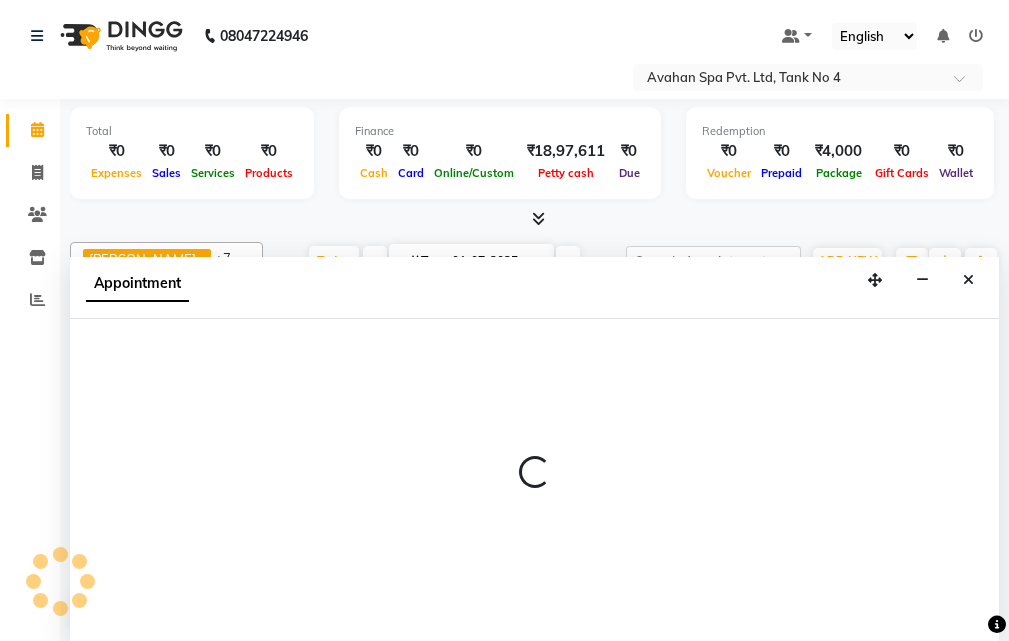 scroll, scrollTop: 1, scrollLeft: 0, axis: vertical 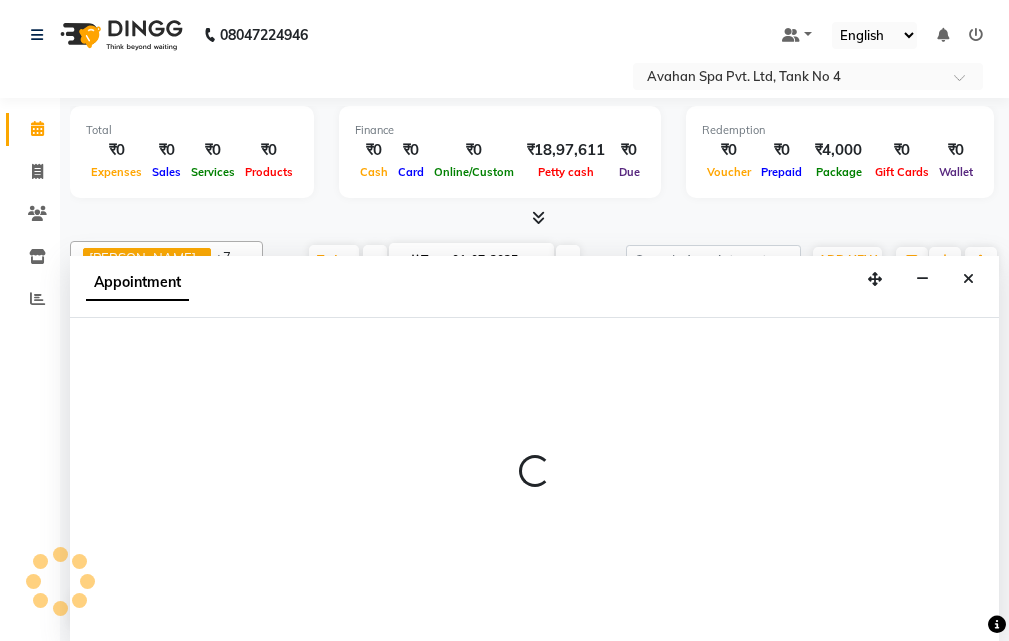 select on "1140" 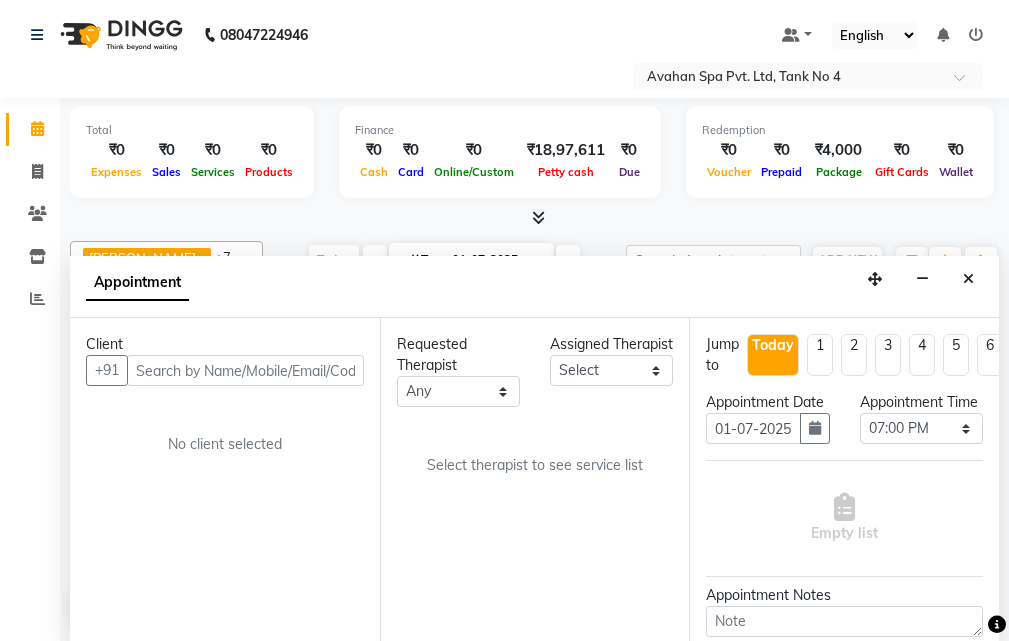 click at bounding box center [245, 370] 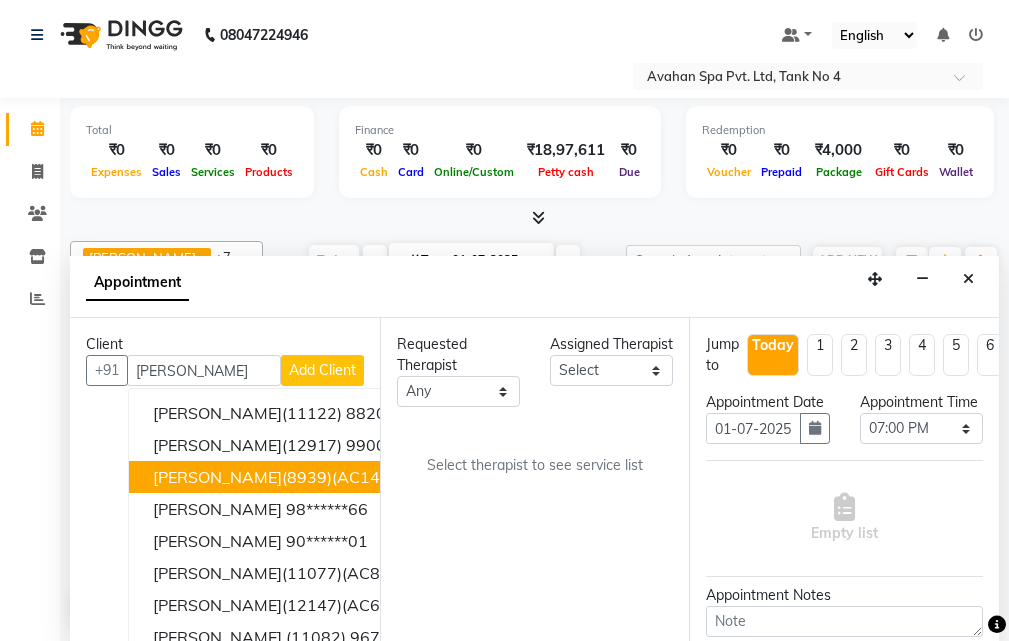 click on "NITISH(8939)(AC140) V.T-(06-11-2025)(MON-SUN) 9831546777" at bounding box center [418, 477] 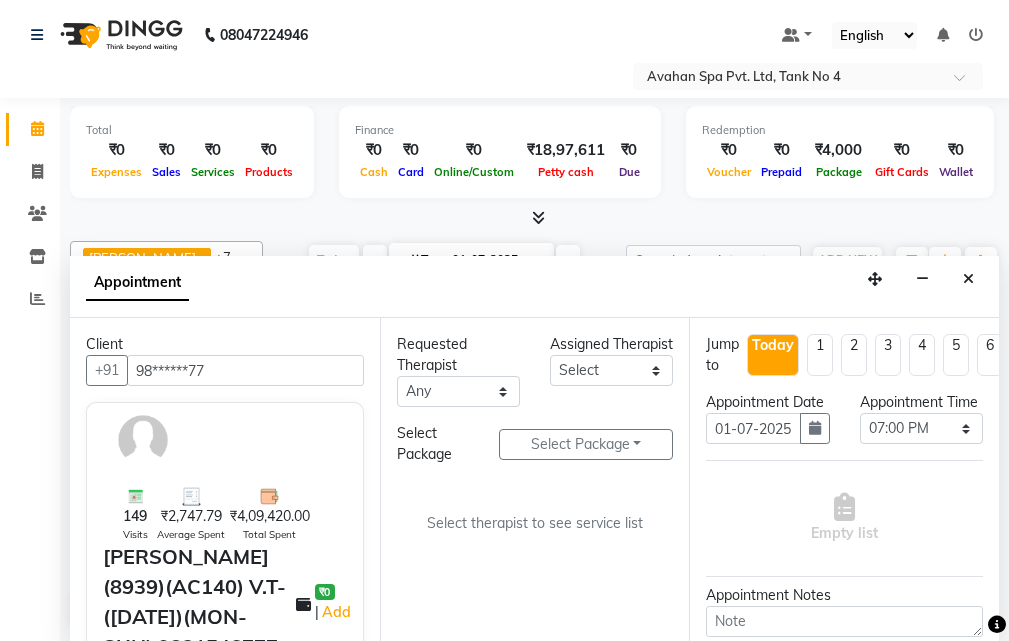 type on "98******77" 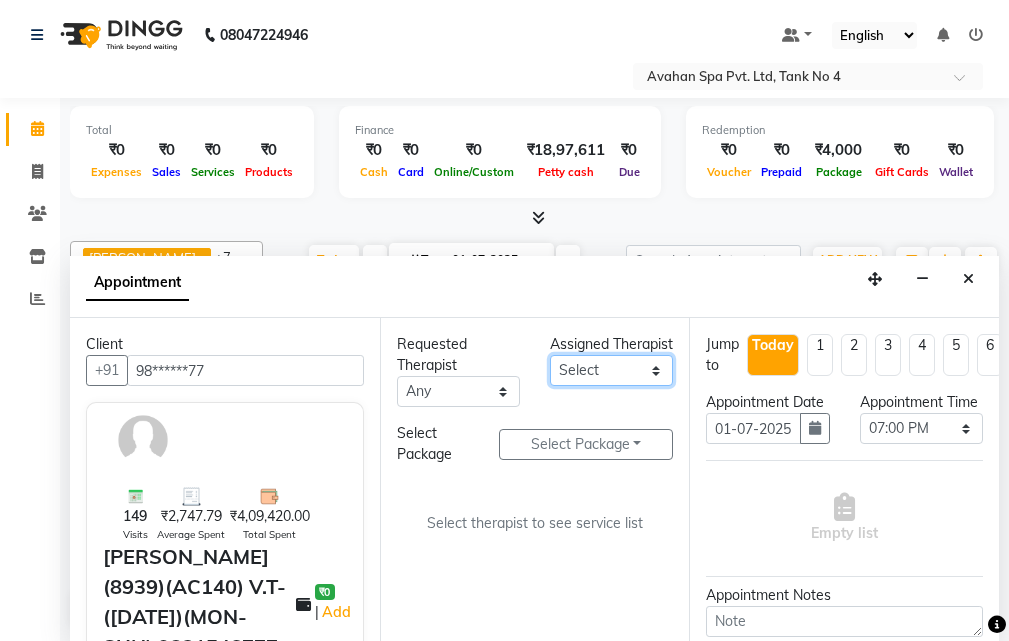 click on "Select ANJU BENU CHIMA FEMALE 1 JESSIE JUNI SANJU SUMAN SUSNIM" at bounding box center (611, 370) 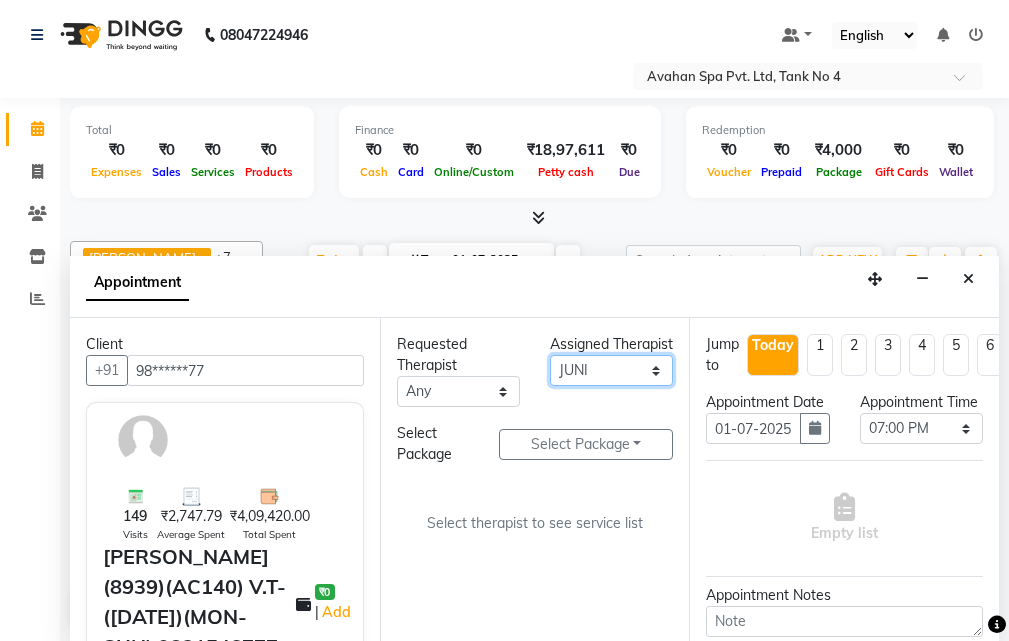 click on "Select ANJU BENU CHIMA FEMALE 1 JESSIE JUNI SANJU SUMAN SUSNIM" at bounding box center [611, 370] 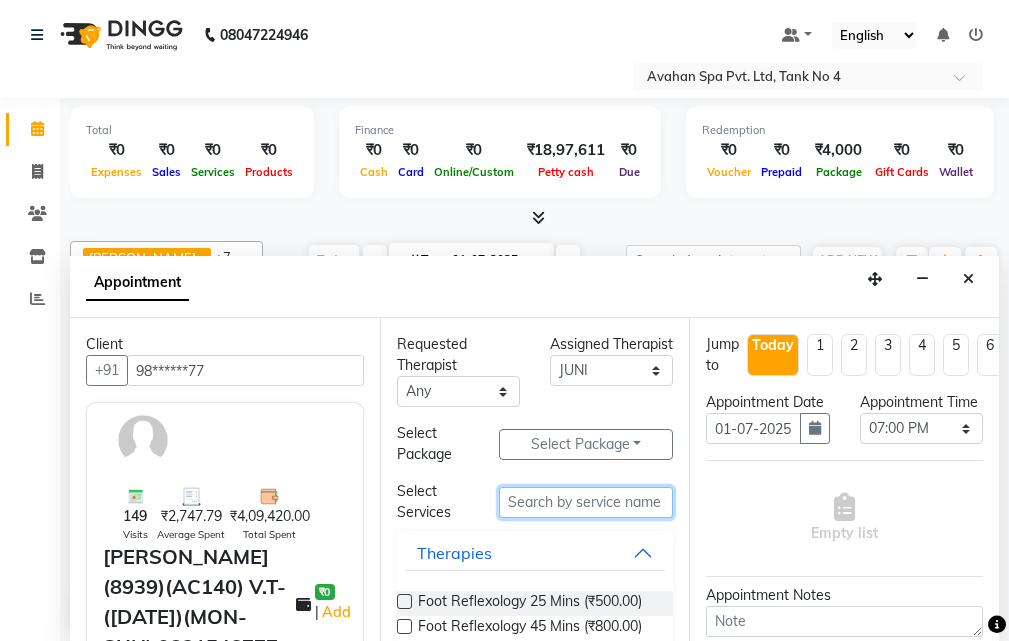 click at bounding box center [586, 502] 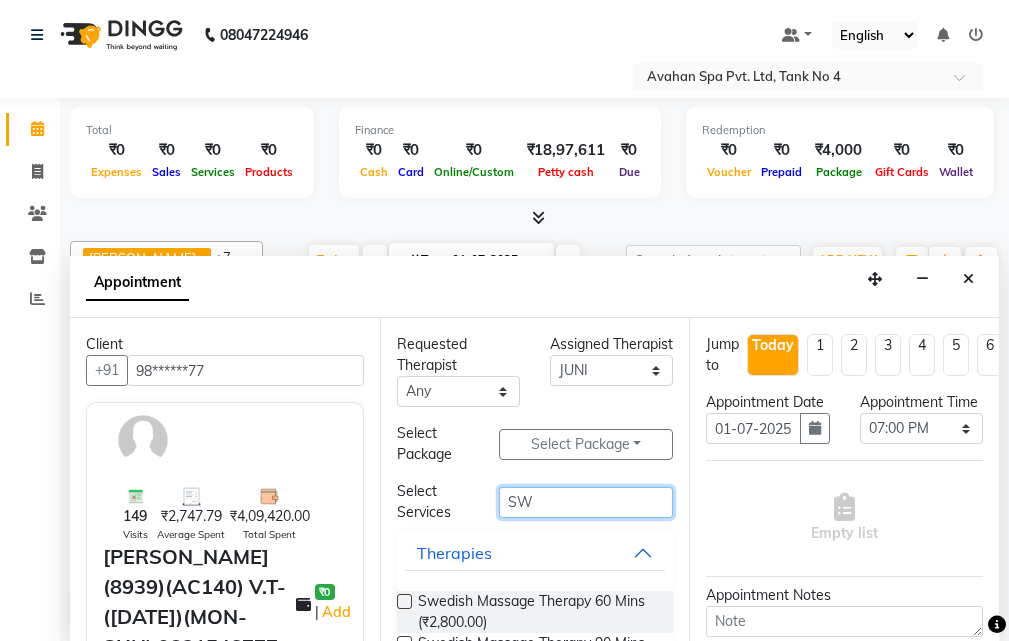 scroll, scrollTop: 66, scrollLeft: 0, axis: vertical 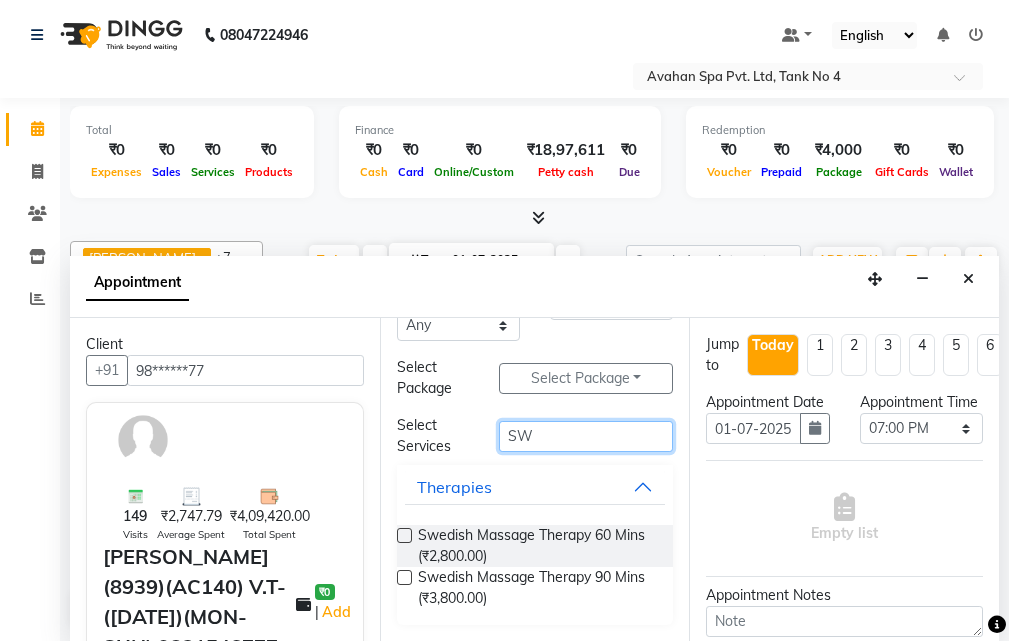 type on "SW" 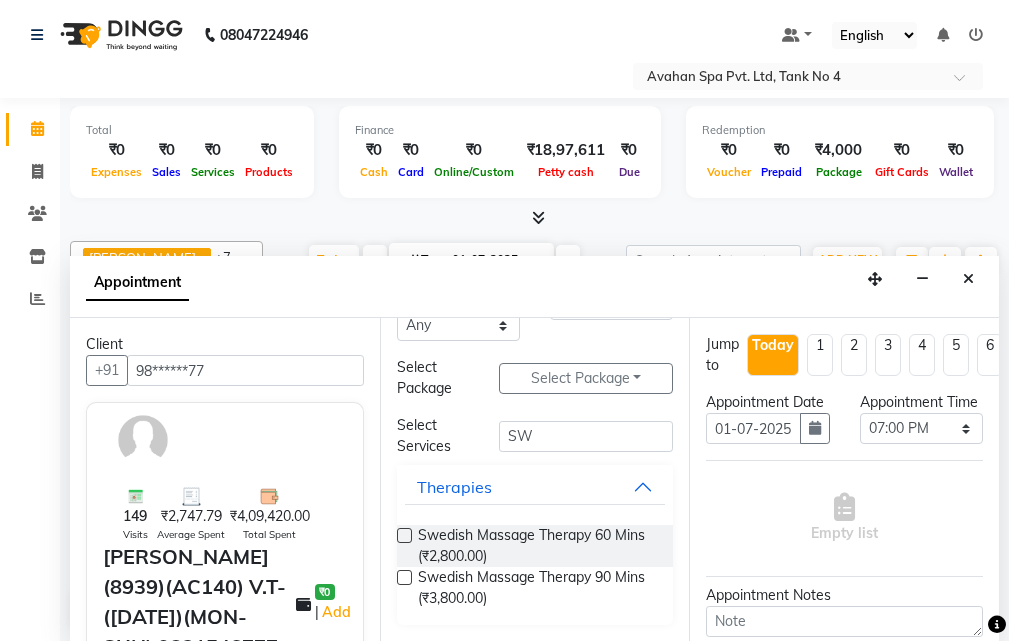 click at bounding box center (404, 577) 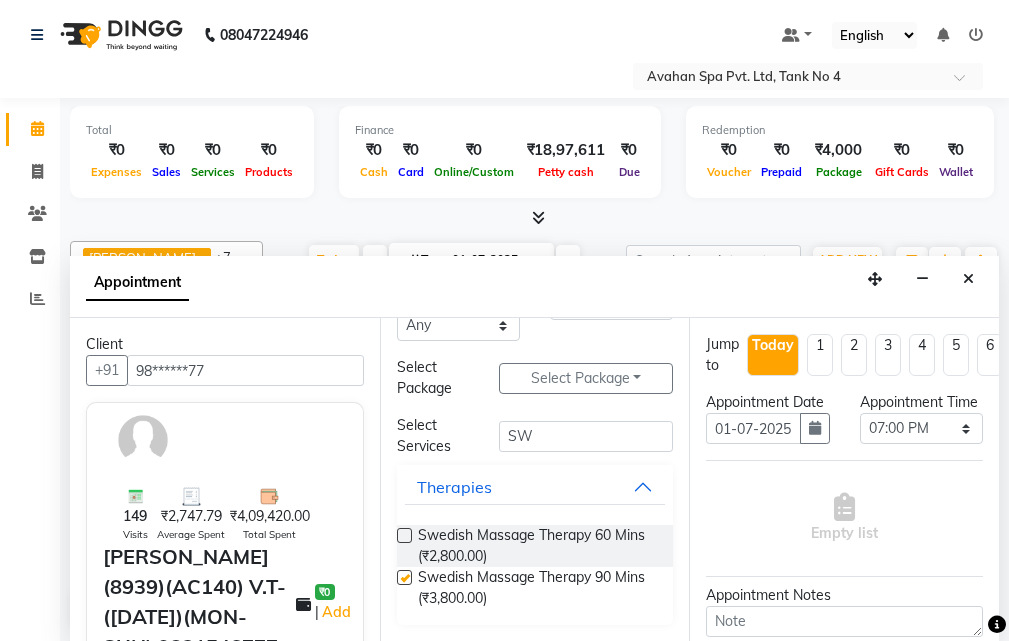 select on "1844" 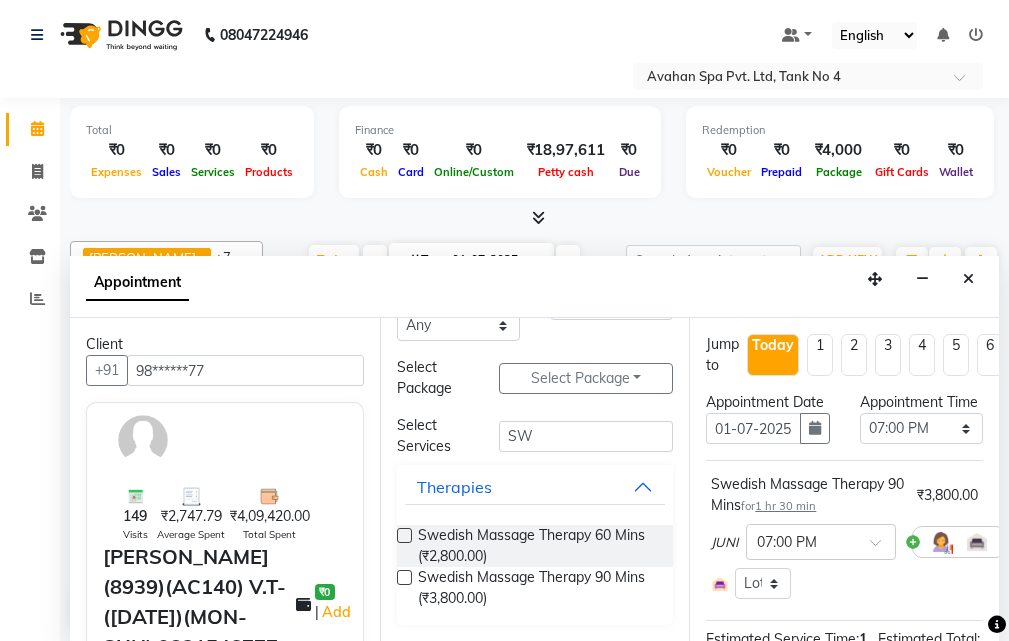 click at bounding box center (404, 577) 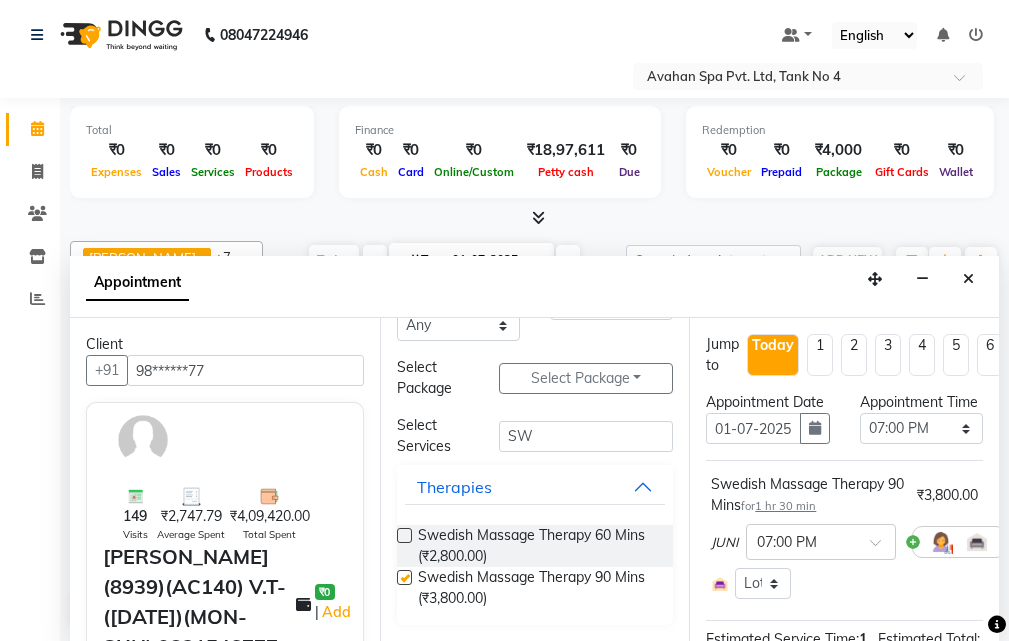 select on "1844" 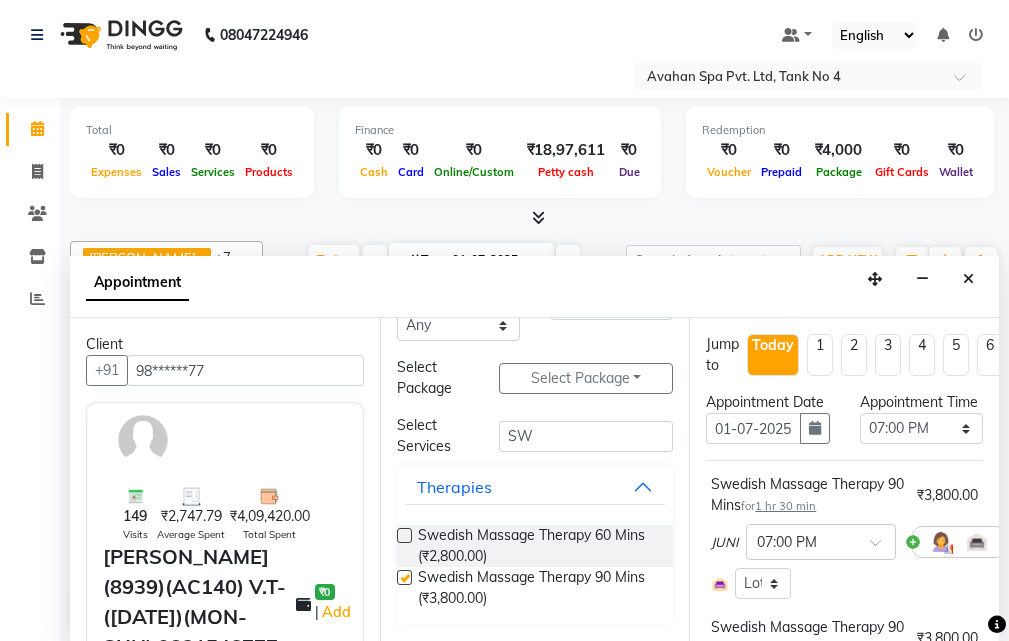 checkbox on "false" 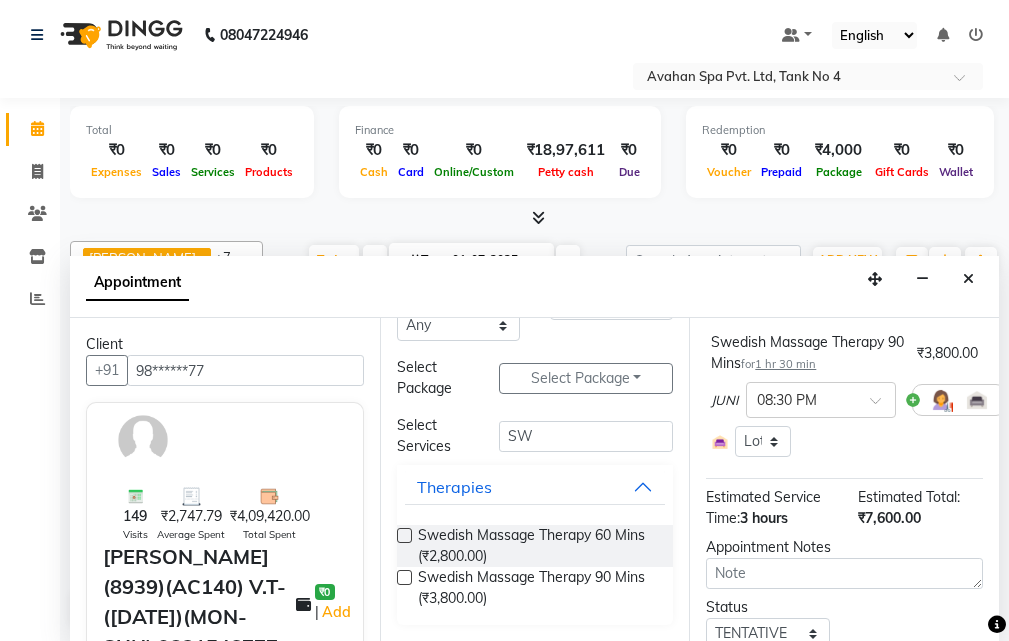 scroll, scrollTop: 300, scrollLeft: 0, axis: vertical 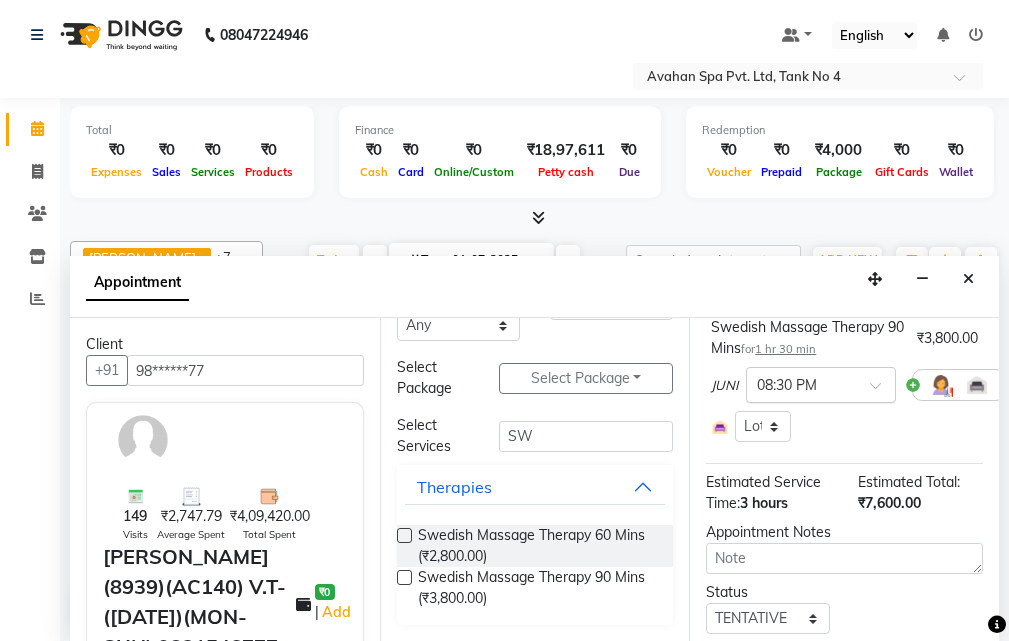 click at bounding box center [821, 383] 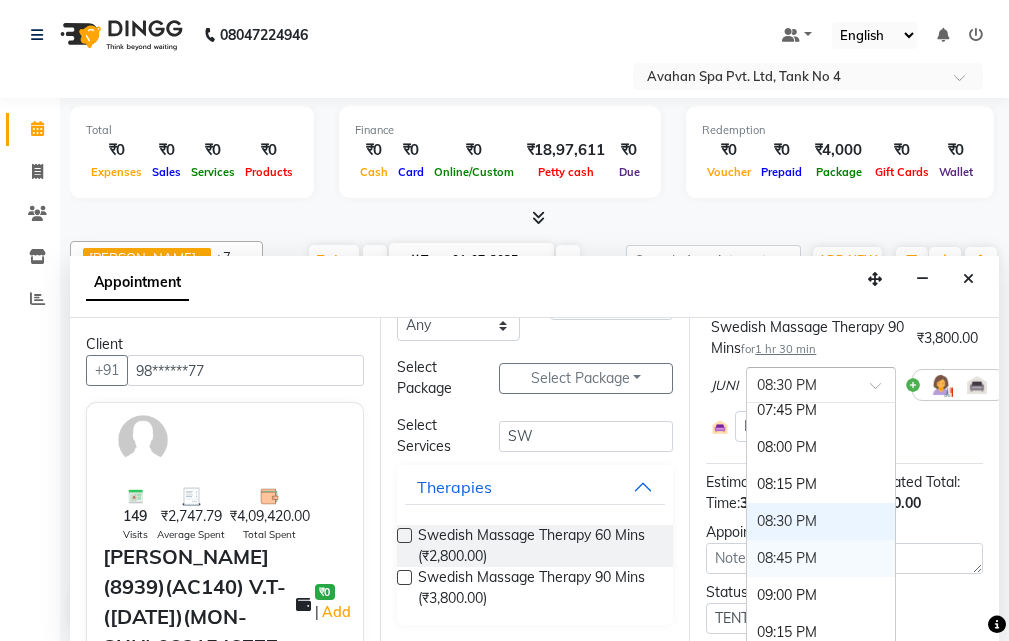 scroll, scrollTop: 1114, scrollLeft: 0, axis: vertical 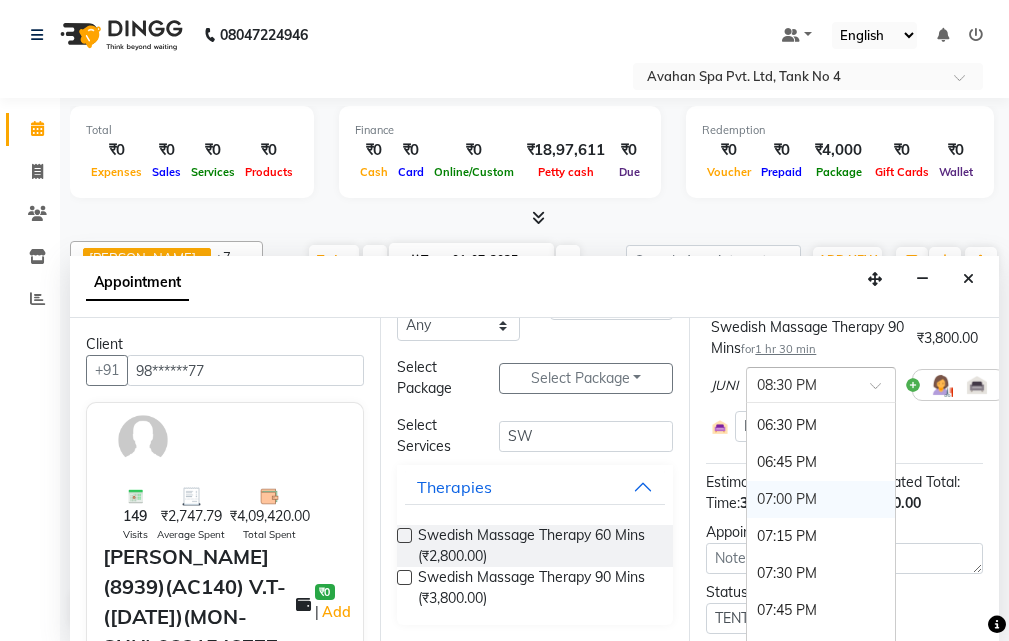 click on "07:00 PM" at bounding box center (821, 499) 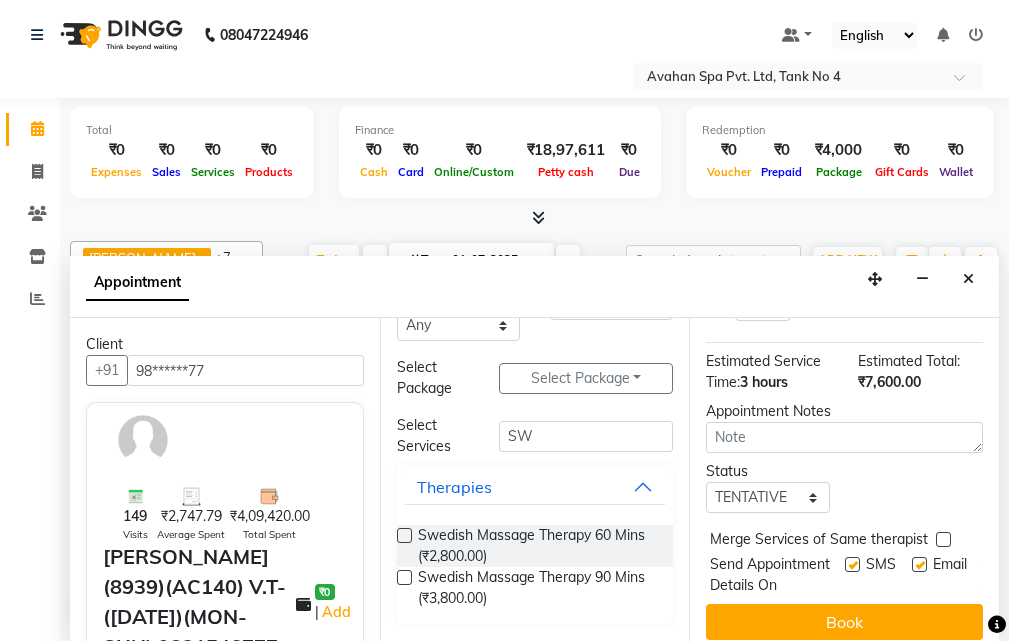 scroll, scrollTop: 535, scrollLeft: 0, axis: vertical 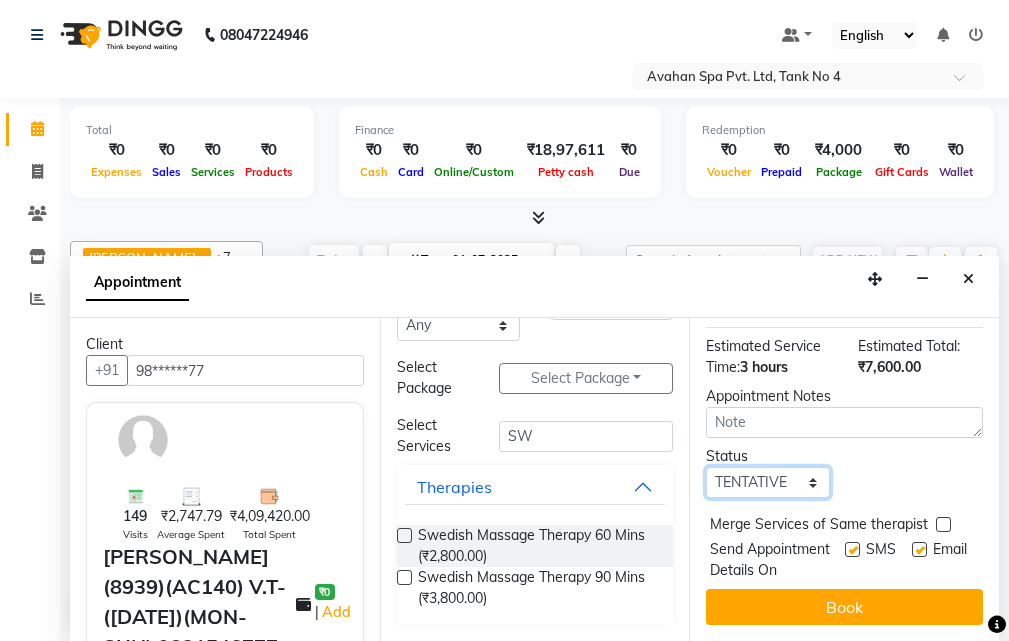 drag, startPoint x: 812, startPoint y: 436, endPoint x: 803, endPoint y: 459, distance: 24.698177 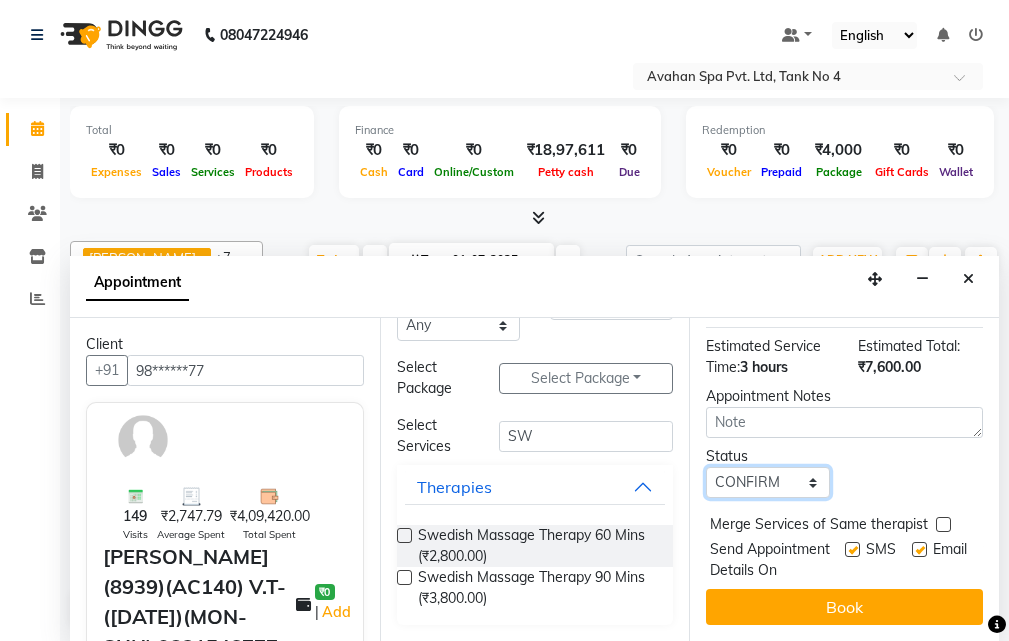 click on "Select TENTATIVE CONFIRM CHECK-IN UPCOMING" at bounding box center (767, 482) 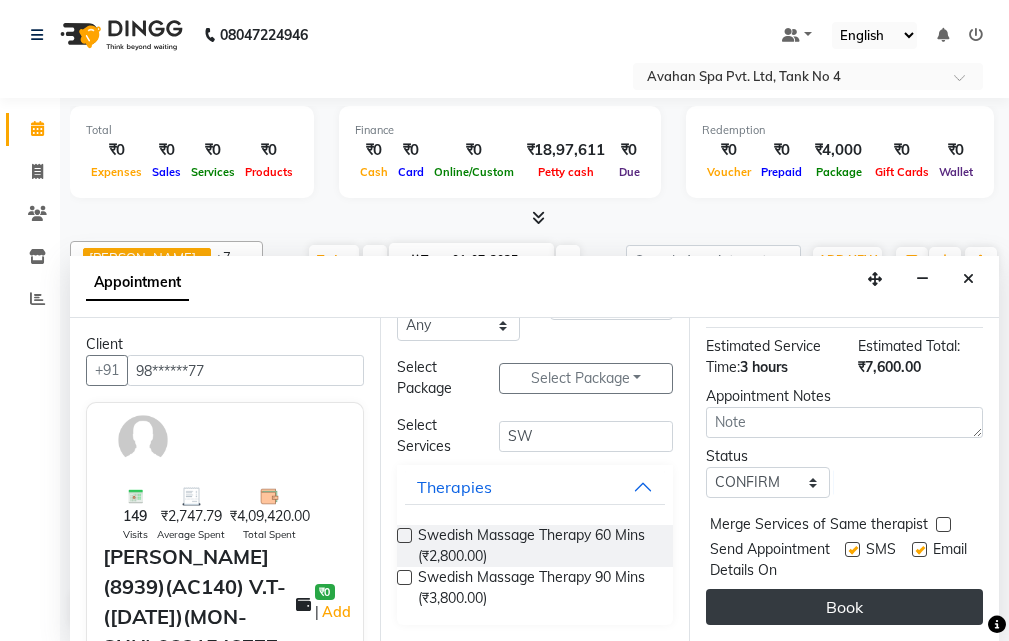 click on "Book" at bounding box center (844, 607) 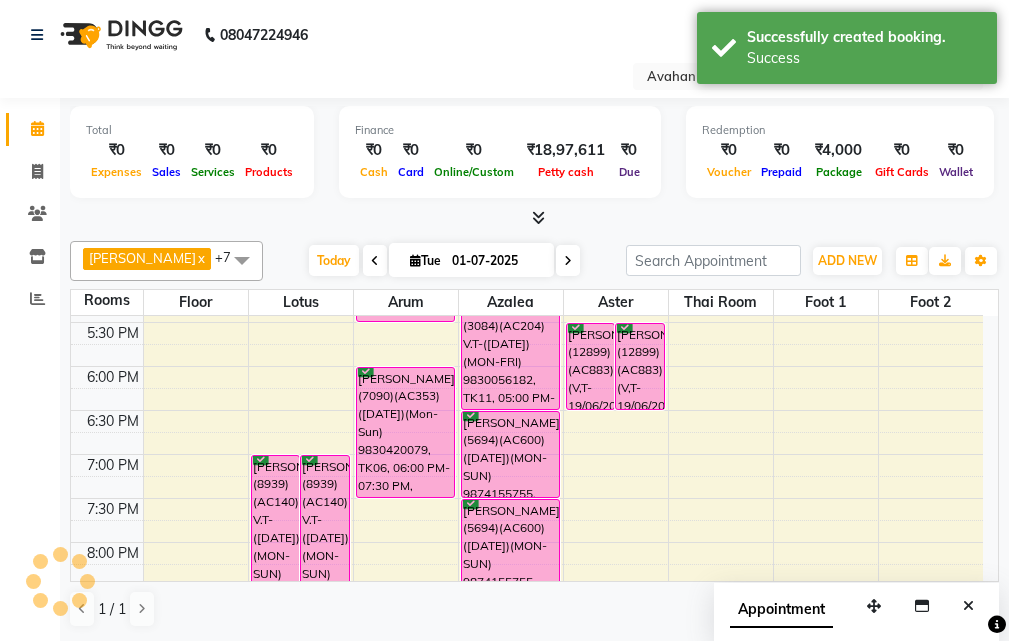 scroll, scrollTop: 0, scrollLeft: 0, axis: both 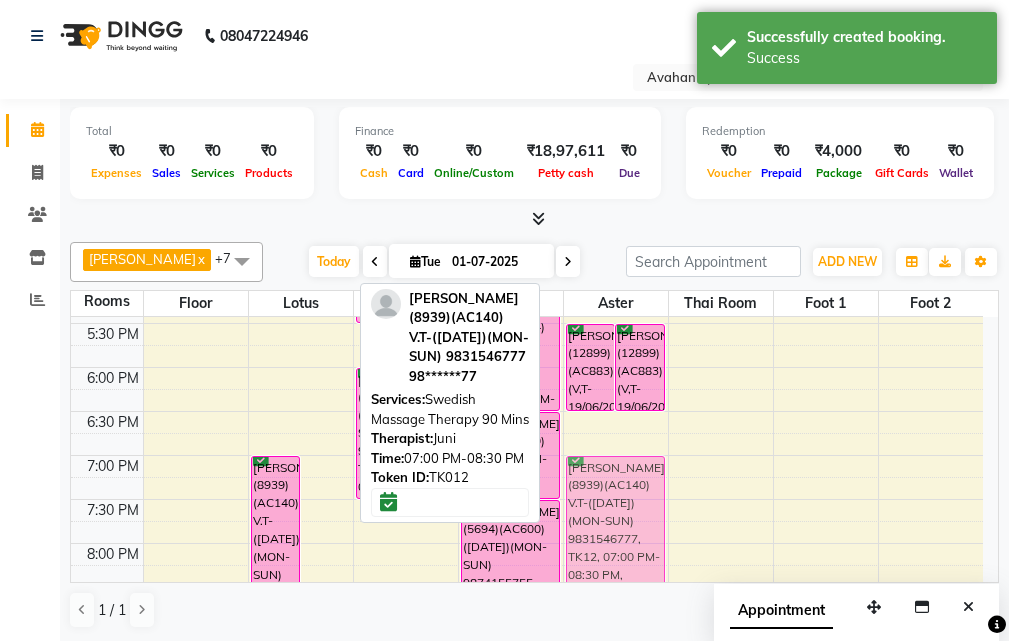 drag, startPoint x: 320, startPoint y: 502, endPoint x: 613, endPoint y: 492, distance: 293.1706 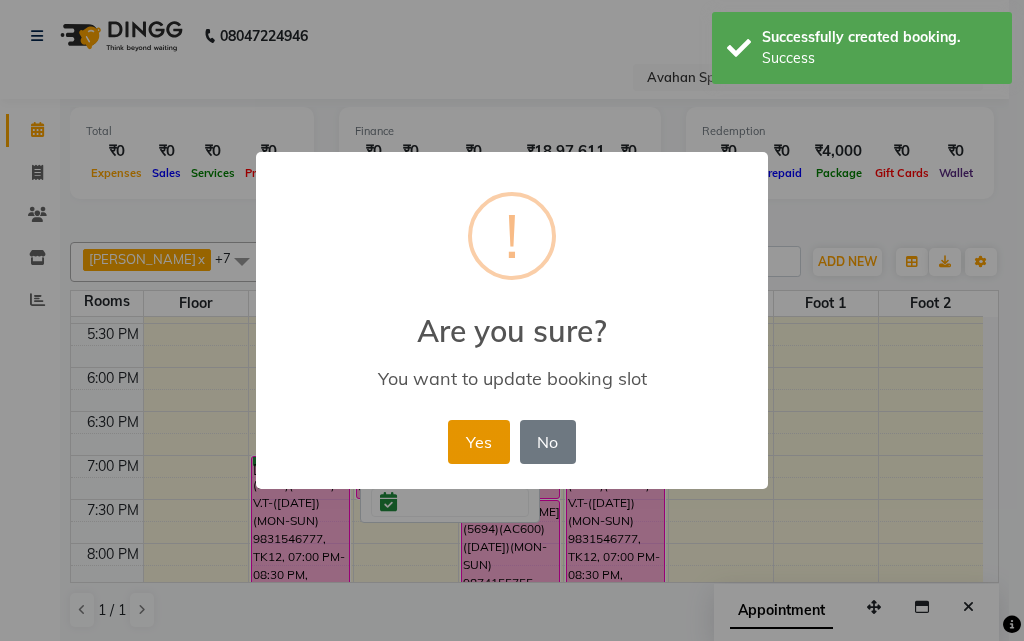 click on "Yes" at bounding box center (478, 442) 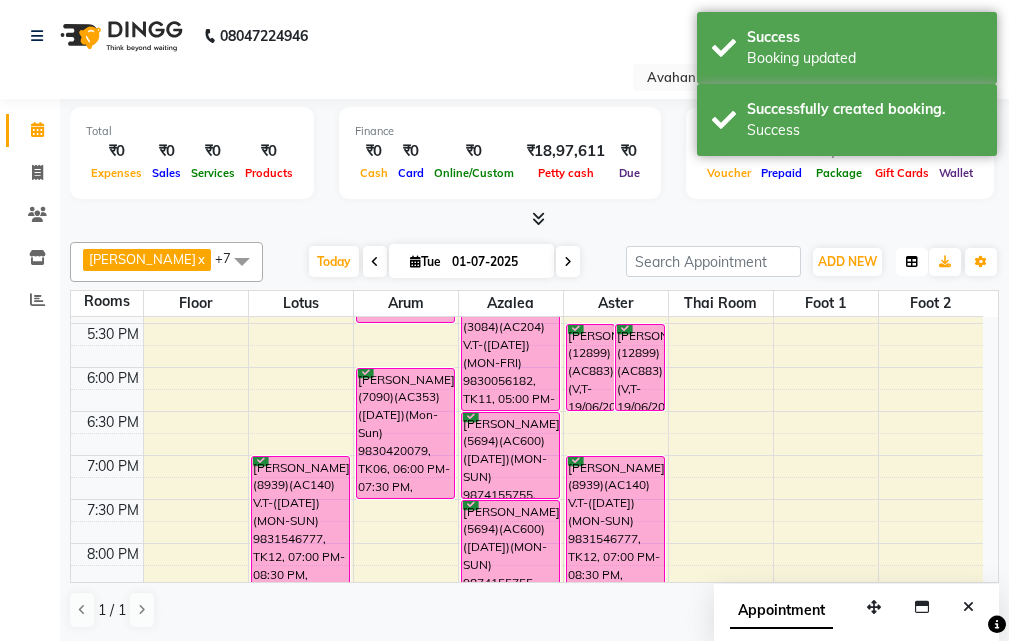 click at bounding box center (912, 262) 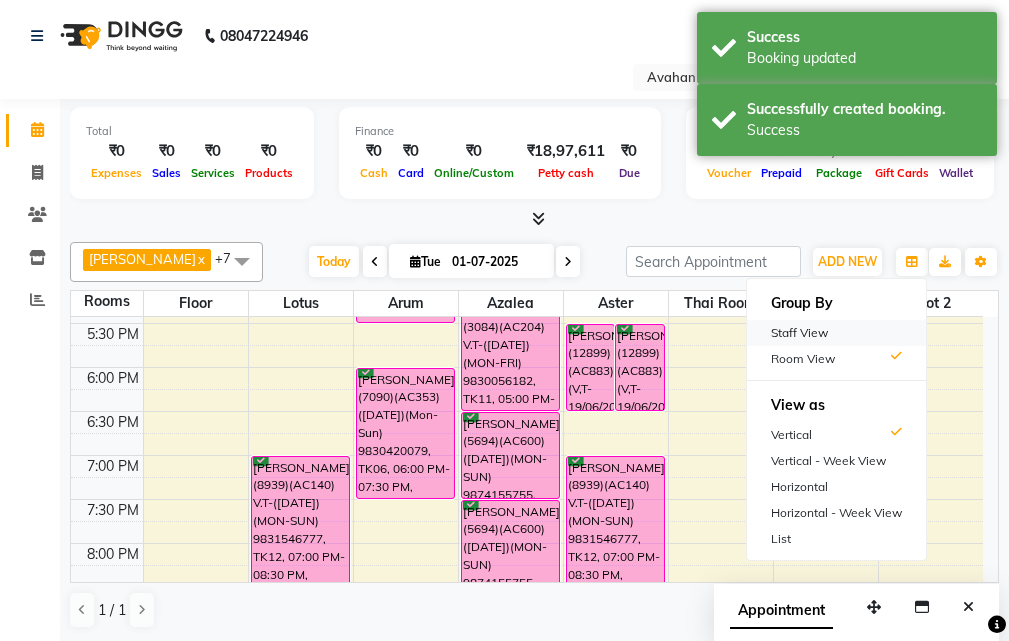 click on "Staff View" at bounding box center [836, 333] 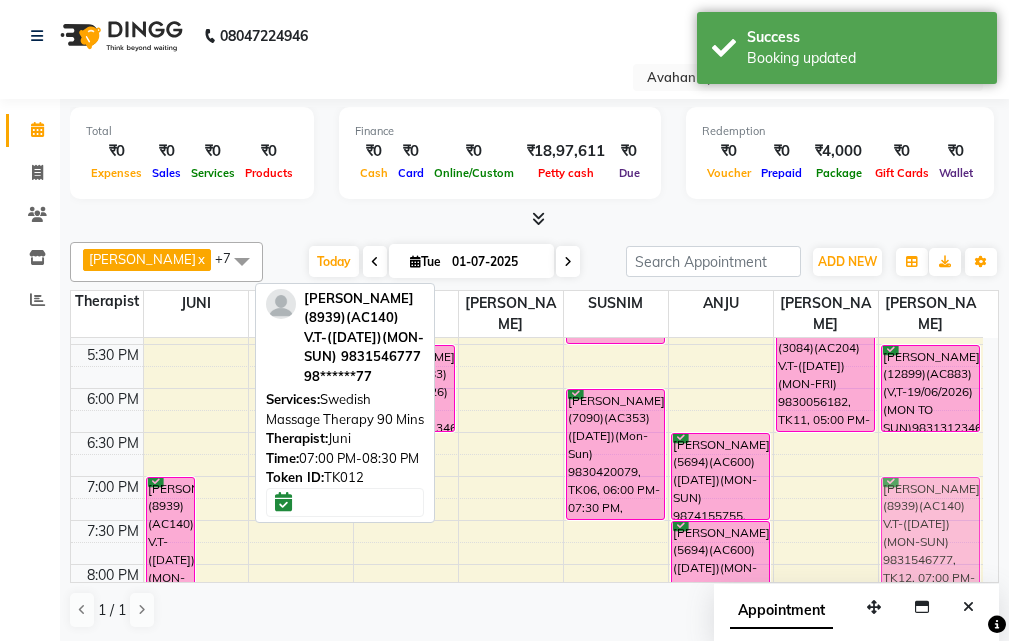 drag, startPoint x: 211, startPoint y: 506, endPoint x: 877, endPoint y: 500, distance: 666.02704 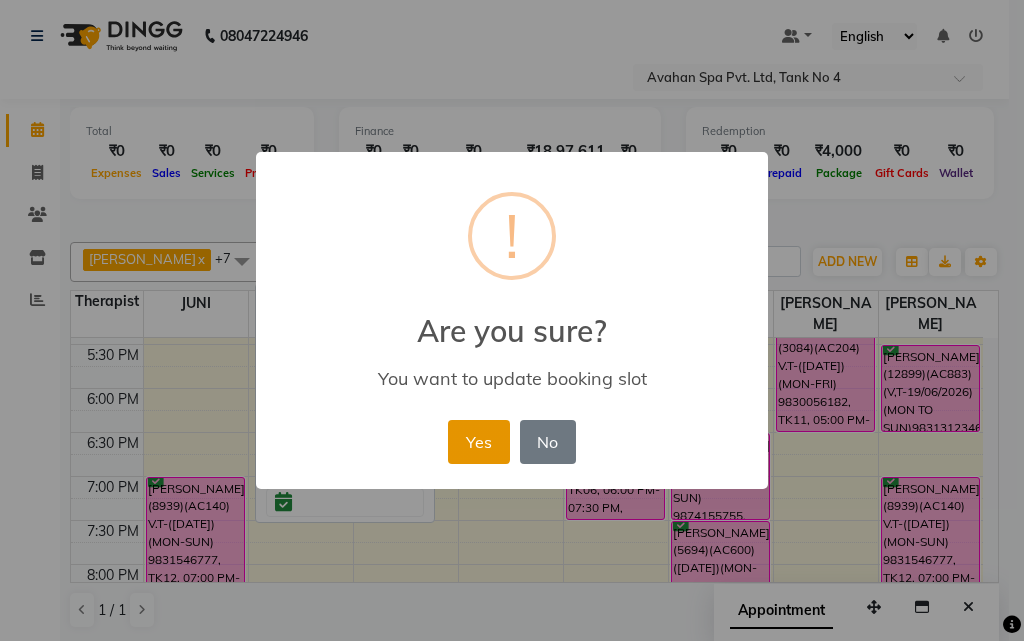 click on "Yes" at bounding box center [478, 442] 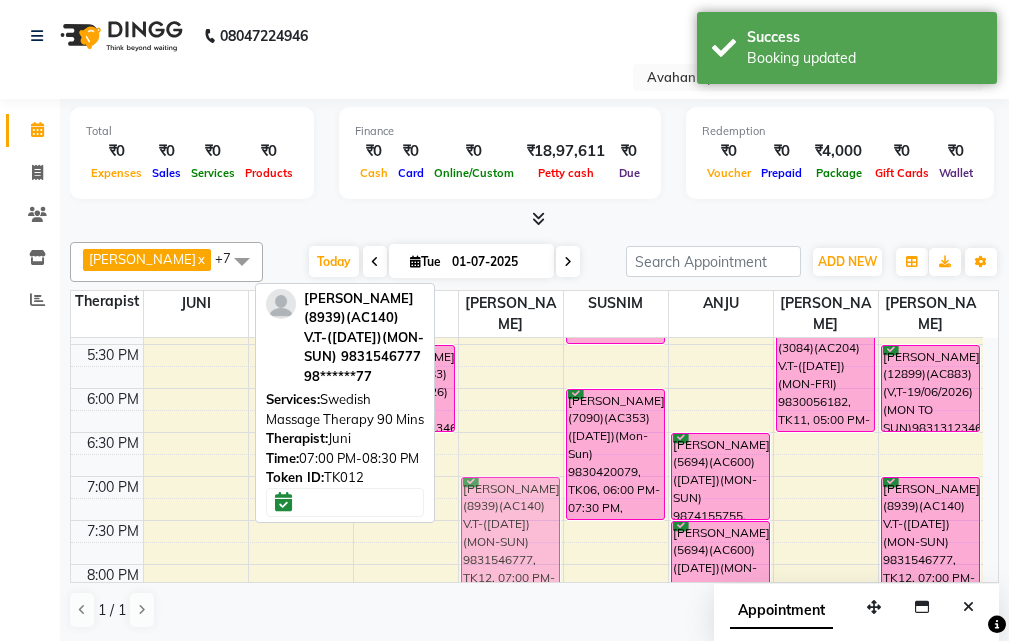 drag, startPoint x: 212, startPoint y: 490, endPoint x: 471, endPoint y: 492, distance: 259.00772 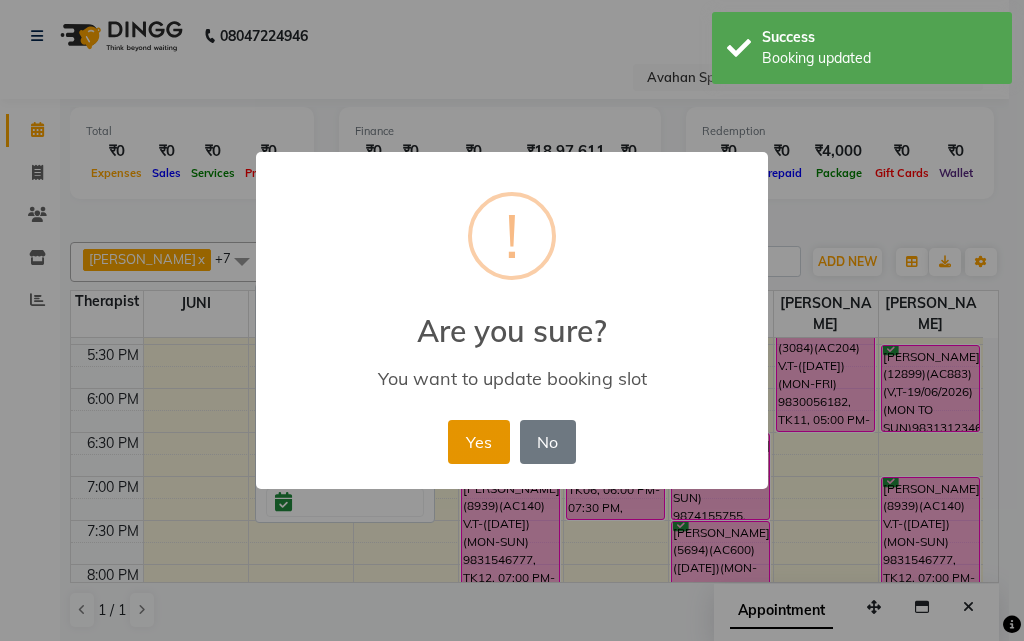 click on "Yes" at bounding box center (478, 442) 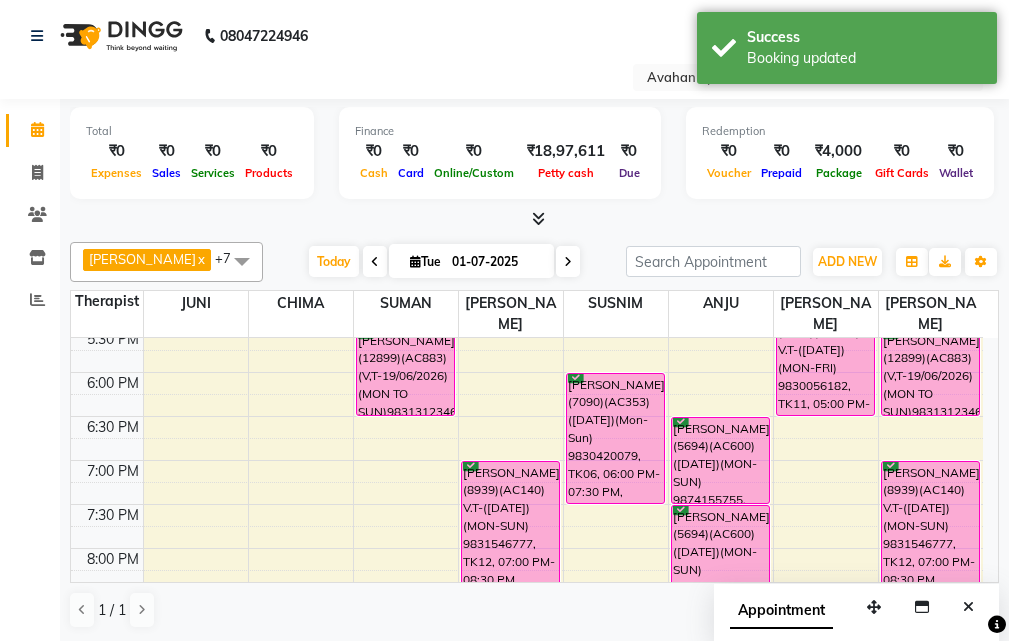 scroll, scrollTop: 653, scrollLeft: 0, axis: vertical 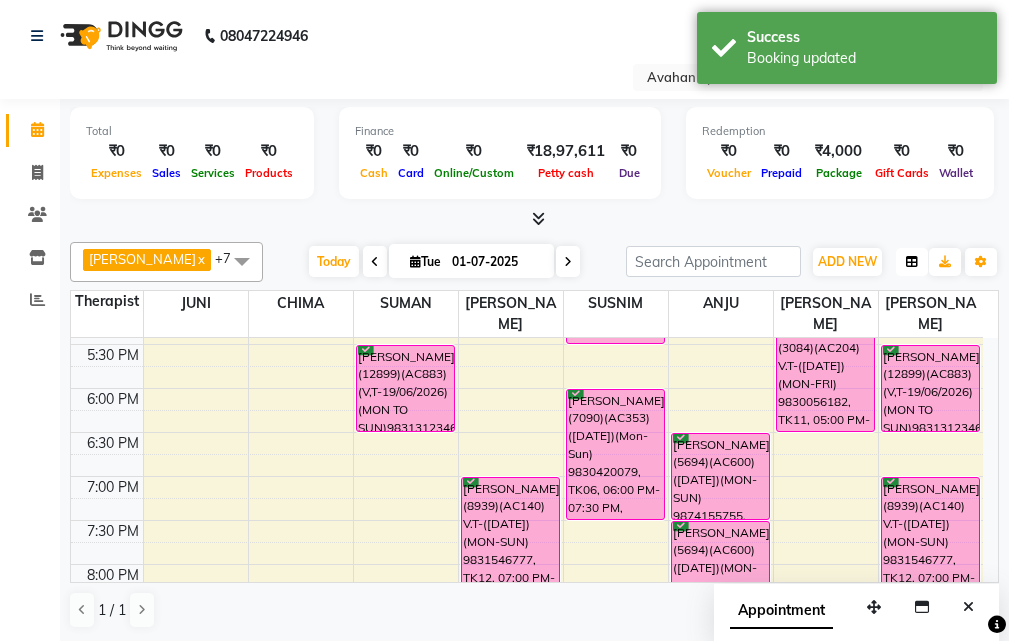 click at bounding box center (912, 262) 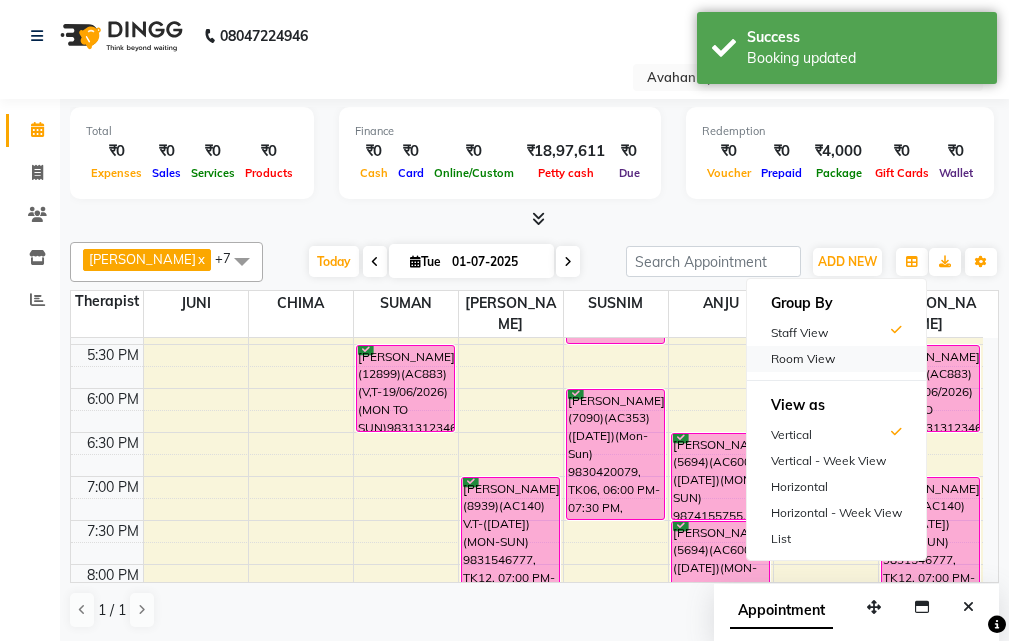 click on "Room View" at bounding box center [836, 359] 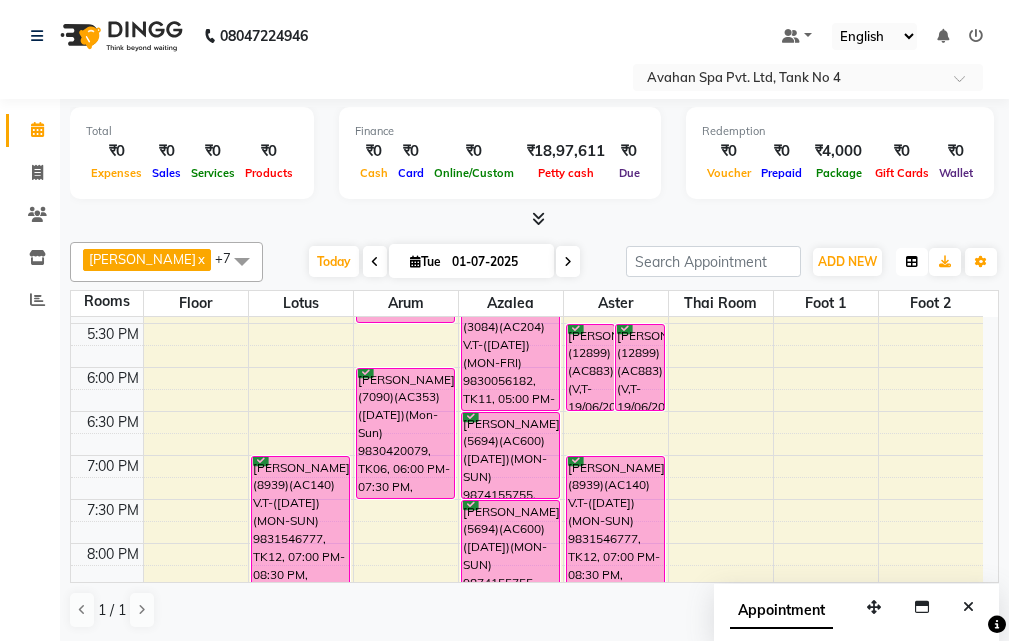 click at bounding box center (912, 262) 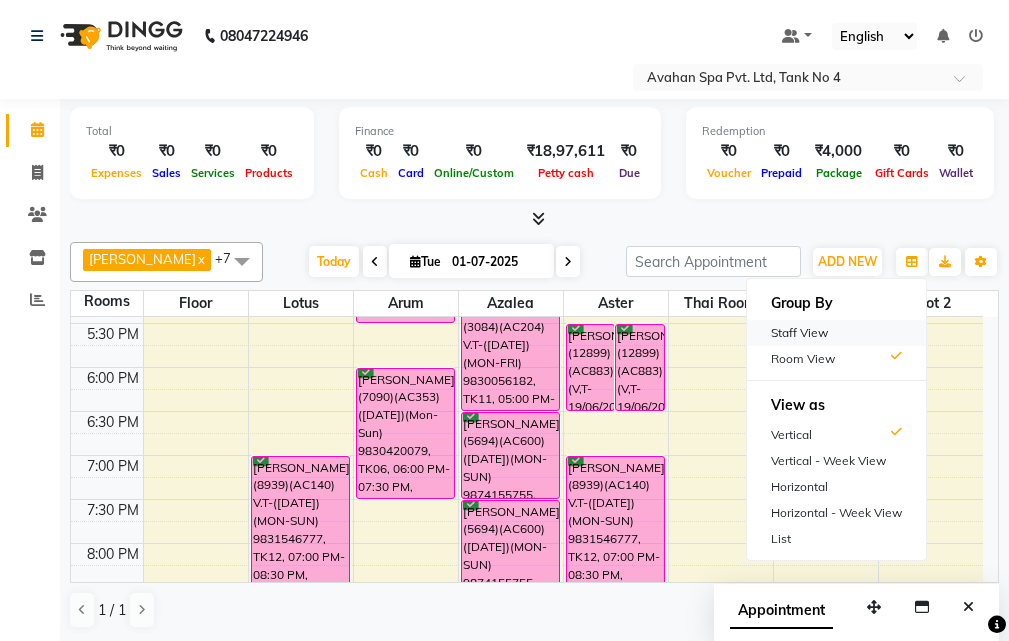 click on "Staff View" at bounding box center [836, 333] 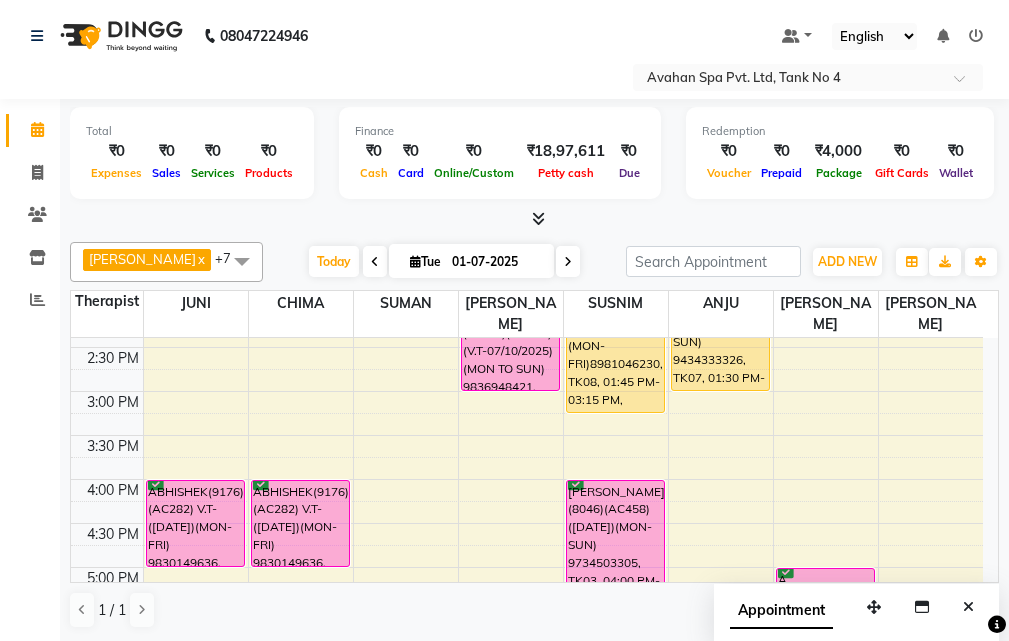 scroll, scrollTop: 278, scrollLeft: 0, axis: vertical 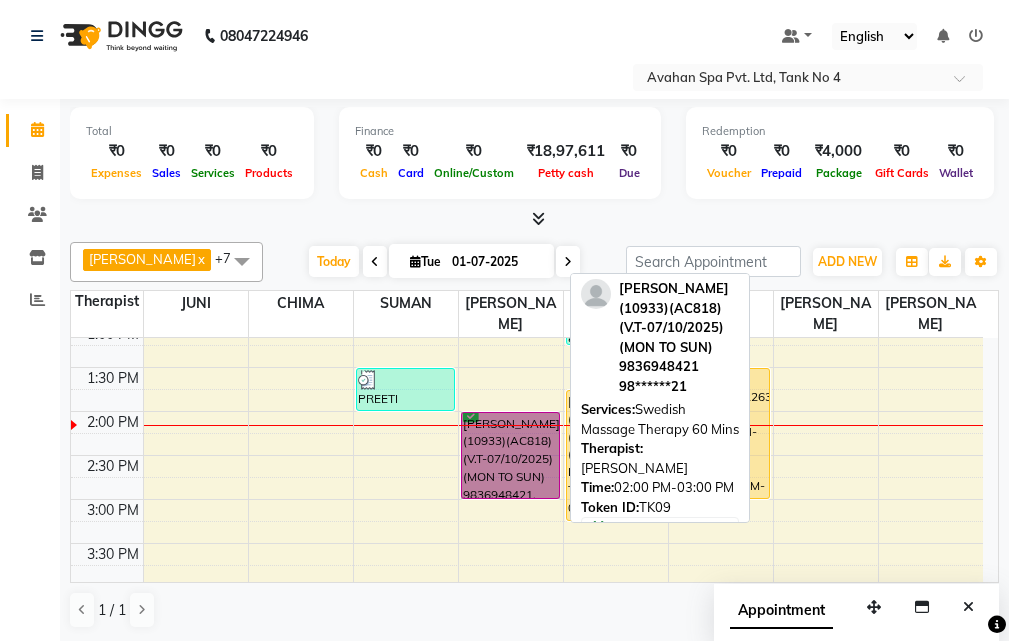 drag, startPoint x: 513, startPoint y: 453, endPoint x: 513, endPoint y: 442, distance: 11 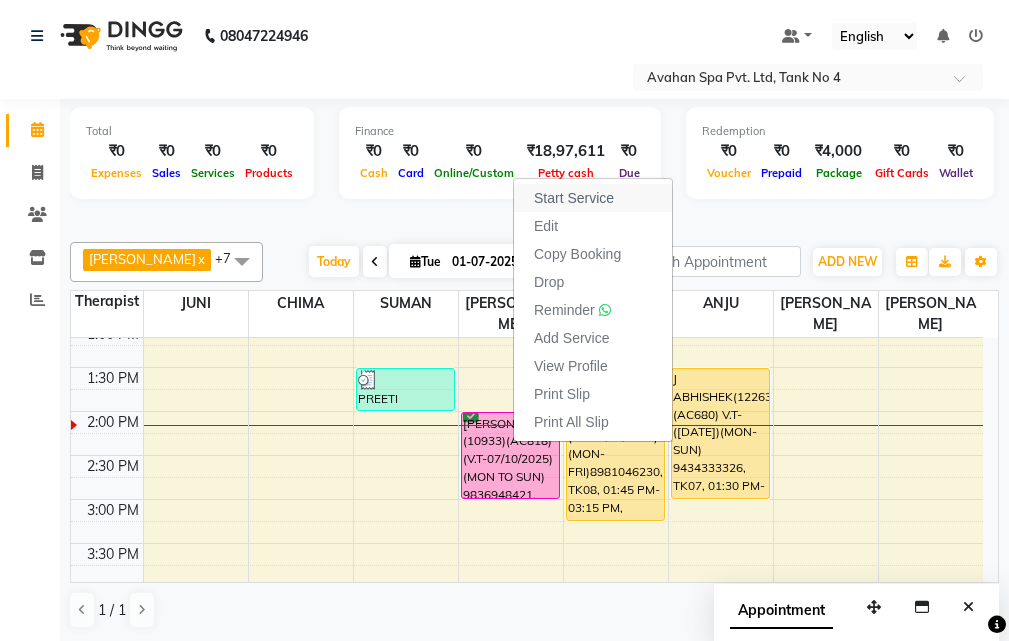 click on "Start Service" at bounding box center (574, 198) 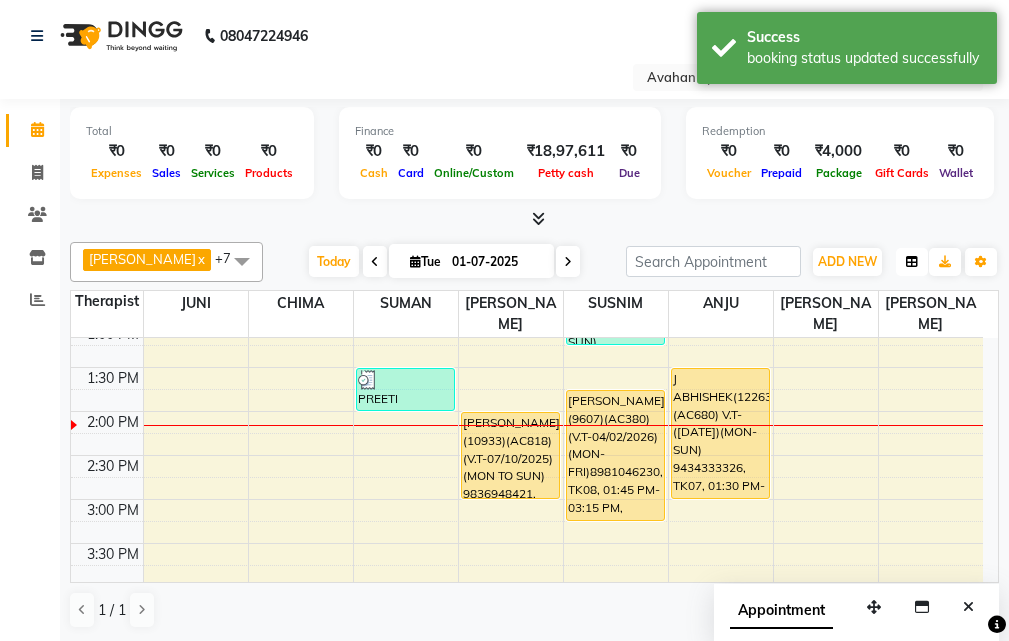 click at bounding box center (912, 262) 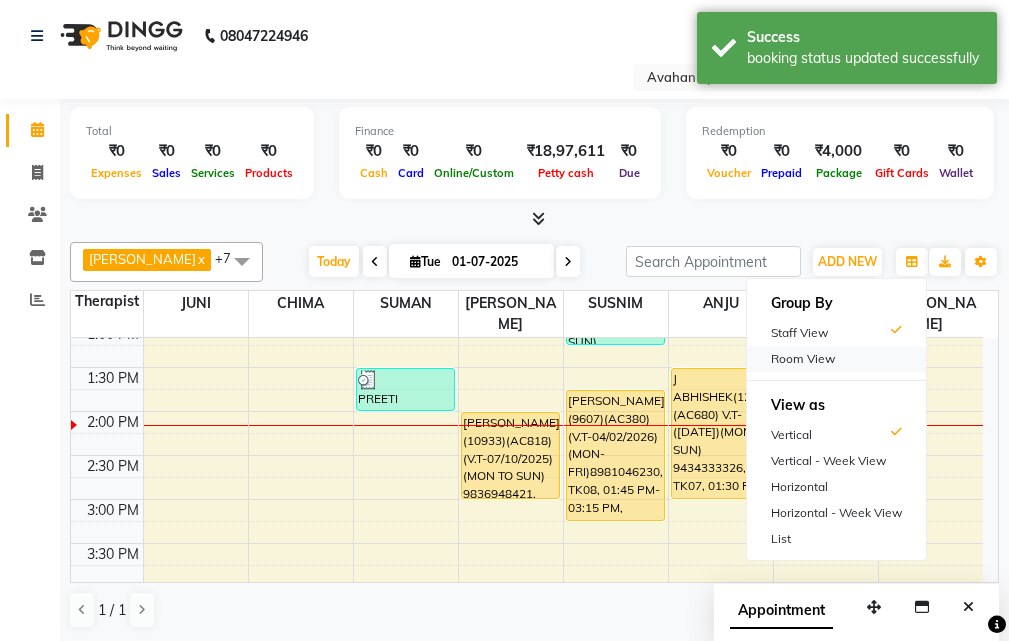 click on "Room View" at bounding box center (836, 359) 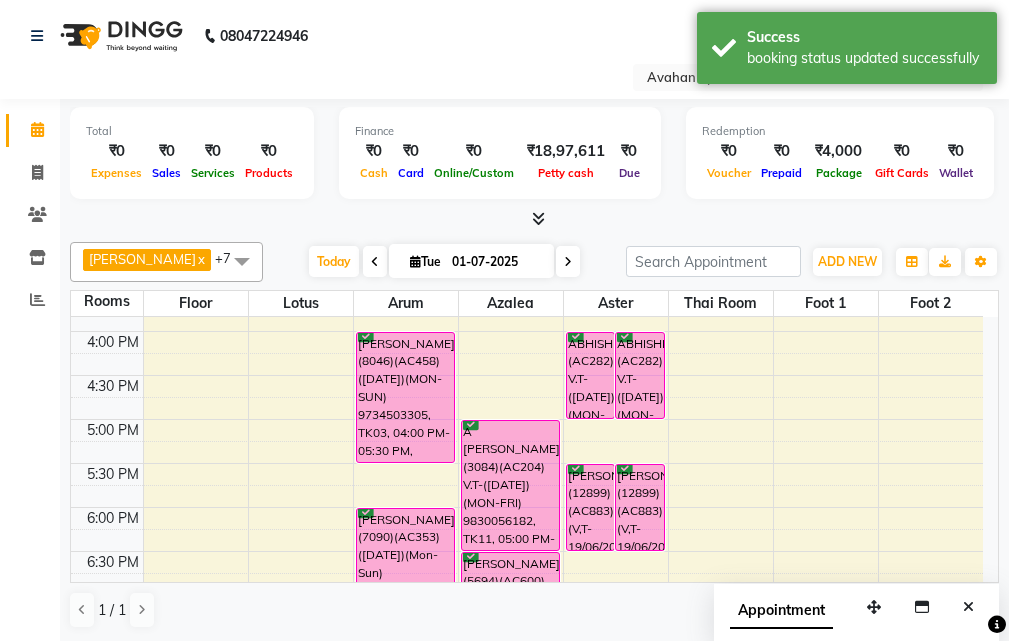 scroll, scrollTop: 678, scrollLeft: 0, axis: vertical 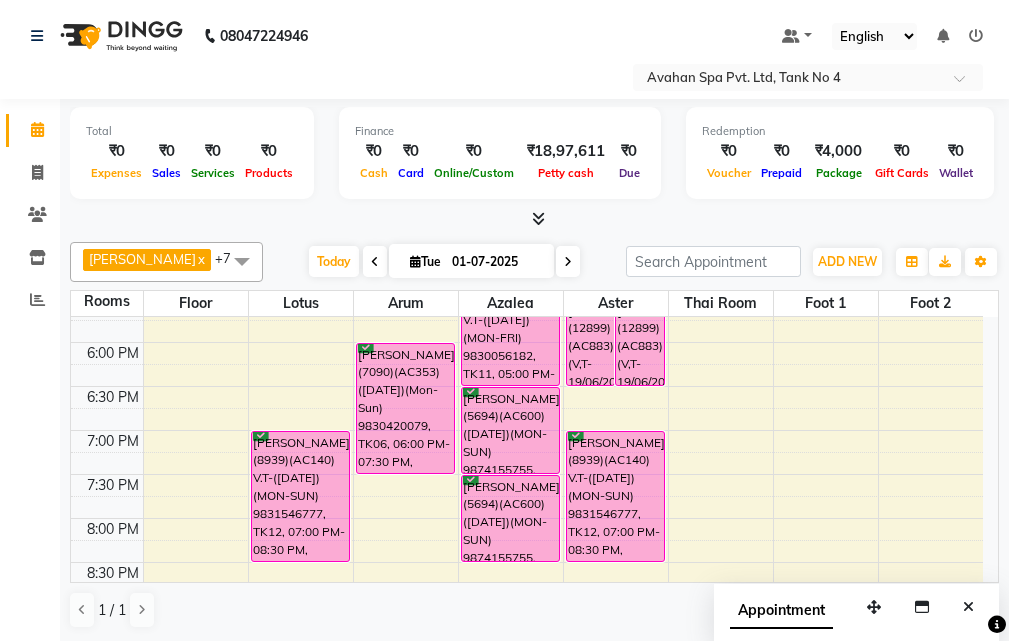 click on "BENU  x CHIMA  x JESSIE  x JUNI  x SANJU  x SUMAN  x SUSNIM  x ANJU  x +7 Select All ANJU BENU CHIMA FEMALE 1 JESSIE JUNI SANJU SUMAN SUSNIM Today  Tue 01-07-2025 Toggle Dropdown Add Appointment Add Invoice Add Client Toggle Dropdown Add Appointment Add Invoice Add Client ADD NEW Toggle Dropdown Add Appointment Add Invoice Add Client BENU  x CHIMA  x JESSIE  x JUNI  x SANJU  x SUMAN  x SUSNIM  x ANJU  x +7 Select All ANJU BENU CHIMA FEMALE 1 JESSIE JUNI SANJU SUMAN SUSNIM Group By  Staff View   Room View  View as Vertical  Vertical - Week View  Horizontal  Horizontal - Week View  List  Toggle Dropdown Calendar Settings Manage Tags   Arrange Therapists   Reset Therapists  Full Screen Appointment Form Zoom 100% Staff/Room Display Count 8" at bounding box center (534, 262) 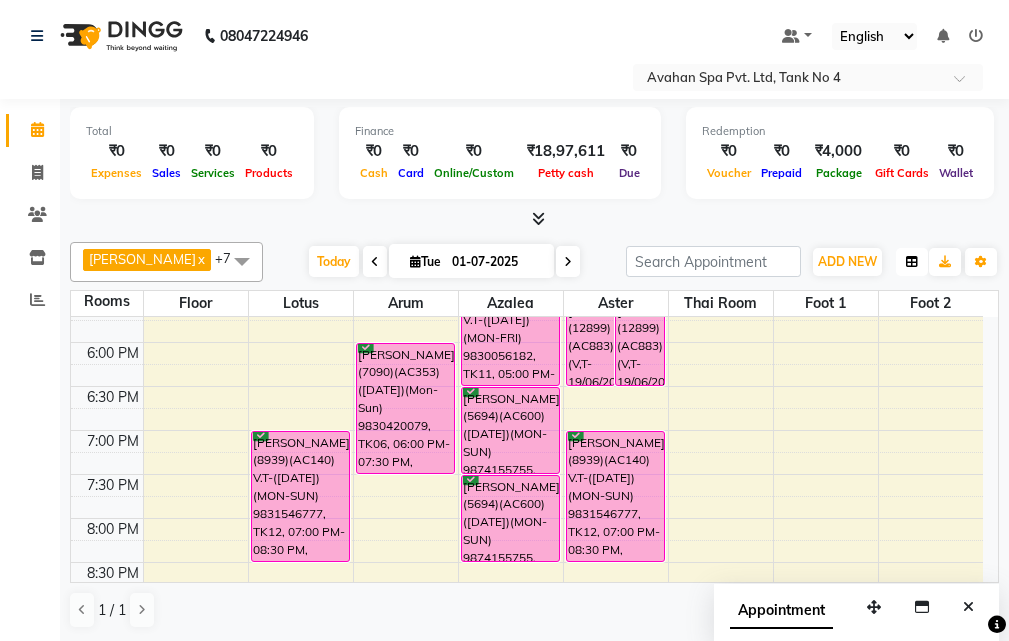 click at bounding box center [912, 262] 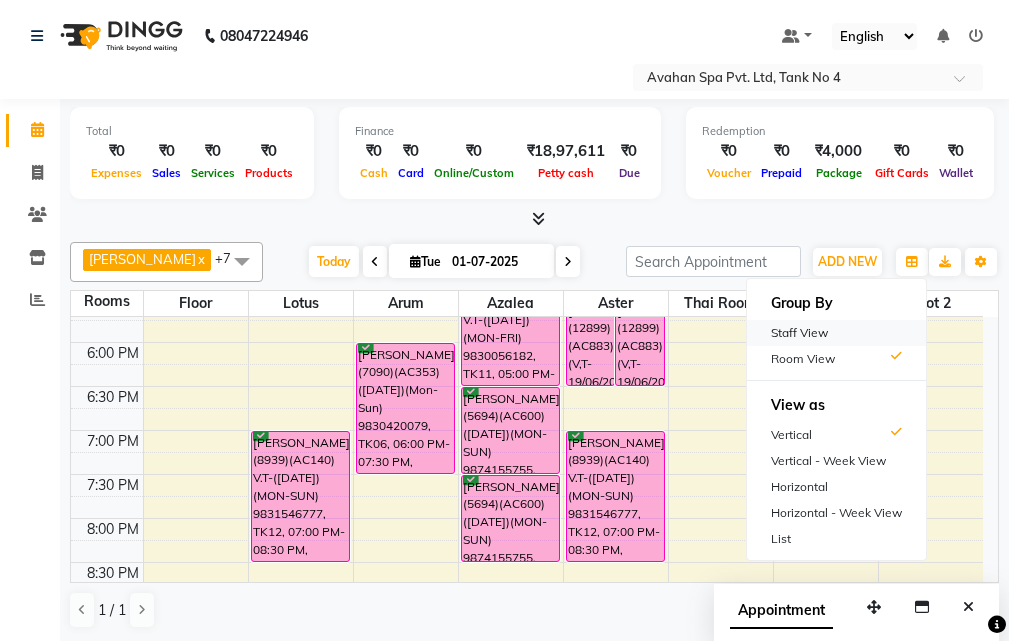 click on "Staff View" at bounding box center [836, 333] 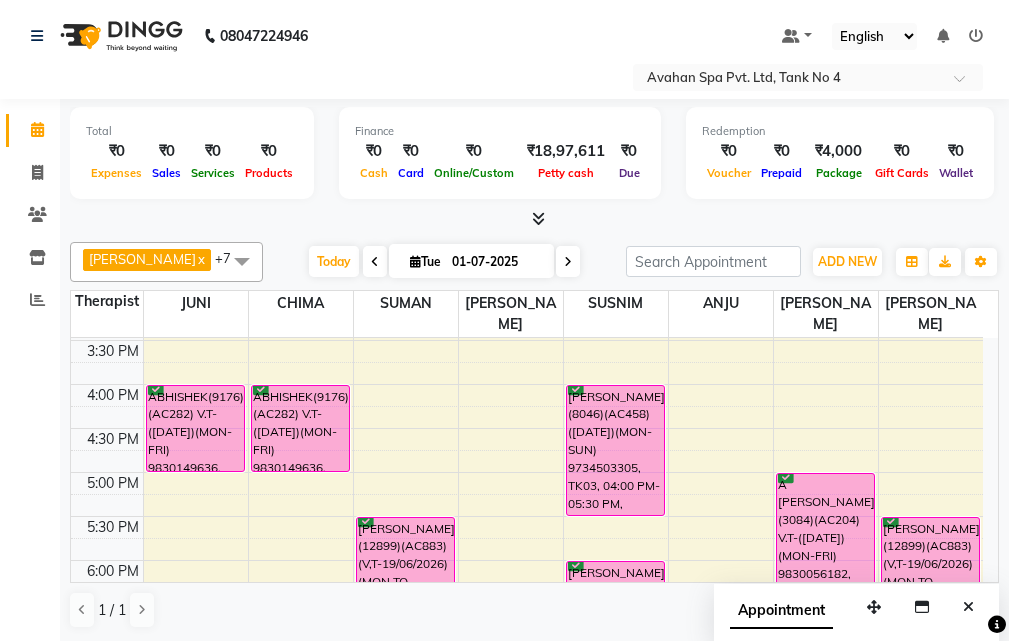 scroll, scrollTop: 478, scrollLeft: 0, axis: vertical 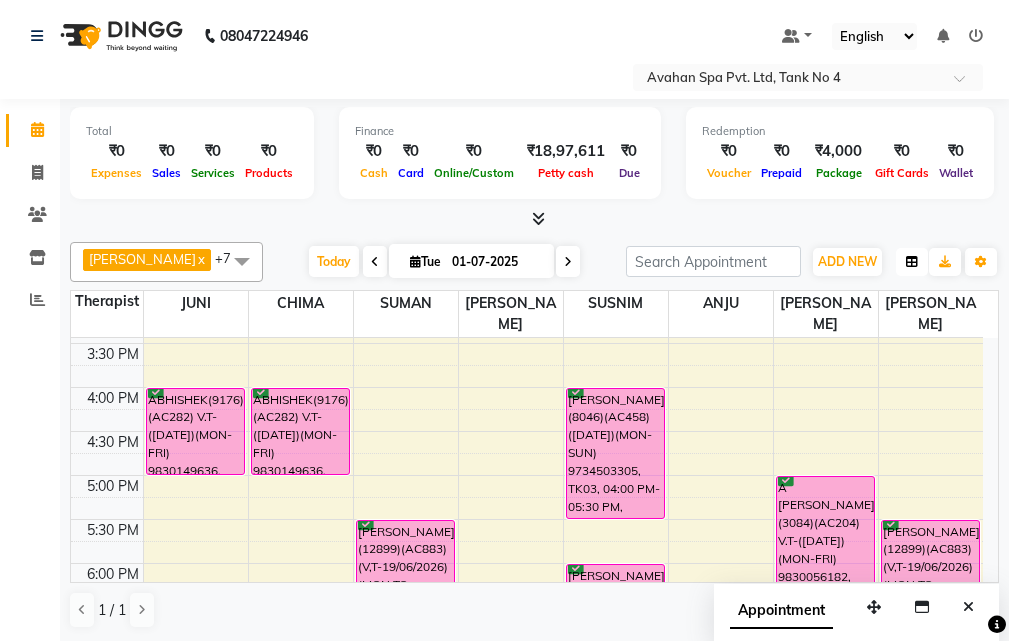 click at bounding box center (912, 262) 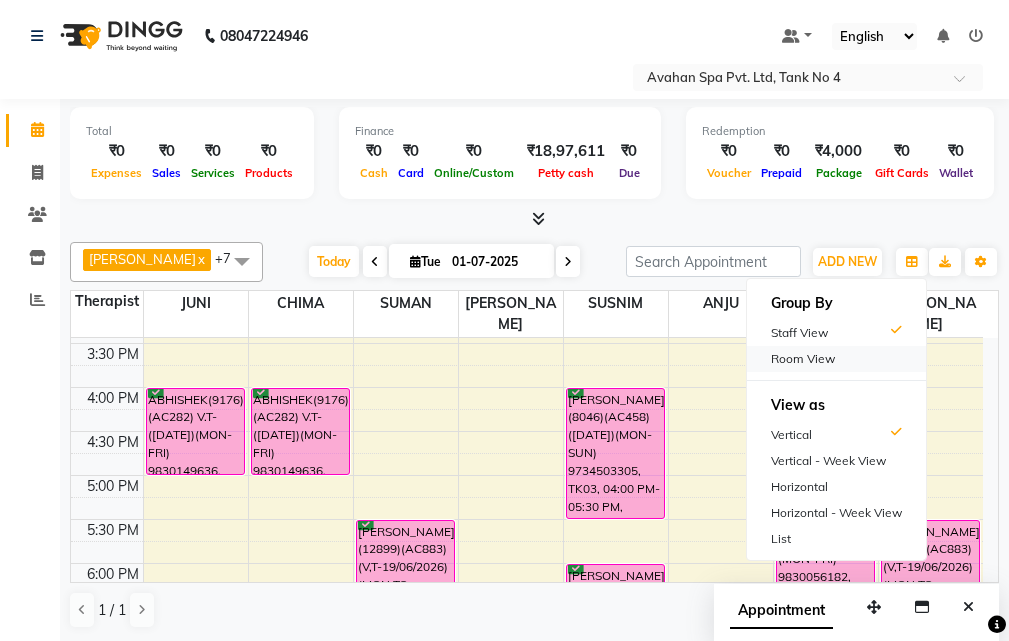 click on "Room View" at bounding box center [836, 359] 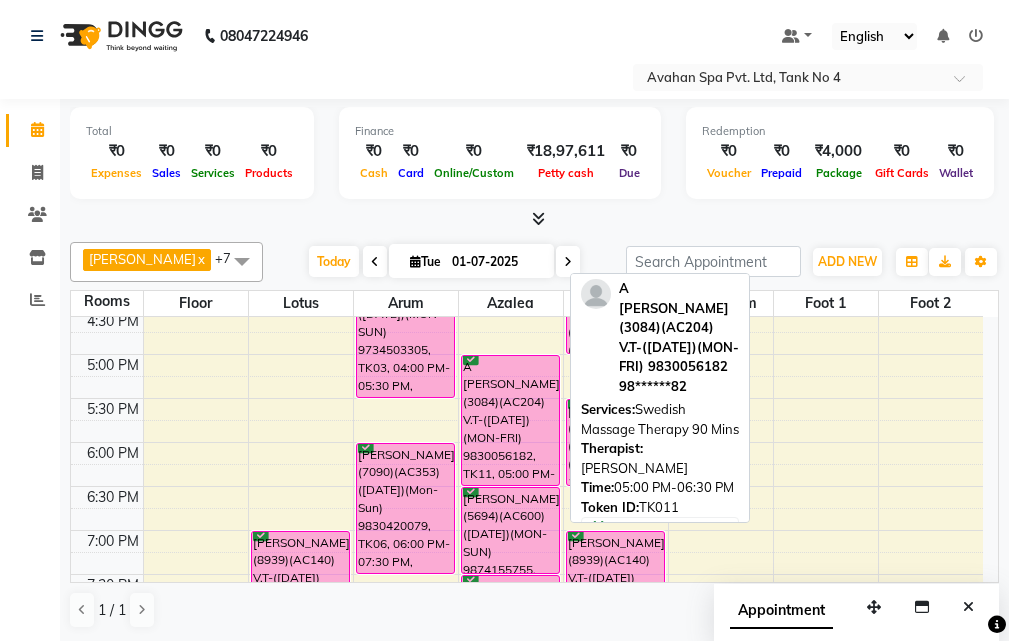 scroll, scrollTop: 678, scrollLeft: 0, axis: vertical 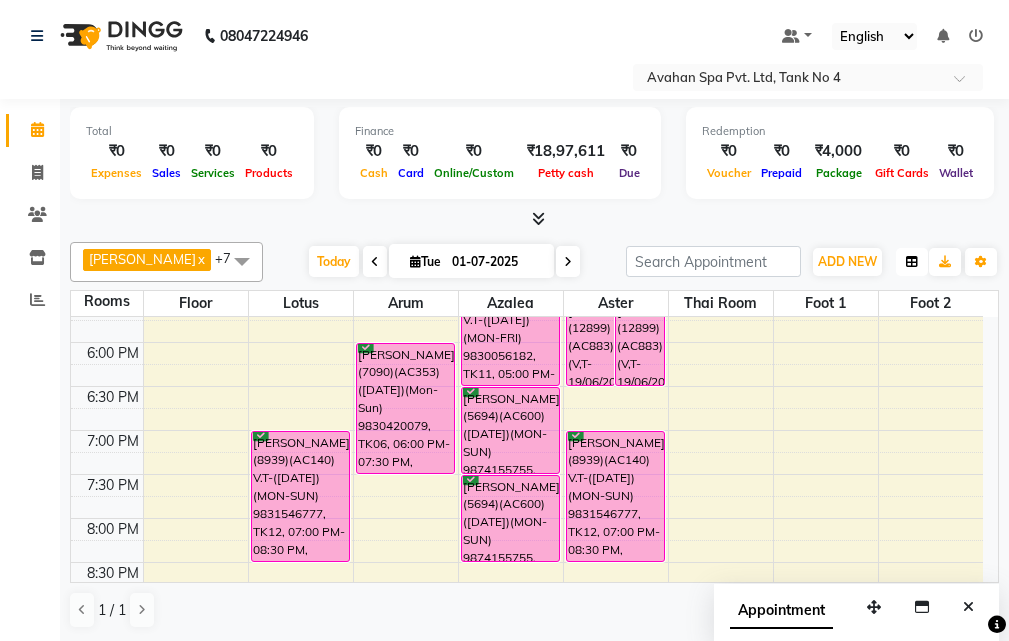 click at bounding box center [912, 262] 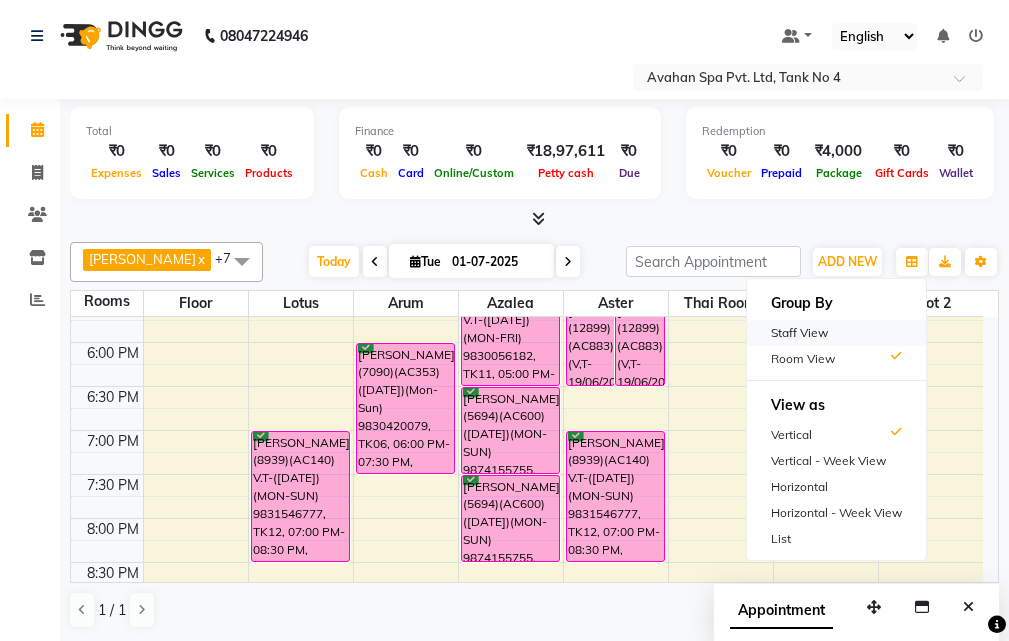 click on "Staff View" at bounding box center (836, 333) 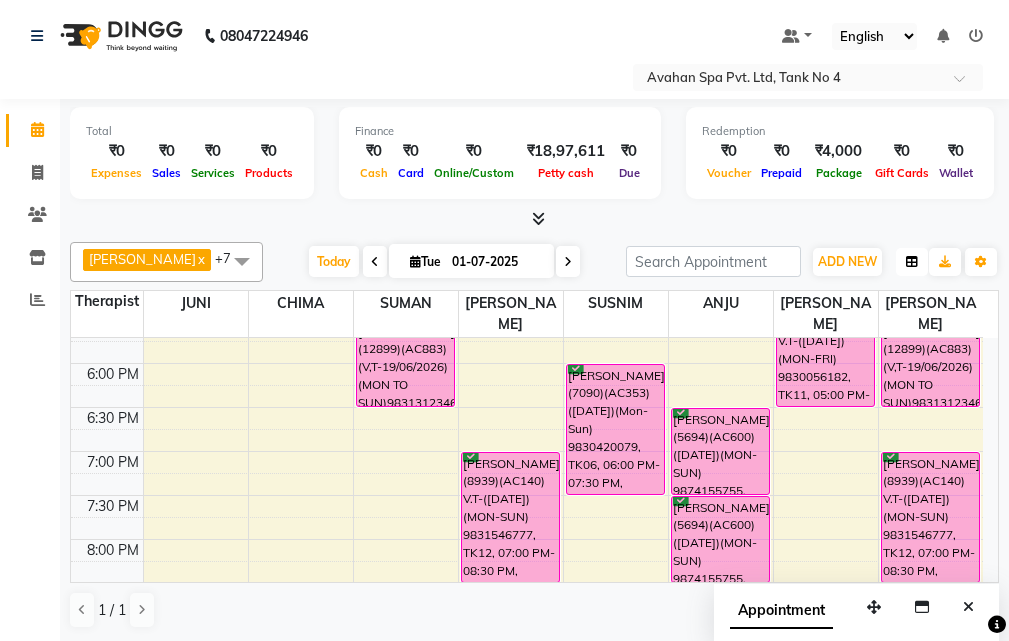 click at bounding box center [912, 262] 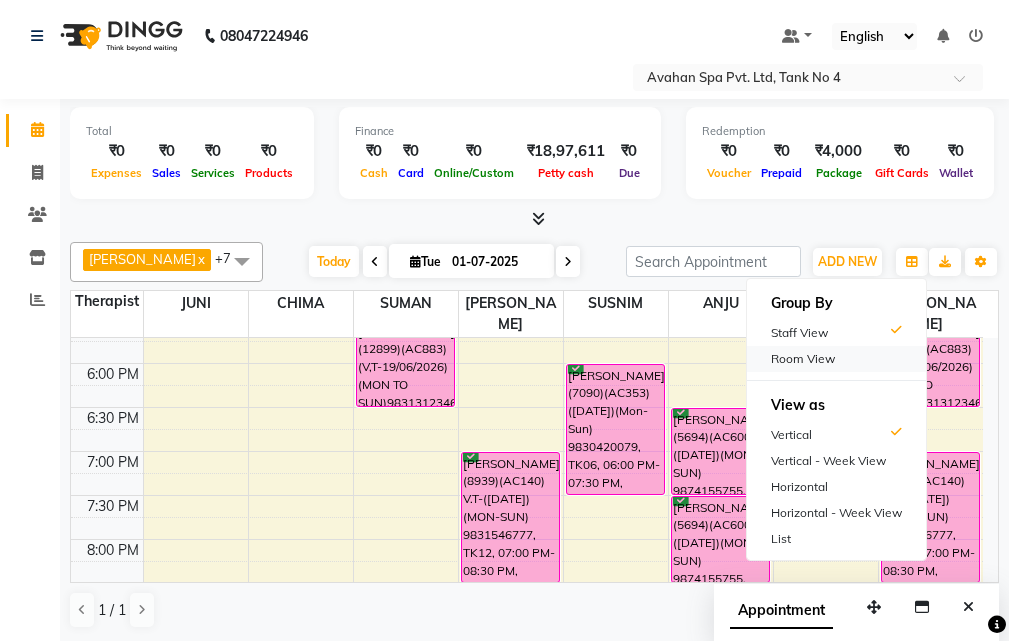 click on "Room View" at bounding box center [836, 359] 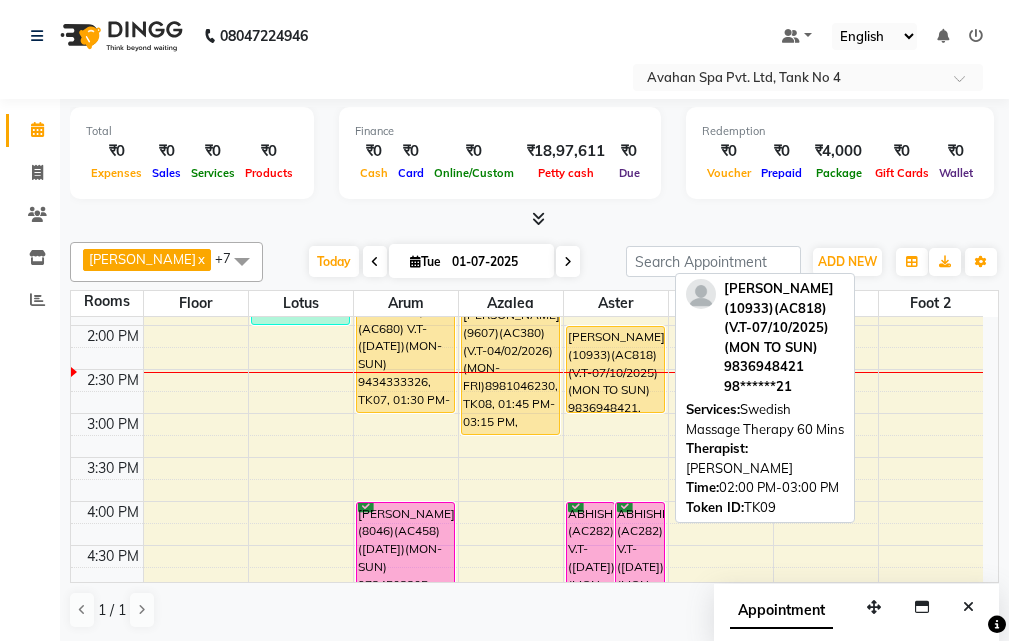 scroll, scrollTop: 378, scrollLeft: 0, axis: vertical 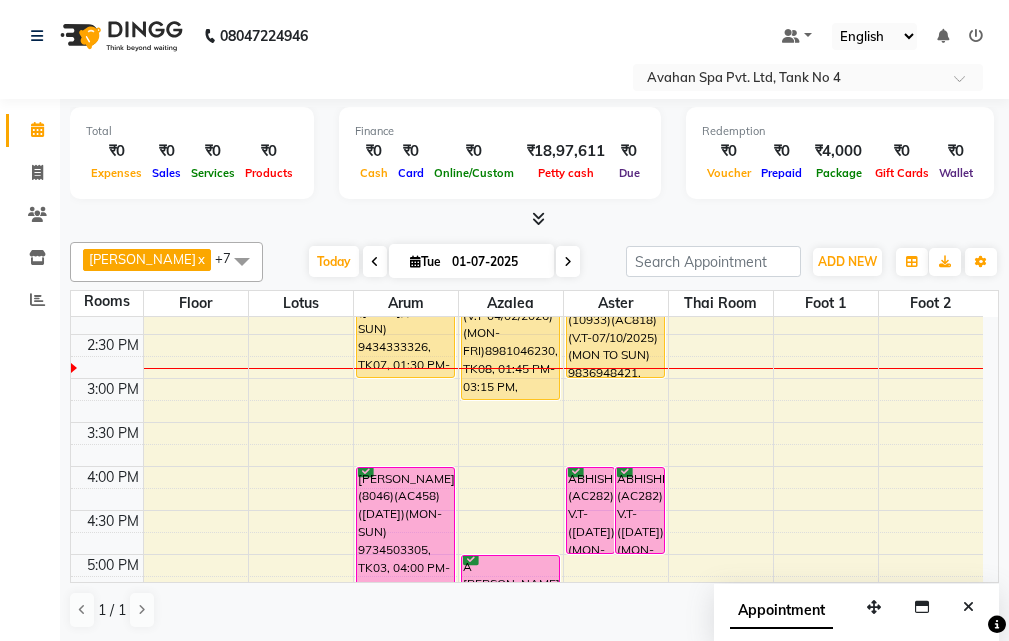 click at bounding box center (375, 261) 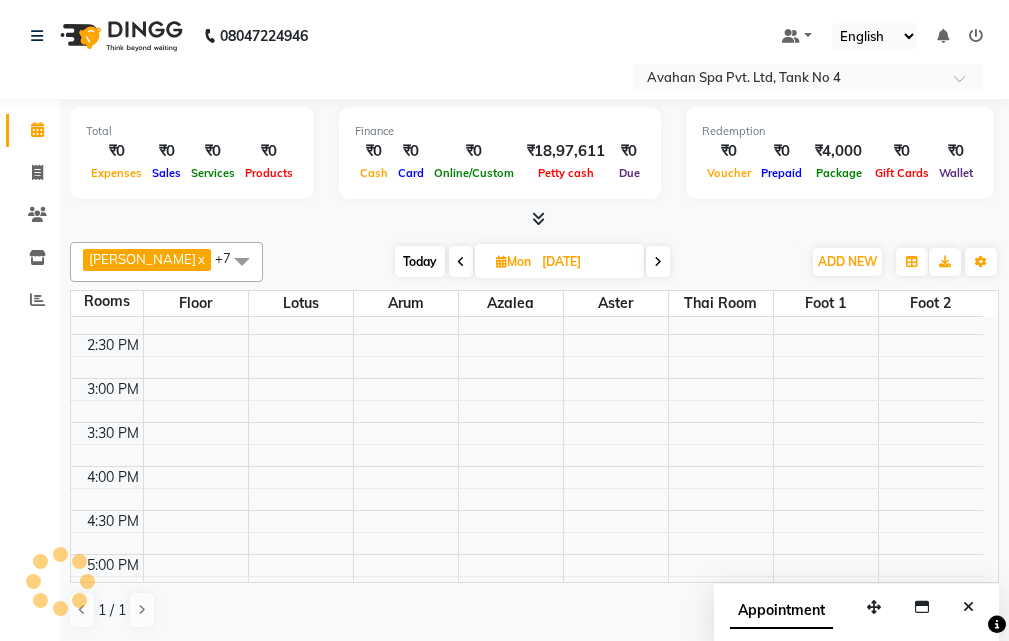 scroll, scrollTop: 0, scrollLeft: 0, axis: both 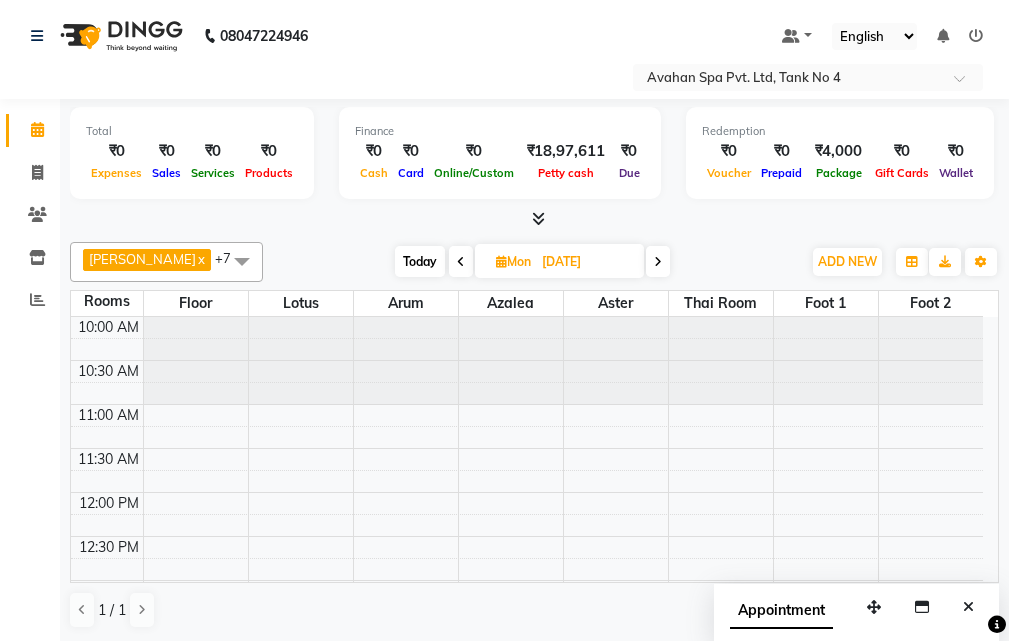 click at bounding box center [461, 261] 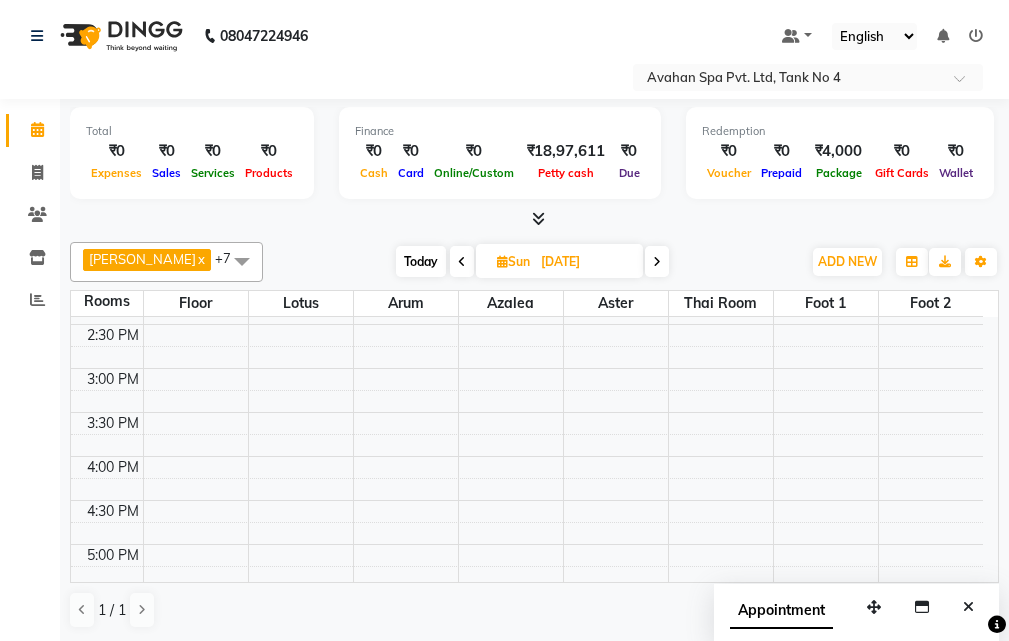 scroll, scrollTop: 400, scrollLeft: 0, axis: vertical 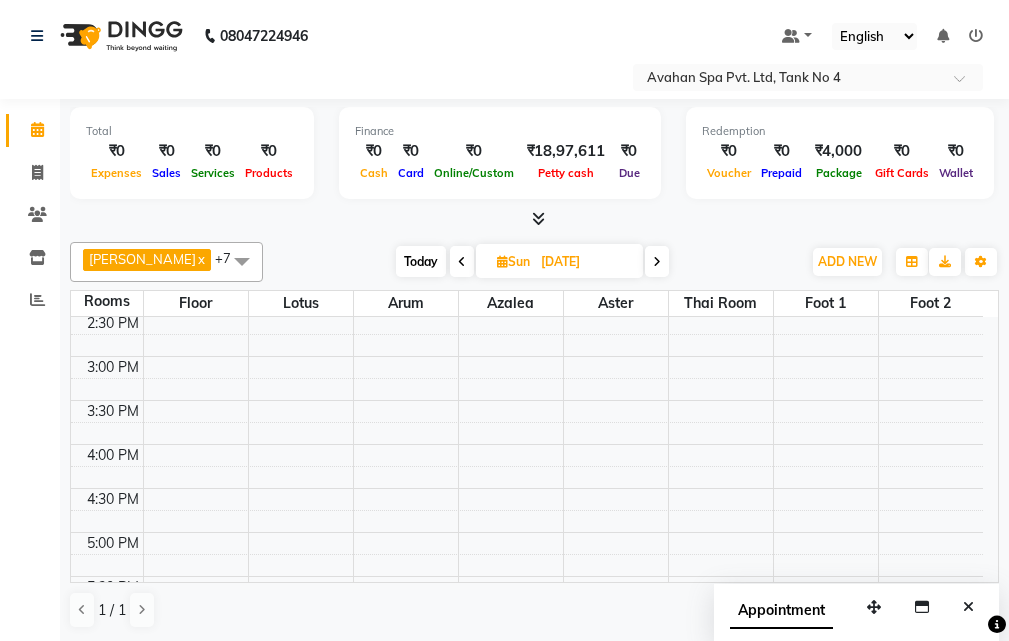 drag, startPoint x: 0, startPoint y: 403, endPoint x: 22, endPoint y: 397, distance: 22.803509 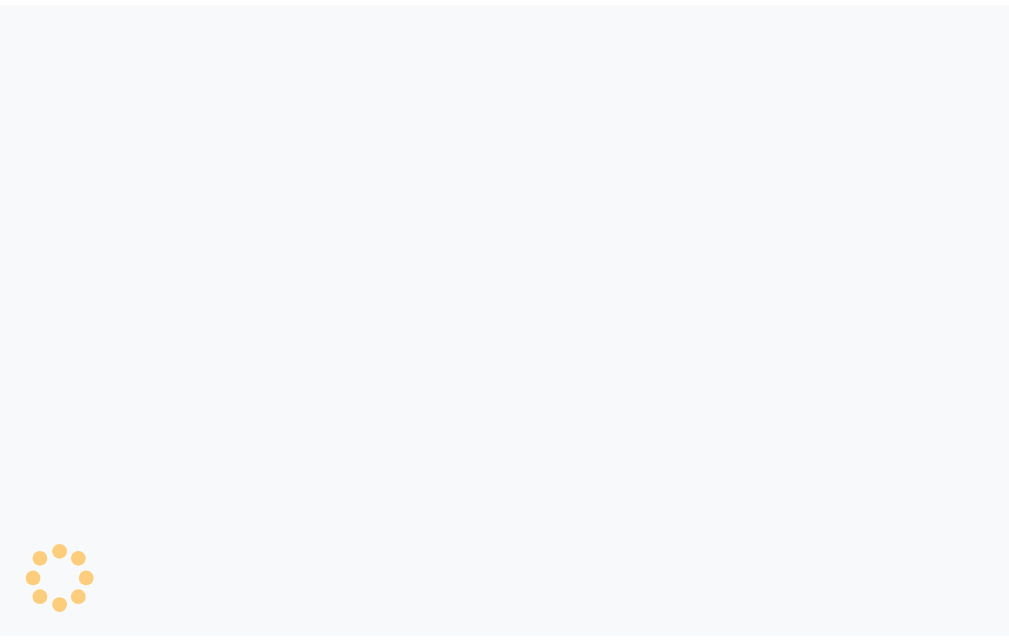 scroll, scrollTop: 0, scrollLeft: 0, axis: both 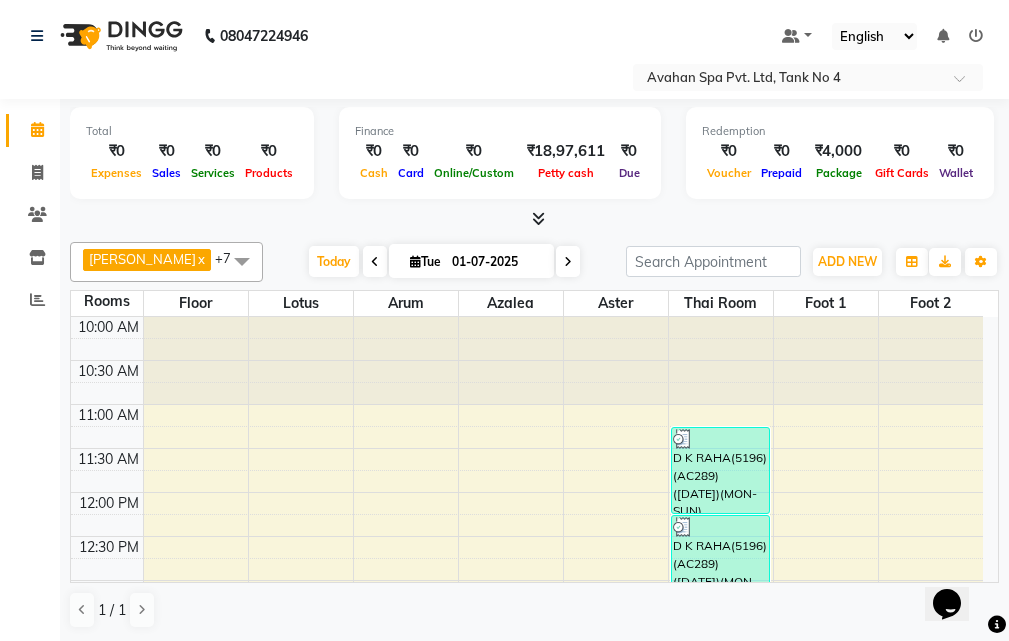 click on "Tue" at bounding box center (425, 261) 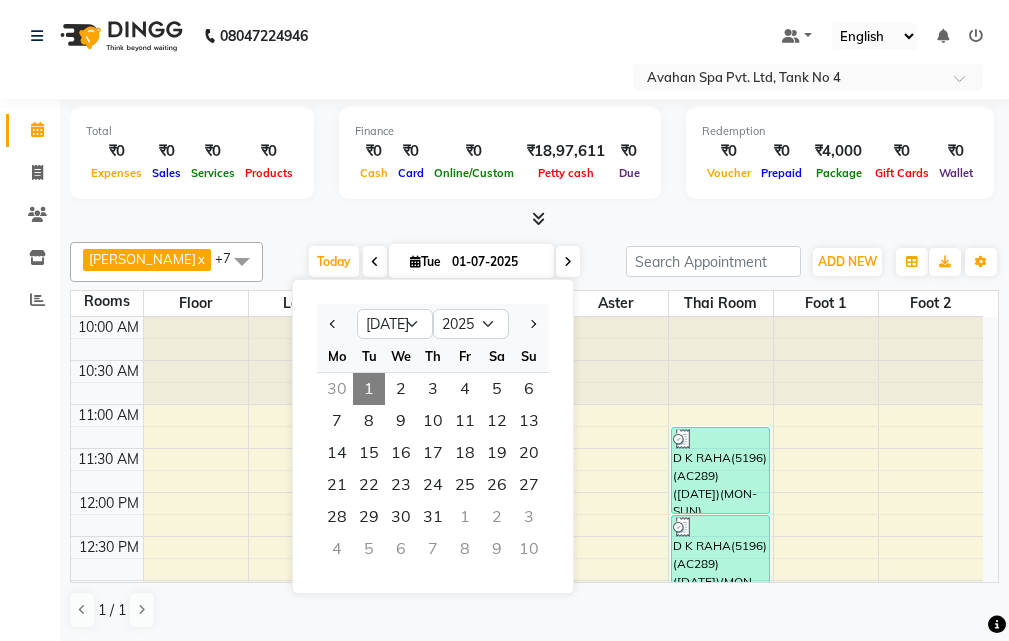 click at bounding box center [375, 261] 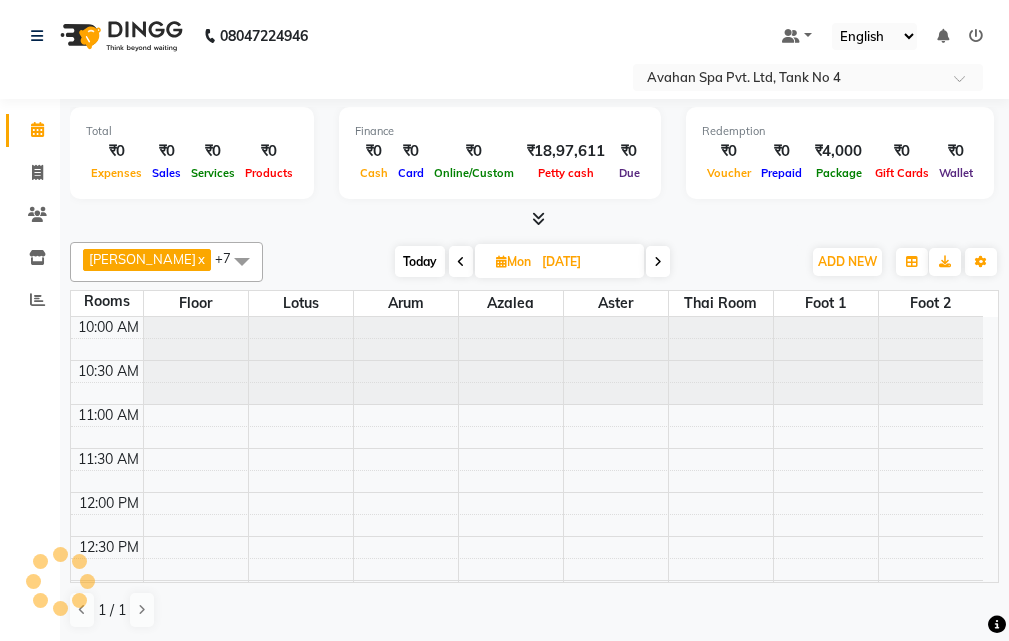 scroll, scrollTop: 353, scrollLeft: 0, axis: vertical 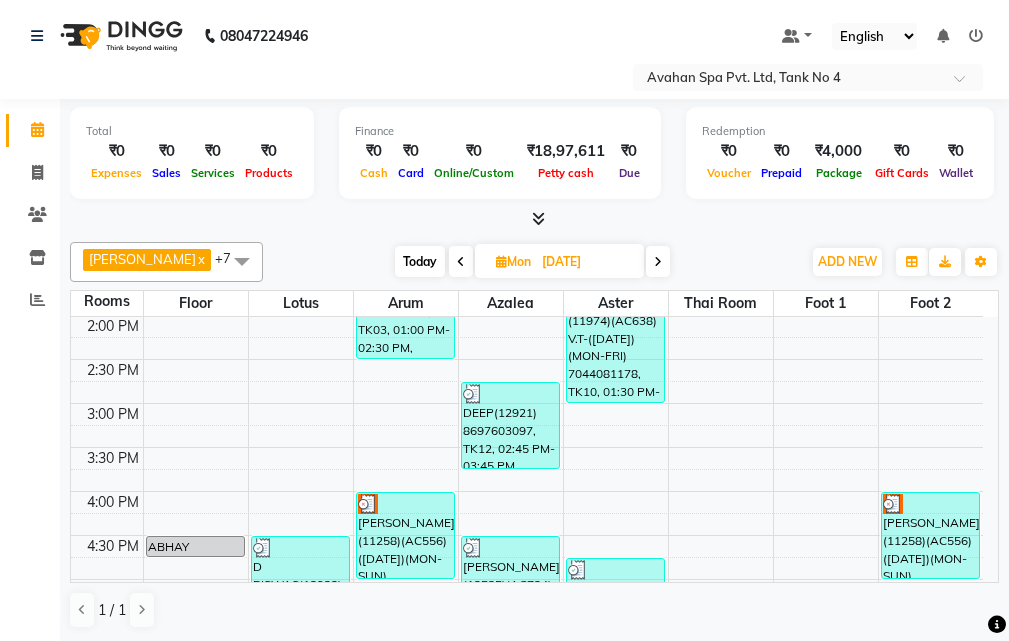 click at bounding box center (461, 261) 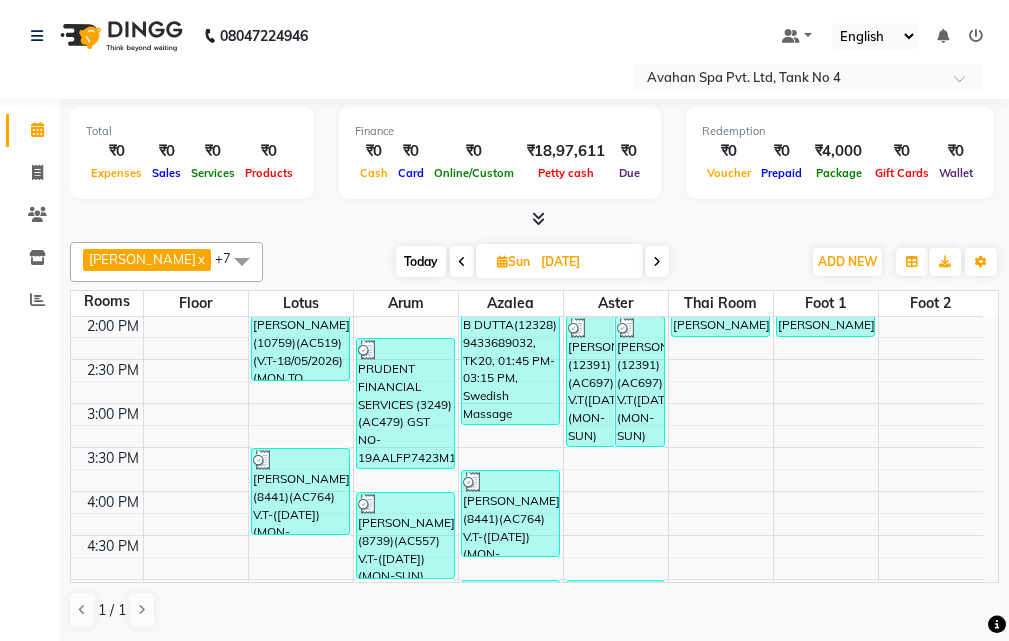 scroll, scrollTop: 253, scrollLeft: 0, axis: vertical 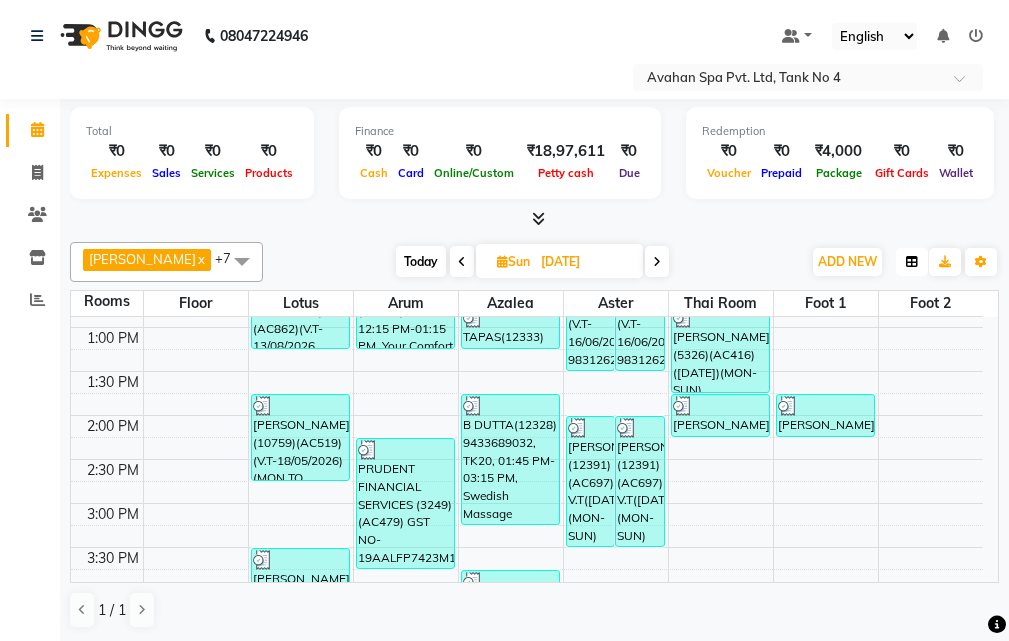 click at bounding box center [912, 262] 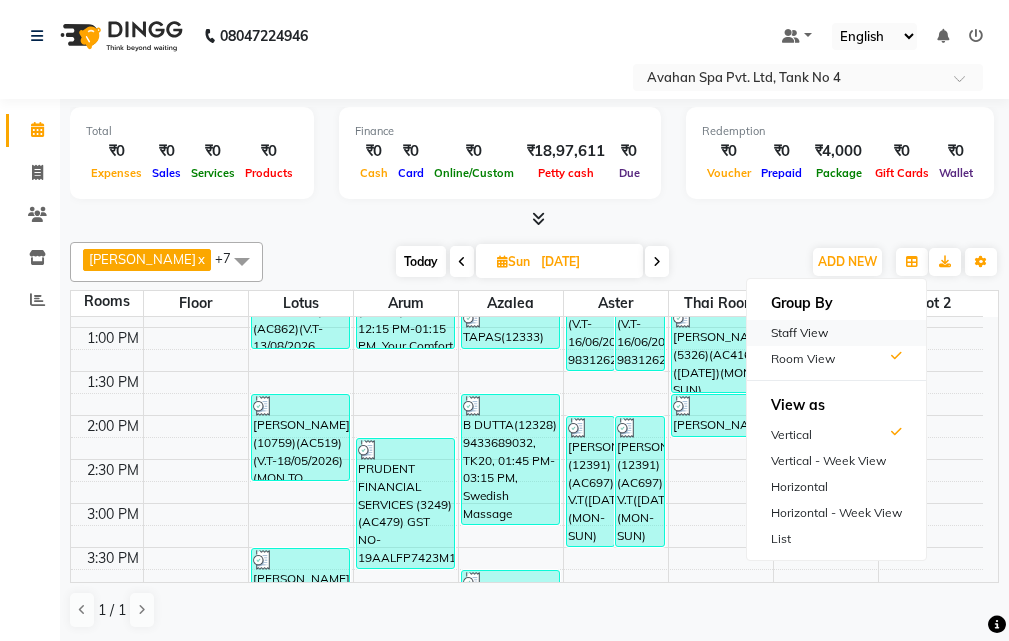 click on "Staff View" at bounding box center [836, 333] 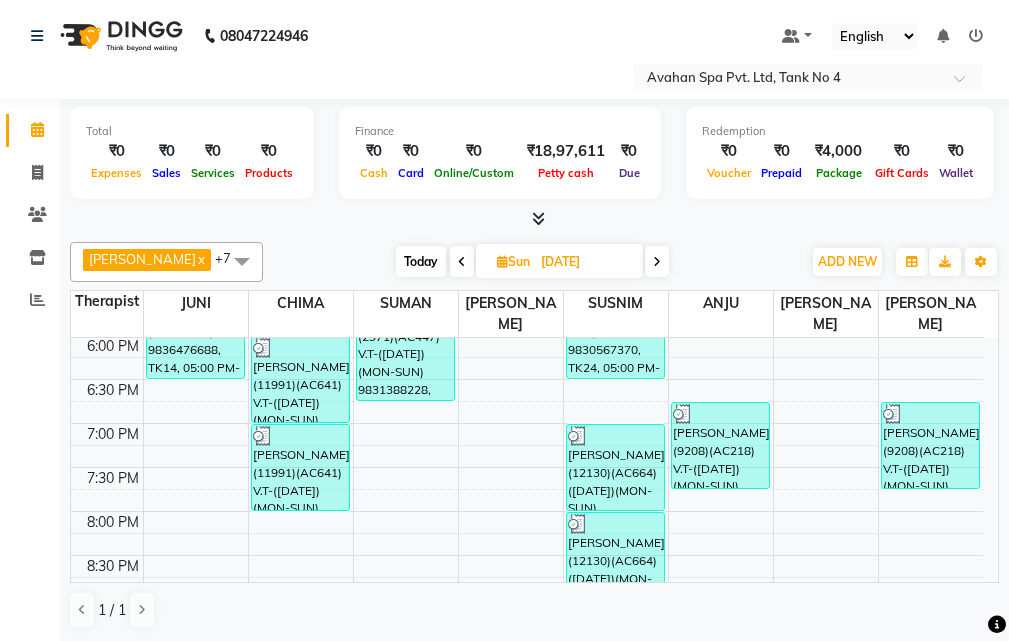 scroll, scrollTop: 753, scrollLeft: 0, axis: vertical 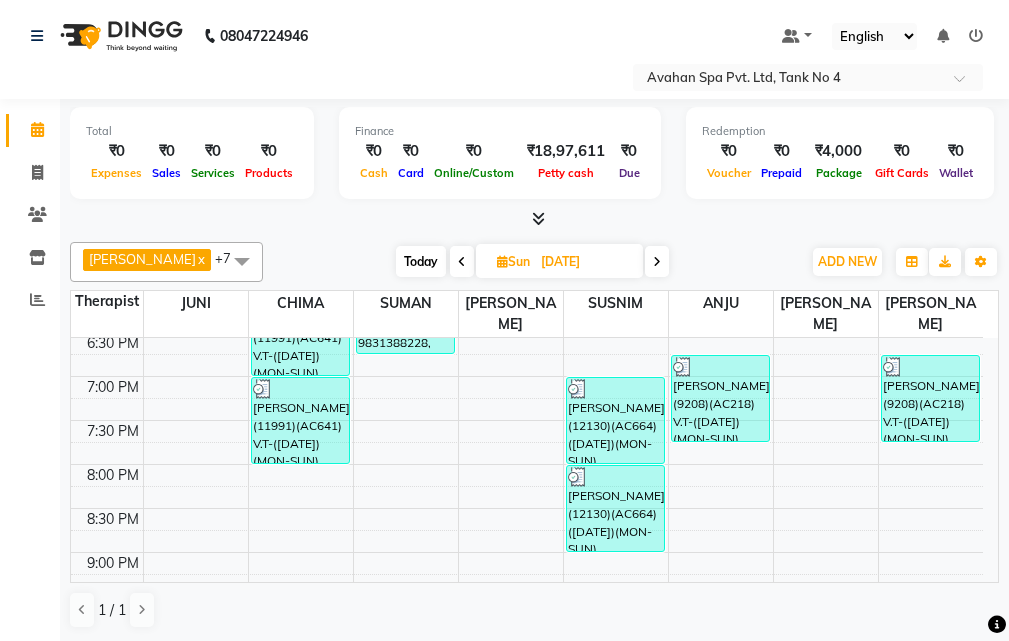click at bounding box center (657, 262) 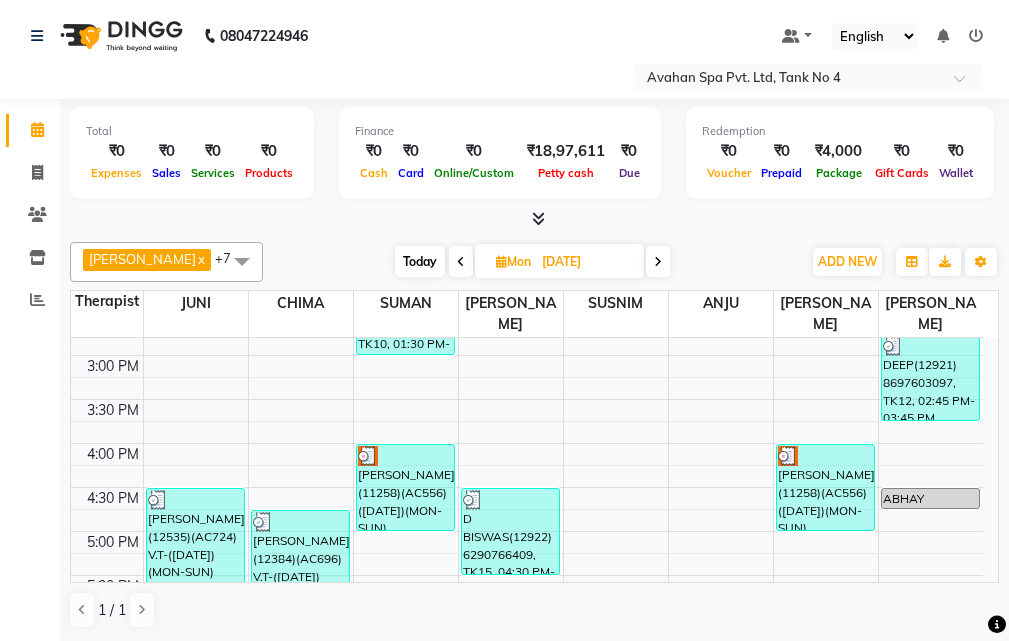 scroll, scrollTop: 478, scrollLeft: 0, axis: vertical 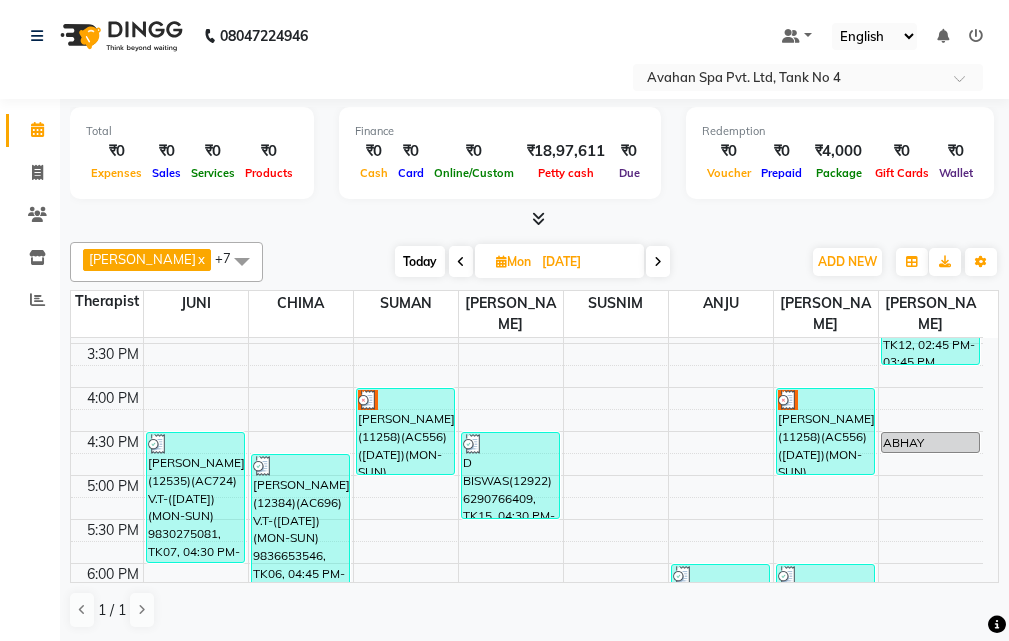 click on "Today" at bounding box center [420, 261] 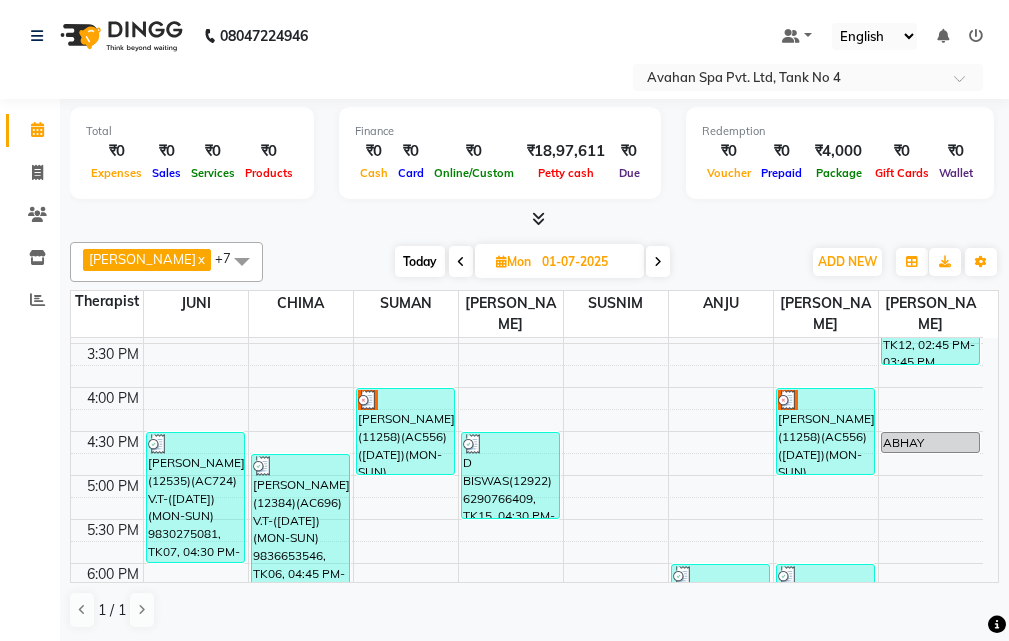 scroll, scrollTop: 441, scrollLeft: 0, axis: vertical 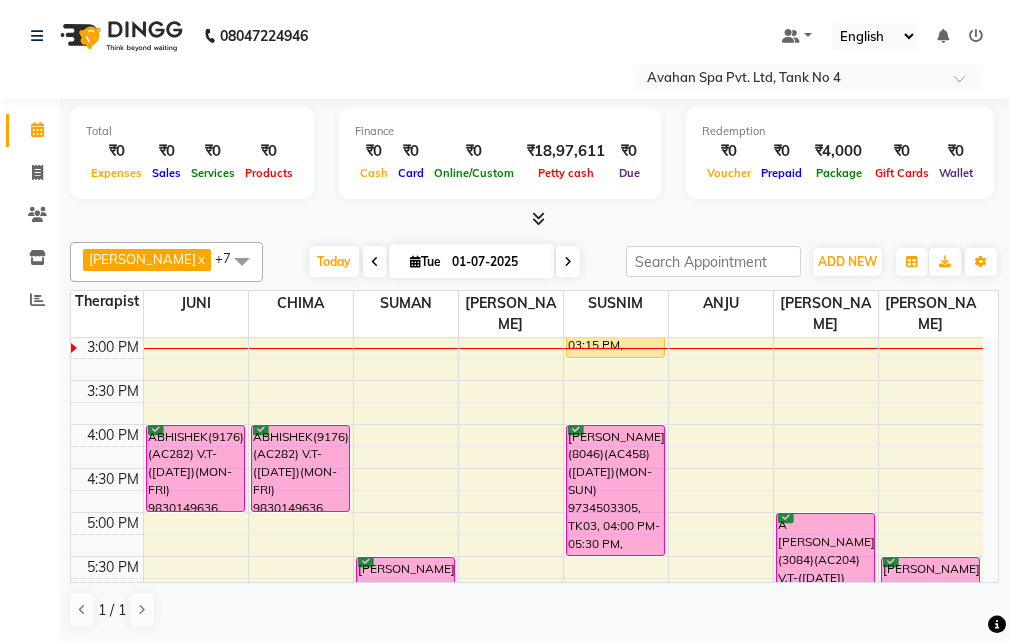 click at bounding box center (375, 262) 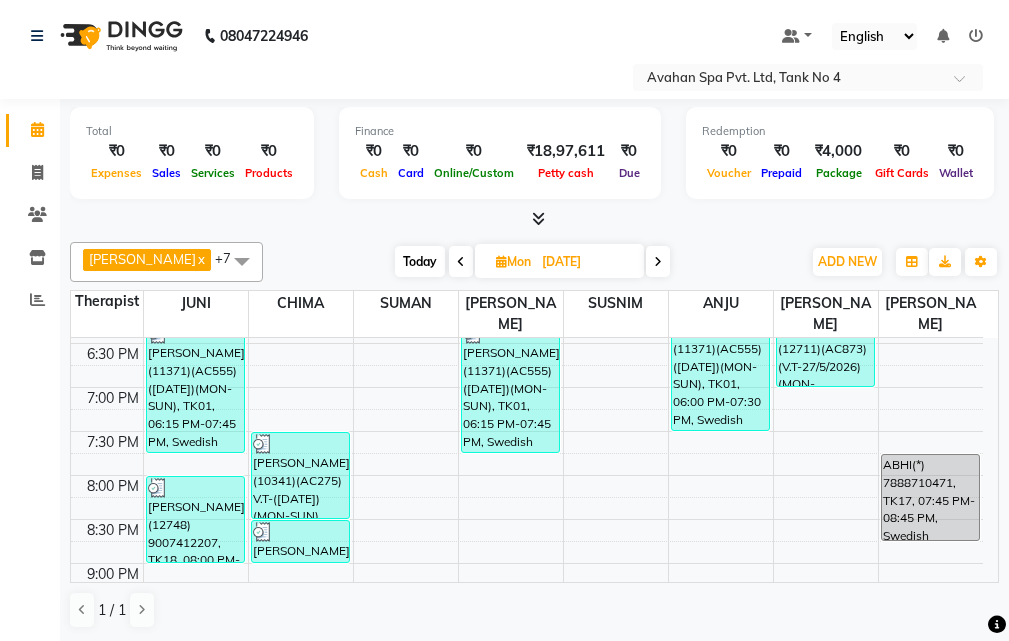 scroll, scrollTop: 741, scrollLeft: 0, axis: vertical 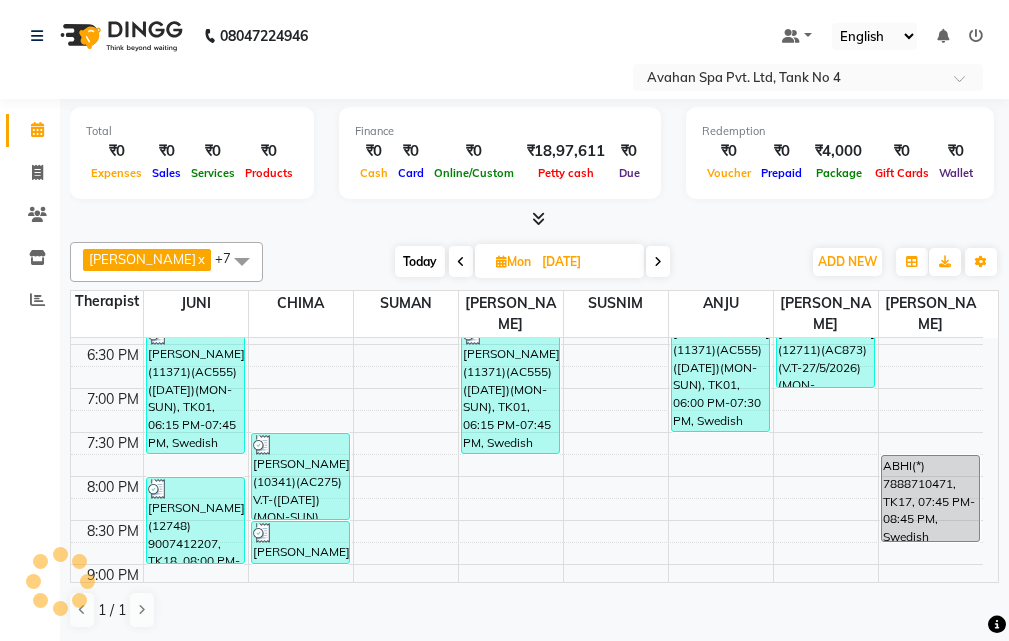 click on "Today" at bounding box center [420, 261] 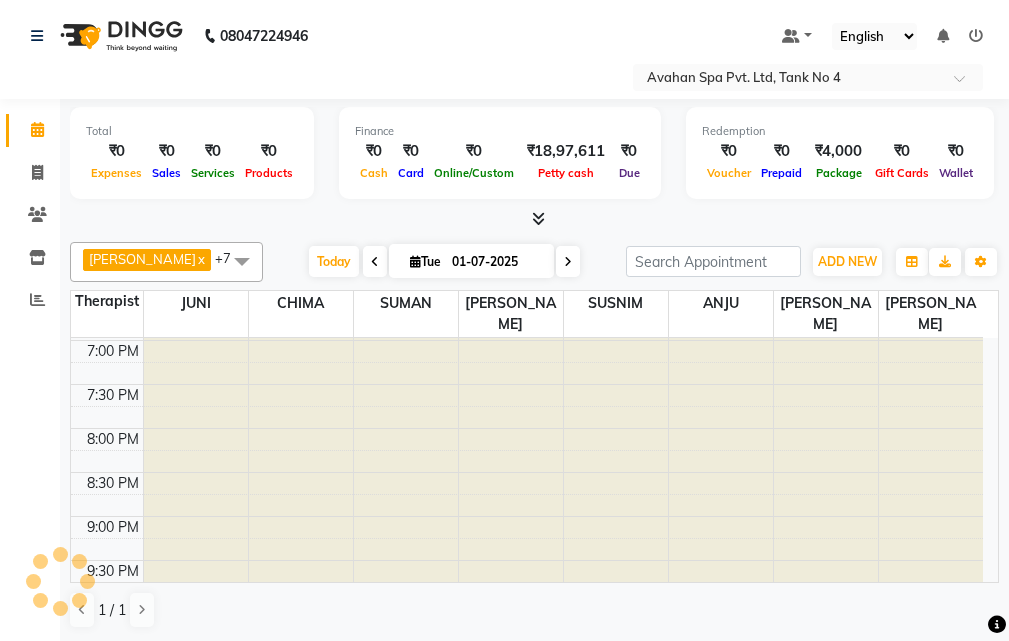 scroll, scrollTop: 878, scrollLeft: 0, axis: vertical 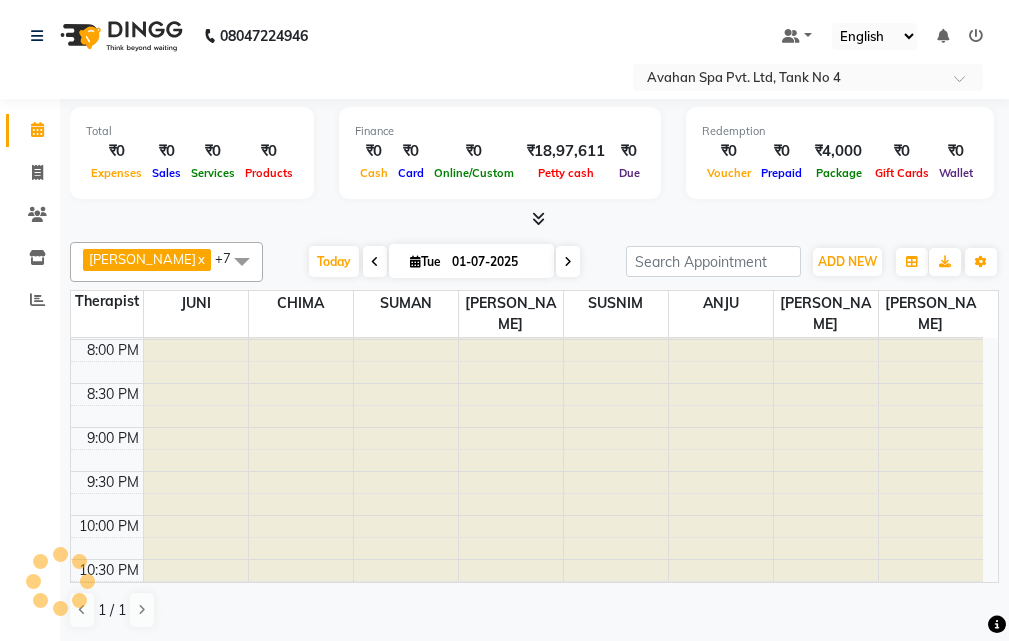 drag, startPoint x: 303, startPoint y: 262, endPoint x: 306, endPoint y: 278, distance: 16.27882 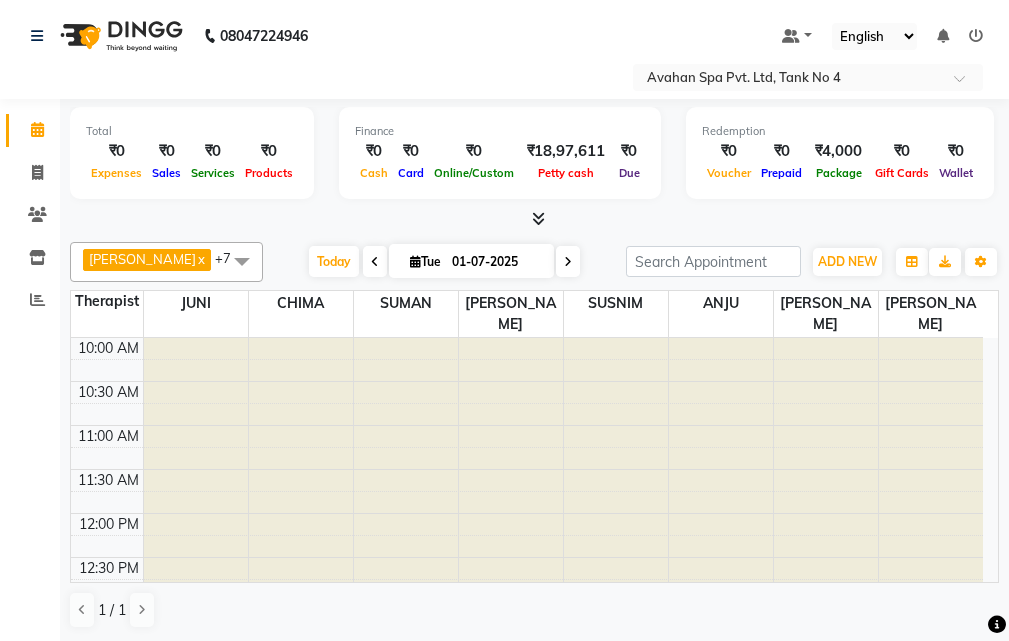 click on "Calendar  Invoice  Clients  Inventory  Reports Completed InProgress Upcoming Dropped Tentative Check-In Confirm Bookings Generate Report Segments Page Builder" 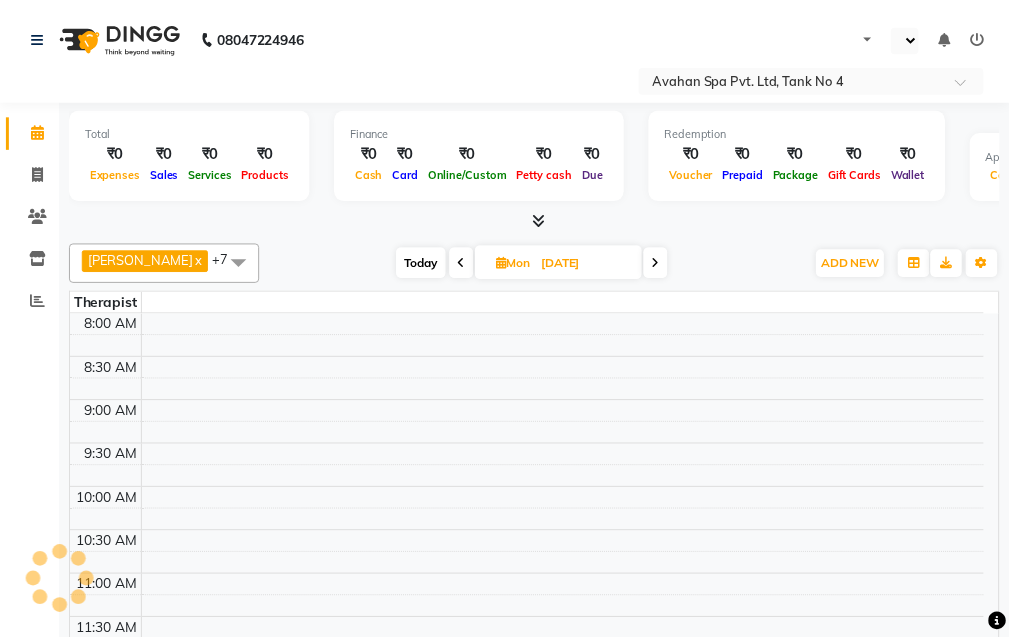 scroll, scrollTop: 0, scrollLeft: 0, axis: both 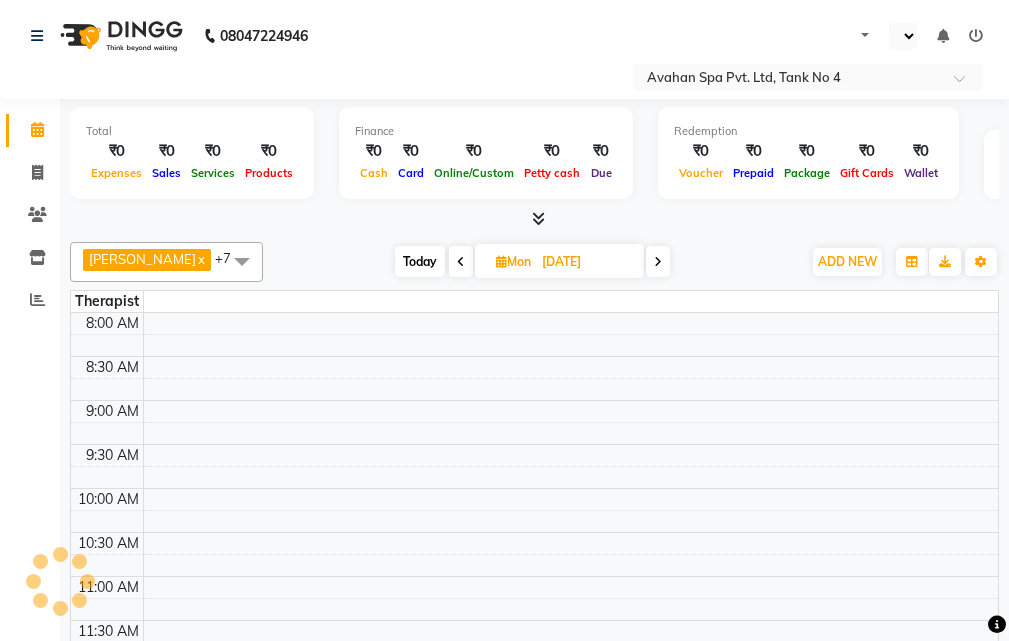 select on "en" 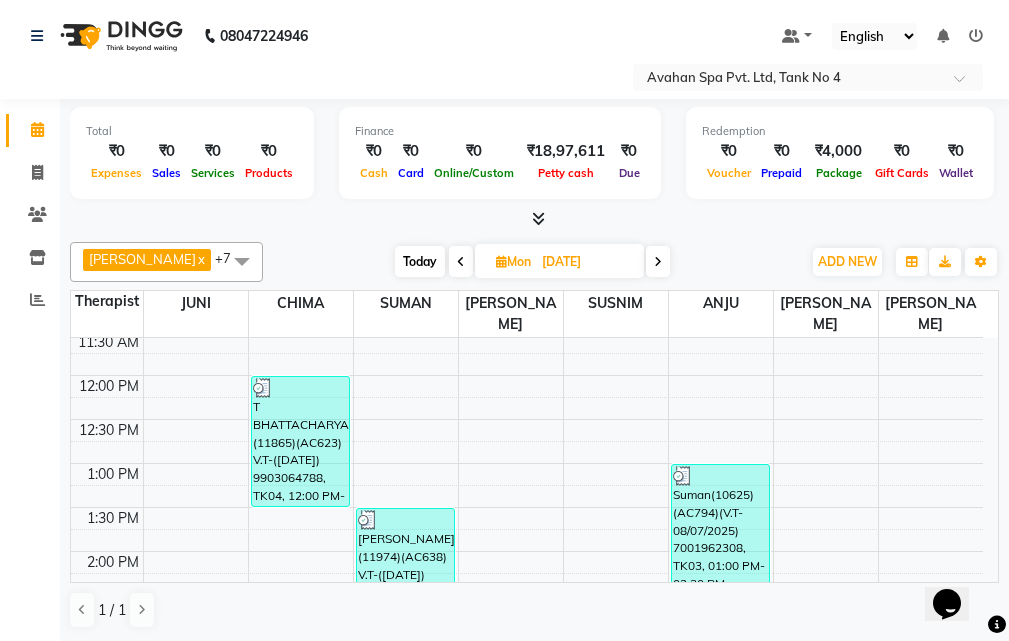 scroll, scrollTop: 300, scrollLeft: 0, axis: vertical 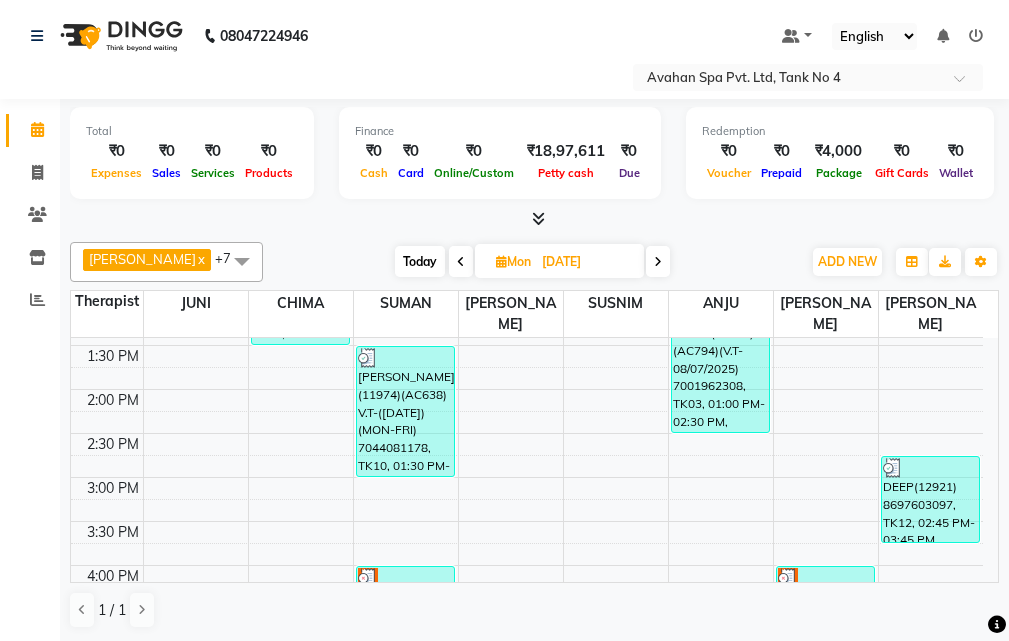 drag, startPoint x: 382, startPoint y: 255, endPoint x: 380, endPoint y: 270, distance: 15.132746 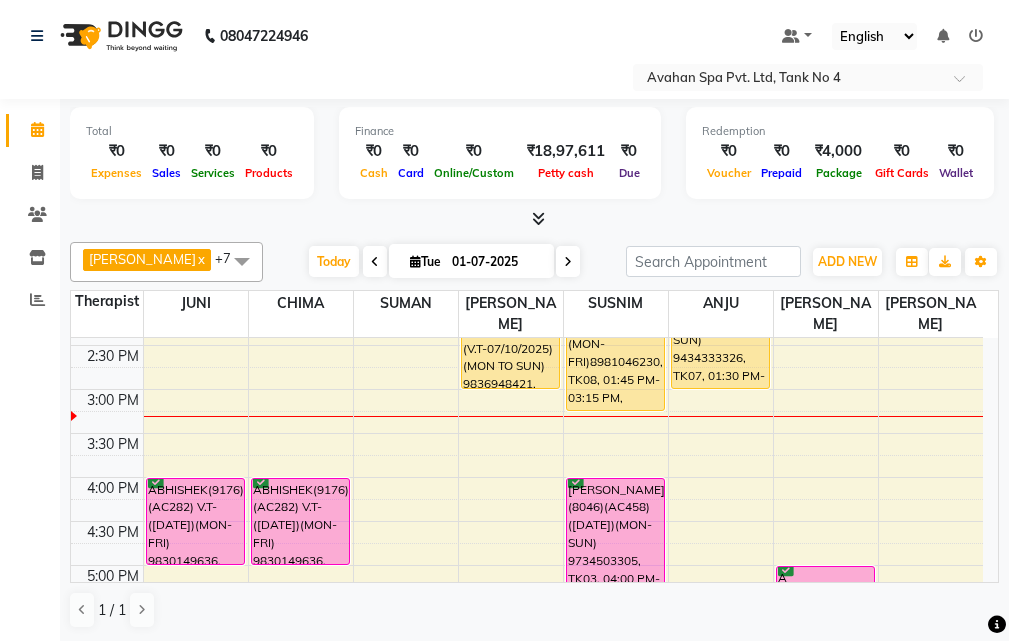 scroll, scrollTop: 441, scrollLeft: 0, axis: vertical 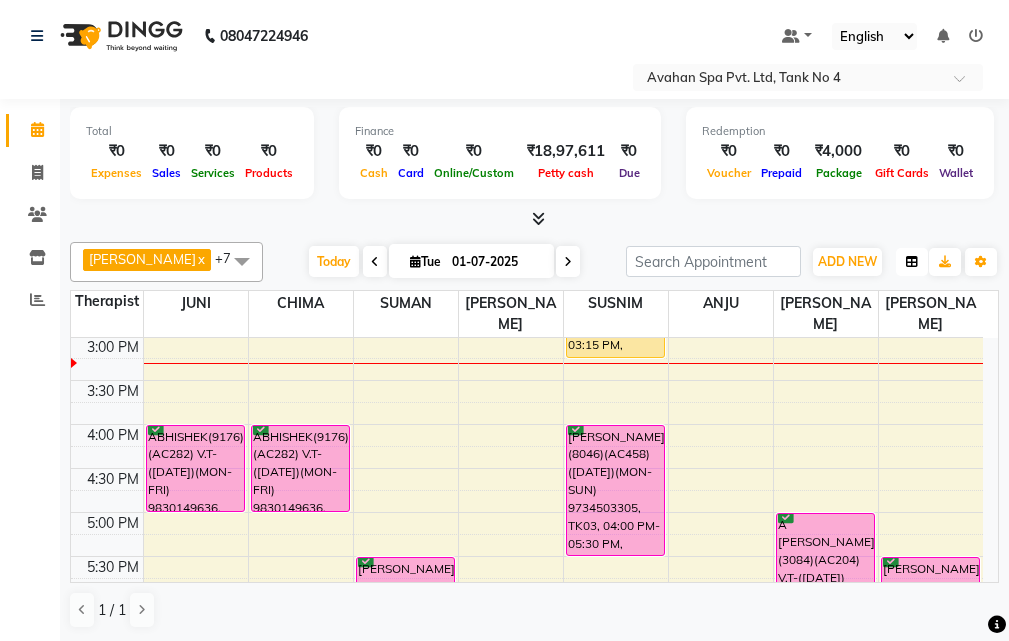 click at bounding box center (912, 262) 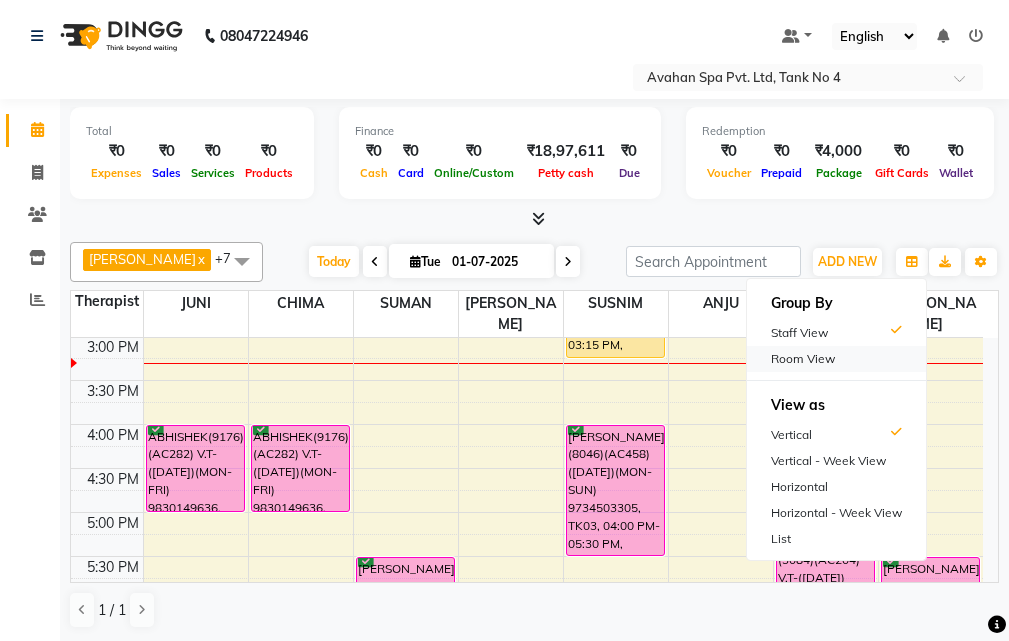 click on "Room View" at bounding box center [836, 359] 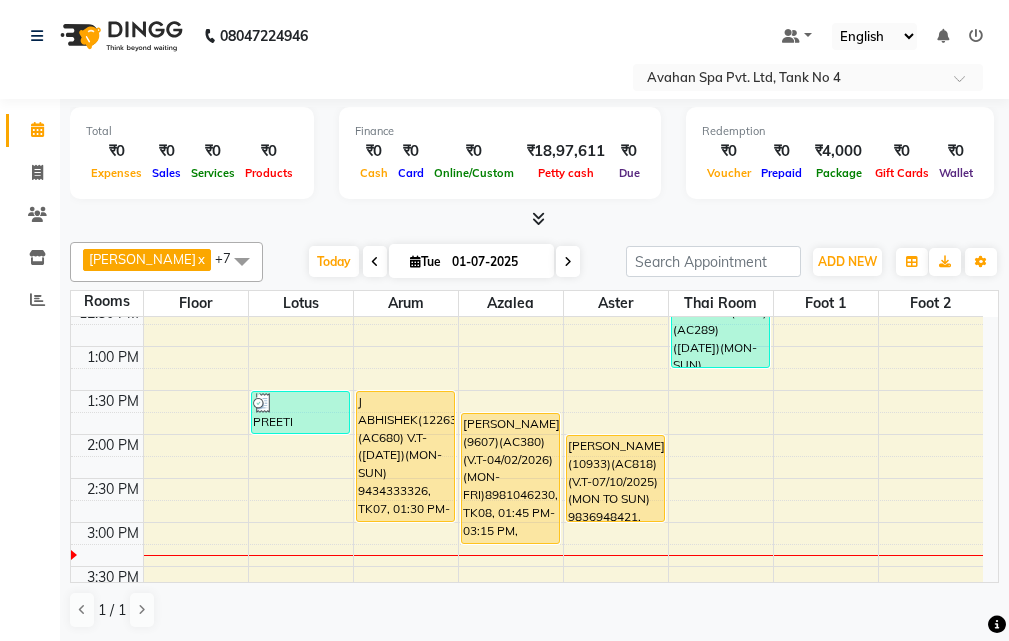 scroll, scrollTop: 278, scrollLeft: 0, axis: vertical 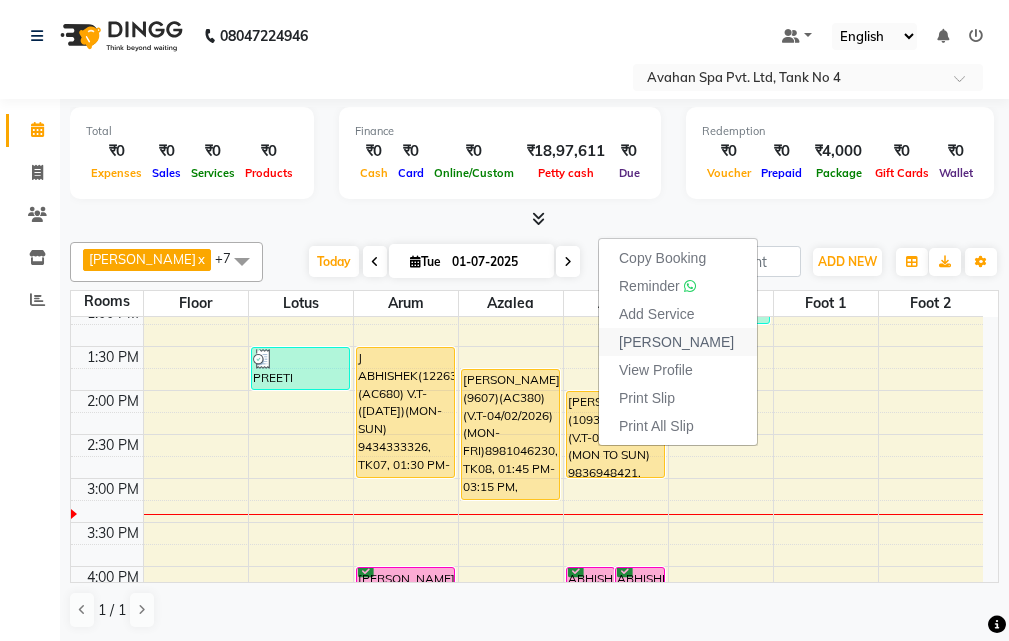 click on "[PERSON_NAME]" at bounding box center [676, 342] 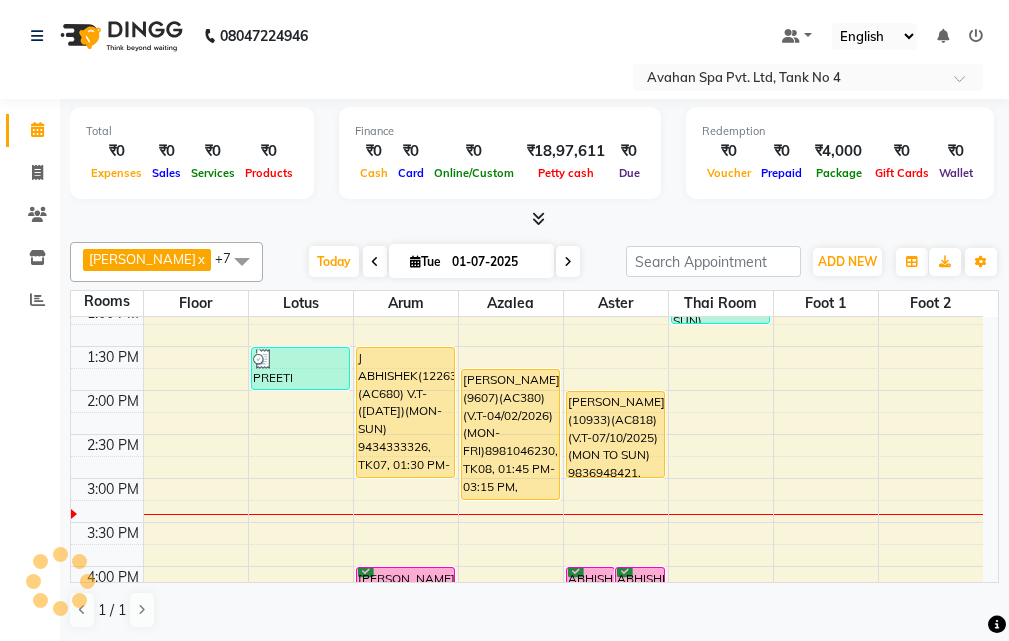 select on "service" 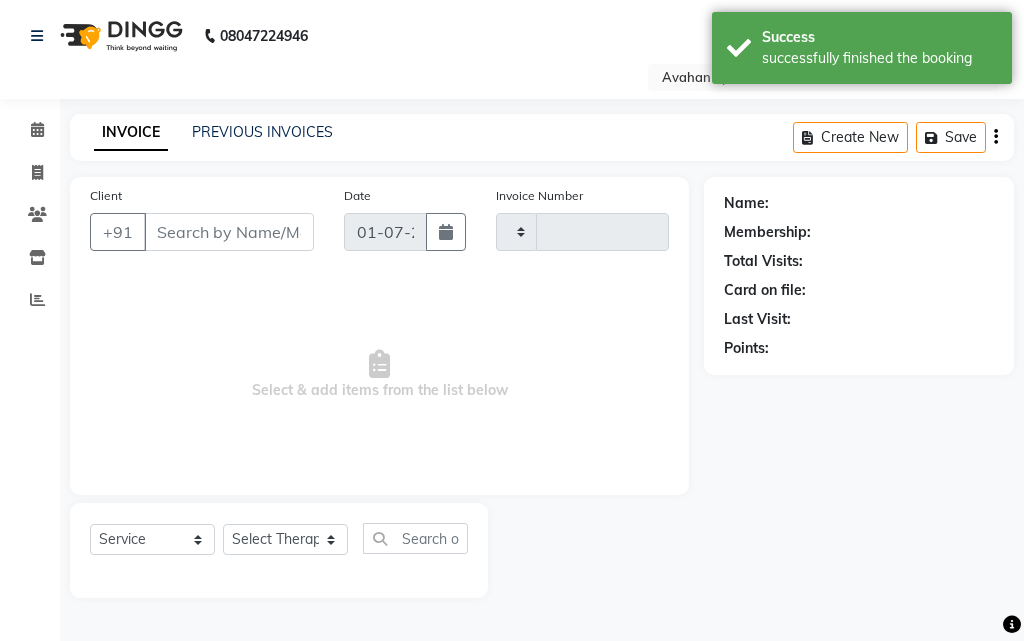 type on "1582" 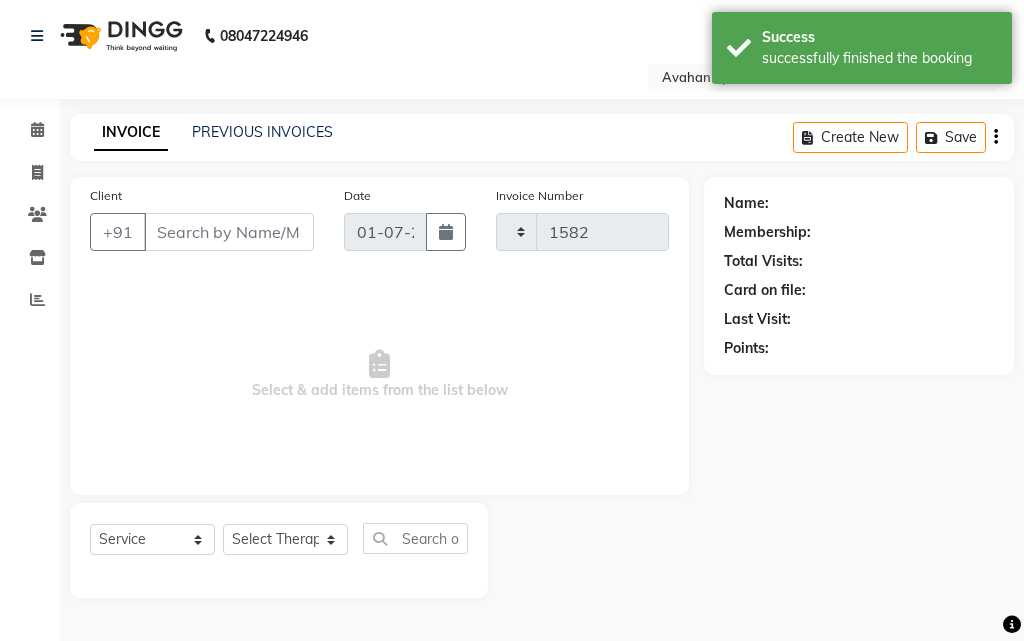 select on "4269" 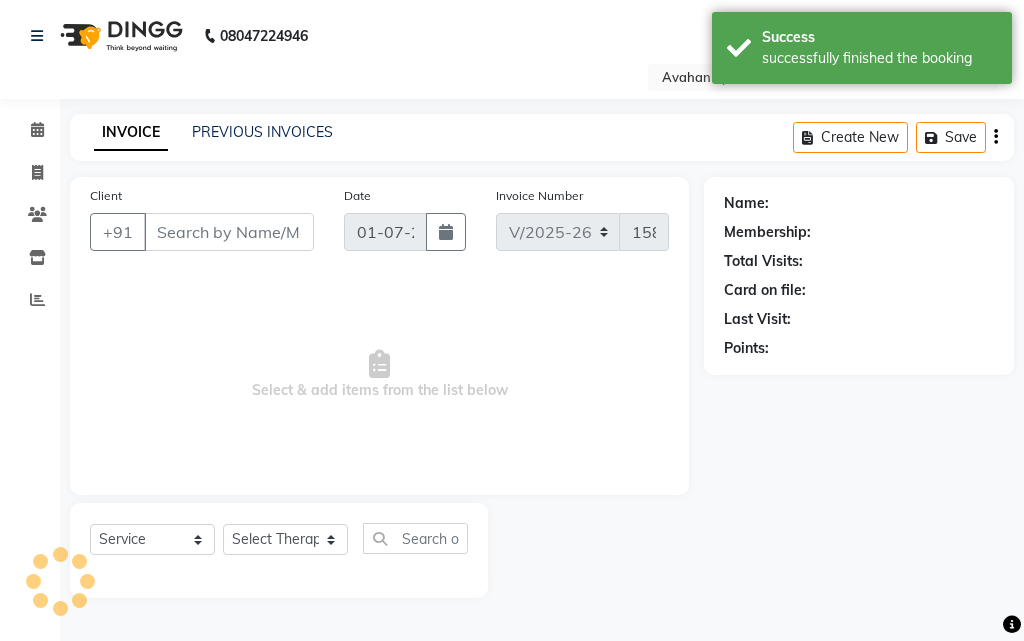 type on "98******21" 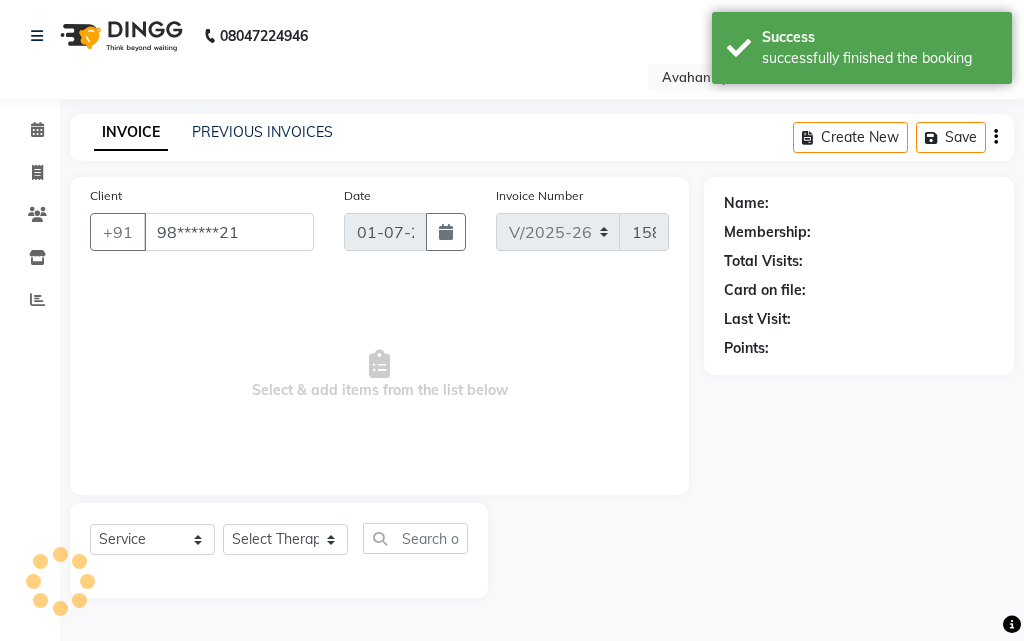 select on "23009" 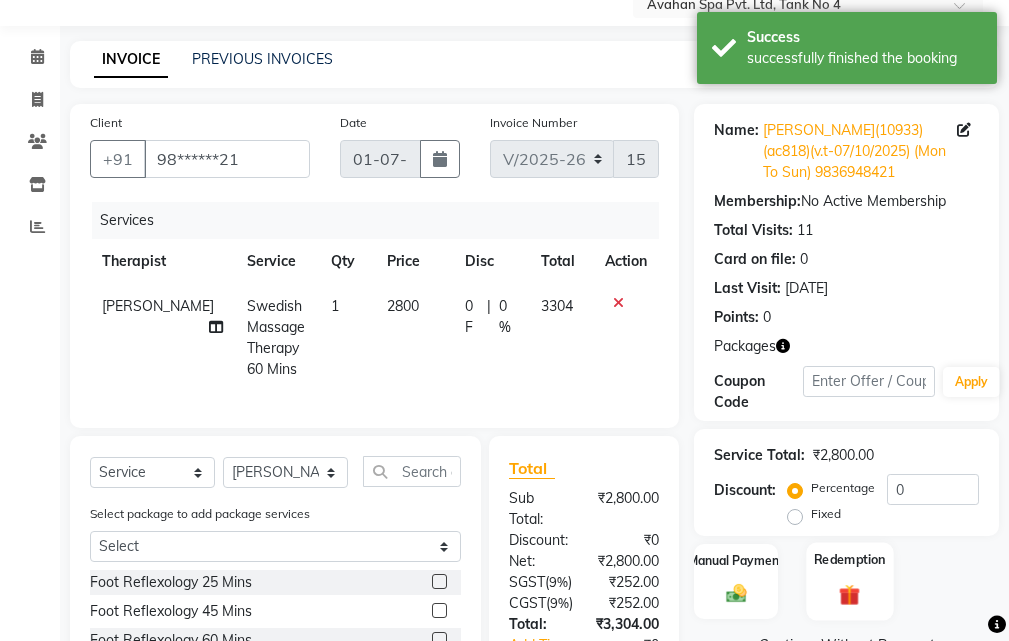 scroll, scrollTop: 315, scrollLeft: 0, axis: vertical 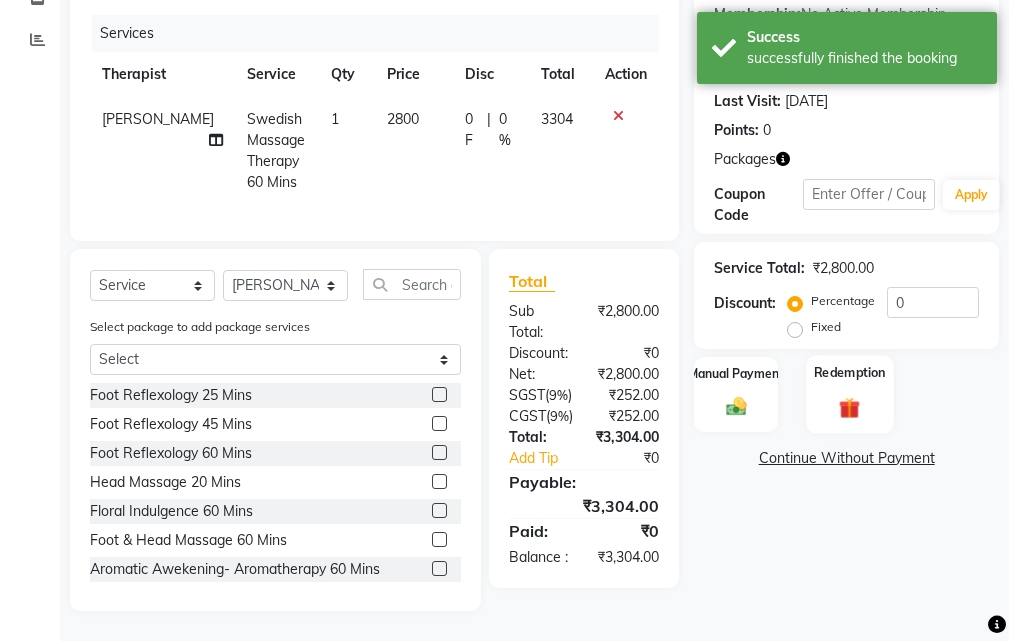 click on "Redemption" 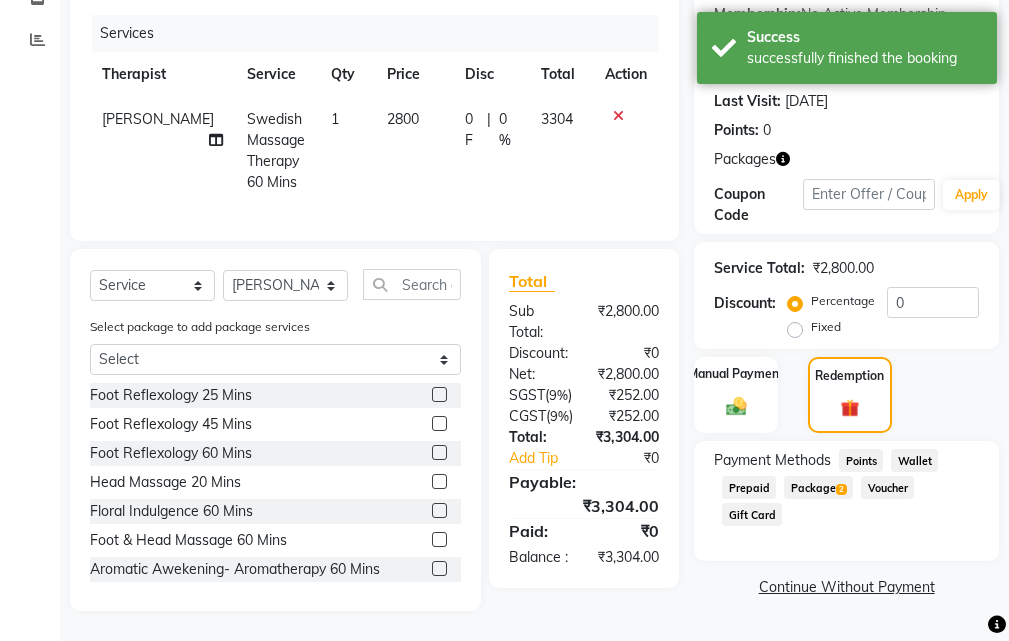 click on "Package  2" 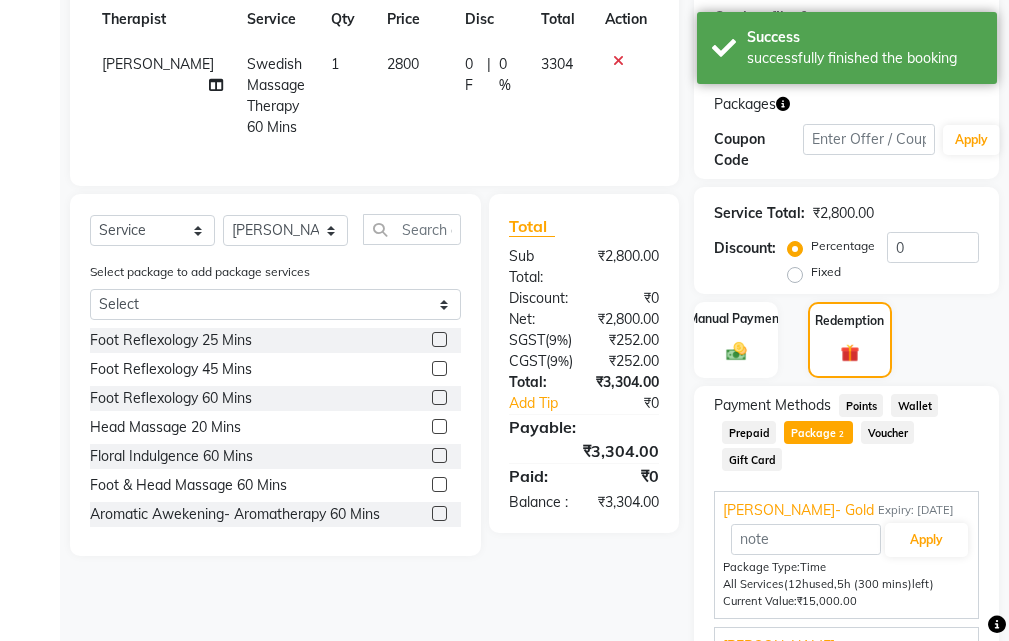 scroll, scrollTop: 440, scrollLeft: 0, axis: vertical 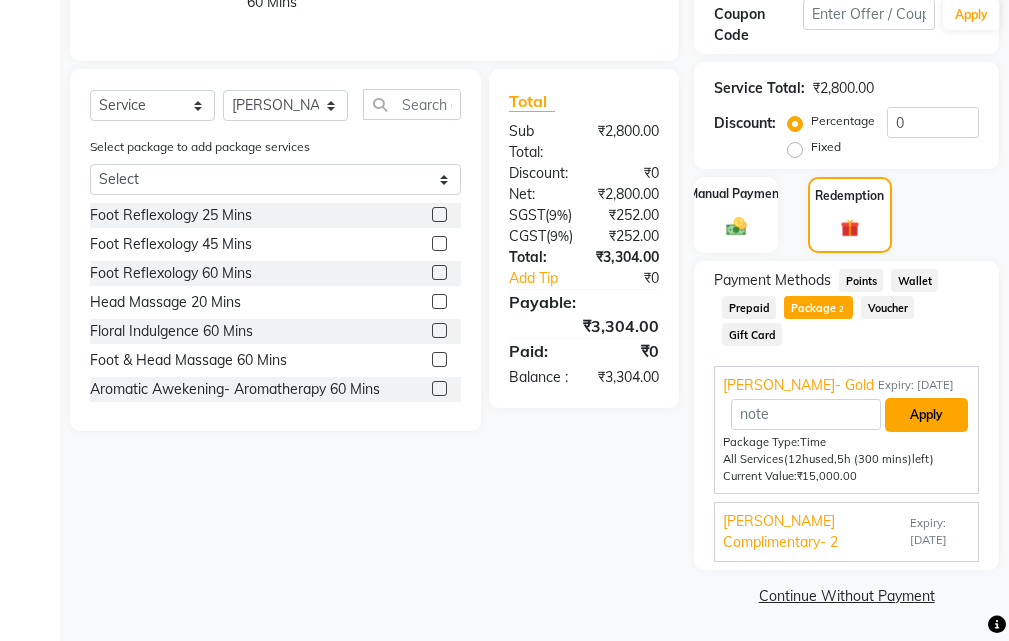 click on "Apply" at bounding box center [926, 415] 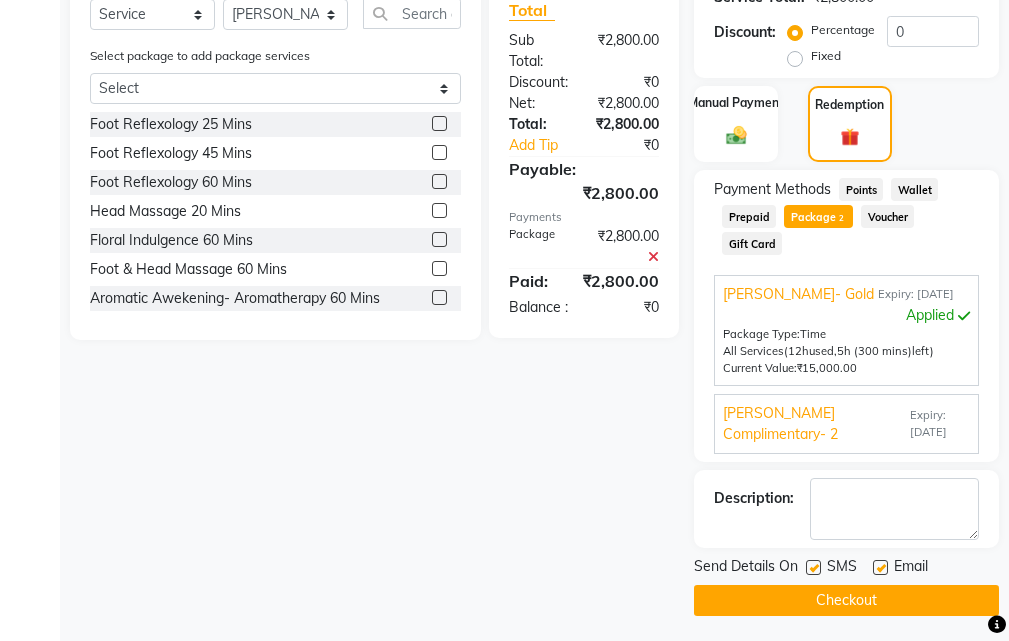 scroll, scrollTop: 536, scrollLeft: 0, axis: vertical 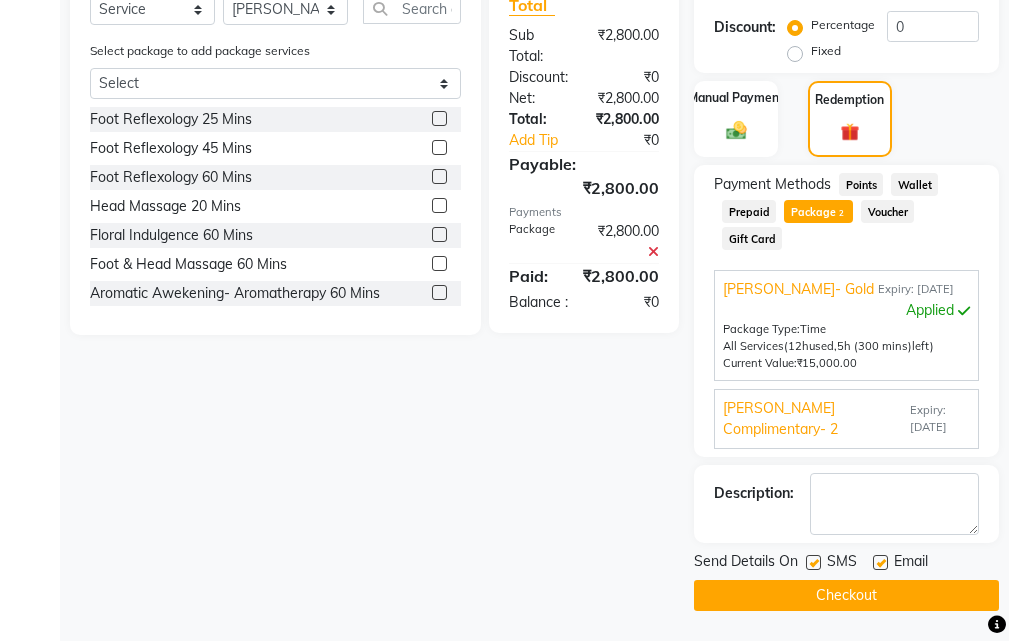 drag, startPoint x: 814, startPoint y: 560, endPoint x: 854, endPoint y: 575, distance: 42.72002 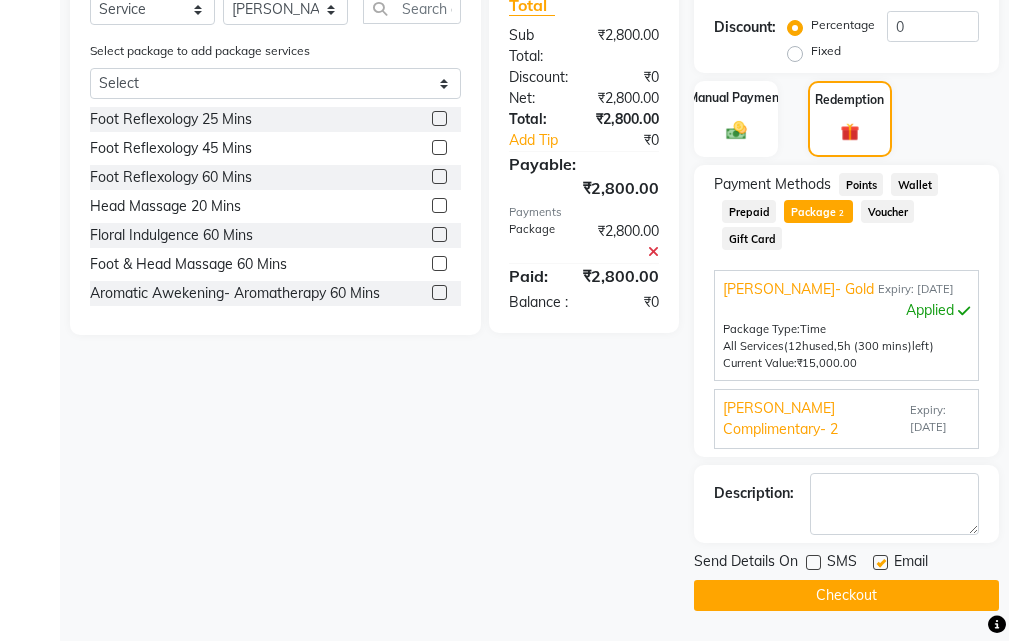 click 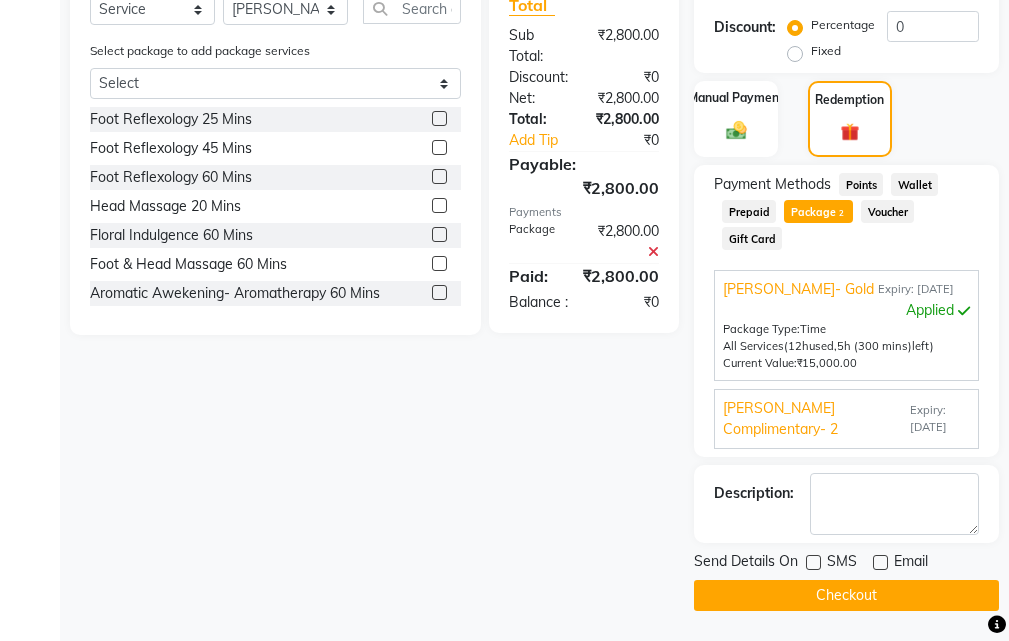 click on "Checkout" 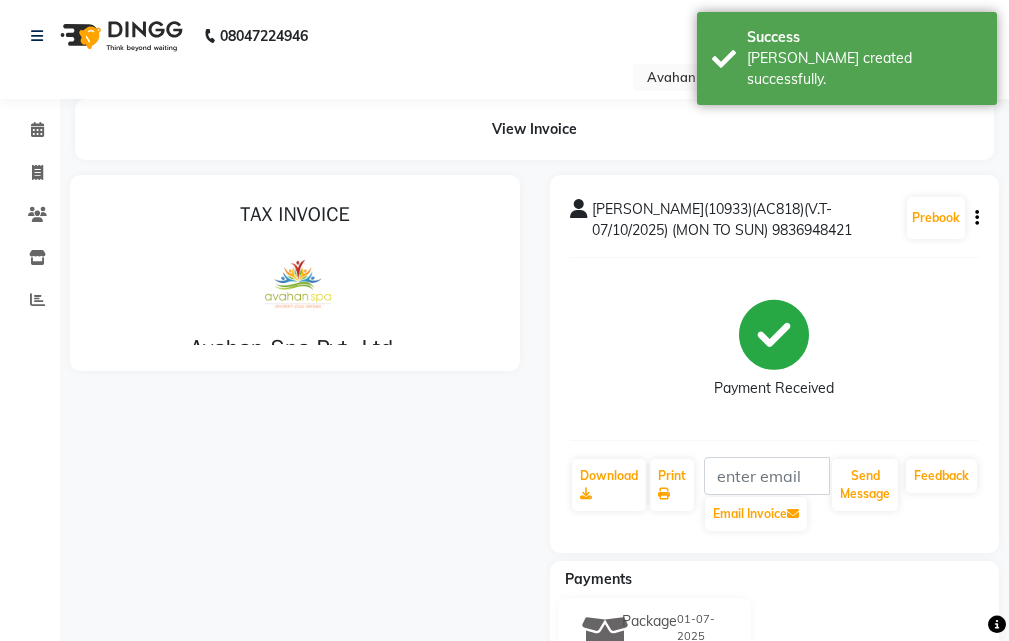 scroll, scrollTop: 0, scrollLeft: 0, axis: both 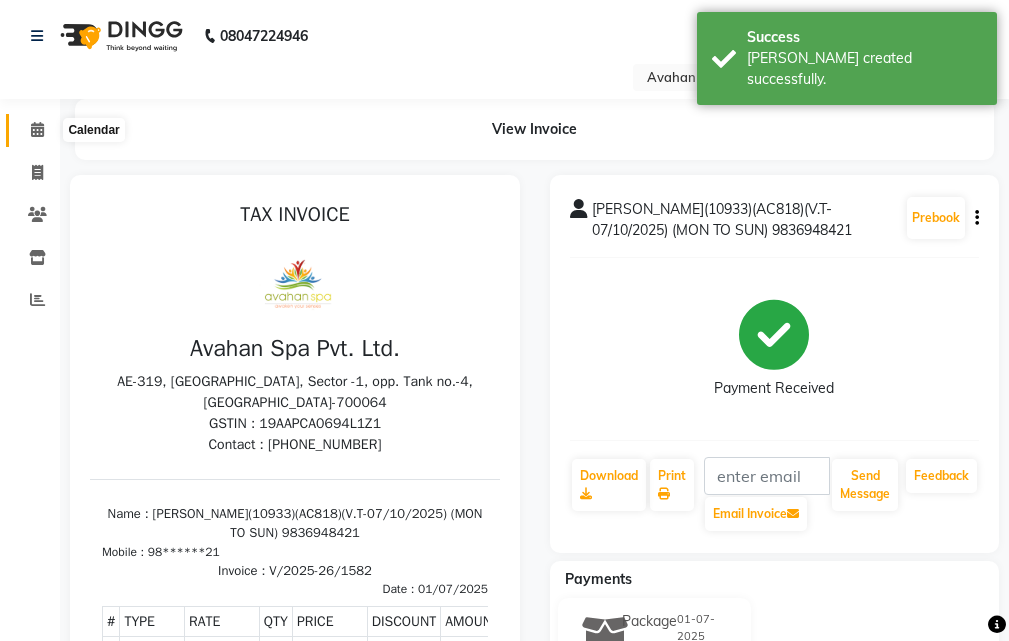 click 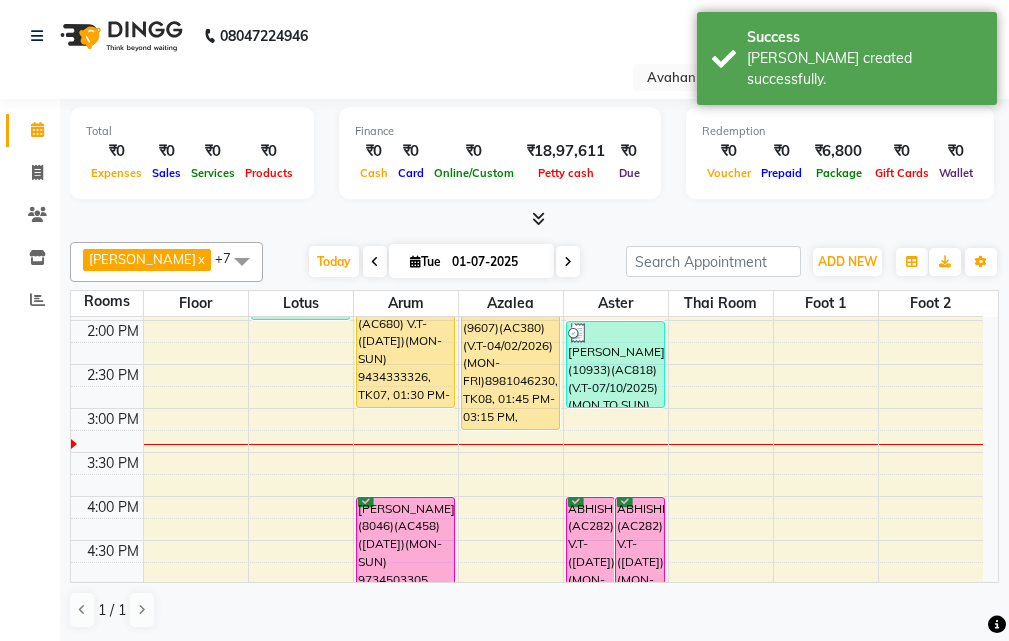 scroll, scrollTop: 300, scrollLeft: 0, axis: vertical 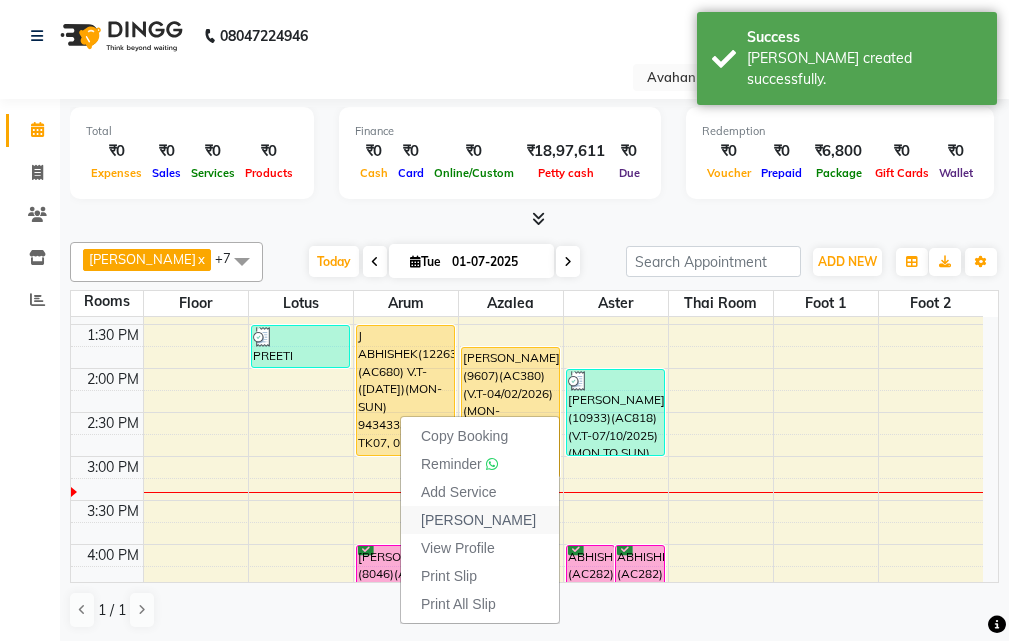 click on "[PERSON_NAME]" at bounding box center (480, 520) 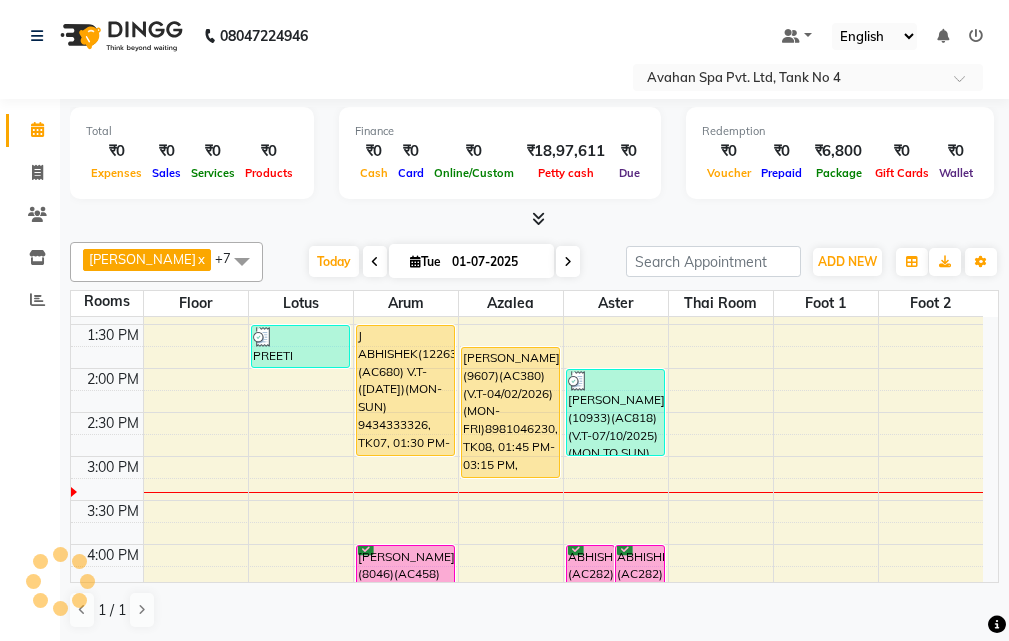 select on "service" 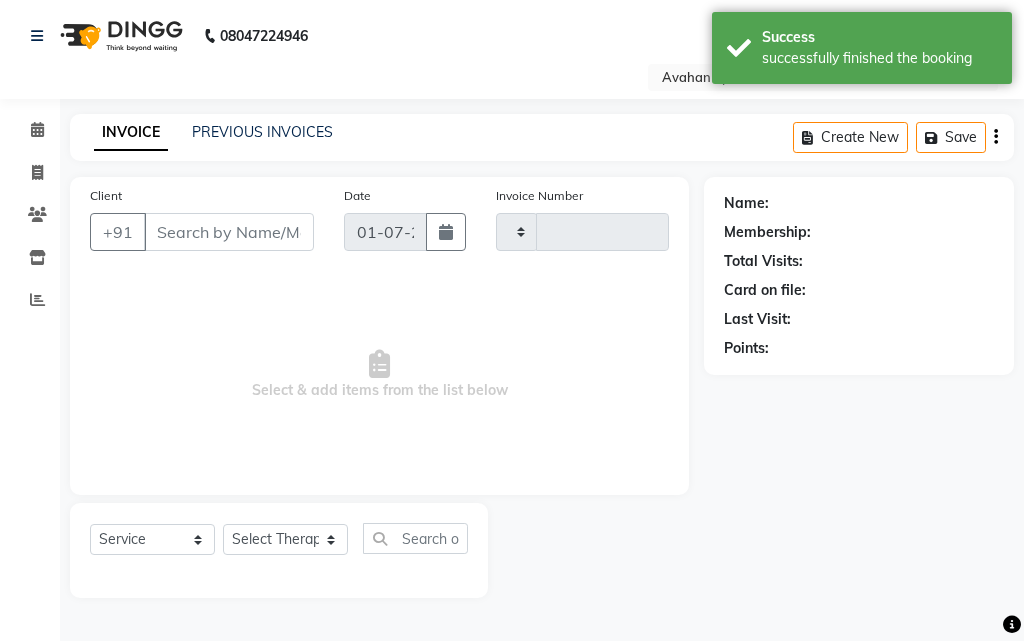 type on "1583" 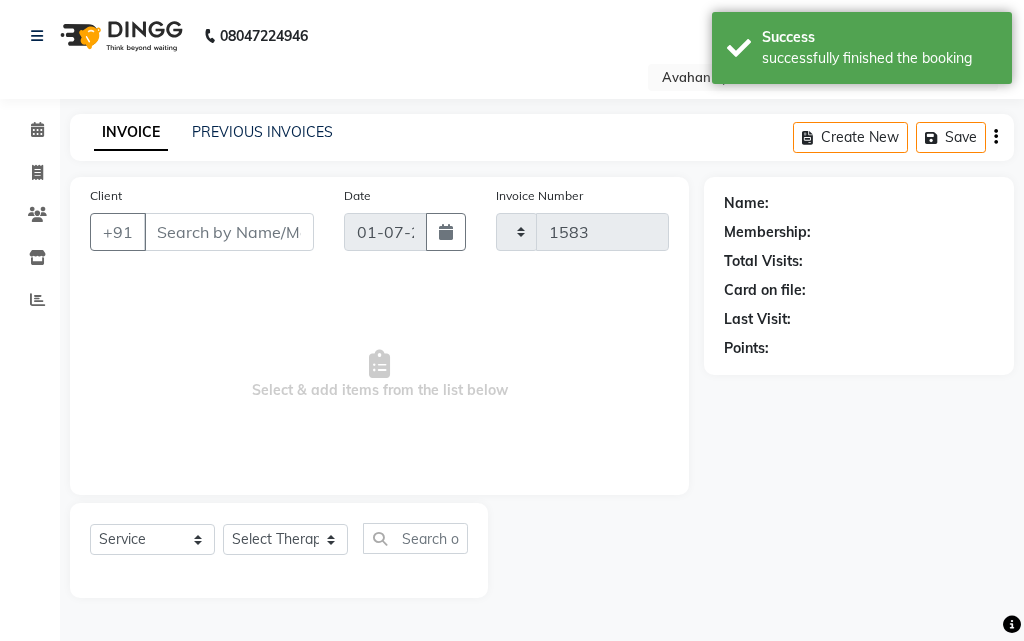 select on "4269" 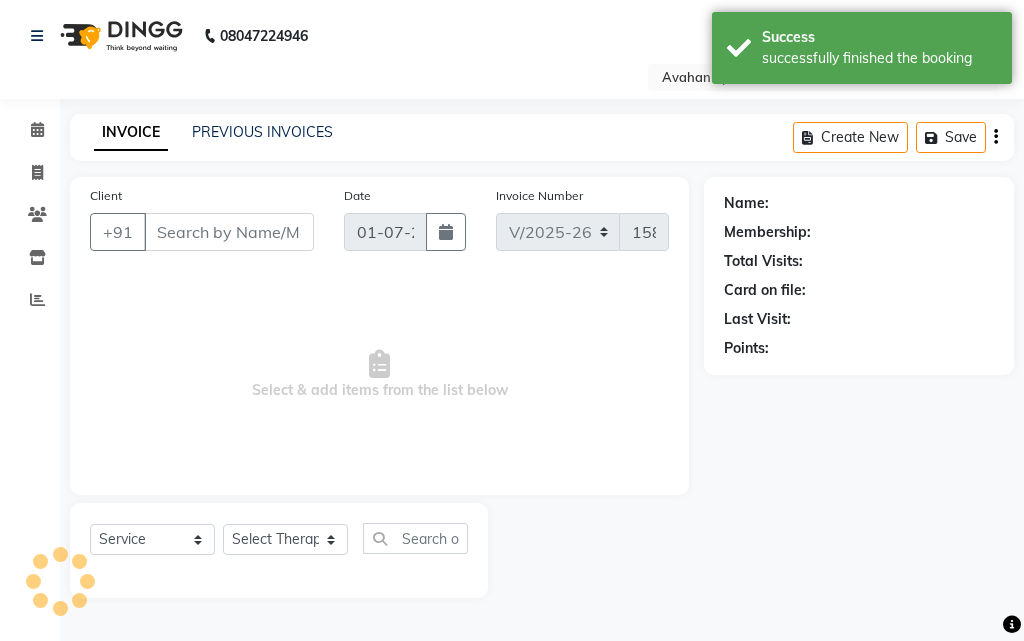 type on "94******26" 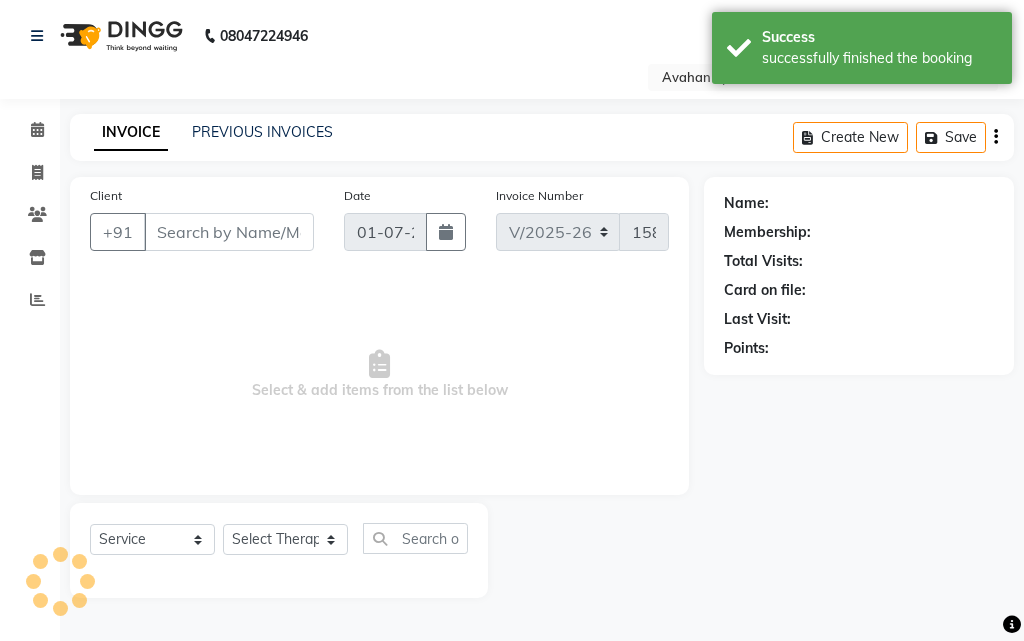 select on "45390" 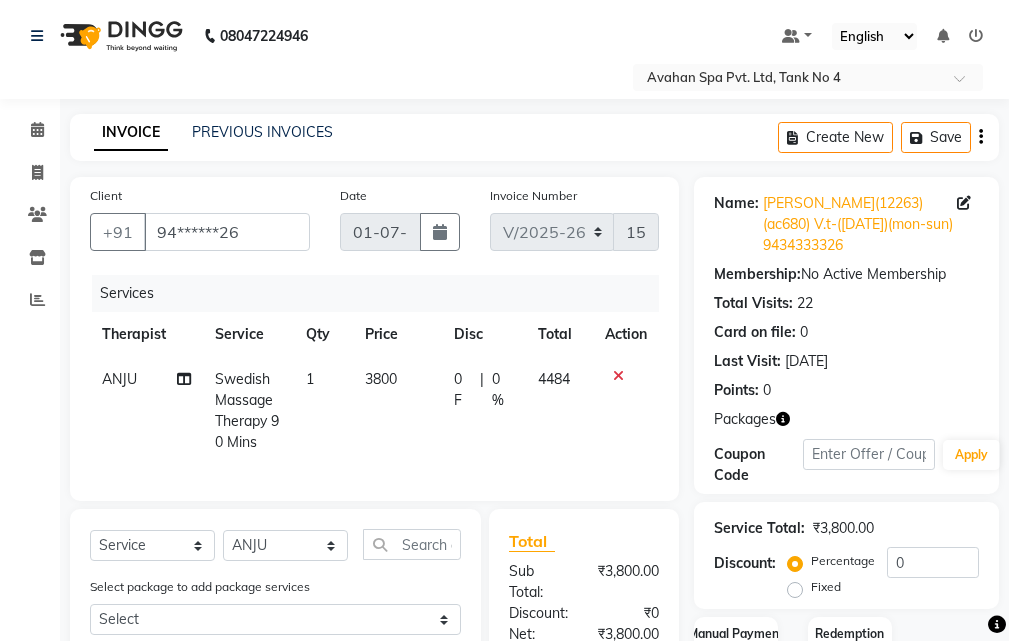 scroll, scrollTop: 315, scrollLeft: 0, axis: vertical 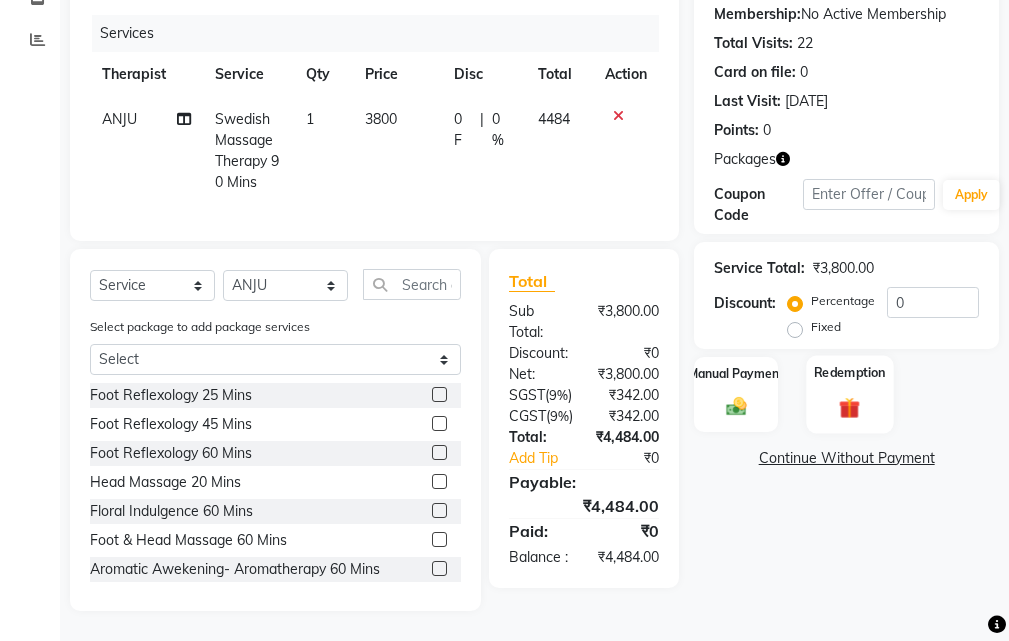 drag, startPoint x: 852, startPoint y: 350, endPoint x: 850, endPoint y: 372, distance: 22.090721 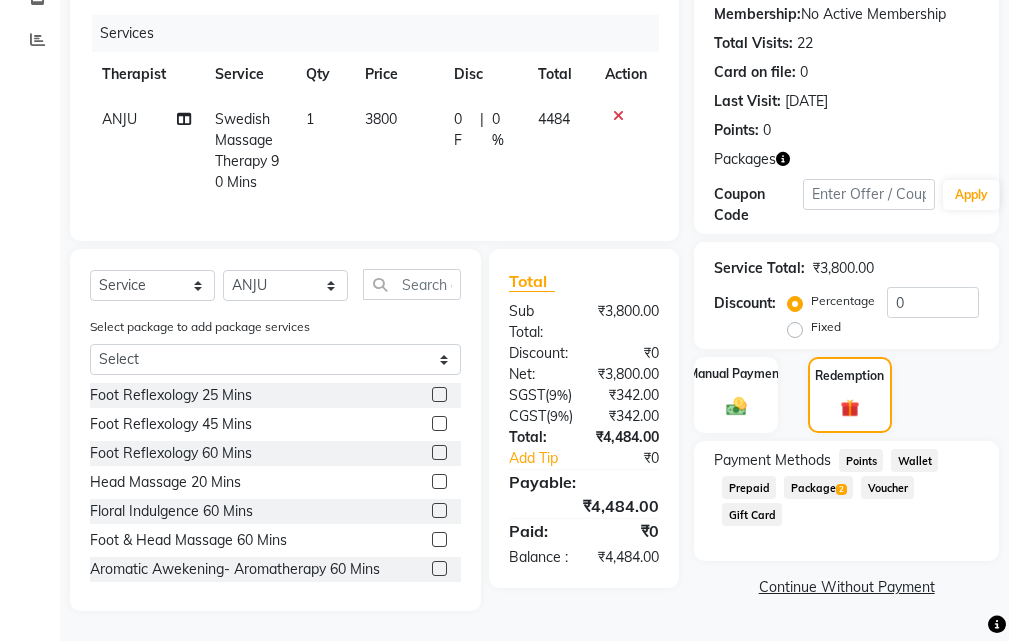 click on "Package  2" 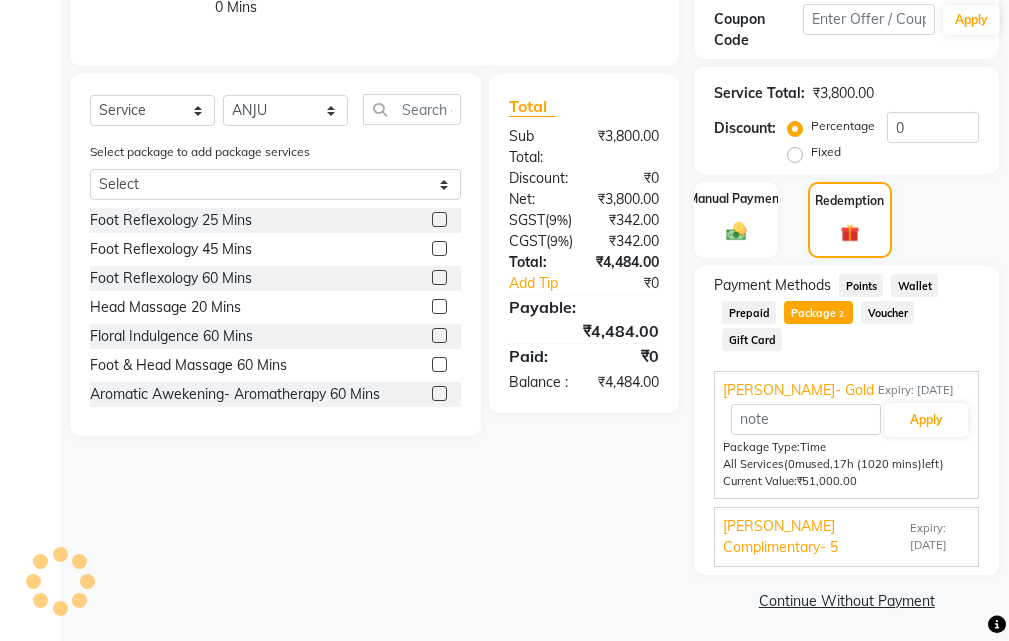 scroll, scrollTop: 440, scrollLeft: 0, axis: vertical 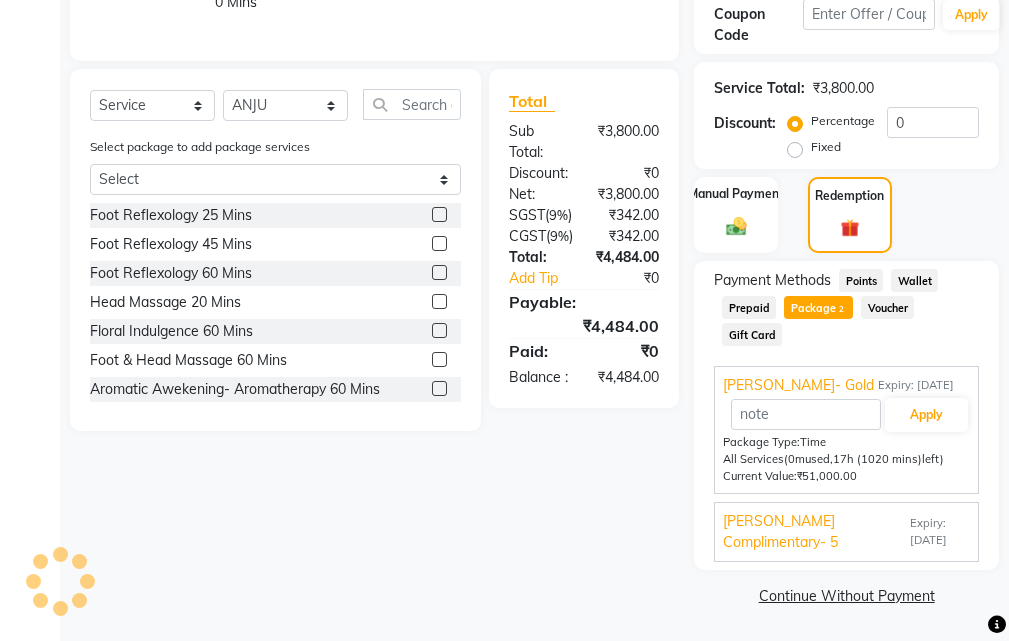click on "[PERSON_NAME] Complimentary- 5" at bounding box center [814, 532] 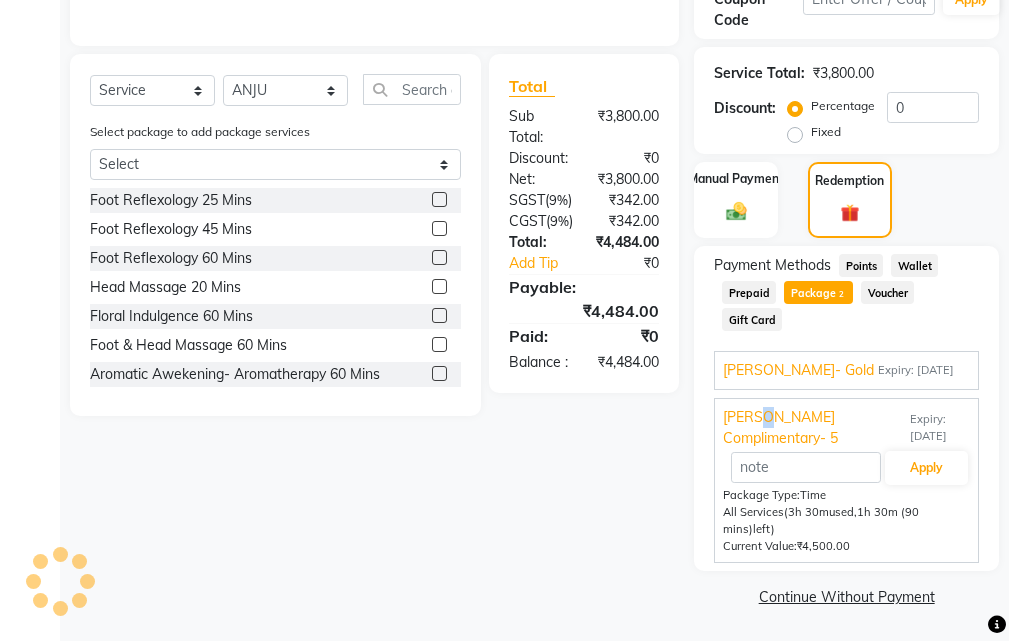 scroll, scrollTop: 456, scrollLeft: 0, axis: vertical 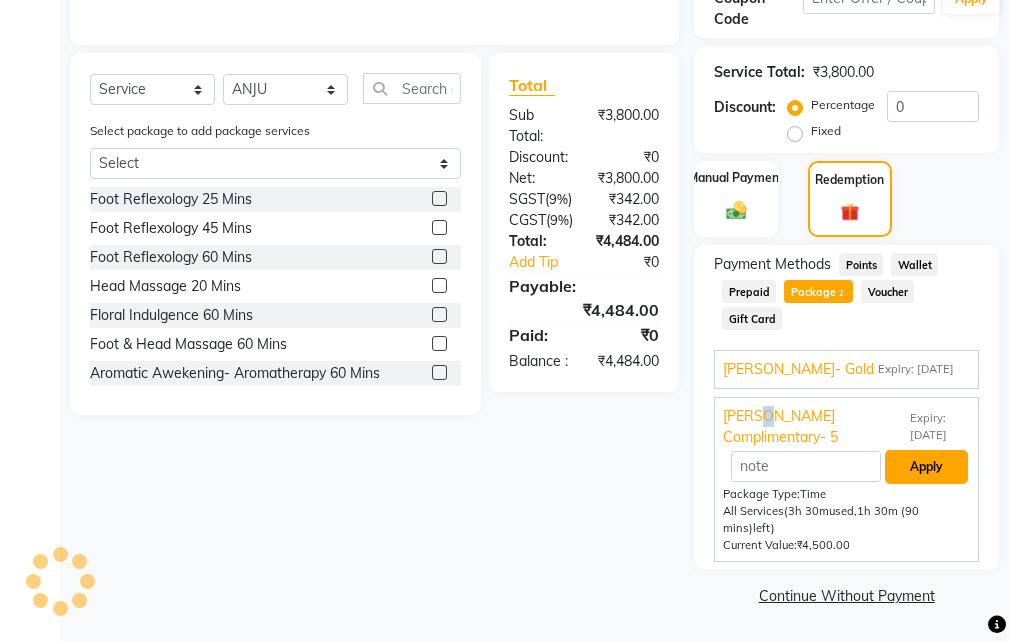click on "Apply" at bounding box center (926, 467) 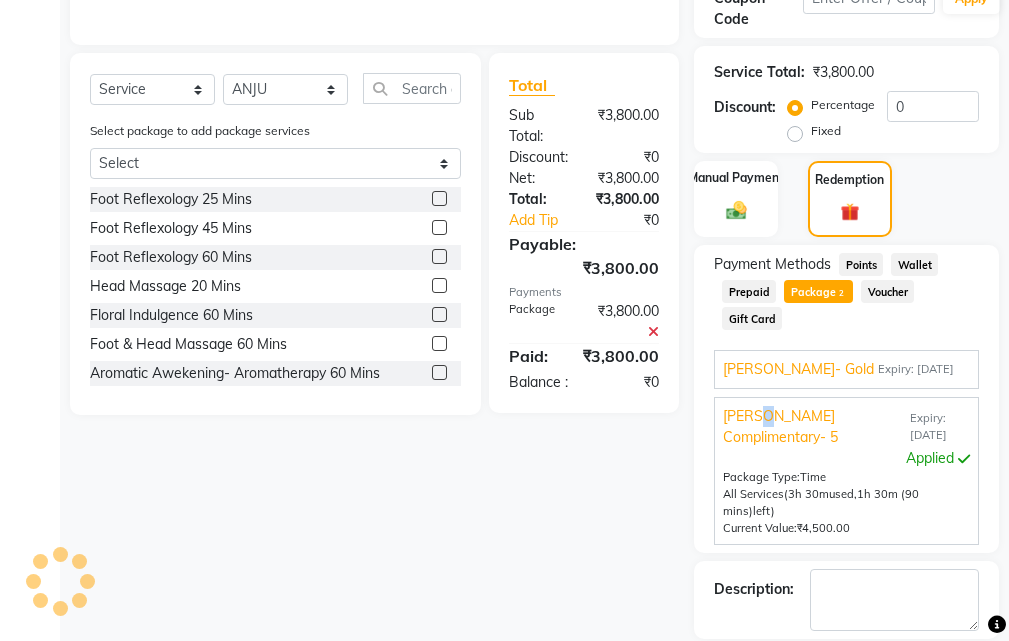 scroll, scrollTop: 552, scrollLeft: 0, axis: vertical 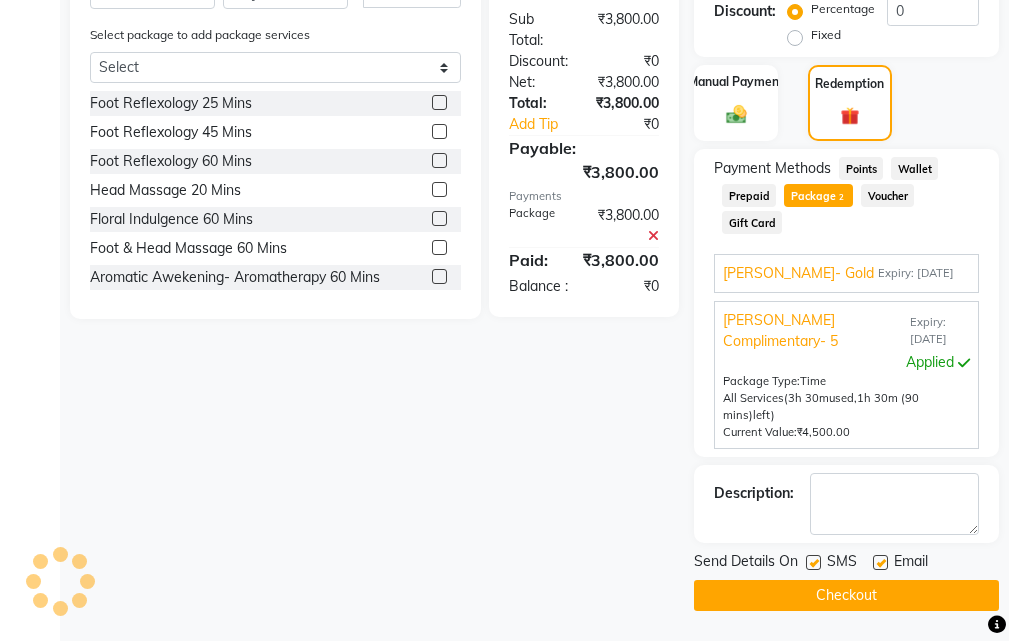 drag, startPoint x: 807, startPoint y: 563, endPoint x: 861, endPoint y: 567, distance: 54.147945 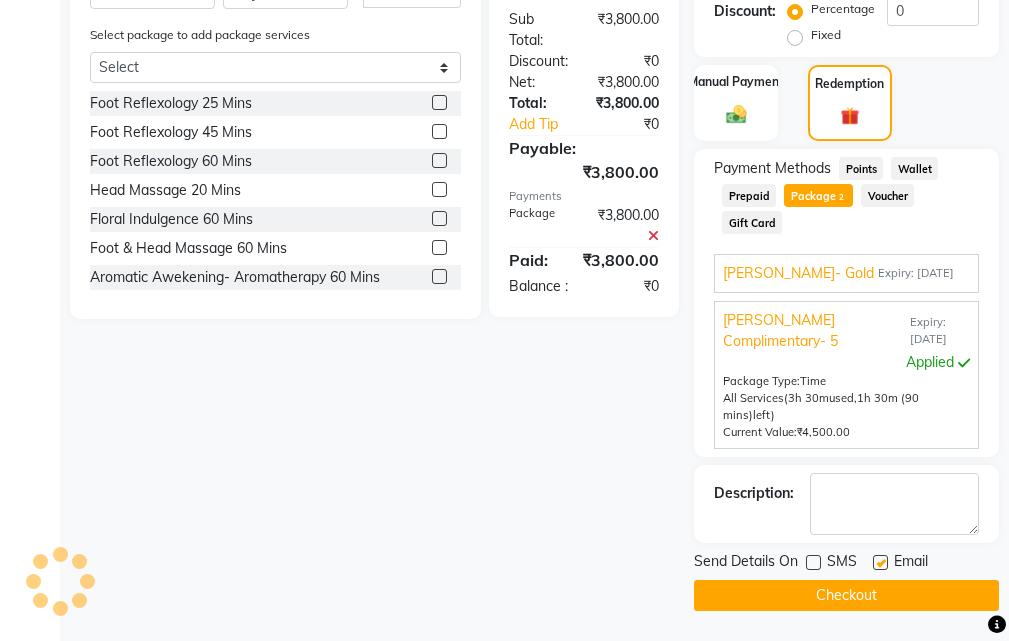 click 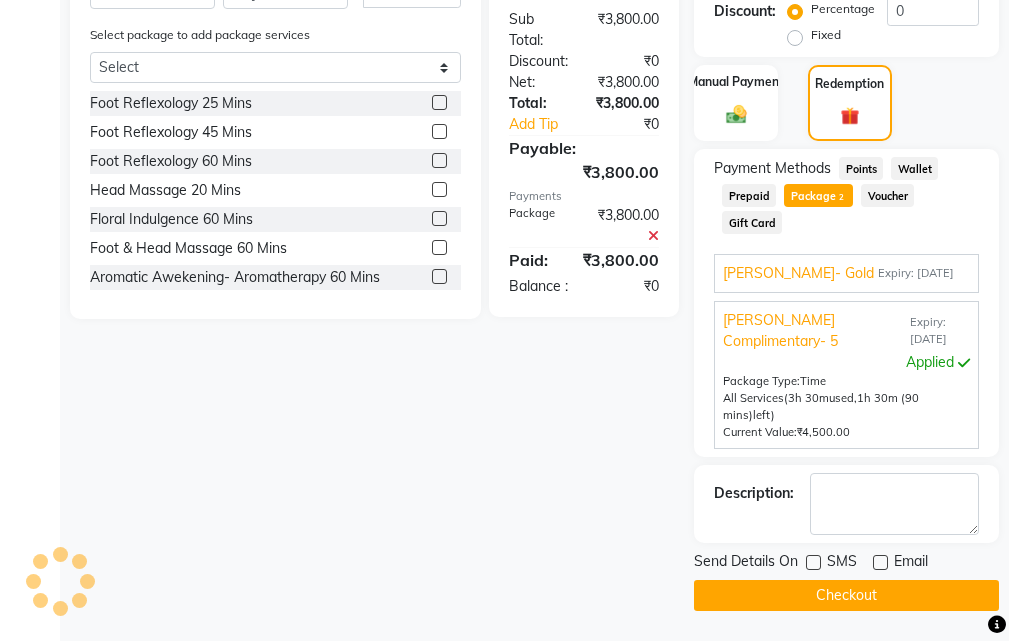 click on "Checkout" 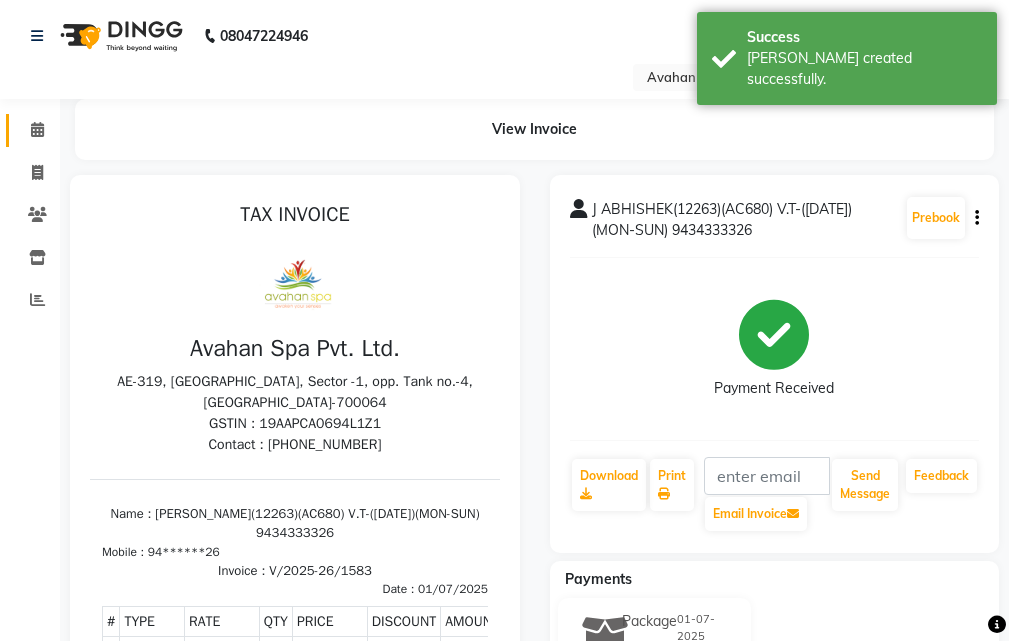 scroll, scrollTop: 0, scrollLeft: 0, axis: both 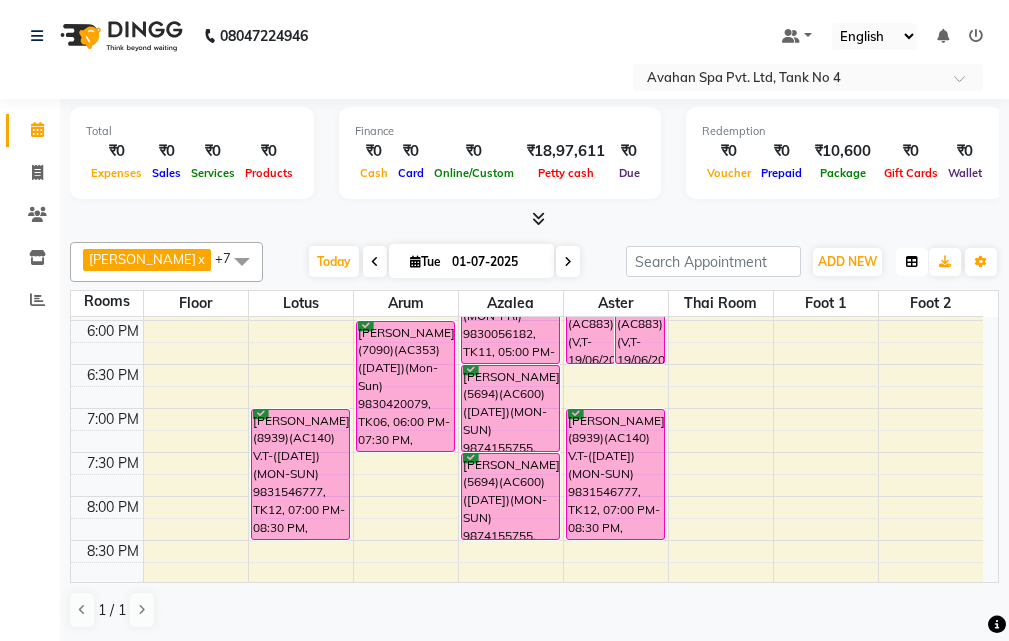 click at bounding box center (912, 262) 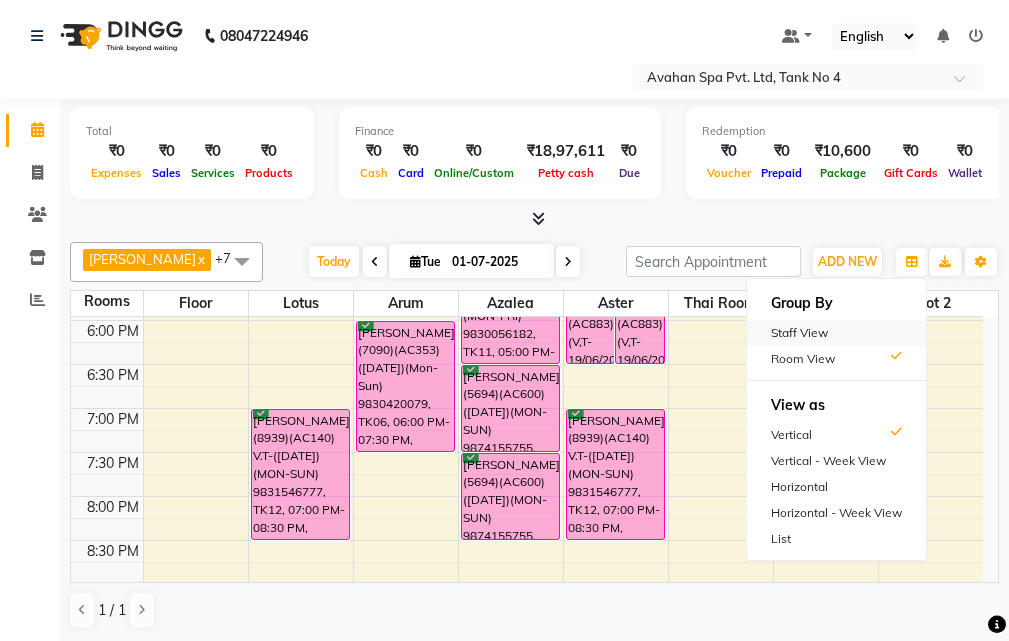 click on "Staff View" at bounding box center (836, 333) 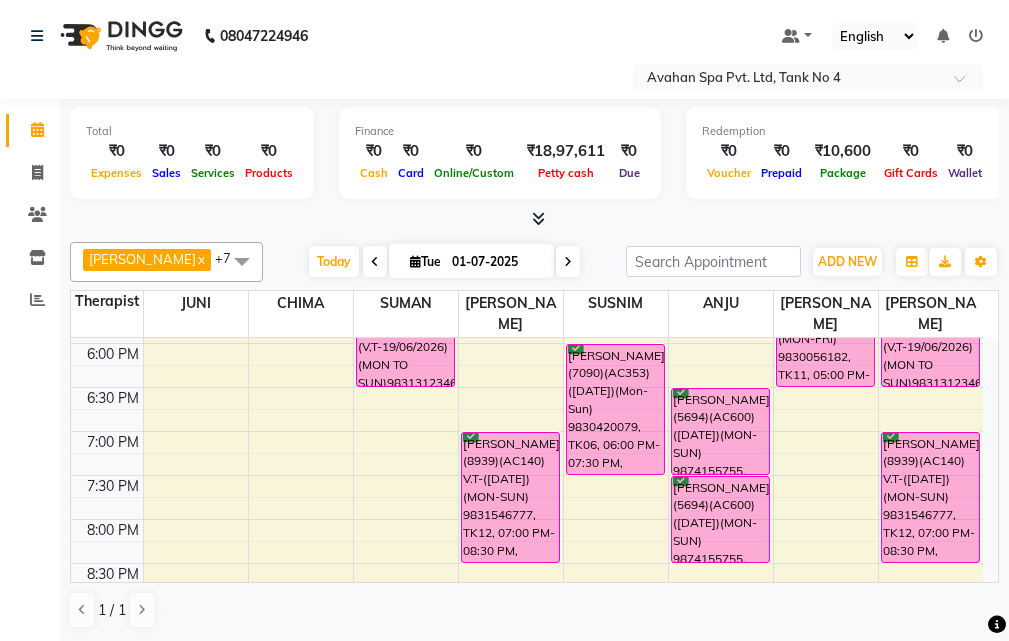 scroll, scrollTop: 700, scrollLeft: 0, axis: vertical 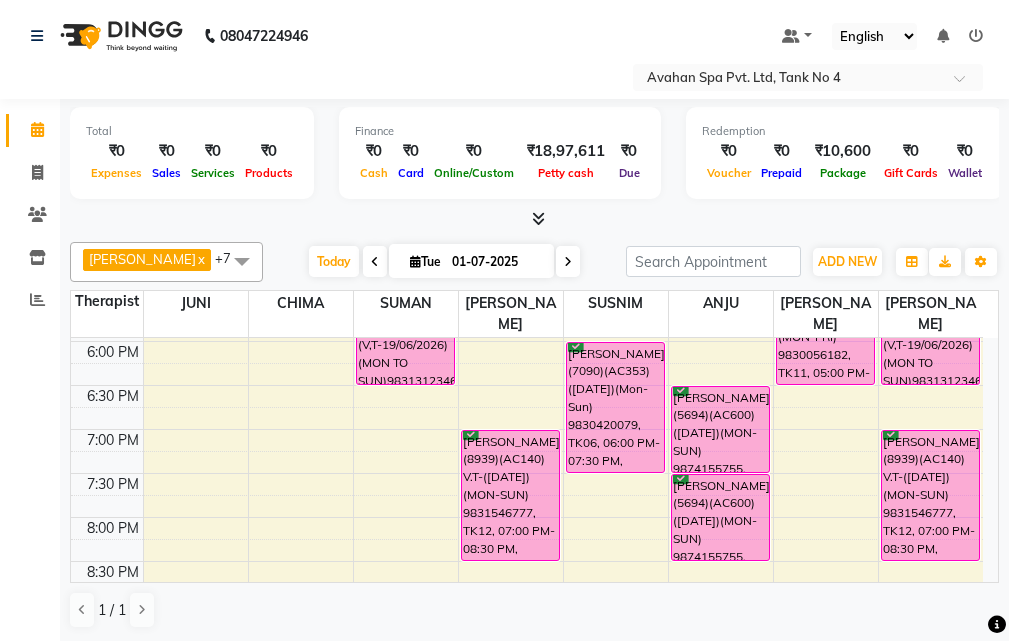 click at bounding box center (375, 261) 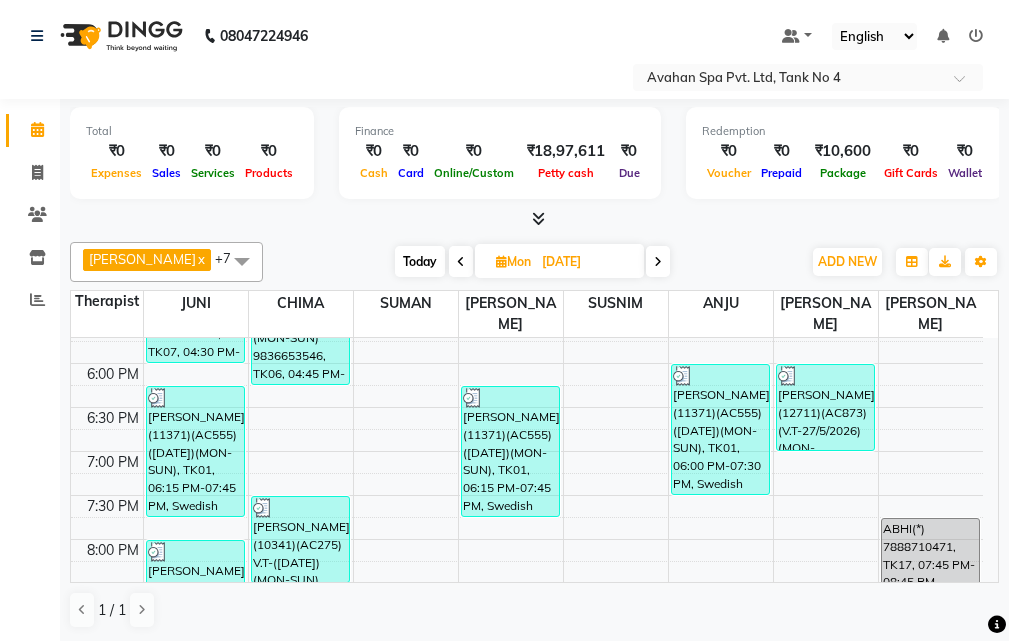 scroll, scrollTop: 778, scrollLeft: 0, axis: vertical 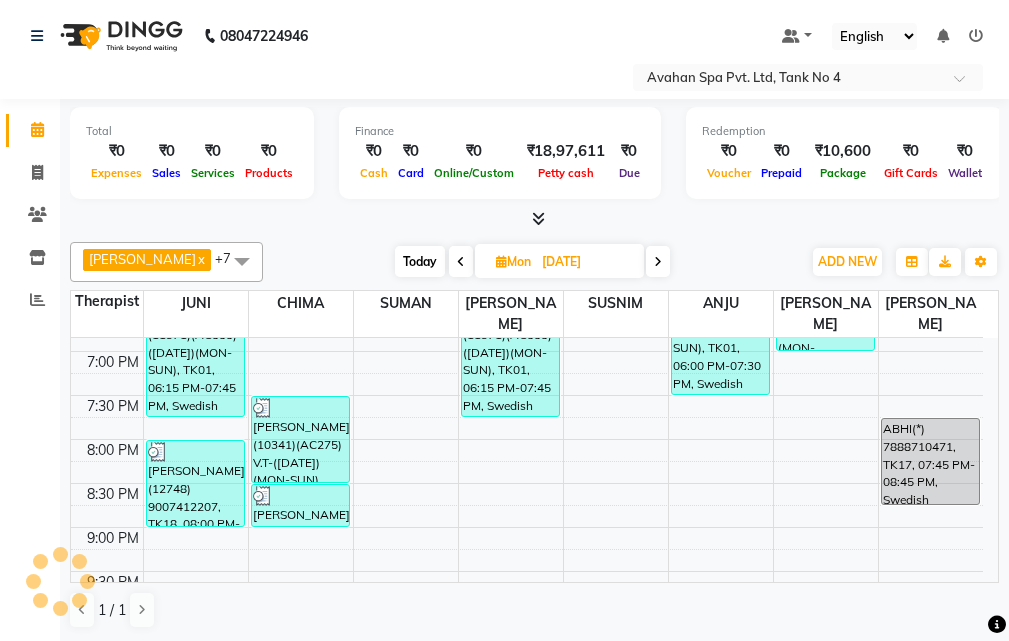 click at bounding box center (461, 261) 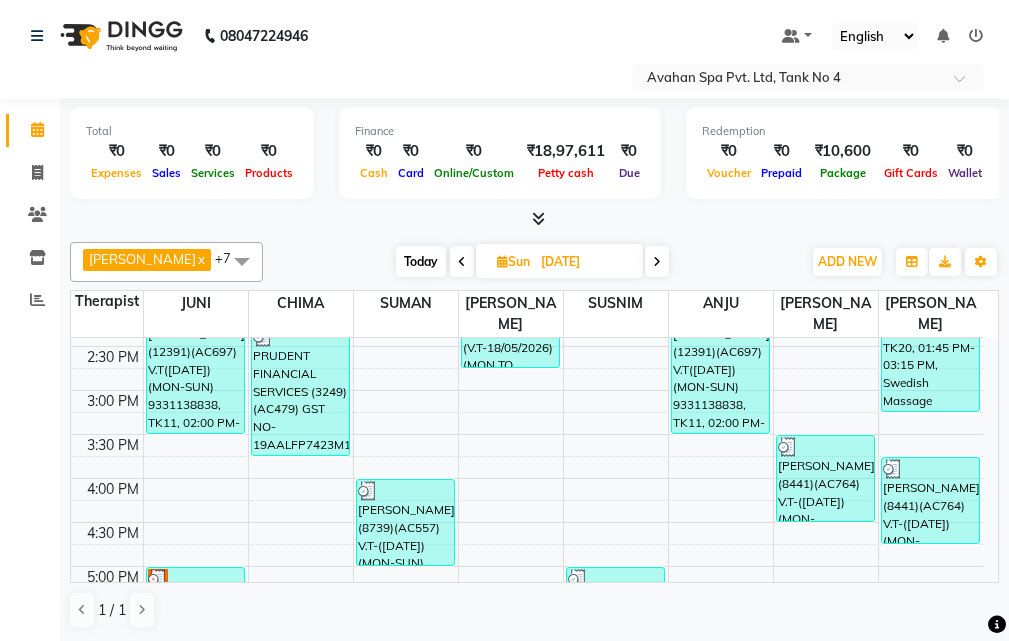scroll, scrollTop: 341, scrollLeft: 0, axis: vertical 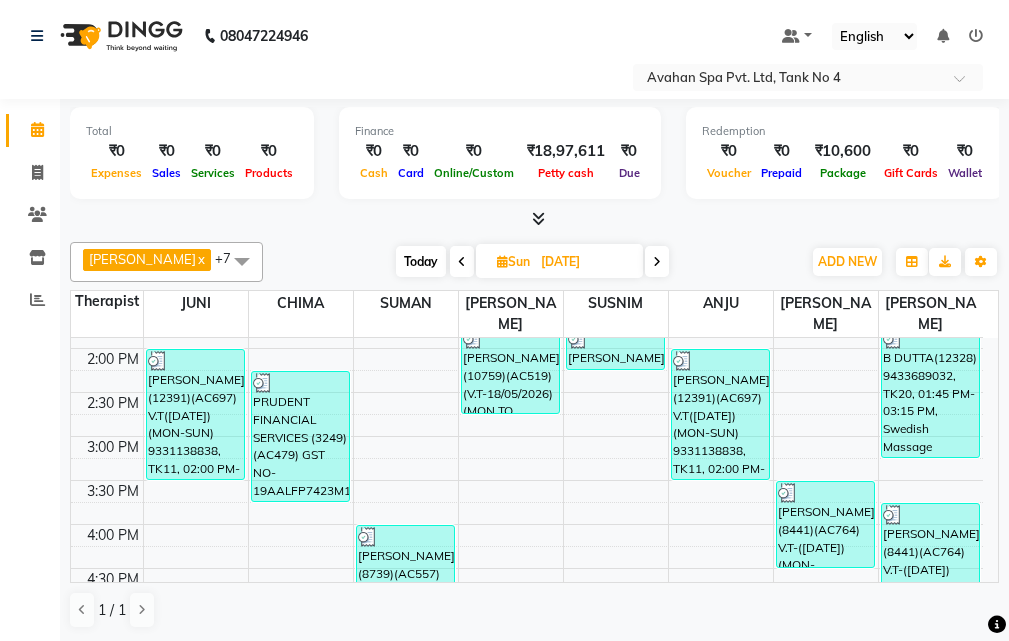 click on "Today" at bounding box center (421, 261) 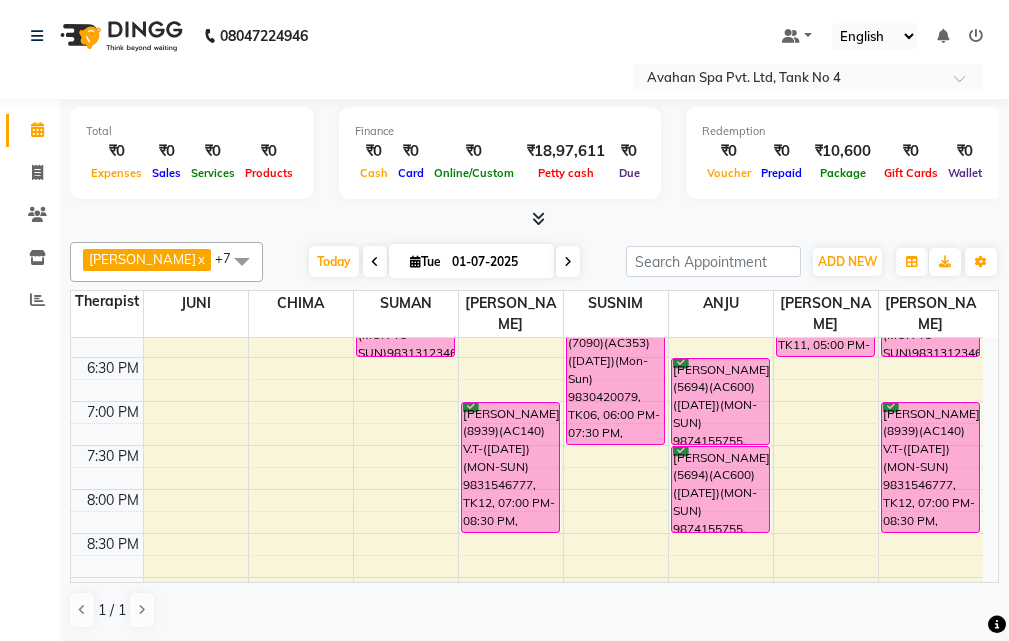 scroll, scrollTop: 541, scrollLeft: 0, axis: vertical 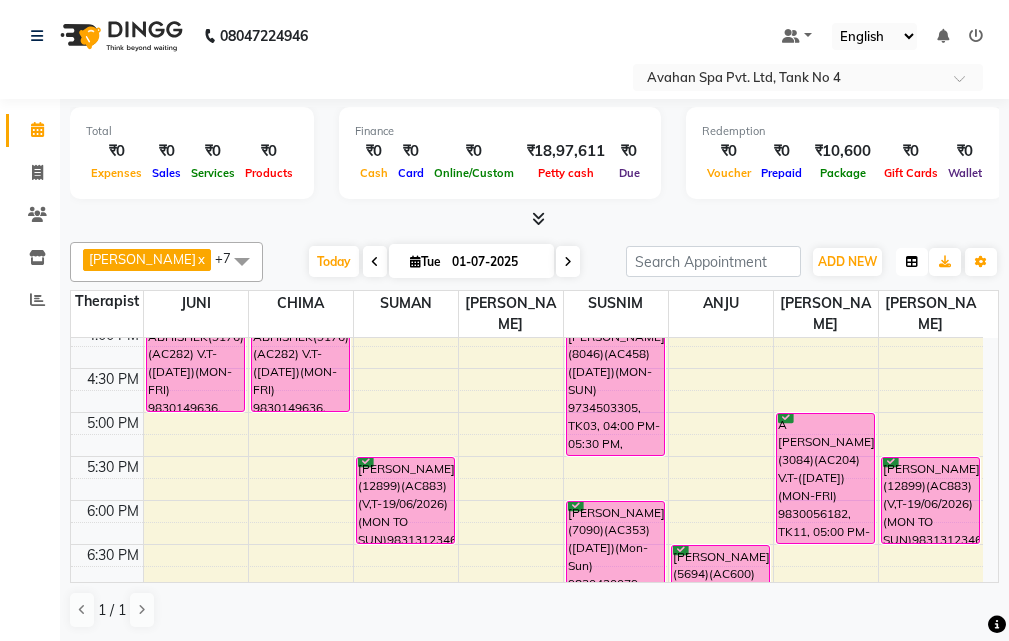click at bounding box center [912, 262] 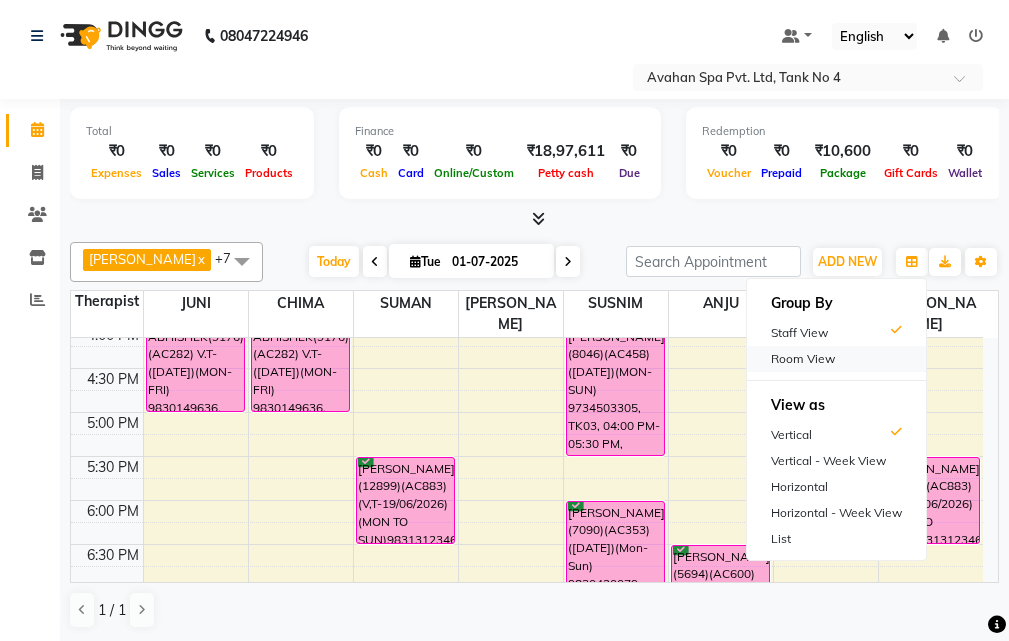 click on "Room View" at bounding box center [836, 359] 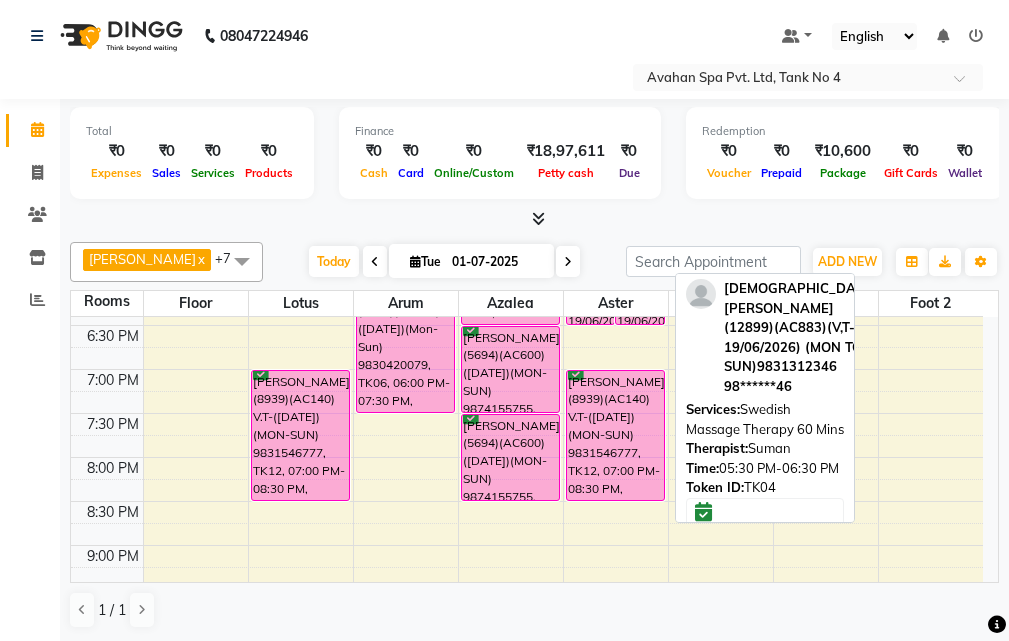 scroll, scrollTop: 741, scrollLeft: 0, axis: vertical 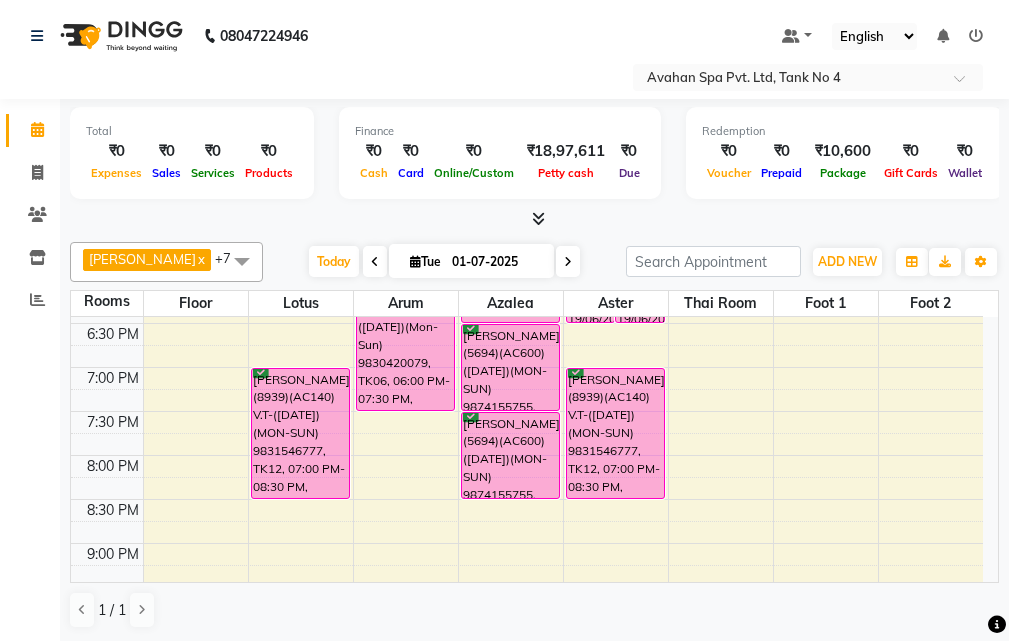 drag, startPoint x: 90, startPoint y: 370, endPoint x: 94, endPoint y: 534, distance: 164.04877 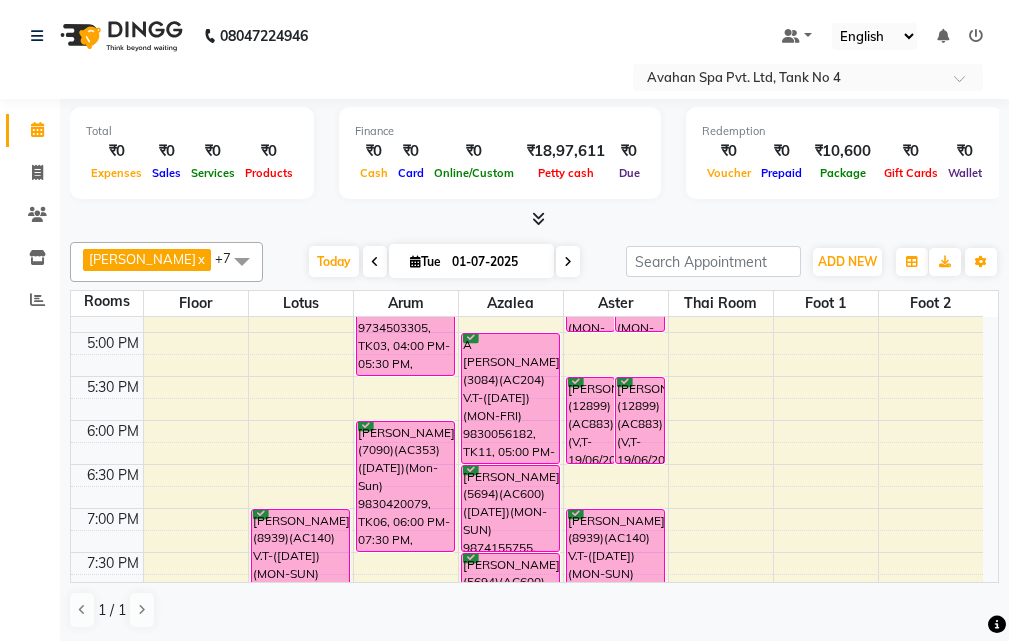 scroll, scrollTop: 500, scrollLeft: 0, axis: vertical 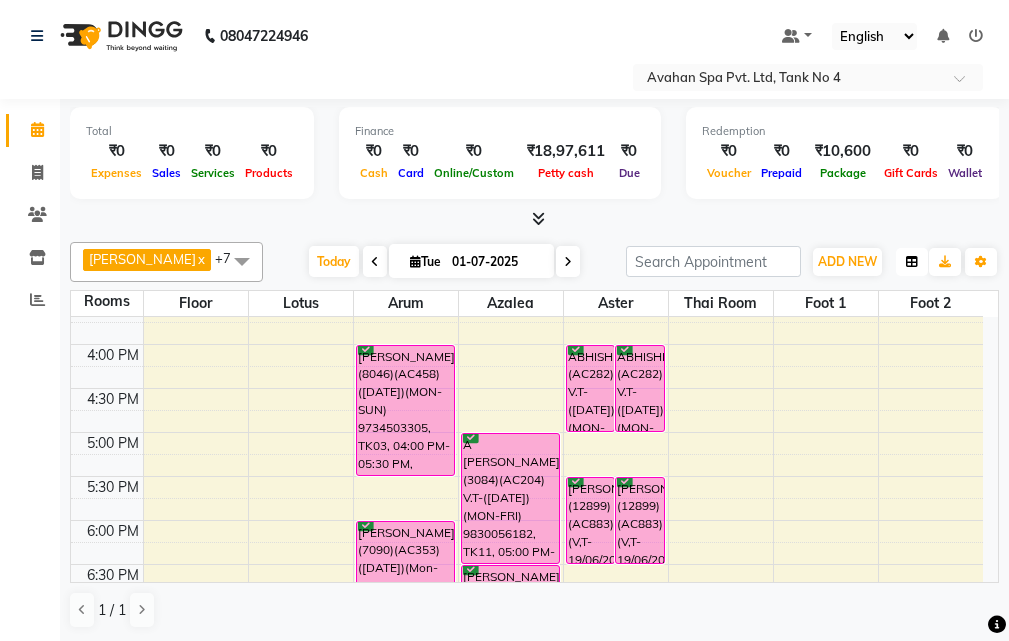 click at bounding box center [912, 262] 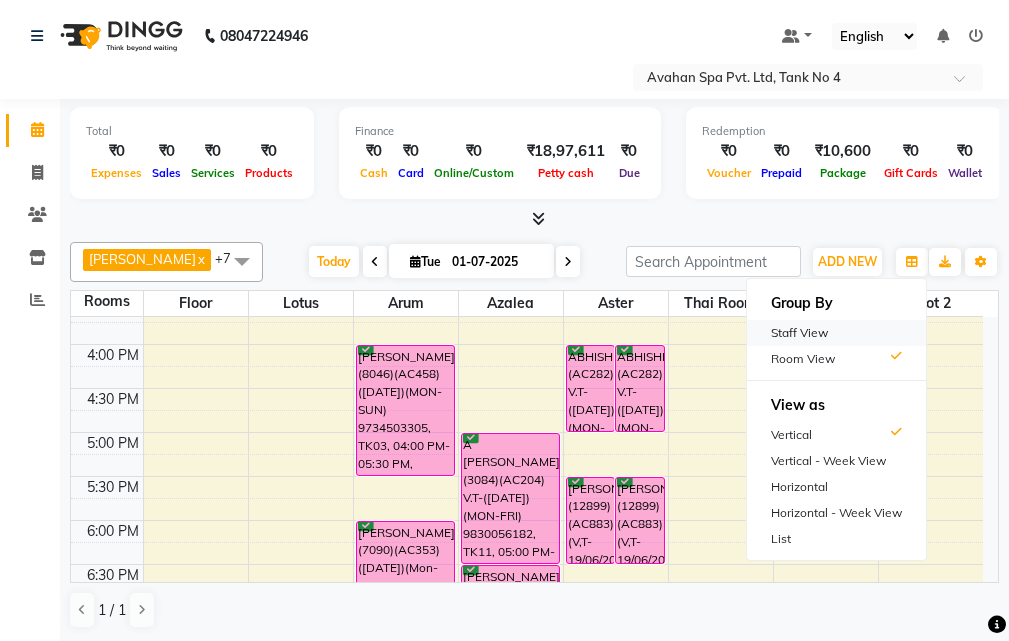 click on "Staff View" at bounding box center (836, 333) 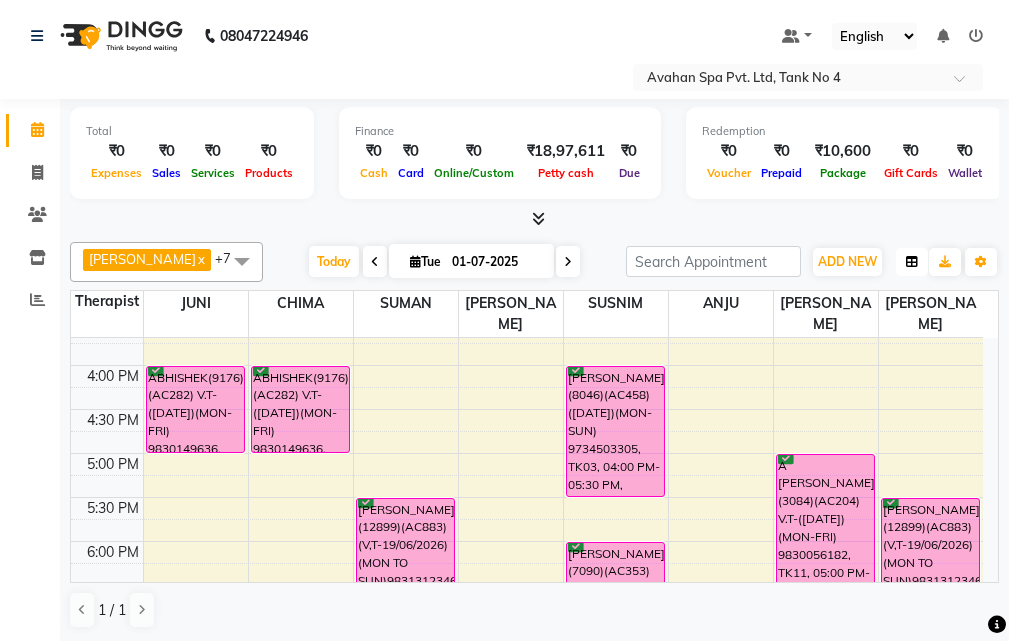 click at bounding box center (912, 262) 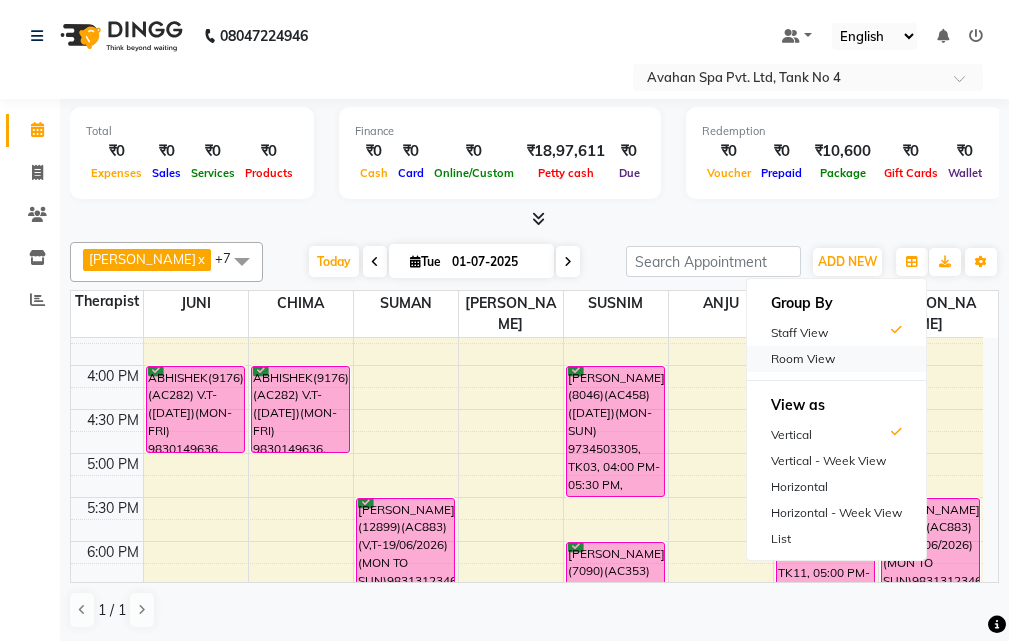 click on "Room View" at bounding box center (836, 359) 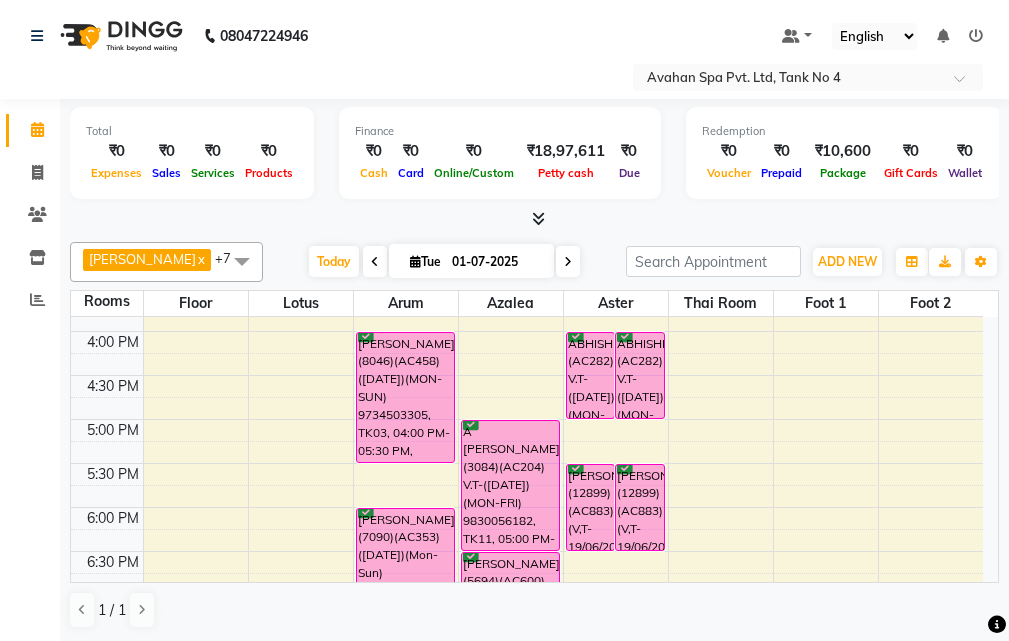 scroll, scrollTop: 478, scrollLeft: 0, axis: vertical 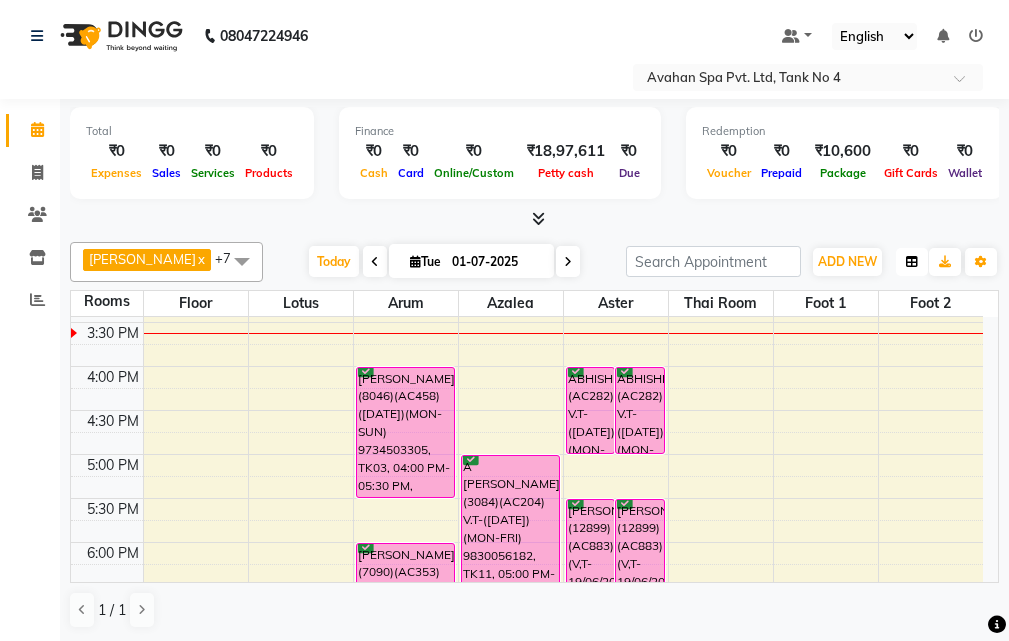 click at bounding box center [912, 262] 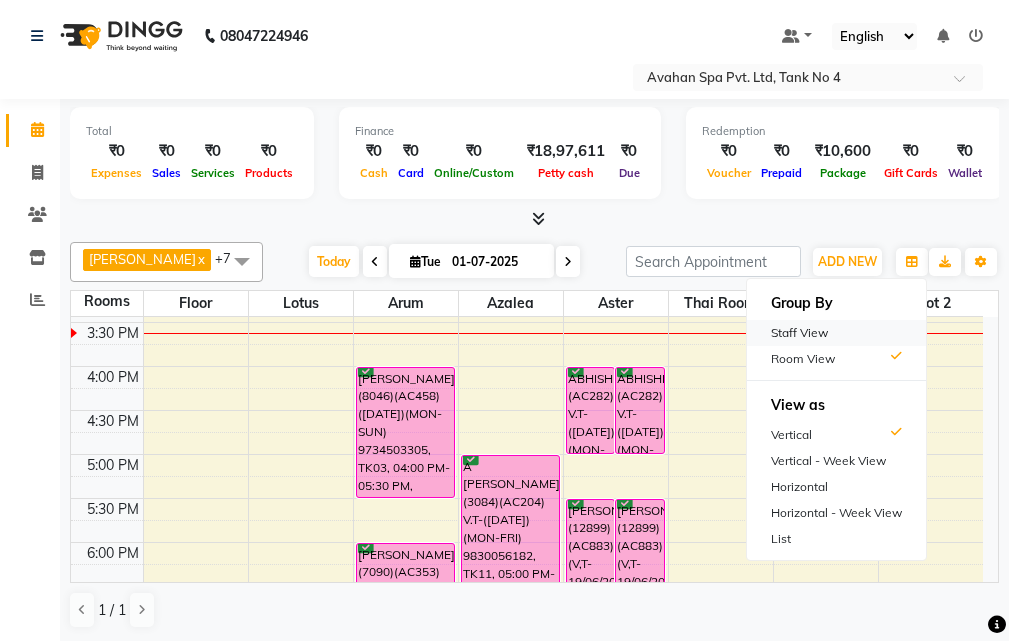 click on "Staff View" at bounding box center [836, 333] 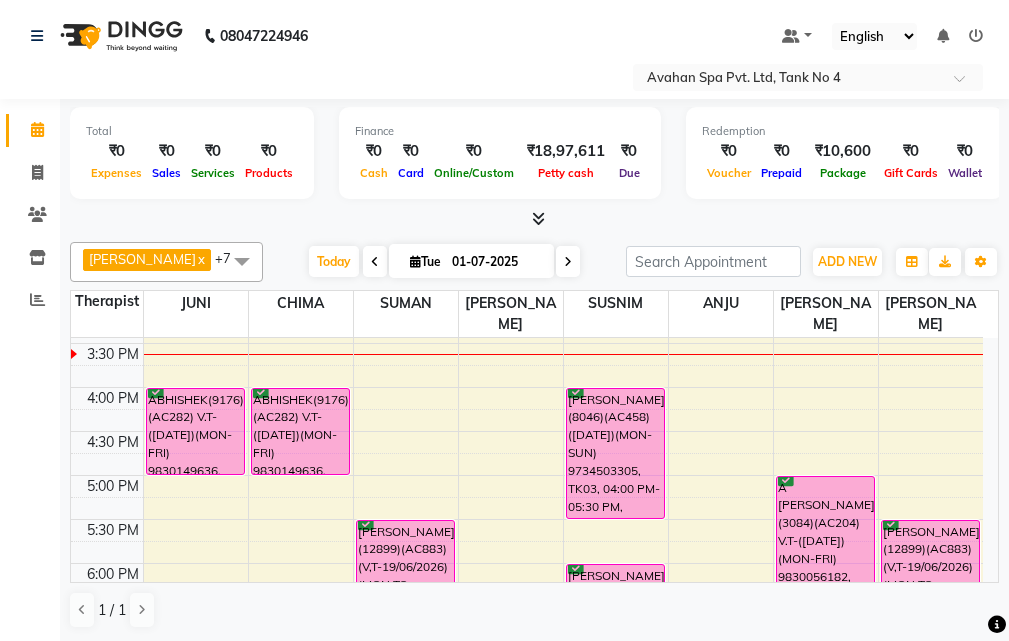 click at bounding box center (568, 261) 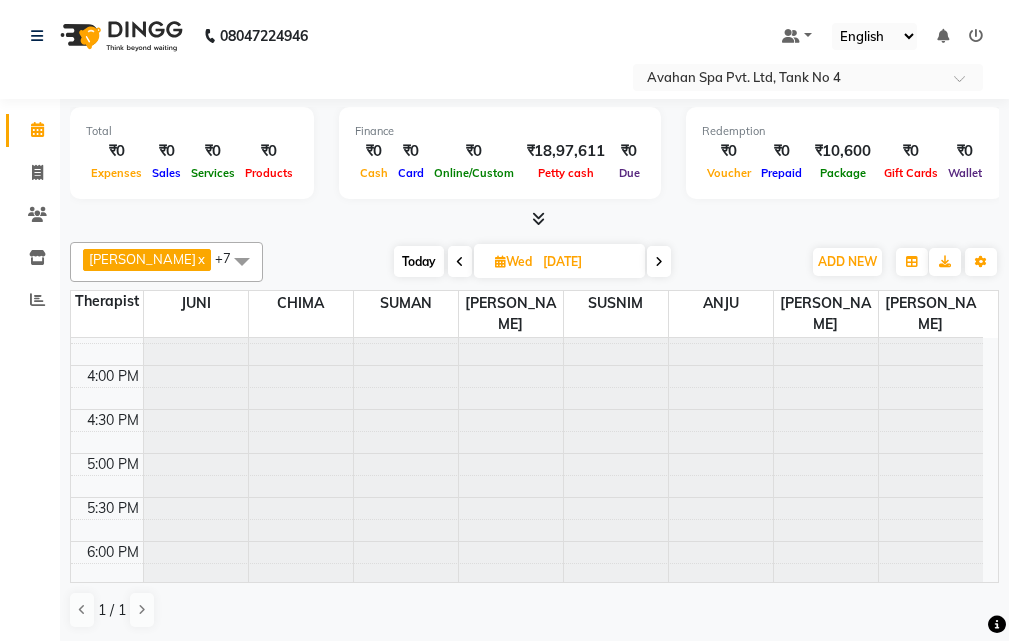 scroll, scrollTop: 600, scrollLeft: 0, axis: vertical 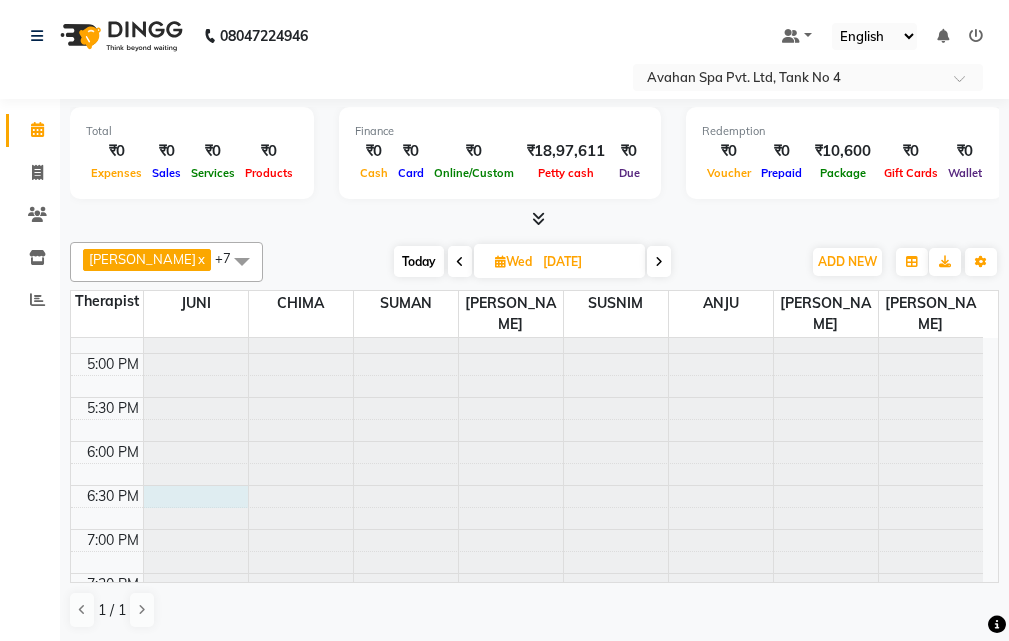 click at bounding box center (196, -262) 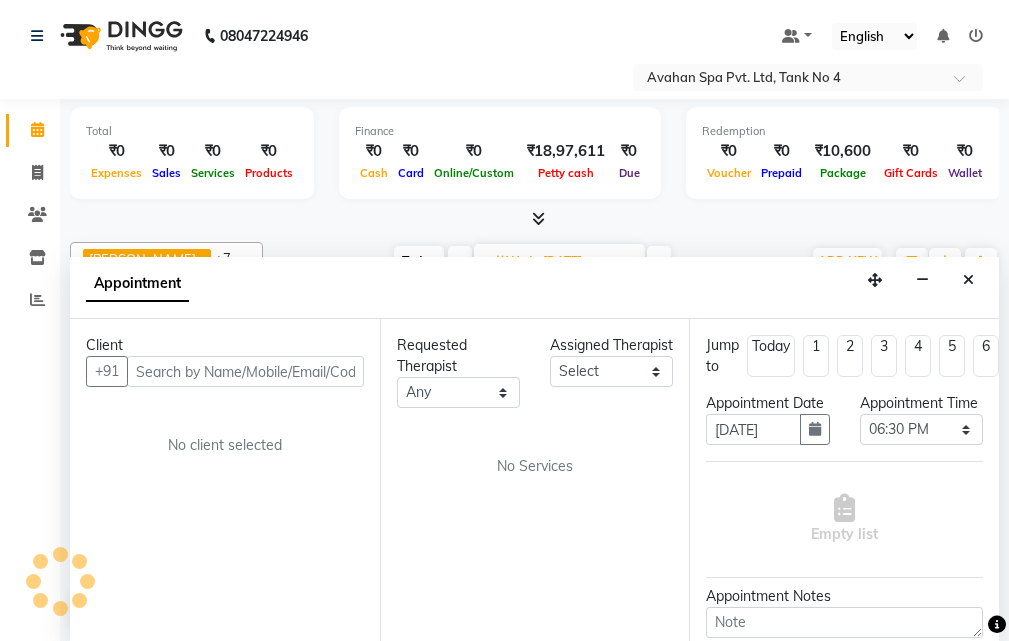 scroll, scrollTop: 1, scrollLeft: 0, axis: vertical 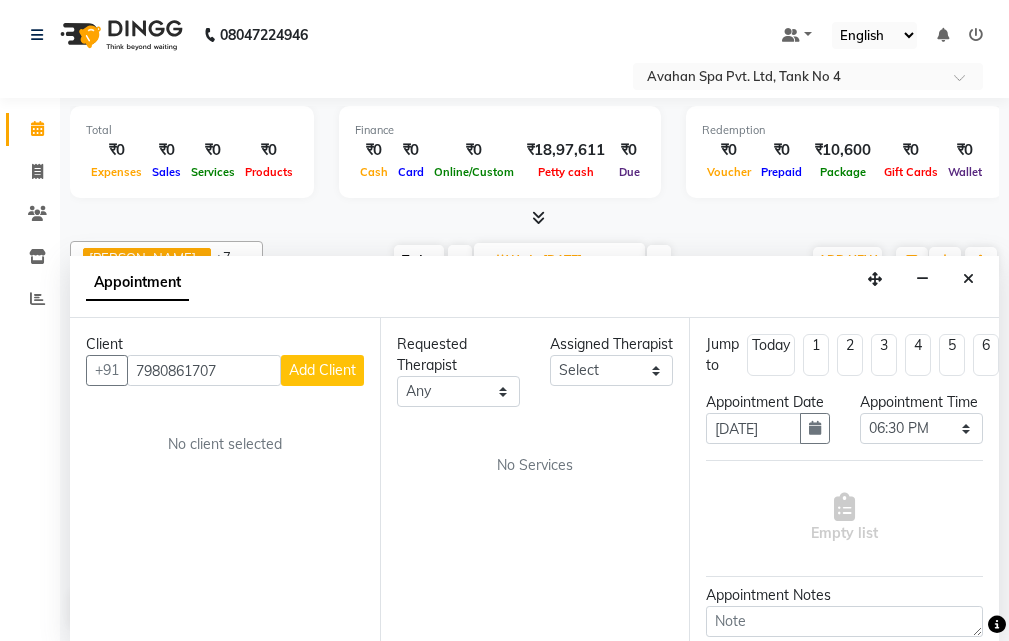 click on "7980861707" at bounding box center (204, 370) 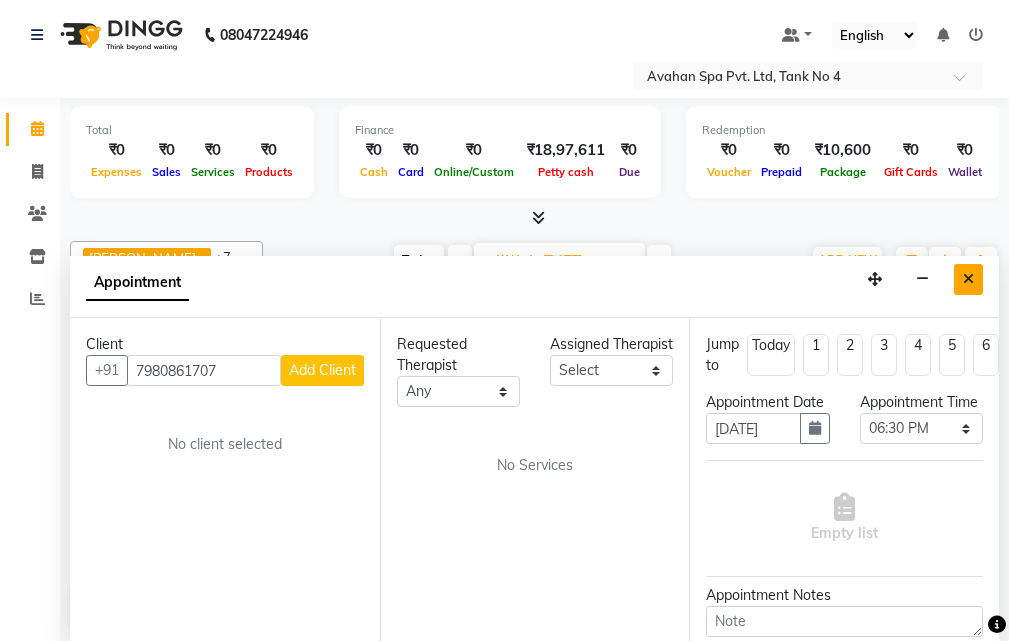 type on "7980861707" 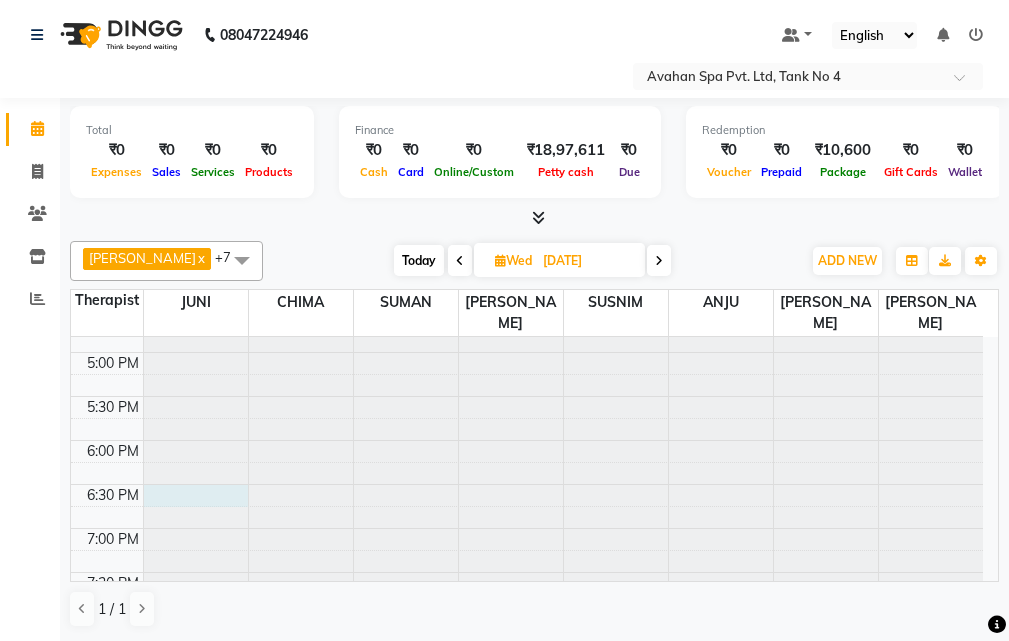 click at bounding box center [196, -263] 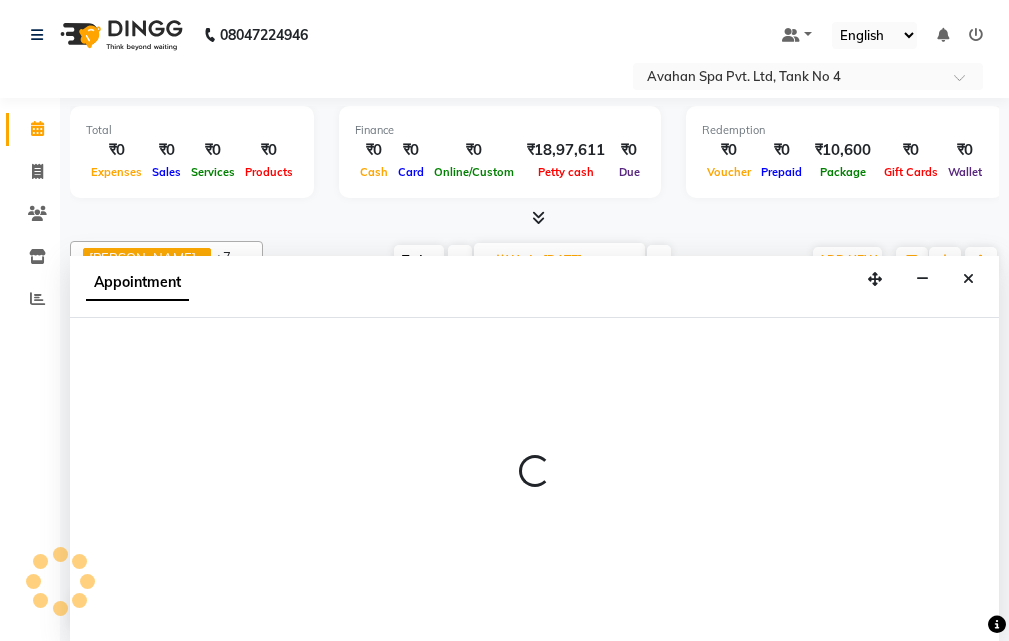 select on "23004" 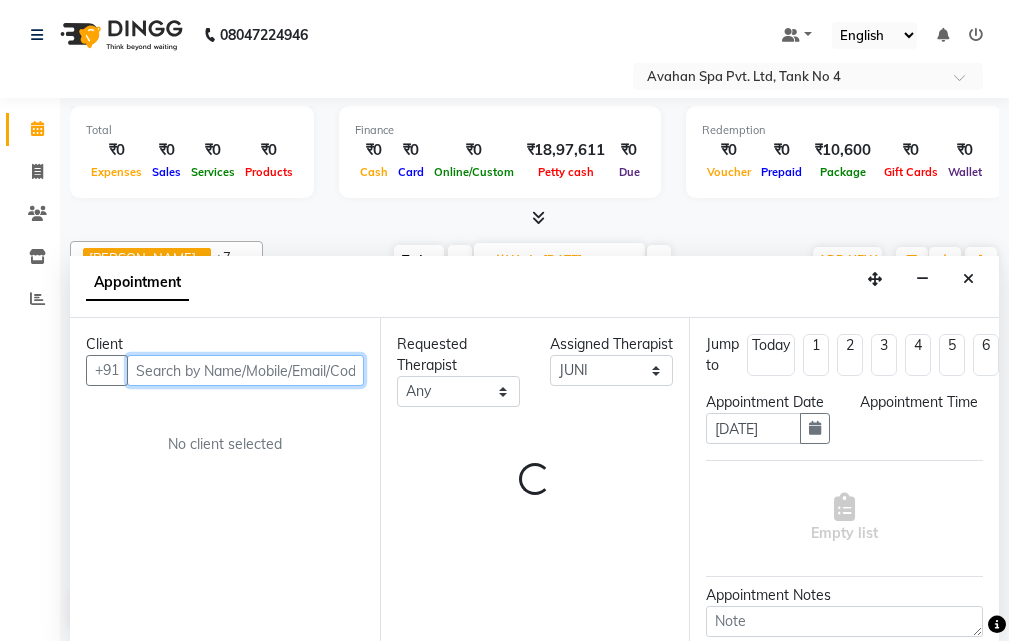 select on "1110" 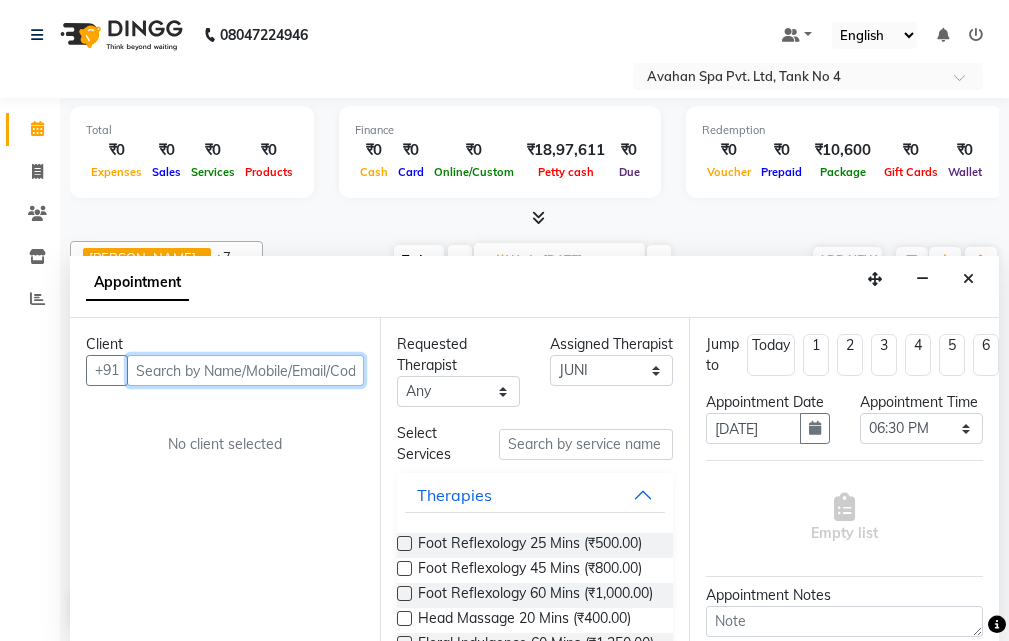 paste on "7980861707" 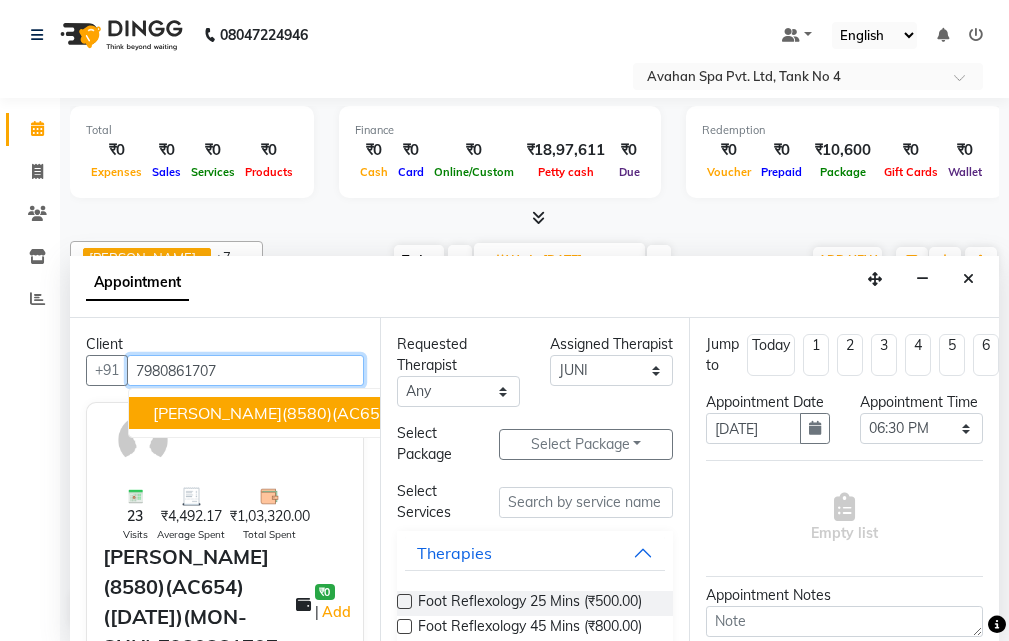 click on "[PERSON_NAME](8580)(AC654) ([DATE])(MON-SUN) 7980861707  79******07" at bounding box center [446, 413] 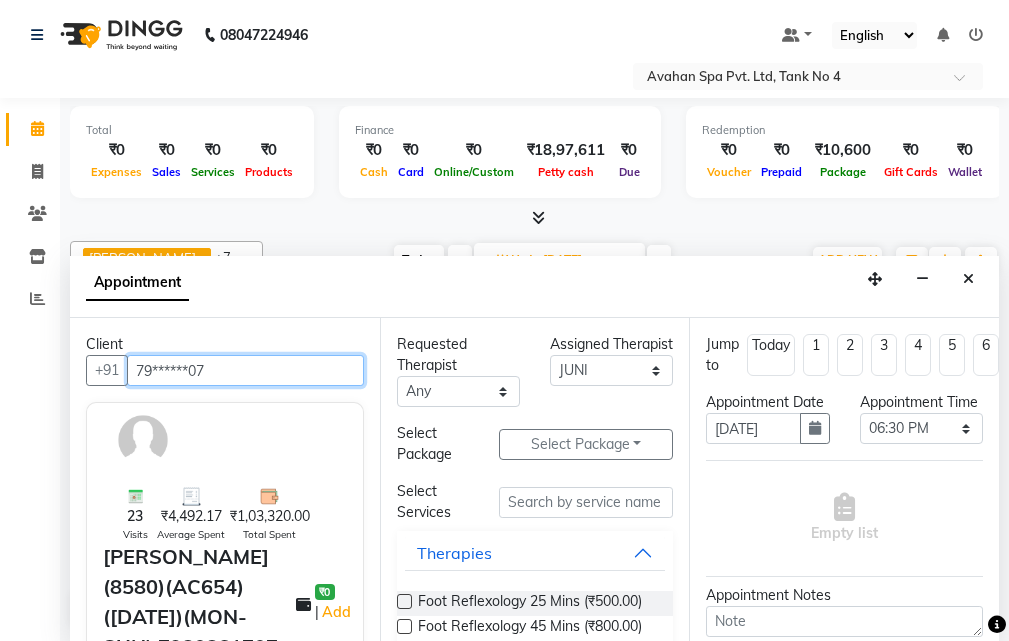 type on "79******07" 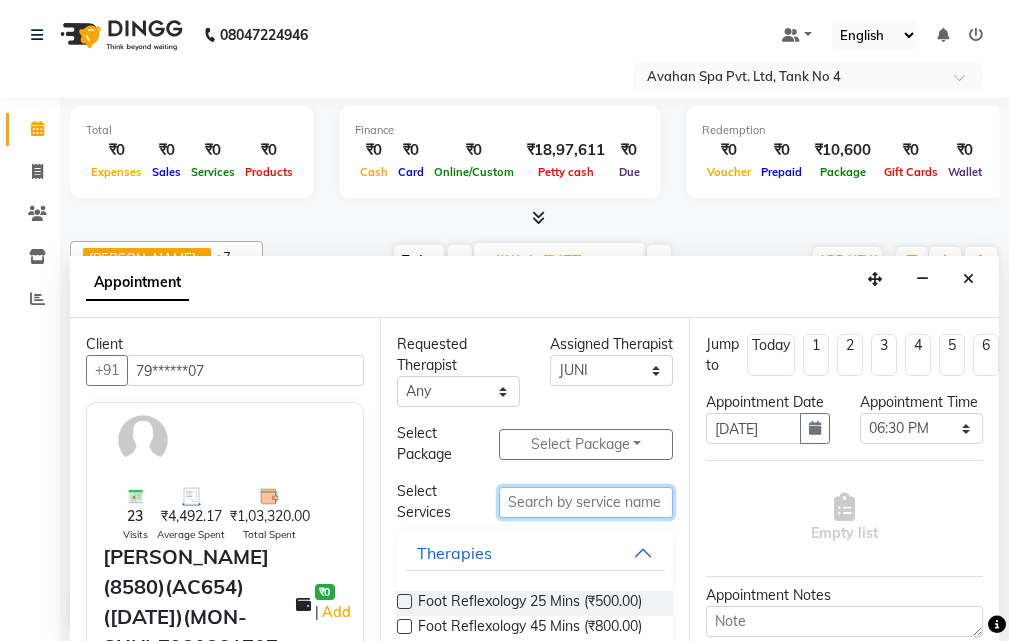 click at bounding box center (586, 502) 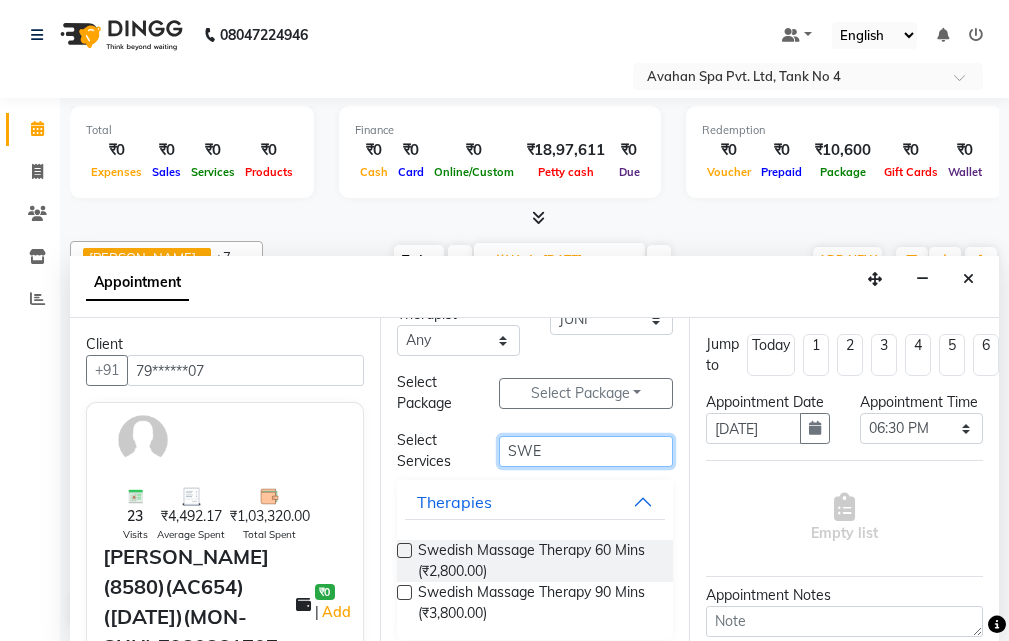 scroll, scrollTop: 66, scrollLeft: 0, axis: vertical 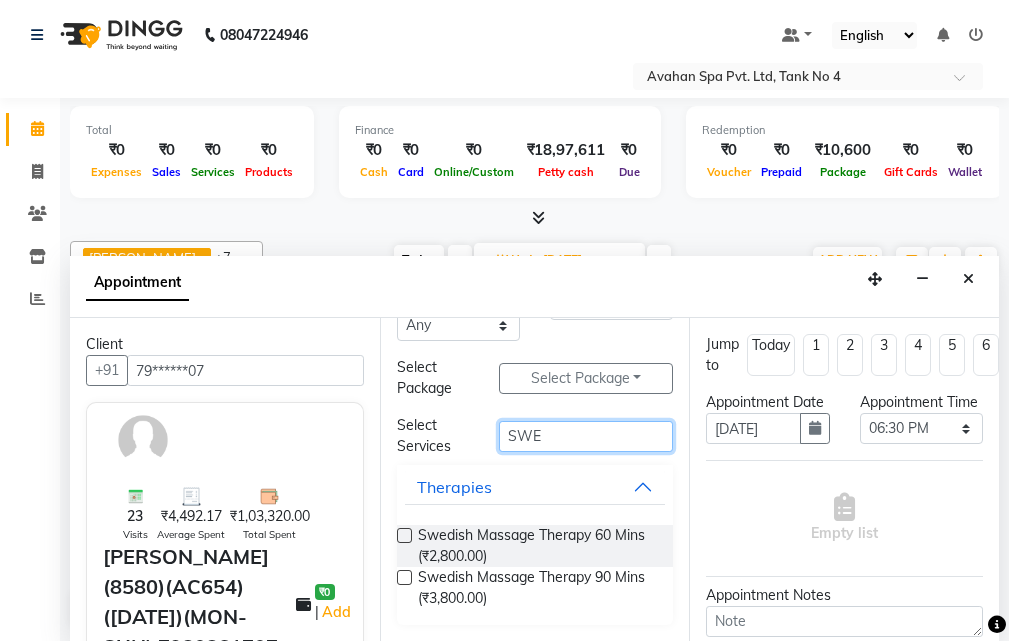 type on "SWE" 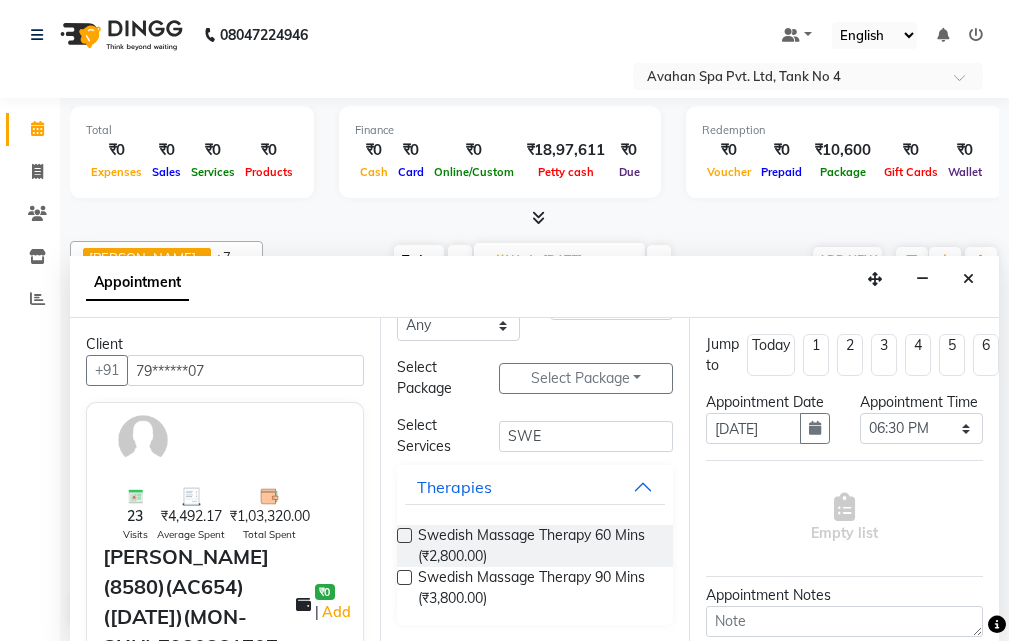 click at bounding box center [404, 577] 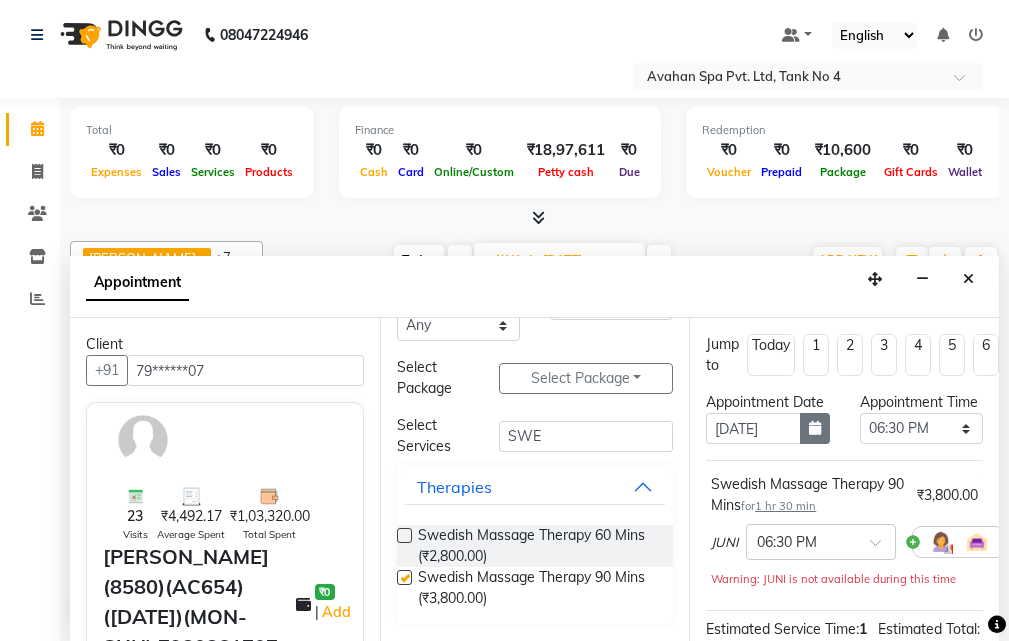 checkbox on "false" 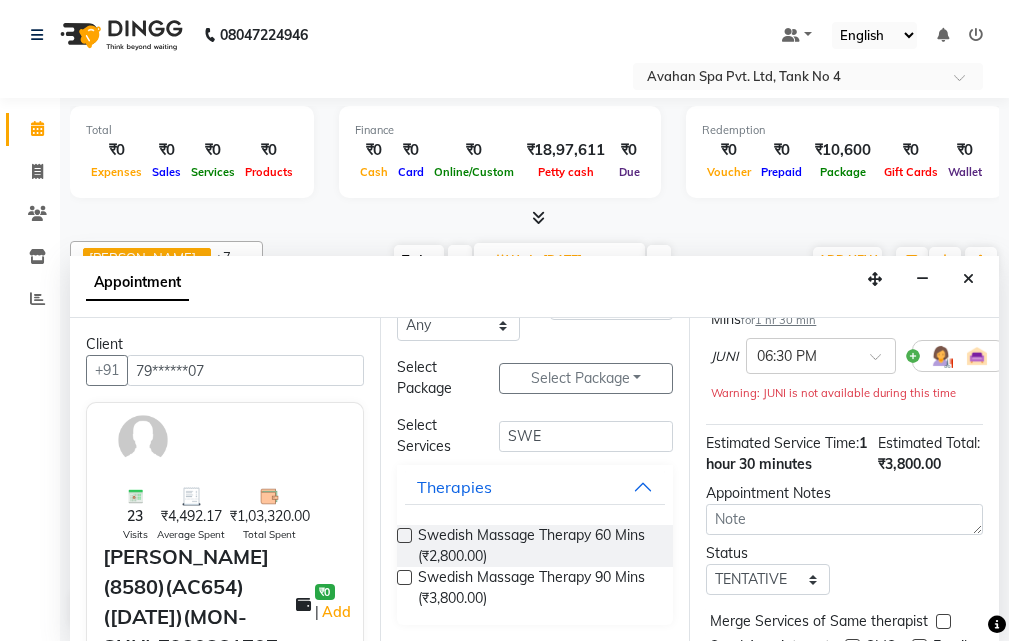 scroll, scrollTop: 361, scrollLeft: 0, axis: vertical 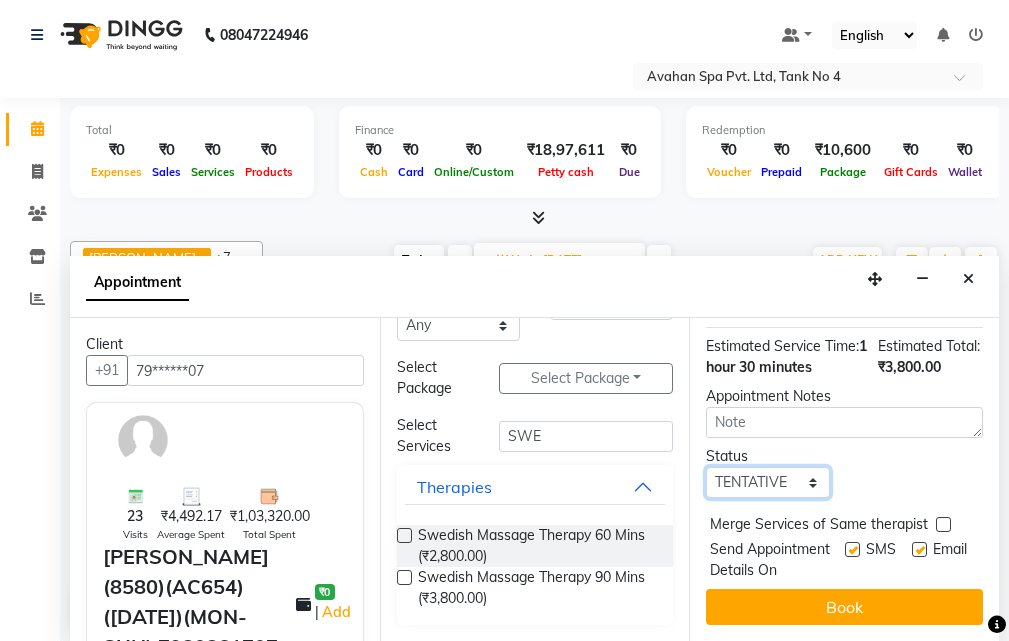 click on "Select TENTATIVE CONFIRM UPCOMING" at bounding box center [767, 482] 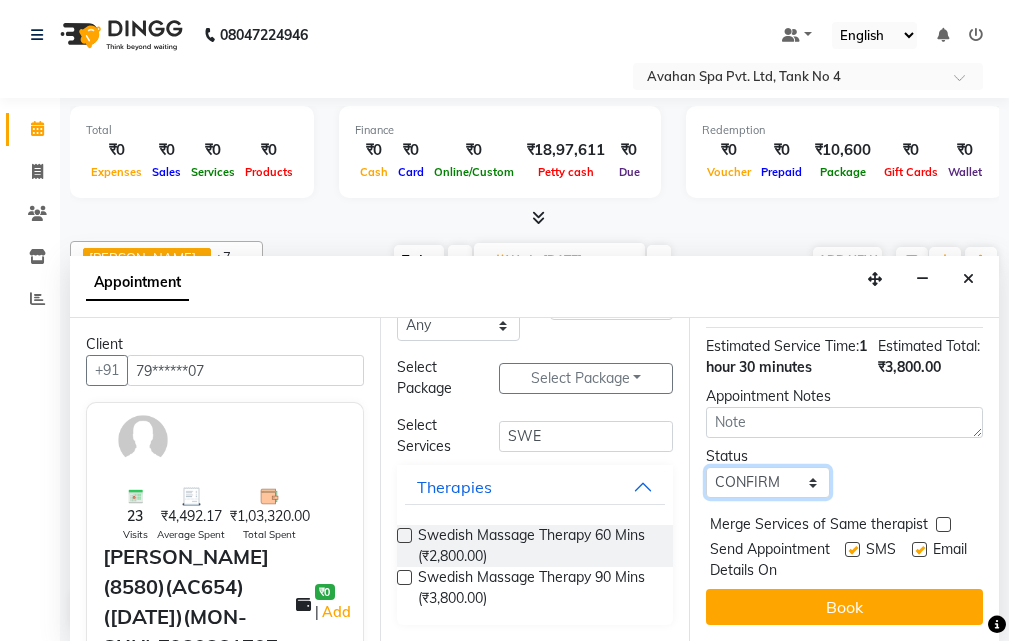 click on "Select TENTATIVE CONFIRM UPCOMING" at bounding box center (767, 482) 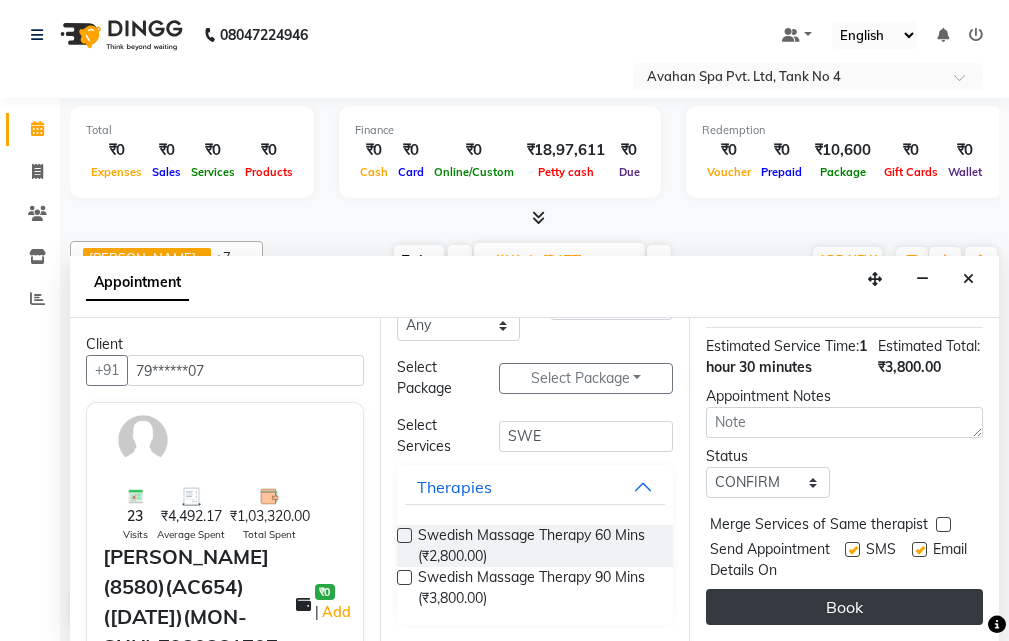 click on "Book" at bounding box center (844, 607) 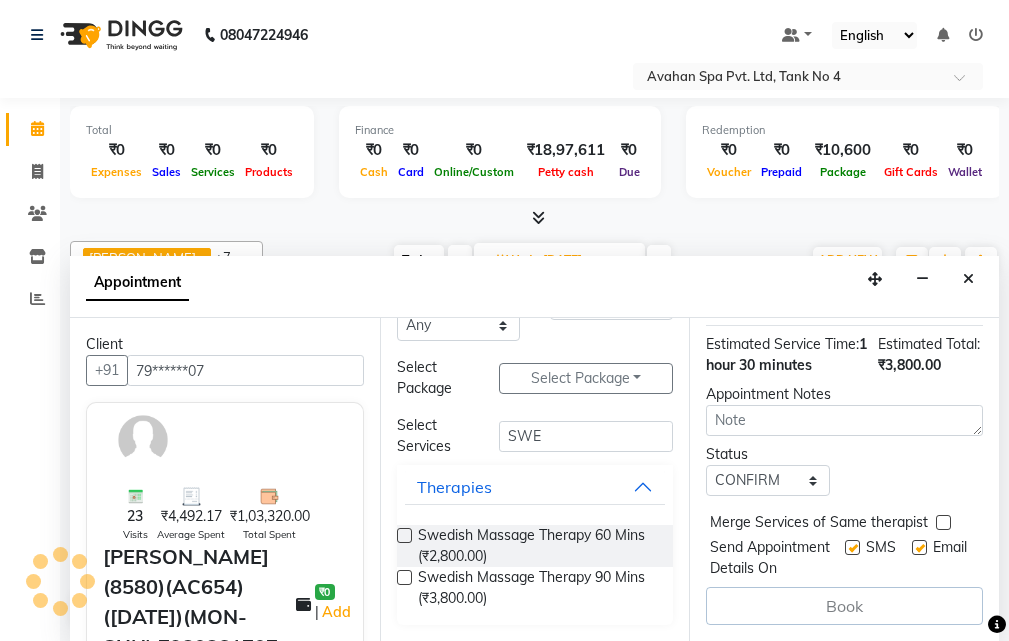 scroll, scrollTop: 0, scrollLeft: 0, axis: both 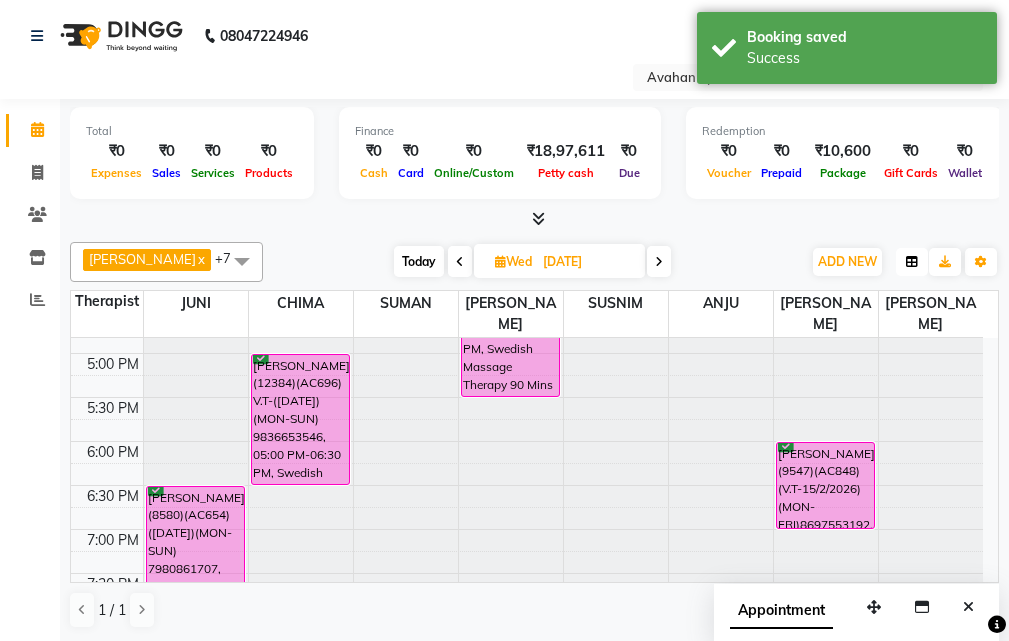 click at bounding box center [912, 262] 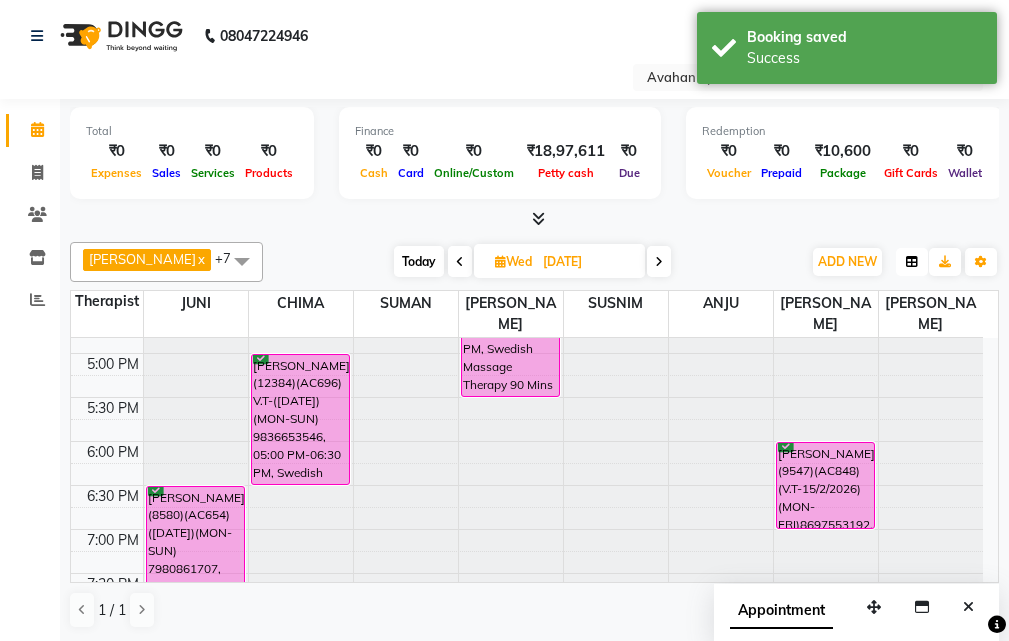 click at bounding box center (912, 262) 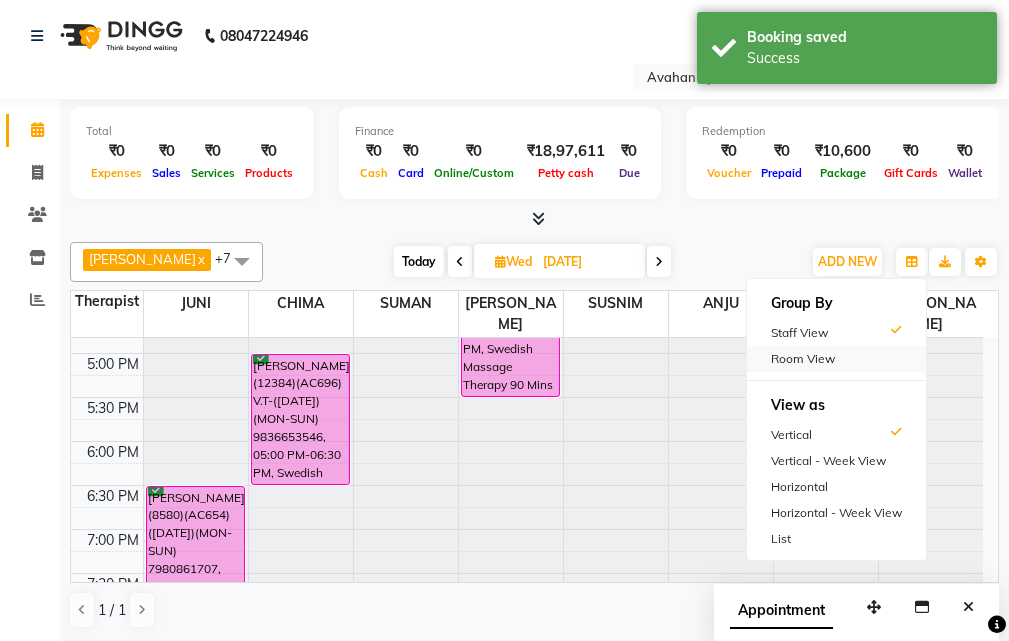 click on "Room View" at bounding box center (836, 359) 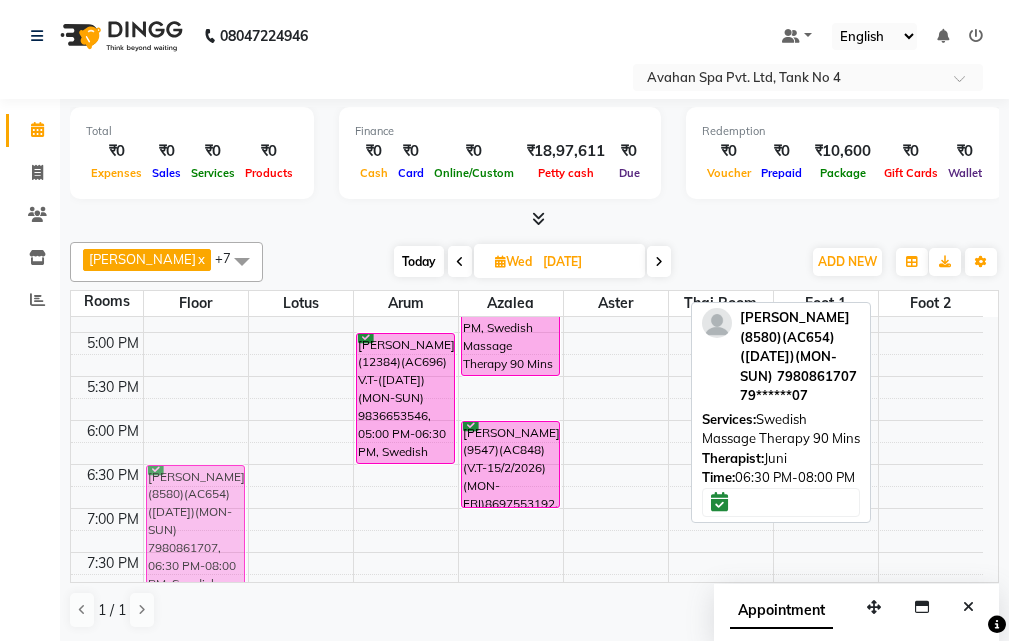 drag, startPoint x: 932, startPoint y: 480, endPoint x: 198, endPoint y: 489, distance: 734.0552 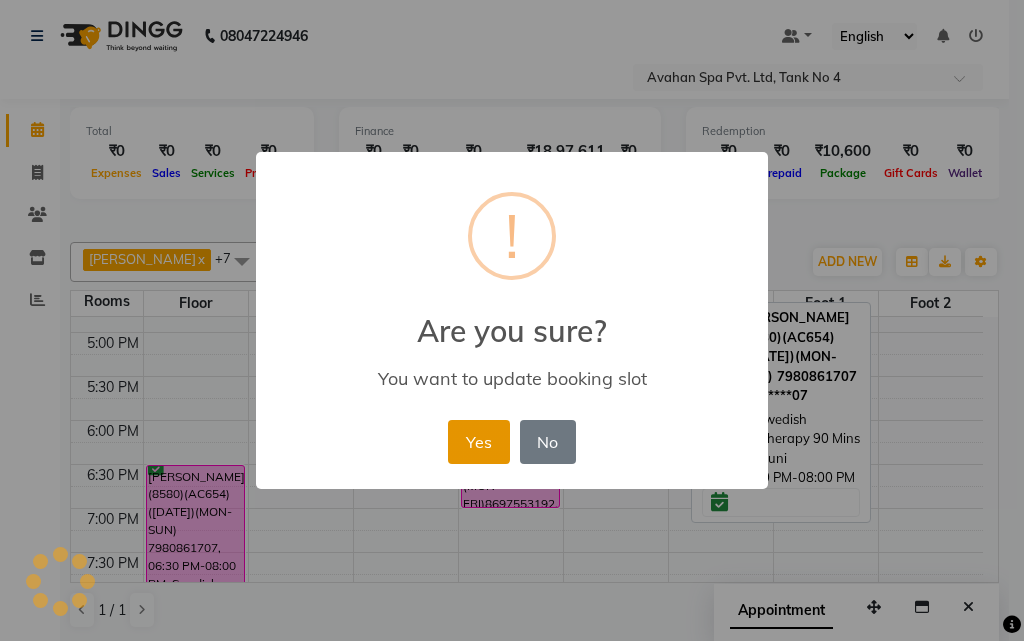 click on "Yes" at bounding box center [478, 442] 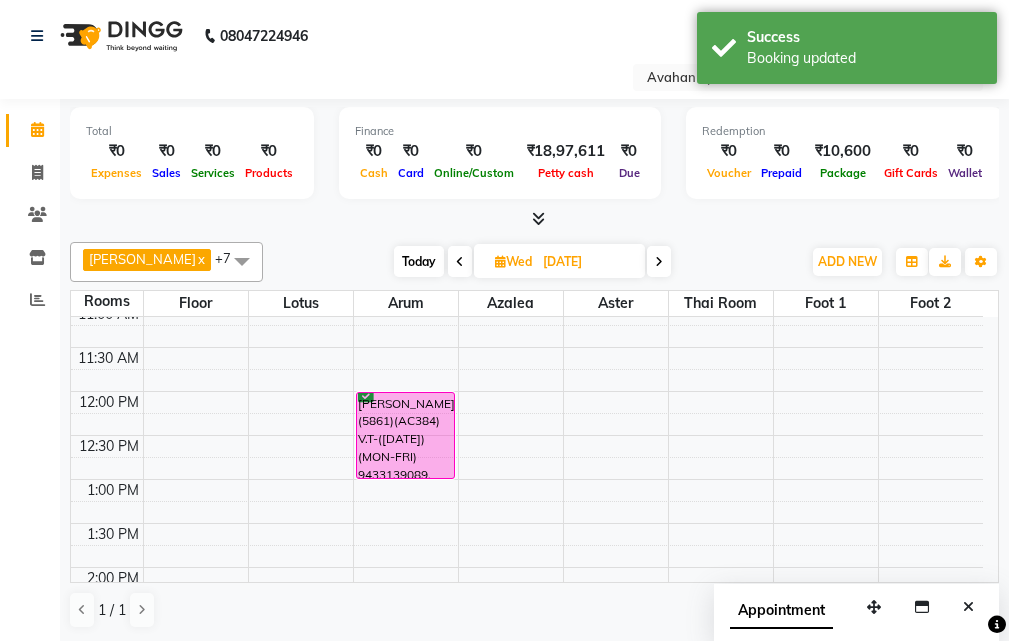 scroll, scrollTop: 100, scrollLeft: 0, axis: vertical 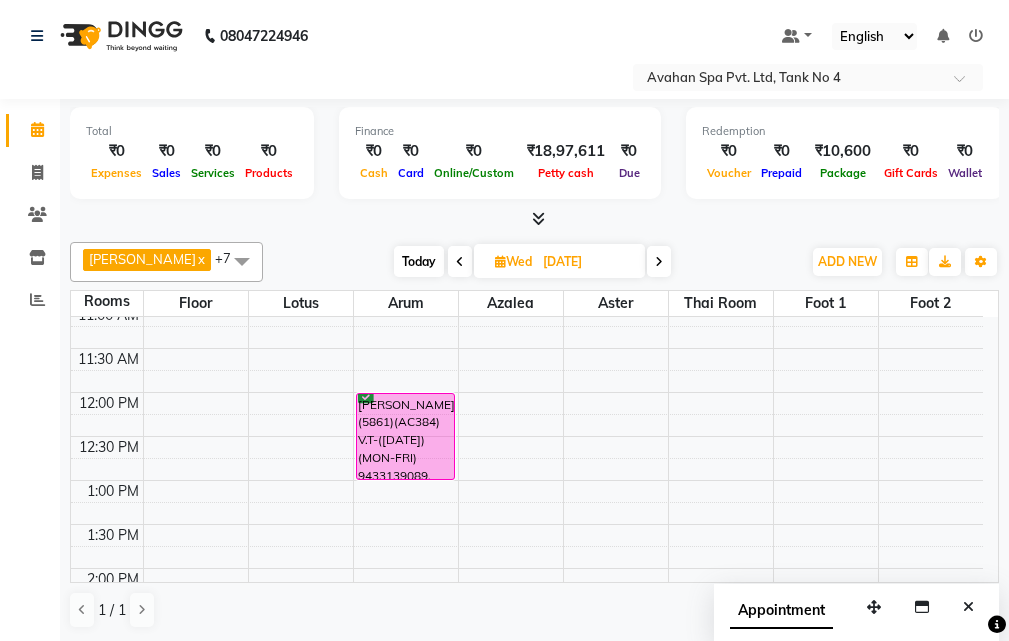 click on "10:00 AM 10:30 AM 11:00 AM 11:30 AM 12:00 PM 12:30 PM 1:00 PM 1:30 PM 2:00 PM 2:30 PM 3:00 PM 3:30 PM 4:00 PM 4:30 PM 5:00 PM 5:30 PM 6:00 PM 6:30 PM 7:00 PM 7:30 PM 8:00 PM 8:30 PM 9:00 PM 9:30 PM 10:00 PM 10:30 PM     S [PERSON_NAME](8580)(AC654) ([DATE])(MON-SUN) 7980861707, 06:30 PM-08:00 PM, Swedish Massage Therapy 90 Mins     [PERSON_NAME](5861)(AC384) V.T-([DATE])(MON-FRI) 9433139089, 12:00 PM-01:00 PM, Swedish Massage Therapy 60 Mins     [PERSON_NAME](12384)(AC696) V.T-([DATE])(MON-SUN) 9836653546, 05:00 PM-06:30 PM, Swedish Massage Therapy 90 Mins     [PERSON_NAME](3881) 8017010707, 04:00 PM-05:30 PM, Swedish Massage Therapy 90 Mins     [PERSON_NAME](9547)(AC848)(V.T-15/2/2026) (MON-FRI)8697553192, 06:00 PM-07:00 PM, Swedish Massage Therapy 60 Mins" at bounding box center (527, 788) 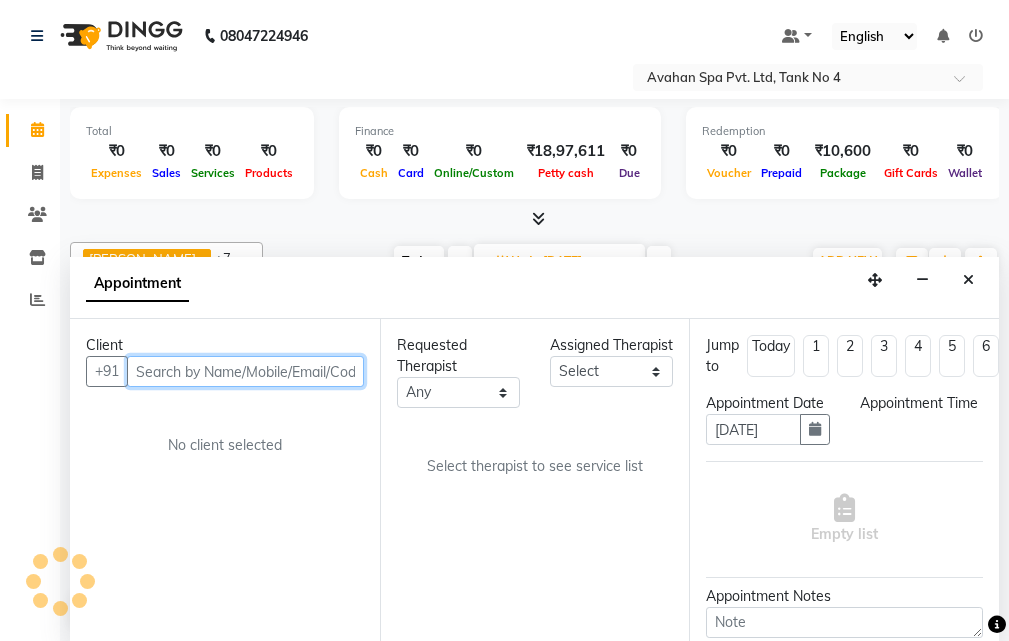 scroll, scrollTop: 1, scrollLeft: 0, axis: vertical 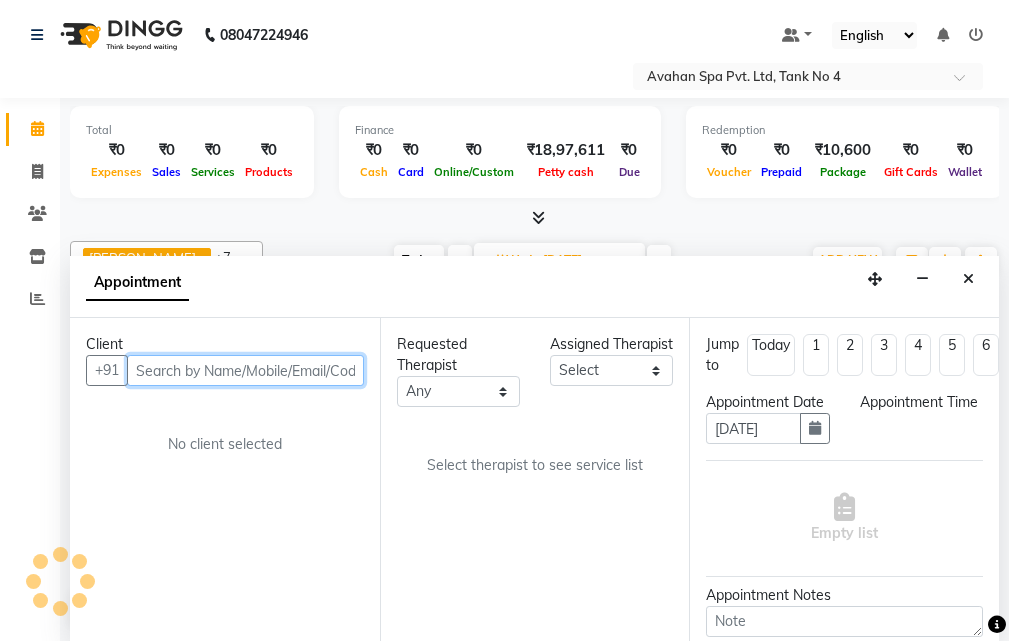 select on "720" 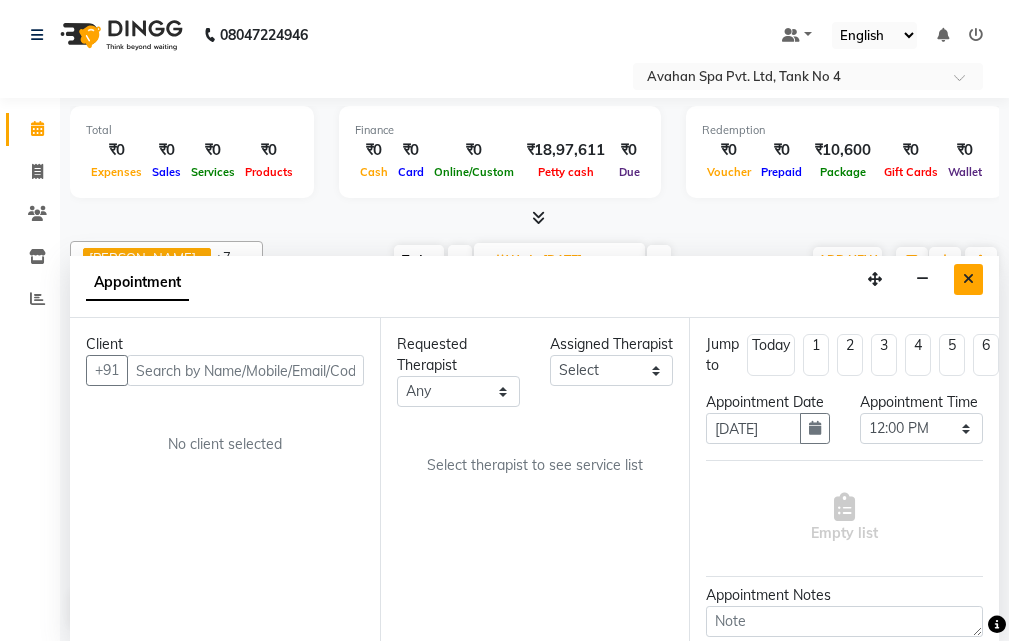 click at bounding box center [968, 279] 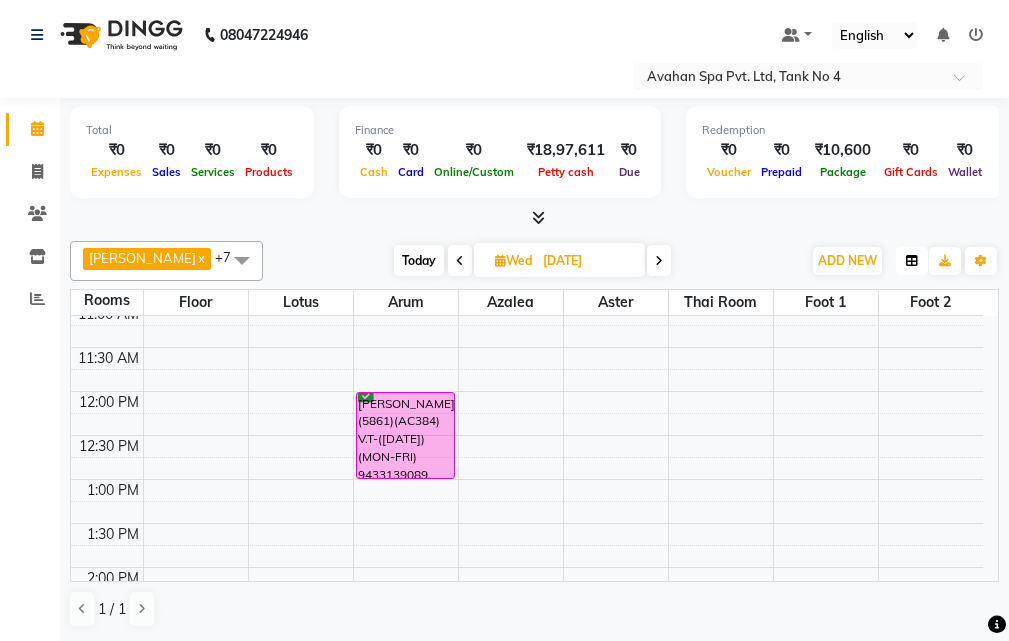 click at bounding box center [912, 261] 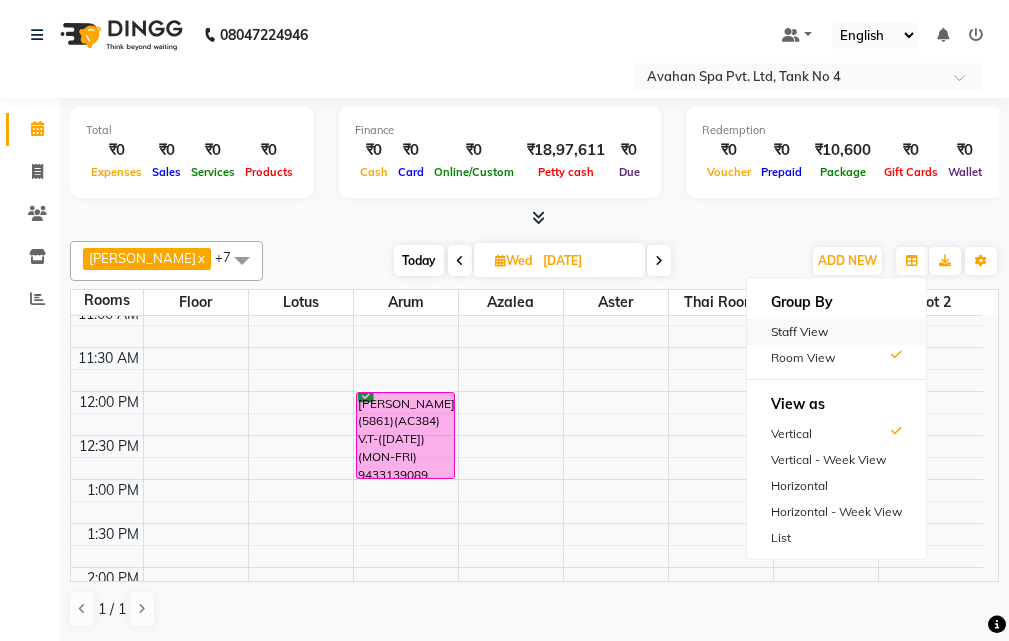 click on "Staff View" at bounding box center [836, 332] 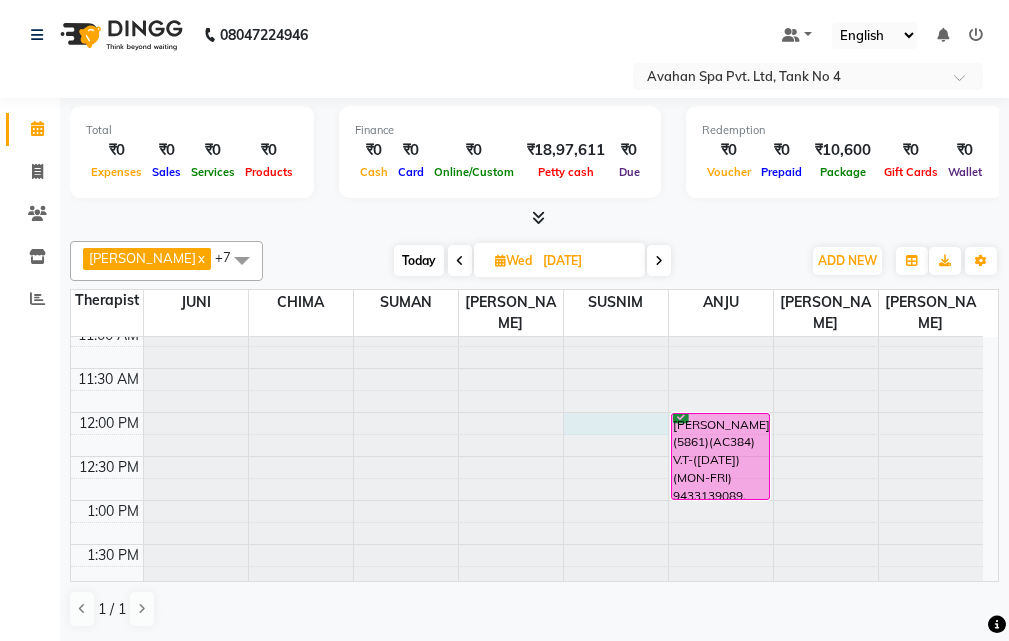 click at bounding box center (616, 237) 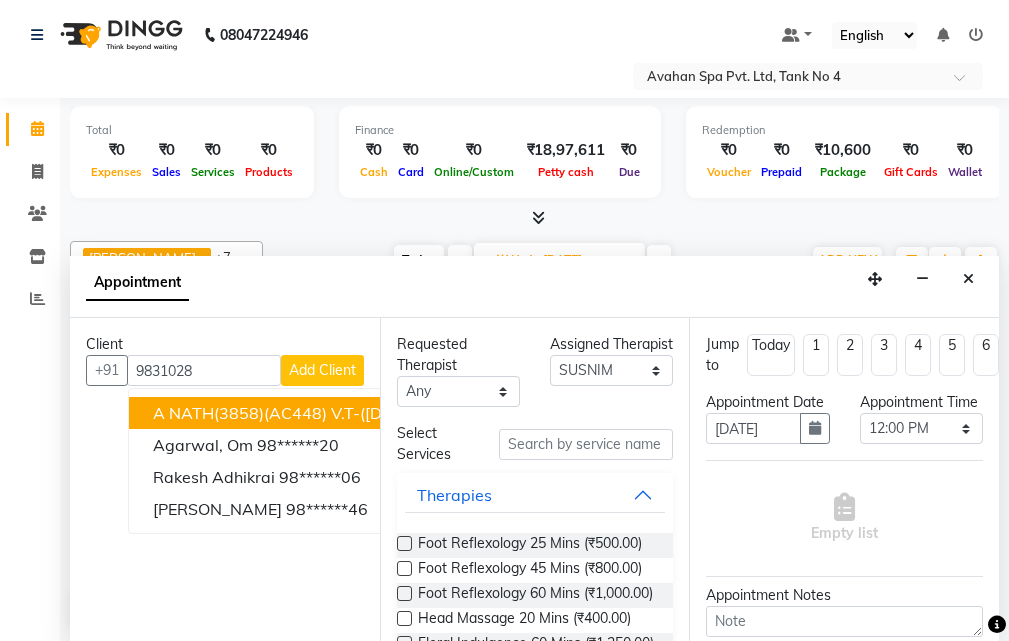 click on "A NATH(3858)(AC448) V.T-([DATE])(MON-SUN) 9831028381" at bounding box center (384, 413) 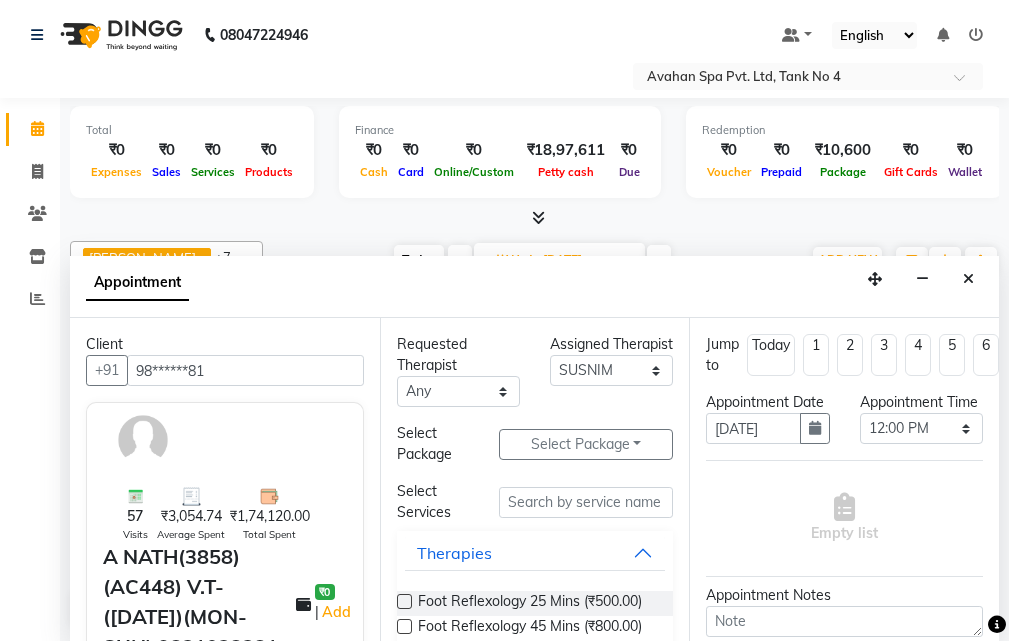 type on "98******81" 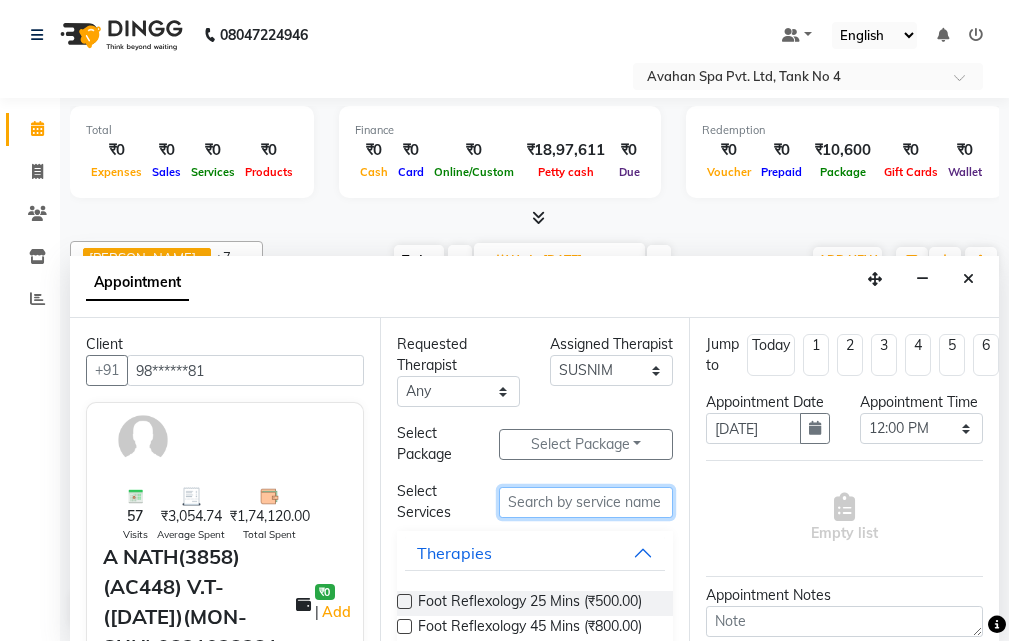 click at bounding box center (586, 502) 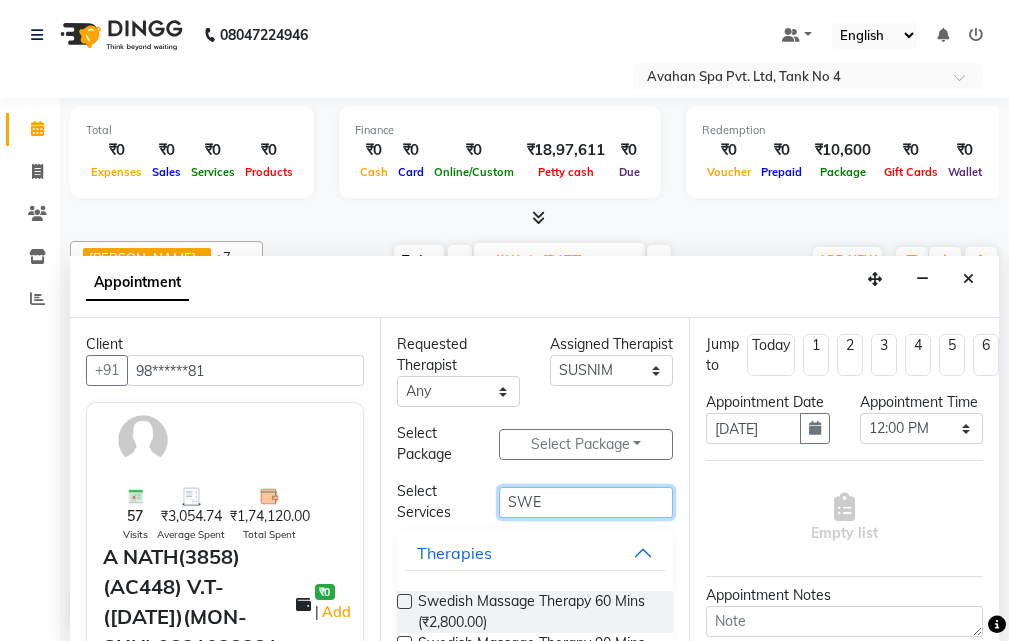 scroll, scrollTop: 66, scrollLeft: 0, axis: vertical 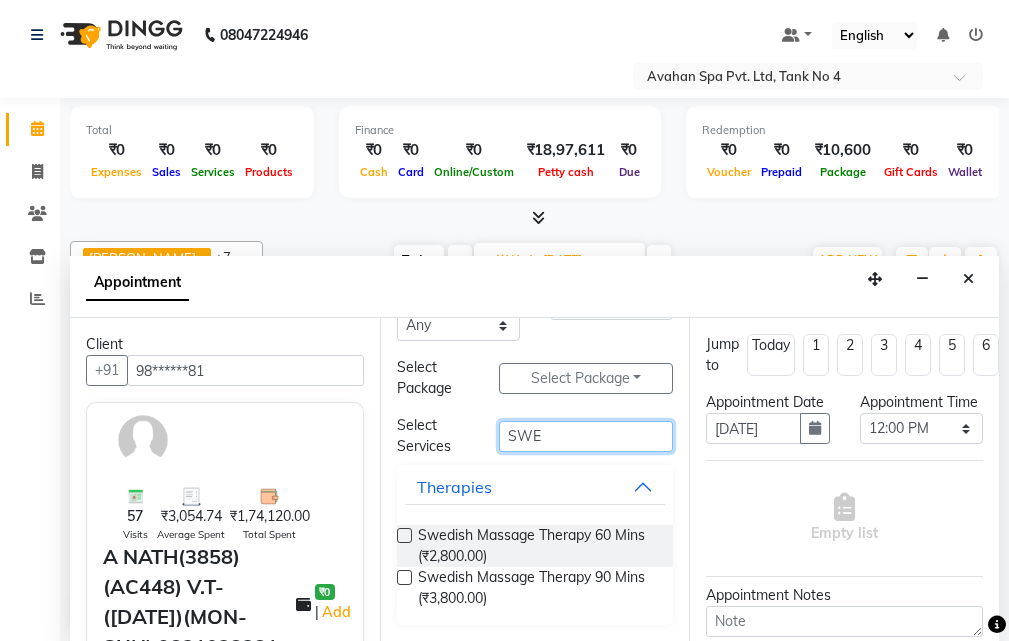 type on "SWE" 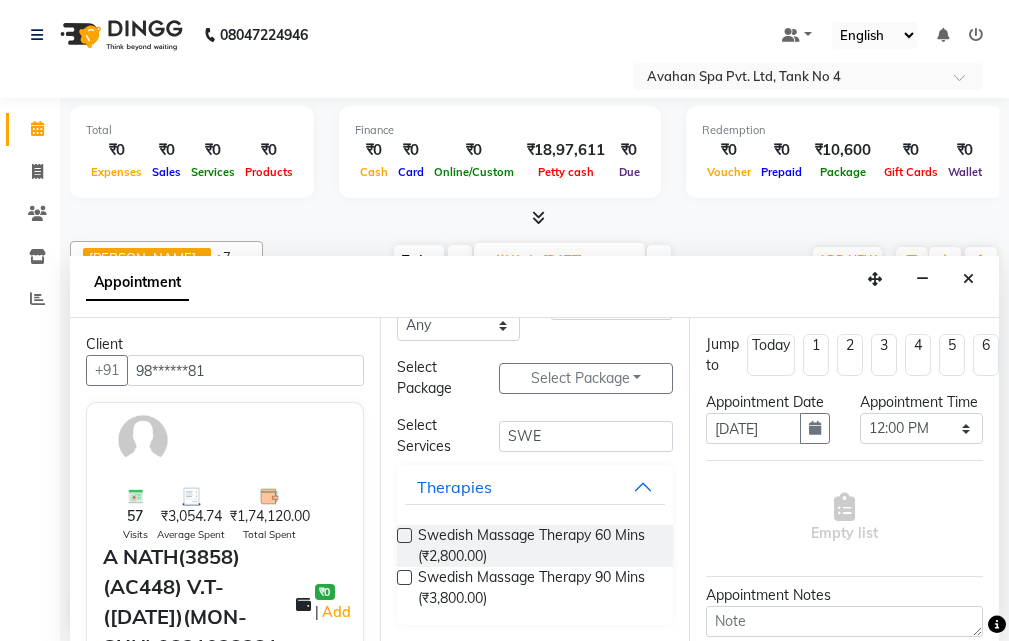 click at bounding box center [404, 535] 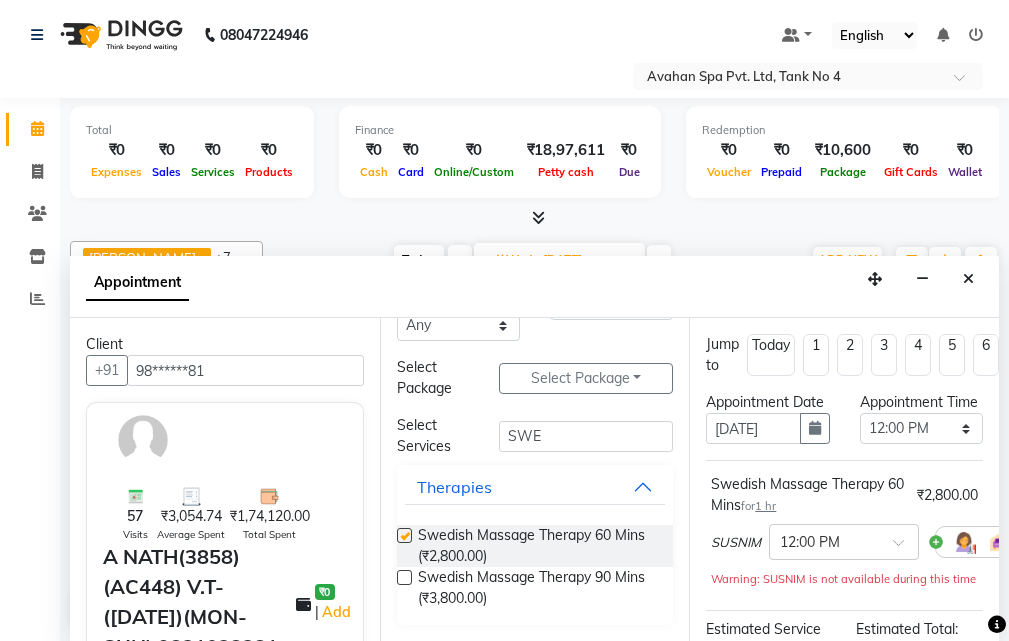 checkbox on "false" 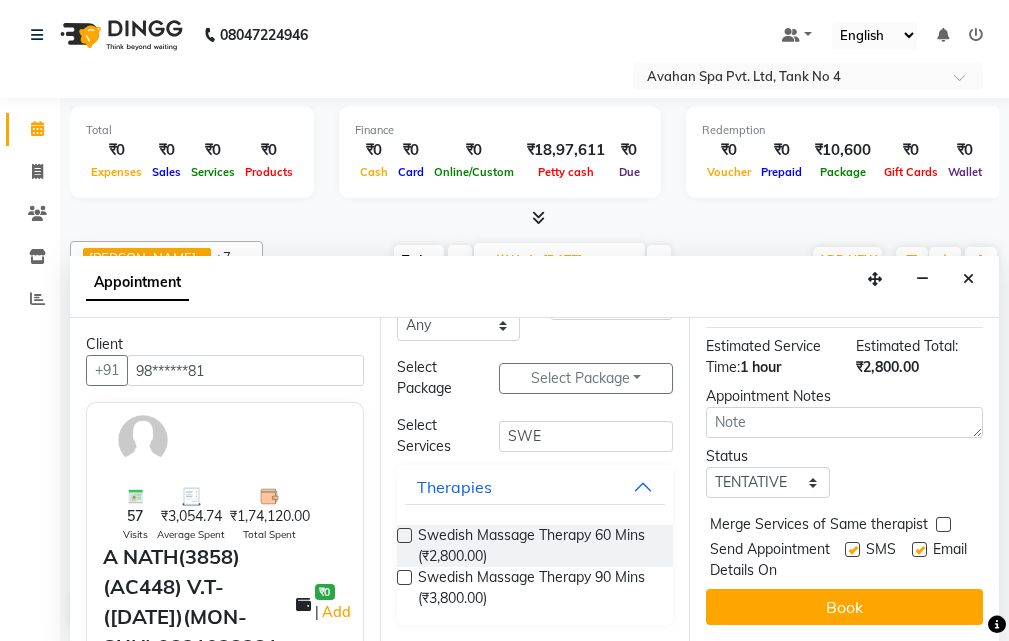 scroll, scrollTop: 361, scrollLeft: 0, axis: vertical 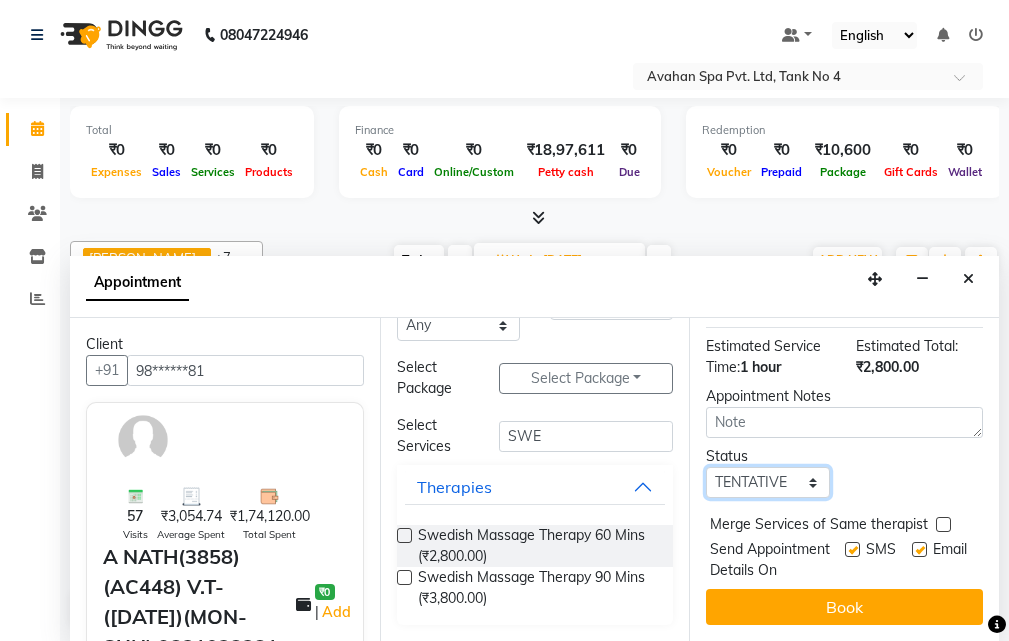 drag, startPoint x: 790, startPoint y: 450, endPoint x: 792, endPoint y: 461, distance: 11.18034 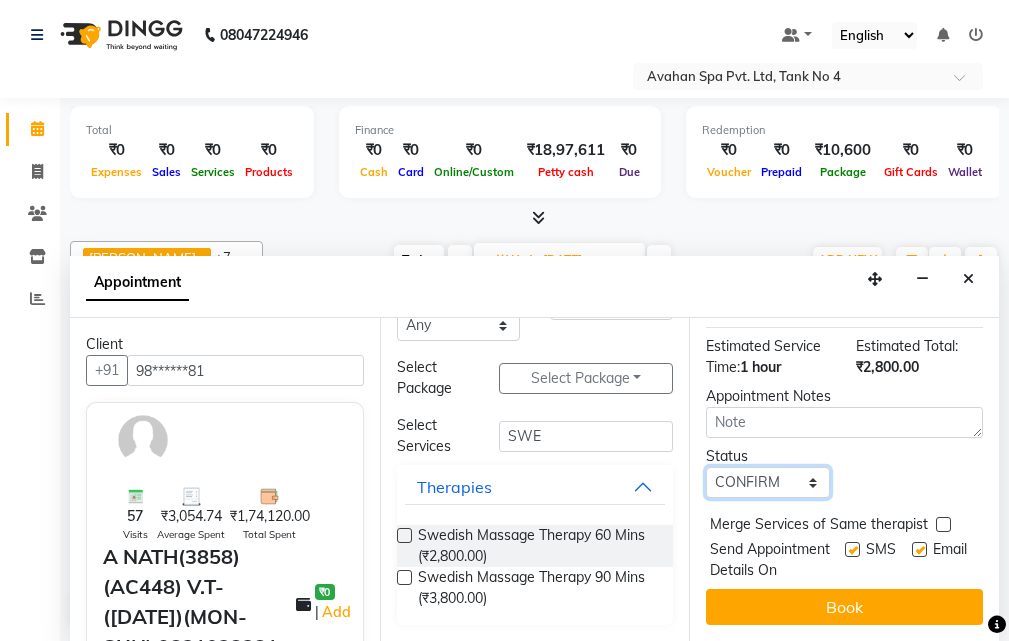 click on "Select TENTATIVE CONFIRM UPCOMING" at bounding box center [767, 482] 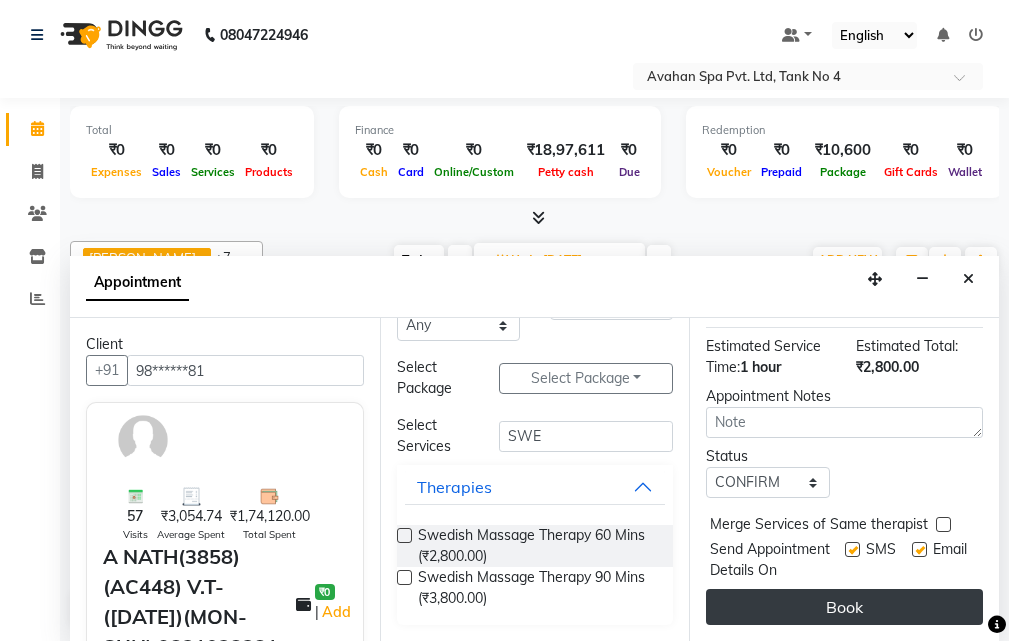 click on "Book" at bounding box center [844, 607] 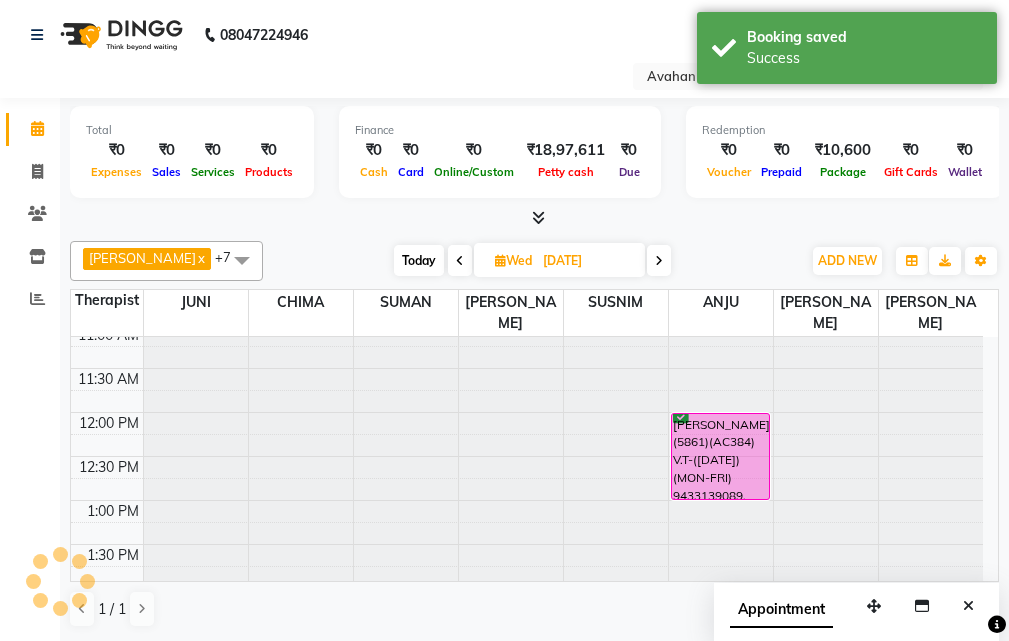 scroll, scrollTop: 0, scrollLeft: 0, axis: both 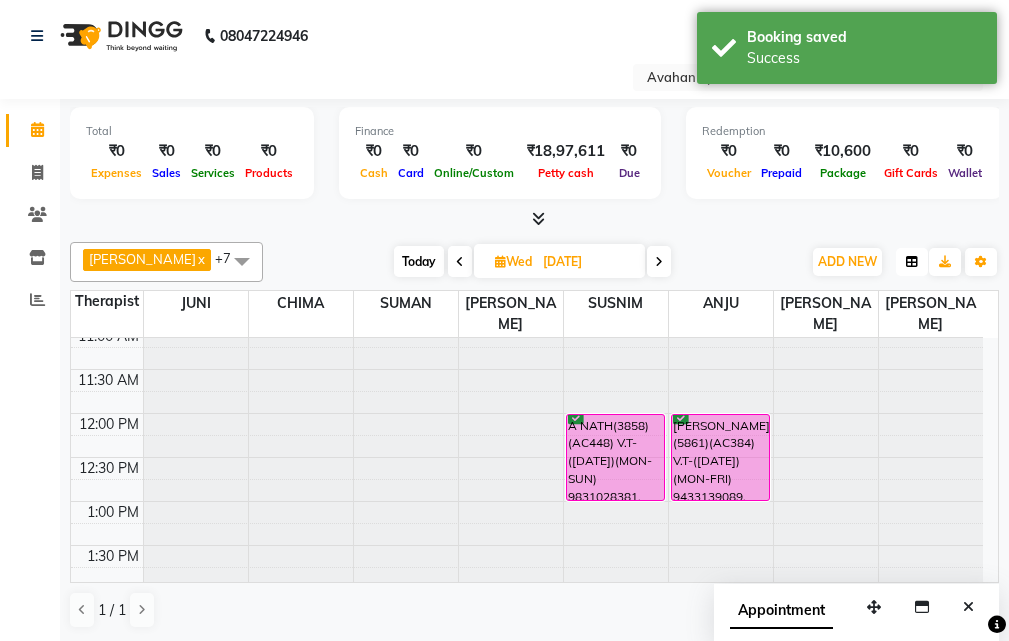 click at bounding box center [912, 262] 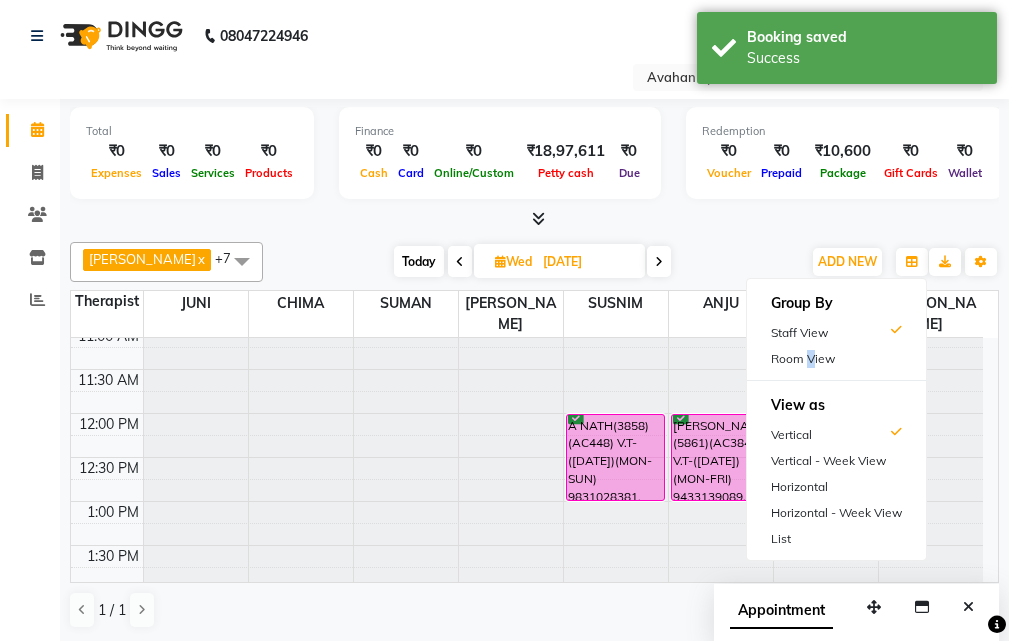 click on "Room View" at bounding box center (836, 359) 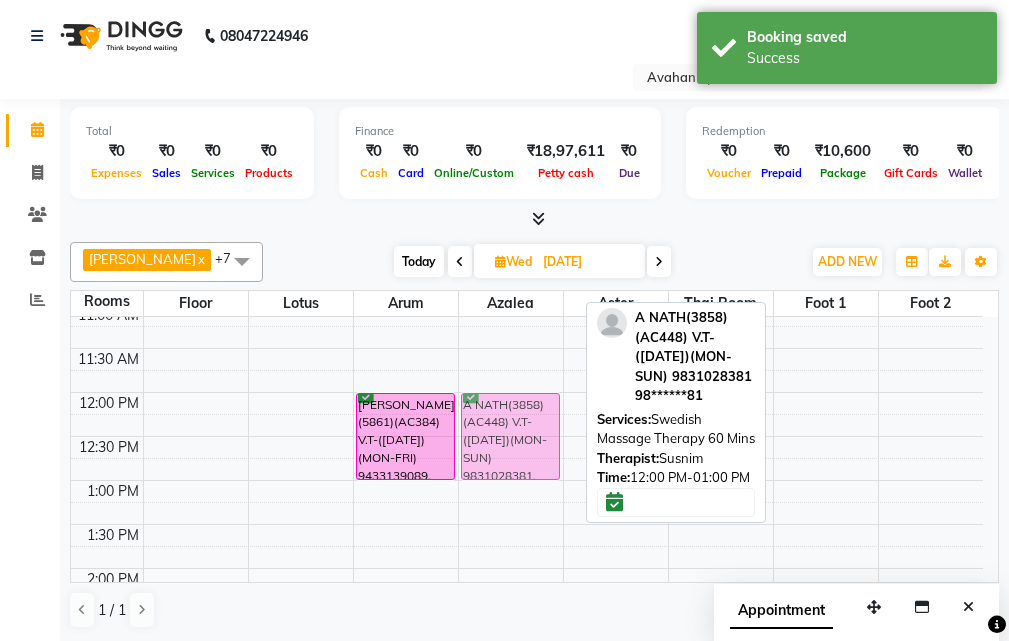 drag, startPoint x: 799, startPoint y: 400, endPoint x: 465, endPoint y: 413, distance: 334.2529 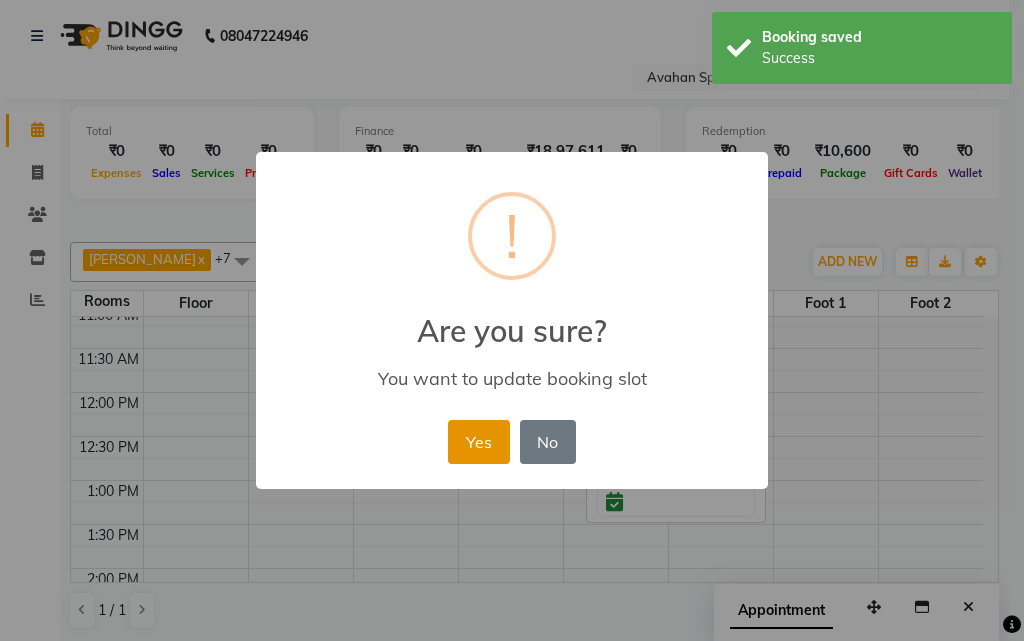click on "Yes" at bounding box center (478, 442) 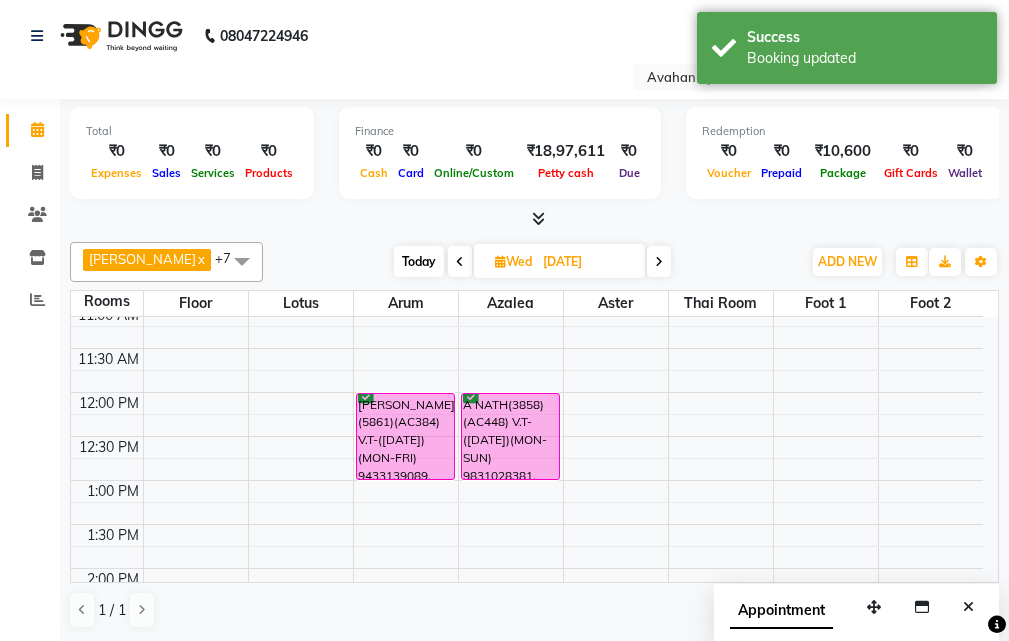 click on "Today" at bounding box center (419, 261) 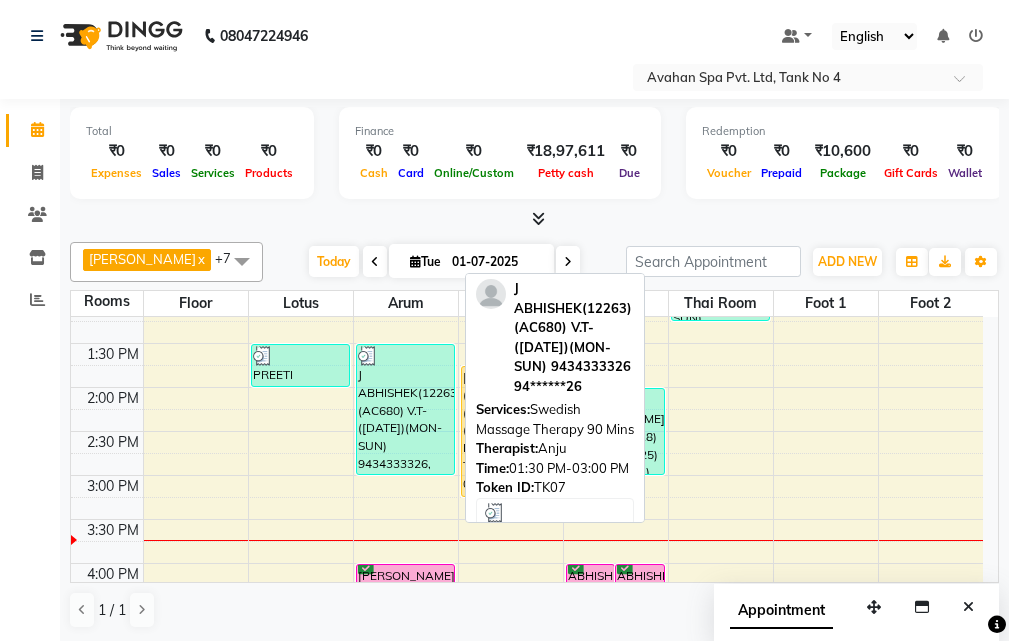 scroll, scrollTop: 441, scrollLeft: 0, axis: vertical 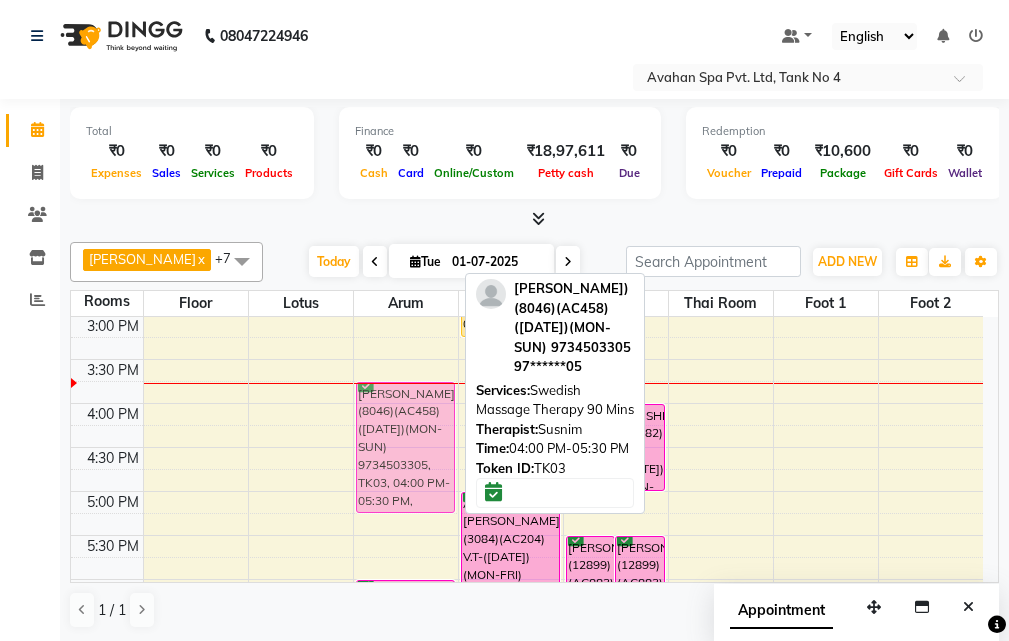 drag, startPoint x: 386, startPoint y: 420, endPoint x: 388, endPoint y: 402, distance: 18.110771 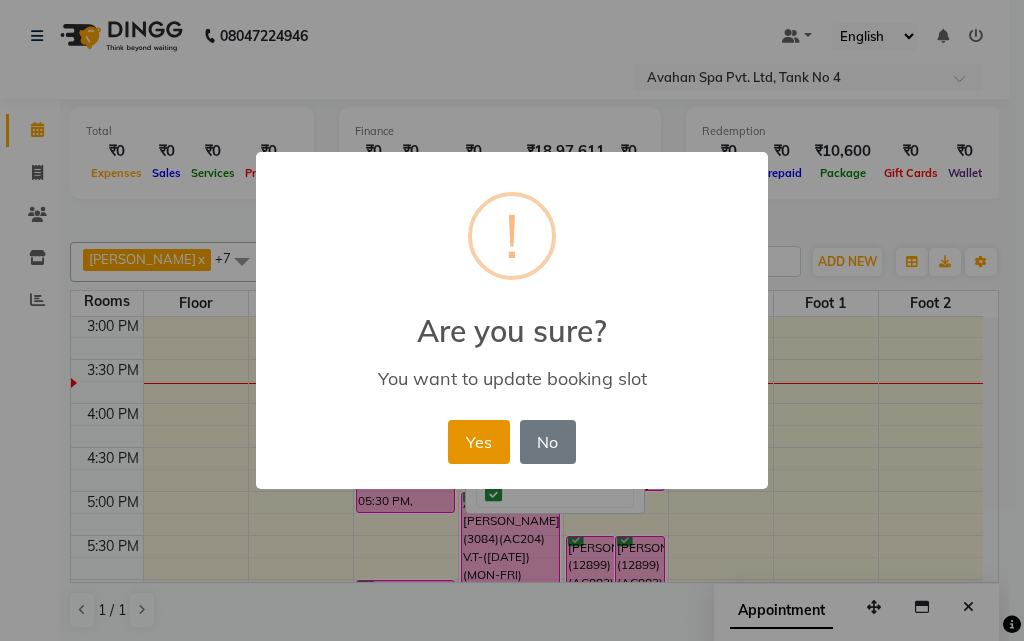 click on "Yes" at bounding box center (478, 442) 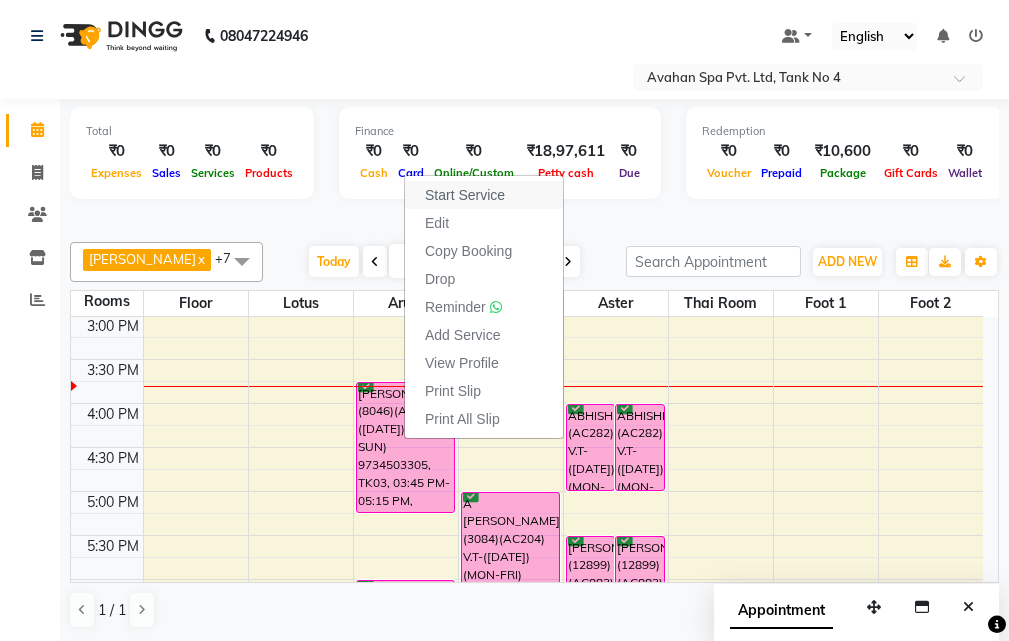 click on "Start Service" at bounding box center (484, 195) 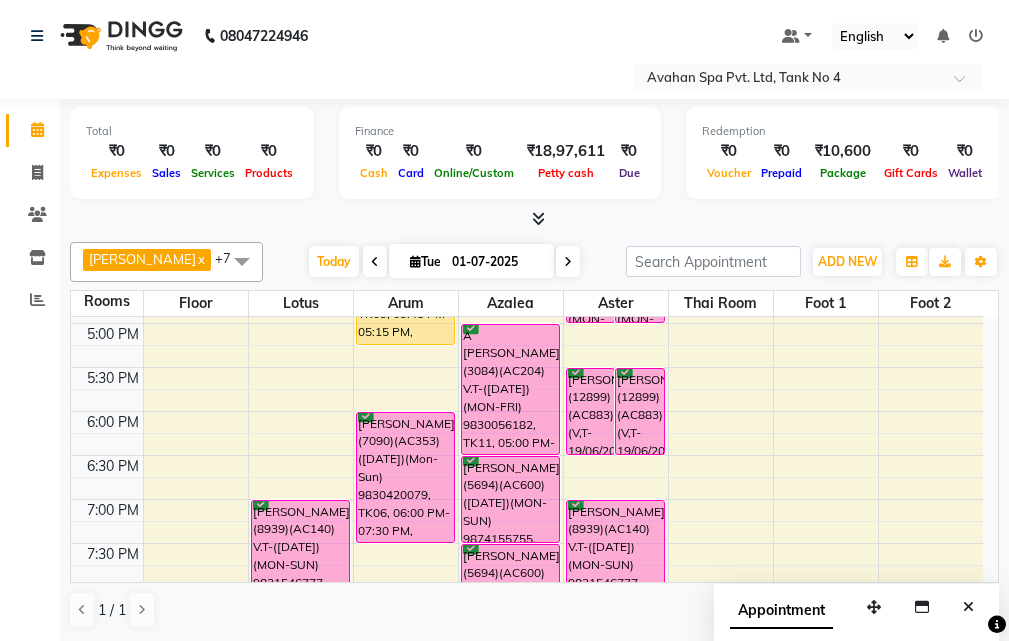 scroll, scrollTop: 641, scrollLeft: 0, axis: vertical 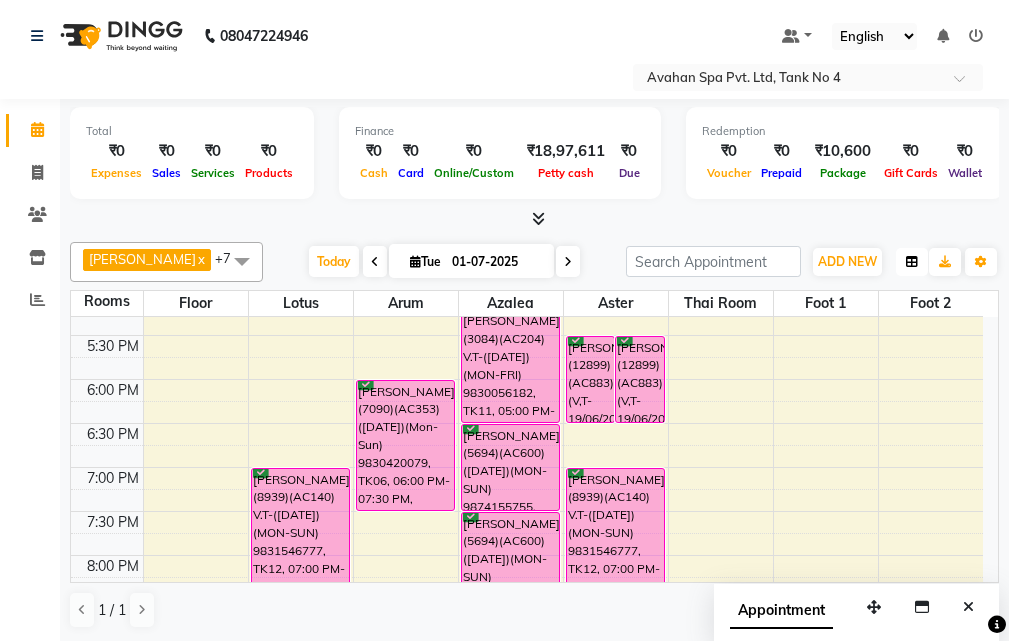 click at bounding box center (912, 262) 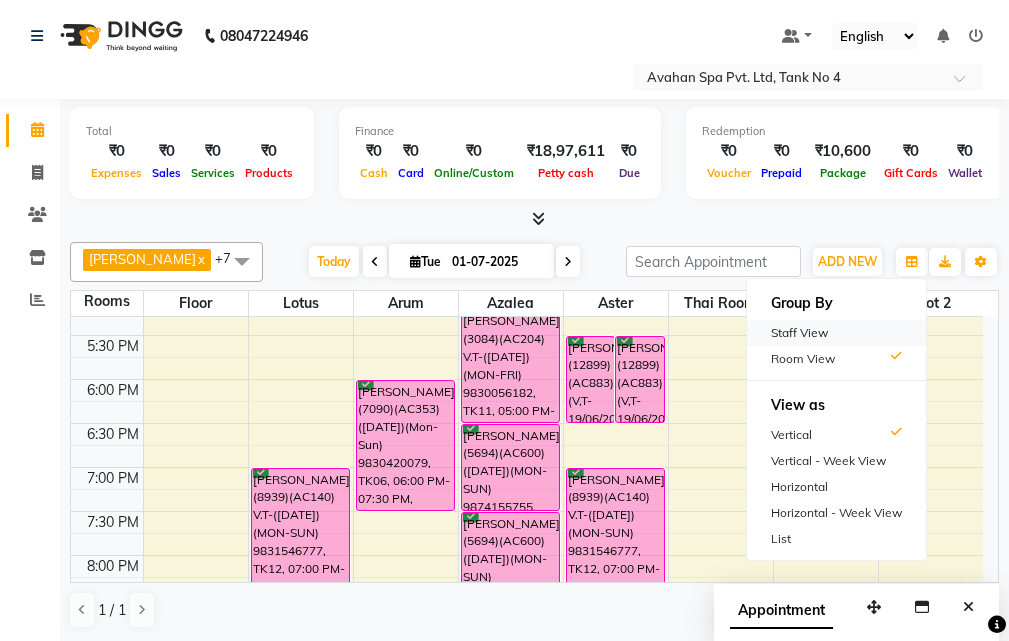 click on "Staff View" at bounding box center [836, 333] 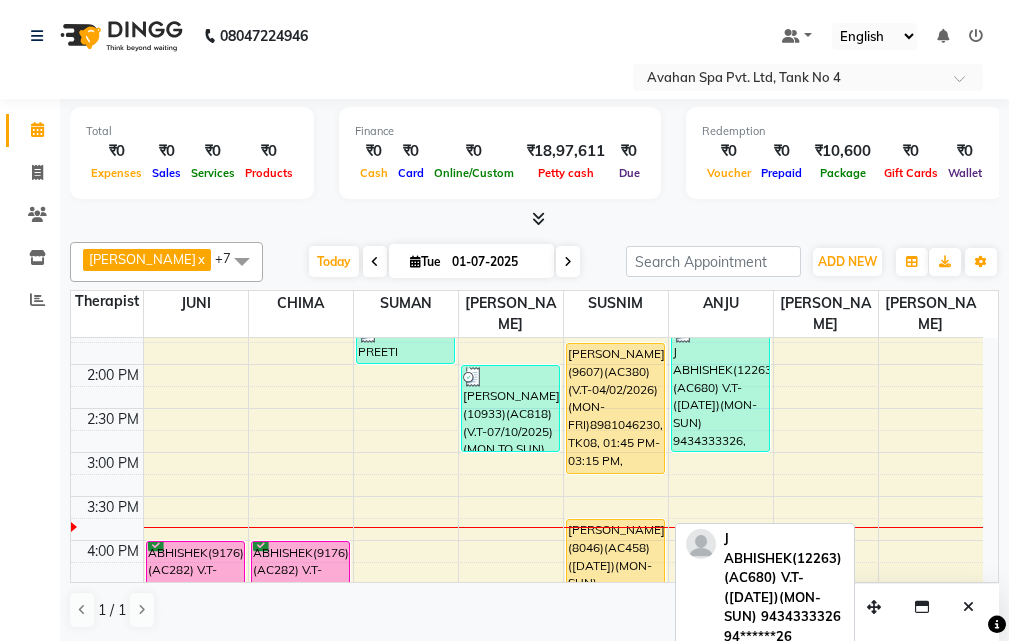 scroll, scrollTop: 278, scrollLeft: 0, axis: vertical 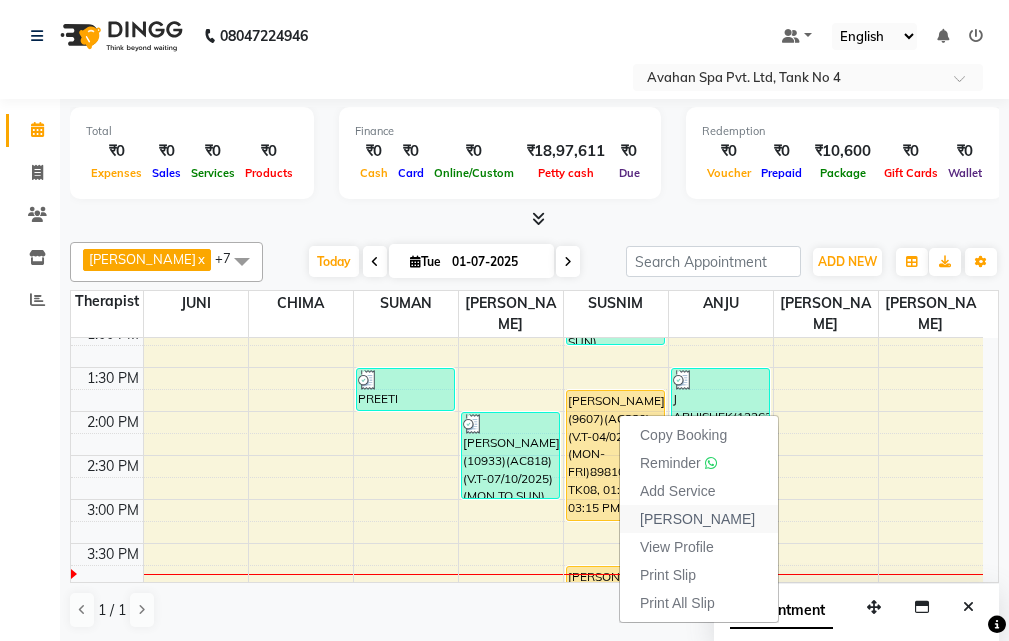 click on "[PERSON_NAME]" at bounding box center [697, 519] 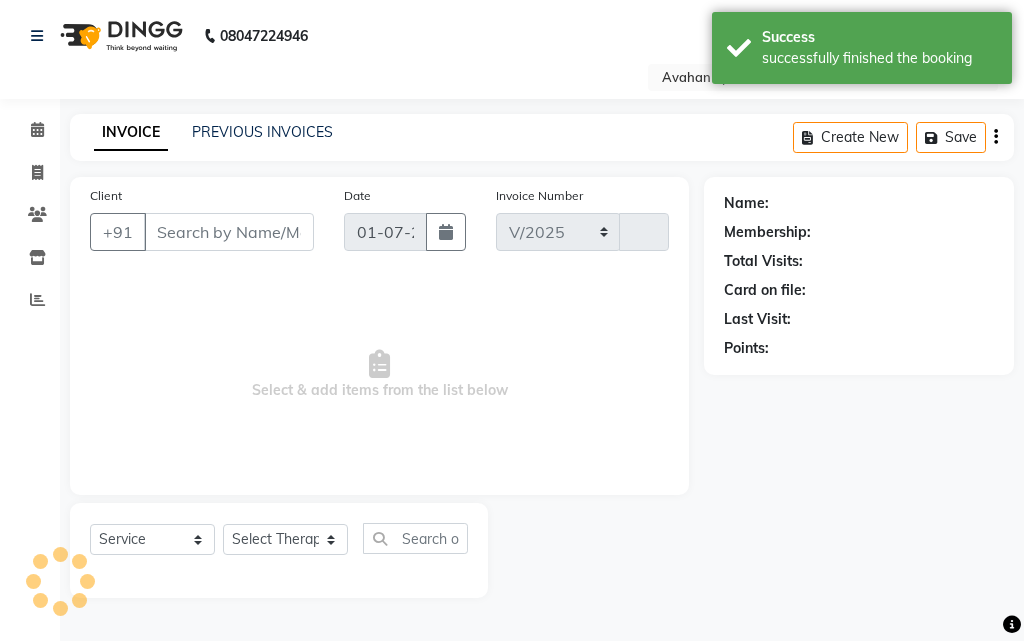 select on "4269" 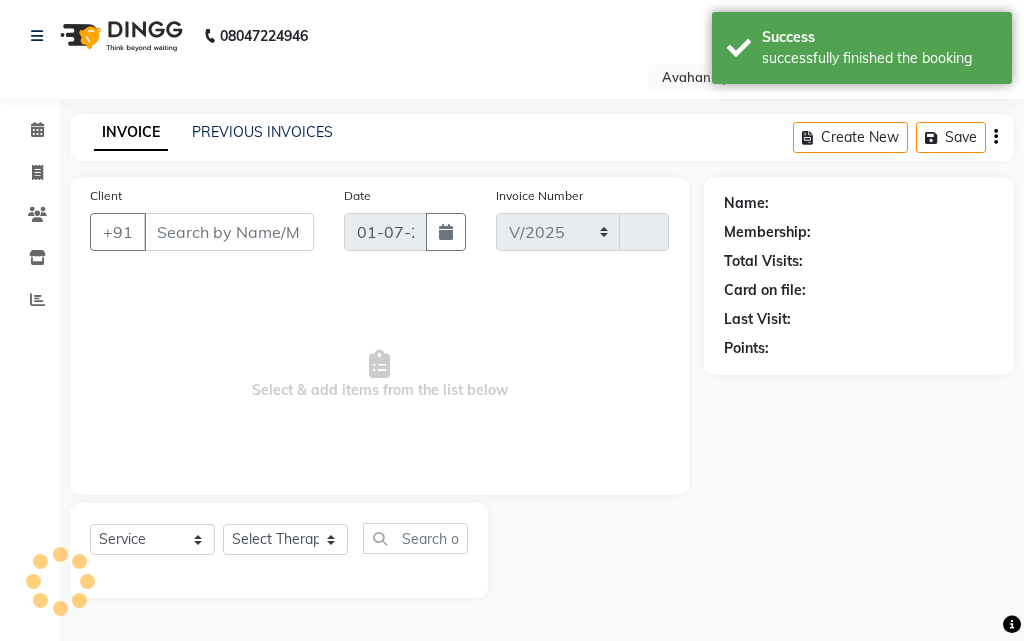 type on "1584" 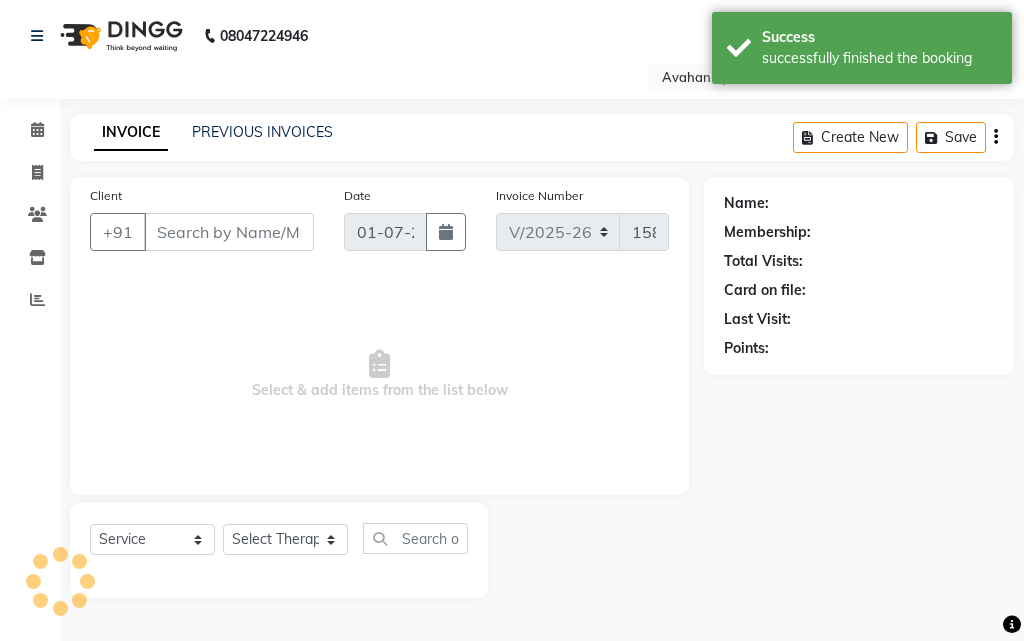 type on "89******30" 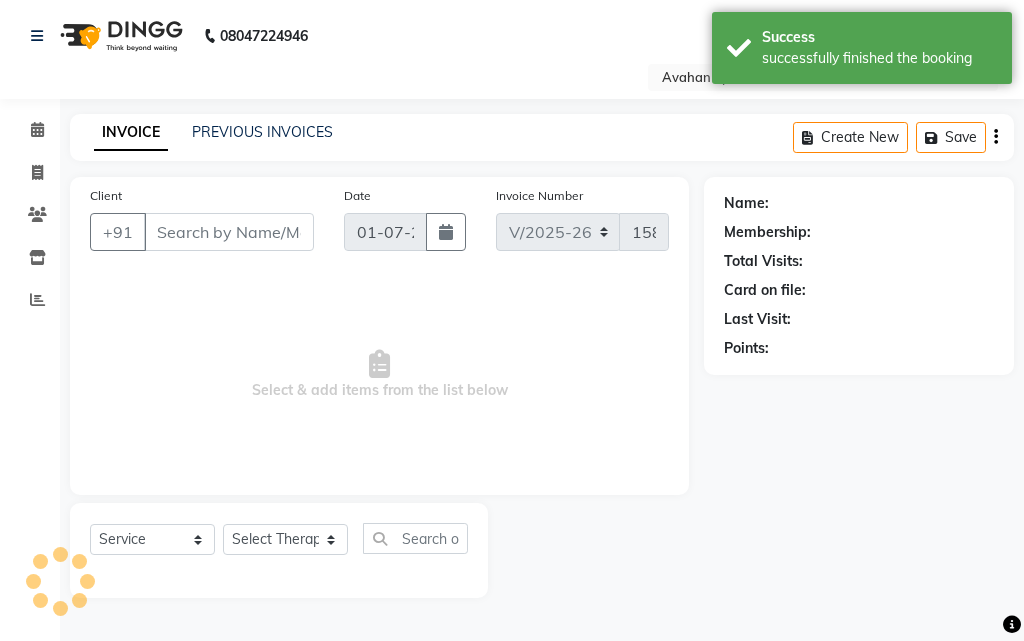 select on "23013" 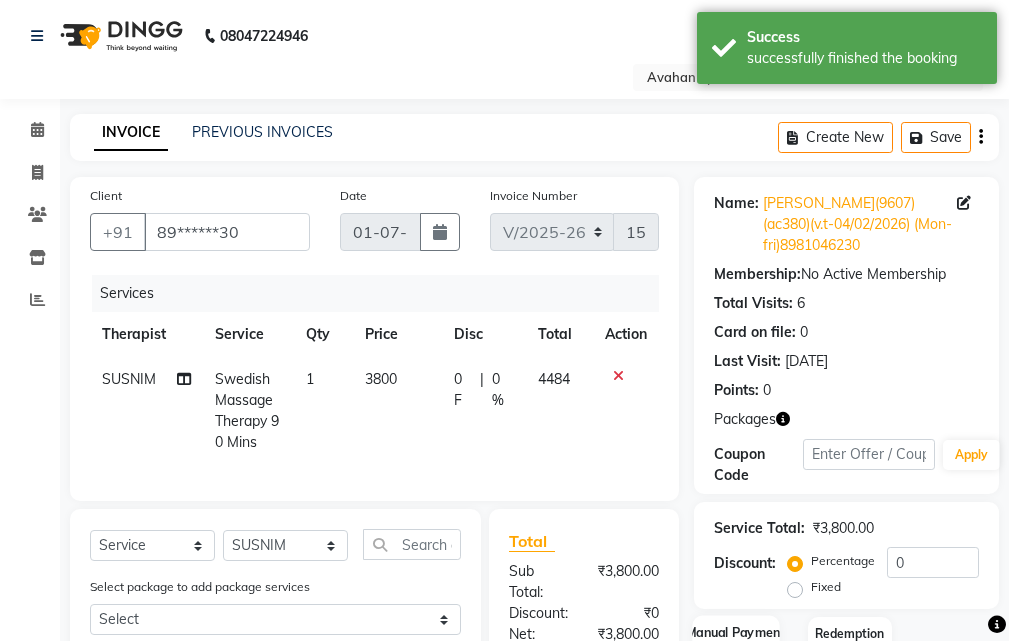 scroll, scrollTop: 315, scrollLeft: 0, axis: vertical 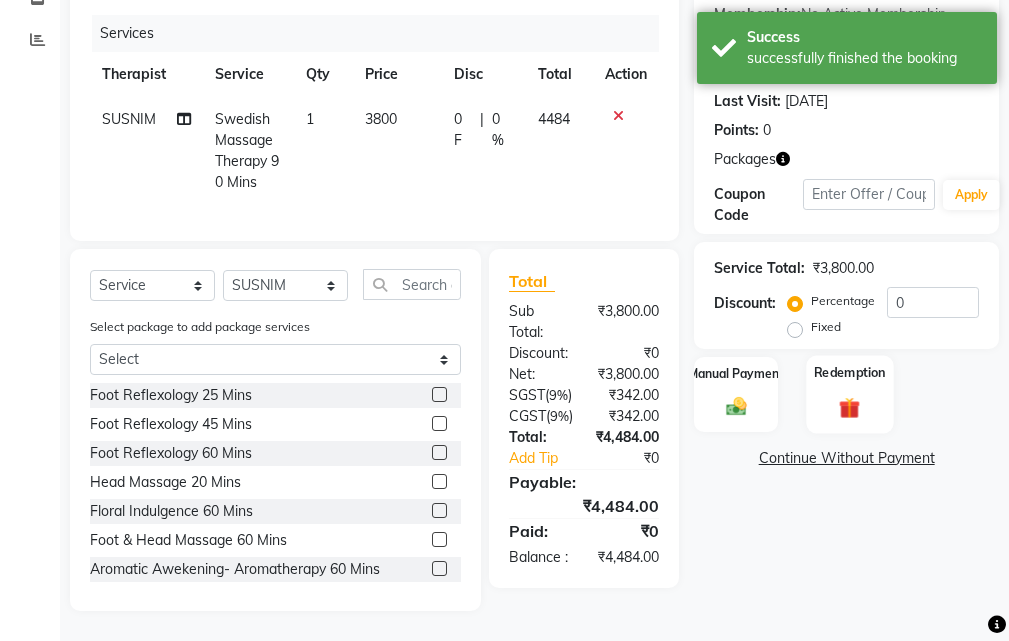 click 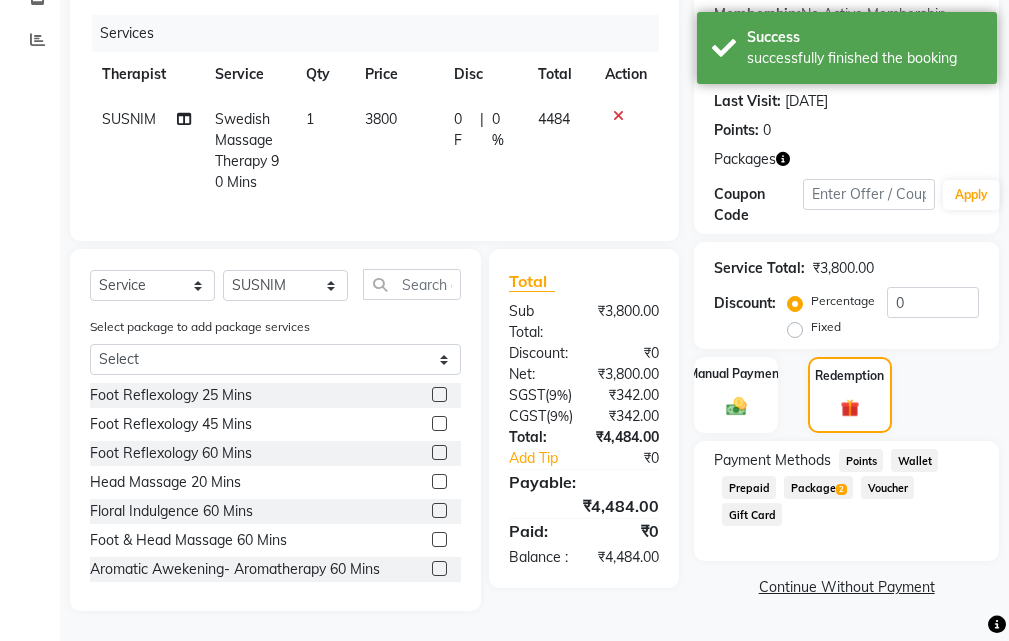 click on "Package  2" 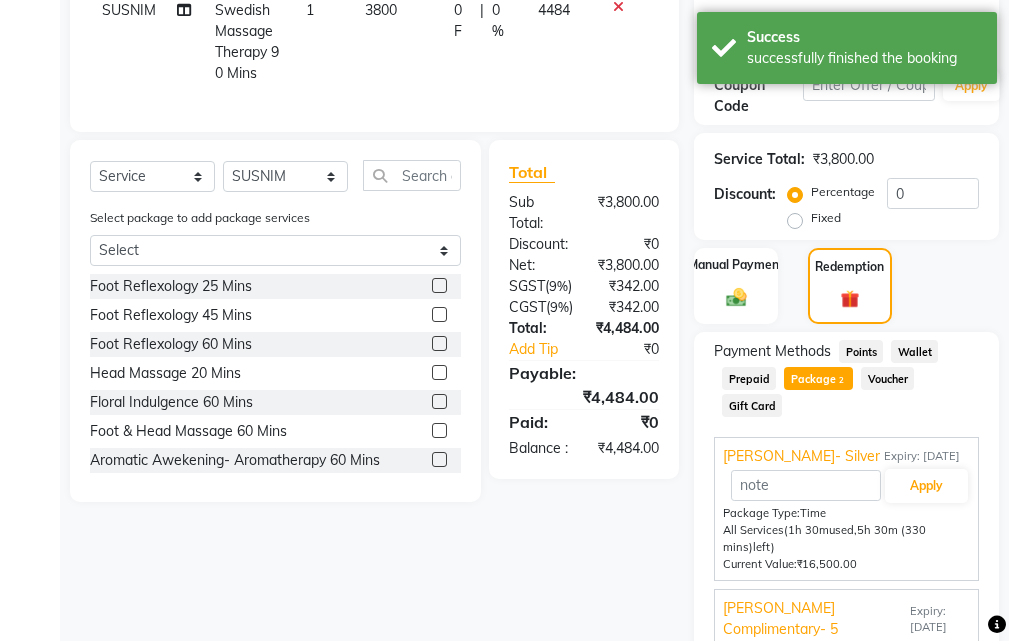 scroll, scrollTop: 456, scrollLeft: 0, axis: vertical 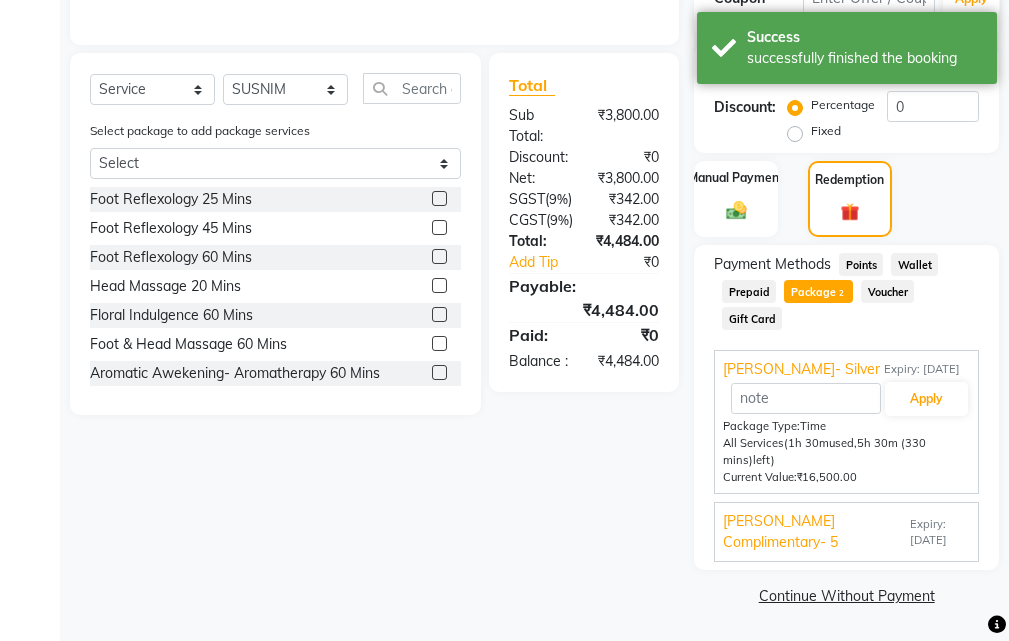 click on "Expiry: [DATE]" at bounding box center [940, 533] 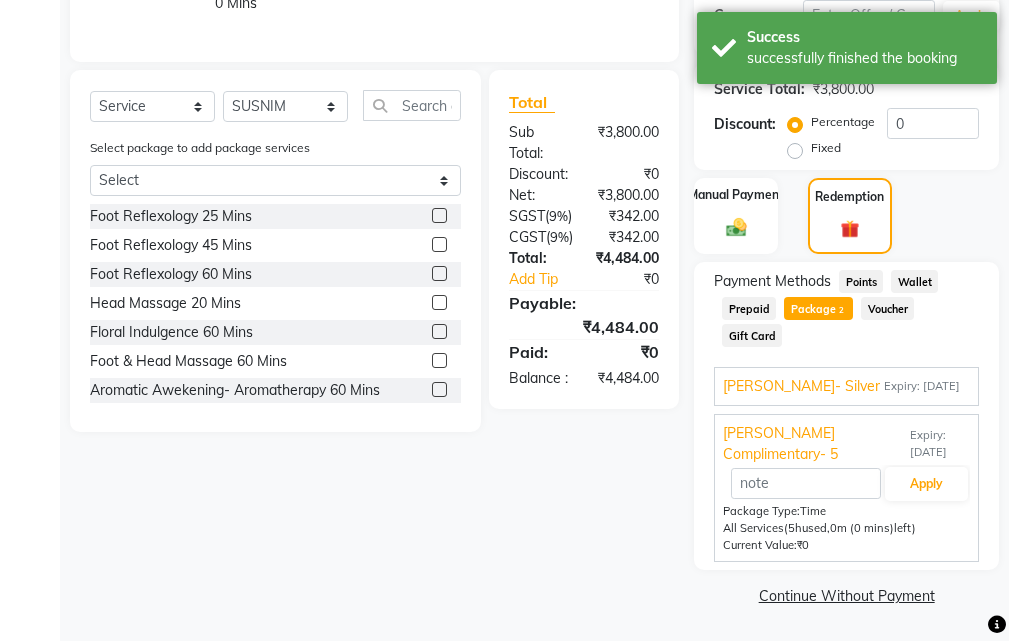 scroll, scrollTop: 440, scrollLeft: 0, axis: vertical 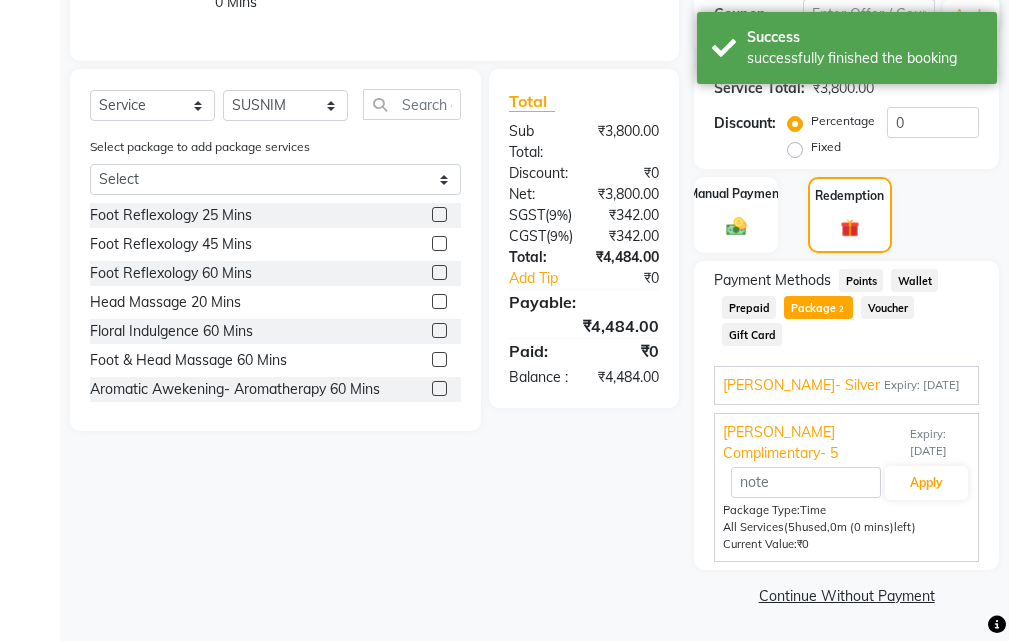 click on "Expiry: [DATE]" at bounding box center (922, 385) 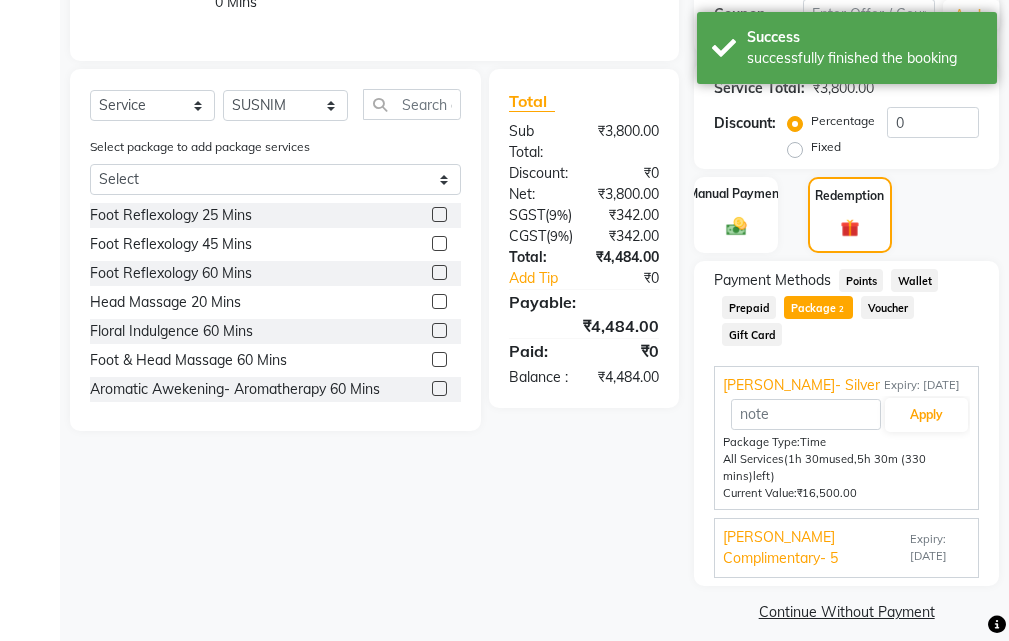 scroll, scrollTop: 456, scrollLeft: 0, axis: vertical 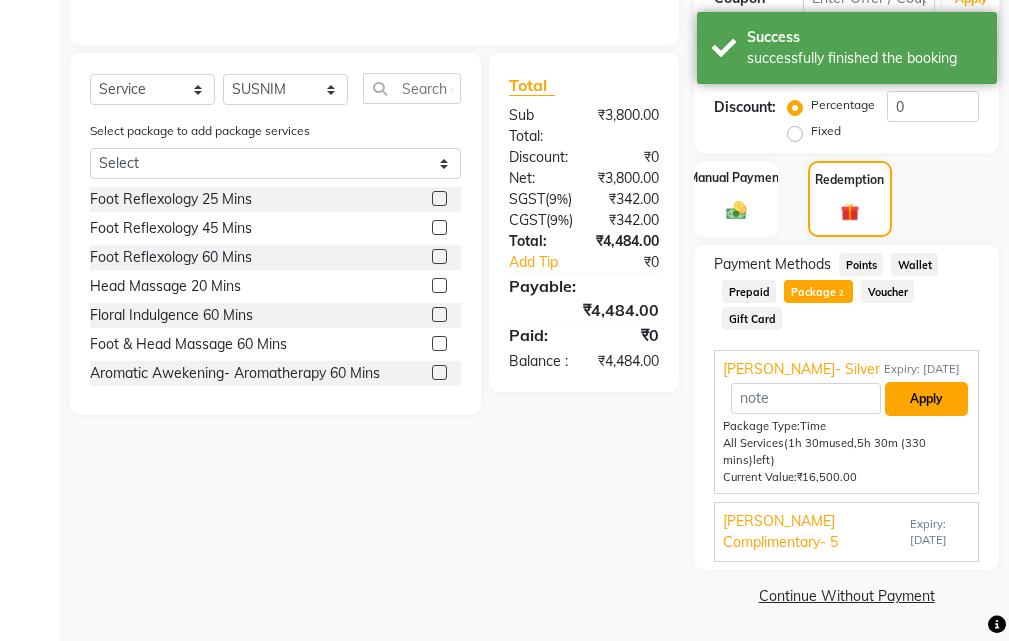 click on "Apply" at bounding box center [926, 399] 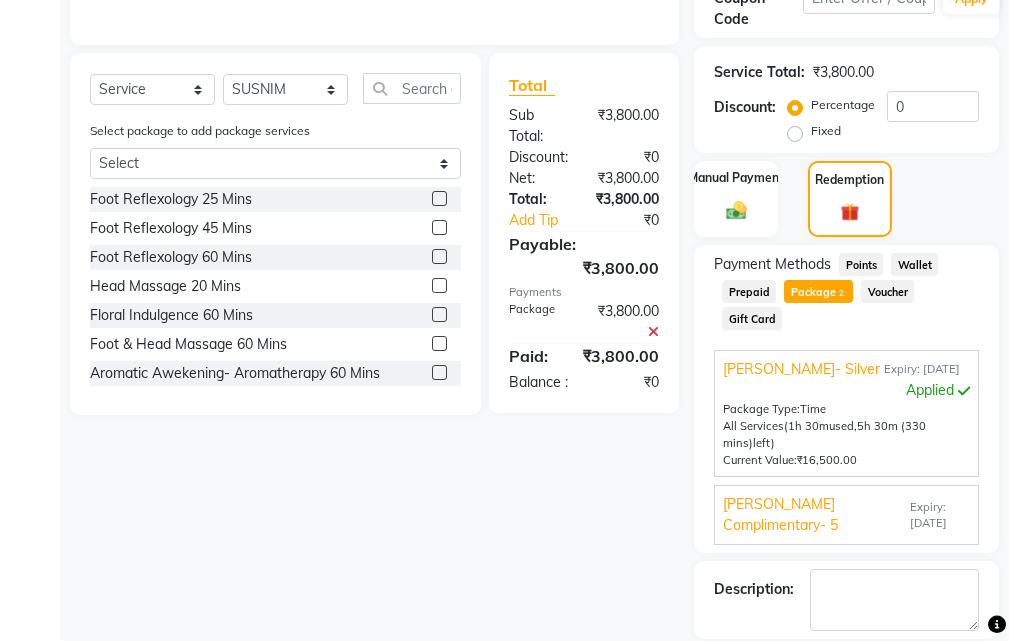 scroll, scrollTop: 552, scrollLeft: 0, axis: vertical 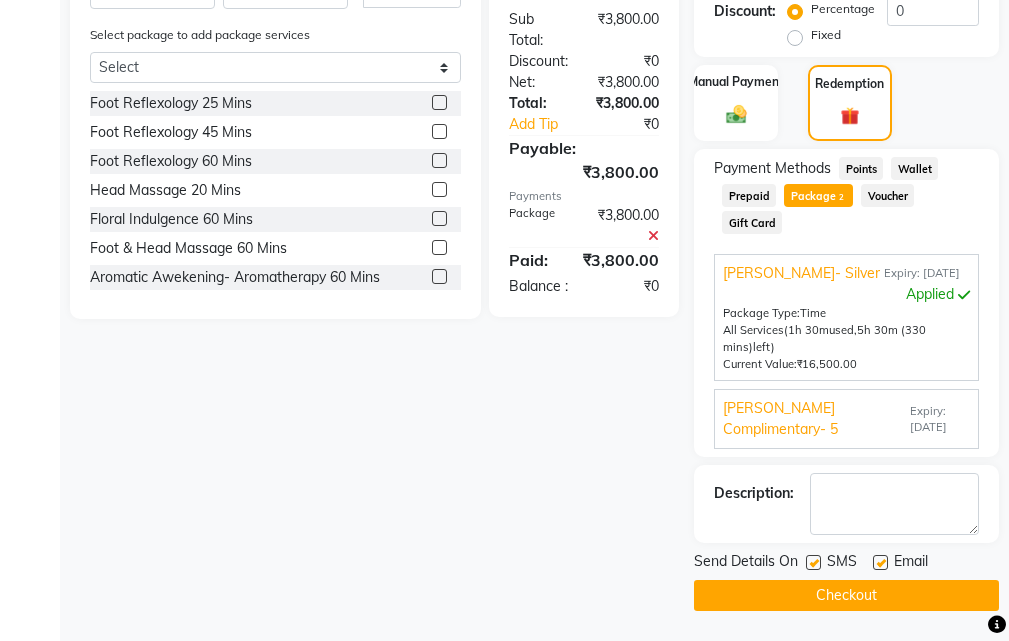 click on "SMS" 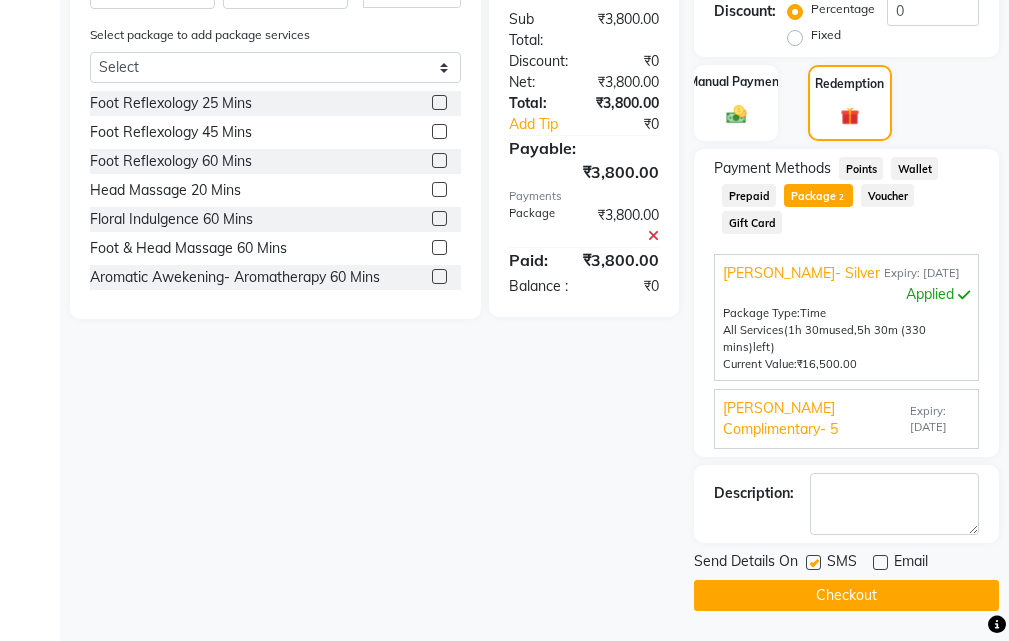 click 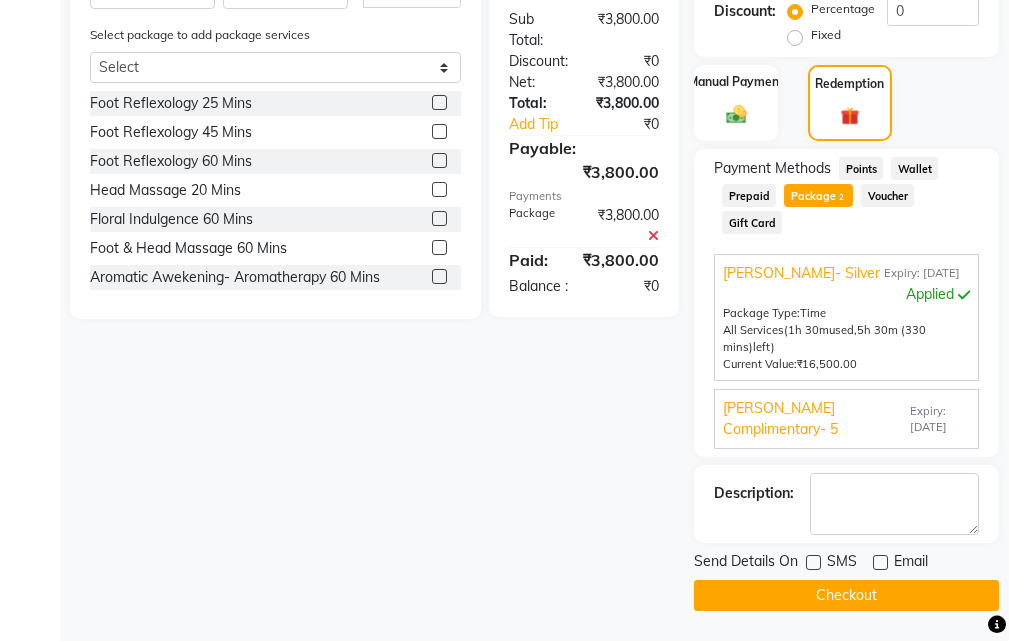 click on "Checkout" 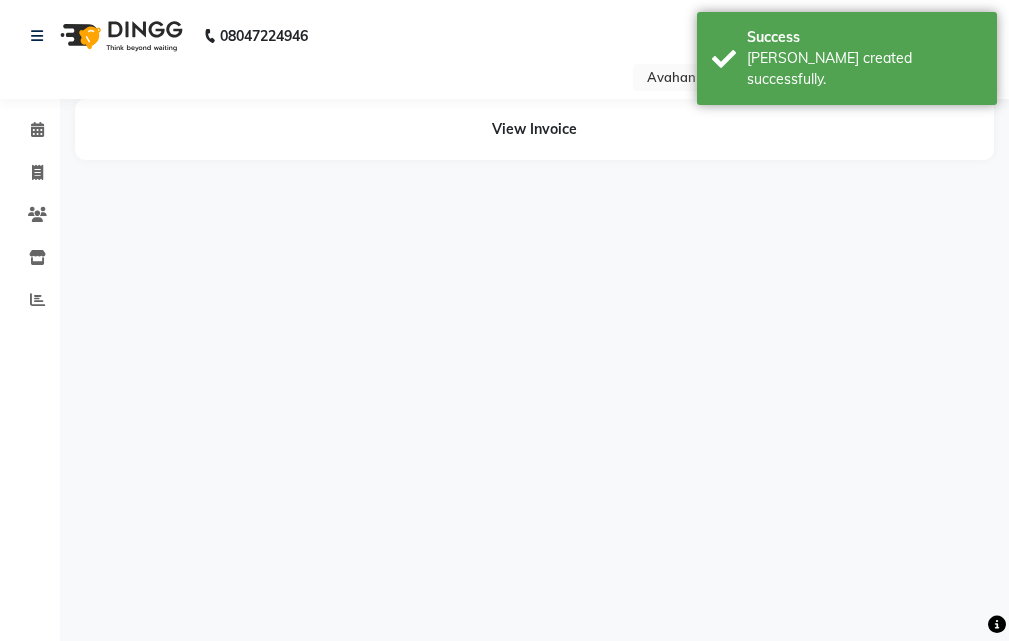 scroll, scrollTop: 0, scrollLeft: 0, axis: both 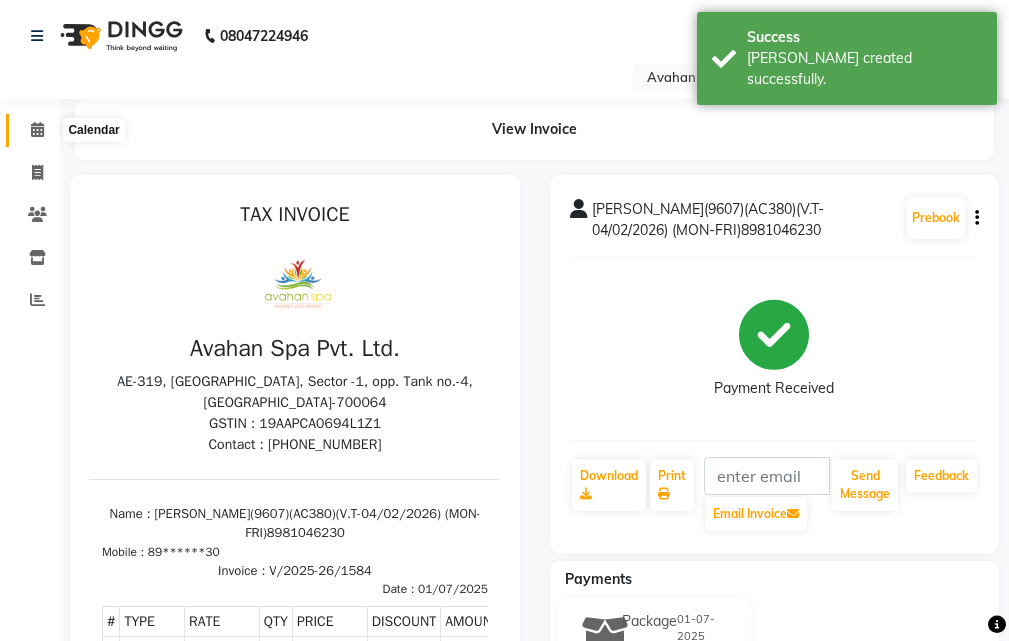 click 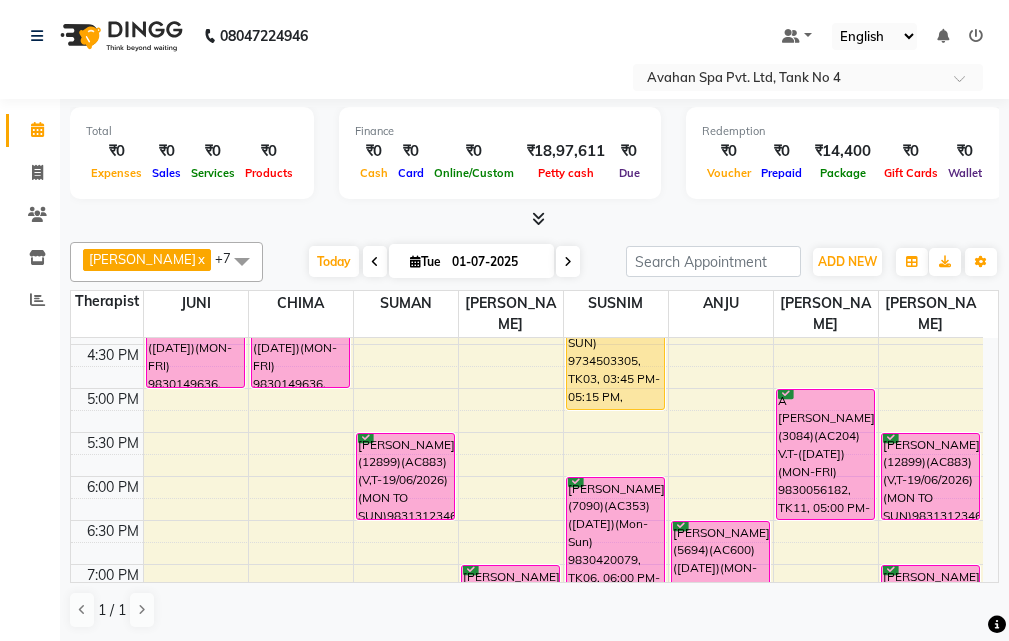 scroll, scrollTop: 600, scrollLeft: 0, axis: vertical 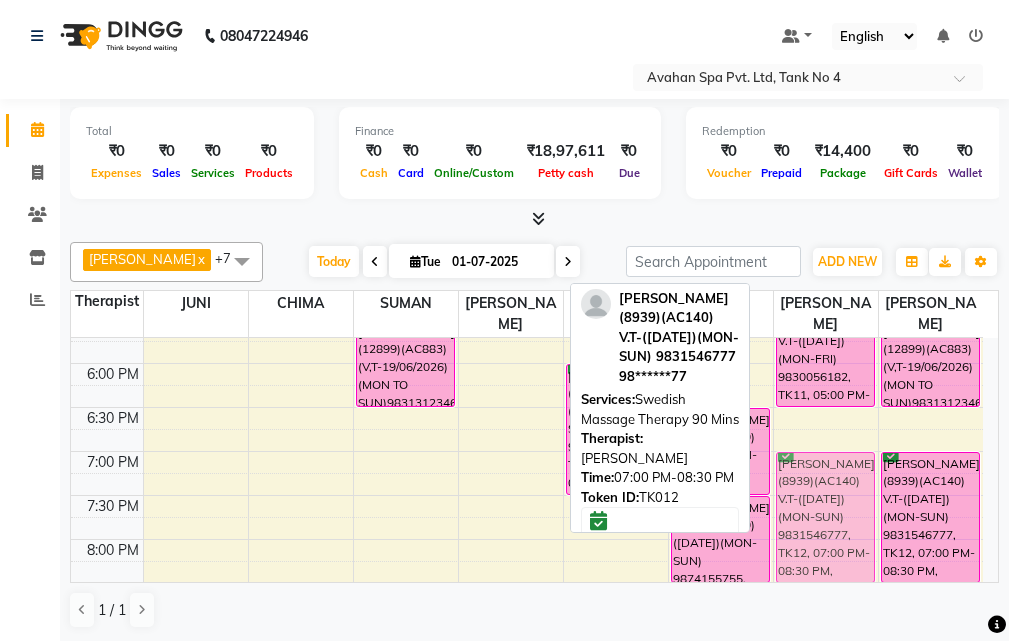 drag, startPoint x: 484, startPoint y: 443, endPoint x: 804, endPoint y: 445, distance: 320.00626 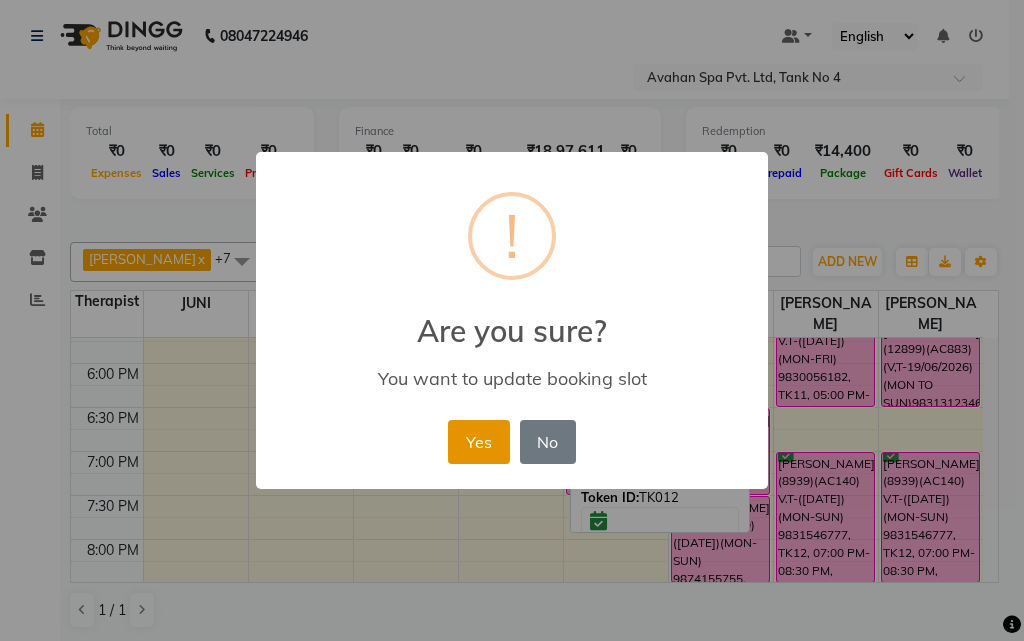 click on "Yes" at bounding box center [478, 442] 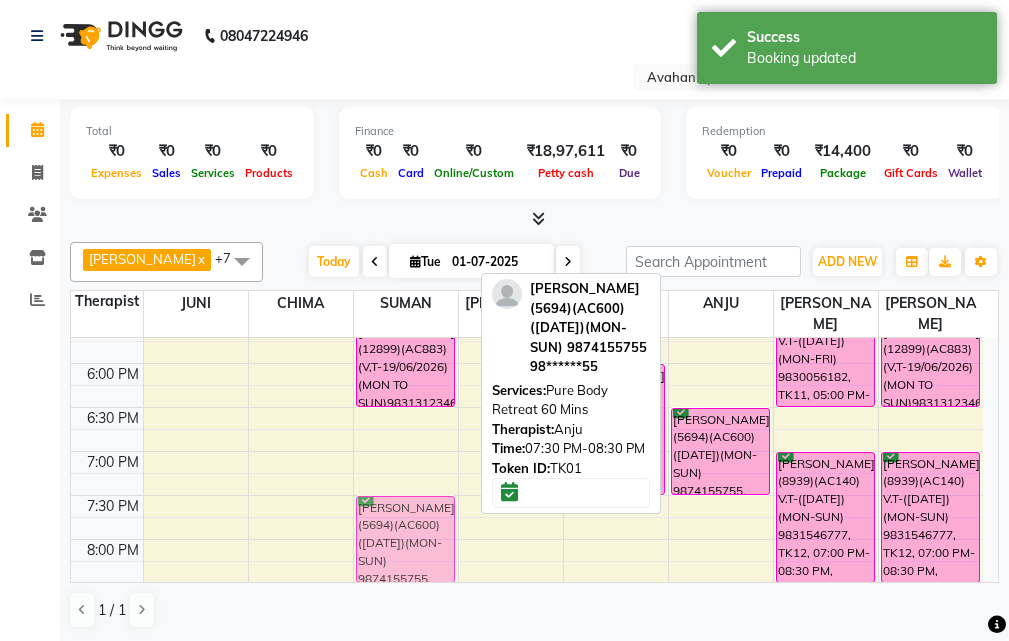 drag, startPoint x: 704, startPoint y: 501, endPoint x: 368, endPoint y: 500, distance: 336.0015 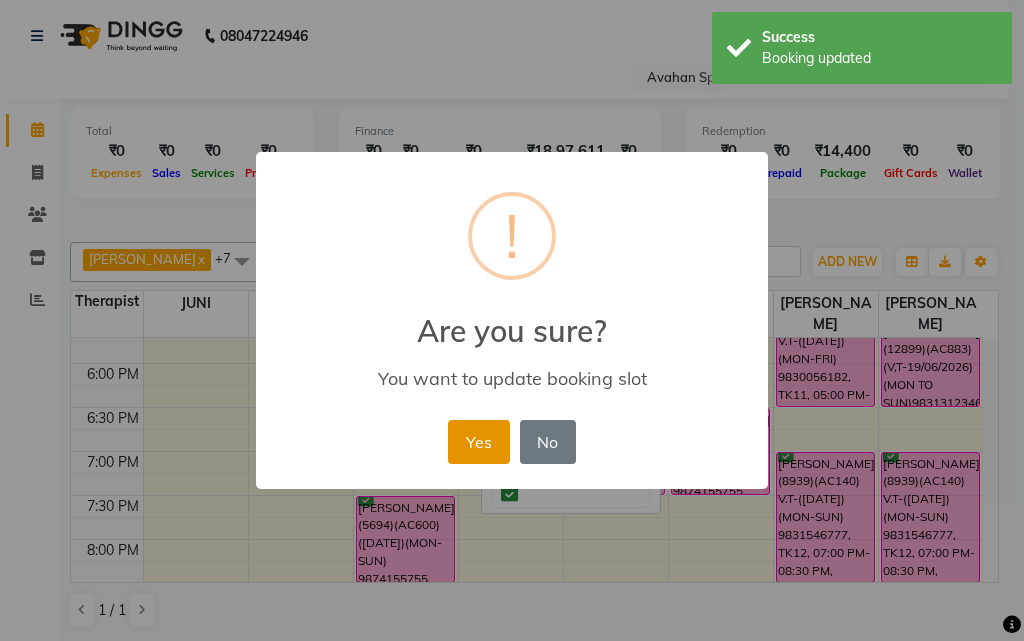 click on "Yes" at bounding box center [478, 442] 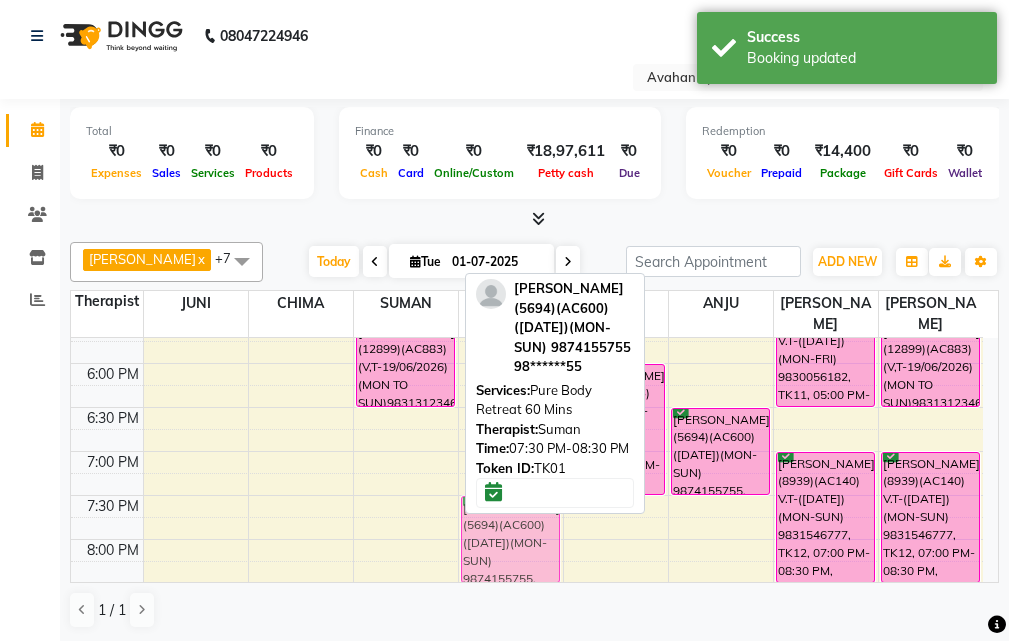 drag, startPoint x: 417, startPoint y: 510, endPoint x: 482, endPoint y: 514, distance: 65.12296 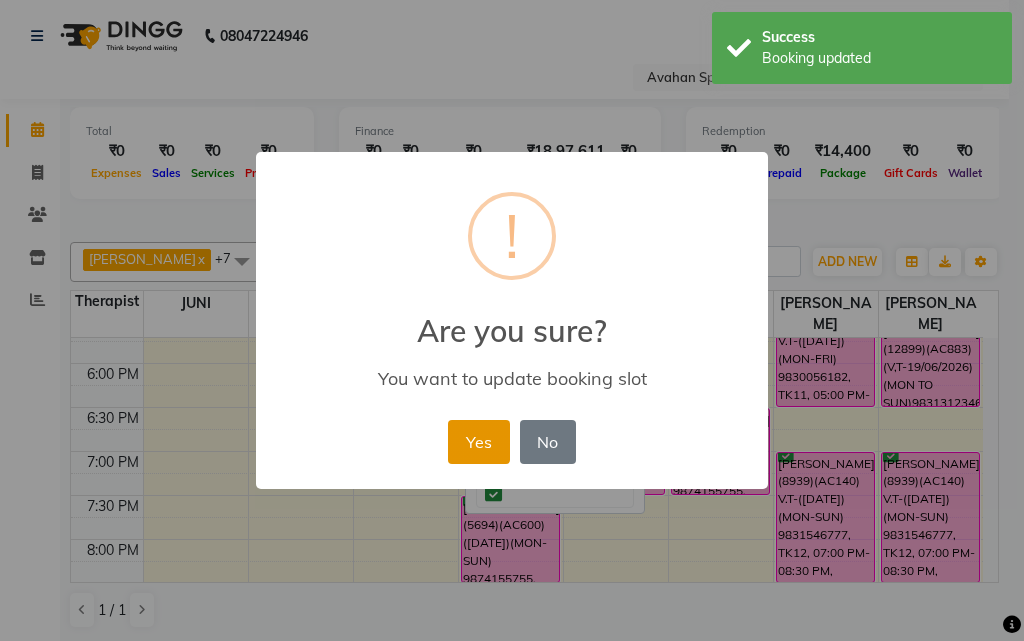 click on "Yes" at bounding box center [478, 442] 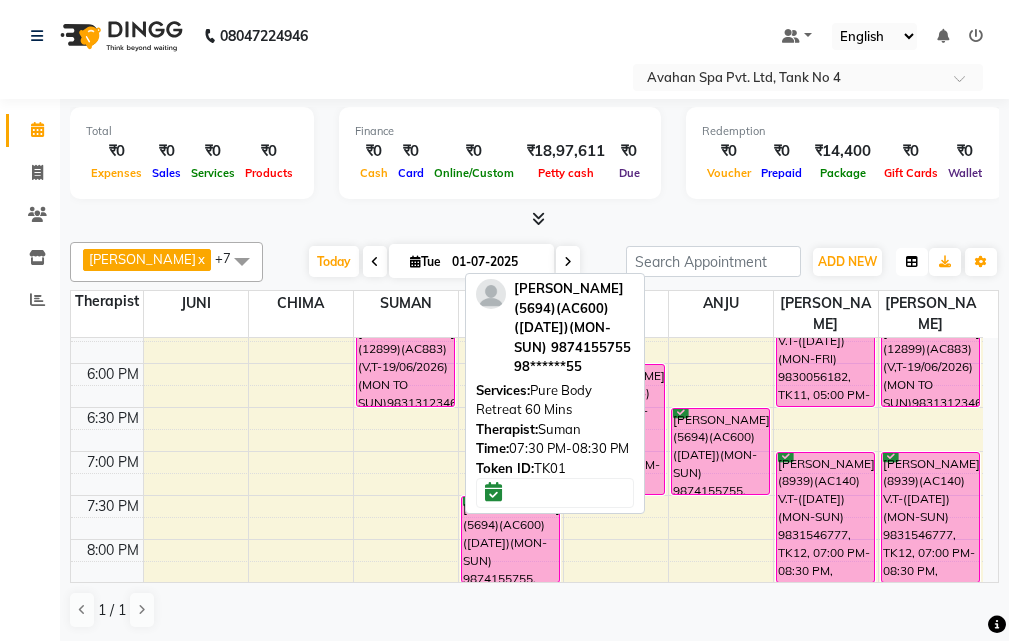 click at bounding box center (912, 262) 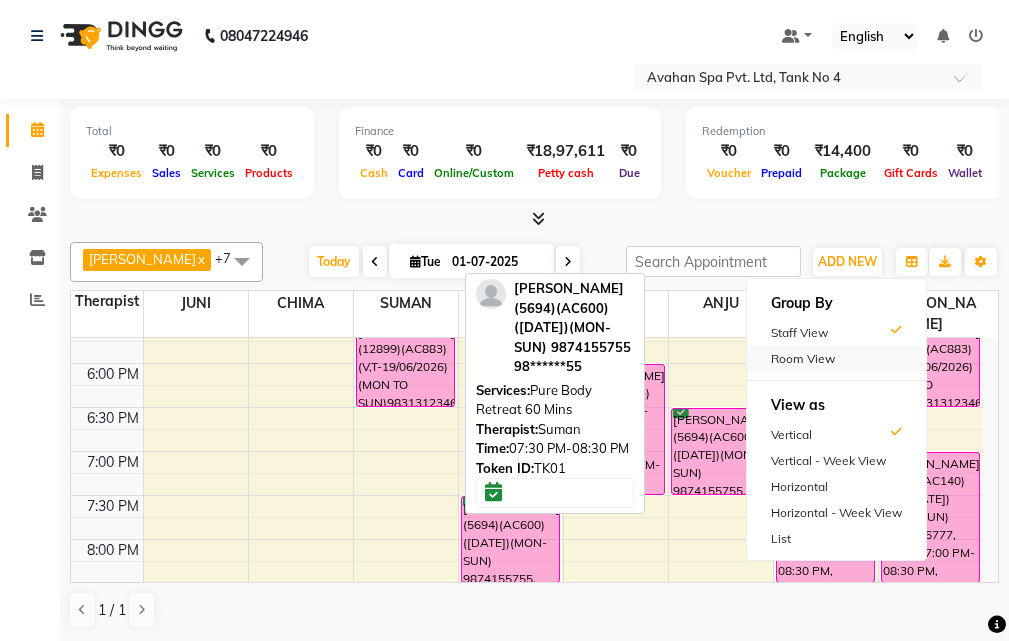 click on "Room View" at bounding box center [836, 359] 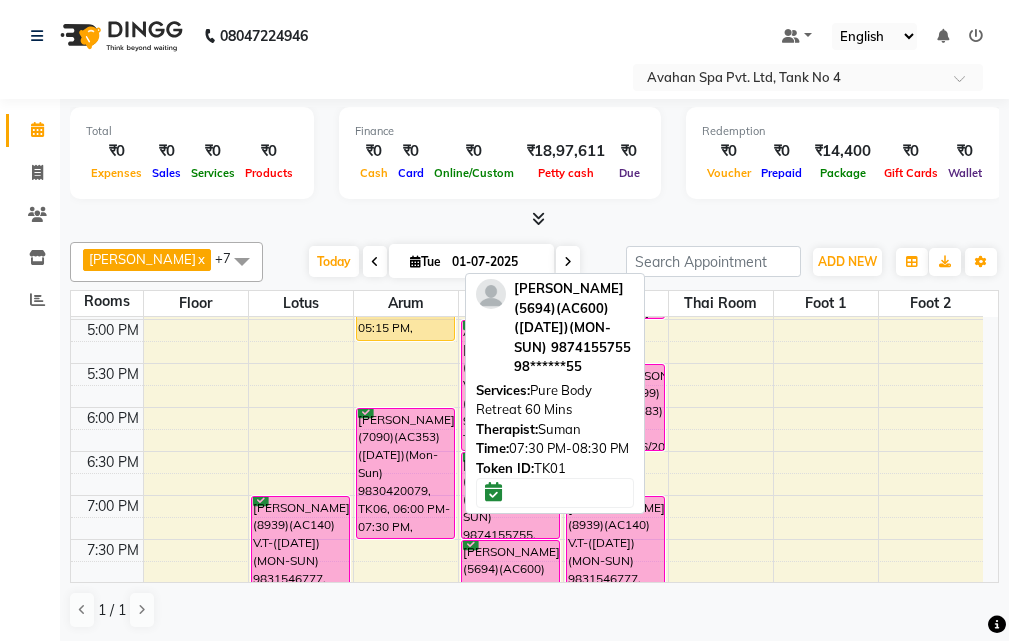 scroll, scrollTop: 578, scrollLeft: 0, axis: vertical 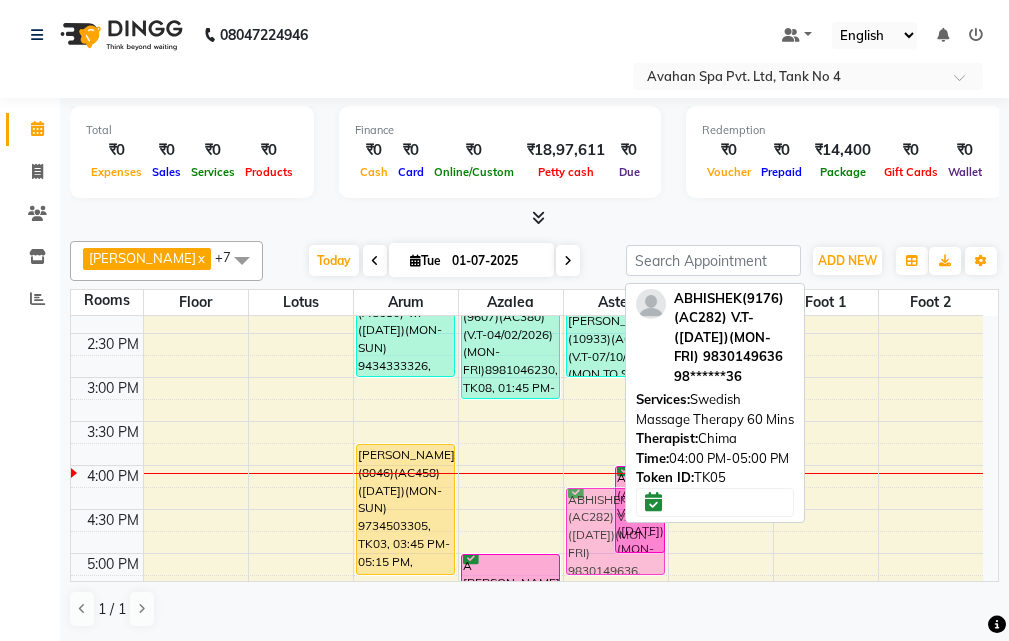 drag, startPoint x: 595, startPoint y: 485, endPoint x: 589, endPoint y: 500, distance: 16.155495 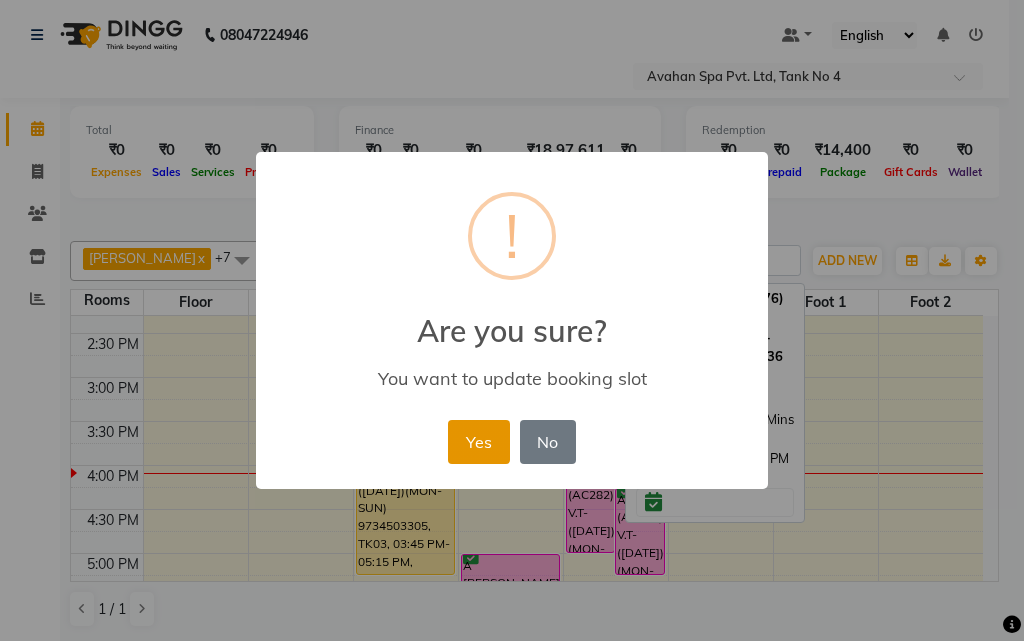 click on "Yes" at bounding box center (478, 442) 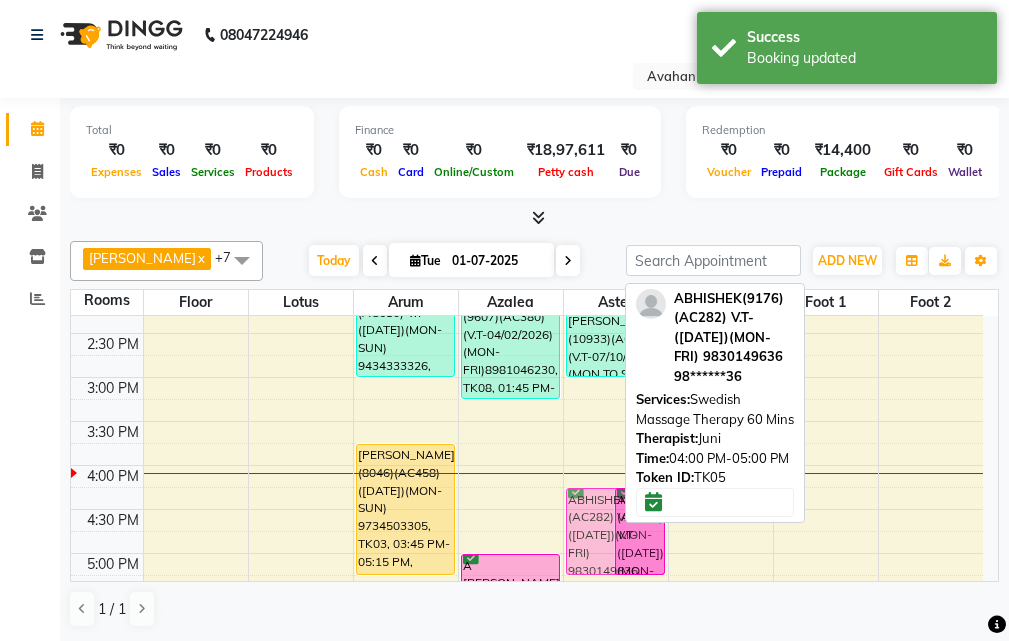 drag, startPoint x: 593, startPoint y: 489, endPoint x: 593, endPoint y: 504, distance: 15 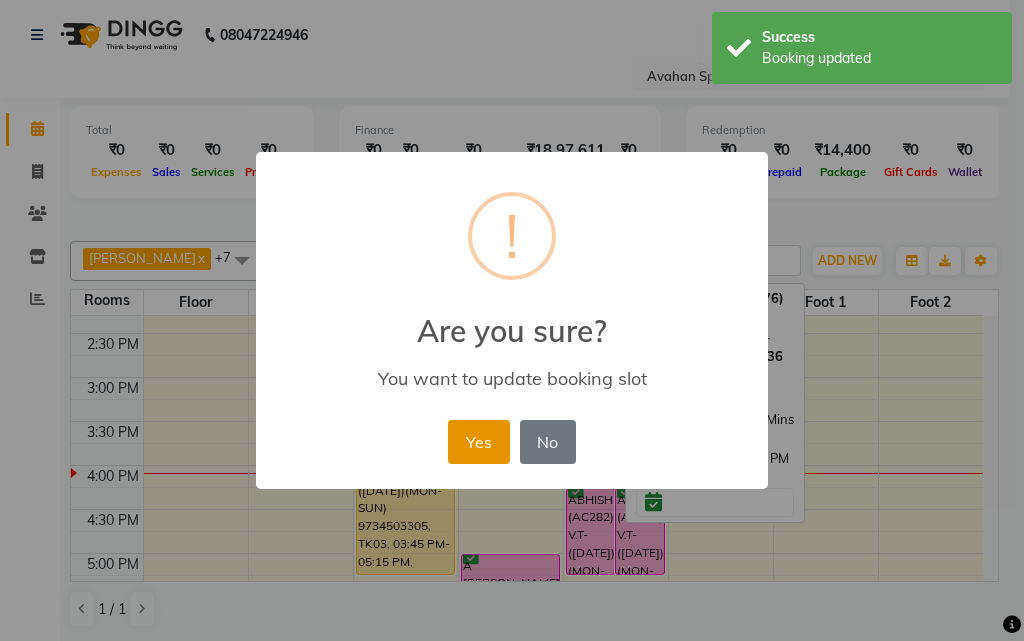 click on "Yes" at bounding box center (478, 442) 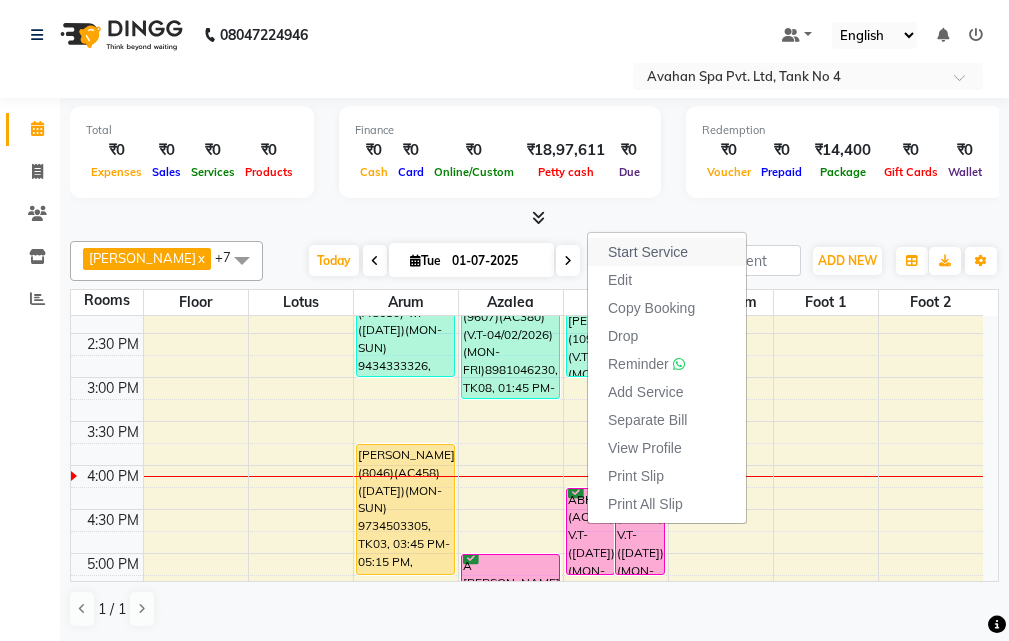 click on "Start Service" at bounding box center [648, 252] 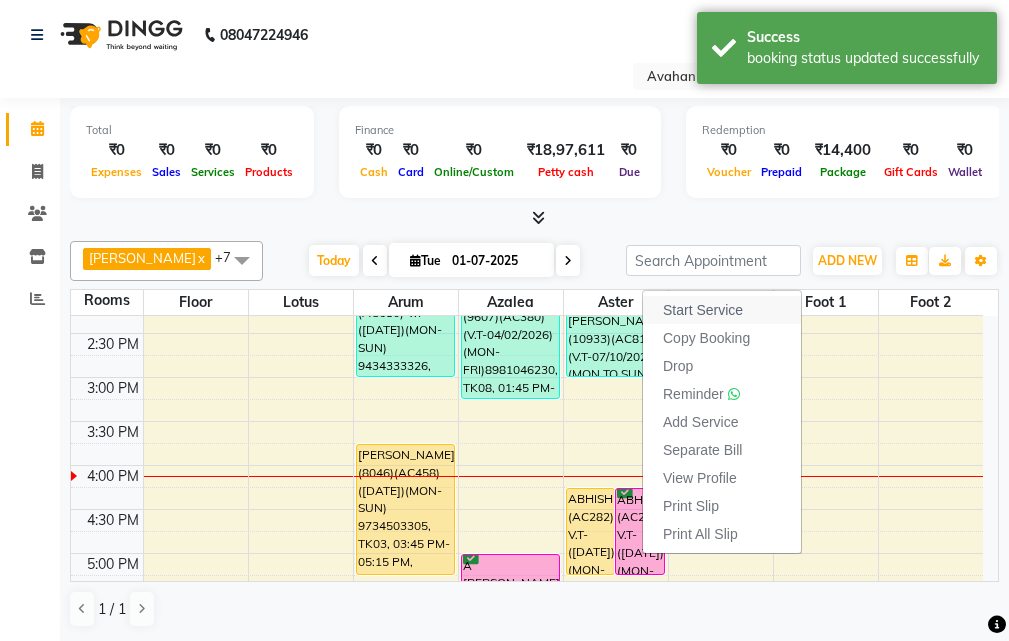 click on "Start Service" at bounding box center [703, 310] 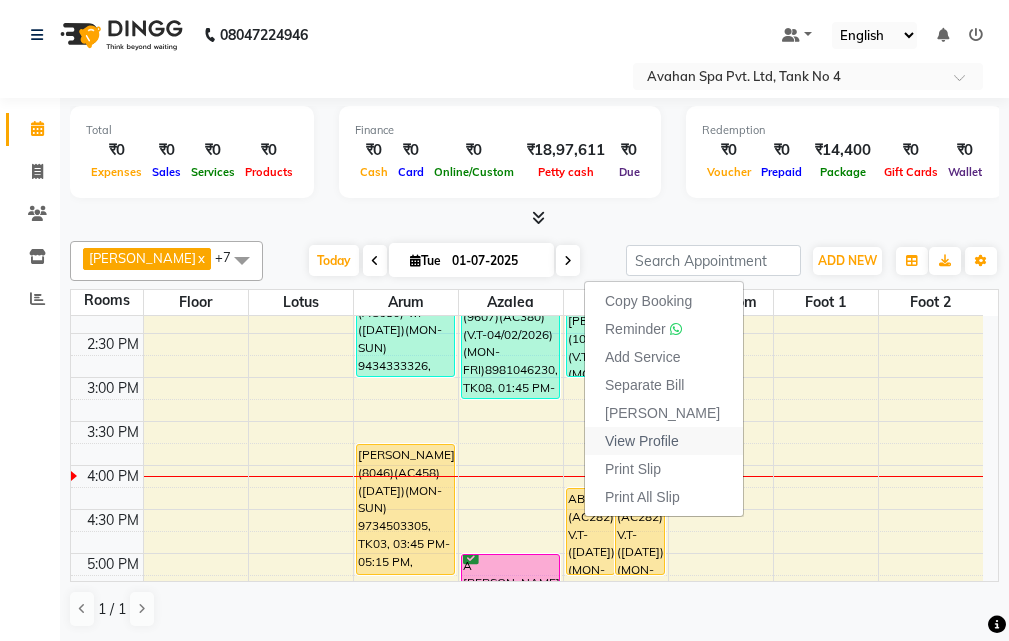 click on "View Profile" at bounding box center (642, 441) 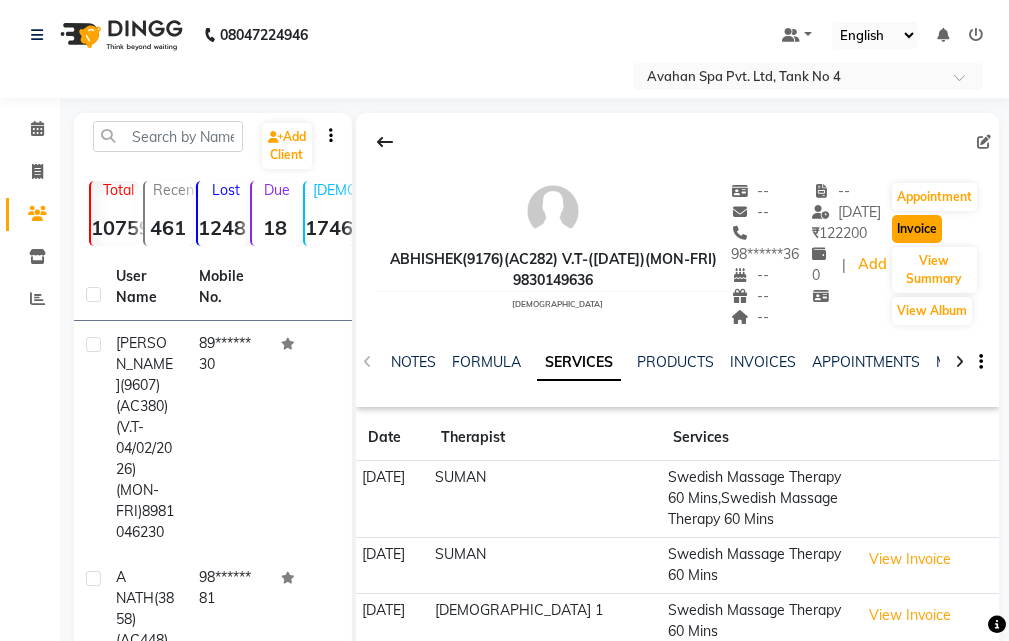 click on "Invoice" 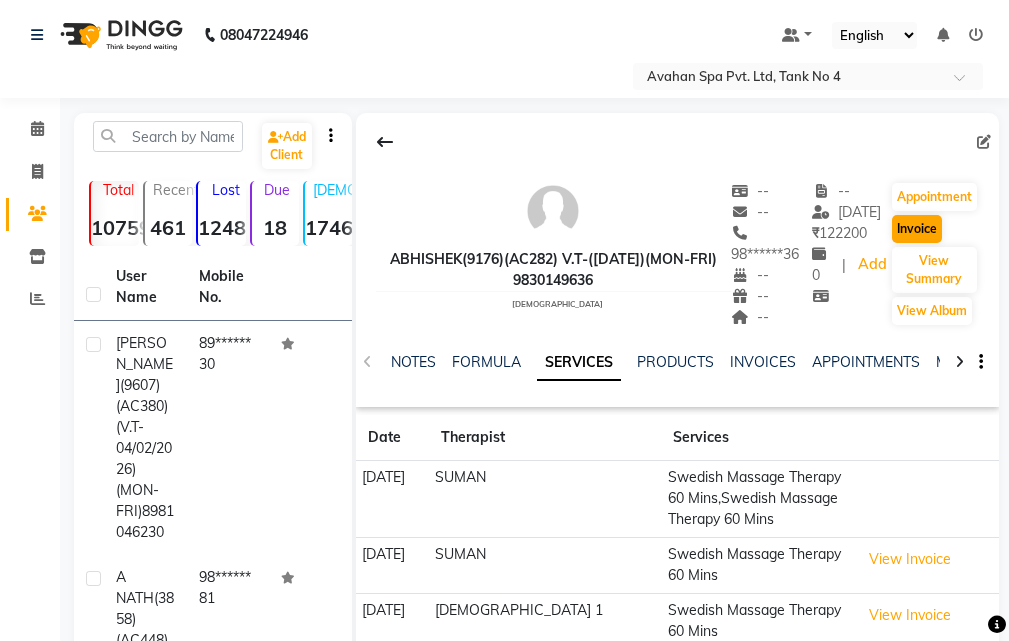 select on "service" 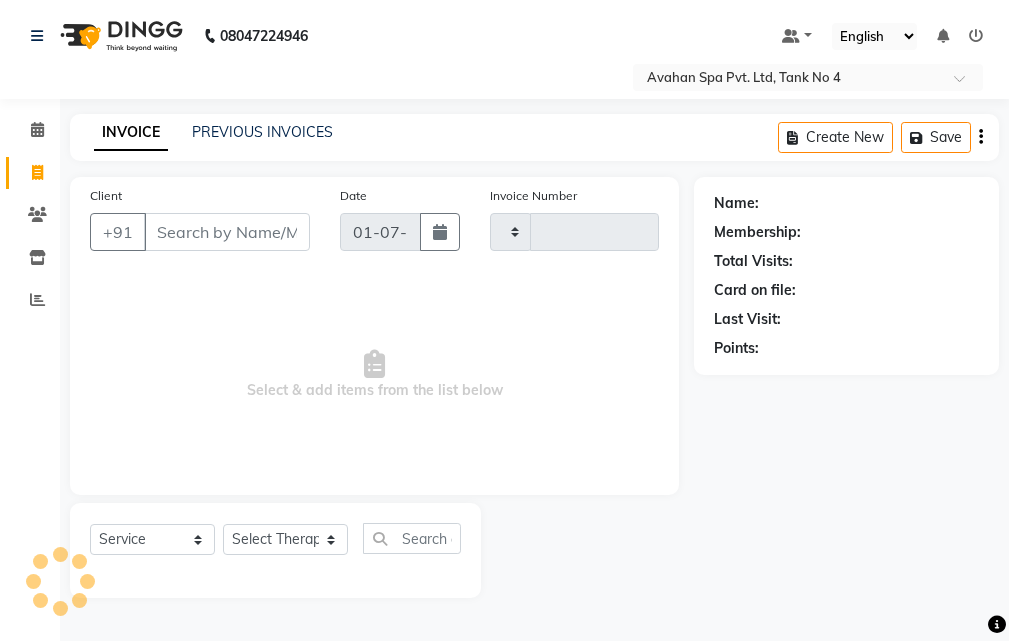 scroll, scrollTop: 0, scrollLeft: 0, axis: both 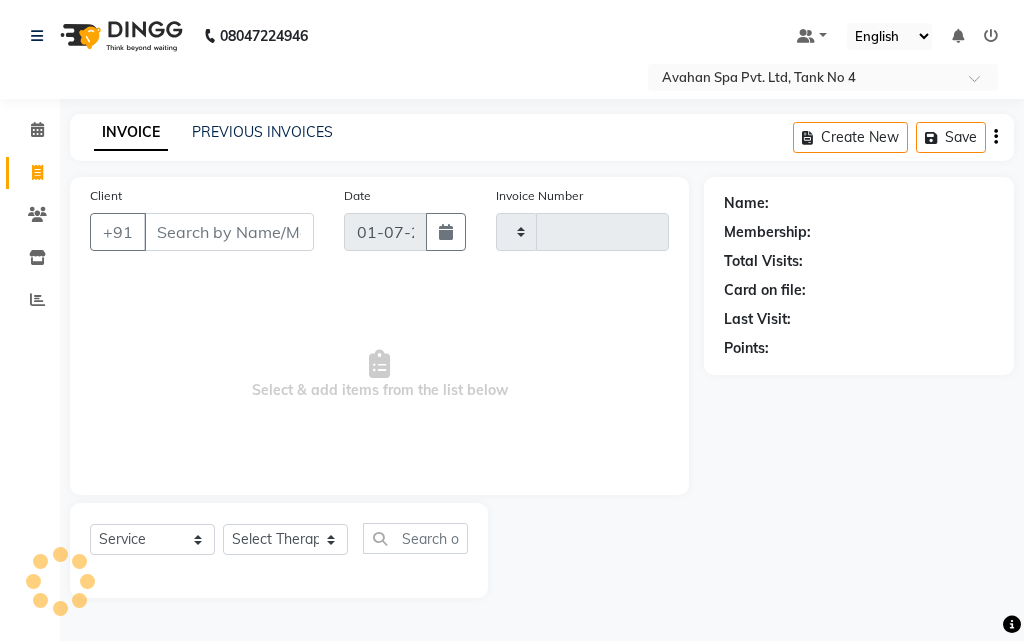 type on "1585" 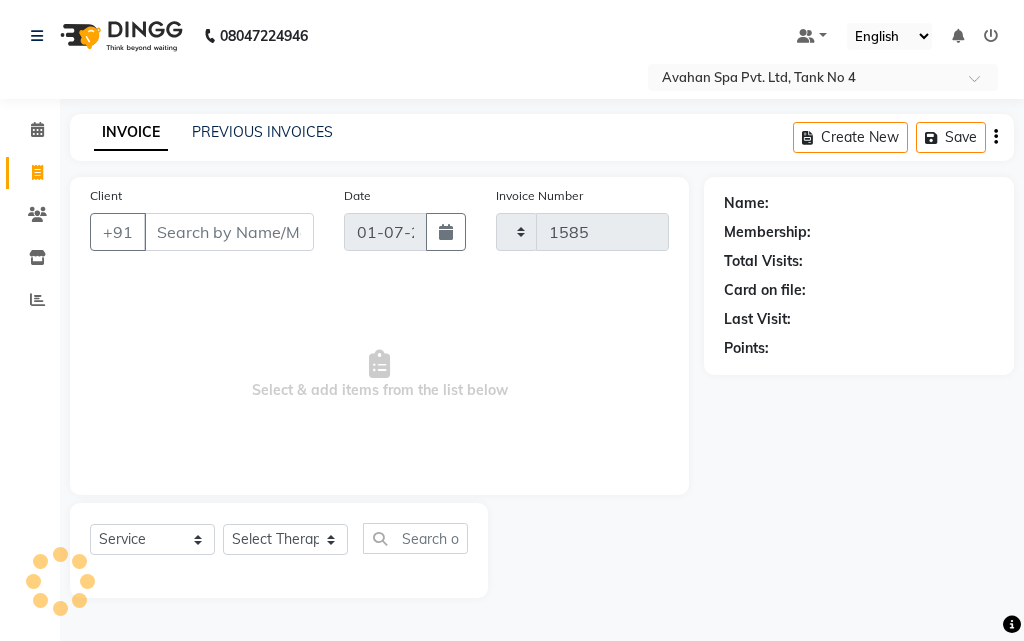 select on "4269" 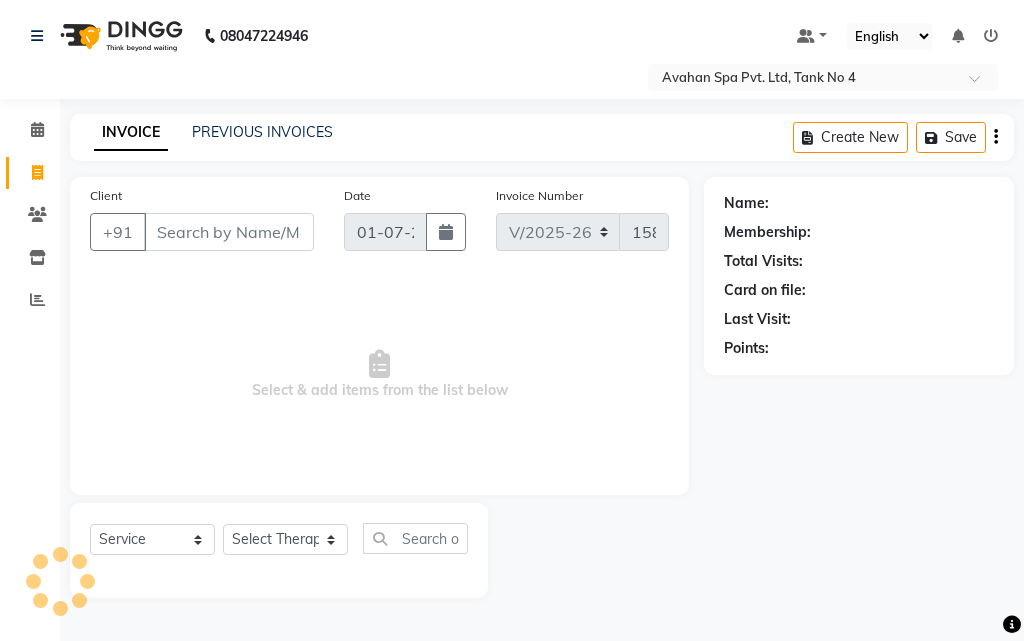 type on "98******36" 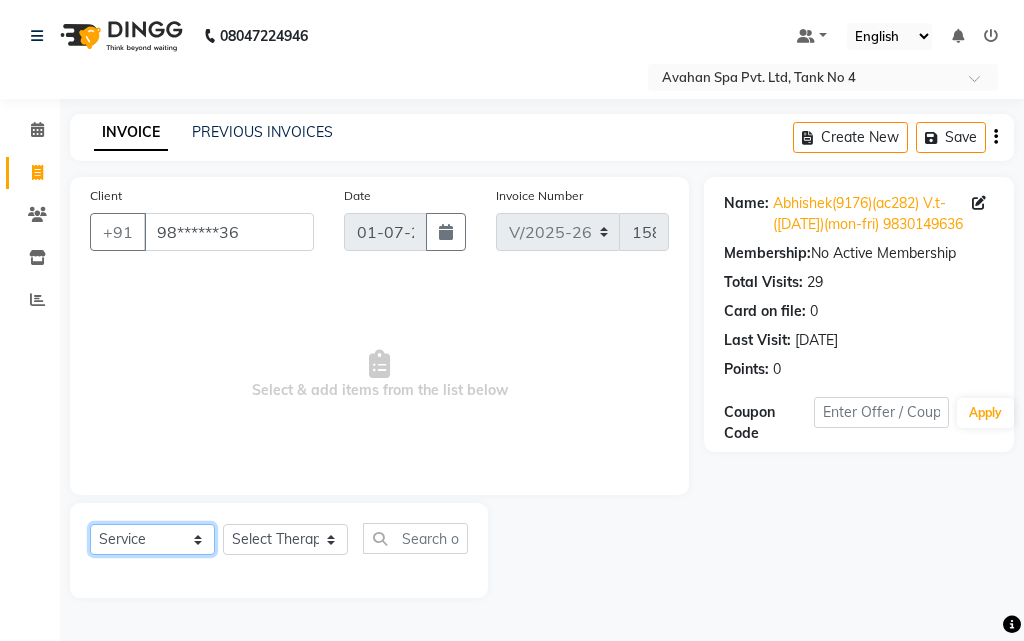 click on "Select  Service  Product  Membership  Package Voucher Prepaid Gift Card" 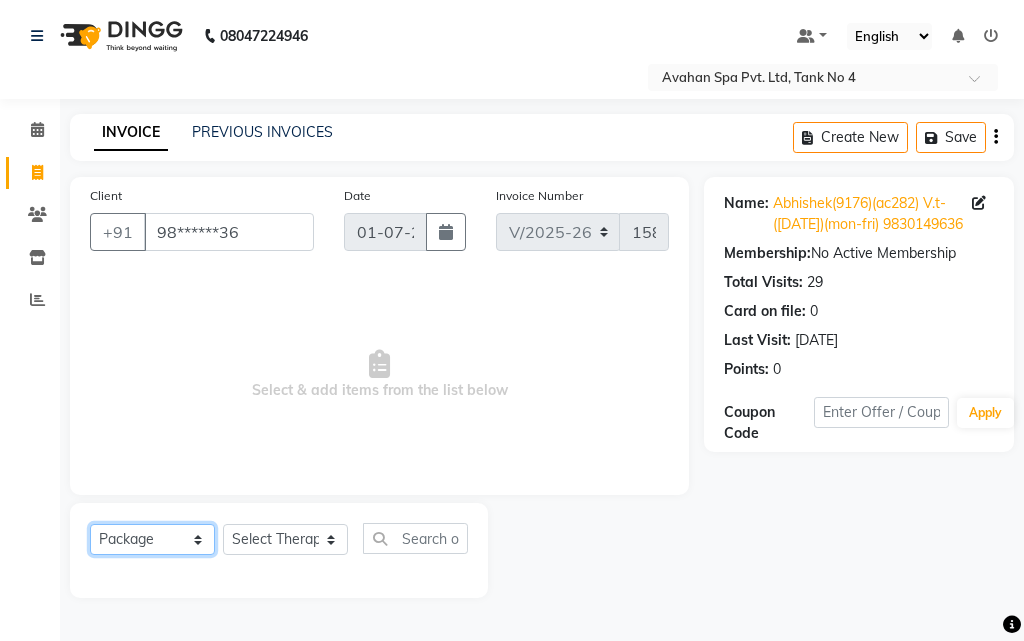 click on "Select  Service  Product  Membership  Package Voucher Prepaid Gift Card" 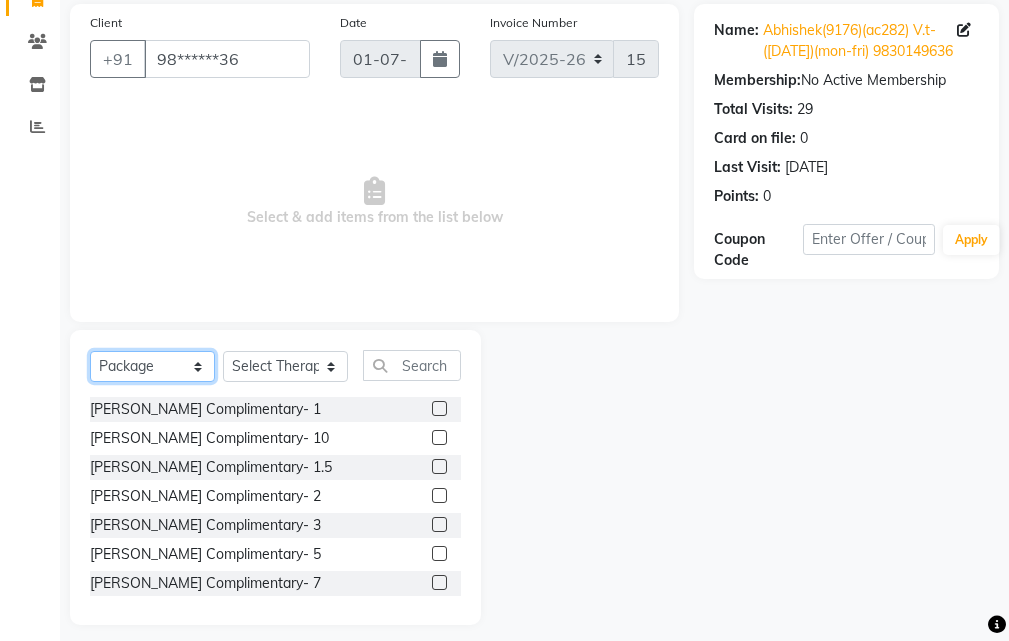 scroll, scrollTop: 187, scrollLeft: 0, axis: vertical 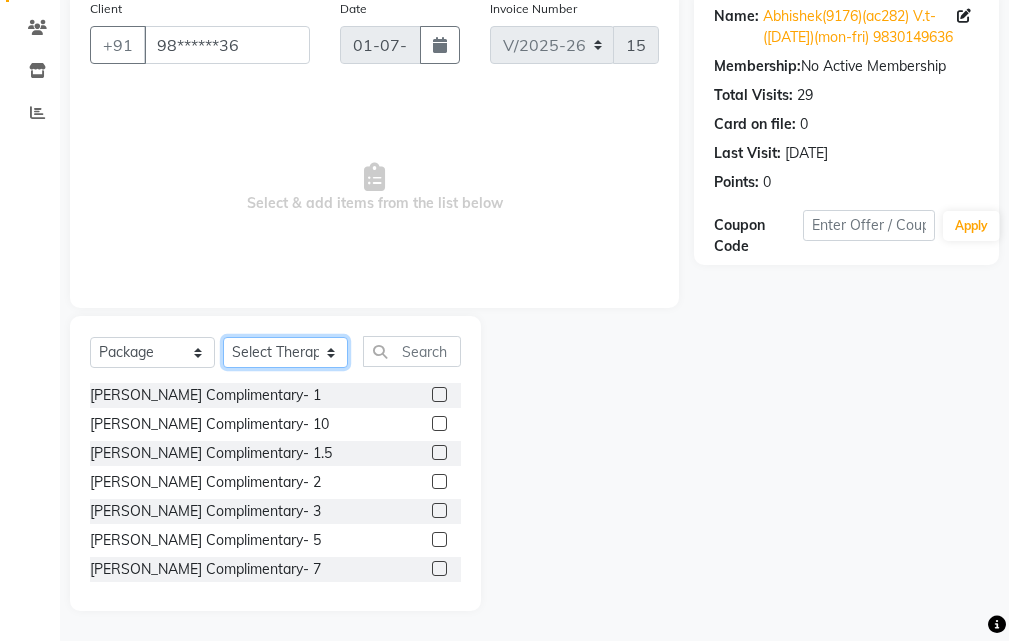 click on "Select Therapist ALINA AMD ANJU APUII [PERSON_NAME] [PERSON_NAME] Dev [DEMOGRAPHIC_DATA] [DEMOGRAPHIC_DATA] 1 HOAKIP [PERSON_NAME] [PERSON_NAME] MAMPUII Manager [PERSON_NAME] [PERSON_NAME] [PERSON_NAME] SUSNIM [PERSON_NAME]" 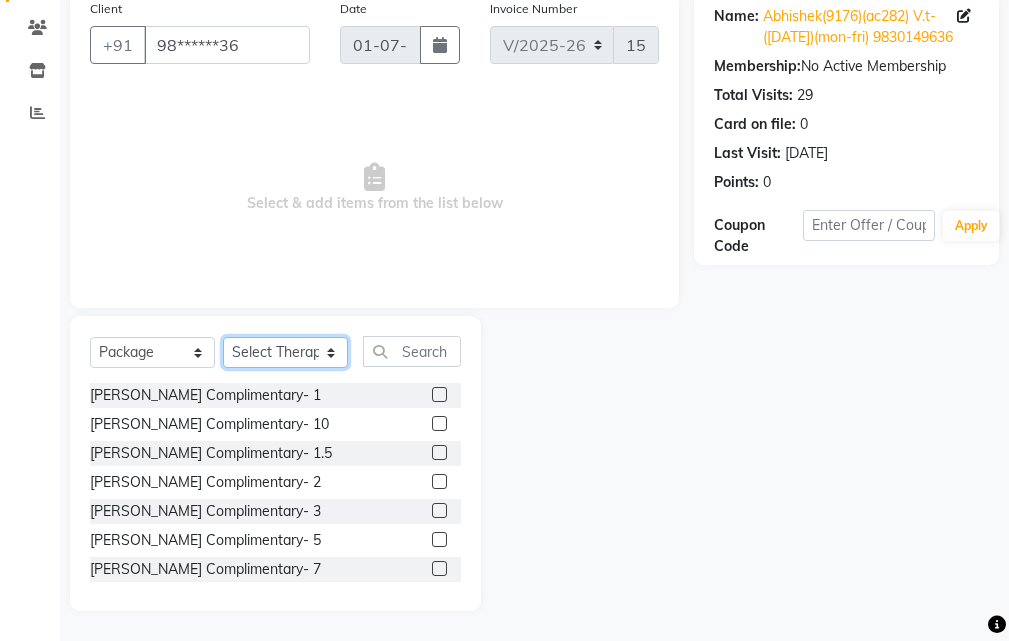 select on "66395" 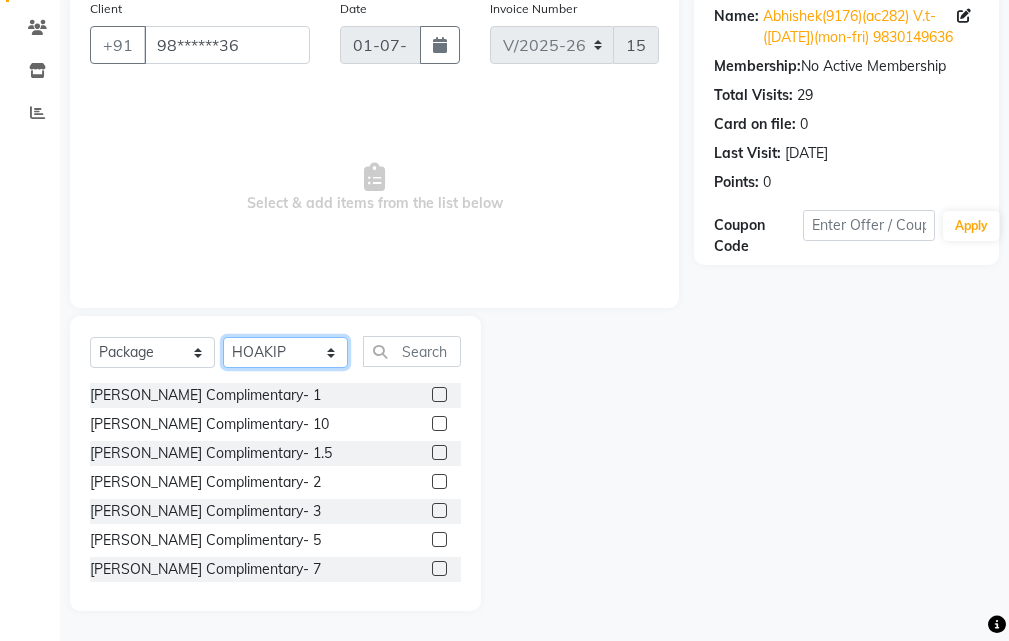 click on "Select Therapist ALINA AMD ANJU APUII [PERSON_NAME] [PERSON_NAME] Dev [DEMOGRAPHIC_DATA] [DEMOGRAPHIC_DATA] 1 HOAKIP [PERSON_NAME] [PERSON_NAME] MAMPUII Manager [PERSON_NAME] [PERSON_NAME] [PERSON_NAME] SUSNIM [PERSON_NAME]" 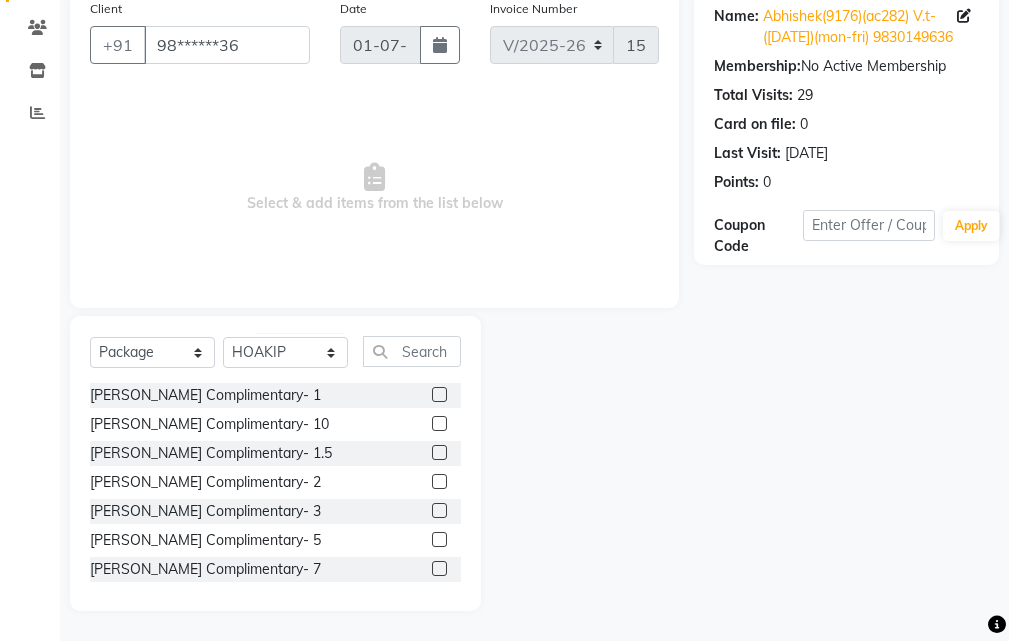 click 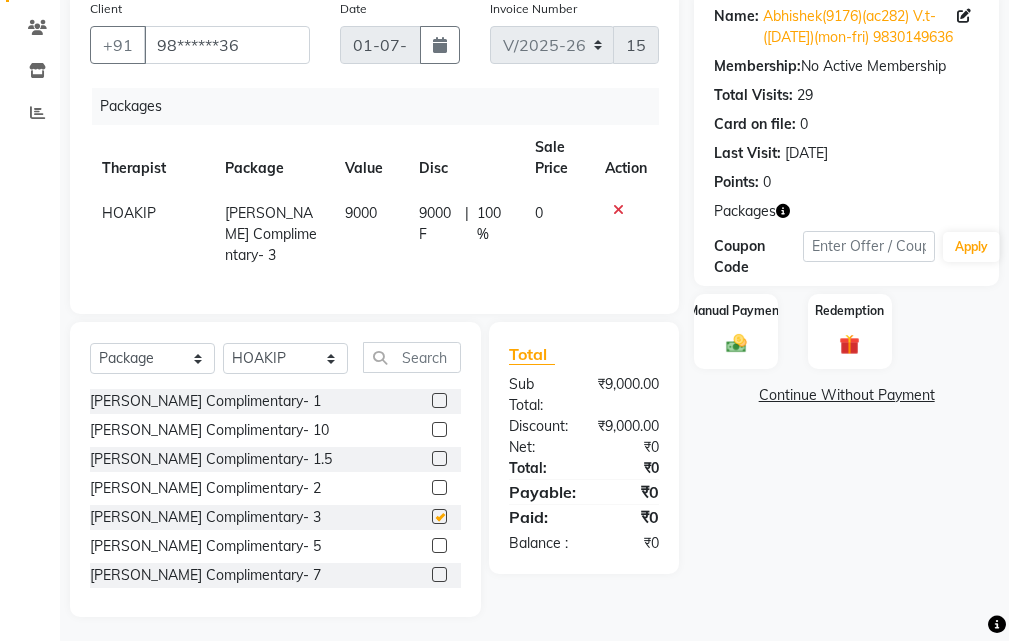 checkbox on "false" 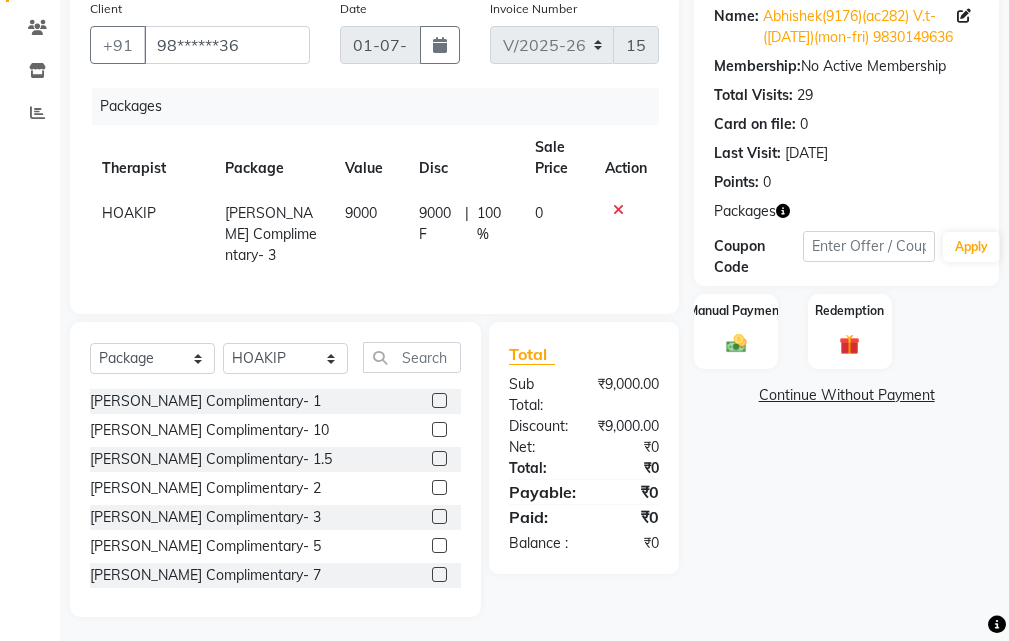 click 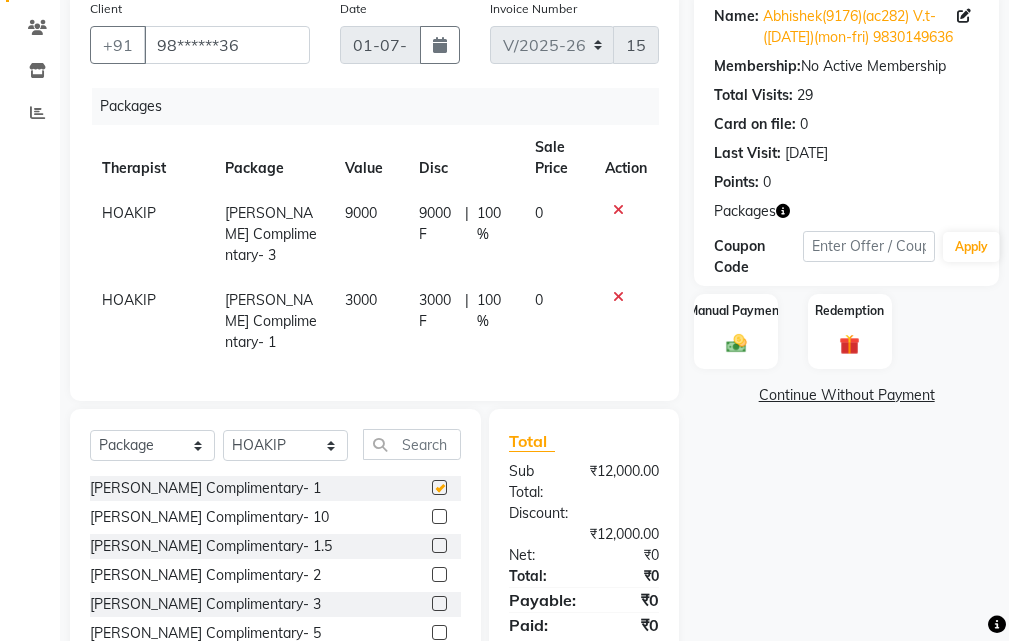 checkbox on "false" 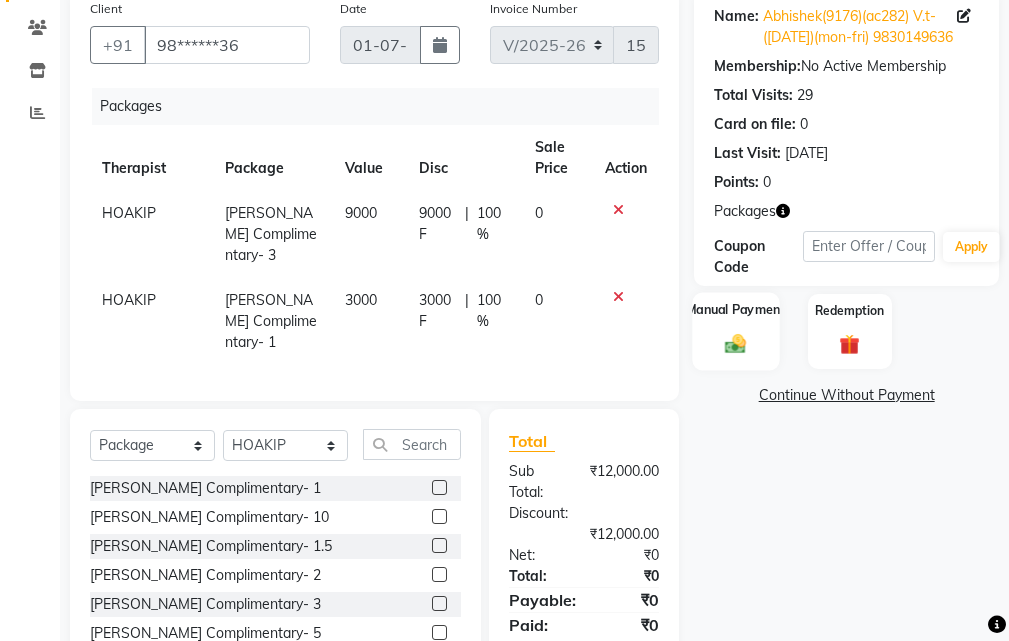 click 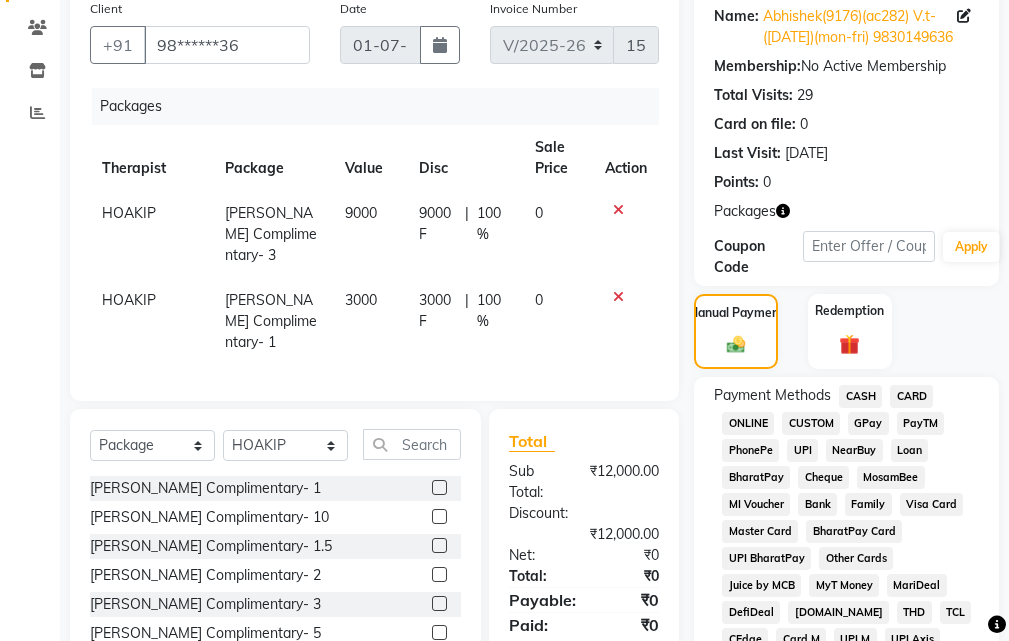 scroll, scrollTop: 387, scrollLeft: 0, axis: vertical 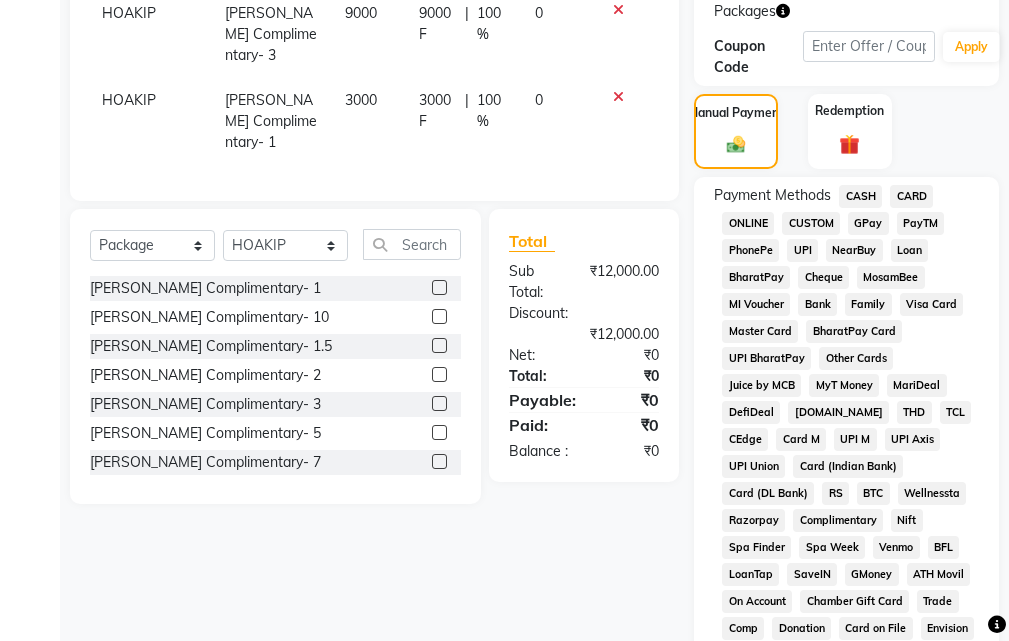 click on "Complimentary" 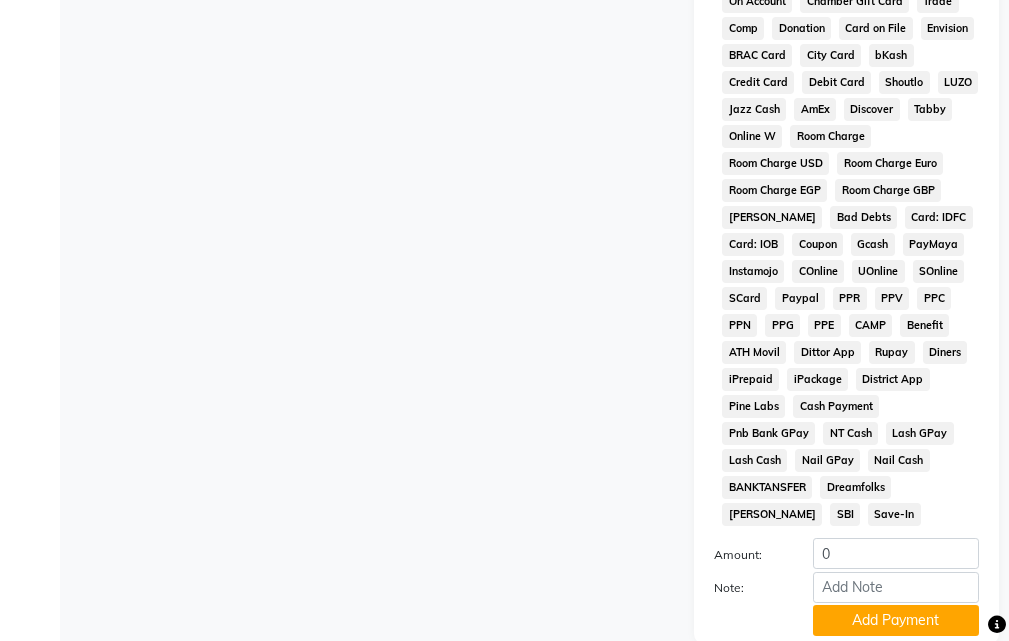 scroll, scrollTop: 1055, scrollLeft: 0, axis: vertical 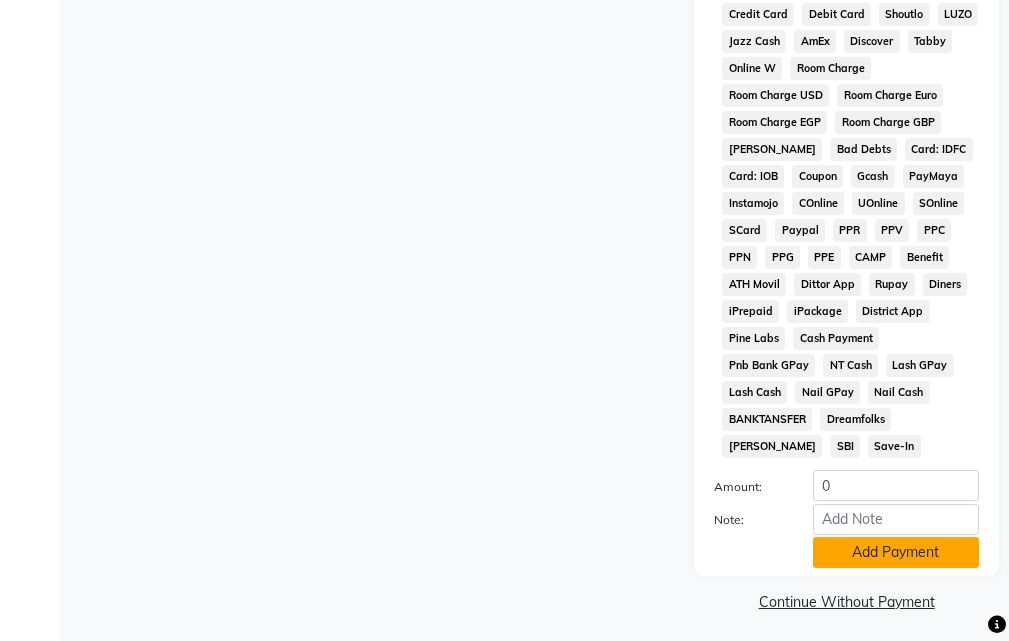 click on "Add Payment" 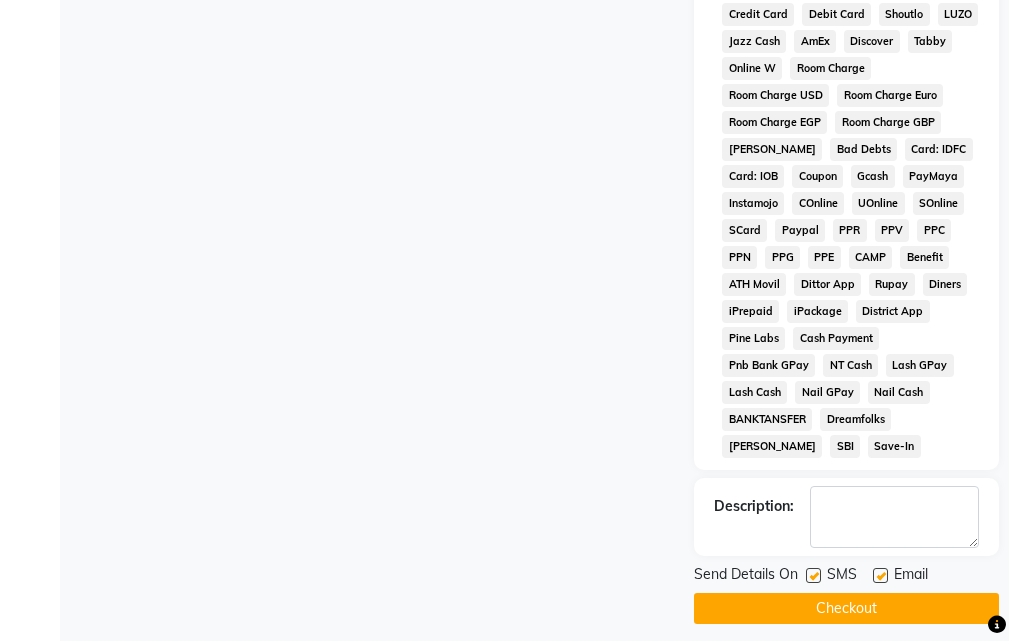 click 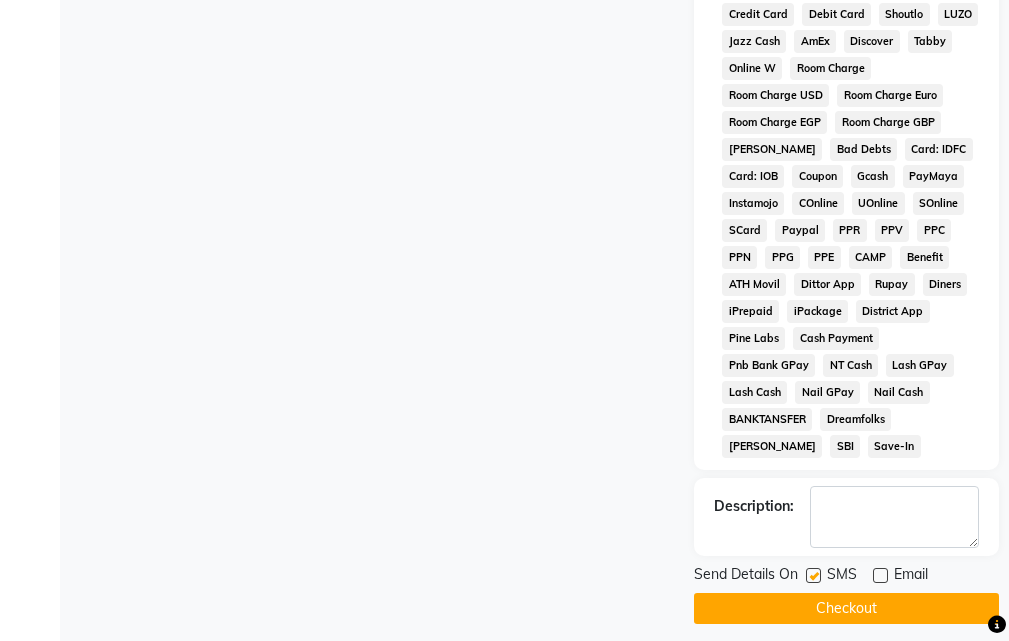 click 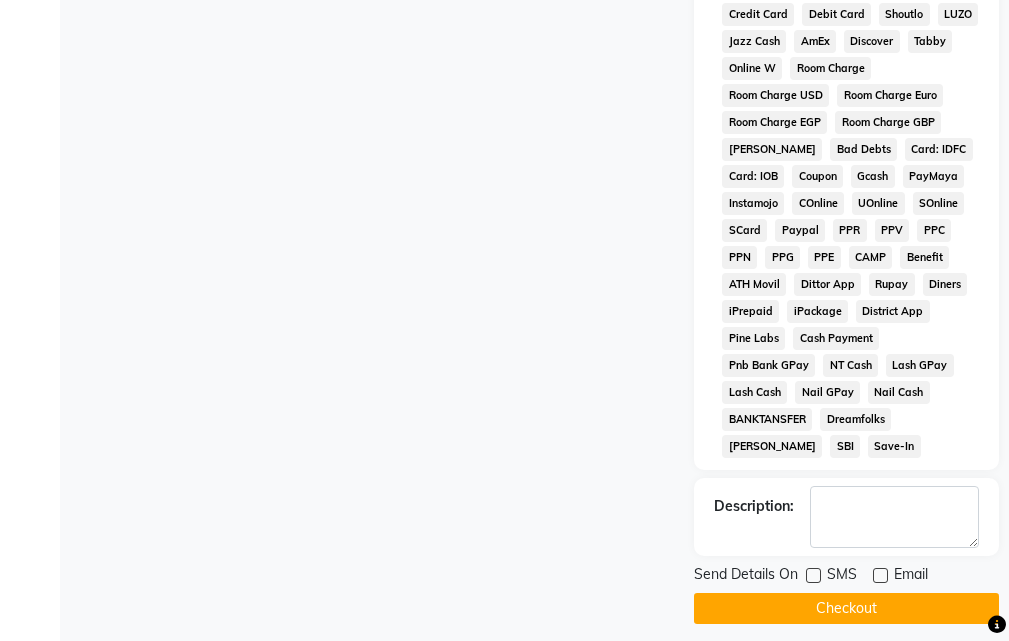 click on "Checkout" 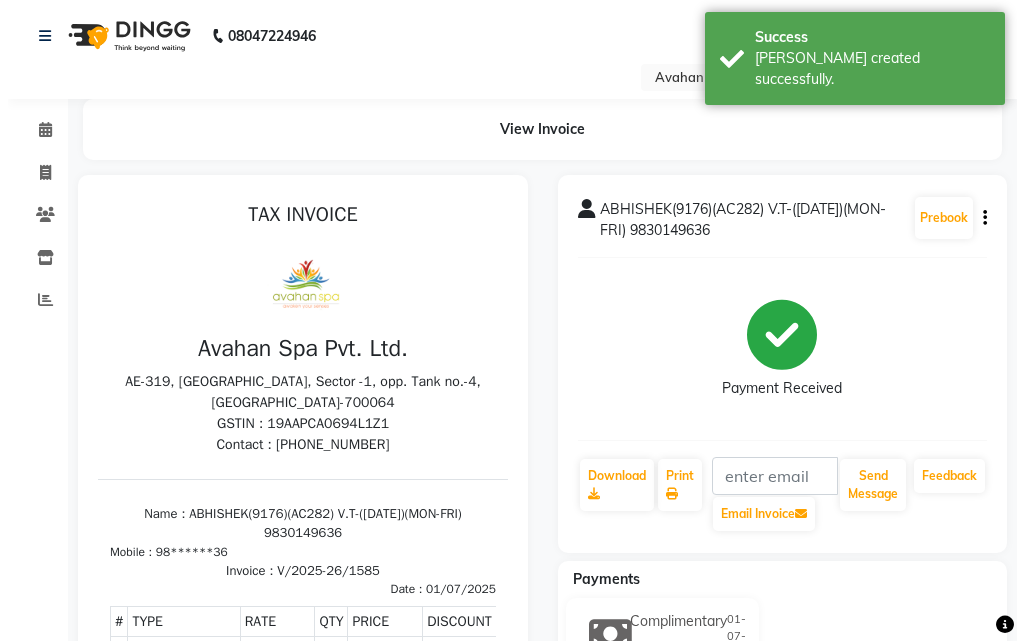scroll, scrollTop: 0, scrollLeft: 0, axis: both 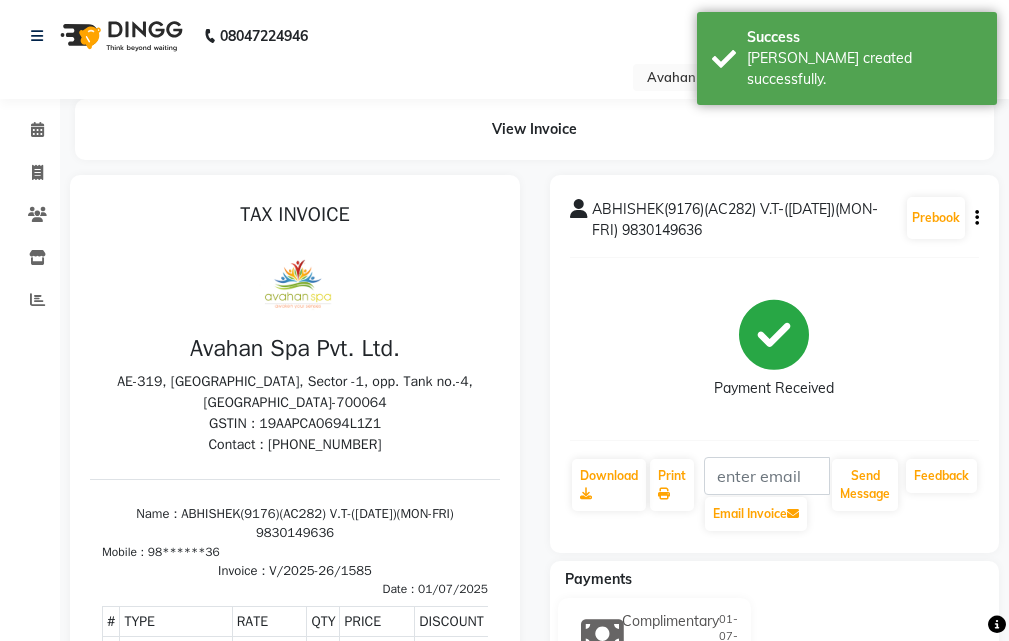 select on "service" 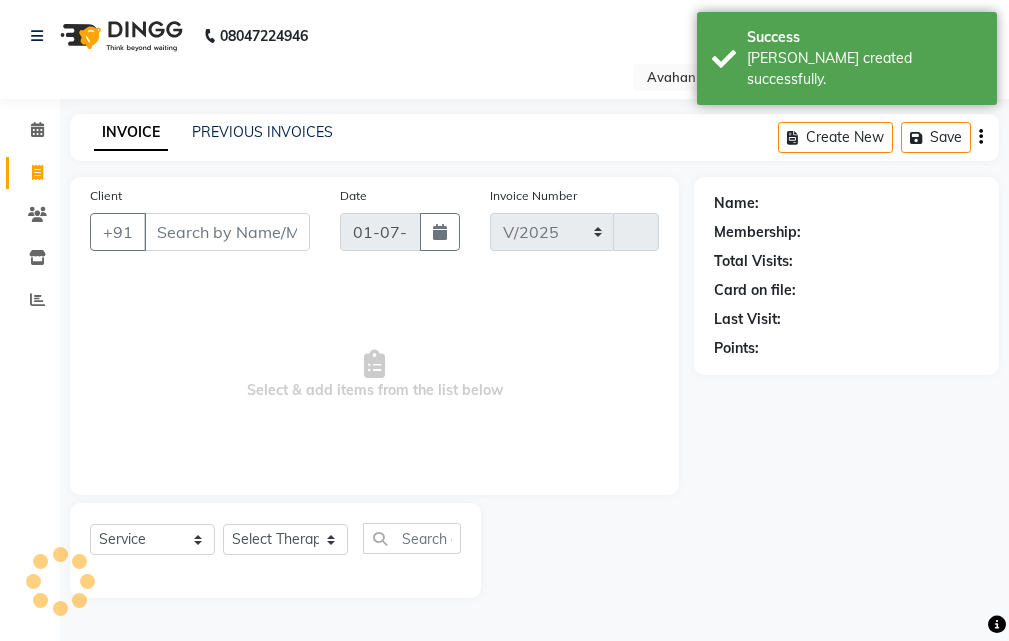 select on "4269" 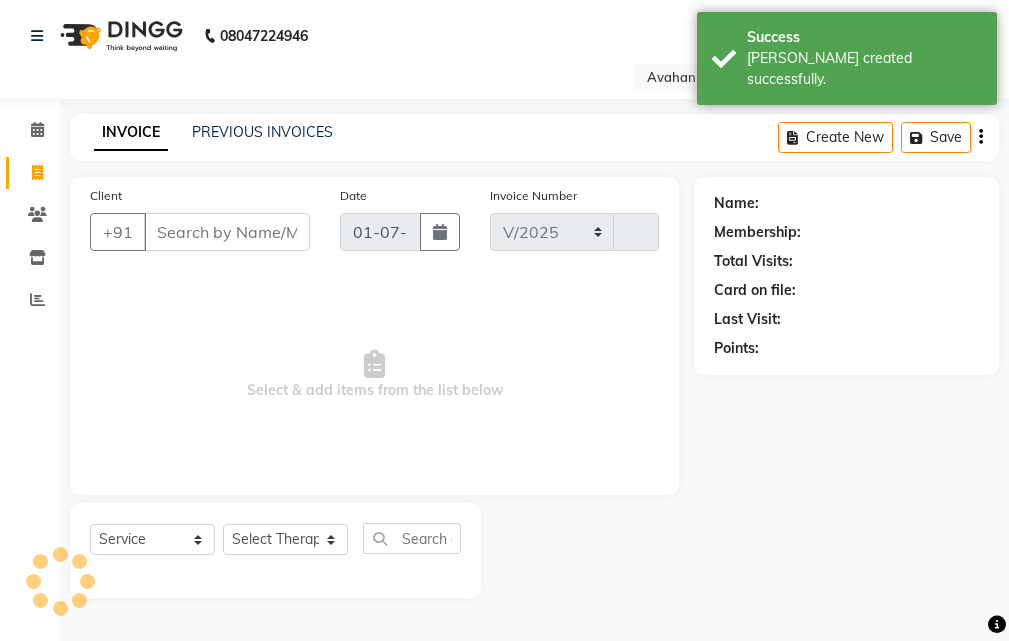 type on "1586" 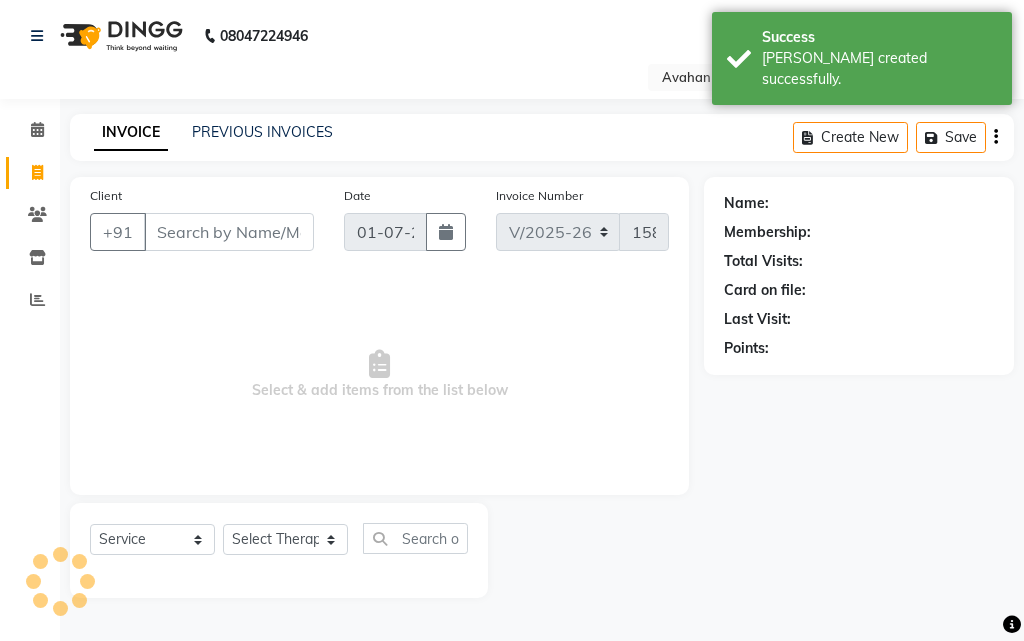 type on "98******36" 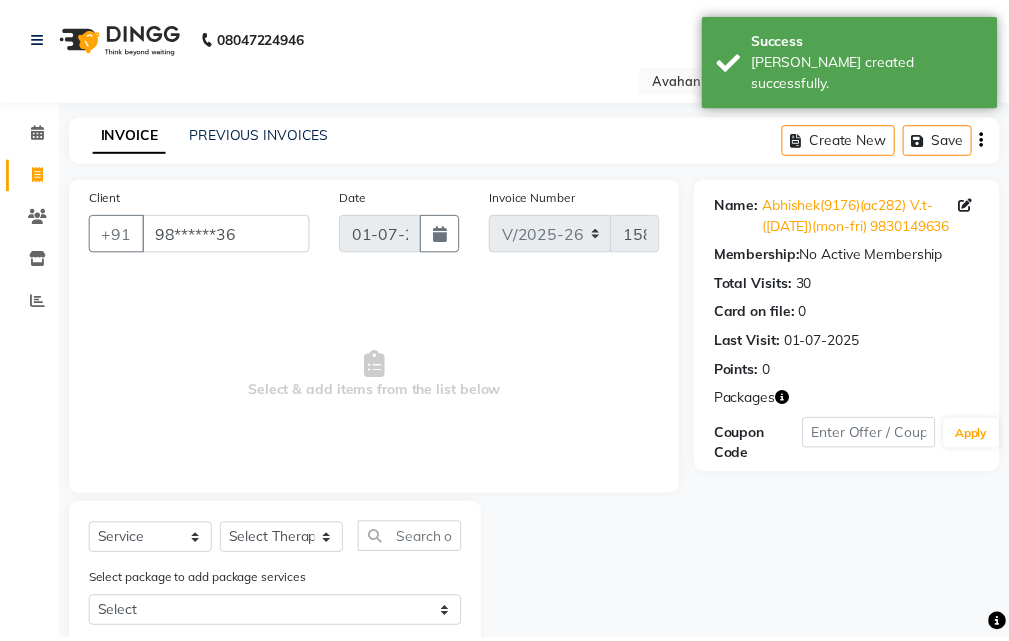 scroll, scrollTop: 54, scrollLeft: 0, axis: vertical 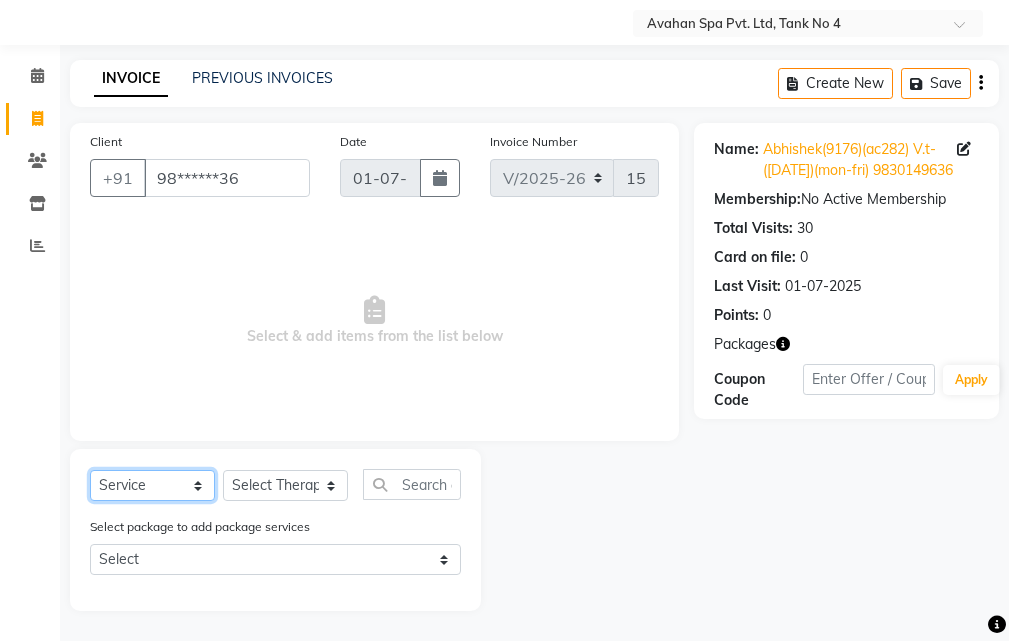 click on "Select  Service  Product  Membership  Package Voucher Prepaid Gift Card" 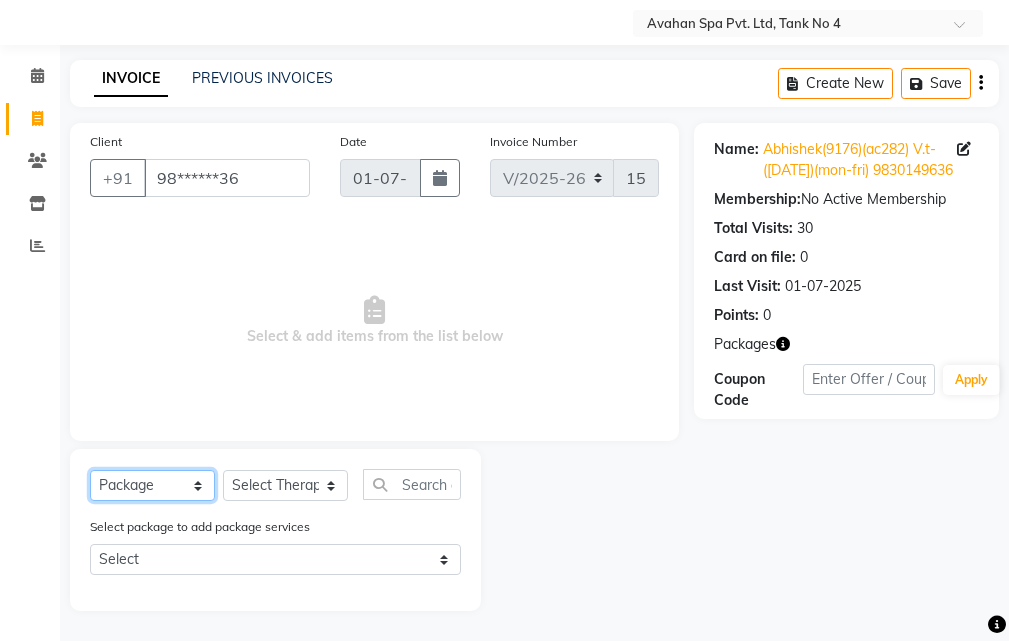 click on "Select  Service  Product  Membership  Package Voucher Prepaid Gift Card" 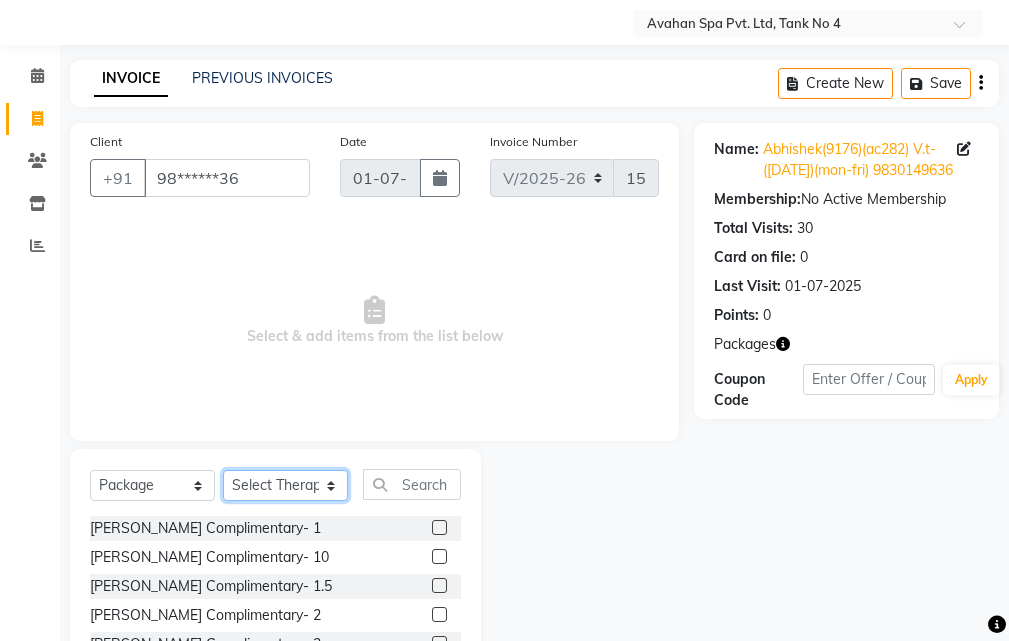 click on "Select Therapist ALINA AMD ANJU APUII [PERSON_NAME] [PERSON_NAME] Dev [DEMOGRAPHIC_DATA] [DEMOGRAPHIC_DATA] 1 HOAKIP [PERSON_NAME] [PERSON_NAME] MAMPUII Manager [PERSON_NAME] [PERSON_NAME] [PERSON_NAME] SUSNIM [PERSON_NAME]" 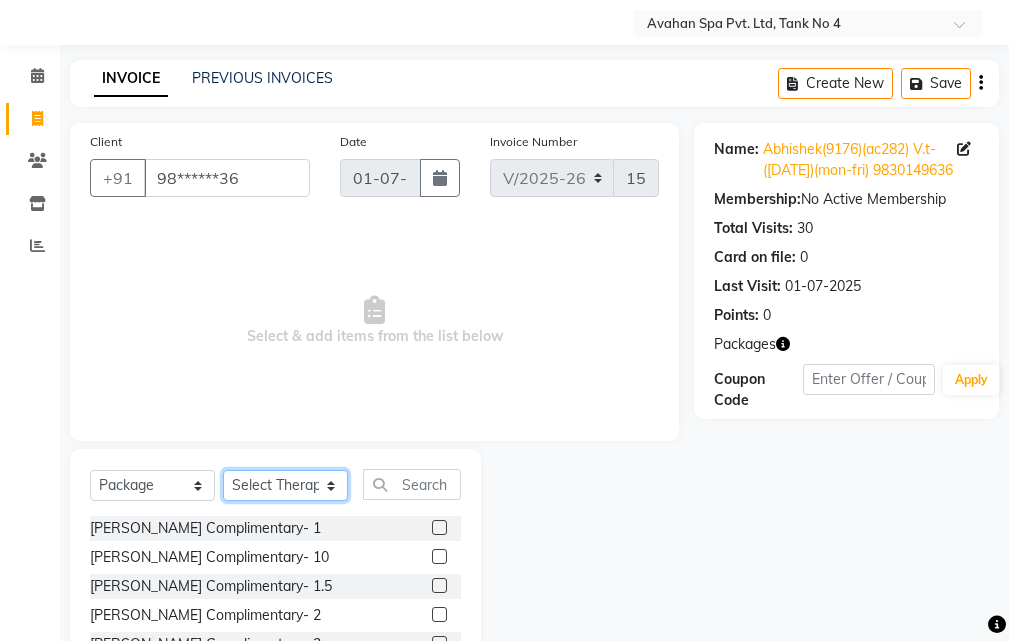 select on "66395" 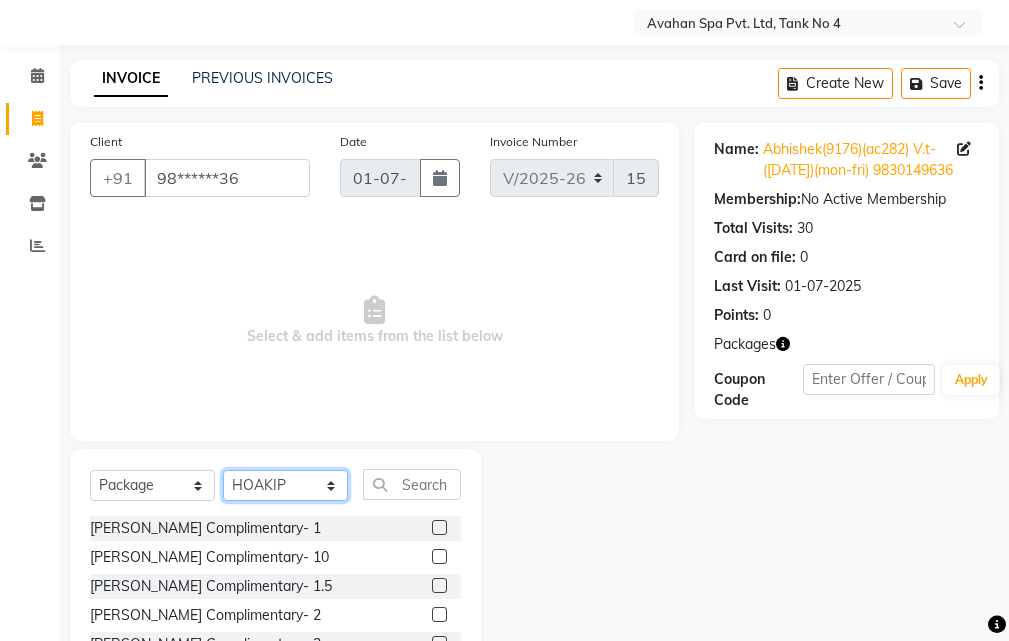 click on "Select Therapist ALINA AMD ANJU APUII [PERSON_NAME] [PERSON_NAME] Dev [DEMOGRAPHIC_DATA] [DEMOGRAPHIC_DATA] 1 HOAKIP [PERSON_NAME] [PERSON_NAME] MAMPUII Manager [PERSON_NAME] [PERSON_NAME] [PERSON_NAME] SUSNIM [PERSON_NAME]" 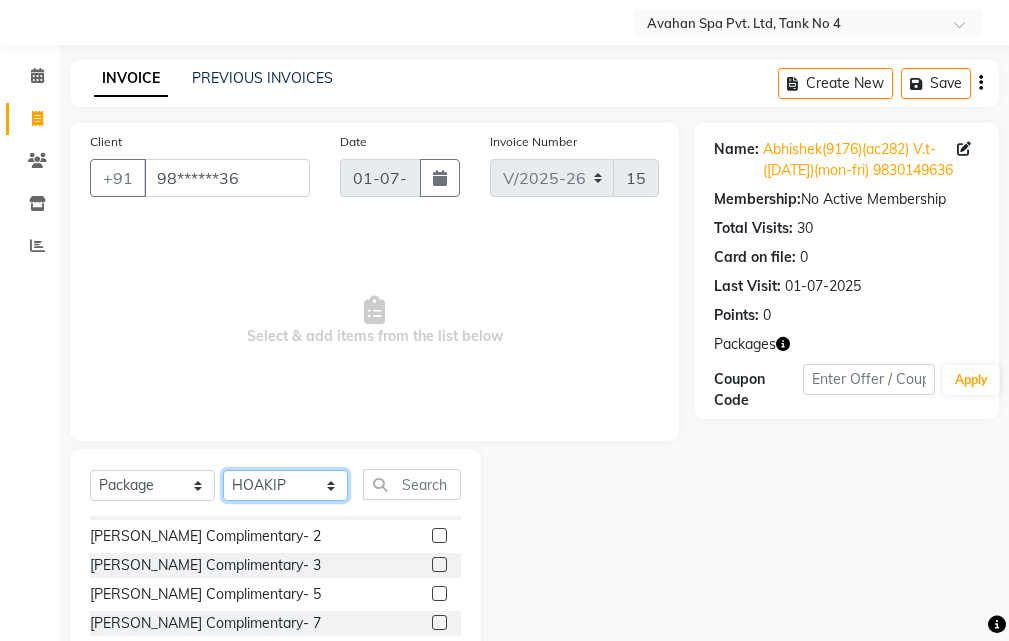 scroll, scrollTop: 148, scrollLeft: 0, axis: vertical 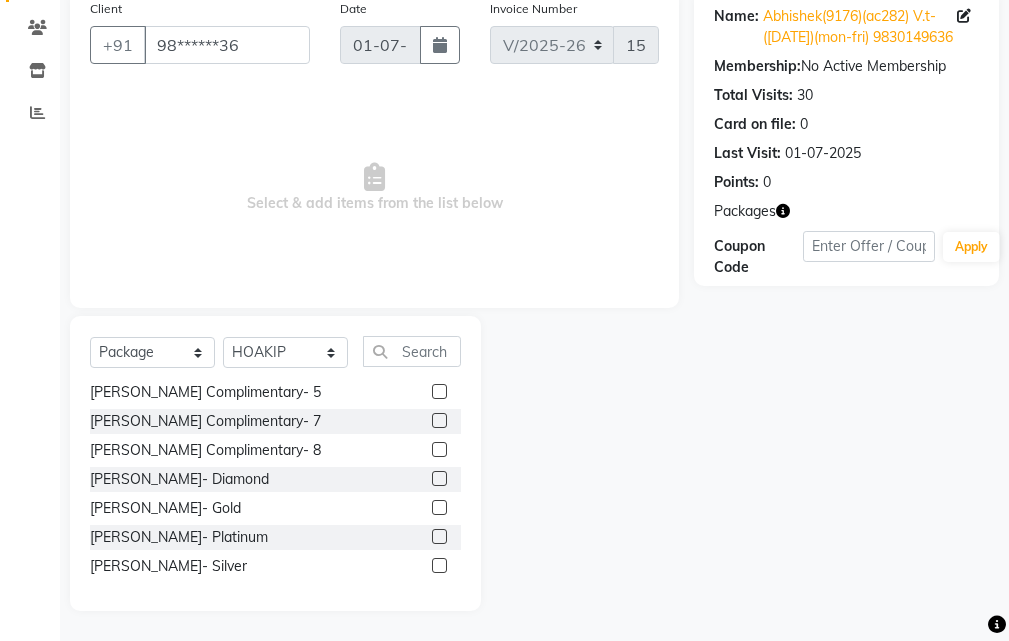 click 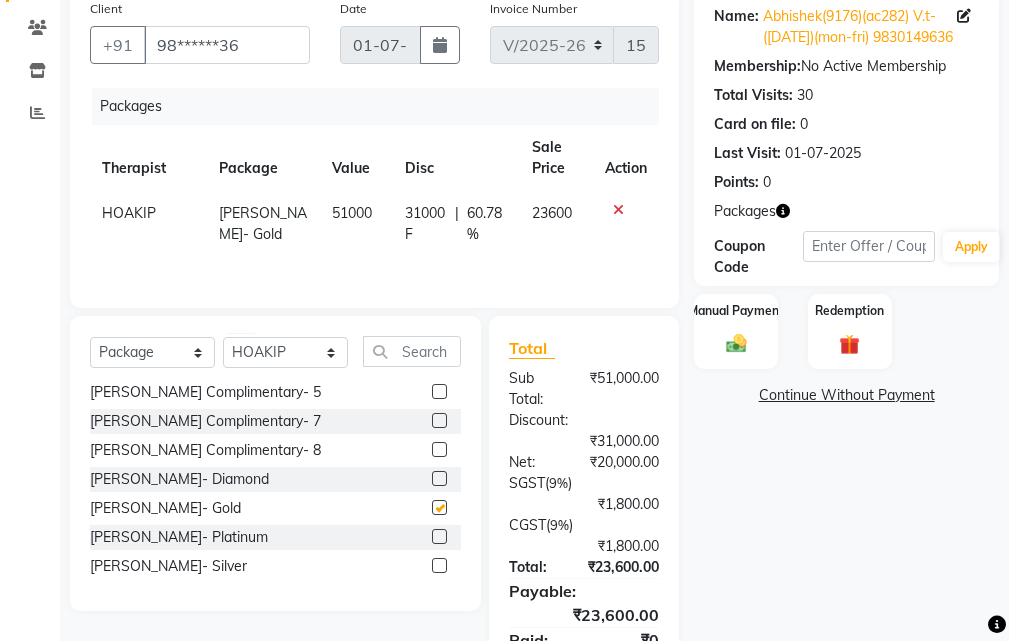 checkbox on "false" 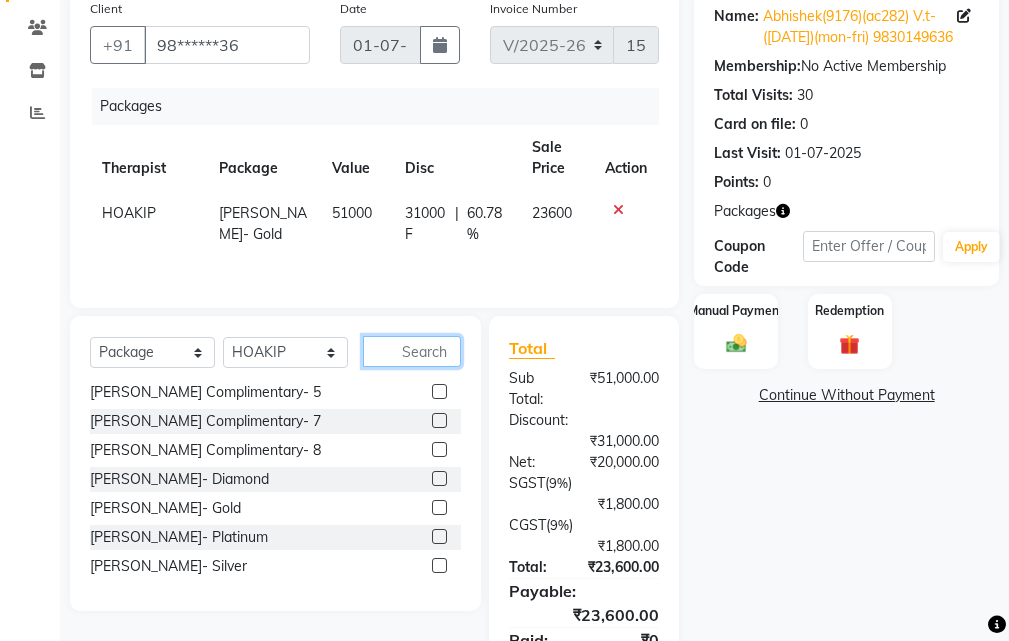 click 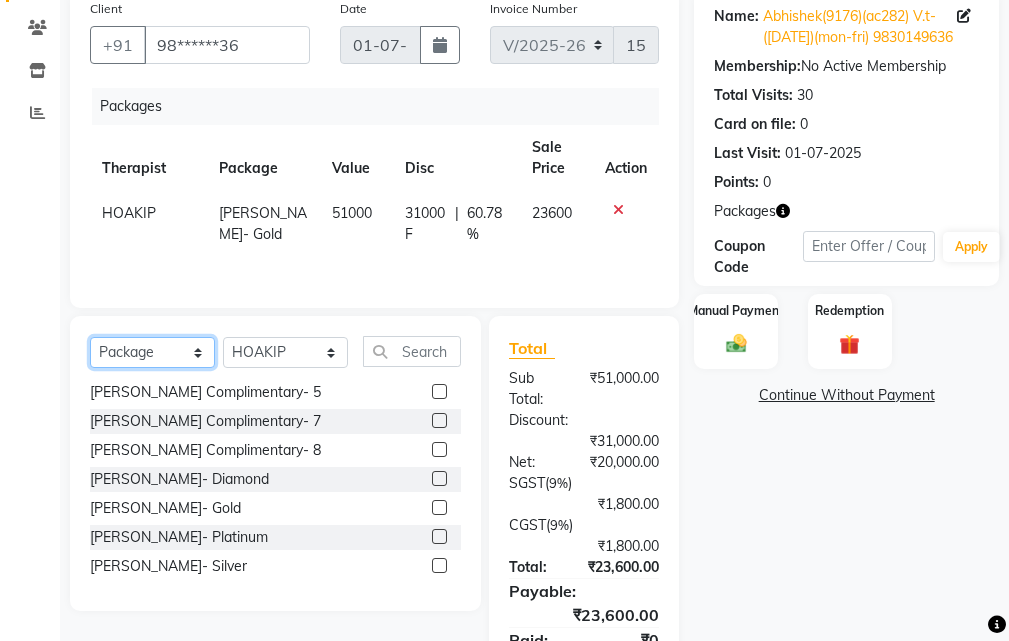 click on "Select  Service  Product  Membership  Package Voucher Prepaid Gift Card" 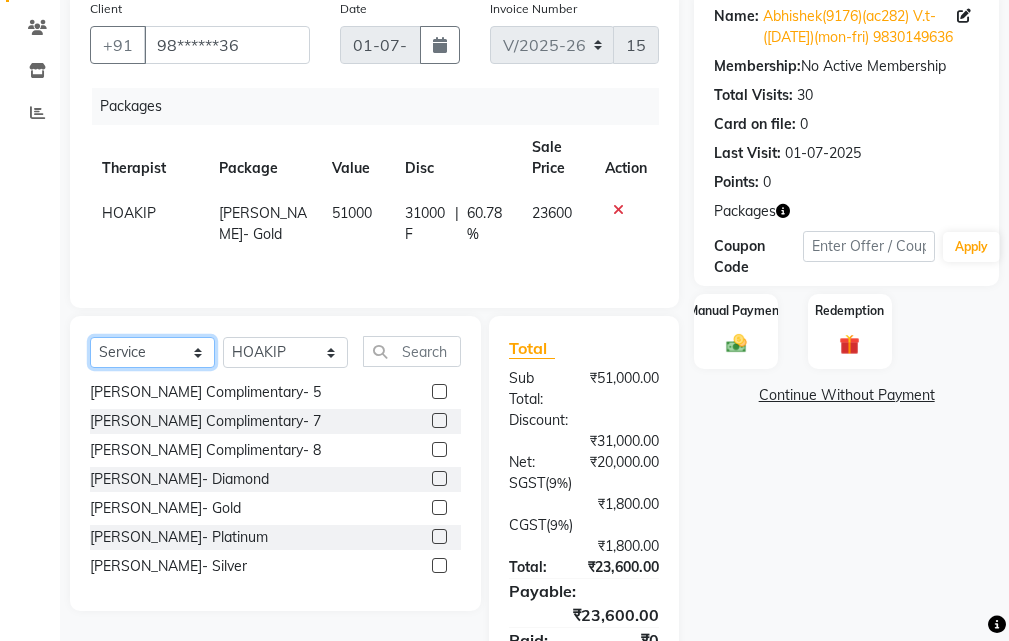 click on "Select  Service  Product  Membership  Package Voucher Prepaid Gift Card" 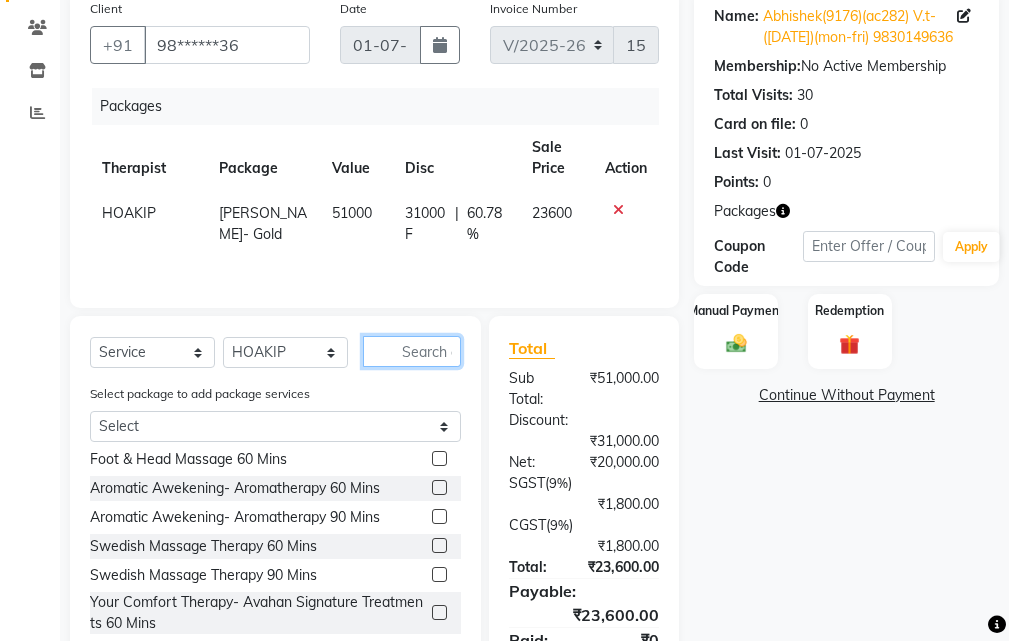 click 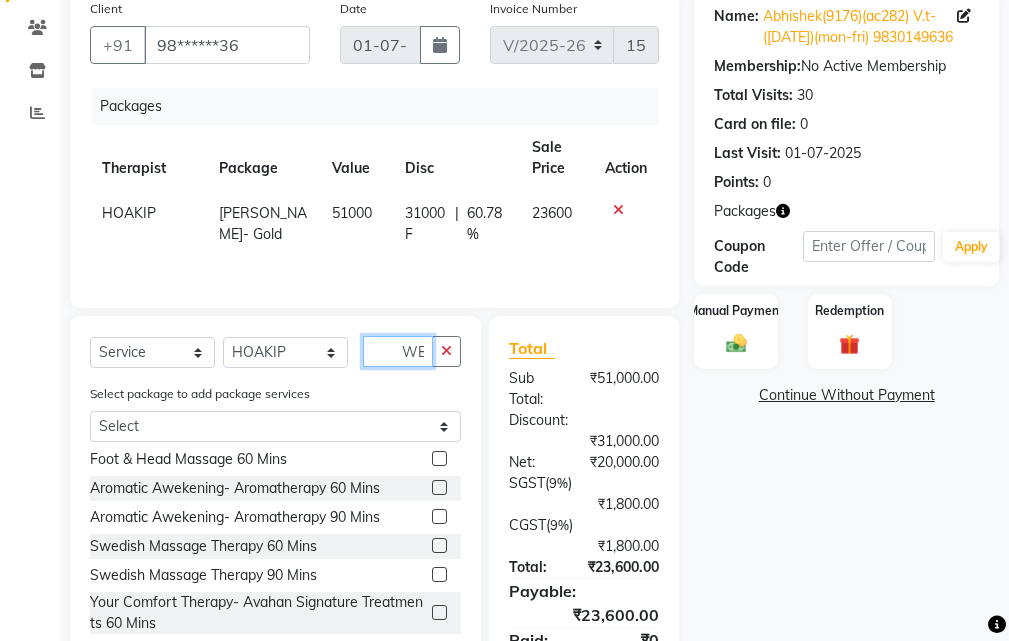scroll, scrollTop: 0, scrollLeft: 0, axis: both 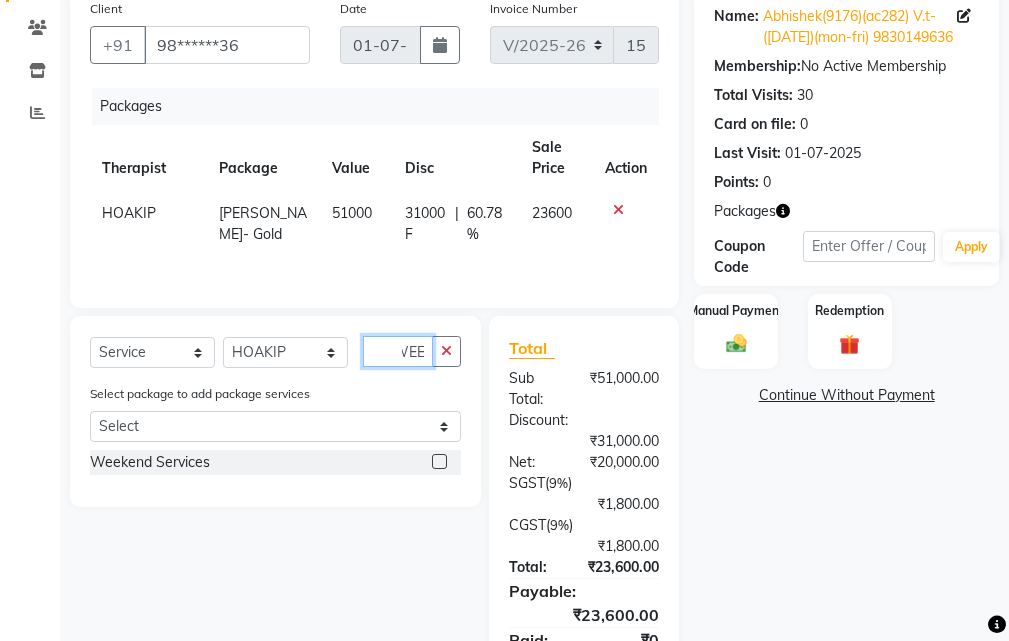 type on "WEE" 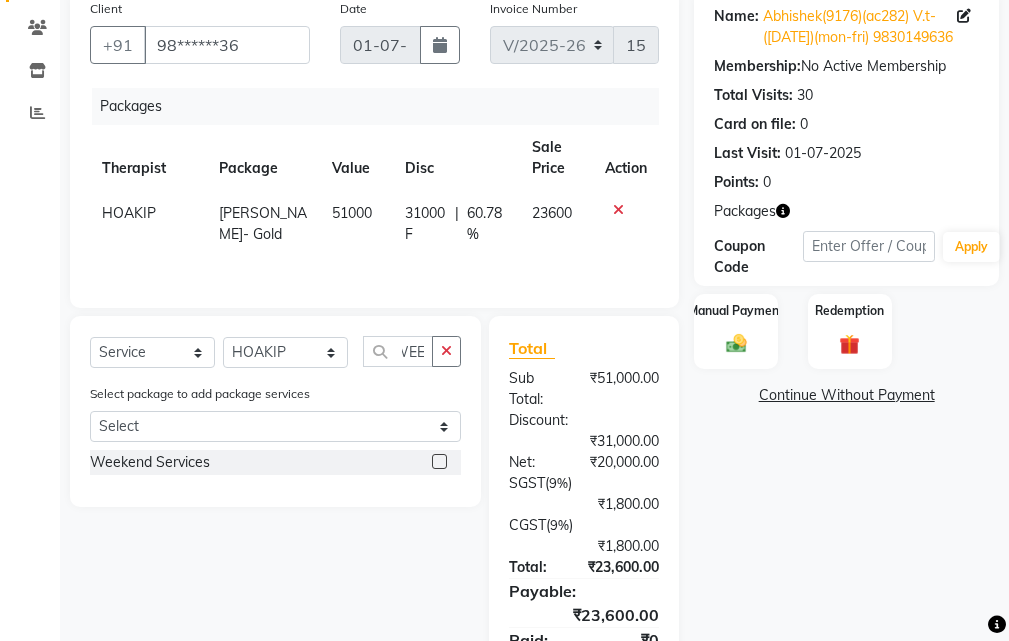 click 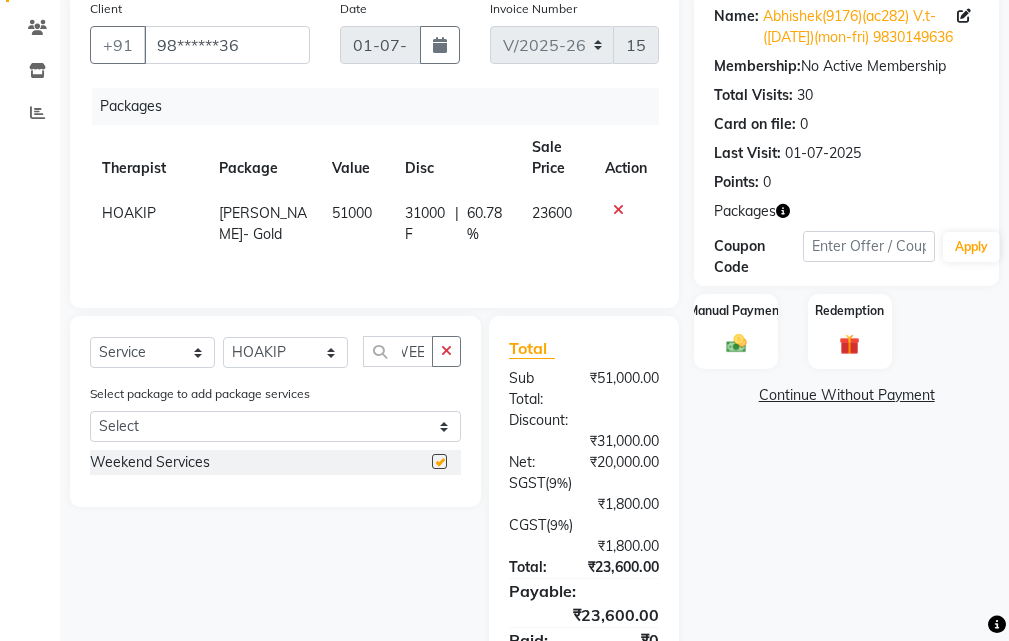 scroll, scrollTop: 0, scrollLeft: 0, axis: both 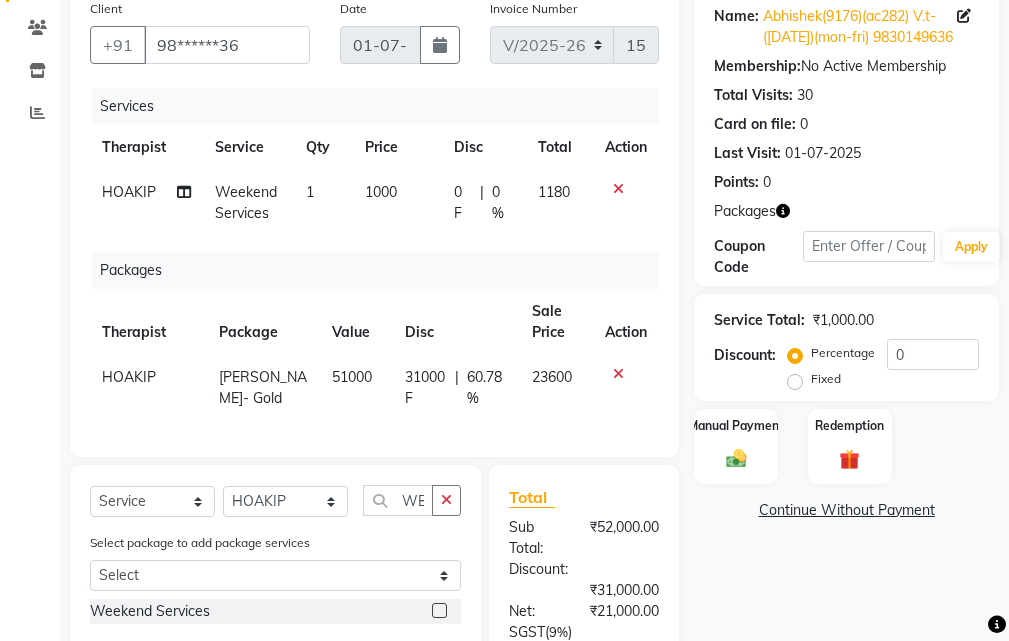 checkbox on "false" 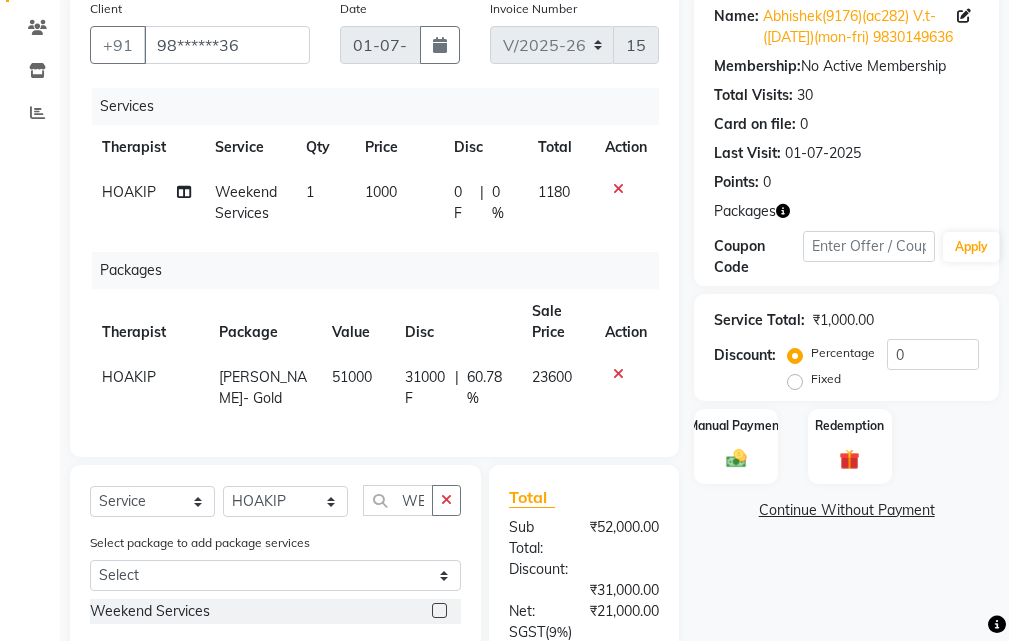 scroll, scrollTop: 479, scrollLeft: 0, axis: vertical 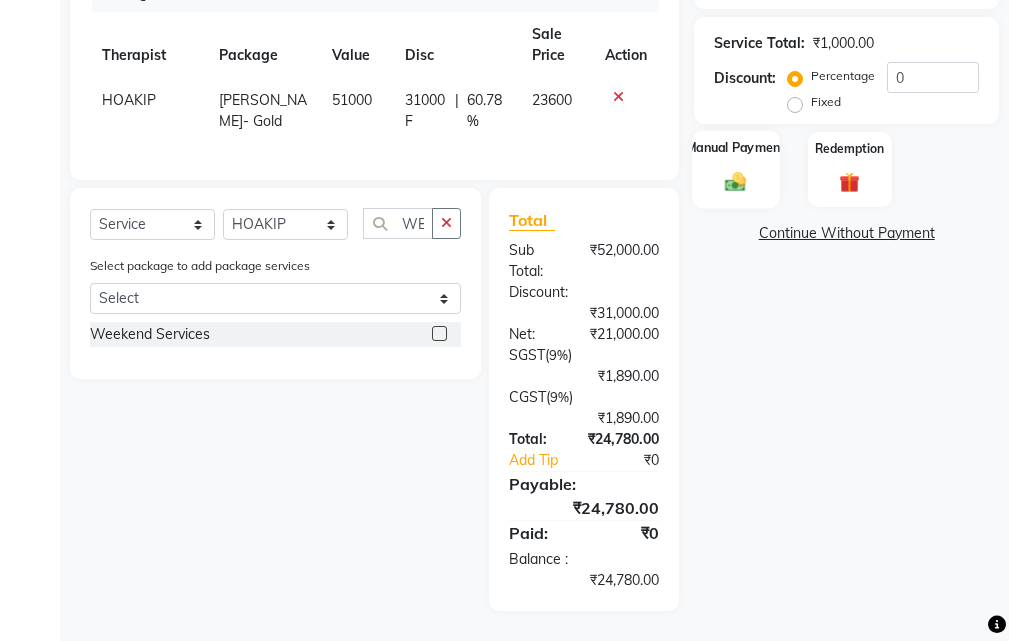 click on "Manual Payment" 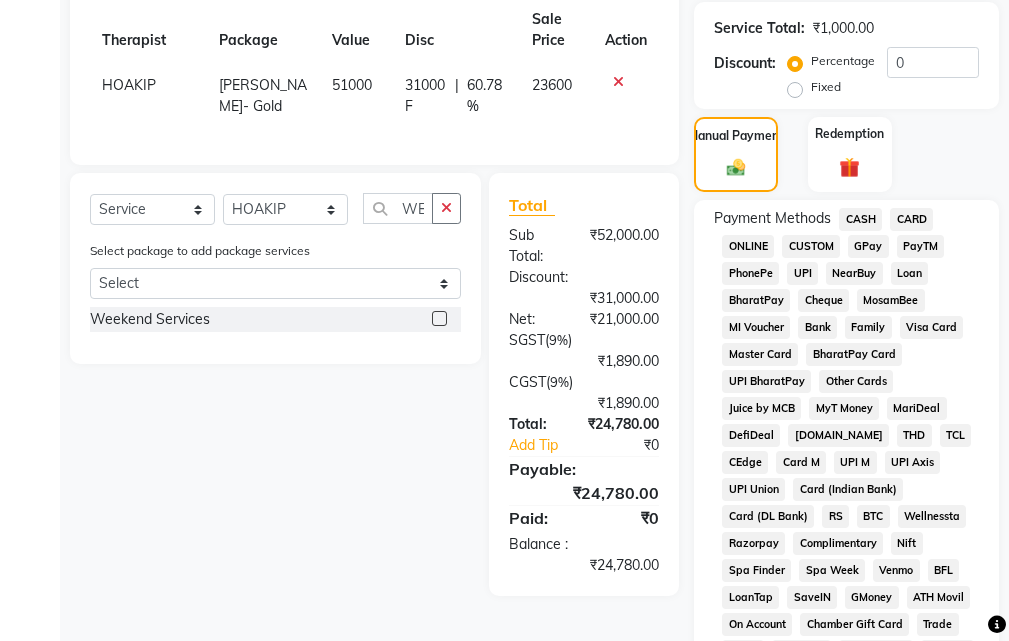 click on "CASH" 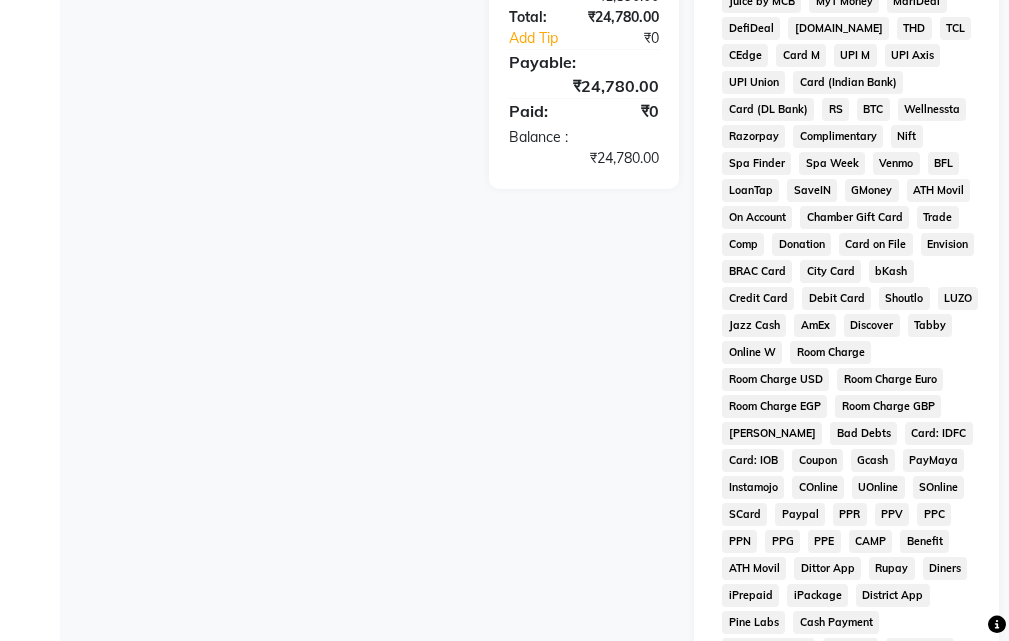 scroll, scrollTop: 1170, scrollLeft: 0, axis: vertical 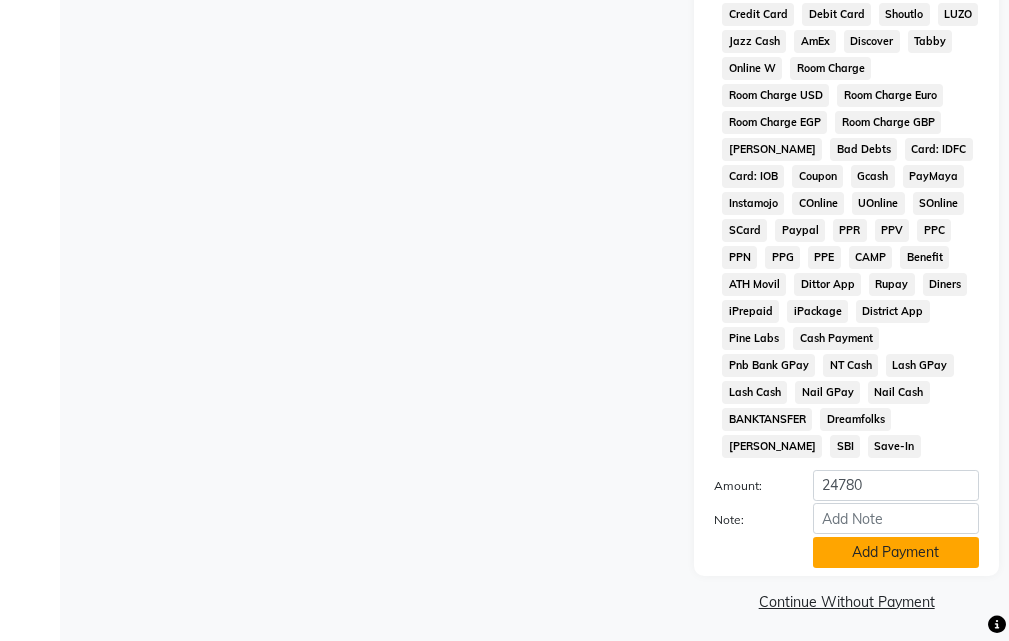 click on "Add Payment" 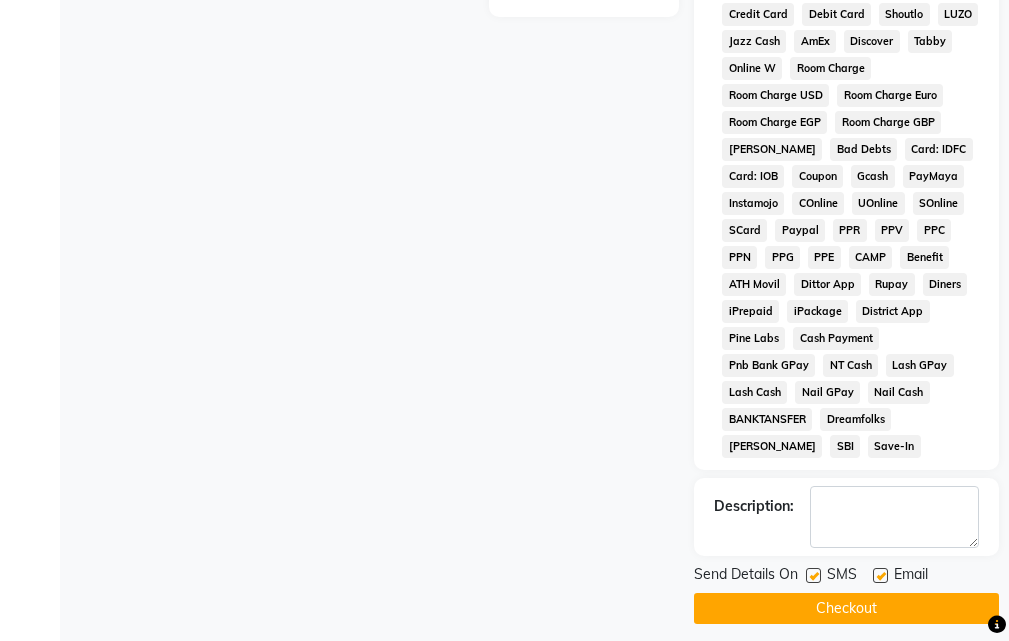 click 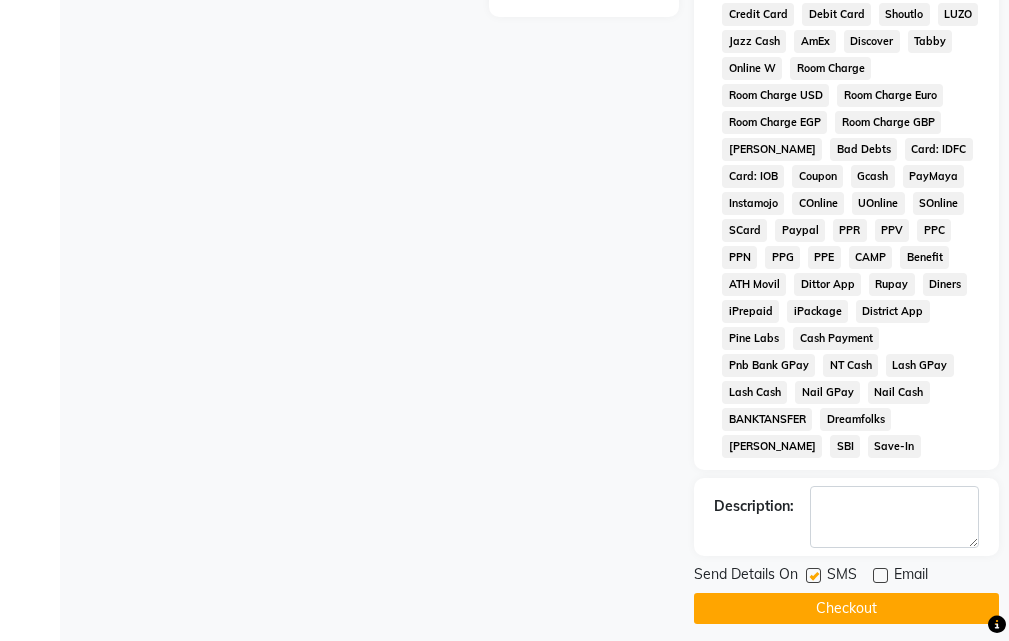 click on "Checkout" 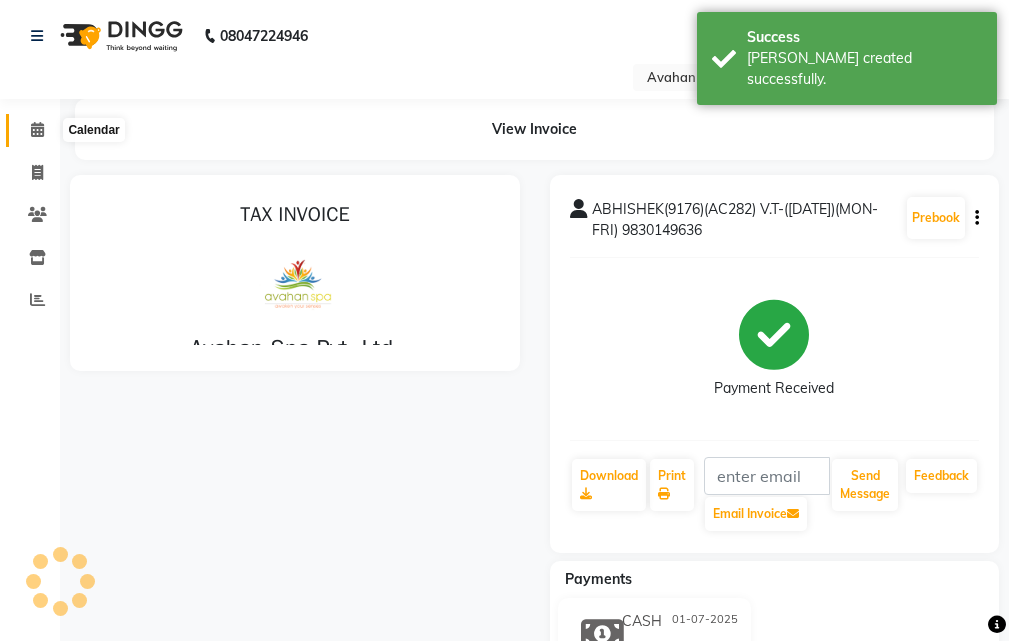 scroll, scrollTop: 0, scrollLeft: 0, axis: both 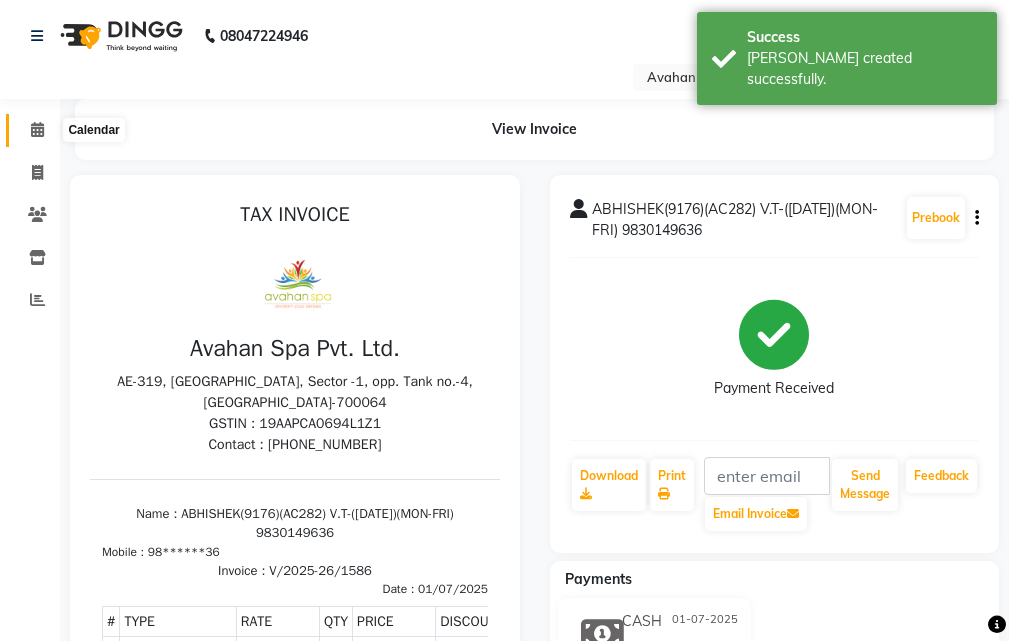 click 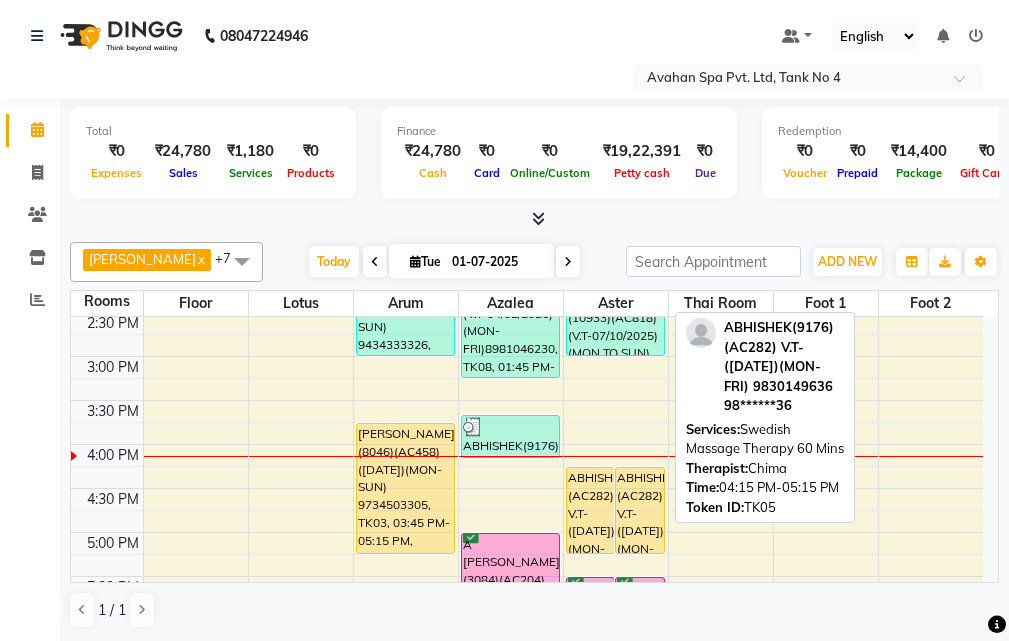 scroll, scrollTop: 500, scrollLeft: 0, axis: vertical 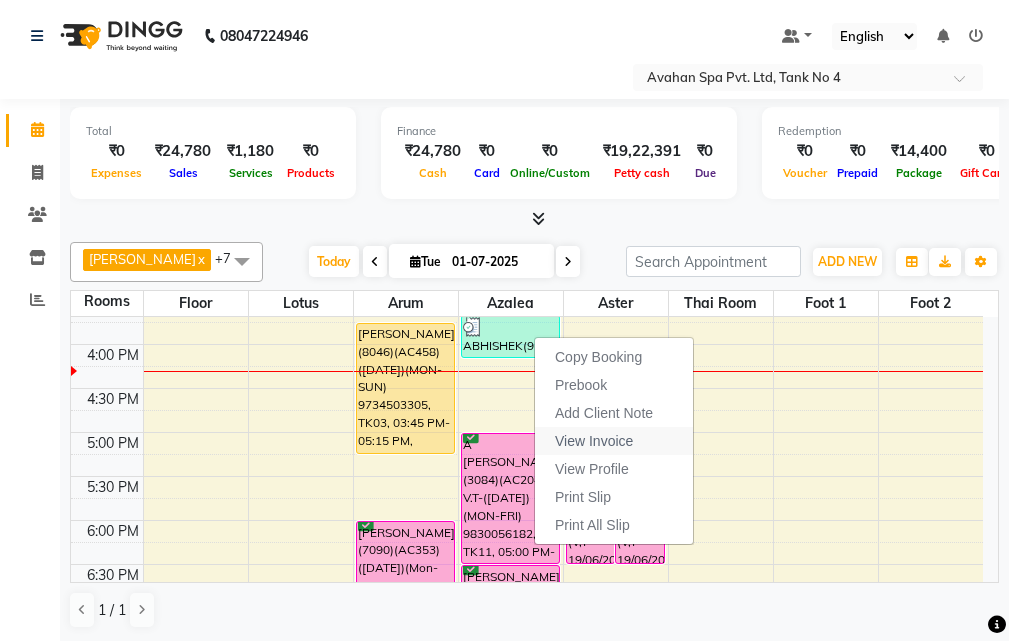 click on "View Invoice" at bounding box center (614, 441) 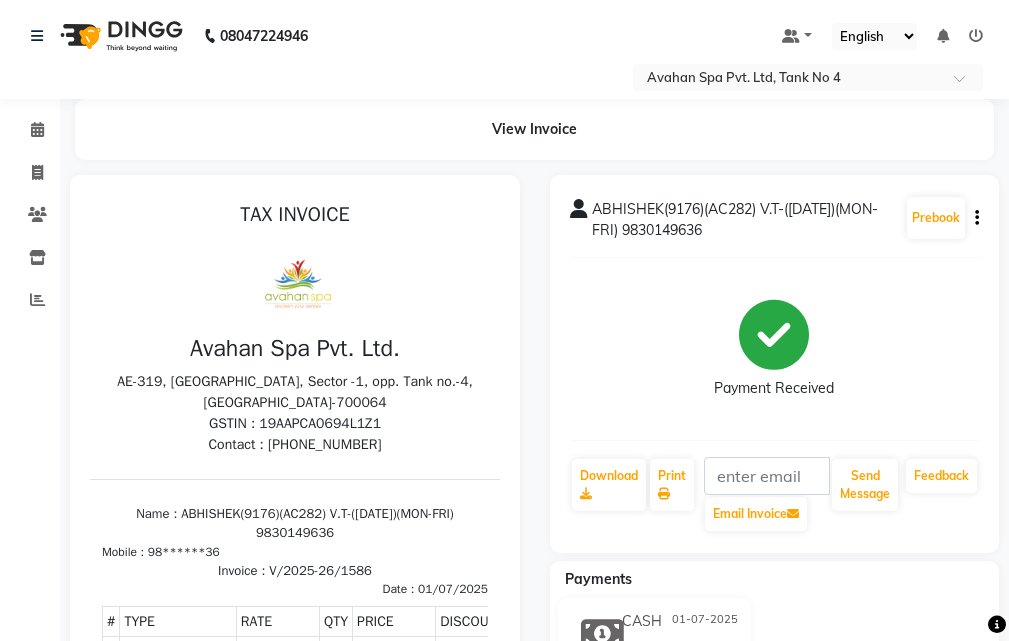 scroll, scrollTop: 300, scrollLeft: 0, axis: vertical 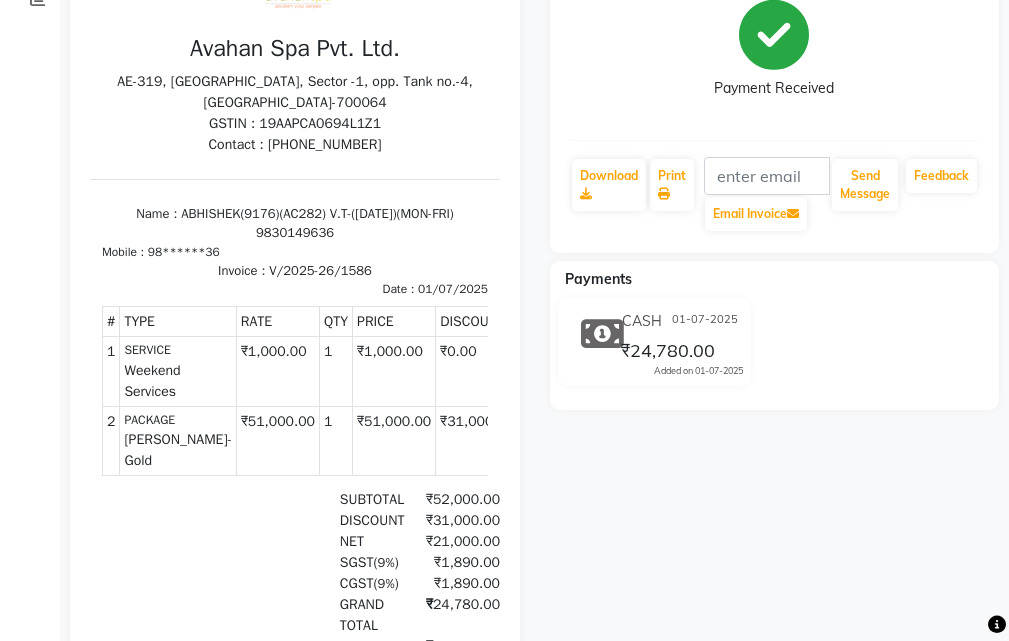drag, startPoint x: 668, startPoint y: 362, endPoint x: 629, endPoint y: 346, distance: 42.154476 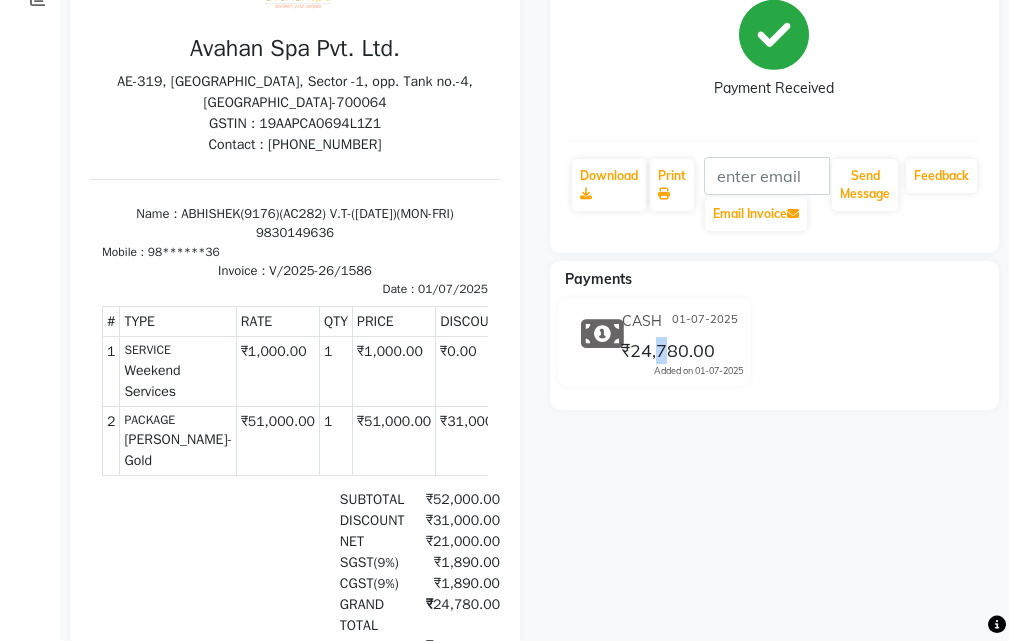 drag, startPoint x: 664, startPoint y: 351, endPoint x: 681, endPoint y: 349, distance: 17.117243 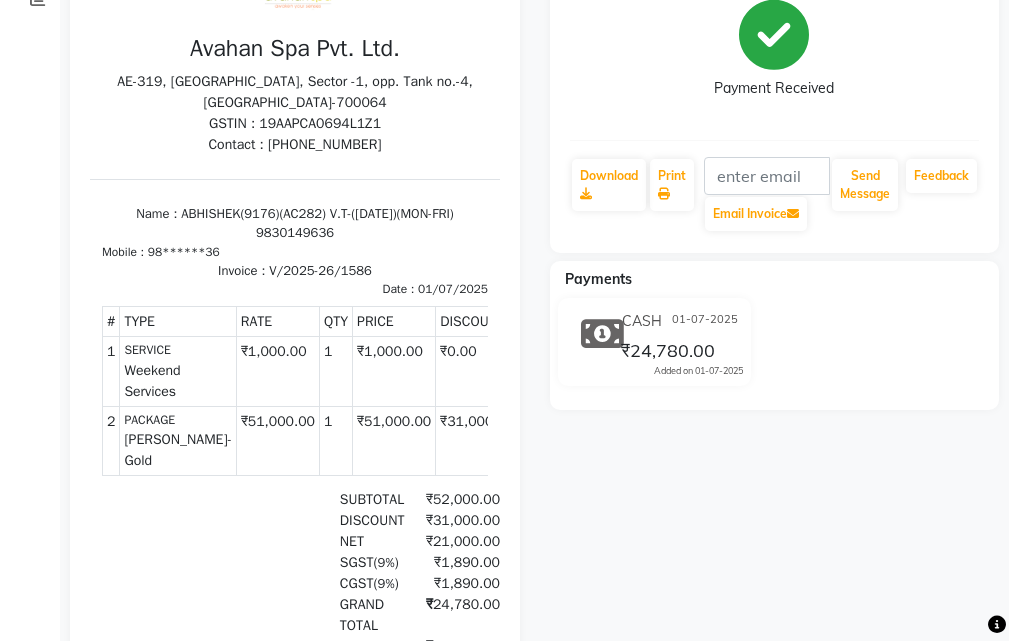click on "₹24,780.00" 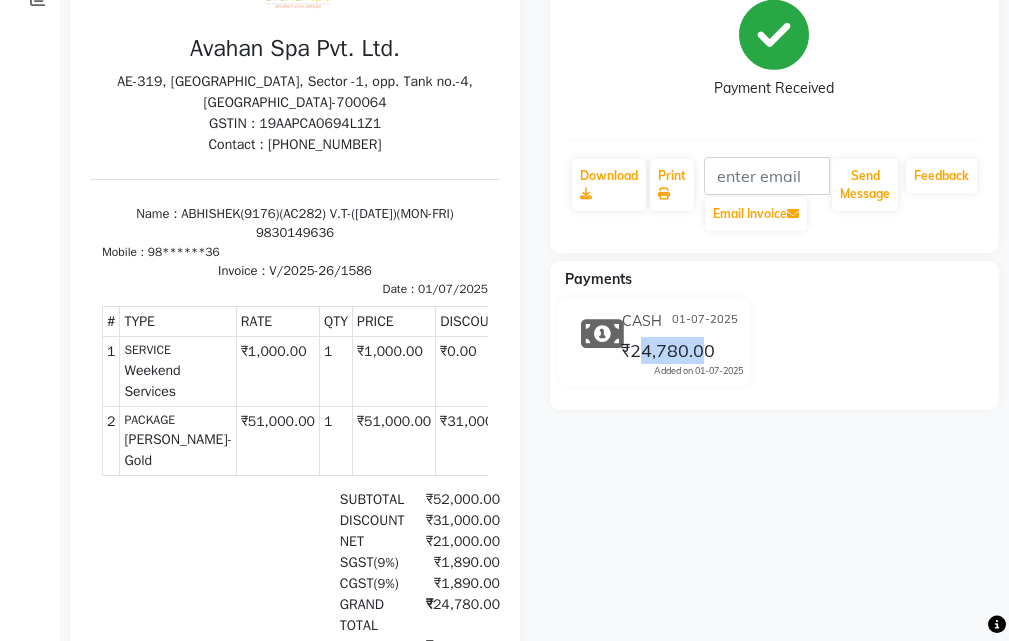 drag, startPoint x: 643, startPoint y: 351, endPoint x: 701, endPoint y: 356, distance: 58.21512 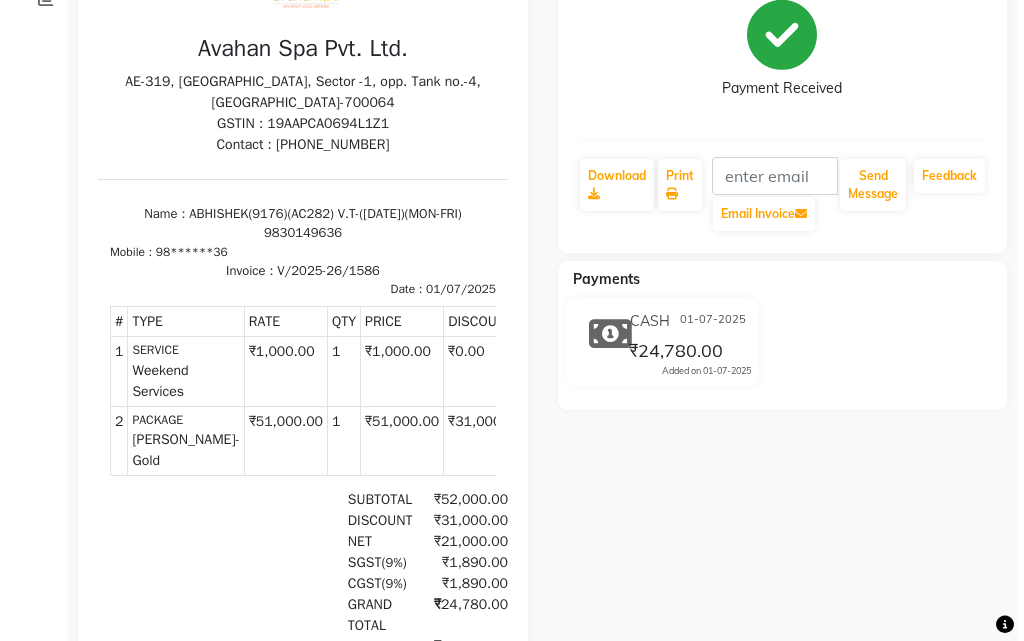 scroll, scrollTop: 0, scrollLeft: 0, axis: both 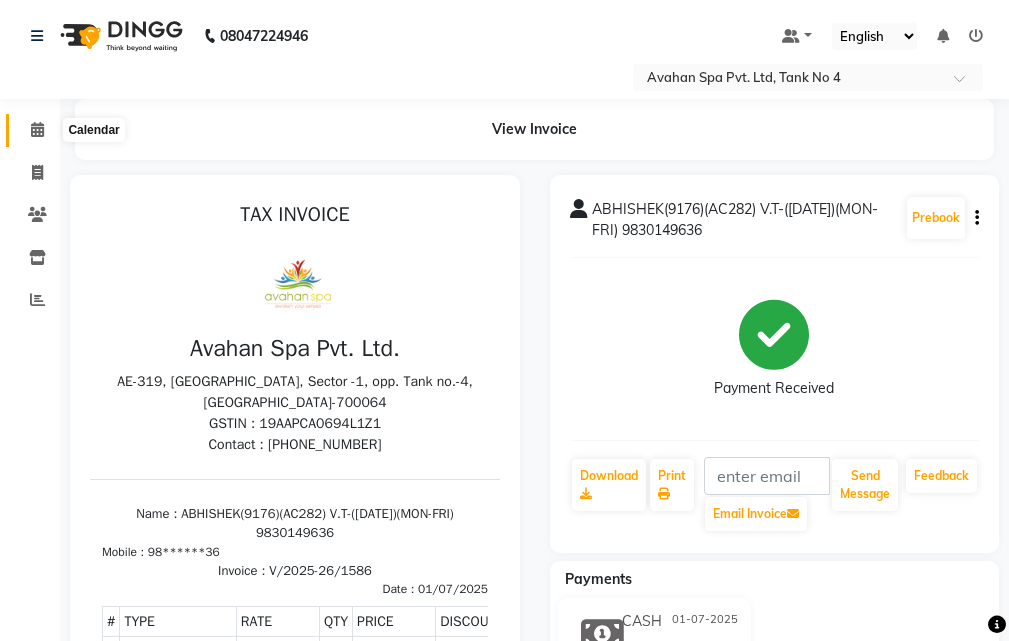 click 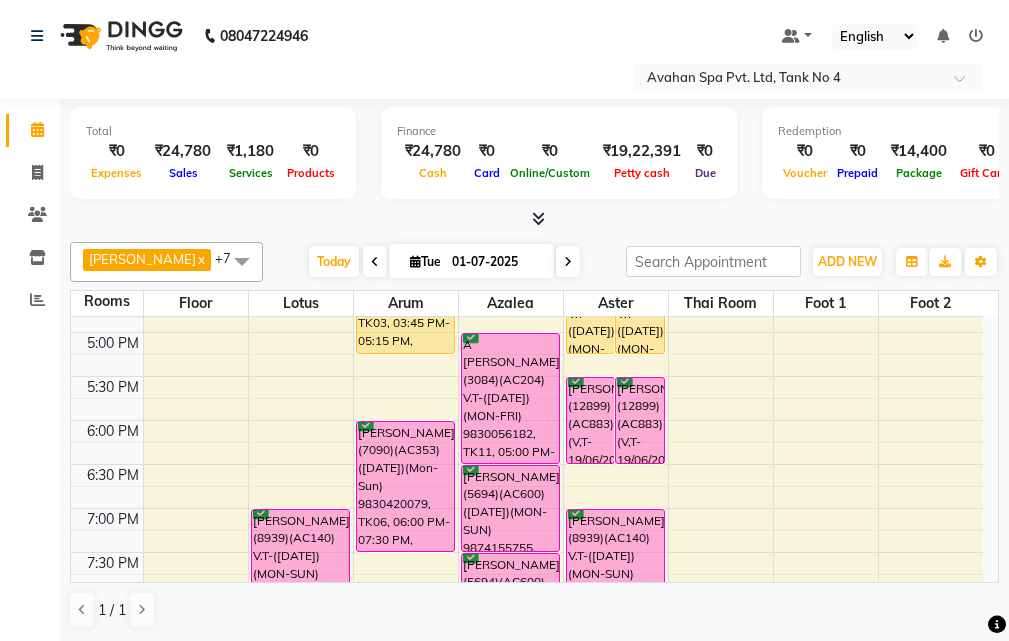 scroll, scrollTop: 400, scrollLeft: 0, axis: vertical 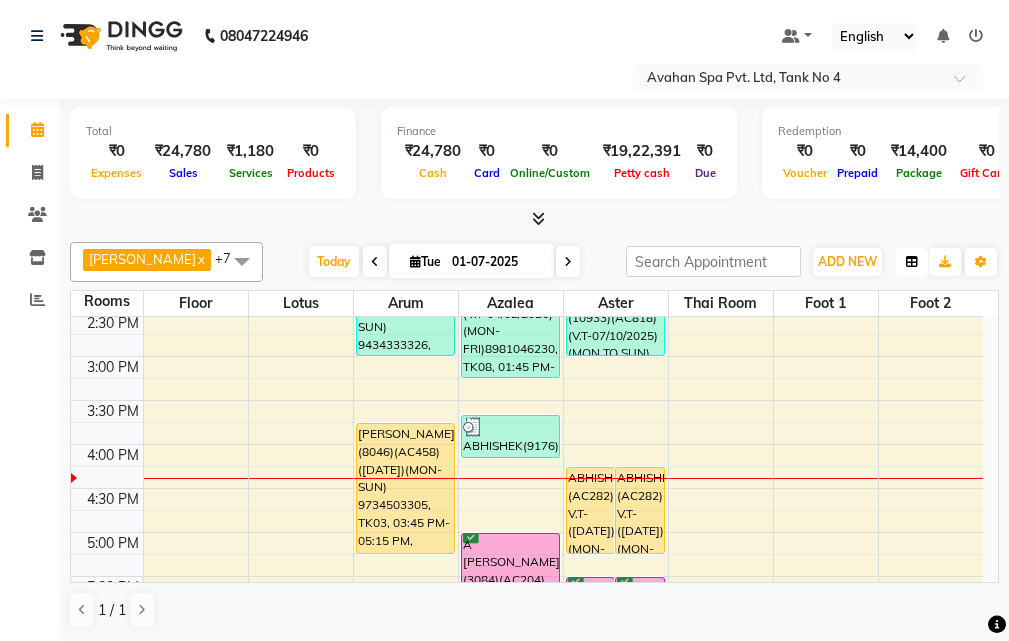 click at bounding box center (912, 262) 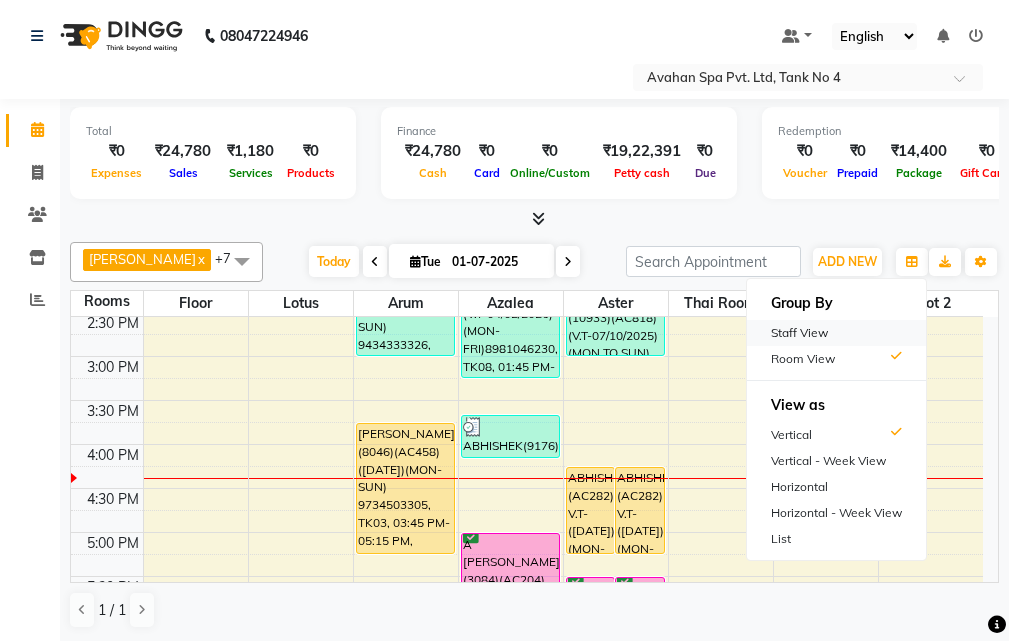 click on "Staff View" at bounding box center (836, 333) 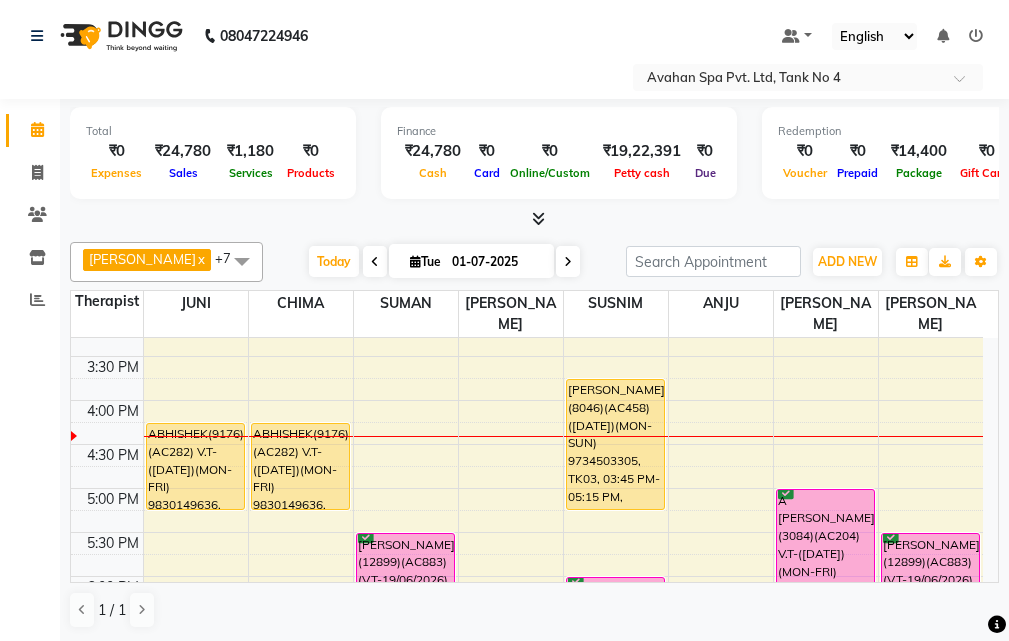 scroll, scrollTop: 500, scrollLeft: 0, axis: vertical 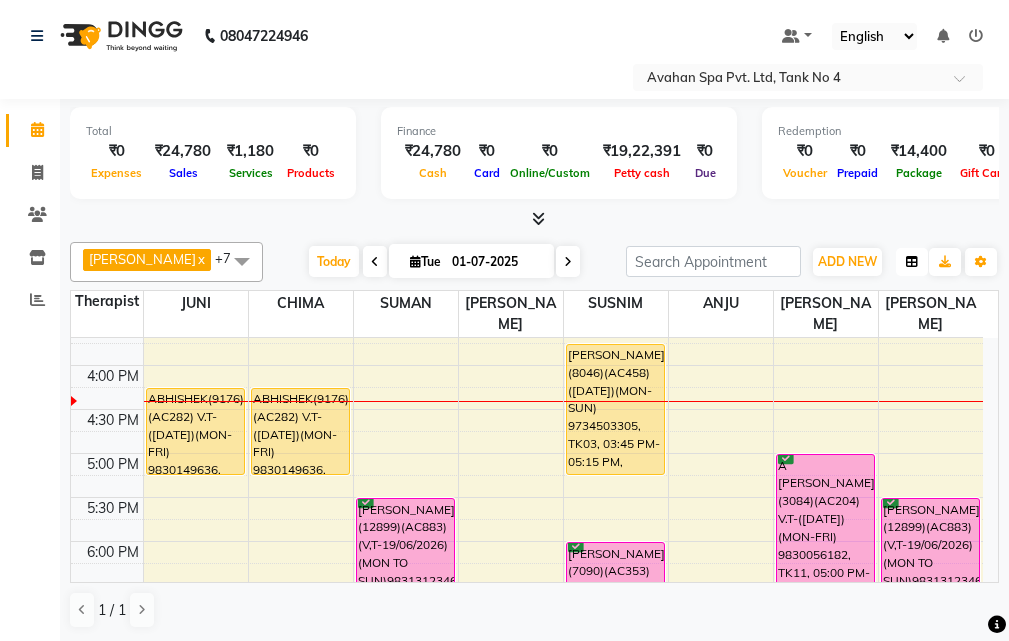 click at bounding box center [912, 262] 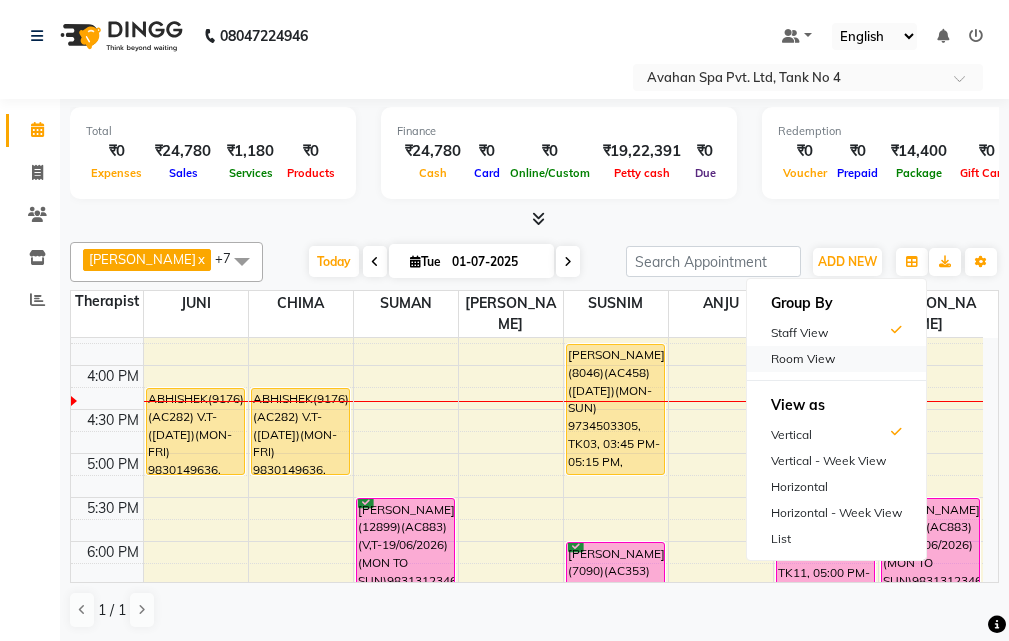 click on "Room View" at bounding box center [836, 359] 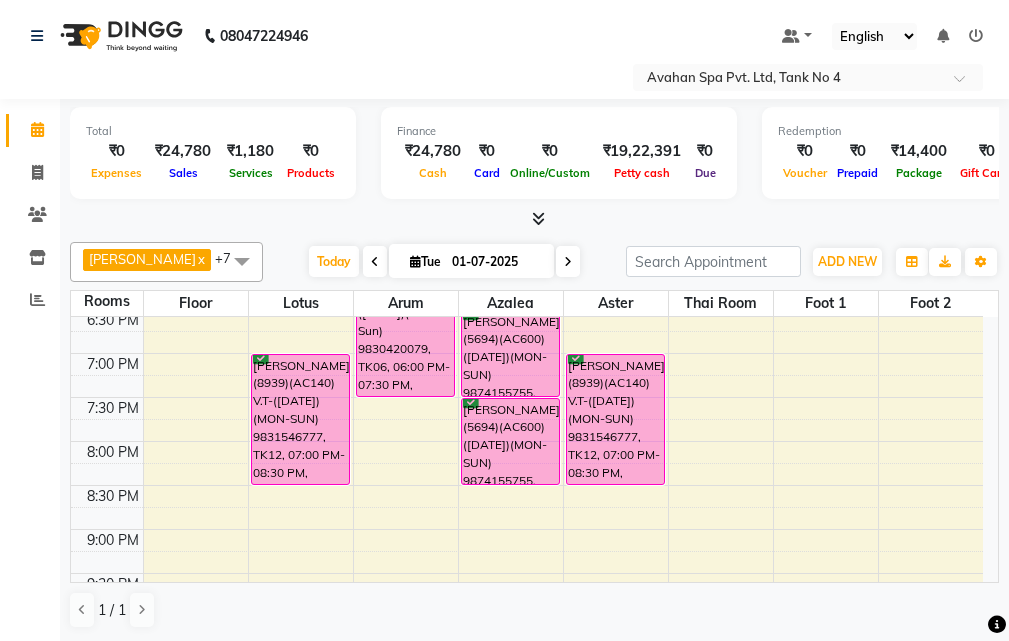 scroll, scrollTop: 800, scrollLeft: 0, axis: vertical 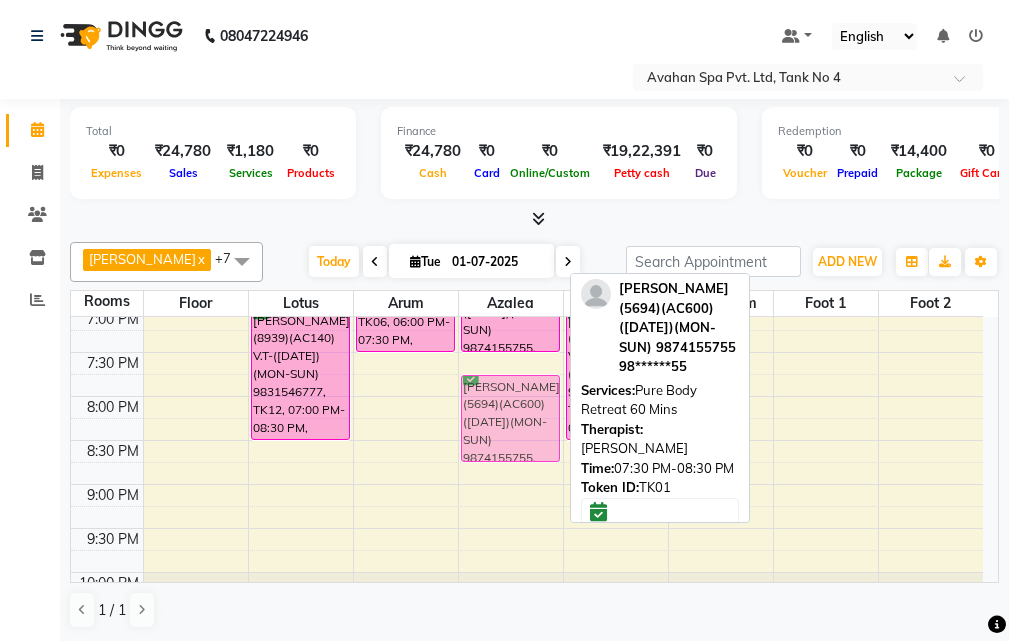 click on "[PERSON_NAME](9607)(AC380)(V.T-04/02/2026) (MON-FRI)8981046230, TK08, 01:45 PM-03:15 PM, Swedish Massage Therapy 90 Mins     ABHISHEK(9176)(AC282) V.T-([DATE])(MON-FRI) 9830149636, TK13, 03:40 PM-04:10 PM, Weekend Services     A [PERSON_NAME](3084)(AC204) V.T-([DATE])(MON-FRI) 9830056182, TK11, 05:00 PM-06:30 PM, Swedish Massage Therapy 90 Mins     [PERSON_NAME](5694)(AC600) ([DATE])(MON-SUN) 9874155755, TK01, 06:30 PM-07:30 PM, Swedish Massage Therapy 60 Mins     [PERSON_NAME](5694)(AC600) ([DATE])(MON-SUN) 9874155755, TK01, 07:30 PM-08:30 PM, Pure Body Retreat  60 Mins     [PERSON_NAME](5694)(AC600) ([DATE])(MON-SUN) 9874155755, TK01, 07:30 PM-08:30 PM, Pure Body Retreat  60 Mins" at bounding box center [511, 88] 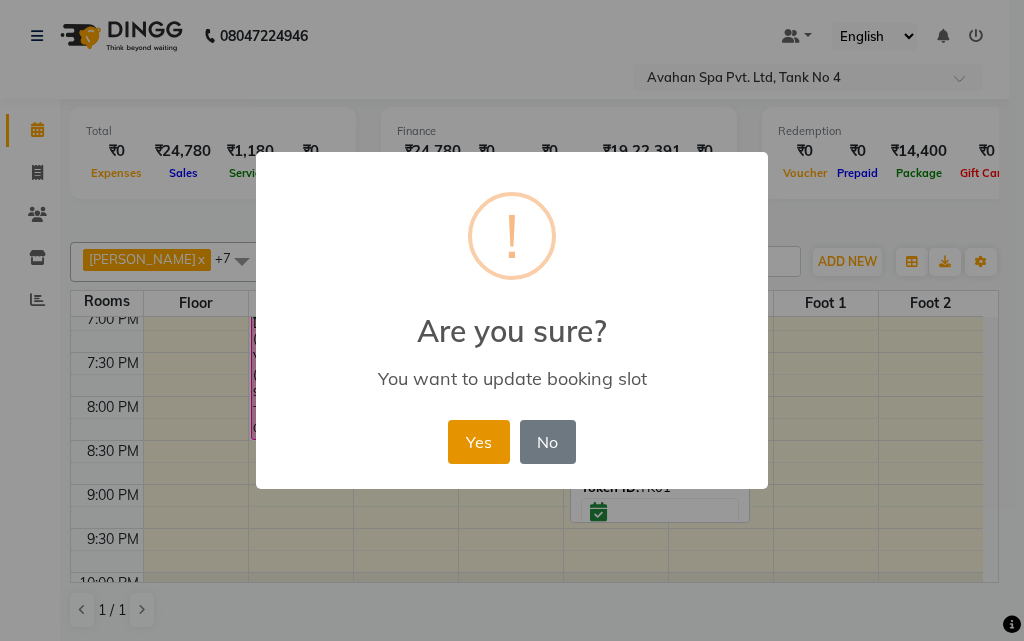 click on "Yes" at bounding box center [478, 442] 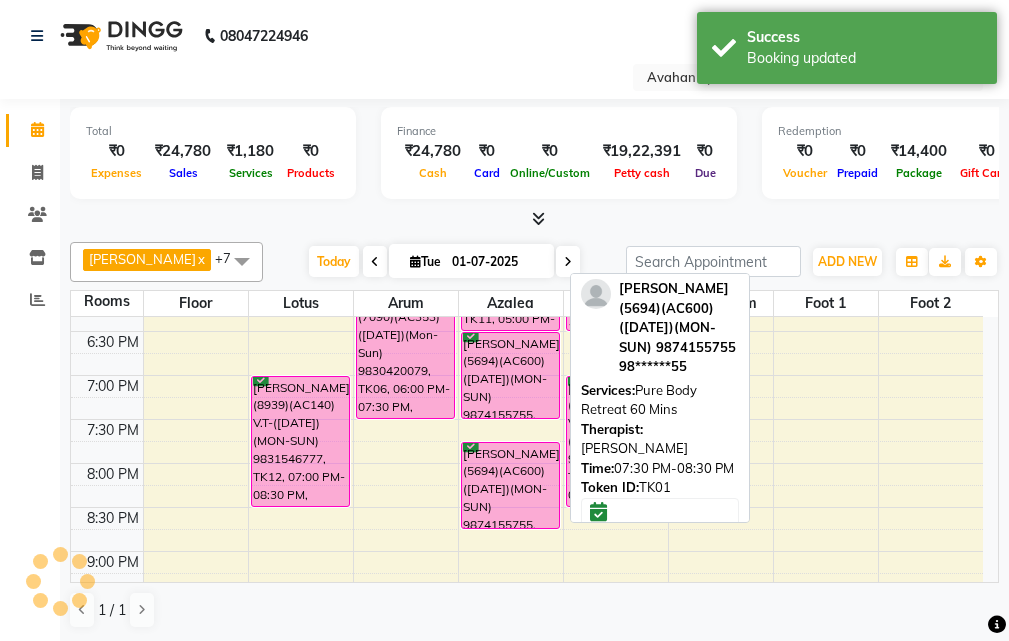 scroll, scrollTop: 700, scrollLeft: 0, axis: vertical 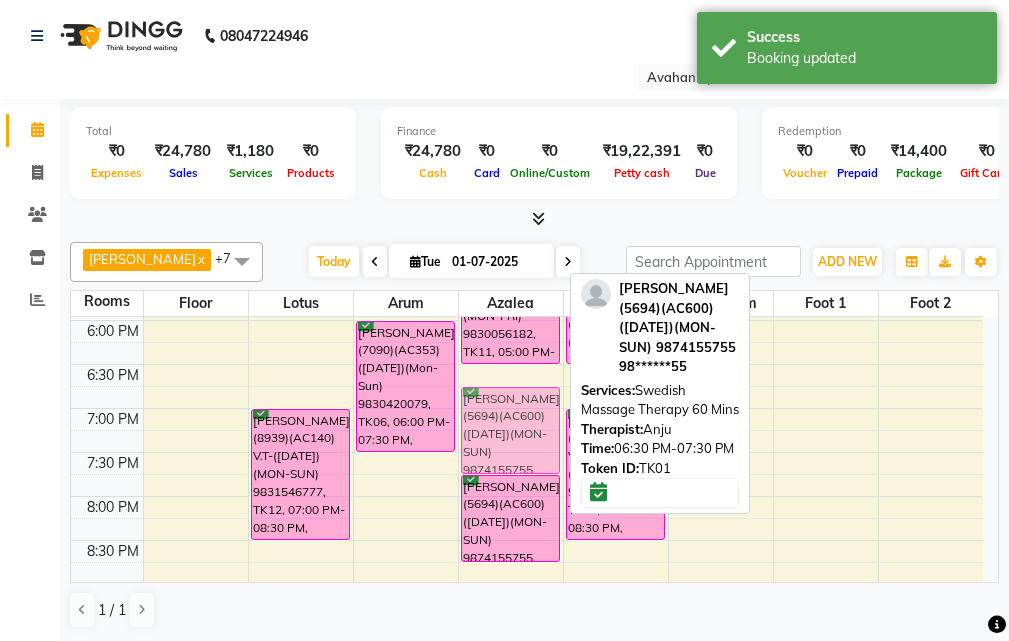 click on "[PERSON_NAME](9607)(AC380)(V.T-04/02/2026) (MON-FRI)8981046230, TK08, 01:45 PM-03:15 PM, Swedish Massage Therapy 90 Mins     ABHISHEK(9176)(AC282) V.T-([DATE])(MON-FRI) 9830149636, TK13, 03:40 PM-04:10 PM, Weekend Services     A [PERSON_NAME](3084)(AC204) V.T-([DATE])(MON-FRI) 9830056182, TK11, 05:00 PM-06:30 PM, Swedish Massage Therapy 90 Mins     [PERSON_NAME](5694)(AC600) ([DATE])(MON-SUN) 9874155755, TK01, 06:30 PM-07:30 PM, Swedish Massage Therapy 60 Mins     [PERSON_NAME](5694)(AC600) ([DATE])(MON-SUN) 9874155755, TK01, 07:45 PM-08:45 PM, Pure Body Retreat  60 Mins     [PERSON_NAME](5694)(AC600) ([DATE])(MON-SUN) 9874155755, TK01, 06:30 PM-07:30 PM, Swedish Massage Therapy 60 Mins" at bounding box center (511, 188) 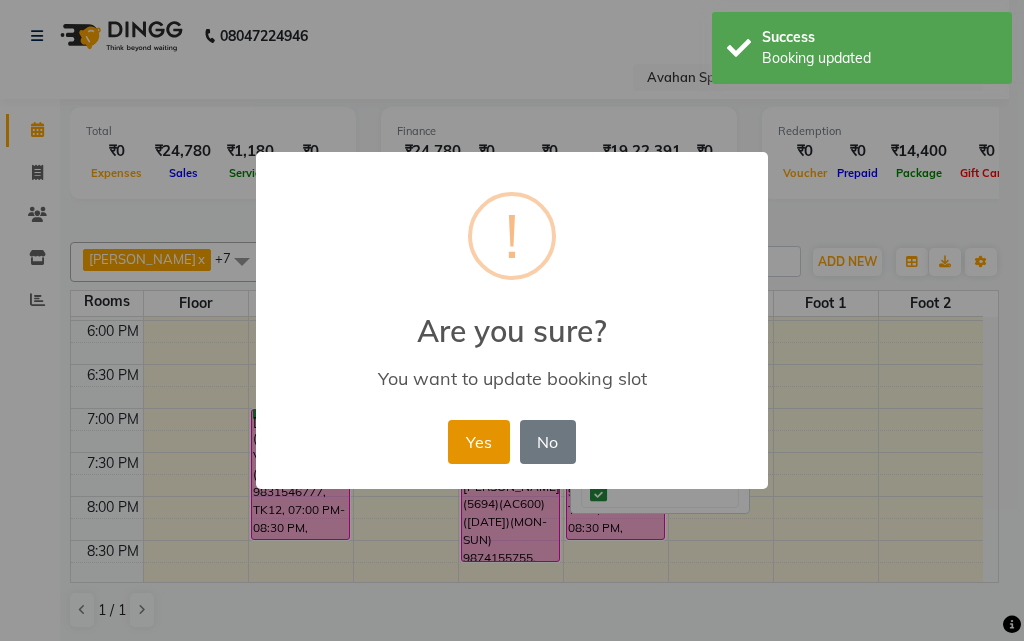 click on "Yes" at bounding box center [478, 442] 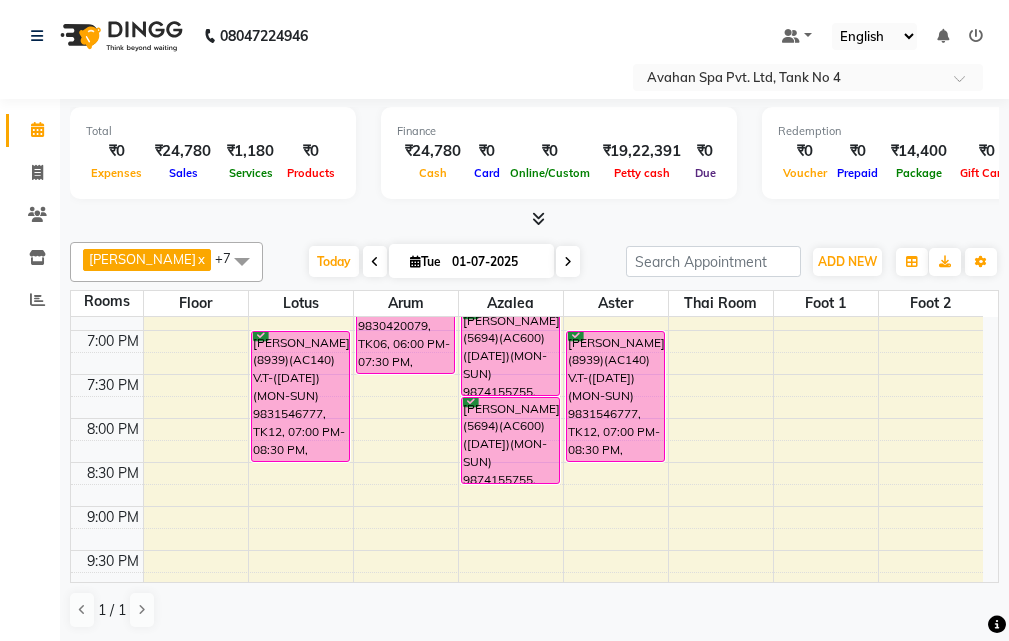 scroll, scrollTop: 678, scrollLeft: 0, axis: vertical 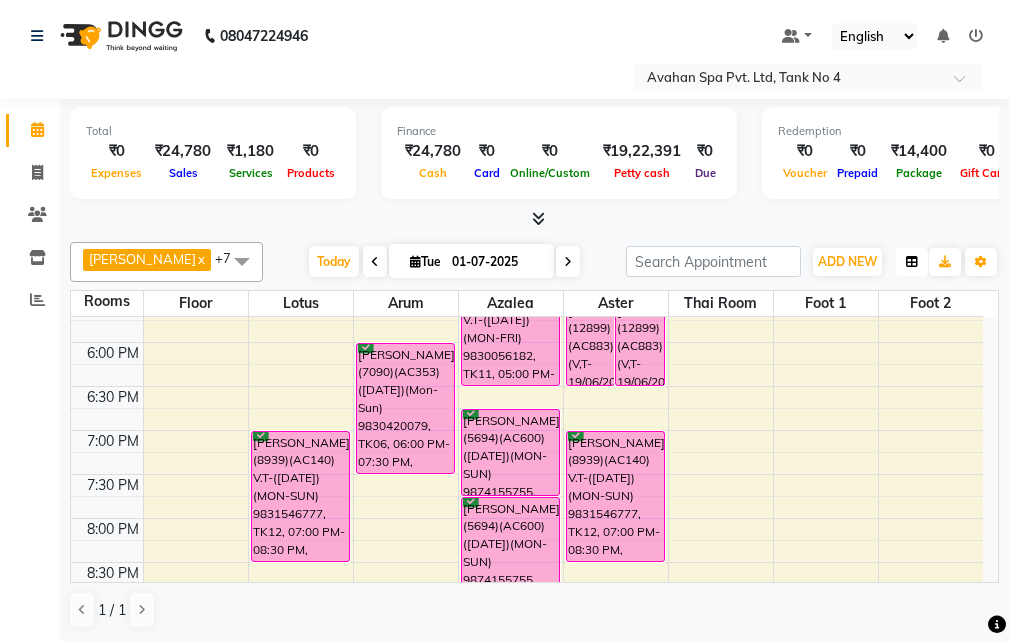 click at bounding box center (912, 262) 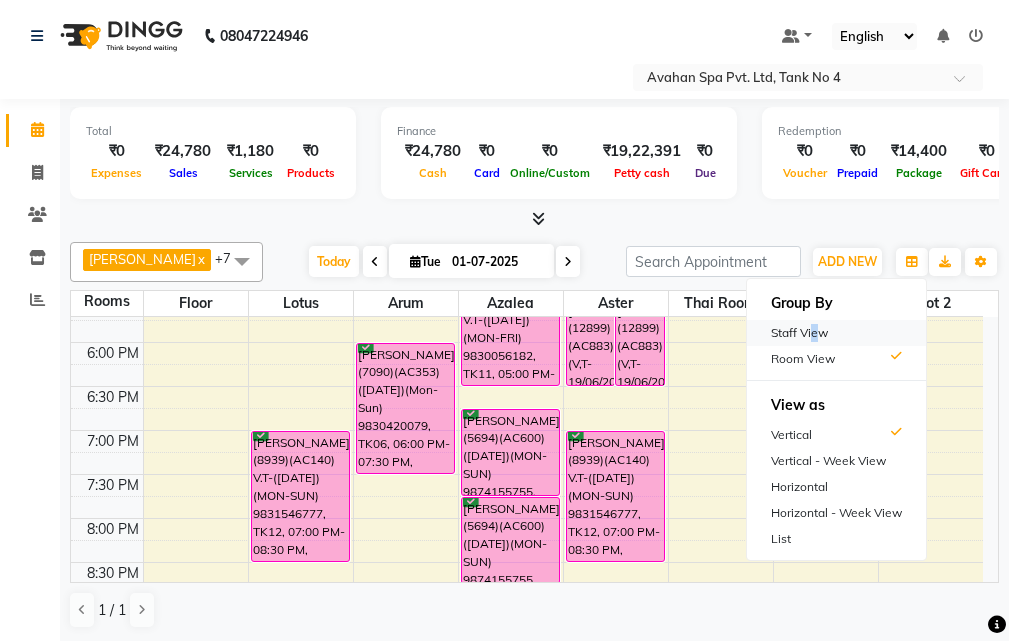 click on "Staff View" at bounding box center (836, 333) 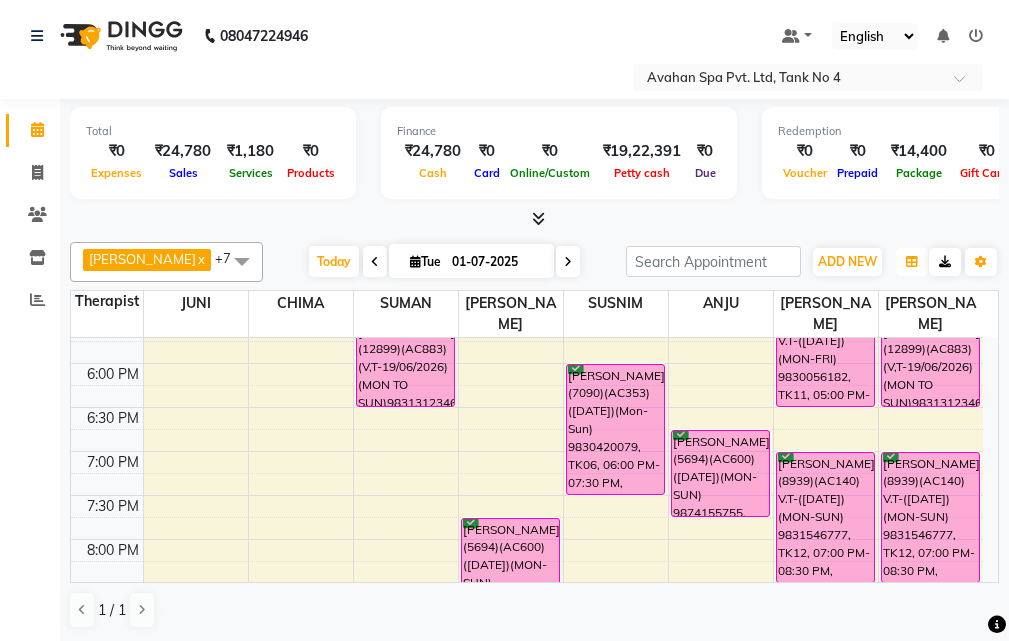 click at bounding box center (912, 262) 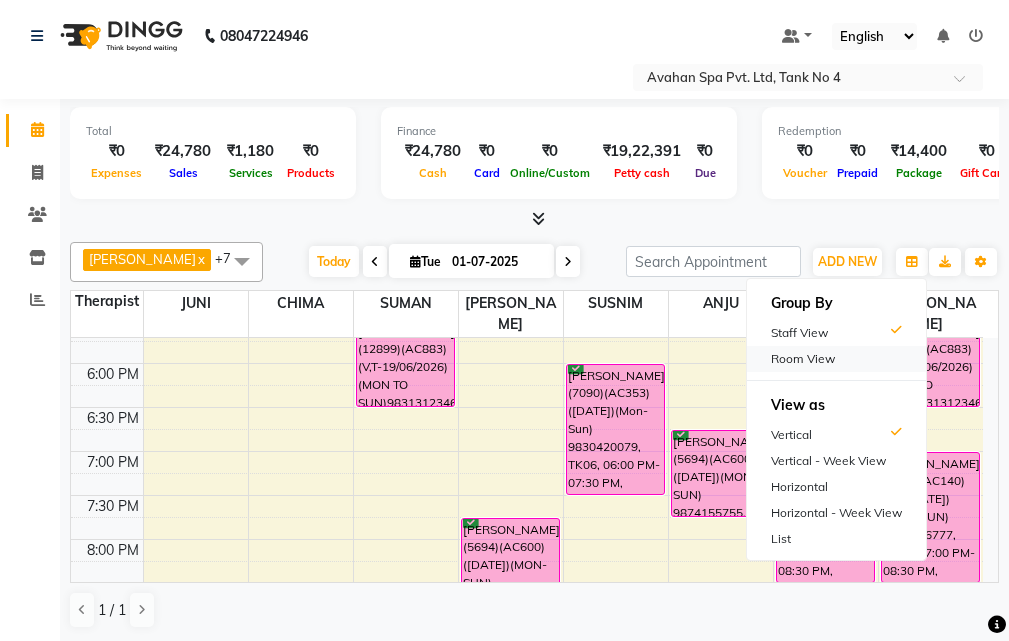 click on "Room View" at bounding box center [836, 359] 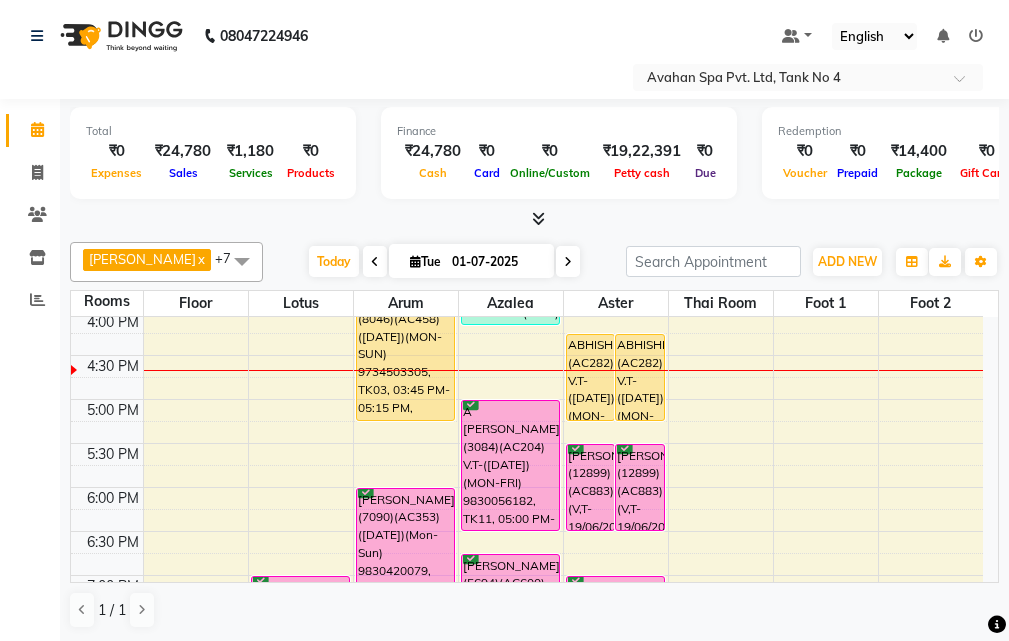scroll, scrollTop: 578, scrollLeft: 0, axis: vertical 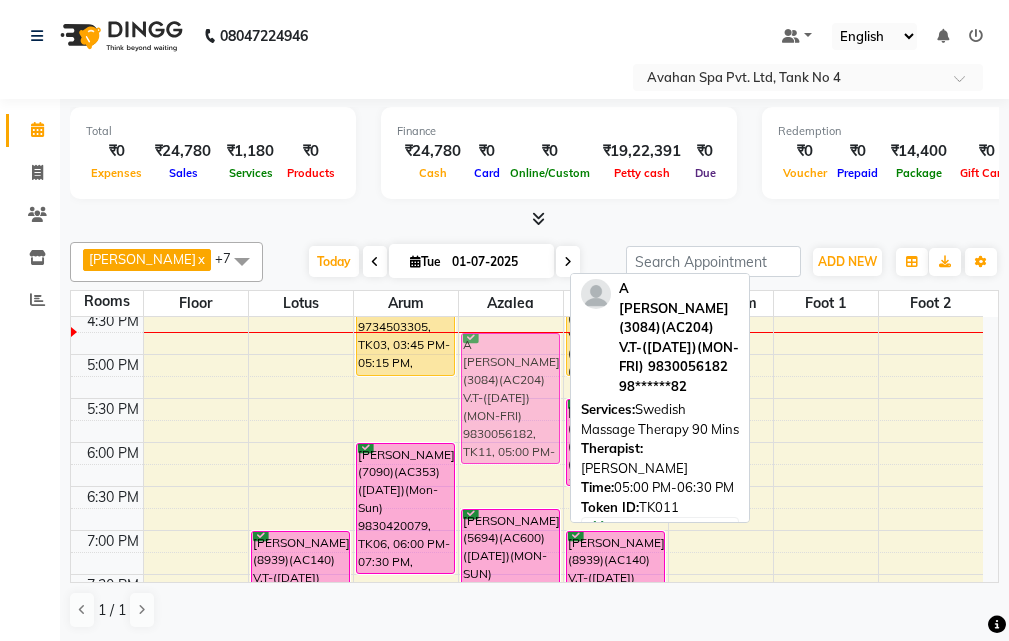 click on "[PERSON_NAME](9607)(AC380)(V.T-04/02/2026) (MON-FRI)8981046230, TK08, 01:45 PM-03:15 PM, Swedish Massage Therapy 90 Mins     ABHISHEK(9176)(AC282) V.T-([DATE])(MON-FRI) 9830149636, TK13, 03:40 PM-04:10 PM, Weekend Services     A [PERSON_NAME](3084)(AC204) V.T-([DATE])(MON-FRI) 9830056182, TK11, 05:00 PM-06:30 PM, Swedish Massage Therapy 90 Mins     [PERSON_NAME](5694)(AC600) ([DATE])(MON-SUN) 9874155755, TK01, 06:45 PM-07:45 PM, Swedish Massage Therapy 60 Mins     [PERSON_NAME](5694)(AC600) ([DATE])(MON-SUN) 9874155755, TK01, 07:45 PM-08:45 PM, Pure Body Retreat  60 Mins     A [PERSON_NAME](3084)(AC204) V.T-([DATE])(MON-FRI) 9830056182, TK11, 05:00 PM-06:30 PM, Swedish Massage Therapy 90 Mins" at bounding box center [511, 310] 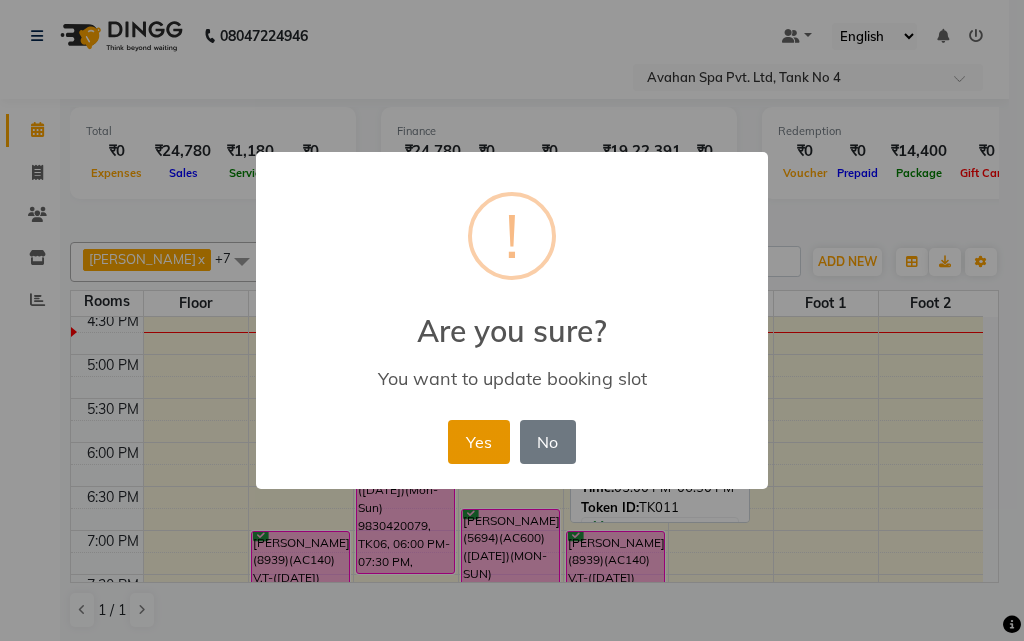 click on "Yes" at bounding box center [478, 442] 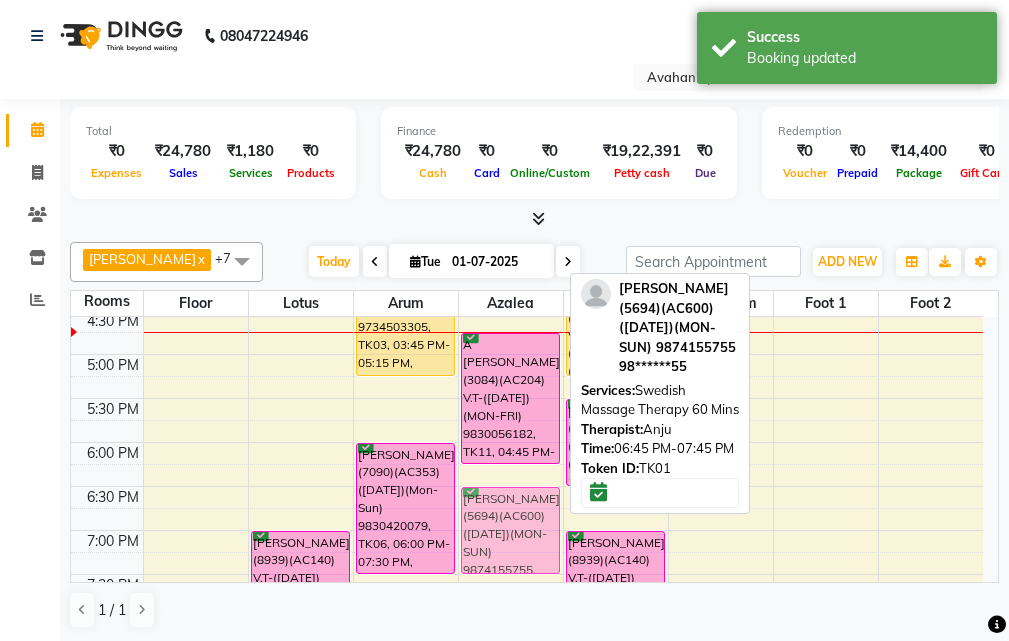drag, startPoint x: 509, startPoint y: 535, endPoint x: 516, endPoint y: 513, distance: 23.086792 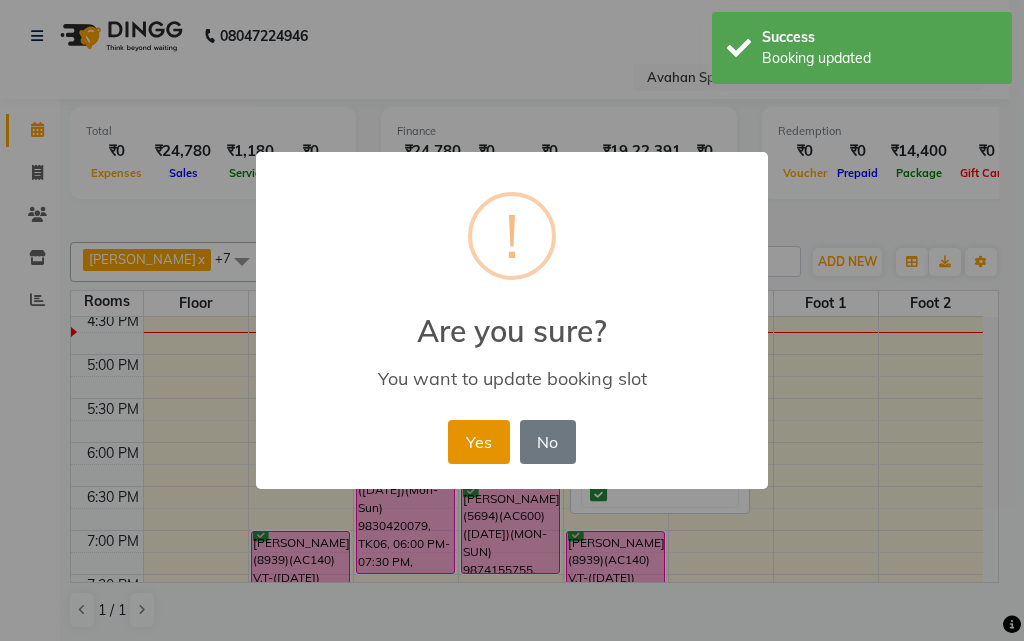 click on "Yes" at bounding box center [478, 442] 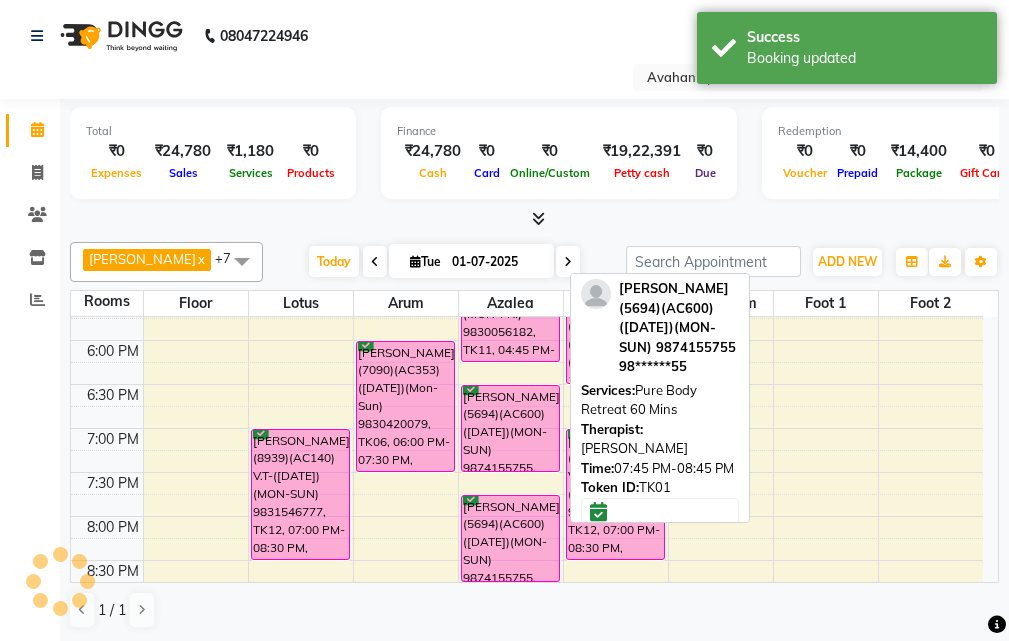 scroll, scrollTop: 778, scrollLeft: 0, axis: vertical 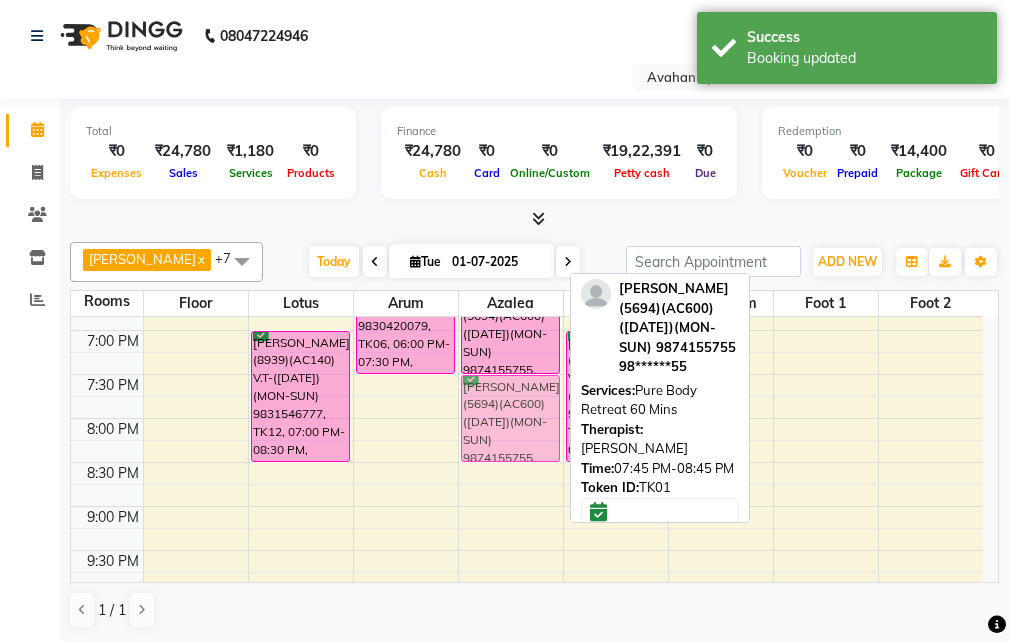drag, startPoint x: 514, startPoint y: 440, endPoint x: 525, endPoint y: 420, distance: 22.825424 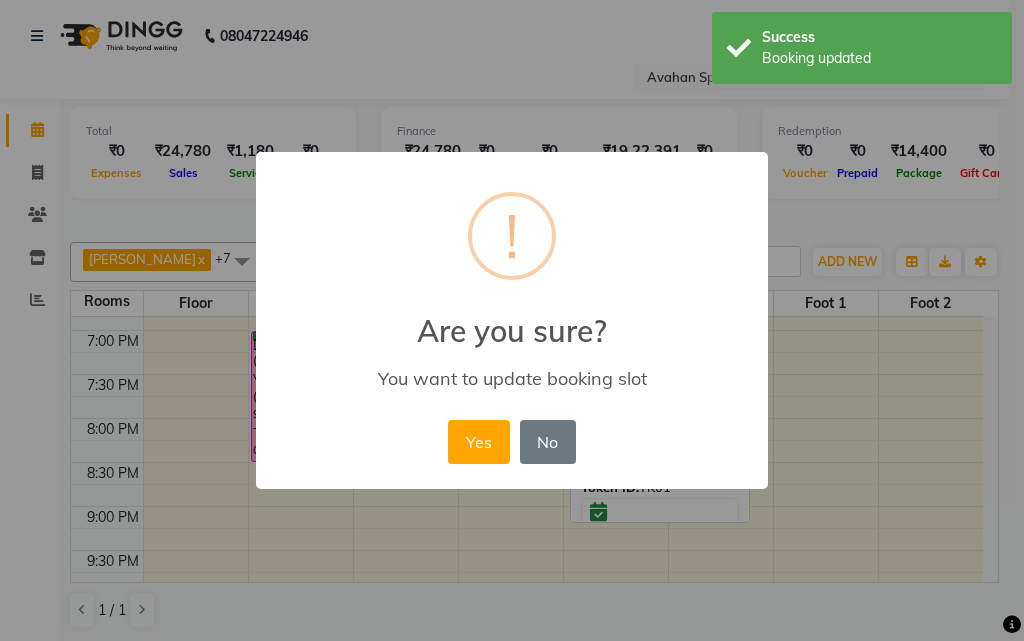 drag, startPoint x: 480, startPoint y: 433, endPoint x: 514, endPoint y: 429, distance: 34.234486 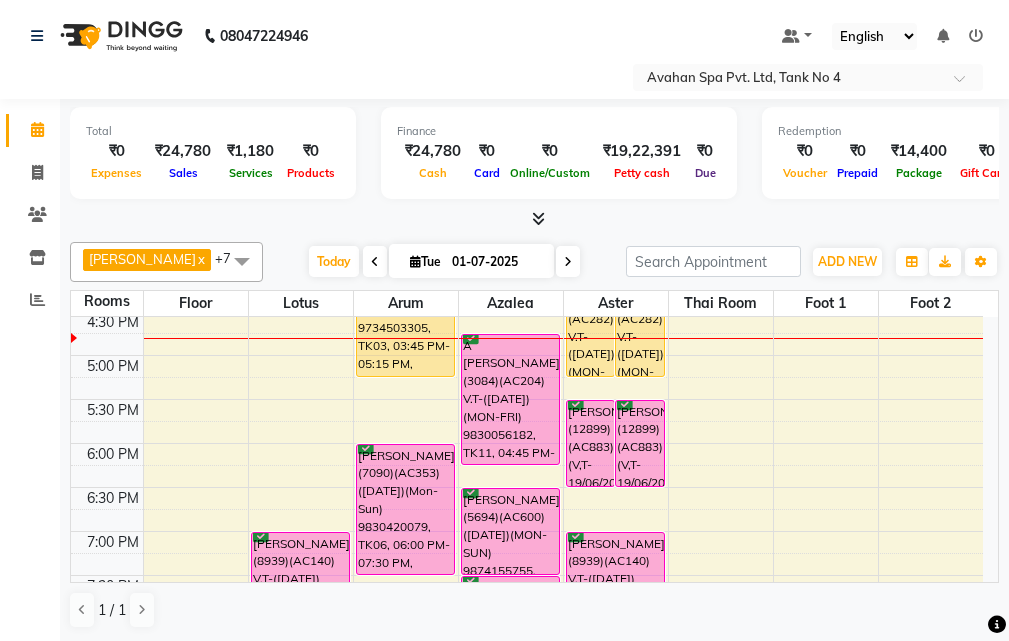 scroll, scrollTop: 578, scrollLeft: 0, axis: vertical 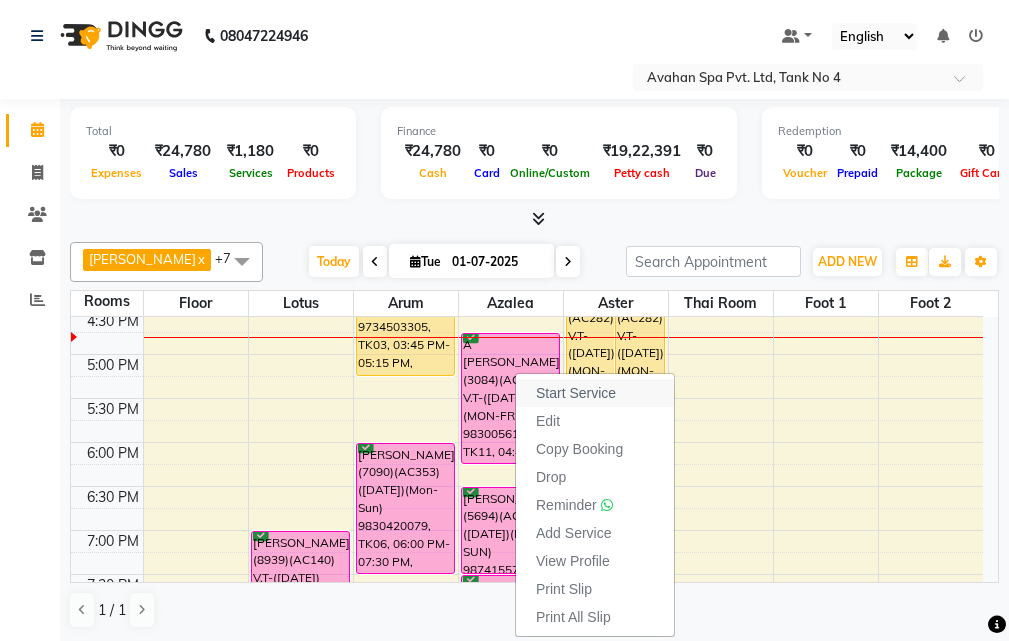 click on "Start Service" at bounding box center (576, 393) 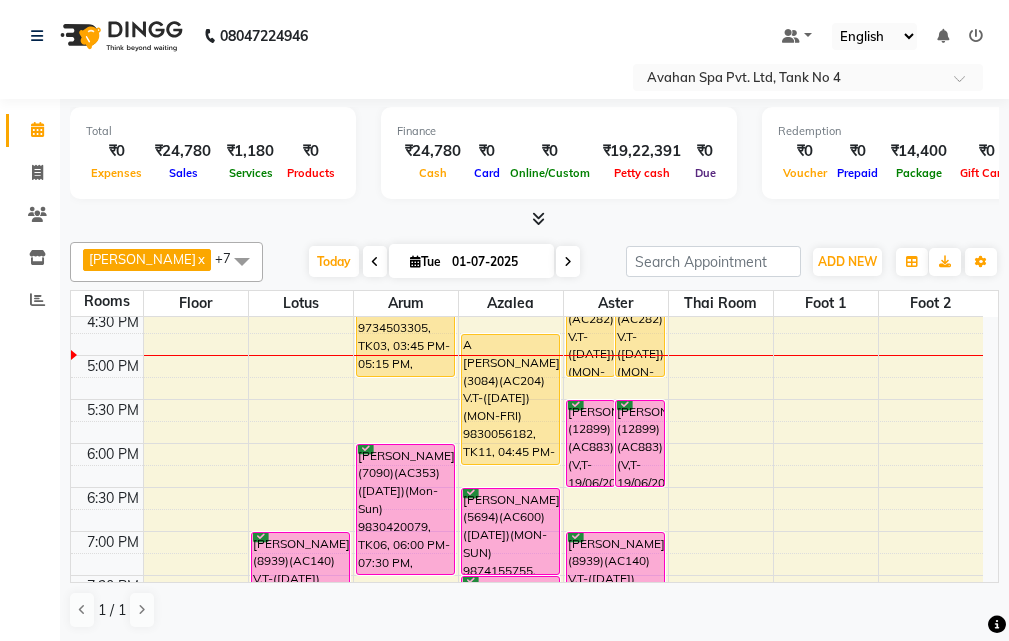 scroll, scrollTop: 578, scrollLeft: 0, axis: vertical 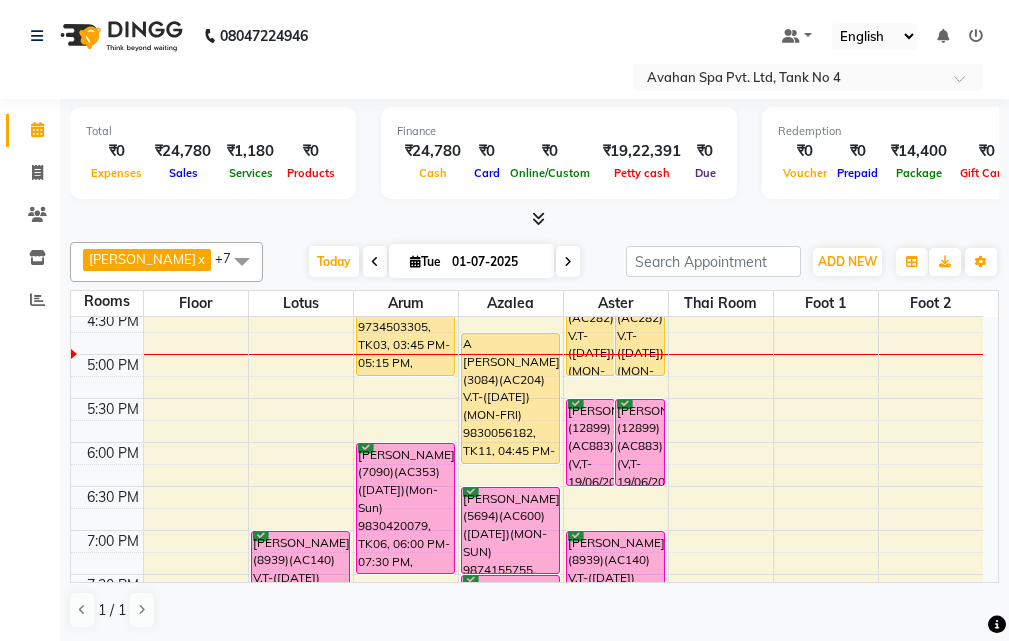 click at bounding box center (568, 261) 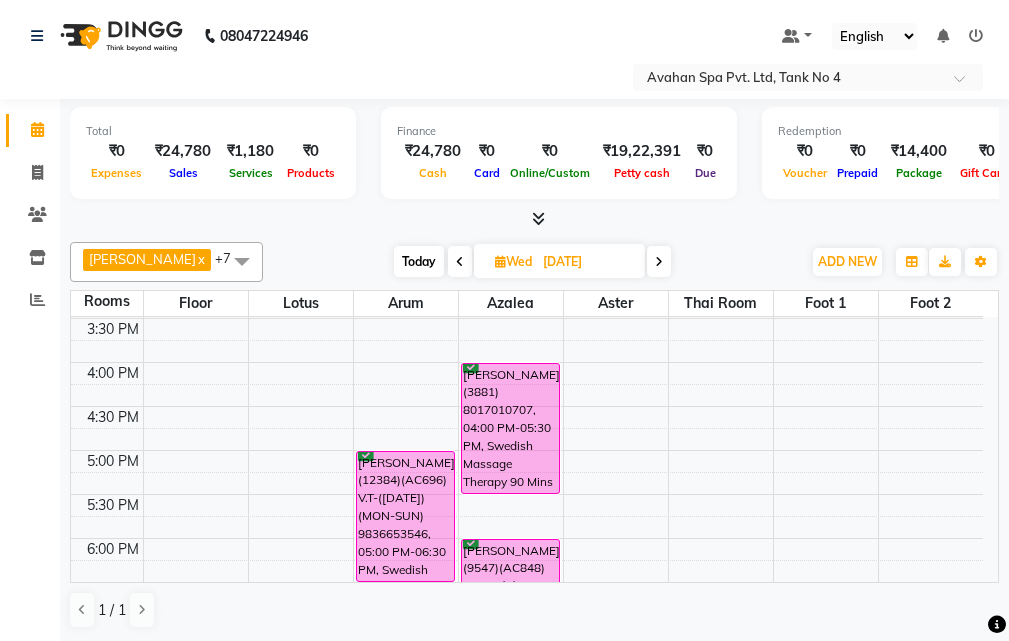 scroll, scrollTop: 700, scrollLeft: 0, axis: vertical 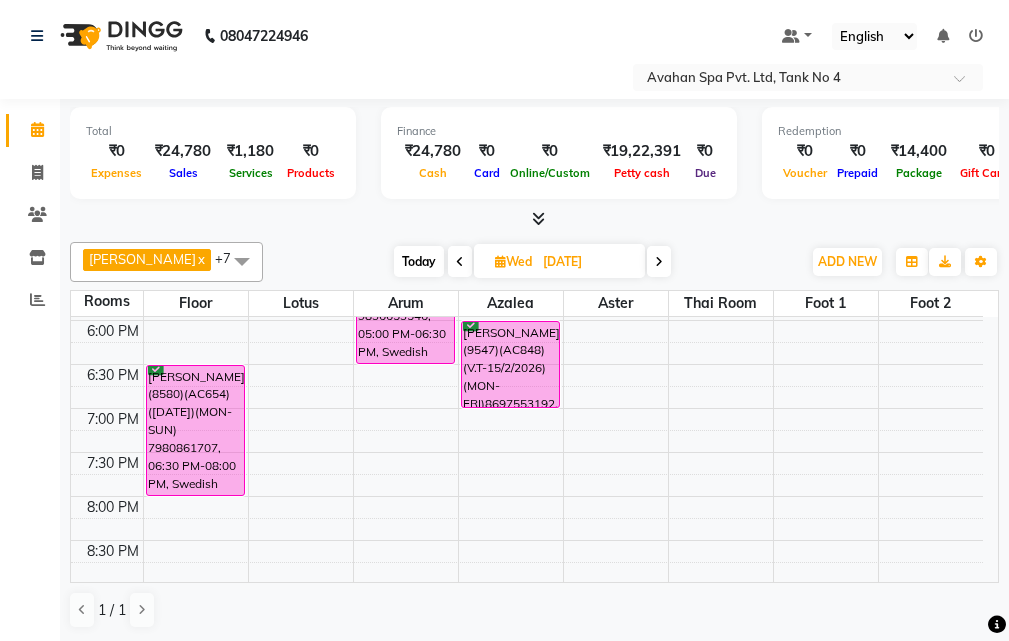 click at bounding box center [460, 262] 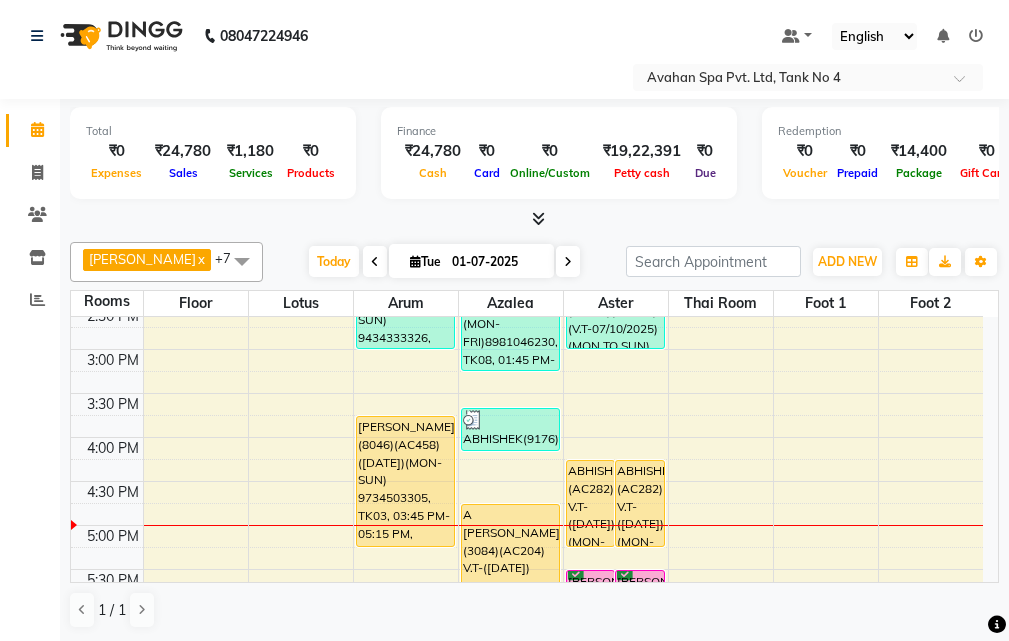 scroll, scrollTop: 517, scrollLeft: 0, axis: vertical 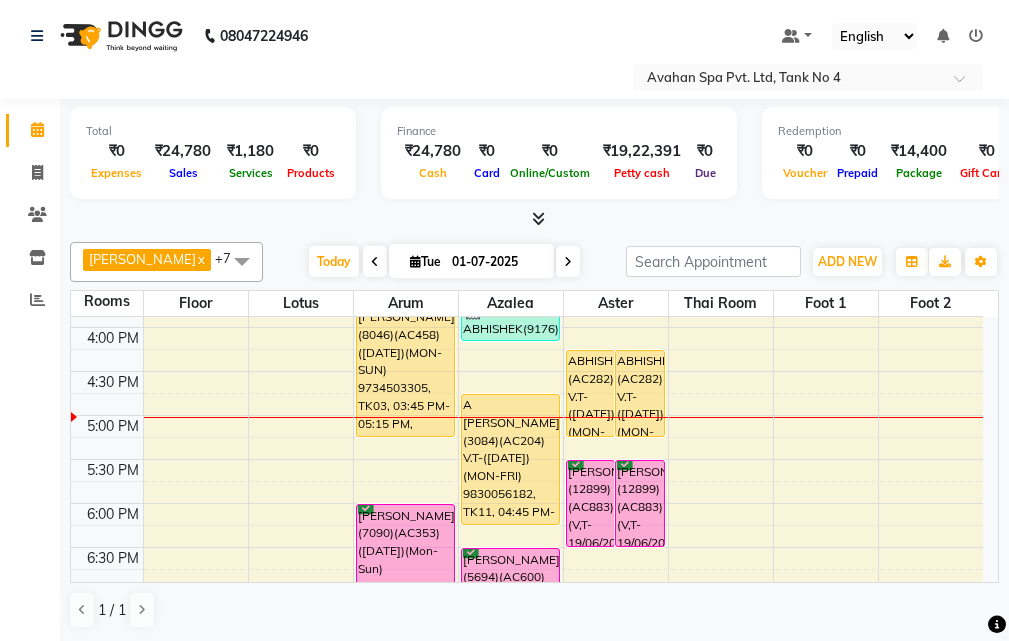 click on "10:00 AM 10:30 AM 11:00 AM 11:30 AM 12:00 PM 12:30 PM 1:00 PM 1:30 PM 2:00 PM 2:30 PM 3:00 PM 3:30 PM 4:00 PM 4:30 PM 5:00 PM 5:30 PM 6:00 PM 6:30 PM 7:00 PM 7:30 PM 8:00 PM 8:30 PM 9:00 PM 9:30 PM 10:00 PM 10:30 PM     PREETI MAM(11090) 7980750356, TK10, 01:30 PM-02:00 PM, Foot Reflexology  25 Mins     [PERSON_NAME](8939)(AC140) V.T-([DATE])(MON-SUN) 9831546777, TK12, 07:00 PM-08:30 PM, Swedish Massage Therapy 90 Mins     J ABHISHEK(12263)(AC680) V.T-([DATE])(MON-SUN) 9434333326, TK07, 01:30 PM-03:00 PM, Swedish Massage Therapy 90 [PERSON_NAME])(8046)(AC458) ([DATE])(MON-SUN) 9734503305, TK03, 03:45 PM-05:15 PM, Swedish Massage Therapy 90 Mins     [PERSON_NAME](7090)(AC353) ([DATE])(Mon-Sun) 9830420079, TK06, 06:00 PM-07:30 PM, Swedish Massage Therapy 90 Mins     [PERSON_NAME](9607)(AC380)(V.T-04/02/2026) (MON-FRI)8981046230, TK08, 01:45 PM-03:15 PM, Swedish Massage Therapy 90 Mins     ABHISHEK(9176)(AC282) V.T-([DATE])(MON-FRI) 9830149636, TK13, 03:40 PM-04:10 PM, Weekend Services" at bounding box center [527, 371] 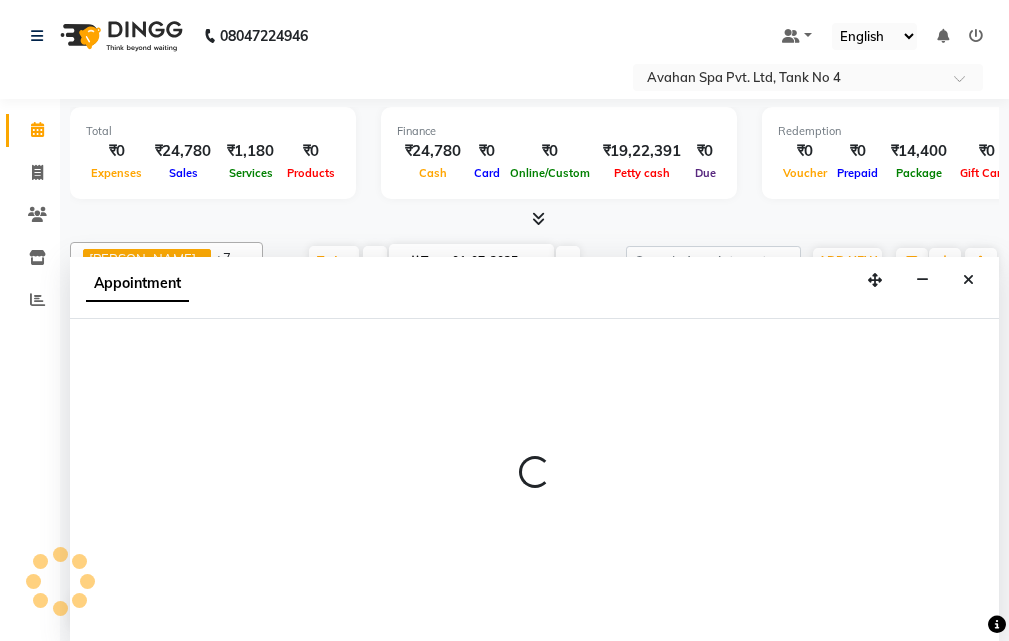 scroll, scrollTop: 1, scrollLeft: 0, axis: vertical 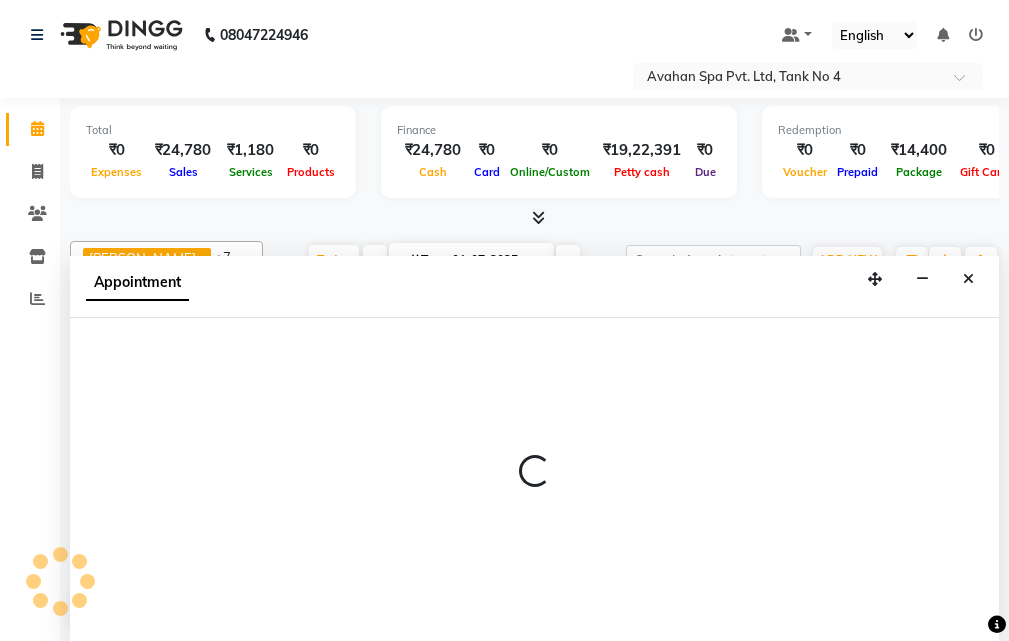 select on "tentative" 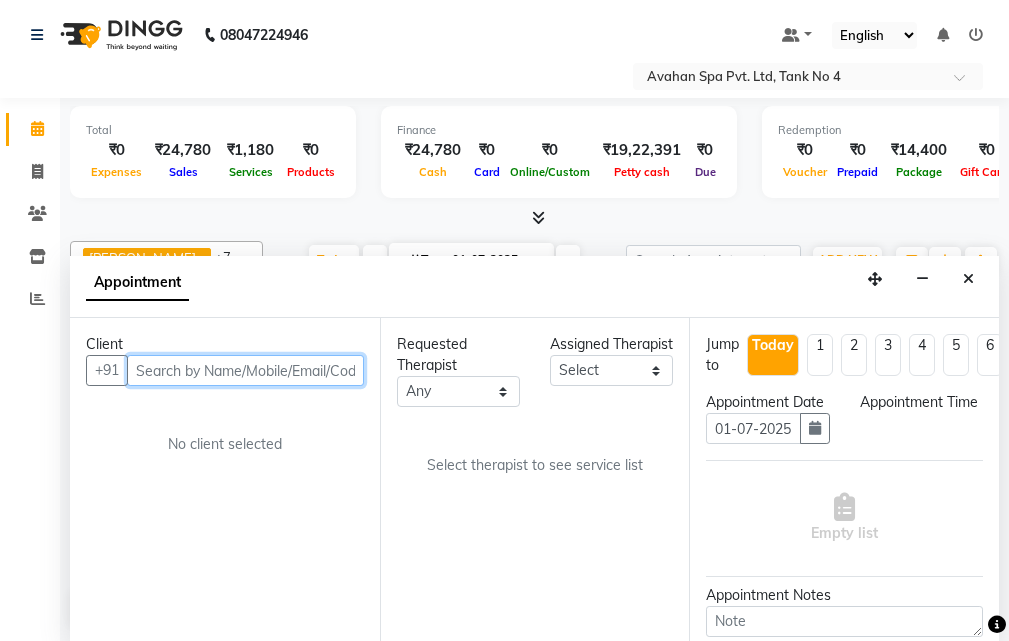 select on "1020" 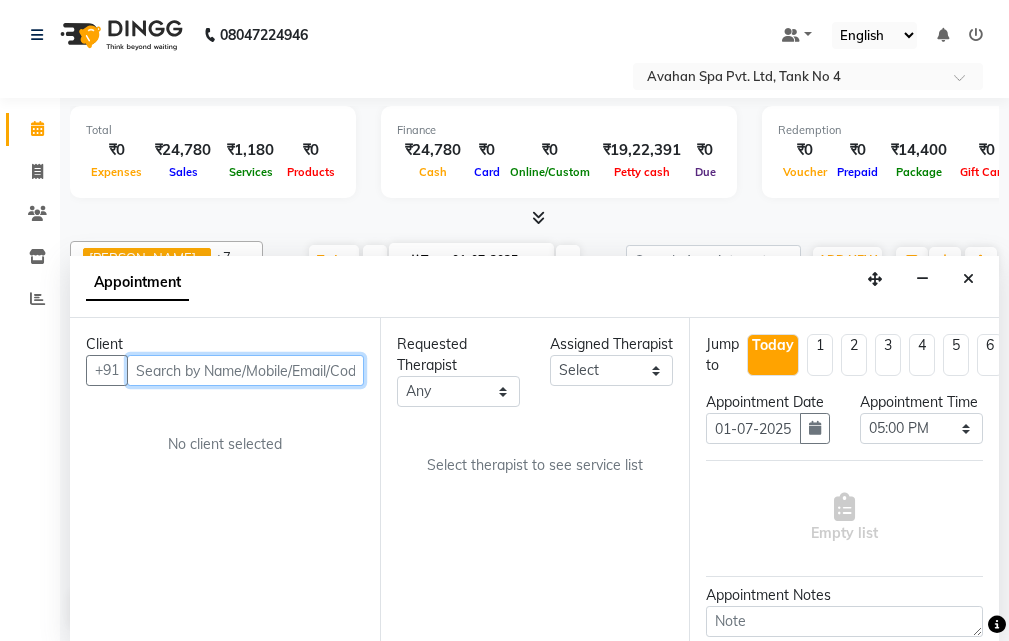 click at bounding box center (245, 370) 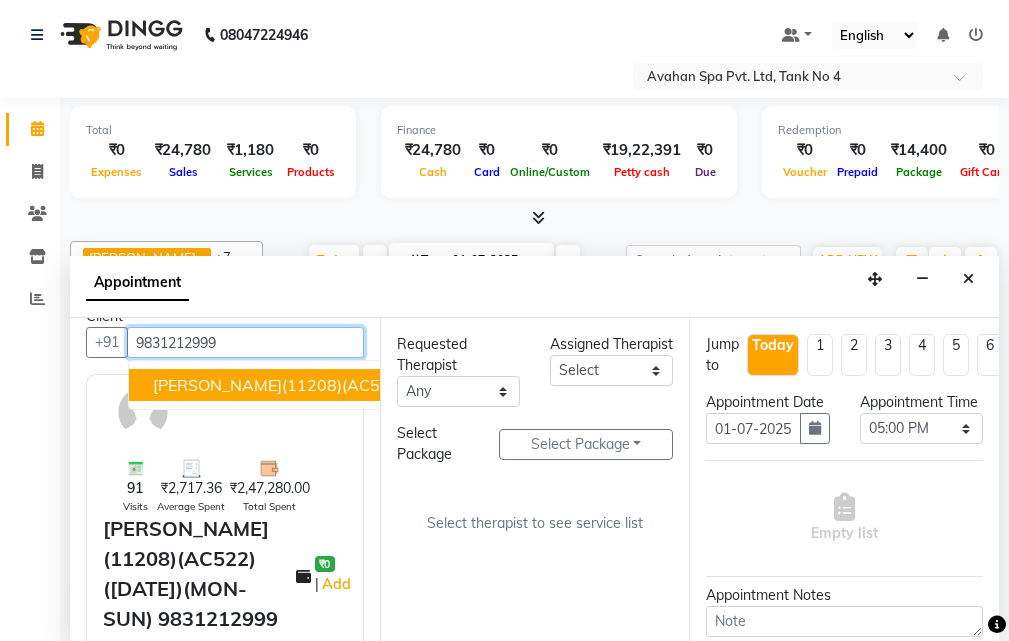 scroll, scrollTop: 0, scrollLeft: 0, axis: both 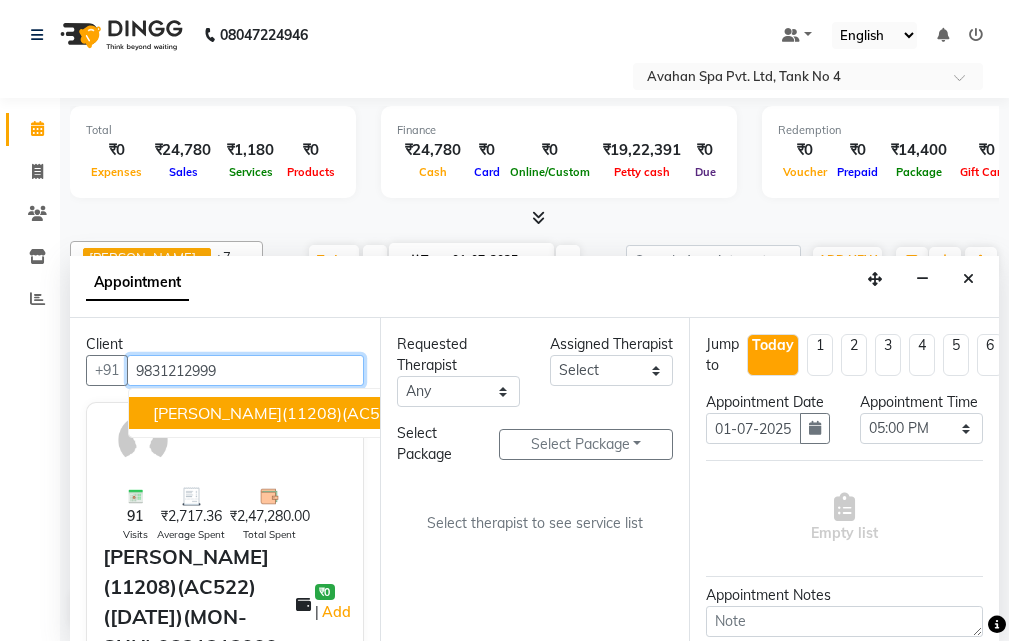 click on "[PERSON_NAME](11208)(AC522) ([DATE])(MON-SUN) 9831212999" at bounding box center (408, 413) 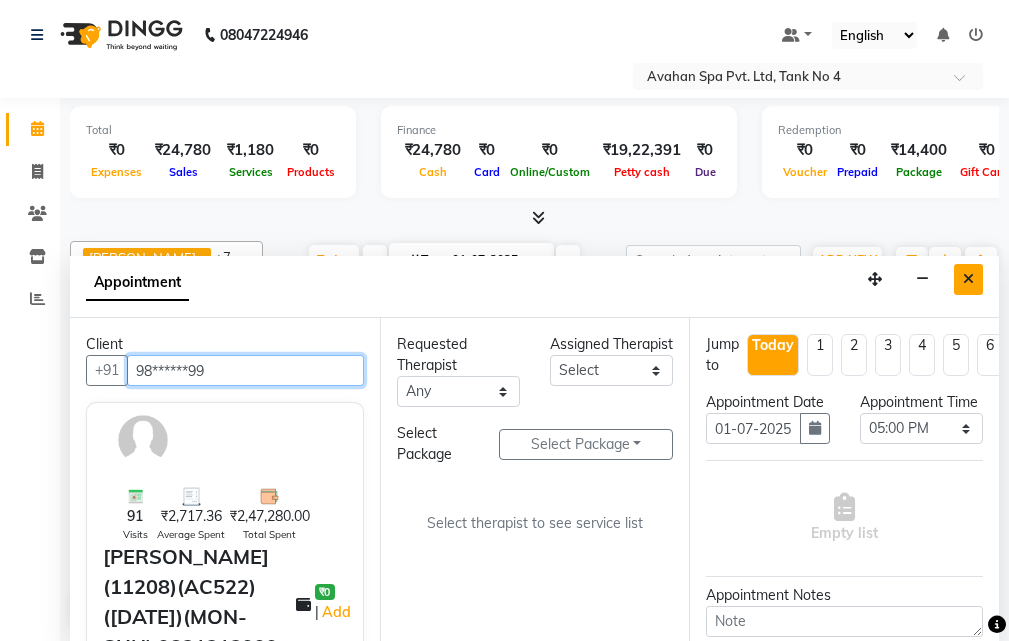 type on "98******99" 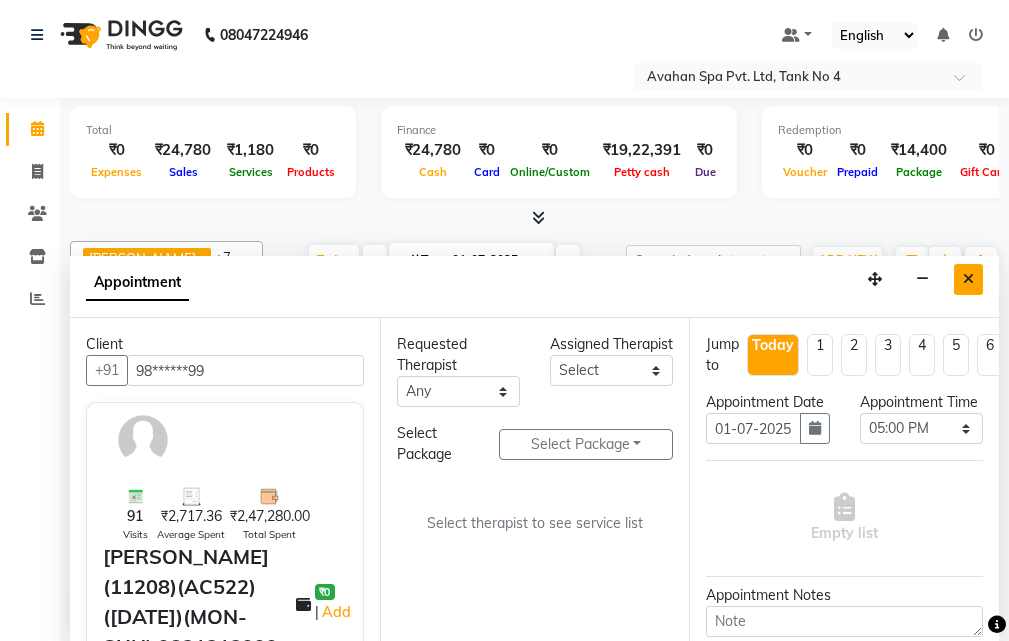 click at bounding box center (968, 279) 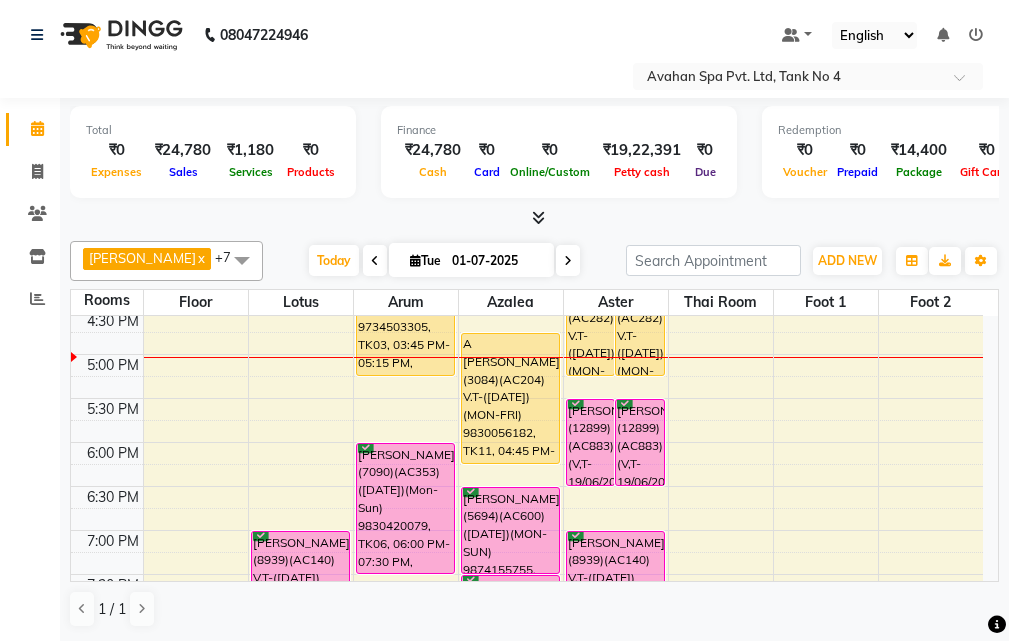 scroll, scrollTop: 517, scrollLeft: 0, axis: vertical 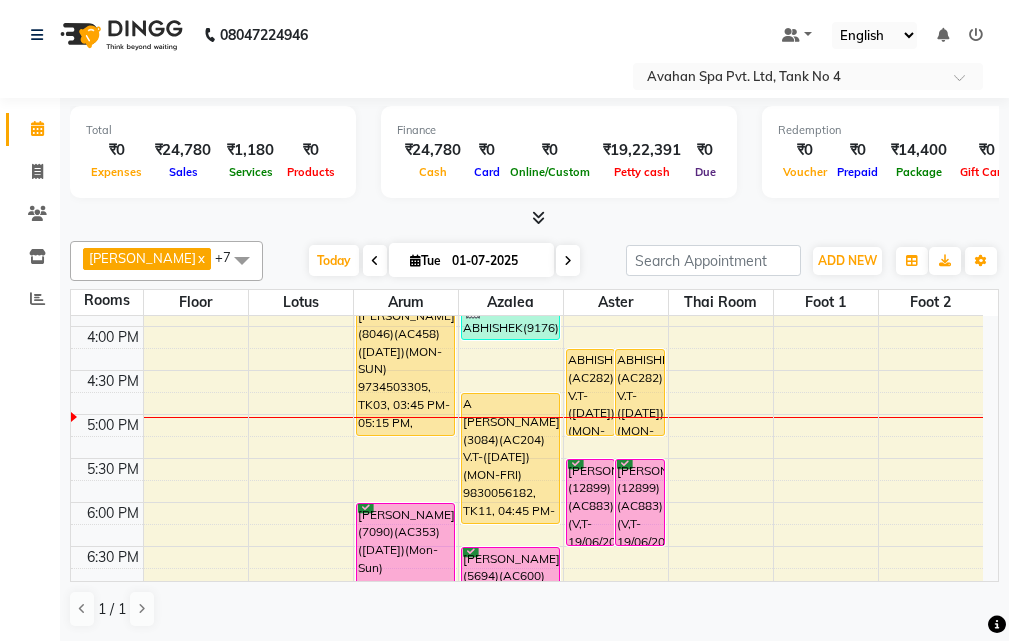 click on "10:00 AM 10:30 AM 11:00 AM 11:30 AM 12:00 PM 12:30 PM 1:00 PM 1:30 PM 2:00 PM 2:30 PM 3:00 PM 3:30 PM 4:00 PM 4:30 PM 5:00 PM 5:30 PM 6:00 PM 6:30 PM 7:00 PM 7:30 PM 8:00 PM 8:30 PM 9:00 PM 9:30 PM 10:00 PM 10:30 PM     PREETI MAM(11090) 7980750356, TK10, 01:30 PM-02:00 PM, Foot Reflexology  25 Mins     [PERSON_NAME](8939)(AC140) V.T-([DATE])(MON-SUN) 9831546777, TK12, 07:00 PM-08:30 PM, Swedish Massage Therapy 90 Mins     J ABHISHEK(12263)(AC680) V.T-([DATE])(MON-SUN) 9434333326, TK07, 01:30 PM-03:00 PM, Swedish Massage Therapy 90 [PERSON_NAME])(8046)(AC458) ([DATE])(MON-SUN) 9734503305, TK03, 03:45 PM-05:15 PM, Swedish Massage Therapy 90 Mins     [PERSON_NAME](7090)(AC353) ([DATE])(Mon-Sun) 9830420079, TK06, 06:00 PM-07:30 PM, Swedish Massage Therapy 90 Mins     [PERSON_NAME](9607)(AC380)(V.T-04/02/2026) (MON-FRI)8981046230, TK08, 01:45 PM-03:15 PM, Swedish Massage Therapy 90 Mins     ABHISHEK(9176)(AC282) V.T-([DATE])(MON-FRI) 9830149636, TK13, 03:40 PM-04:10 PM, Weekend Services" at bounding box center [527, 370] 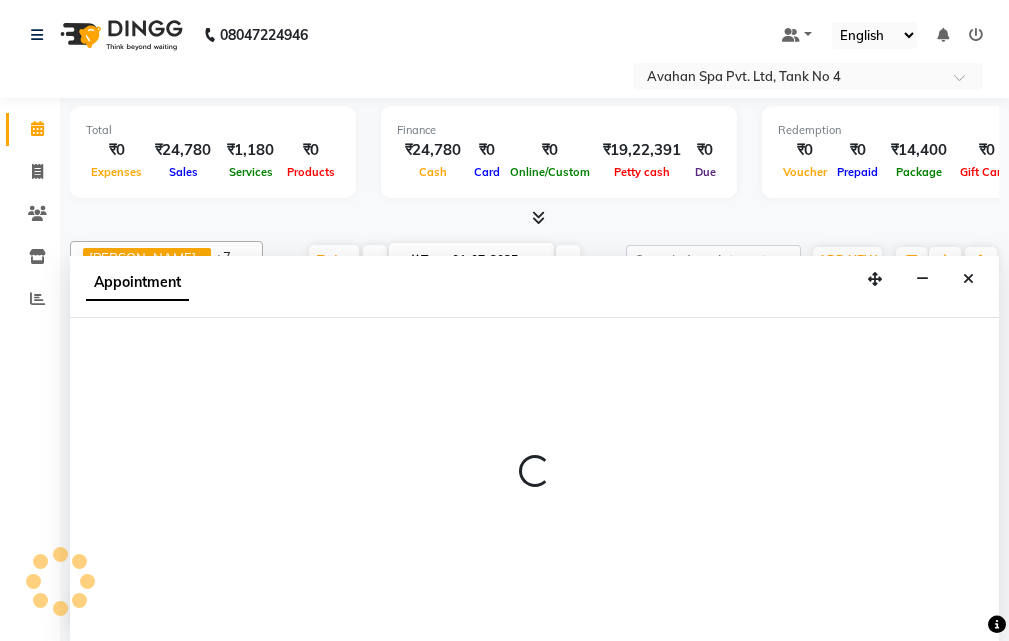 select on "1020" 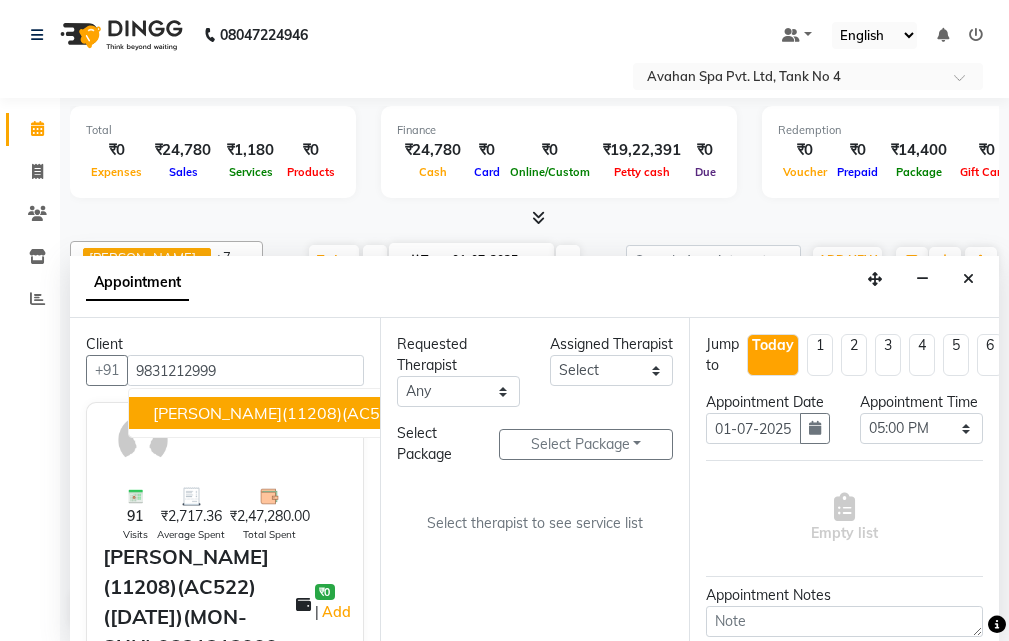 click on "[PERSON_NAME](11208)(AC522) ([DATE])(MON-SUN) 9831212999" at bounding box center (408, 413) 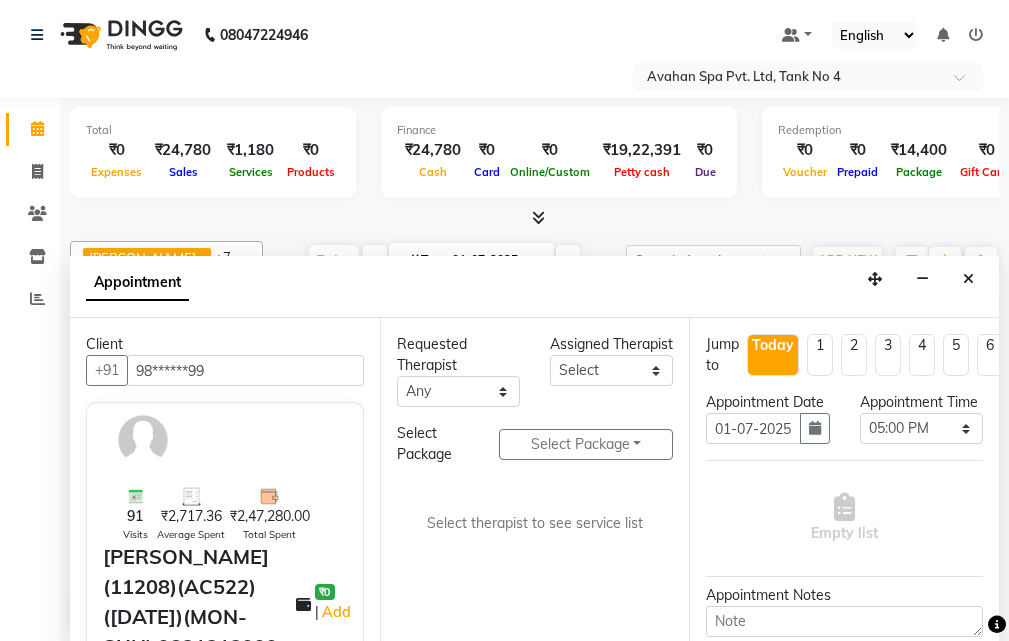 type on "98******99" 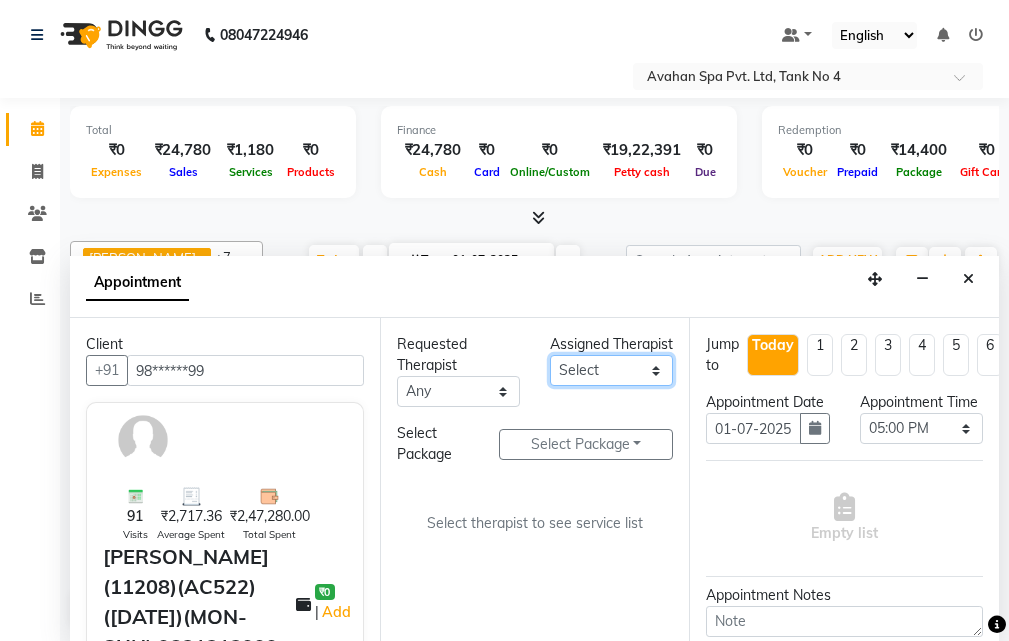 click on "Select ANJU [PERSON_NAME] [DEMOGRAPHIC_DATA] 1 [PERSON_NAME] JUNI [PERSON_NAME] SUSNIM" at bounding box center [611, 370] 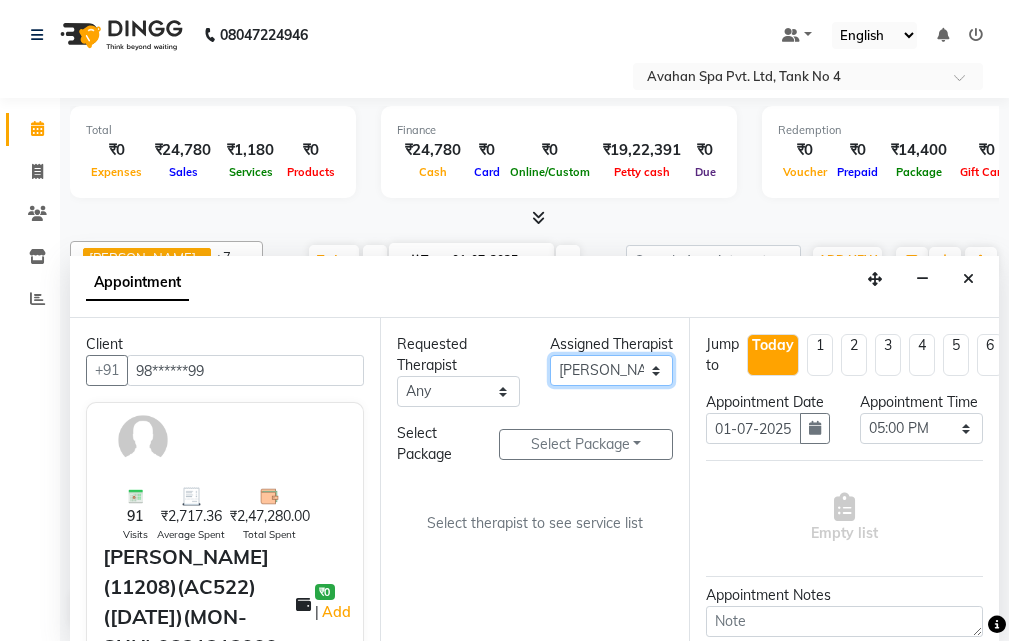 click on "Select ANJU [PERSON_NAME] [DEMOGRAPHIC_DATA] 1 [PERSON_NAME] JUNI [PERSON_NAME] SUSNIM" at bounding box center (611, 370) 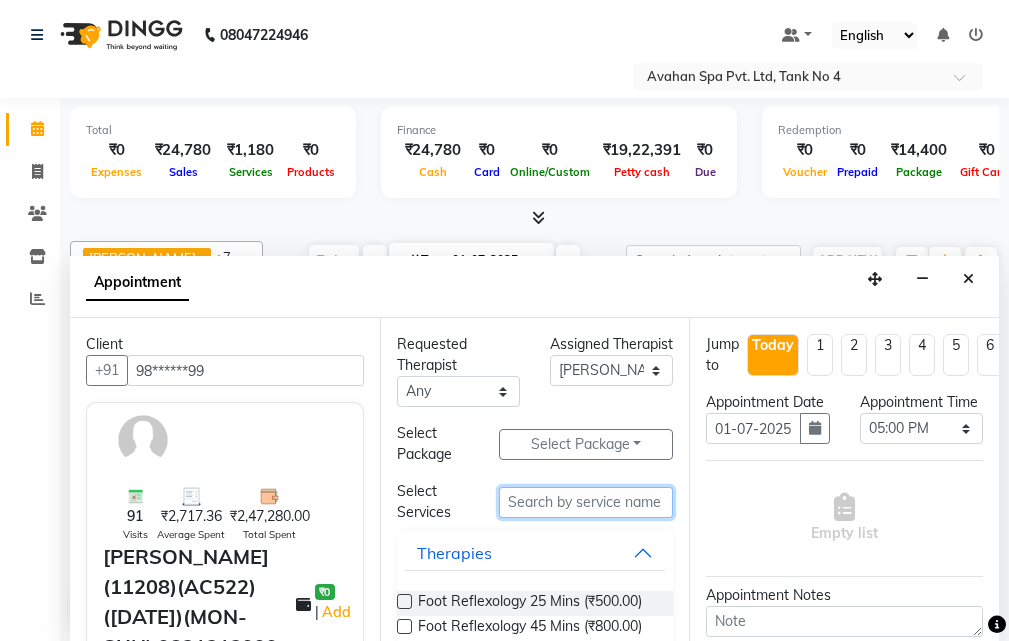 click at bounding box center (586, 502) 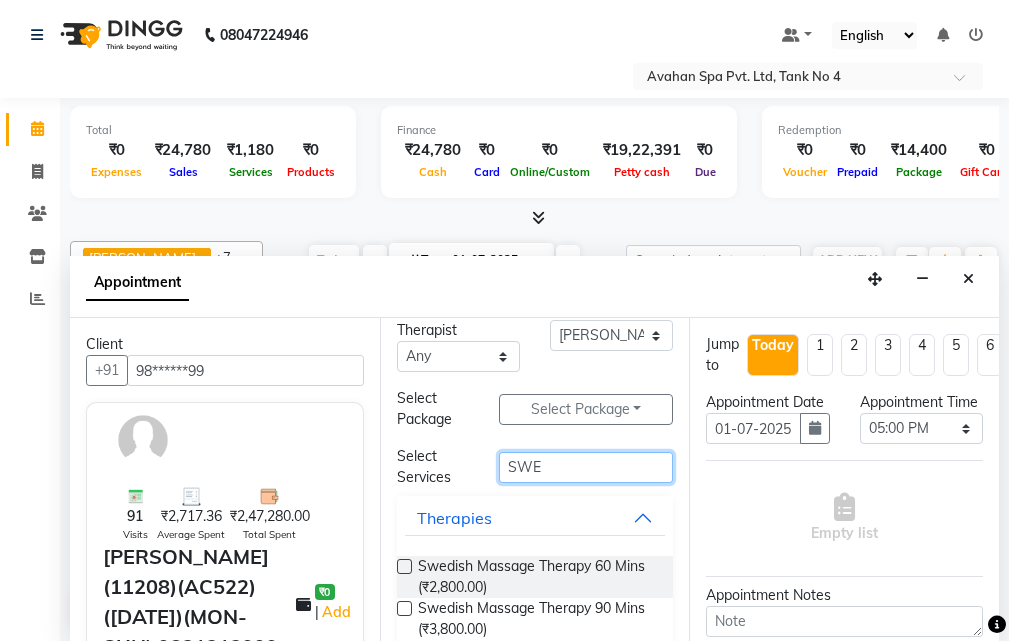 scroll, scrollTop: 66, scrollLeft: 0, axis: vertical 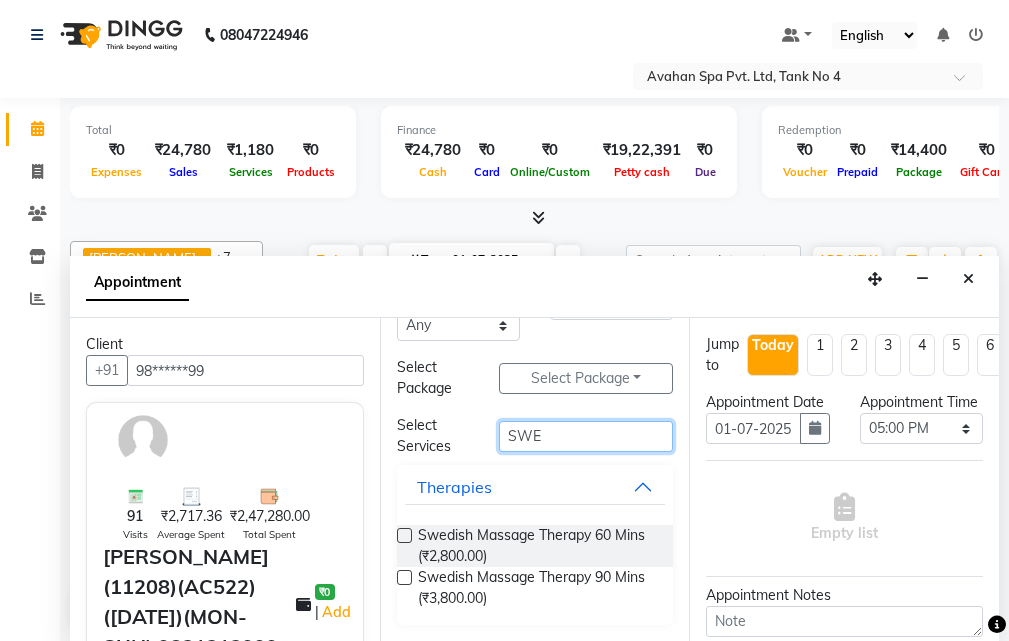 type on "SWE" 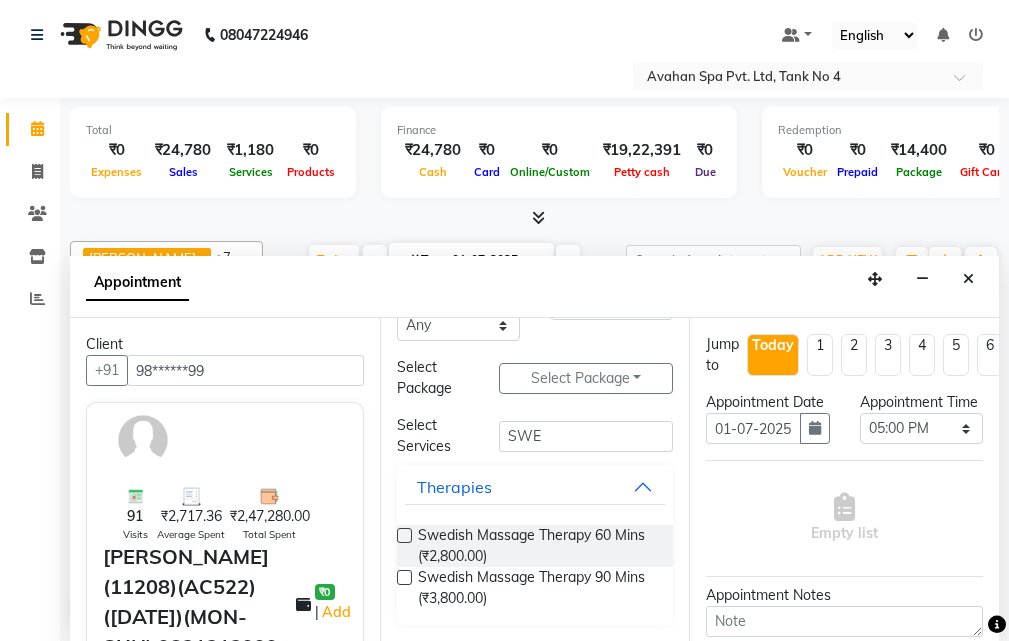 click at bounding box center [404, 577] 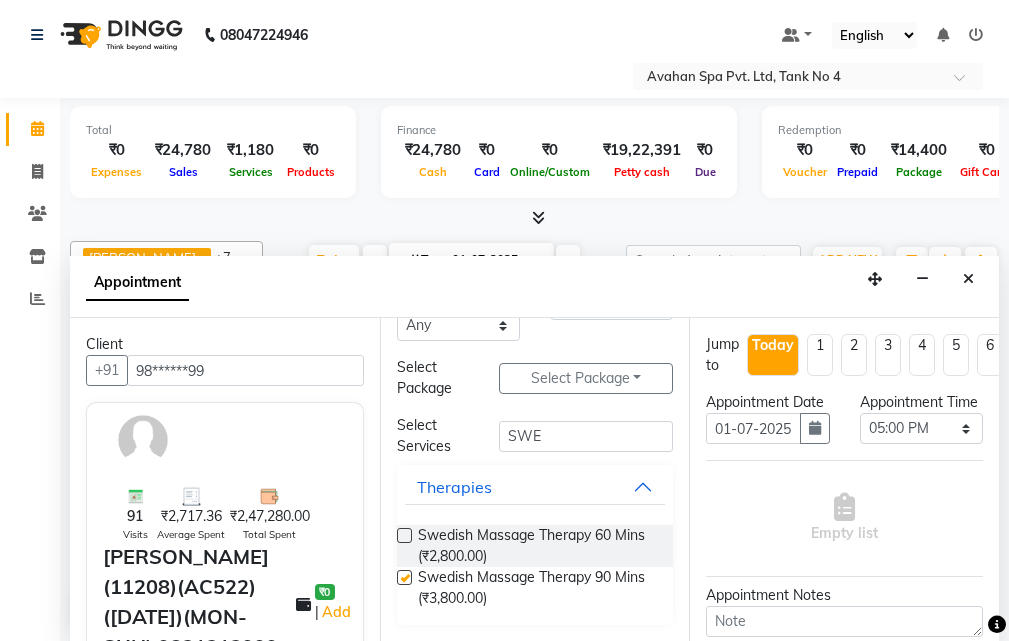 select on "1844" 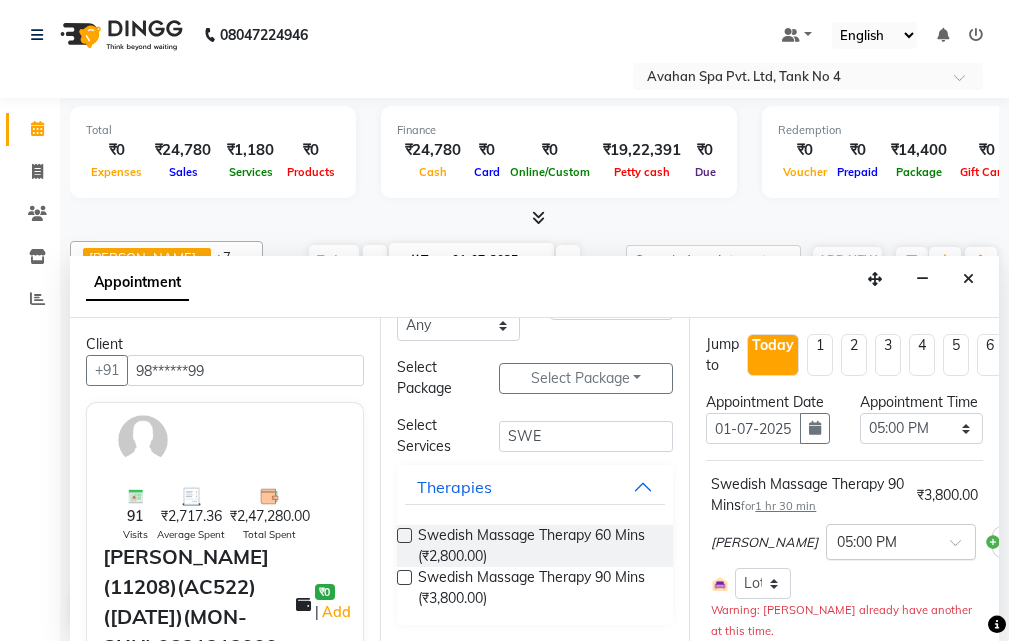 checkbox on "false" 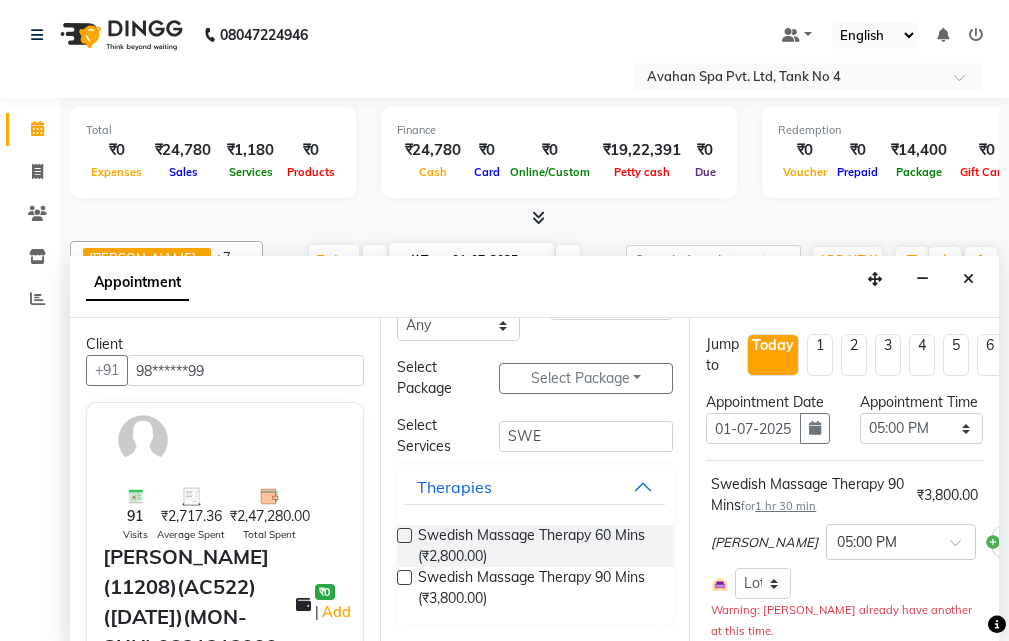 scroll, scrollTop: 400, scrollLeft: 0, axis: vertical 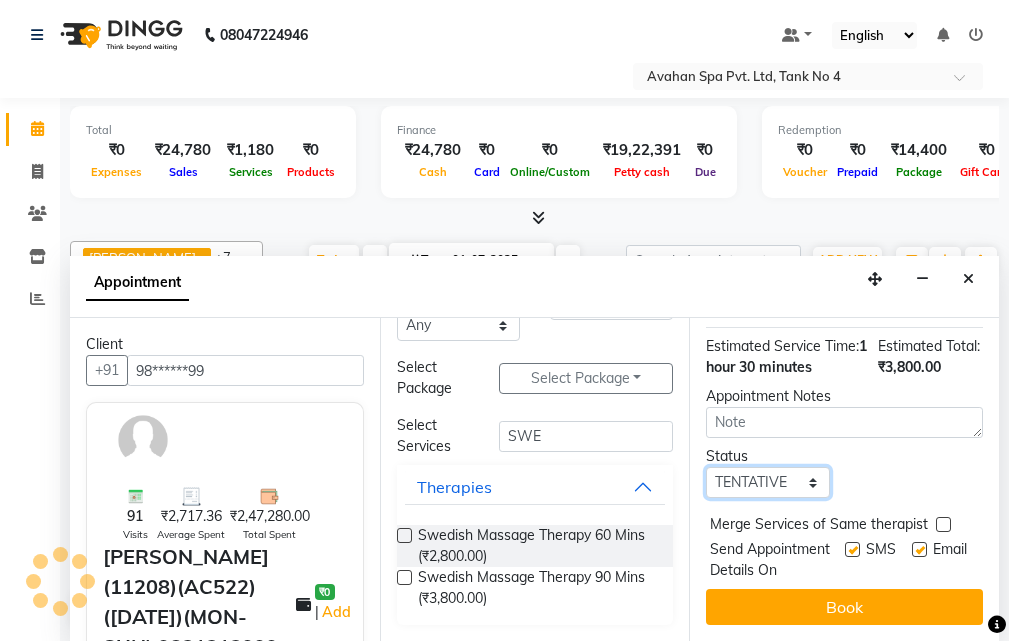 click on "Select TENTATIVE CONFIRM CHECK-IN UPCOMING" at bounding box center [767, 482] 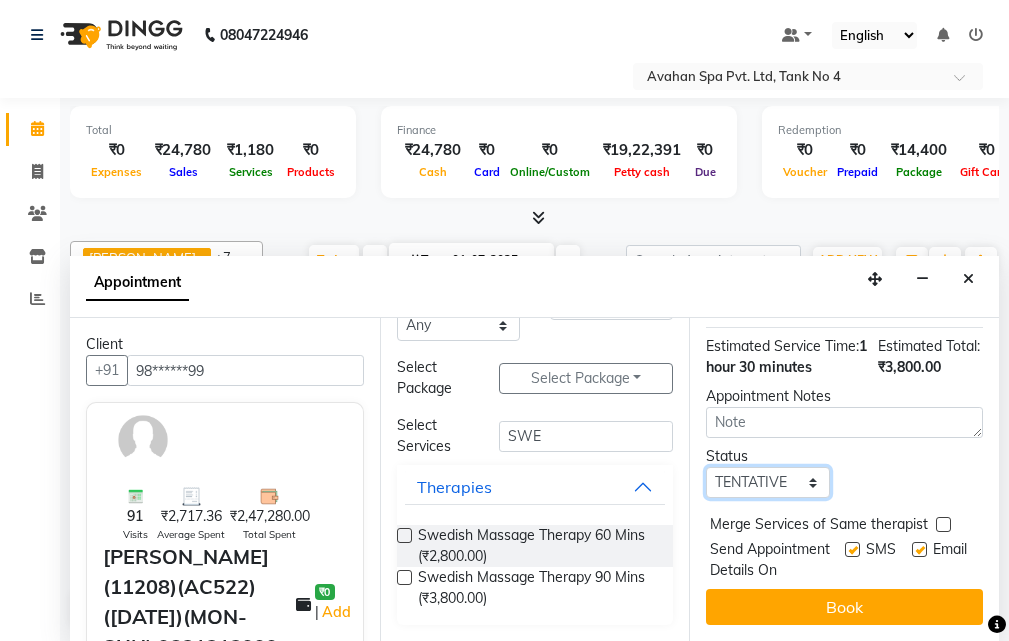 select on "confirm booking" 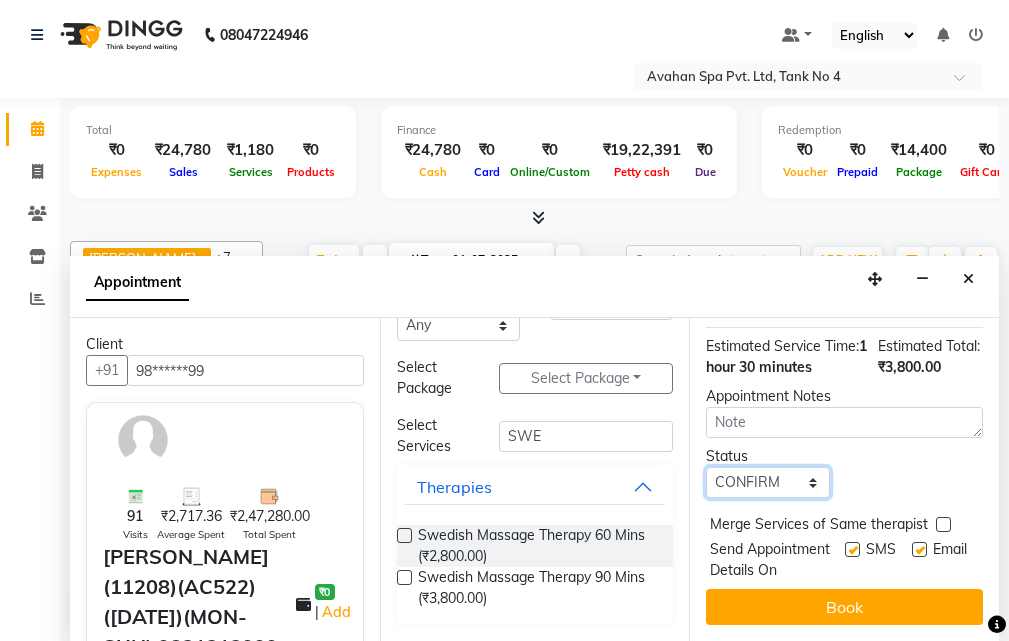 click on "Select TENTATIVE CONFIRM CHECK-IN UPCOMING" at bounding box center [767, 482] 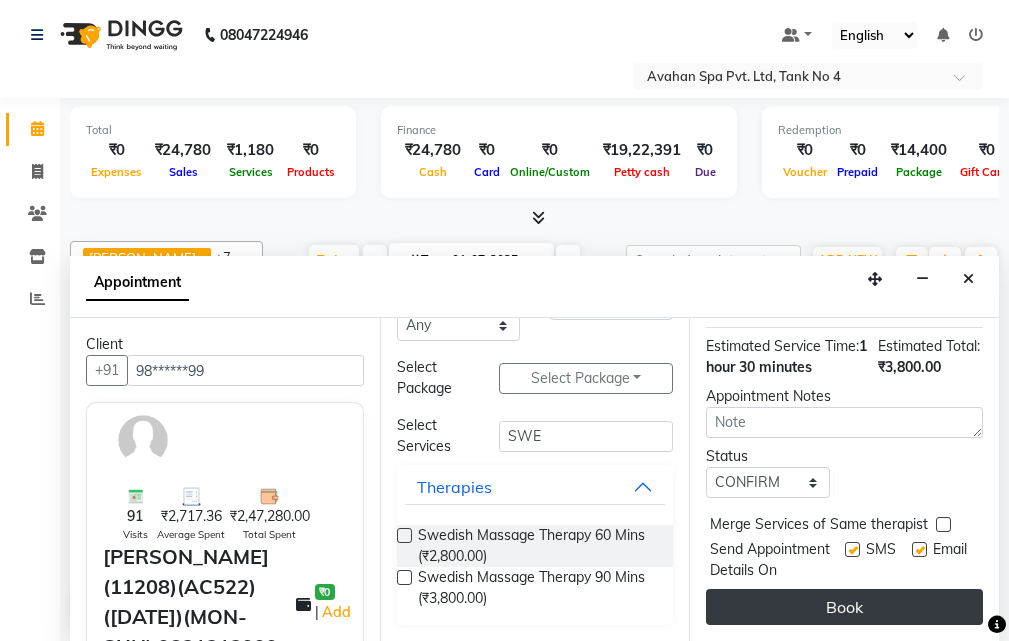 click on "Book" at bounding box center (844, 607) 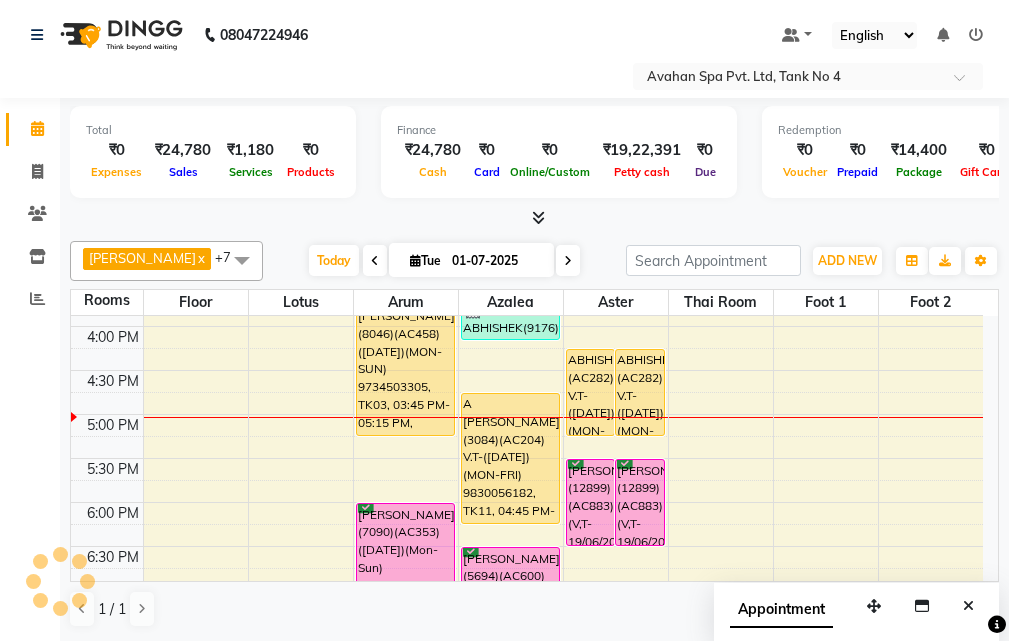 scroll, scrollTop: 0, scrollLeft: 0, axis: both 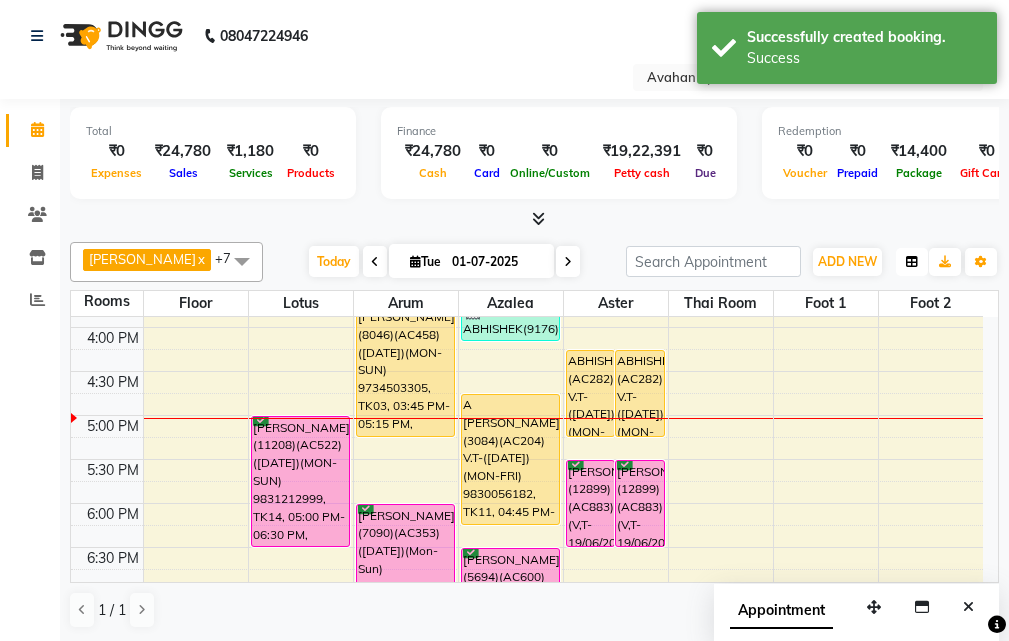 click at bounding box center [912, 262] 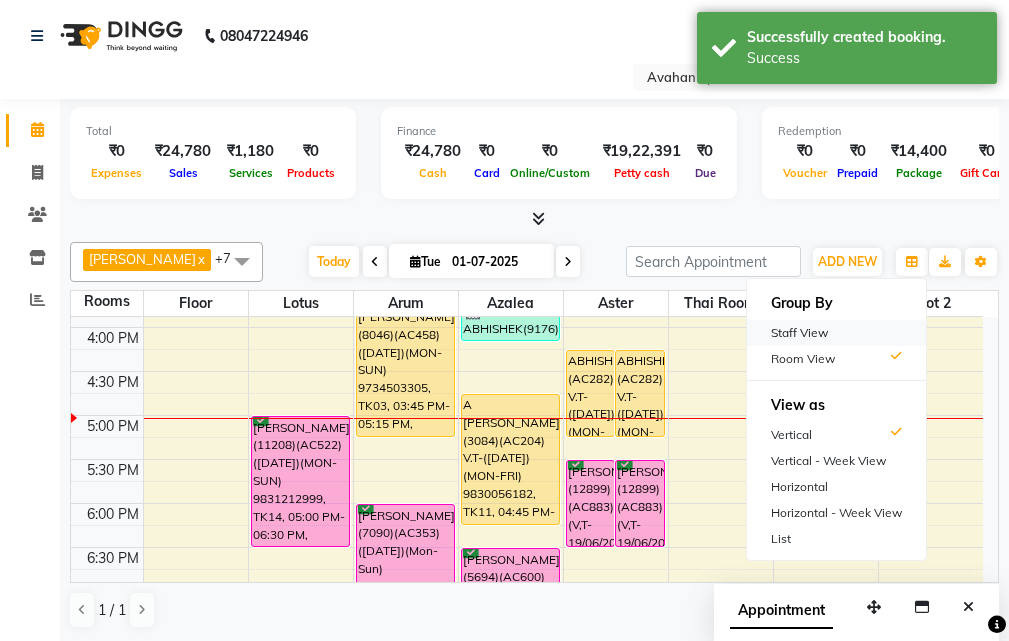 click on "Staff View" at bounding box center [836, 333] 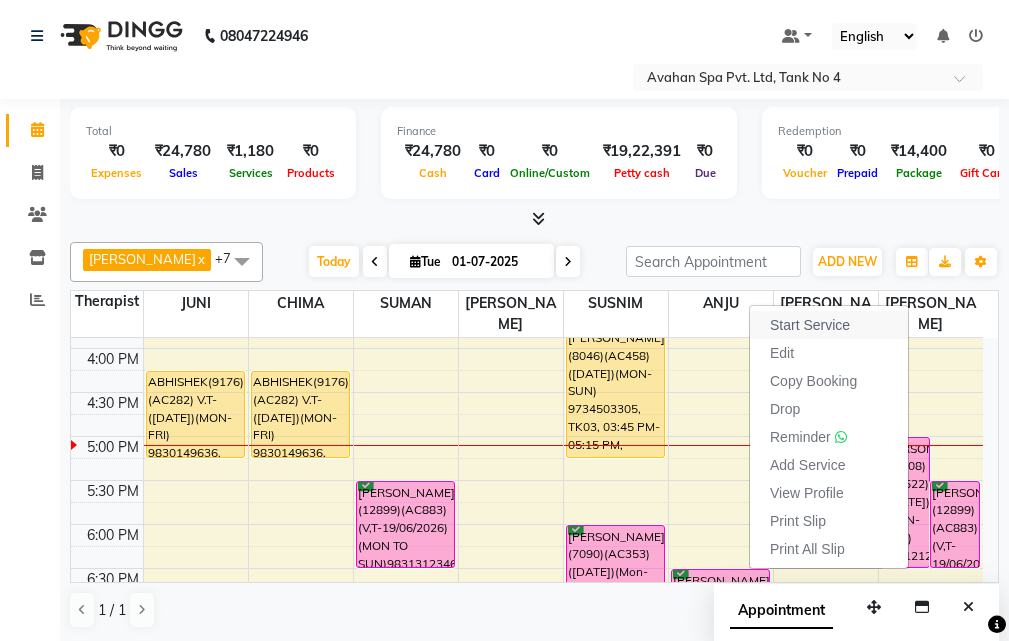 click on "Start Service" at bounding box center (829, 325) 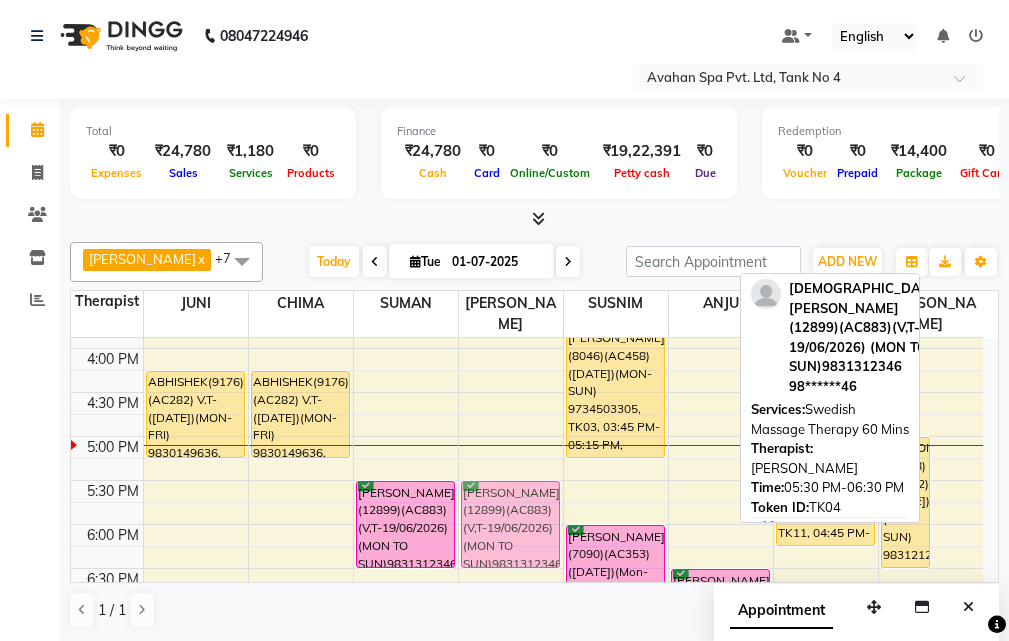 drag, startPoint x: 951, startPoint y: 490, endPoint x: 488, endPoint y: 485, distance: 463.027 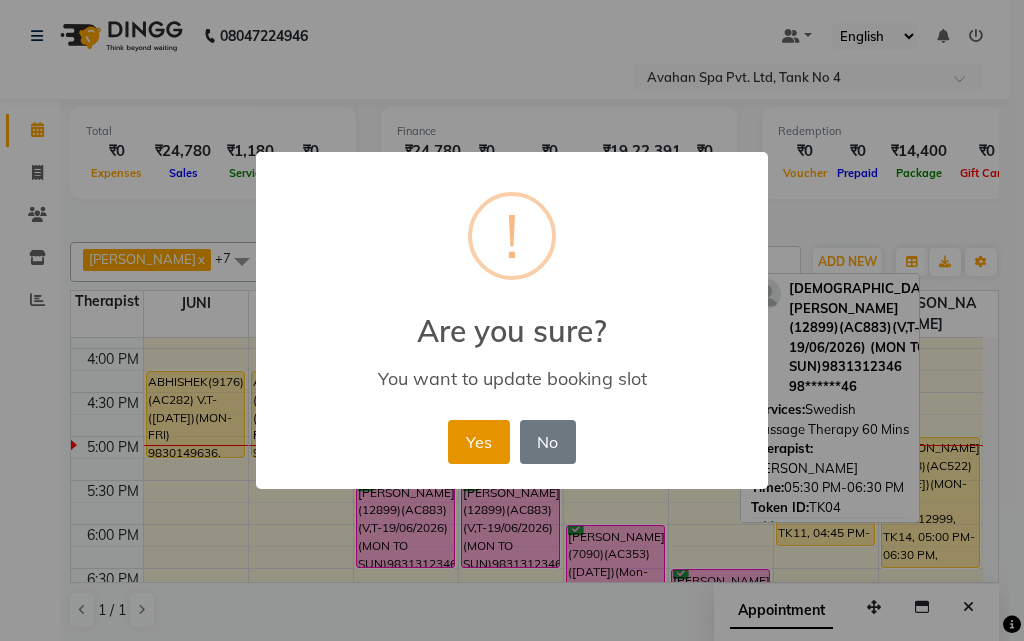 click on "Yes" at bounding box center (478, 442) 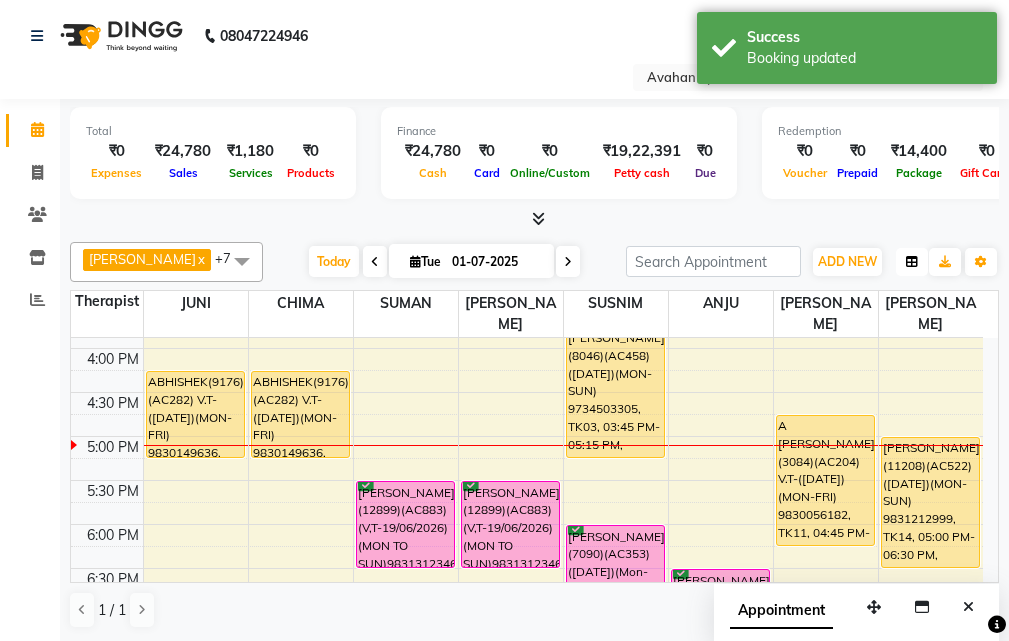 click at bounding box center [912, 262] 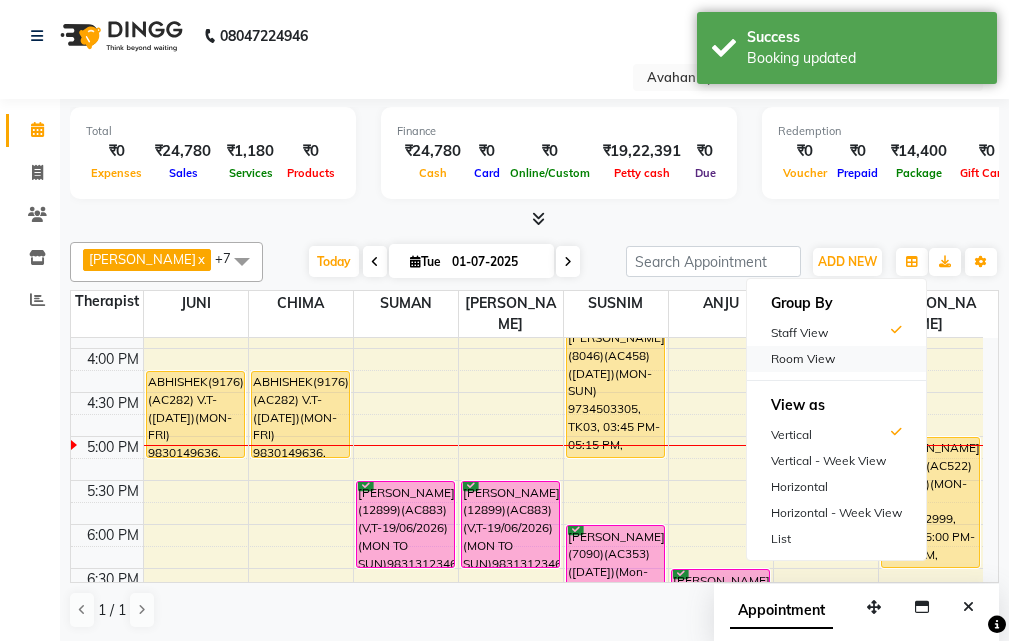 click on "Room View" at bounding box center (836, 359) 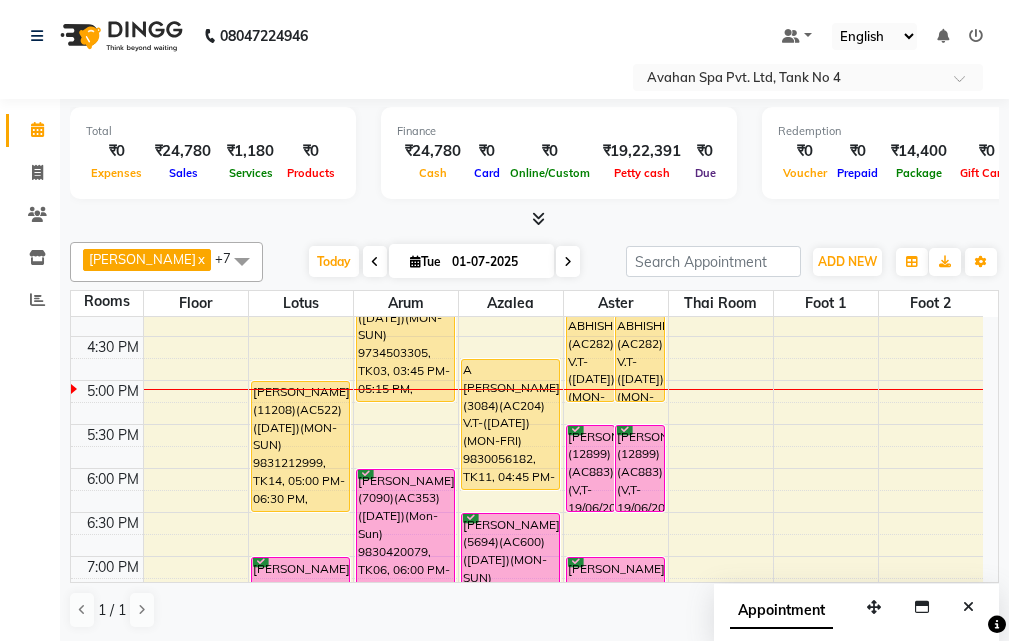 scroll, scrollTop: 517, scrollLeft: 0, axis: vertical 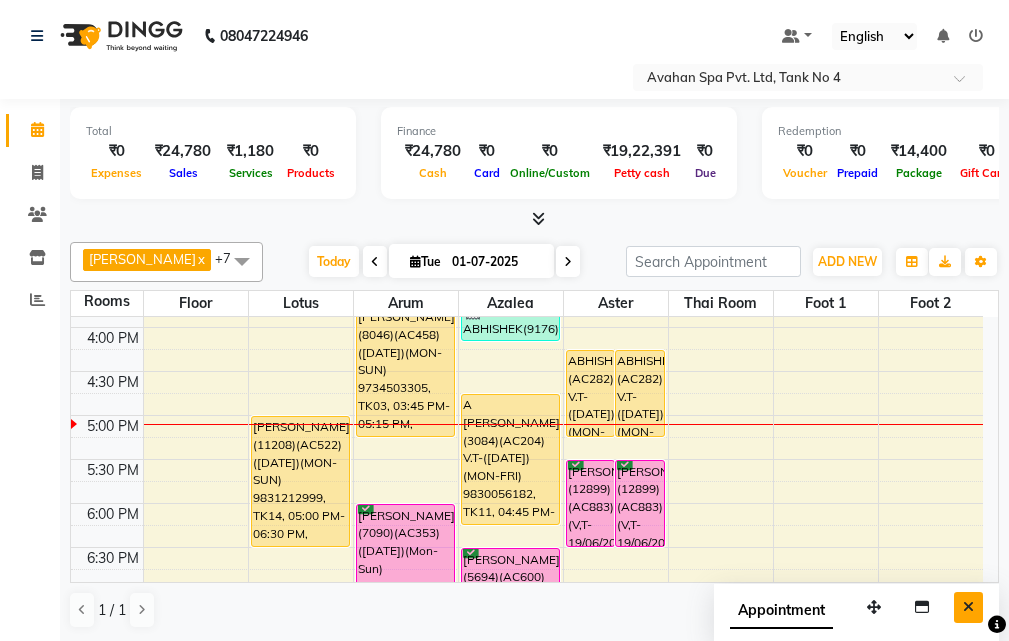 click at bounding box center (968, 607) 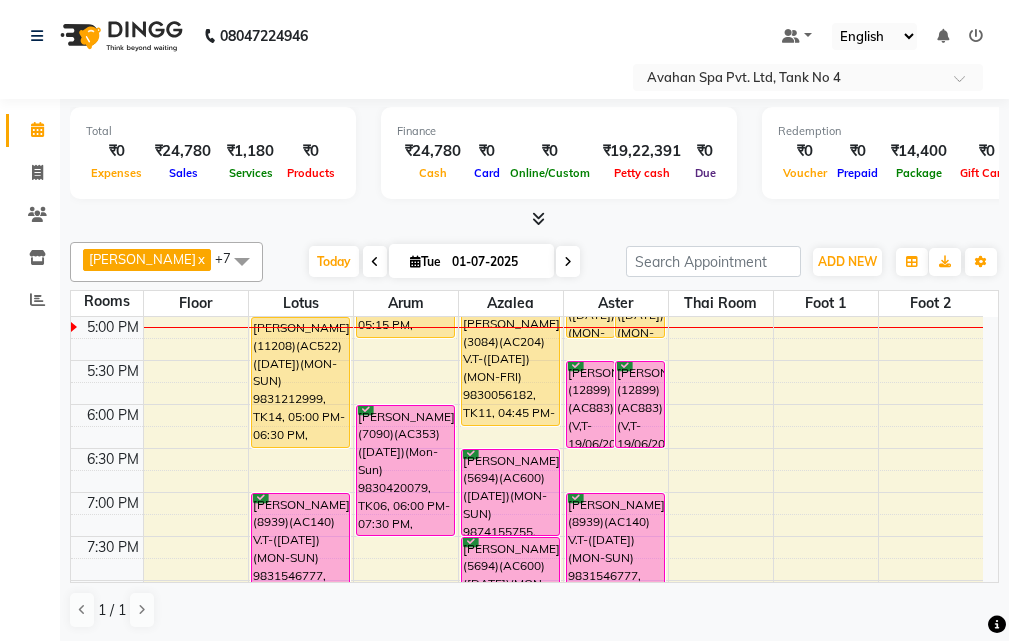 scroll, scrollTop: 617, scrollLeft: 0, axis: vertical 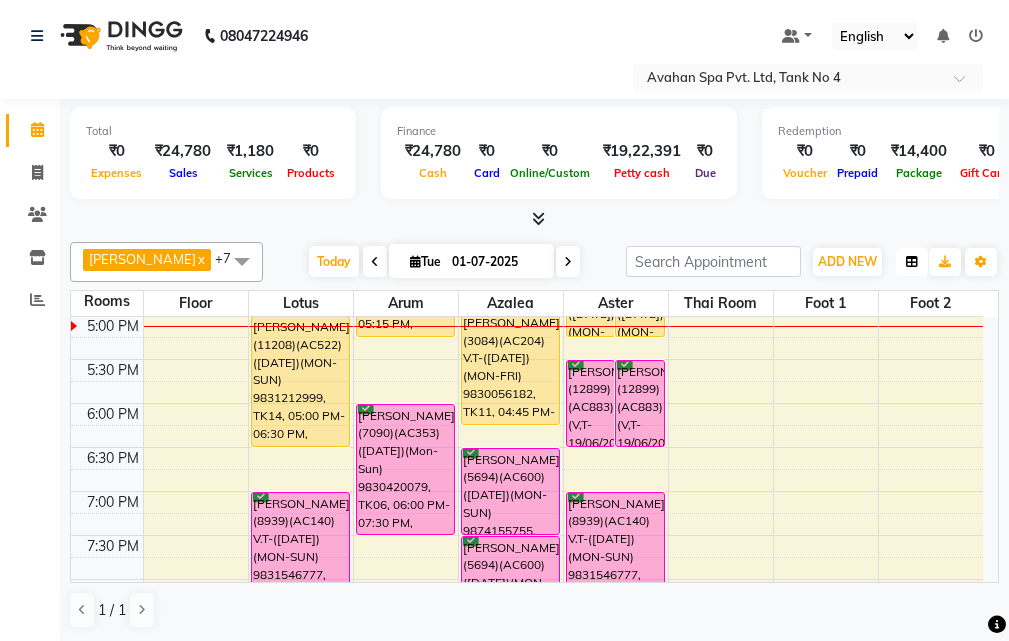 click at bounding box center (912, 262) 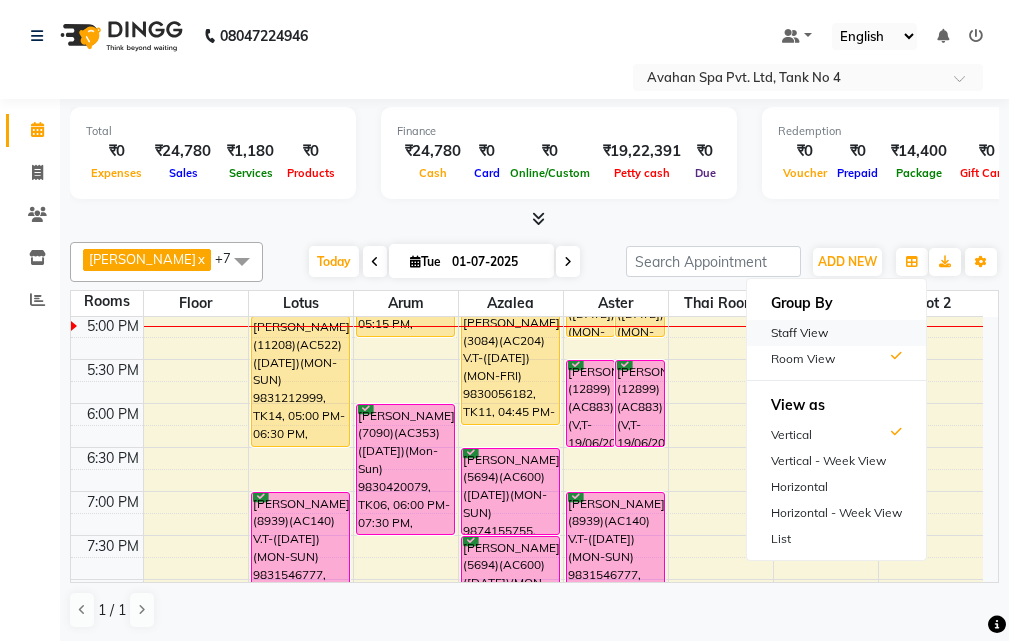 click on "Staff View" at bounding box center (836, 333) 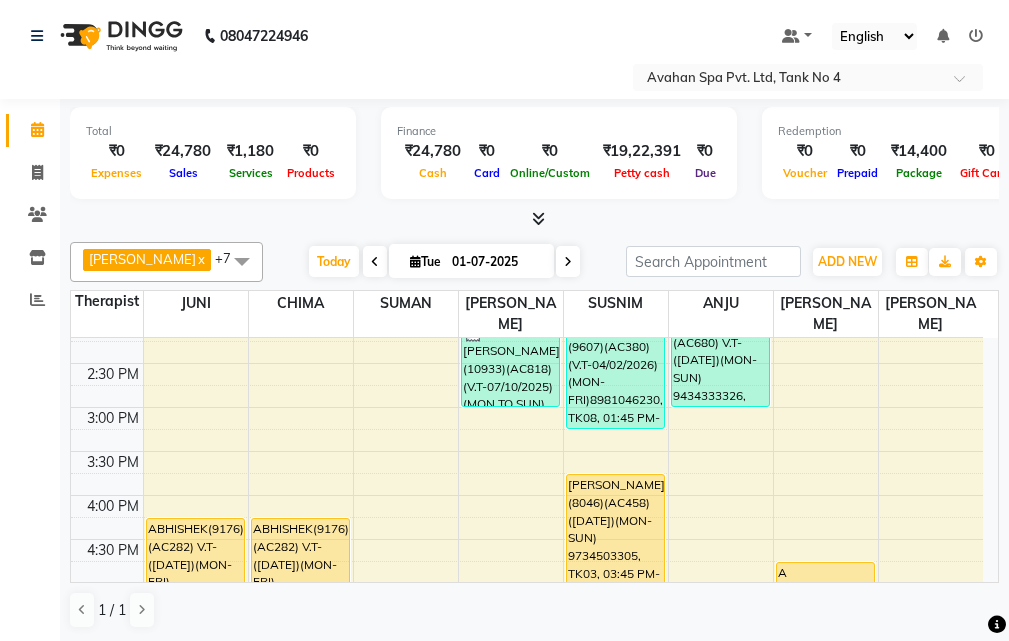 scroll, scrollTop: 417, scrollLeft: 0, axis: vertical 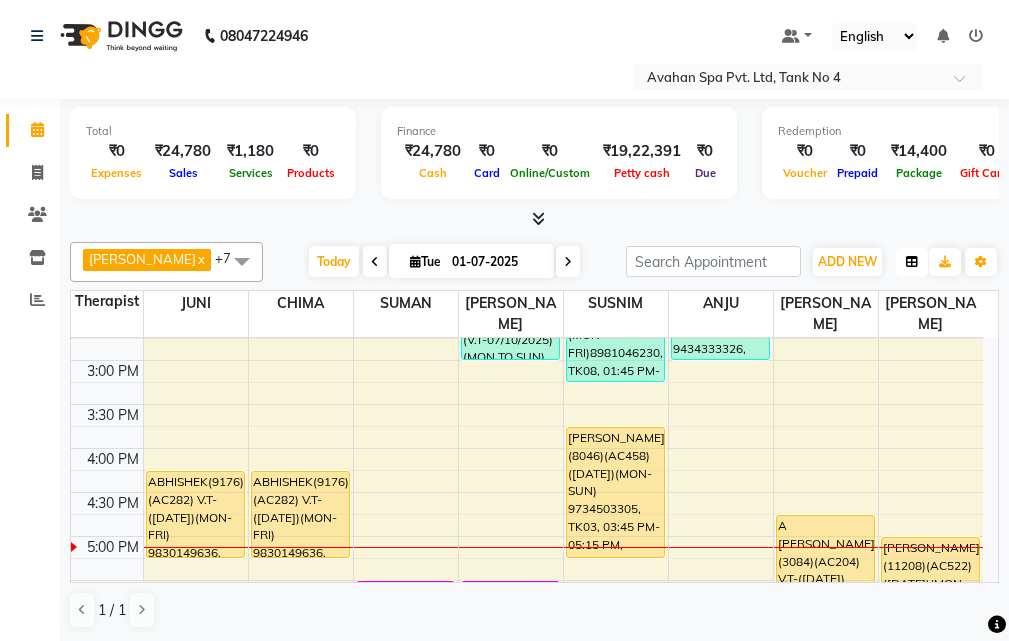 click at bounding box center (912, 262) 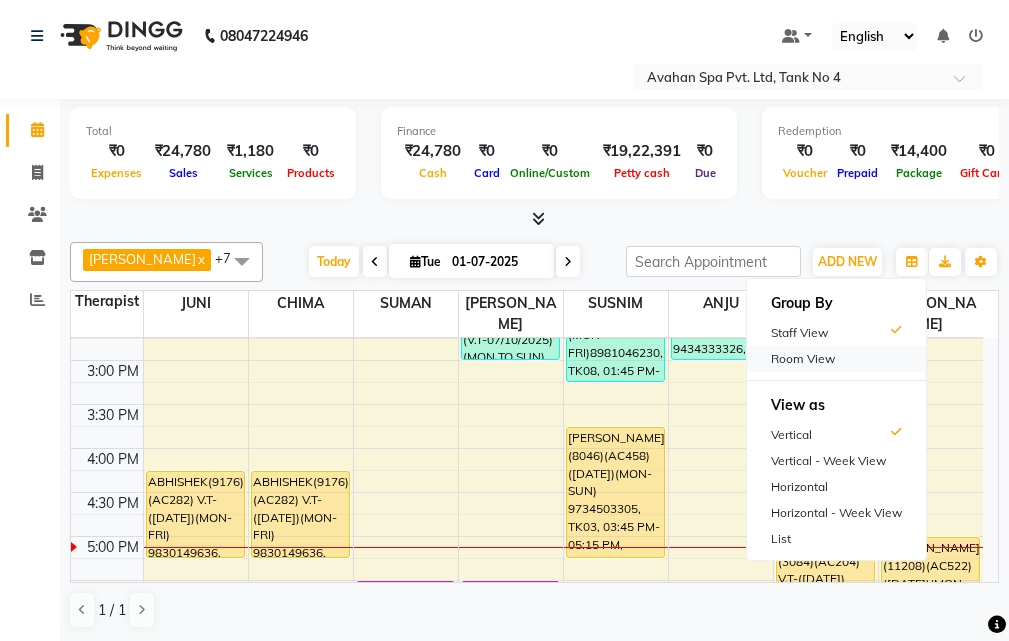click on "Room View" at bounding box center [836, 359] 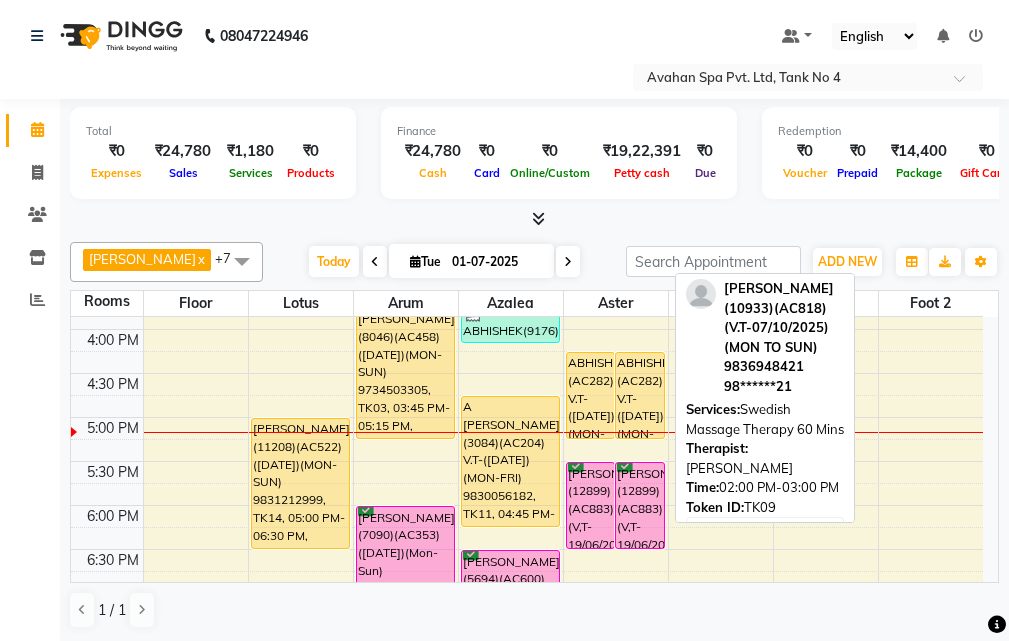 scroll, scrollTop: 517, scrollLeft: 0, axis: vertical 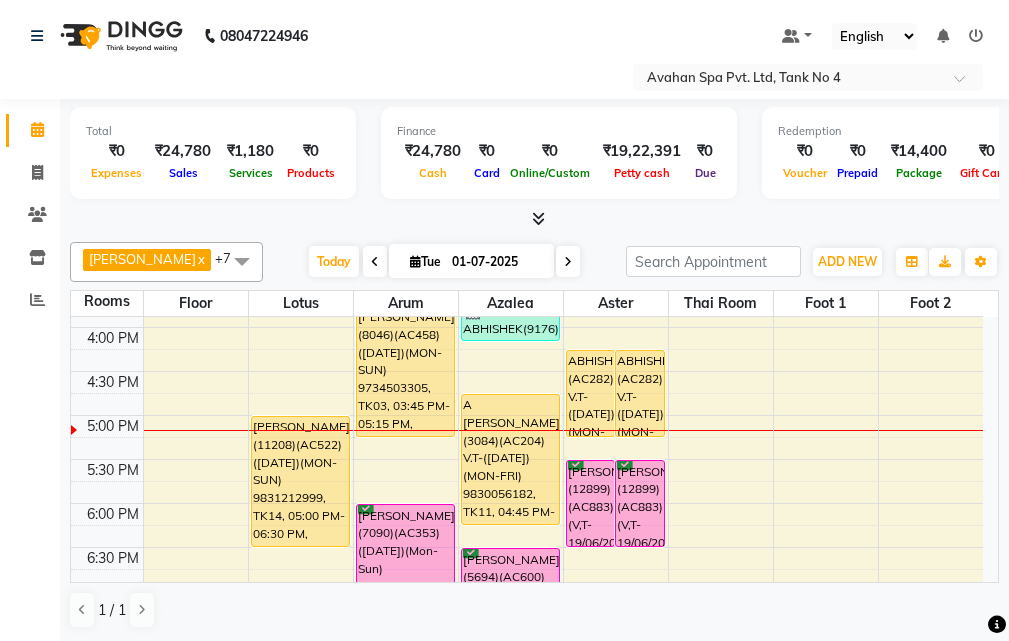 click at bounding box center (568, 262) 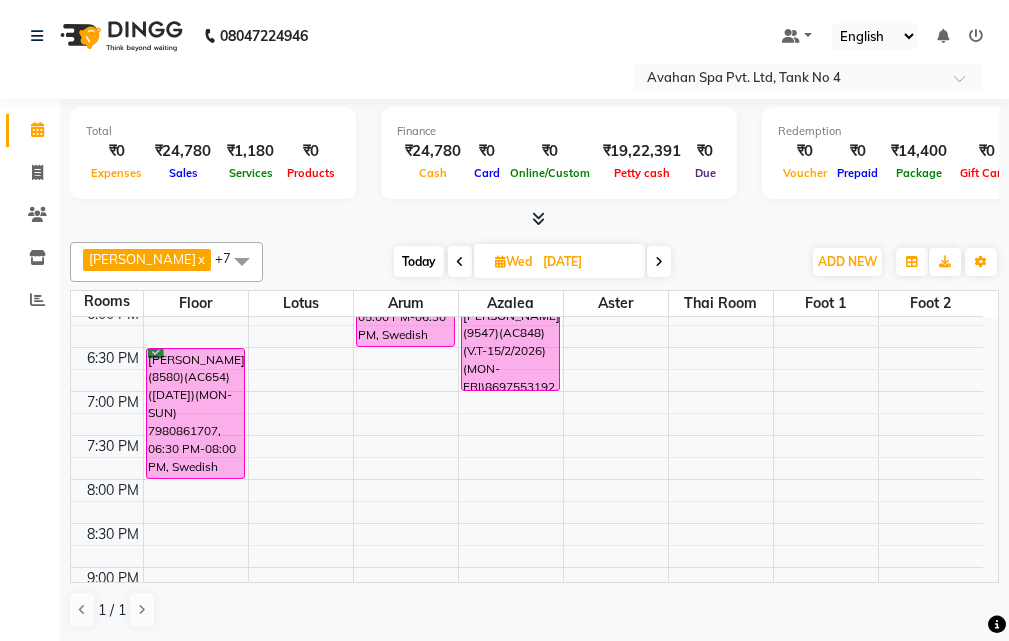 scroll, scrollTop: 617, scrollLeft: 0, axis: vertical 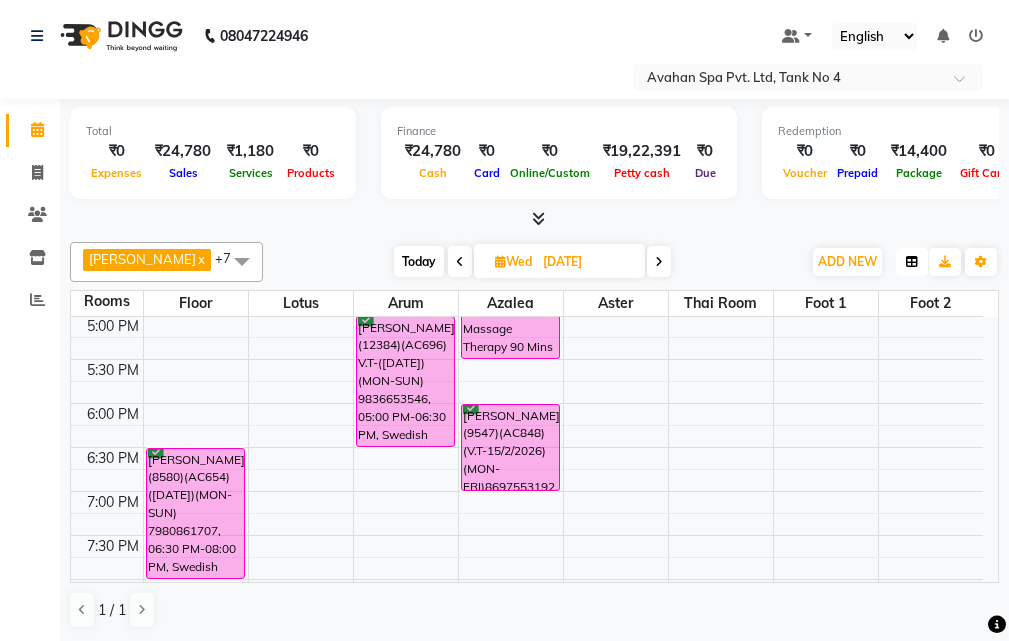 click at bounding box center (912, 262) 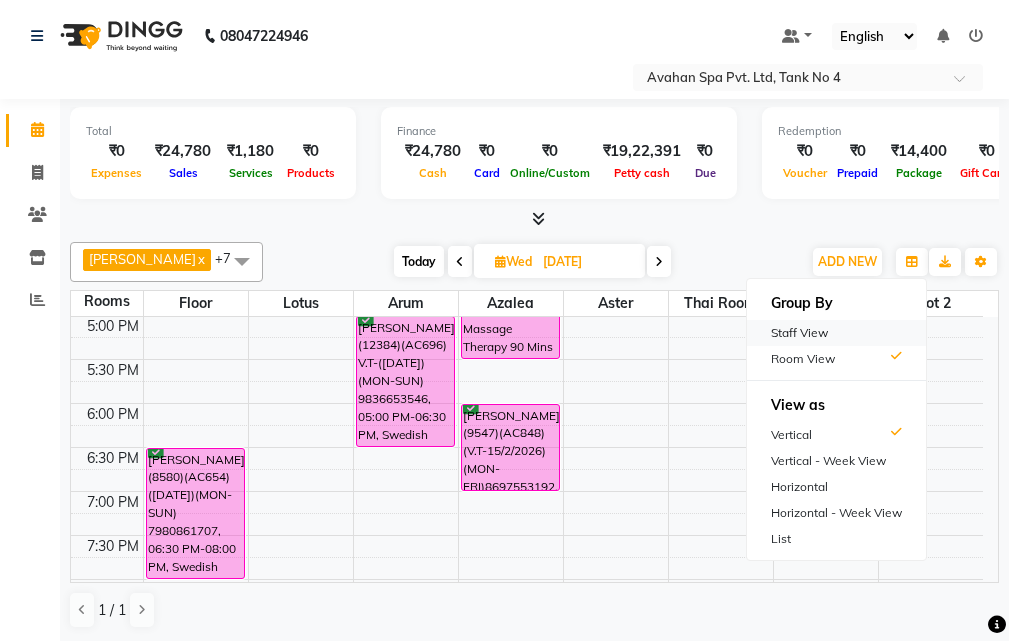 click on "Staff View" at bounding box center [836, 333] 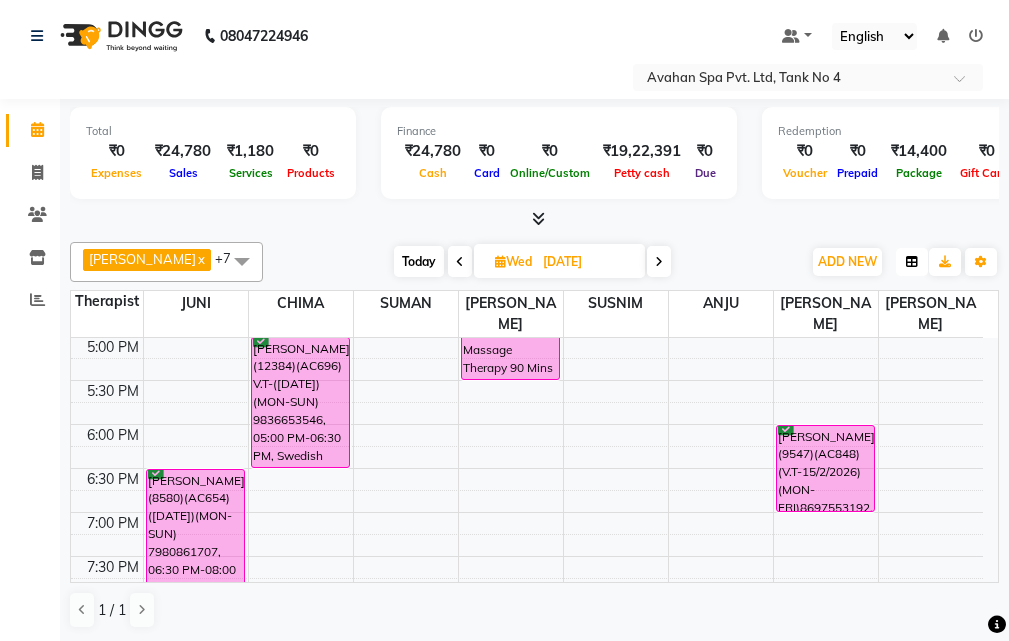 click at bounding box center (912, 262) 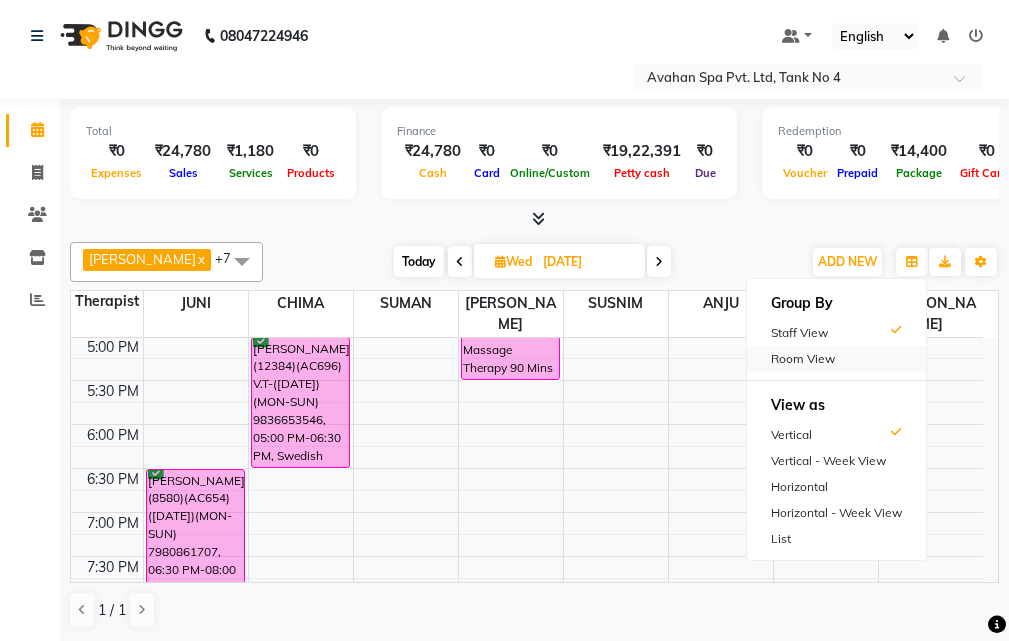 click on "Room View" at bounding box center [836, 359] 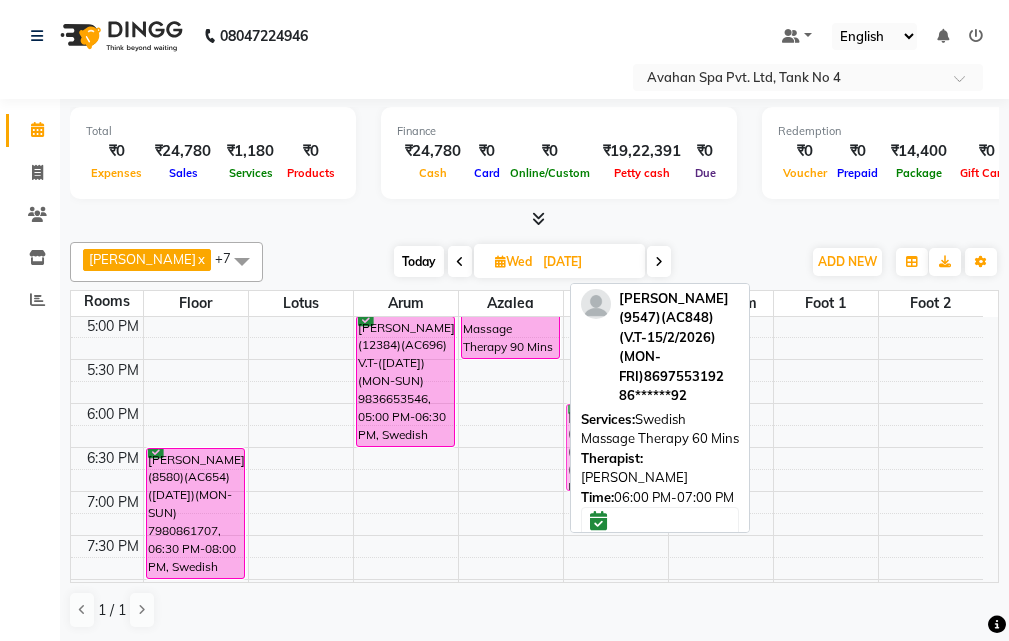 drag, startPoint x: 540, startPoint y: 421, endPoint x: 591, endPoint y: 417, distance: 51.156624 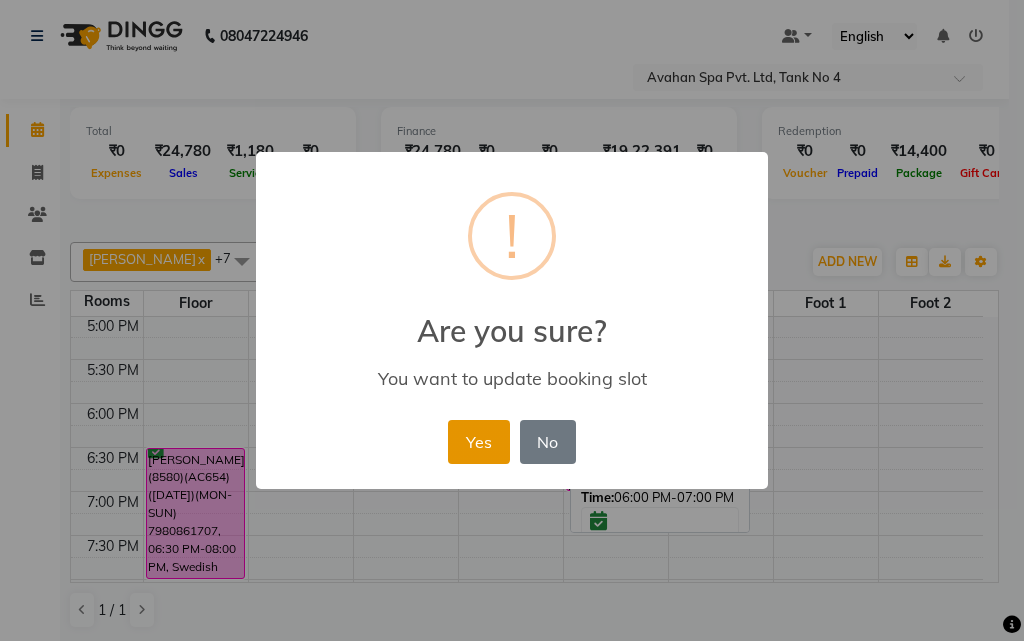 click on "Yes" at bounding box center (478, 442) 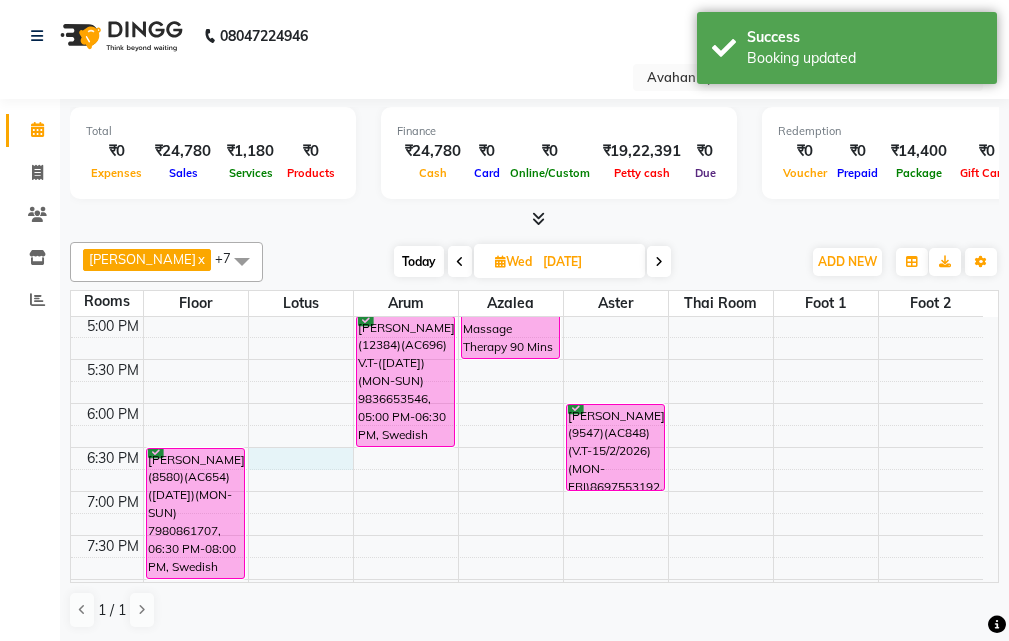 drag, startPoint x: 254, startPoint y: 459, endPoint x: 525, endPoint y: 434, distance: 272.1507 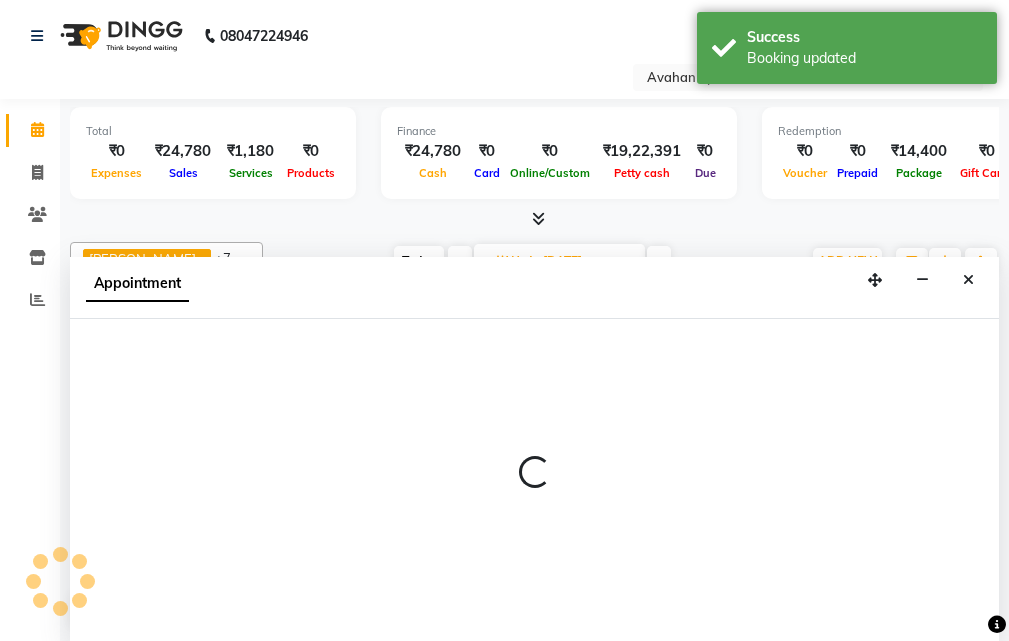 scroll, scrollTop: 1, scrollLeft: 0, axis: vertical 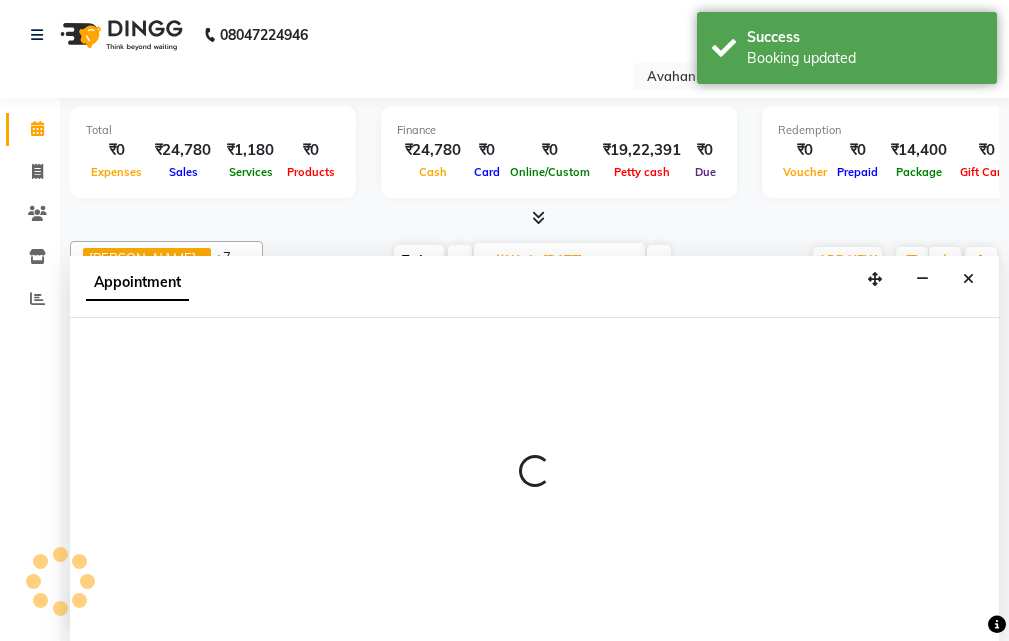 select on "1095" 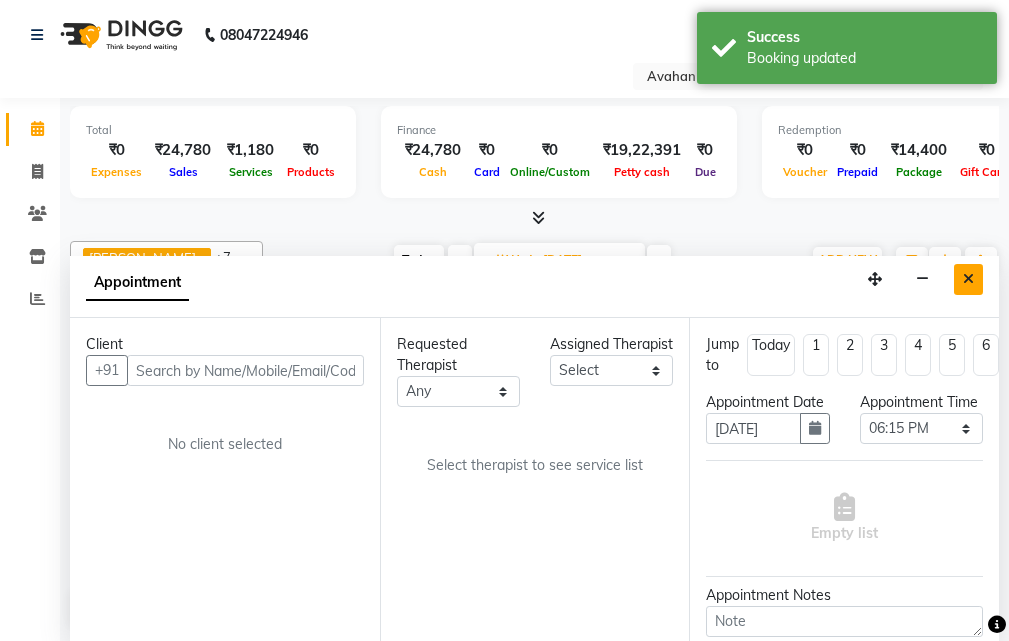 click at bounding box center [968, 279] 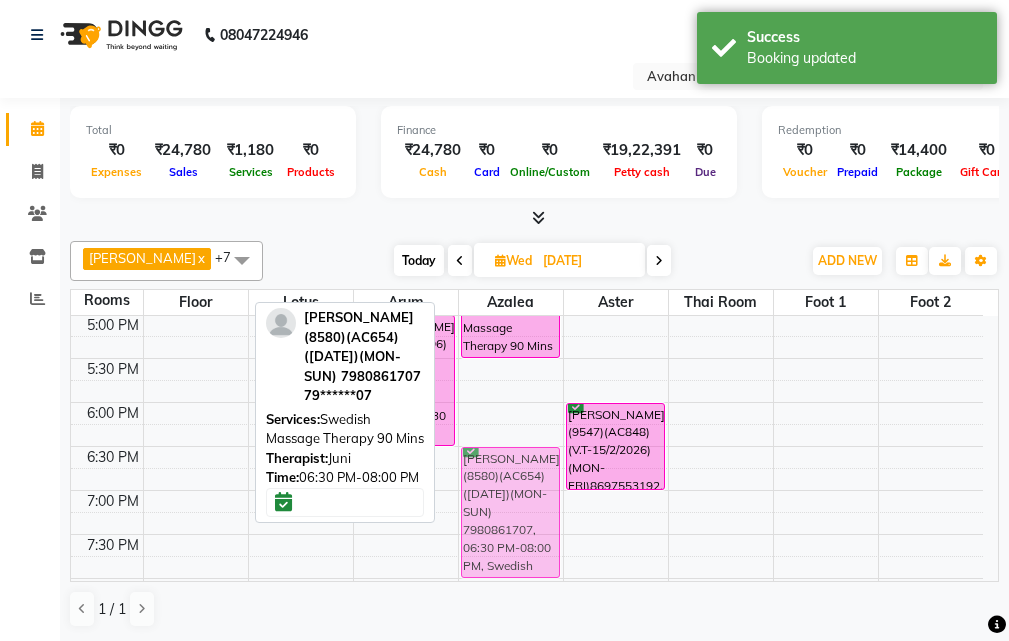 drag, startPoint x: 197, startPoint y: 452, endPoint x: 500, endPoint y: 461, distance: 303.13364 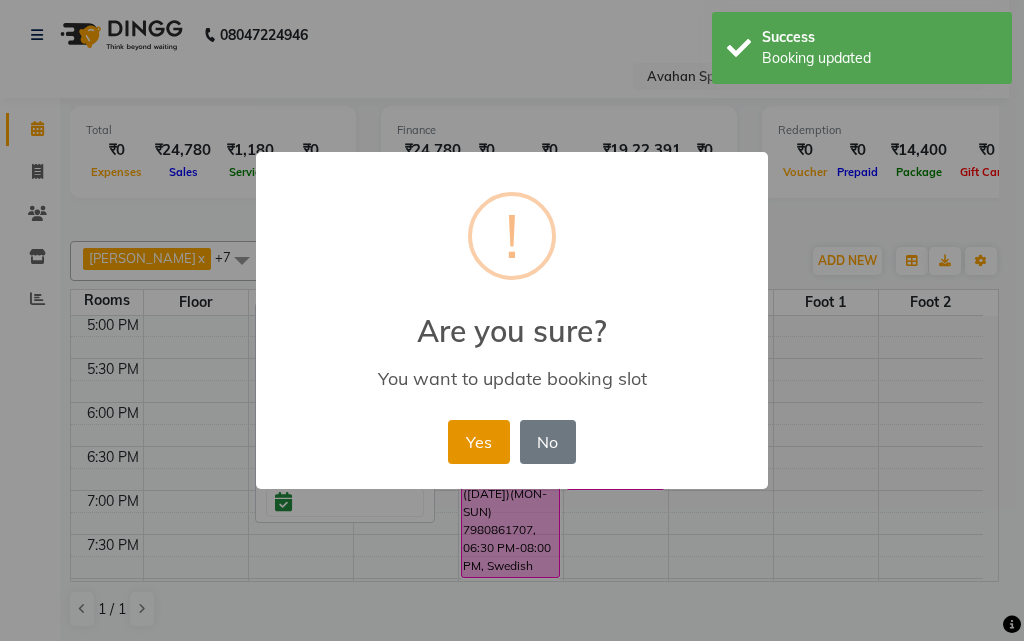 click on "Yes" at bounding box center [478, 442] 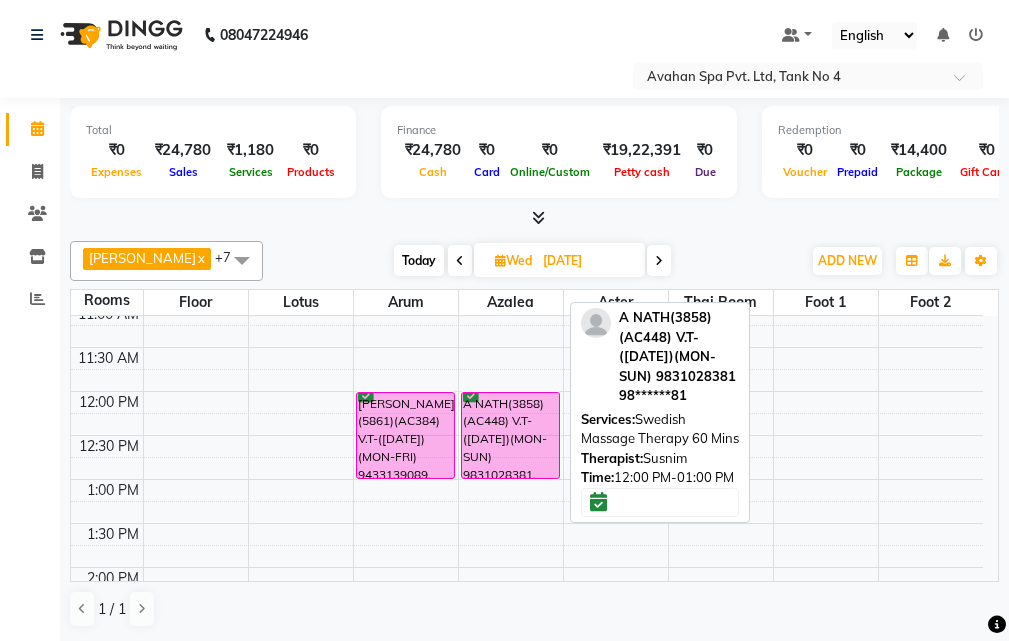 scroll, scrollTop: 400, scrollLeft: 0, axis: vertical 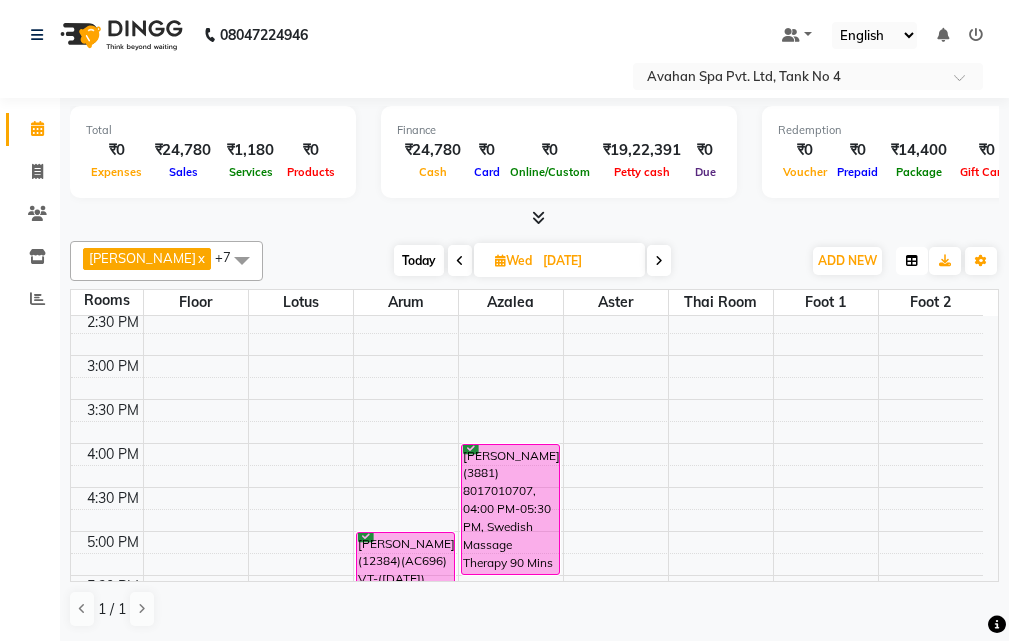 click at bounding box center (912, 261) 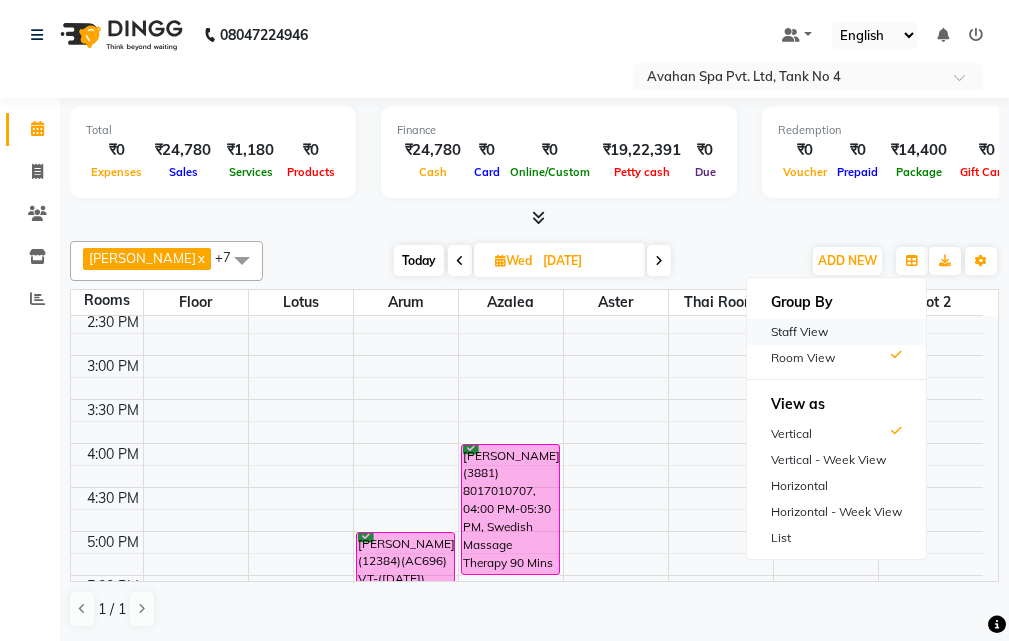 click on "Staff View" at bounding box center [836, 332] 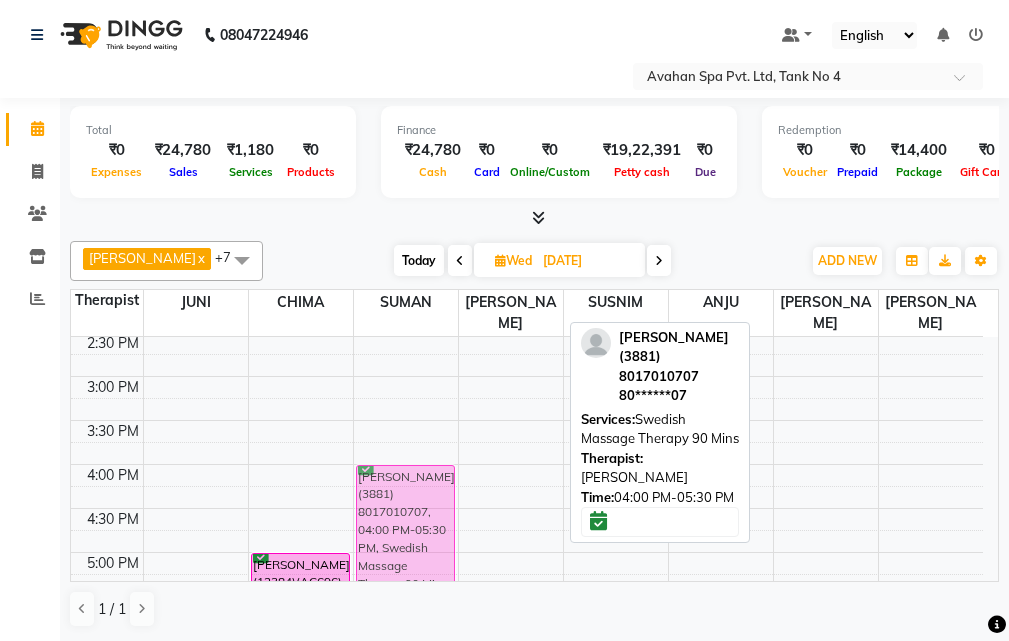 drag, startPoint x: 511, startPoint y: 464, endPoint x: 426, endPoint y: 470, distance: 85.2115 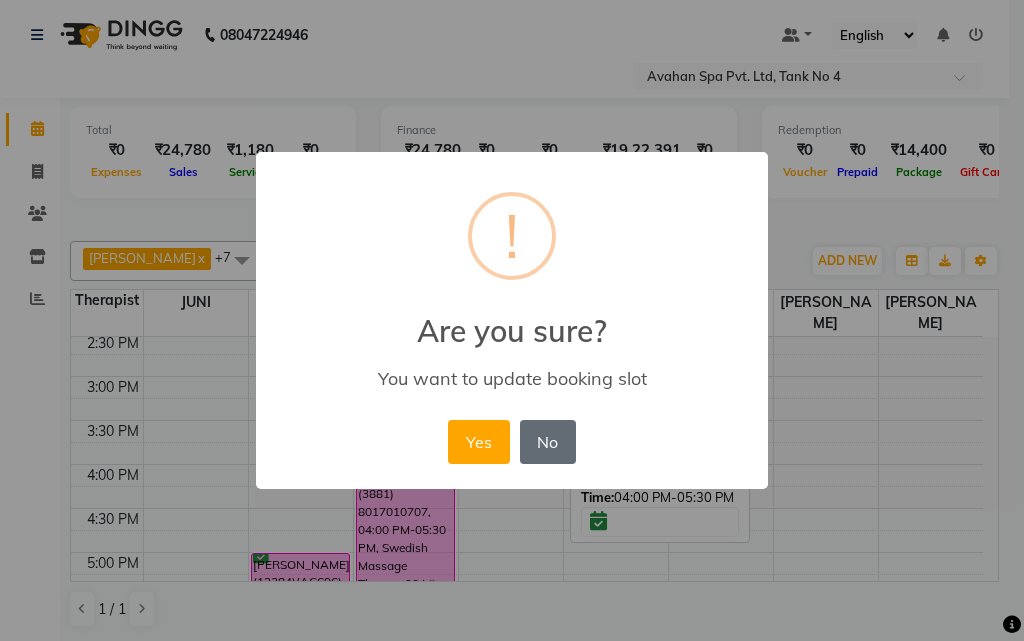 click on "No" at bounding box center (548, 442) 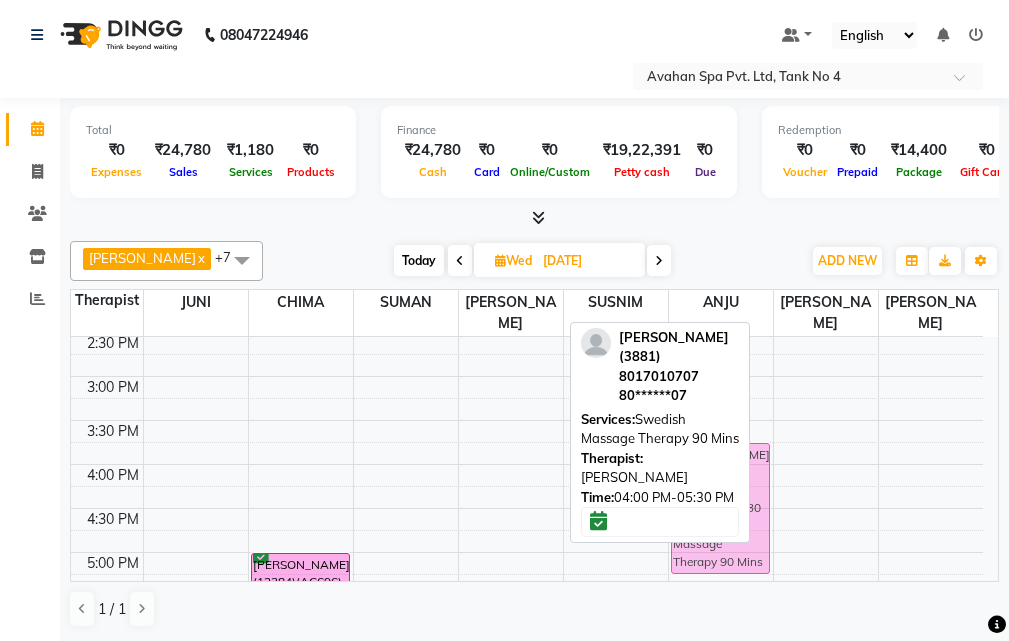 drag, startPoint x: 501, startPoint y: 467, endPoint x: 756, endPoint y: 439, distance: 256.53265 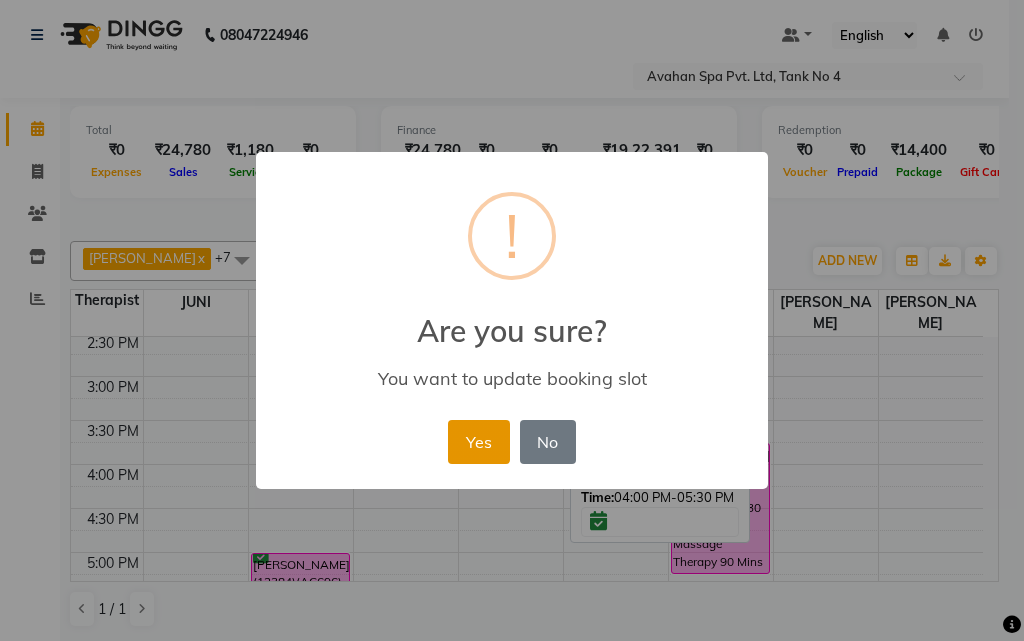 click on "Yes" at bounding box center (478, 442) 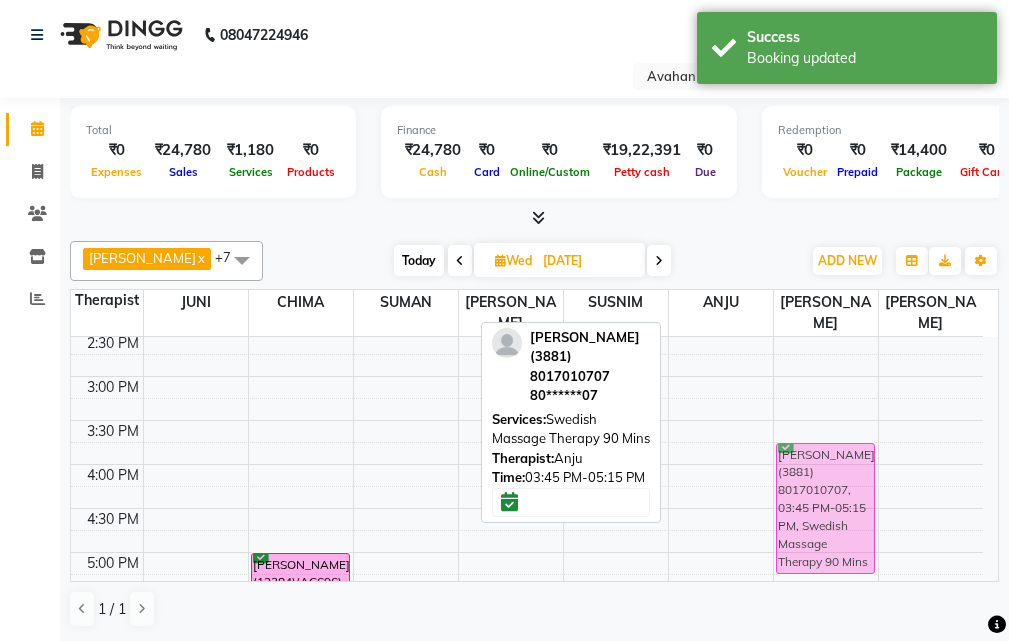 drag, startPoint x: 725, startPoint y: 439, endPoint x: 791, endPoint y: 436, distance: 66.068146 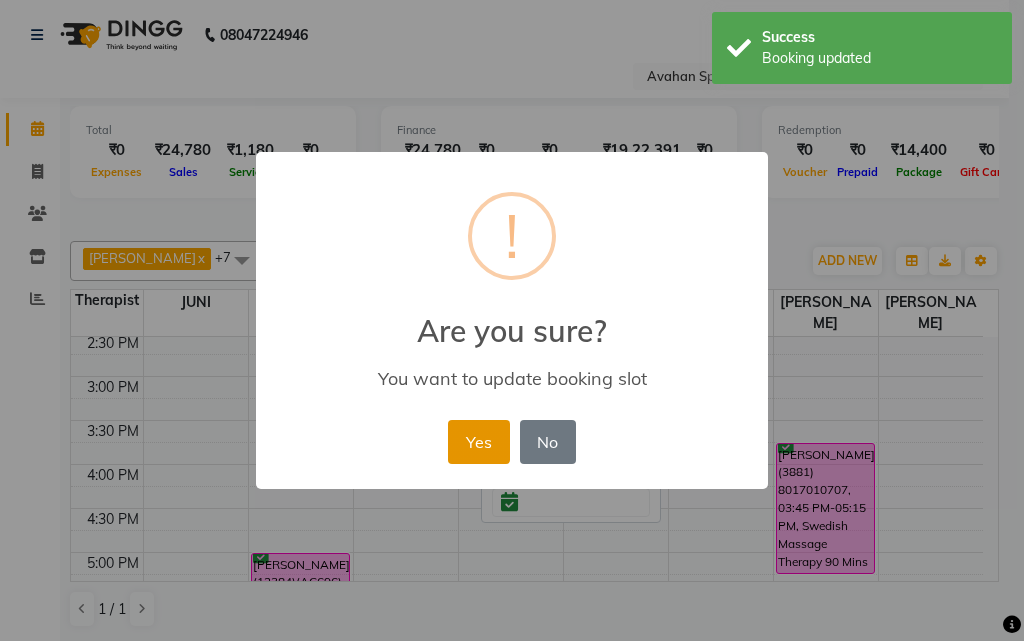 click on "Yes" at bounding box center (478, 442) 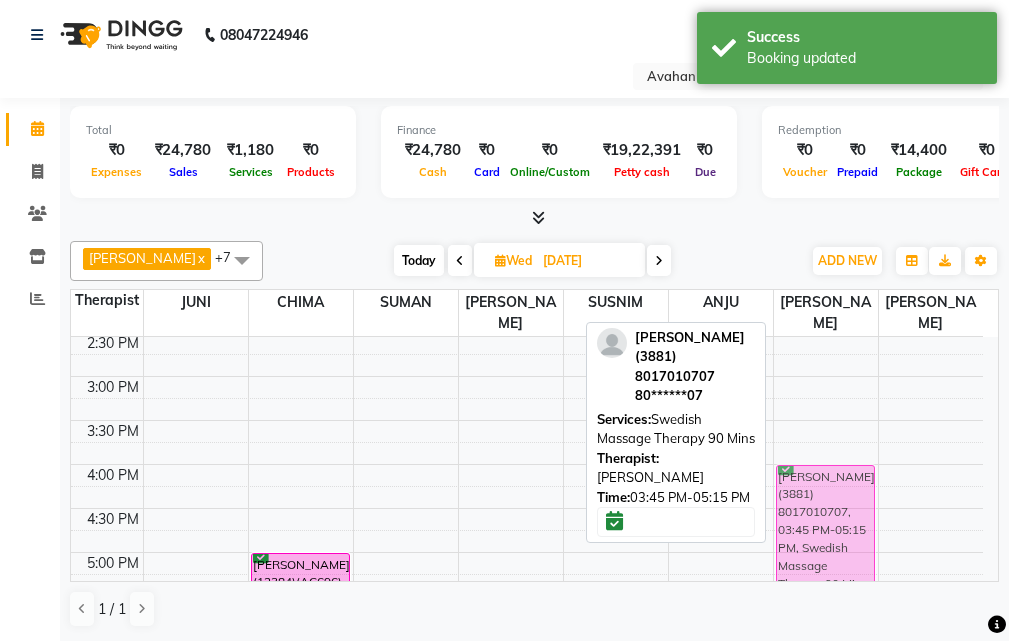 drag, startPoint x: 796, startPoint y: 439, endPoint x: 796, endPoint y: 460, distance: 21 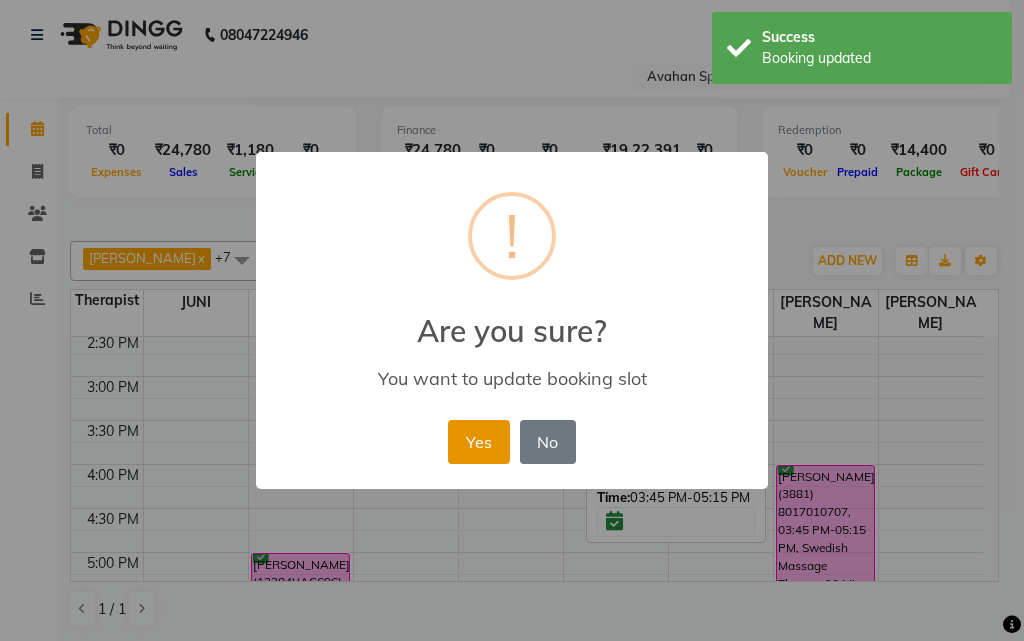 click on "Yes" at bounding box center [478, 442] 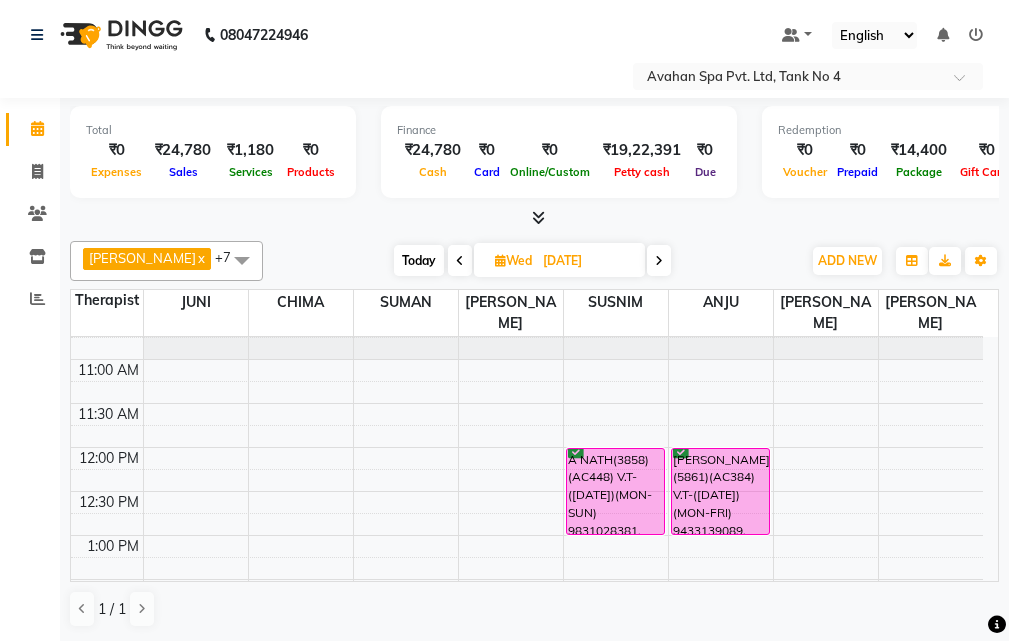 scroll, scrollTop: 100, scrollLeft: 0, axis: vertical 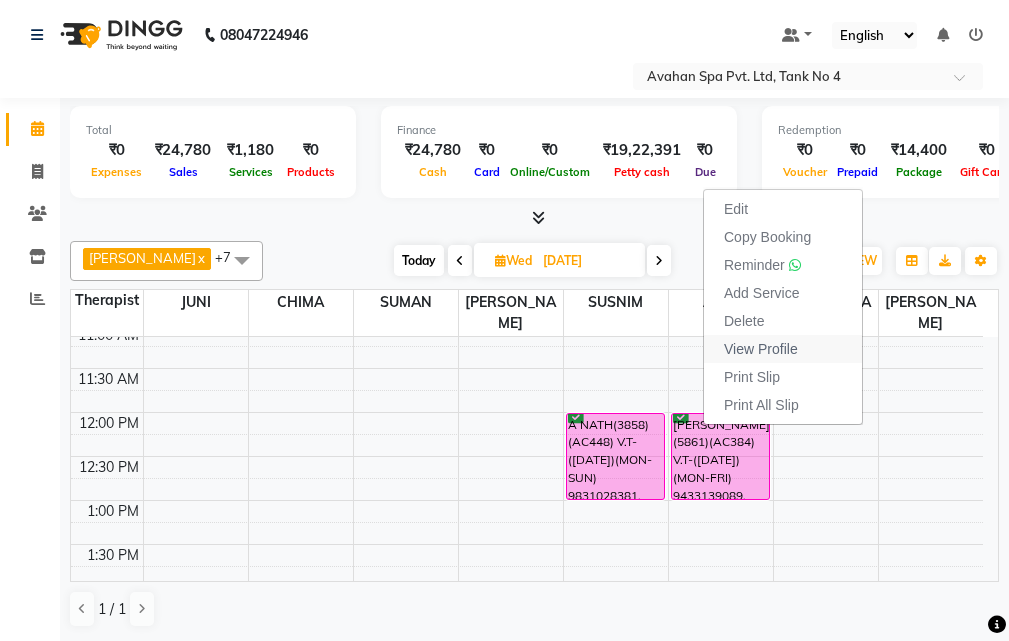 click on "View Profile" at bounding box center [761, 349] 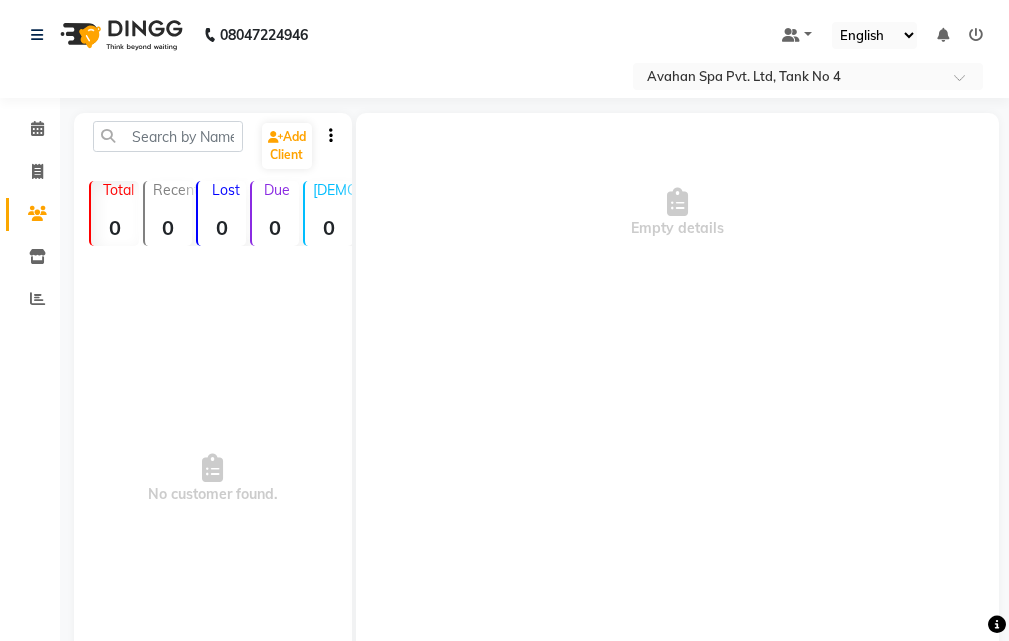 drag, startPoint x: 26, startPoint y: 381, endPoint x: 143, endPoint y: 189, distance: 224.83995 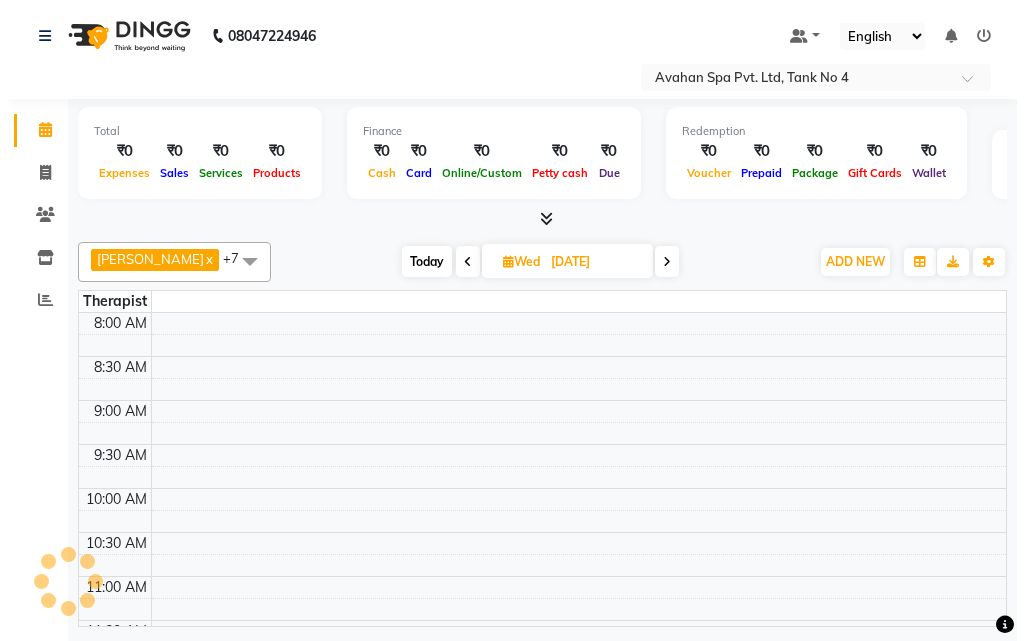 scroll, scrollTop: 0, scrollLeft: 0, axis: both 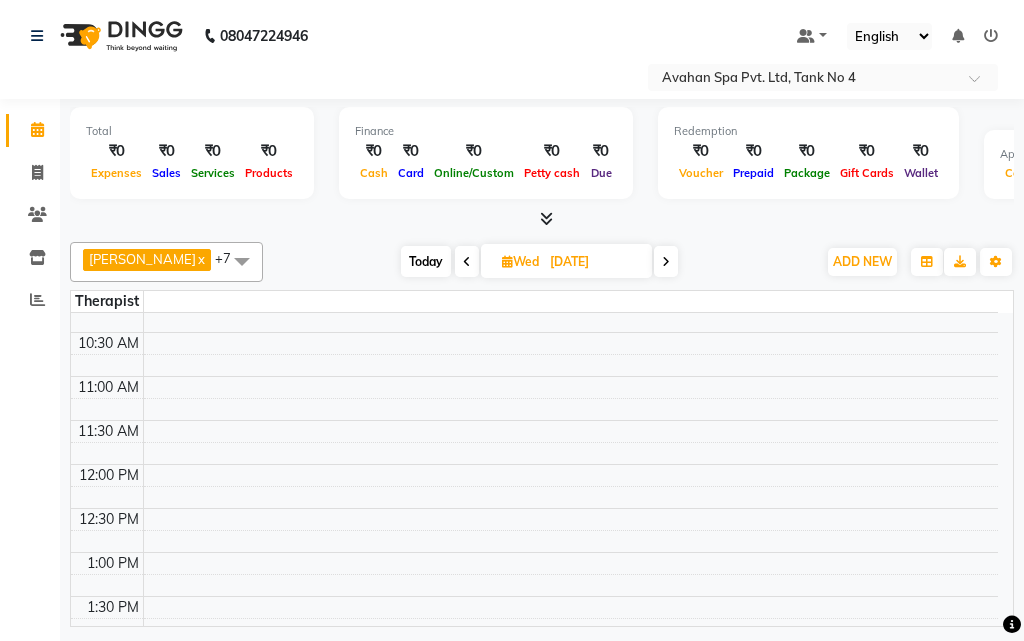 click on "Calendar  Invoice  Clients  Inventory  Reports Upcoming Tentative Confirm Bookings Generate Report Segments Page Builder" 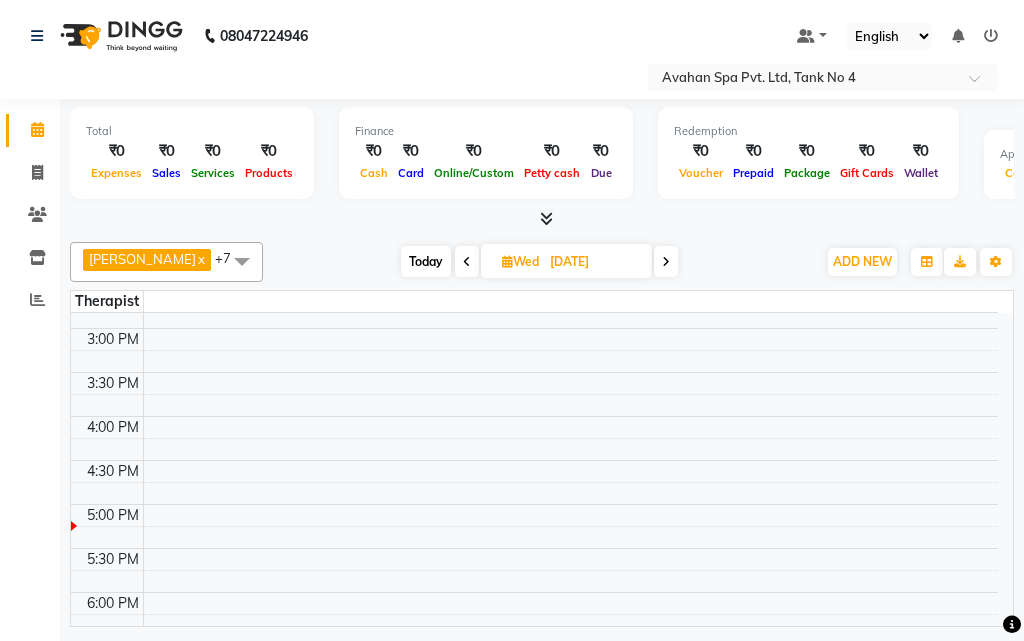 scroll, scrollTop: 464, scrollLeft: 0, axis: vertical 